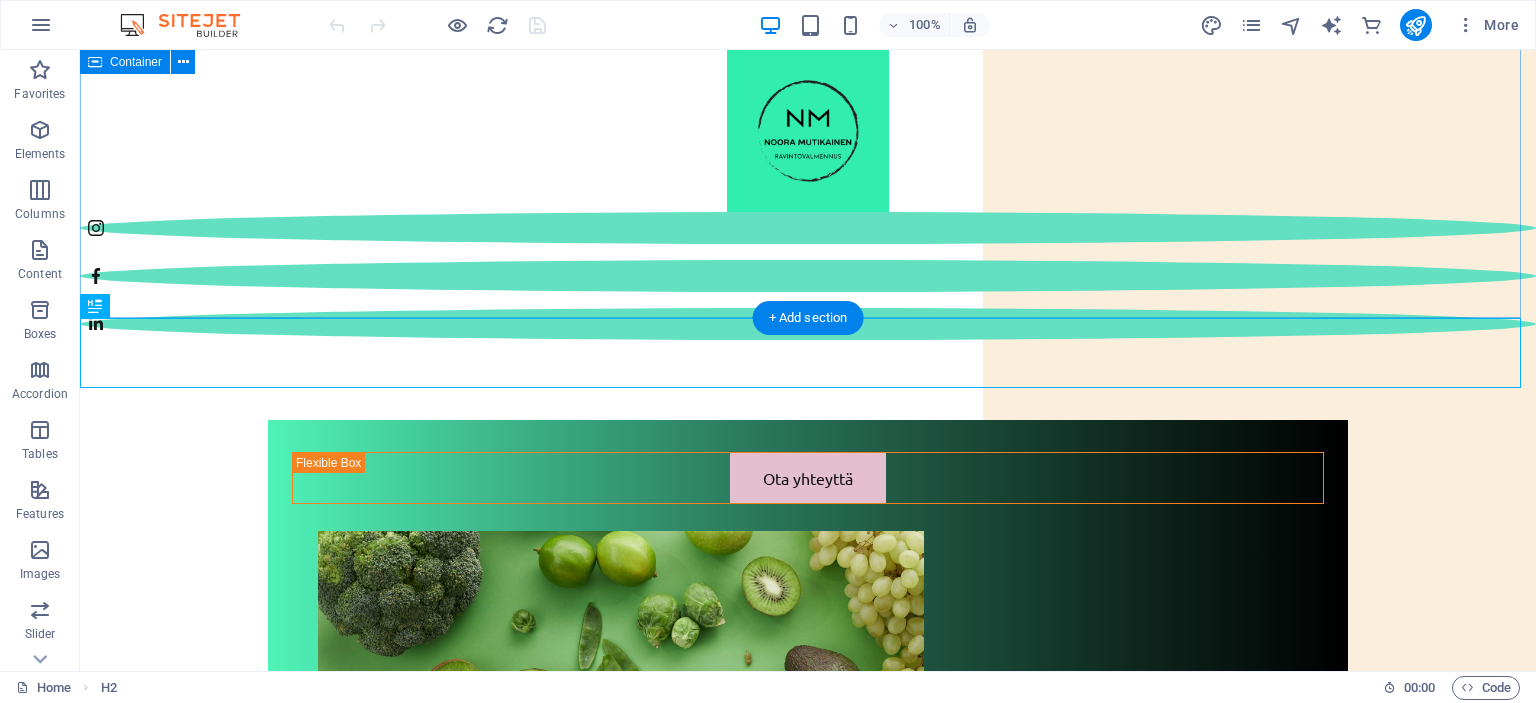 scroll, scrollTop: 744, scrollLeft: 0, axis: vertical 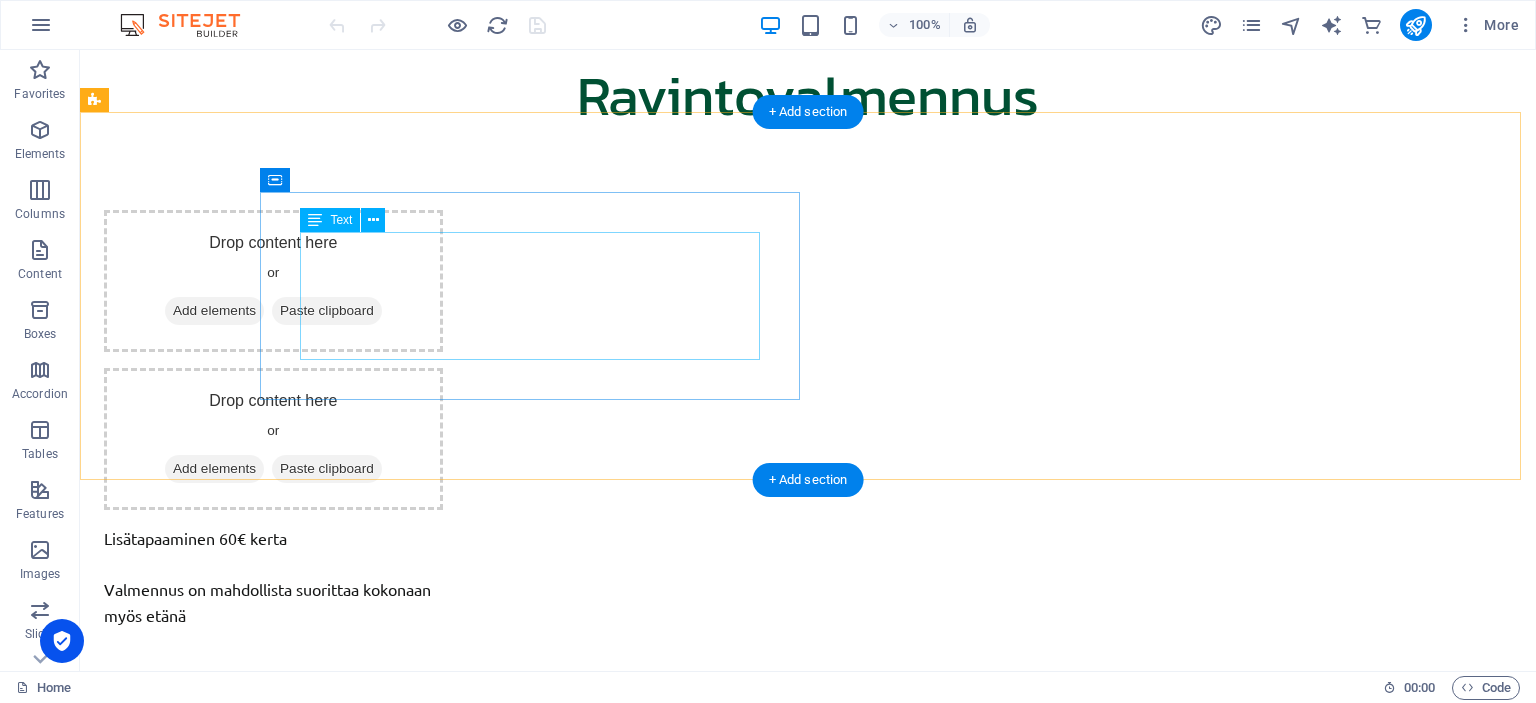 click on "Laita sähköpostia osoitteeseen  info@nooramutikainen.fi  ja kerro mistä palvelusta olet kiinnostunut. Tai voit täyttää  yhteydenottolomakkeen. Vastaan viestiisi ilmaiseksi. Voit laittaa viestiä myös Instagramissa, Facebookissa tai LinkedInissä." at bounding box center [644, 5166] 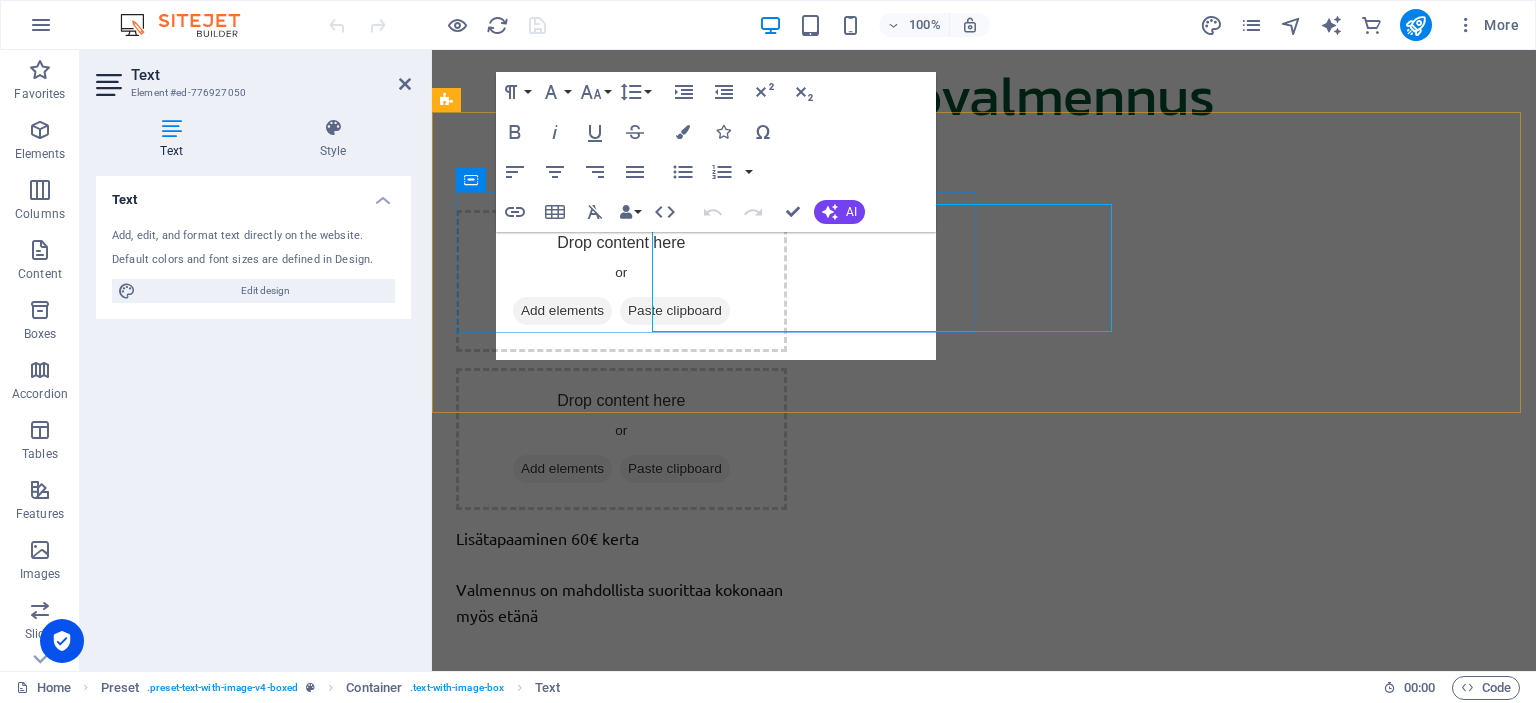 scroll, scrollTop: 3272, scrollLeft: 0, axis: vertical 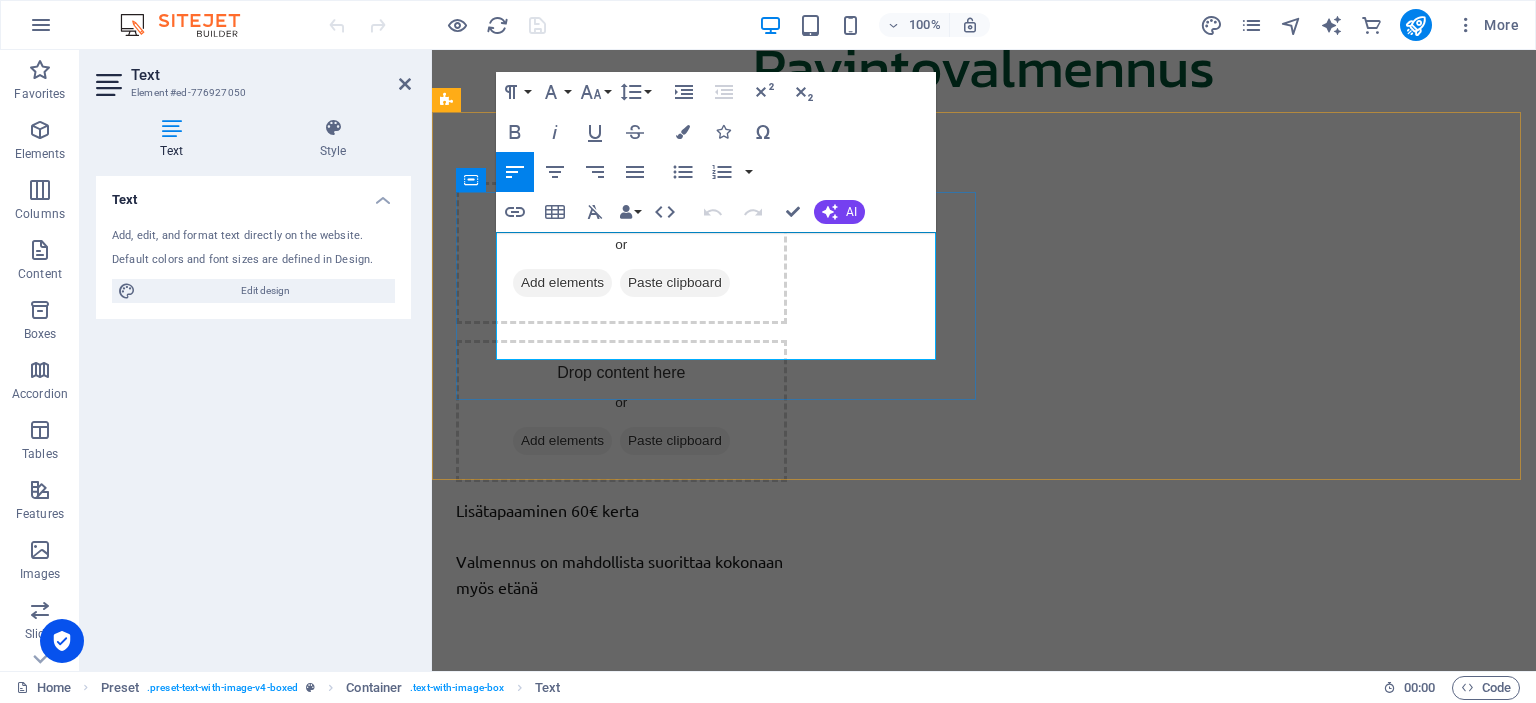 click on "Laita sähköpostia osoitteeseen  info@nooramutikainen.fi  ja kerro mistä palvelusta olet kiinnostunut. Tai voit täyttää  yhteydenottolomakkeen. Vastaan viestiisi ilmaiseksi." at bounding box center [984, 5149] 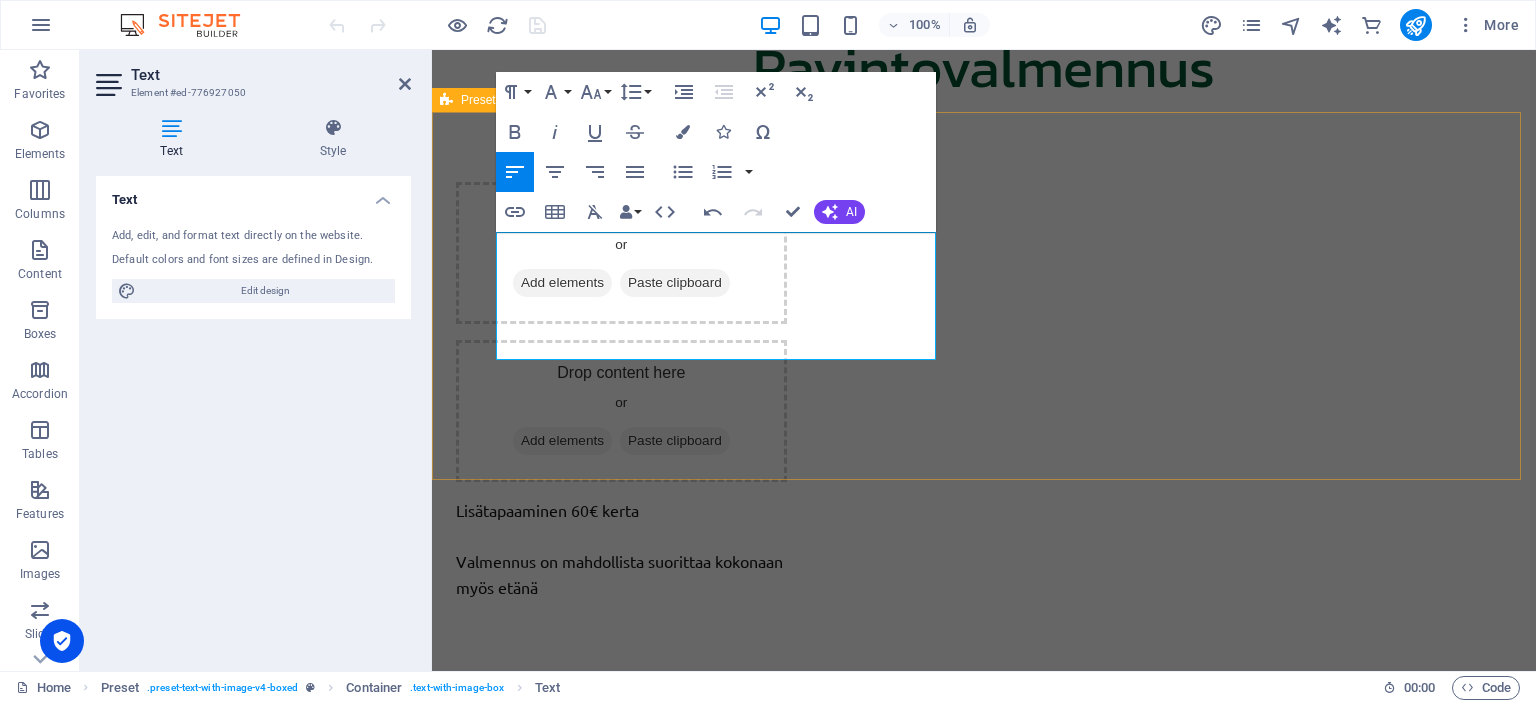 click on "Laita sähköpostia osoitteeseen  info@nooramutikainen.fi  ja kerro mistä palvelusta olet kiinnostunut. Tai voit täyttää alla olevan  yhteydenottolomakkeen. Vastaan viestiisi ilmaiseksi. Voit laittaa viestiä myös Instagramissa, Facebookissa tai LinkedInissä.   Drop content here or  Add elements  Paste clipboard" at bounding box center [984, 5337] 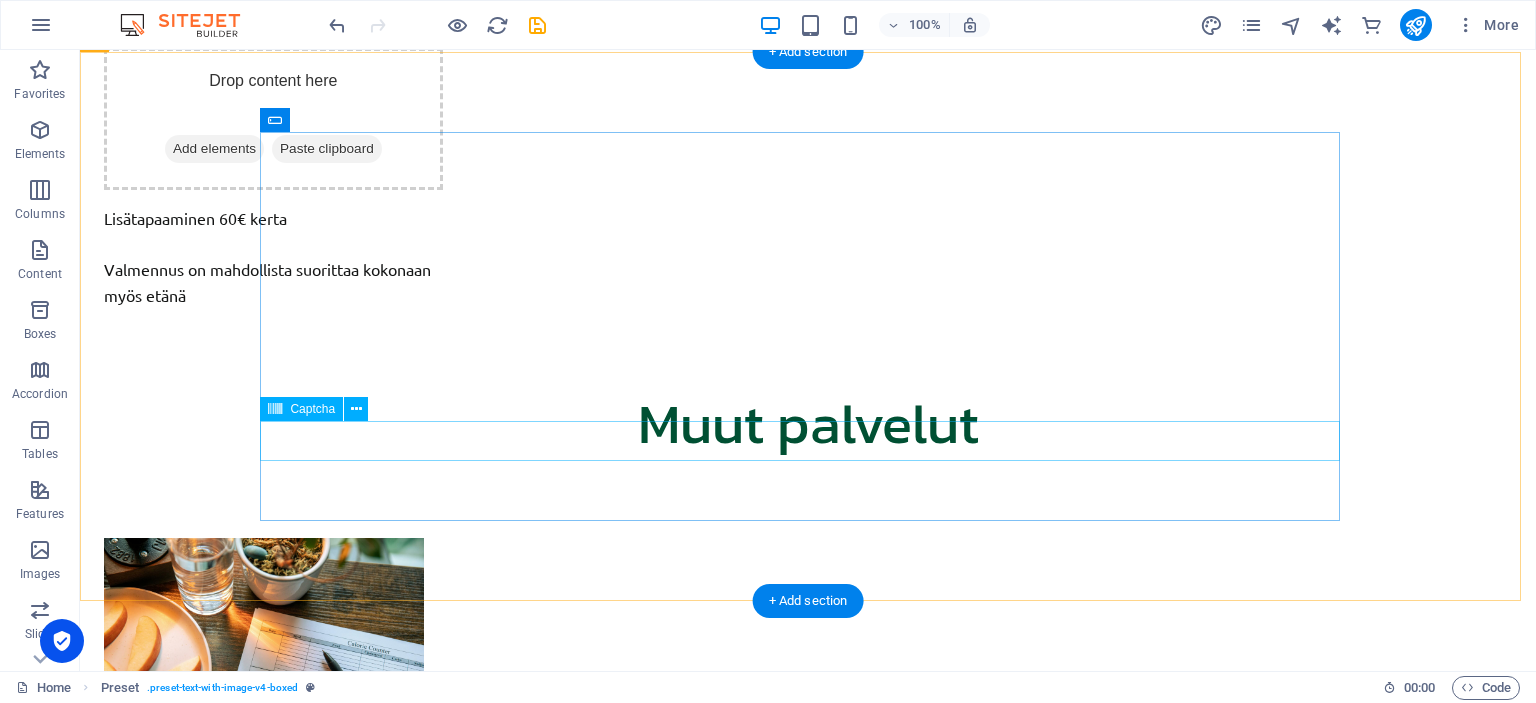 scroll, scrollTop: 3744, scrollLeft: 0, axis: vertical 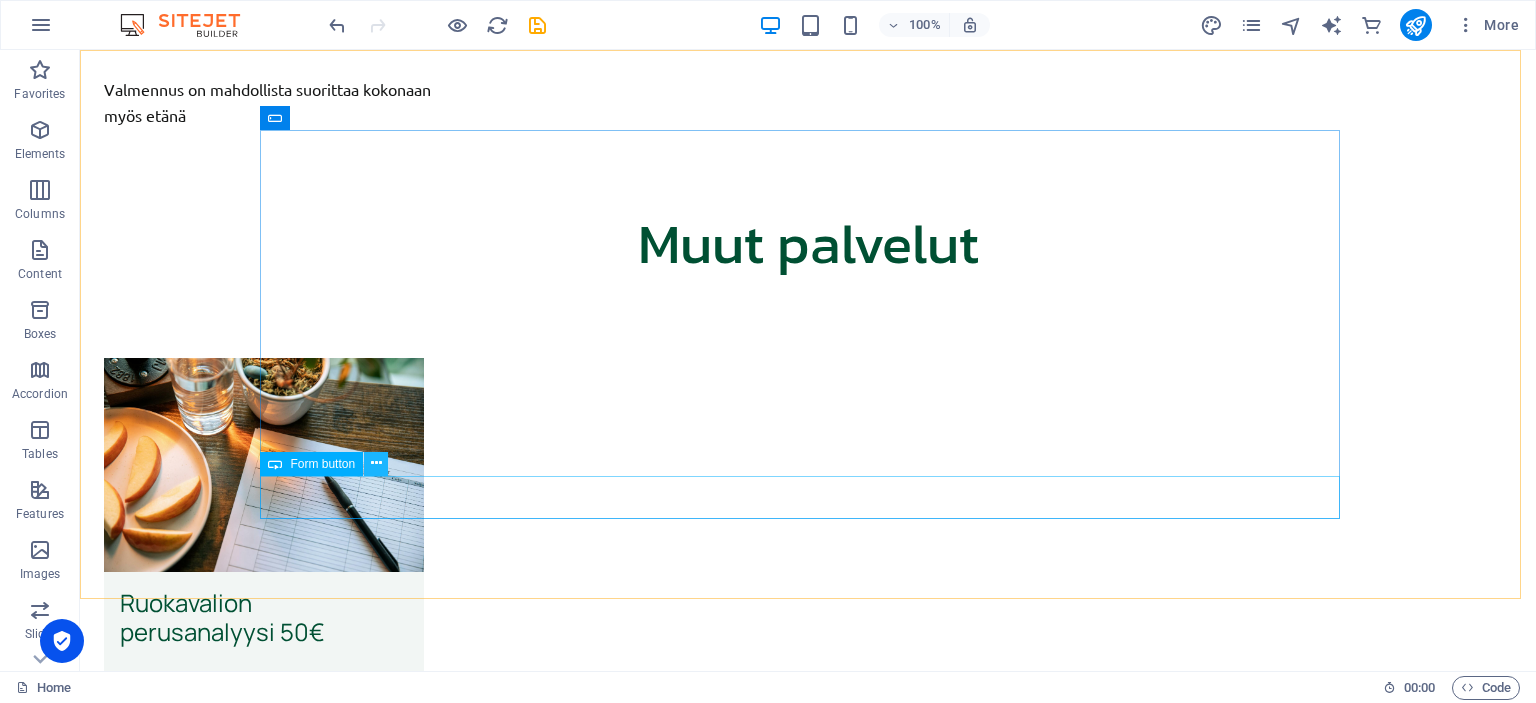 click at bounding box center [376, 463] 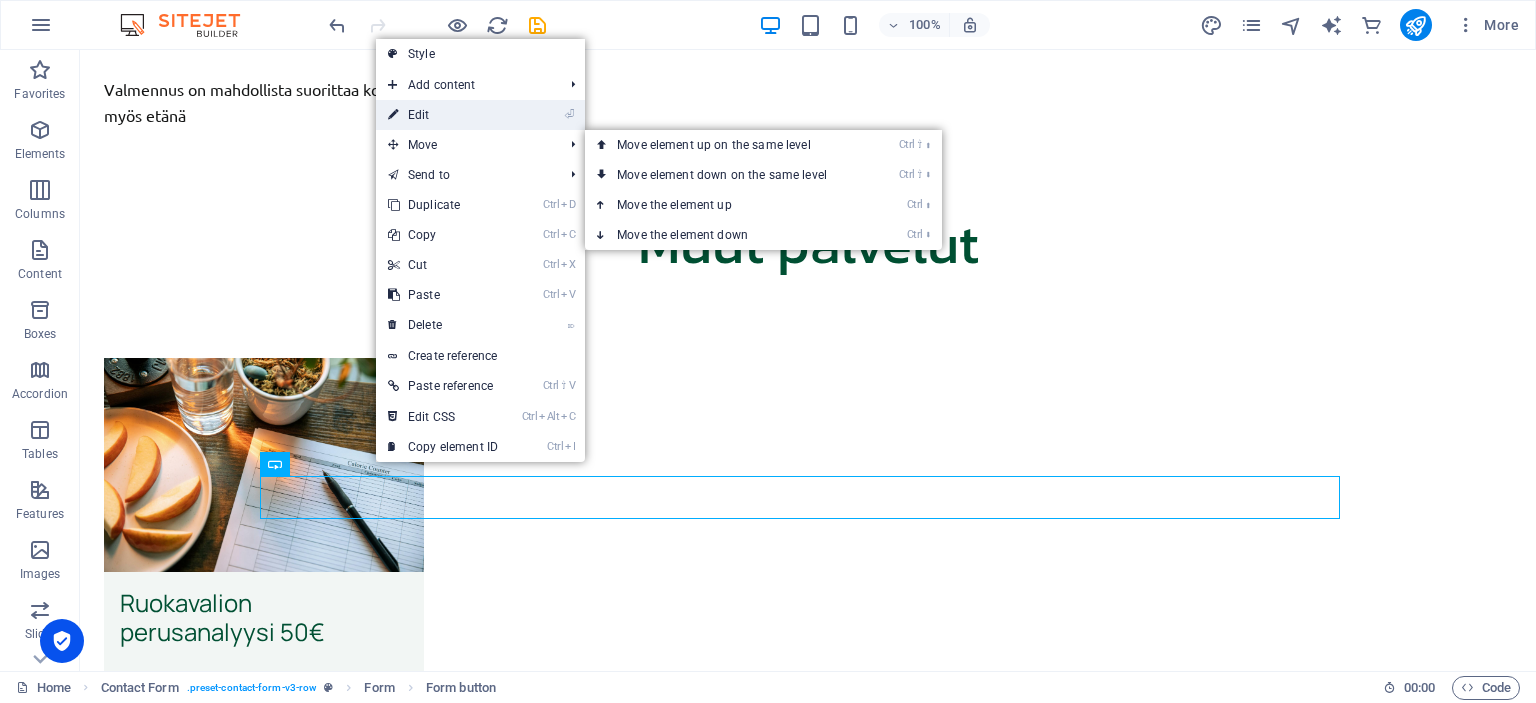 click on "⏎  Edit" at bounding box center (443, 115) 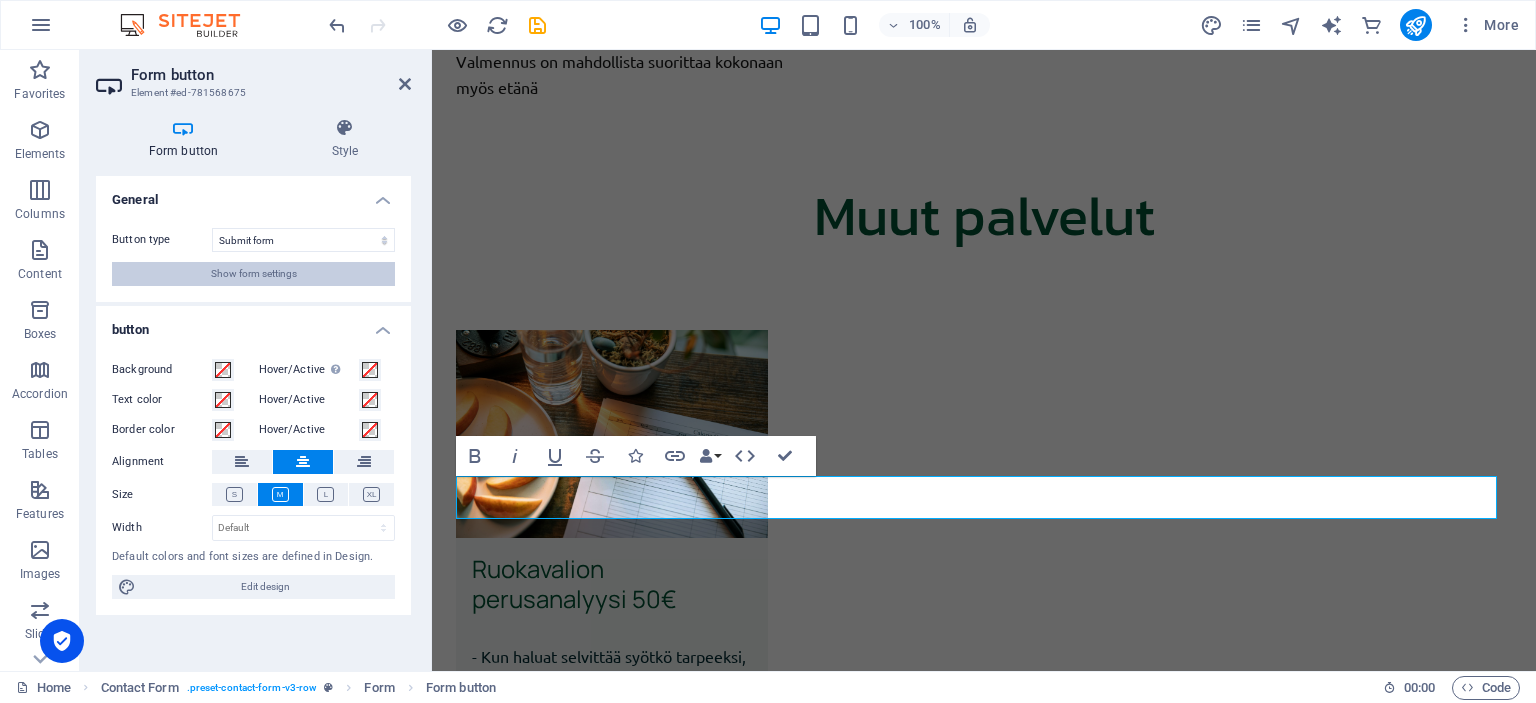 click on "Show form settings" at bounding box center (254, 274) 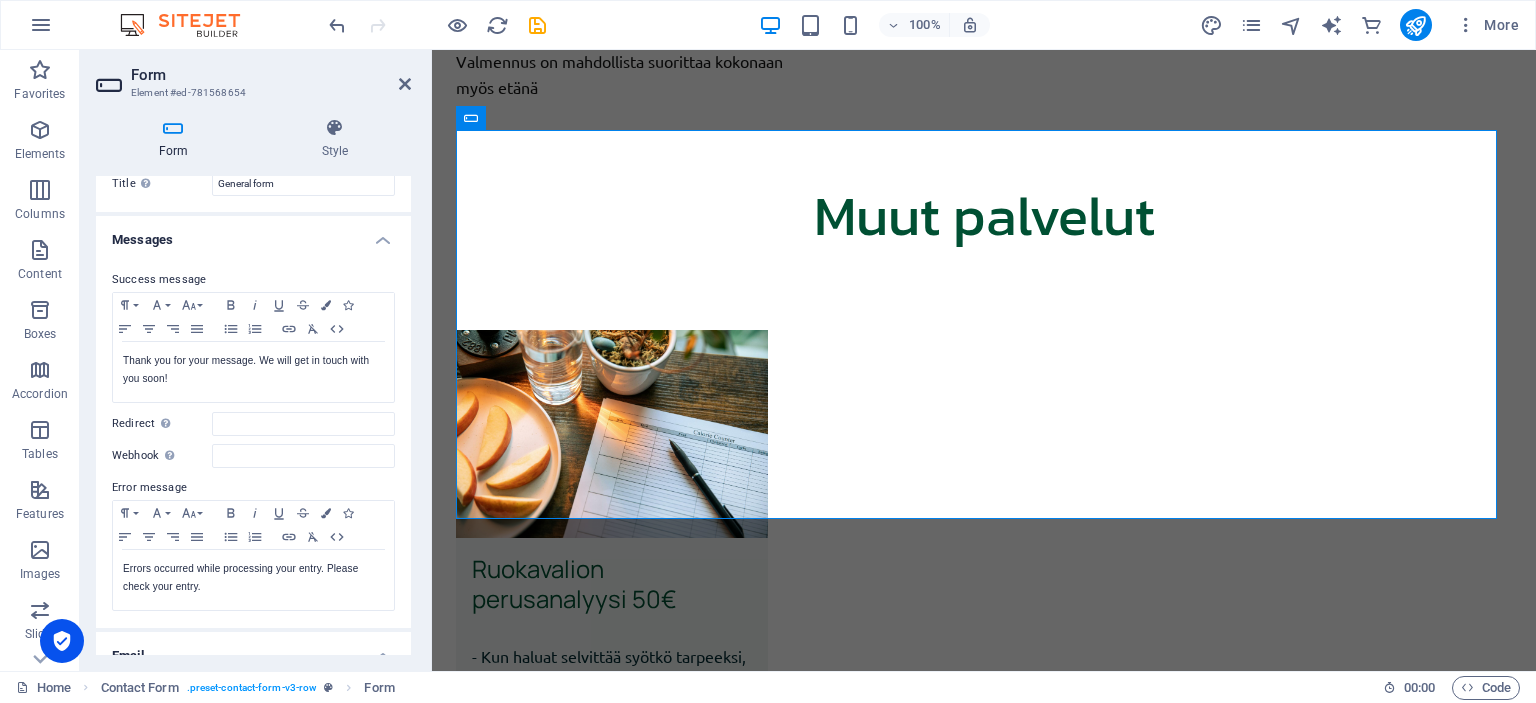 scroll, scrollTop: 37, scrollLeft: 0, axis: vertical 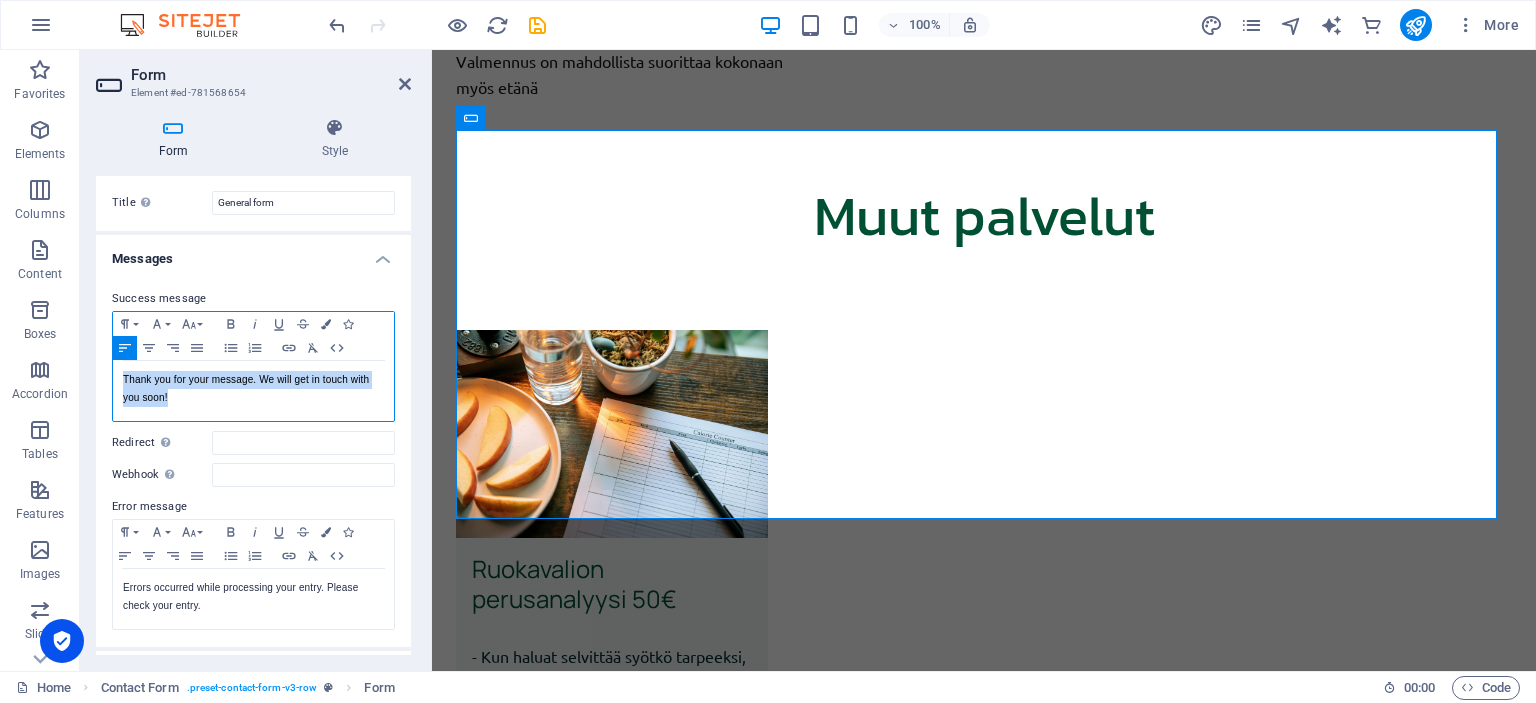drag, startPoint x: 182, startPoint y: 397, endPoint x: 120, endPoint y: 375, distance: 65.78754 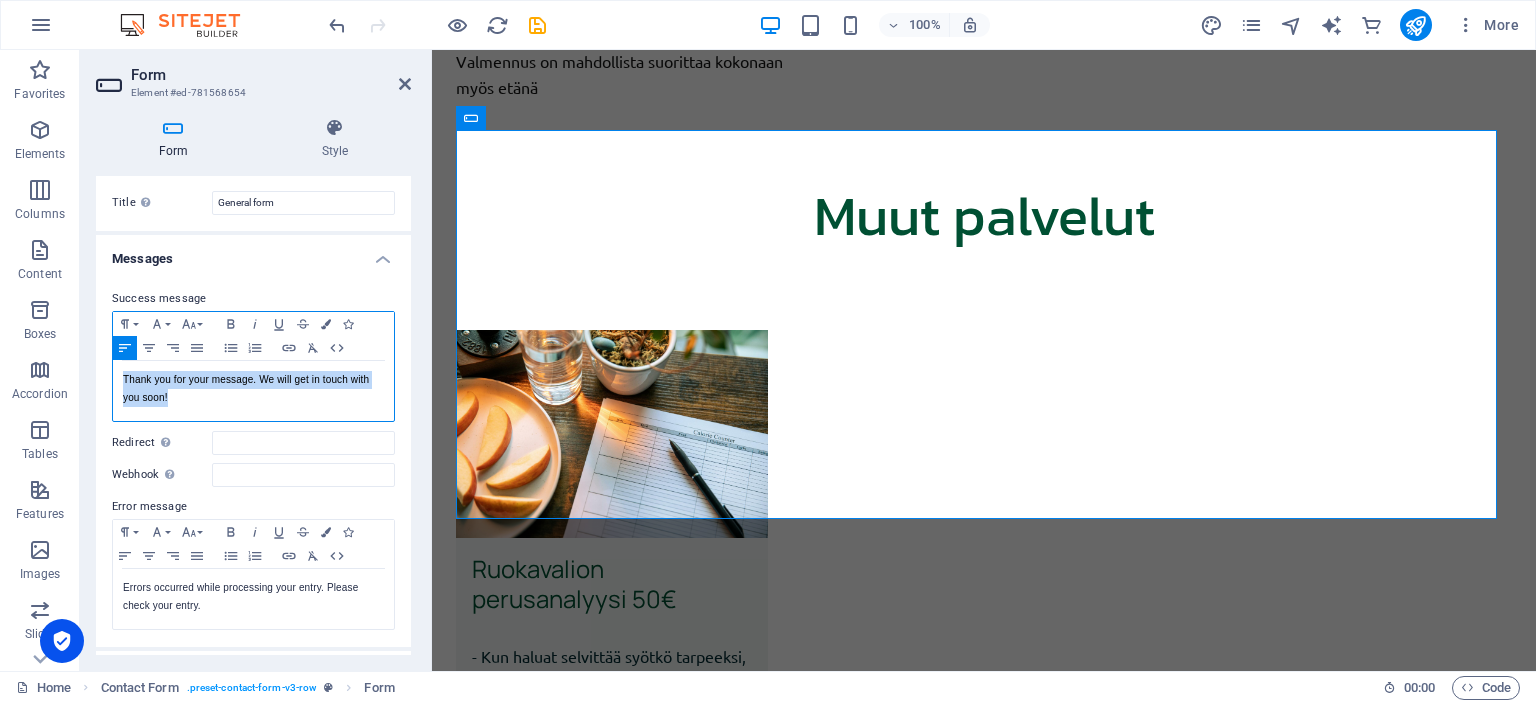 type 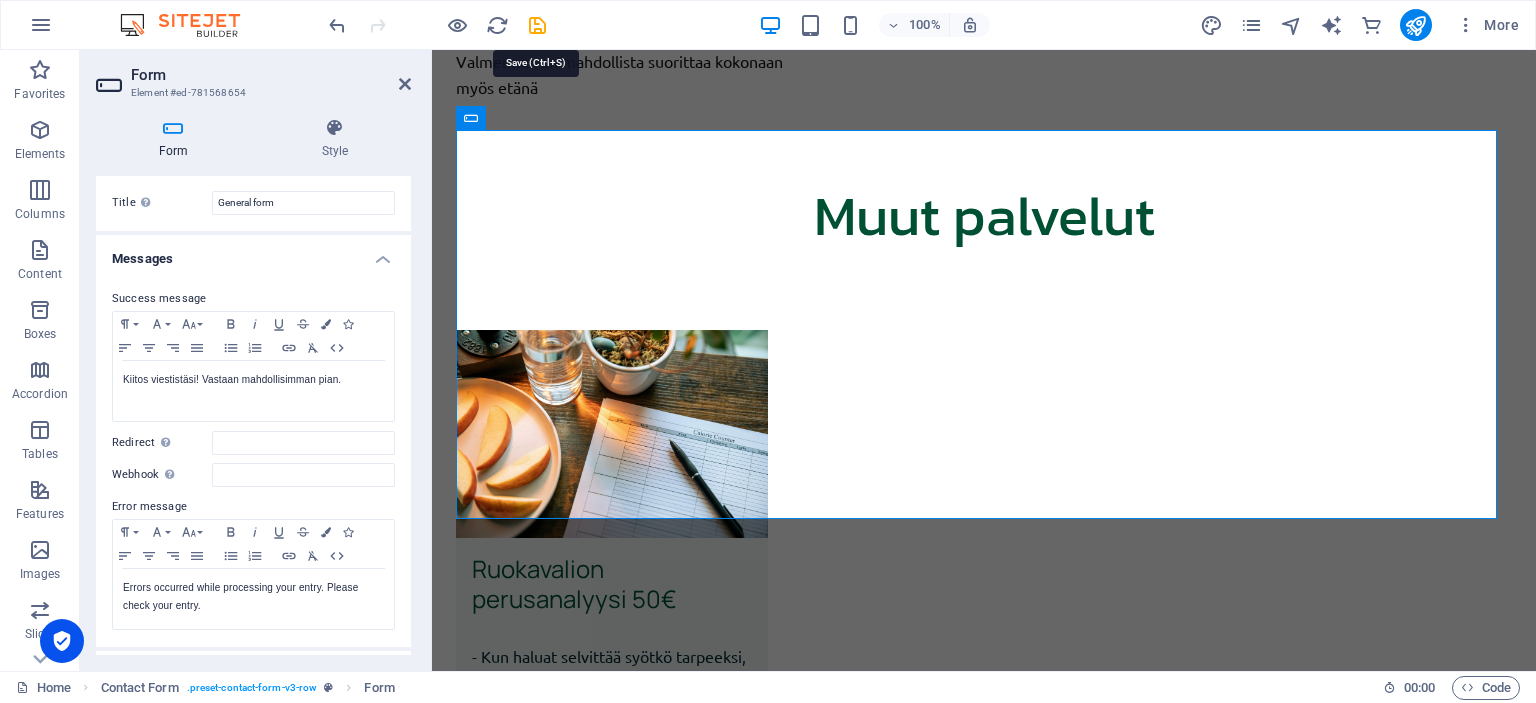 click at bounding box center (537, 25) 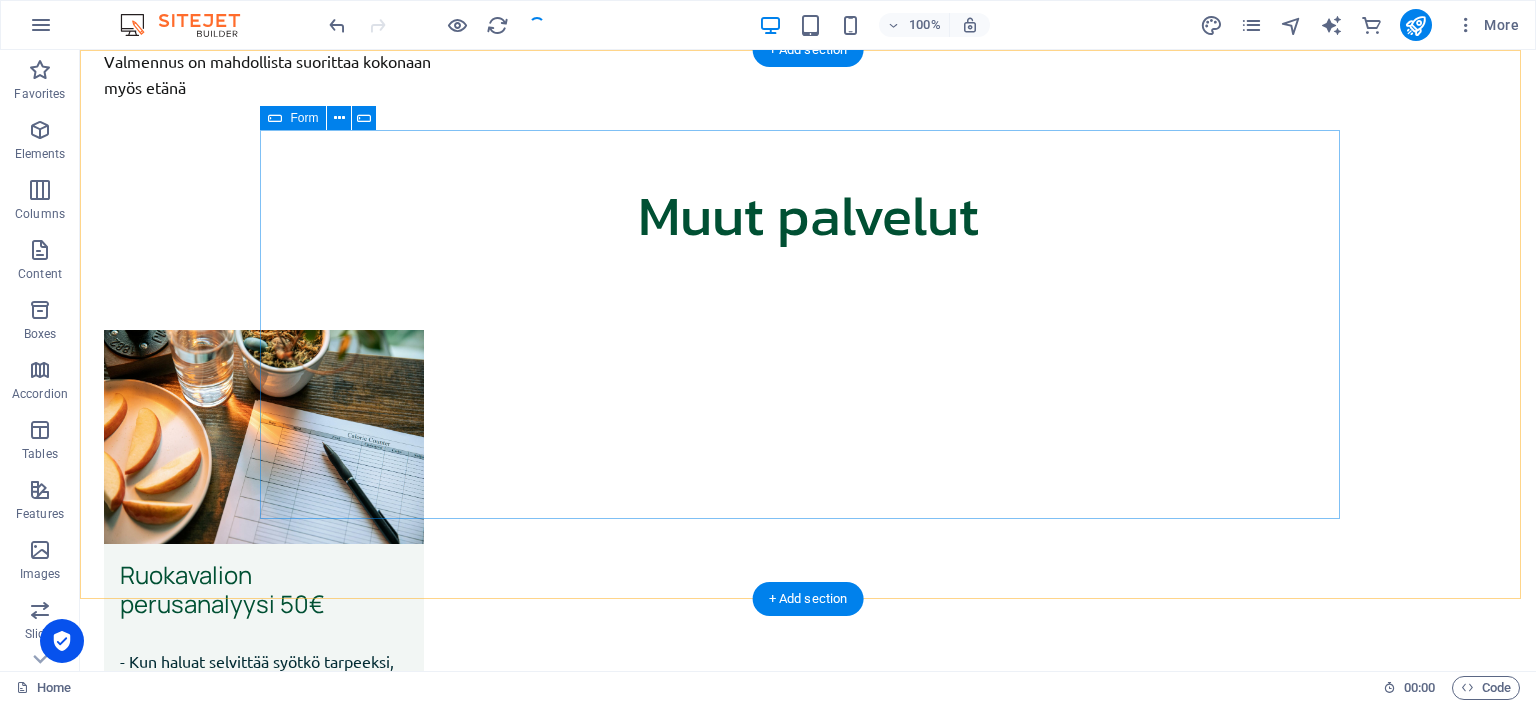 scroll, scrollTop: 3744, scrollLeft: 0, axis: vertical 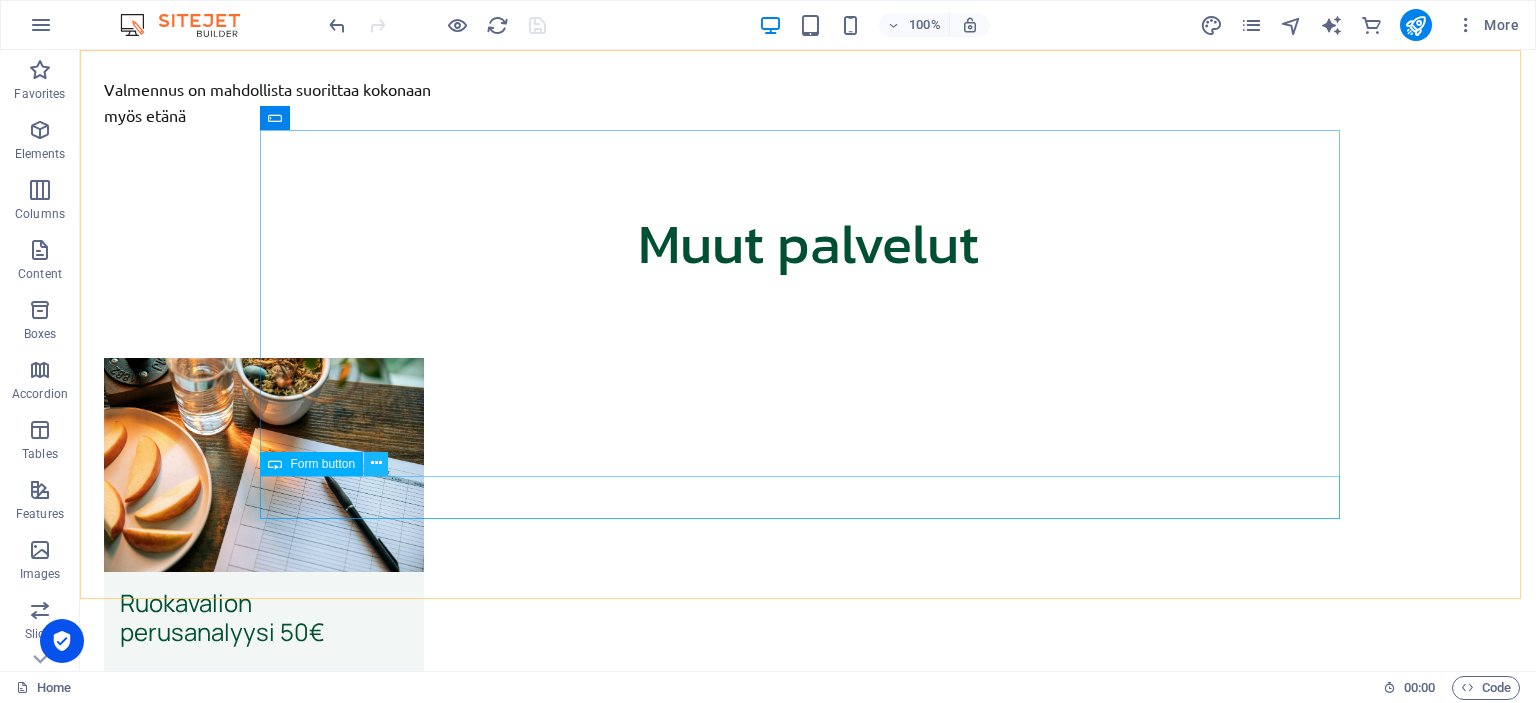 click at bounding box center [376, 463] 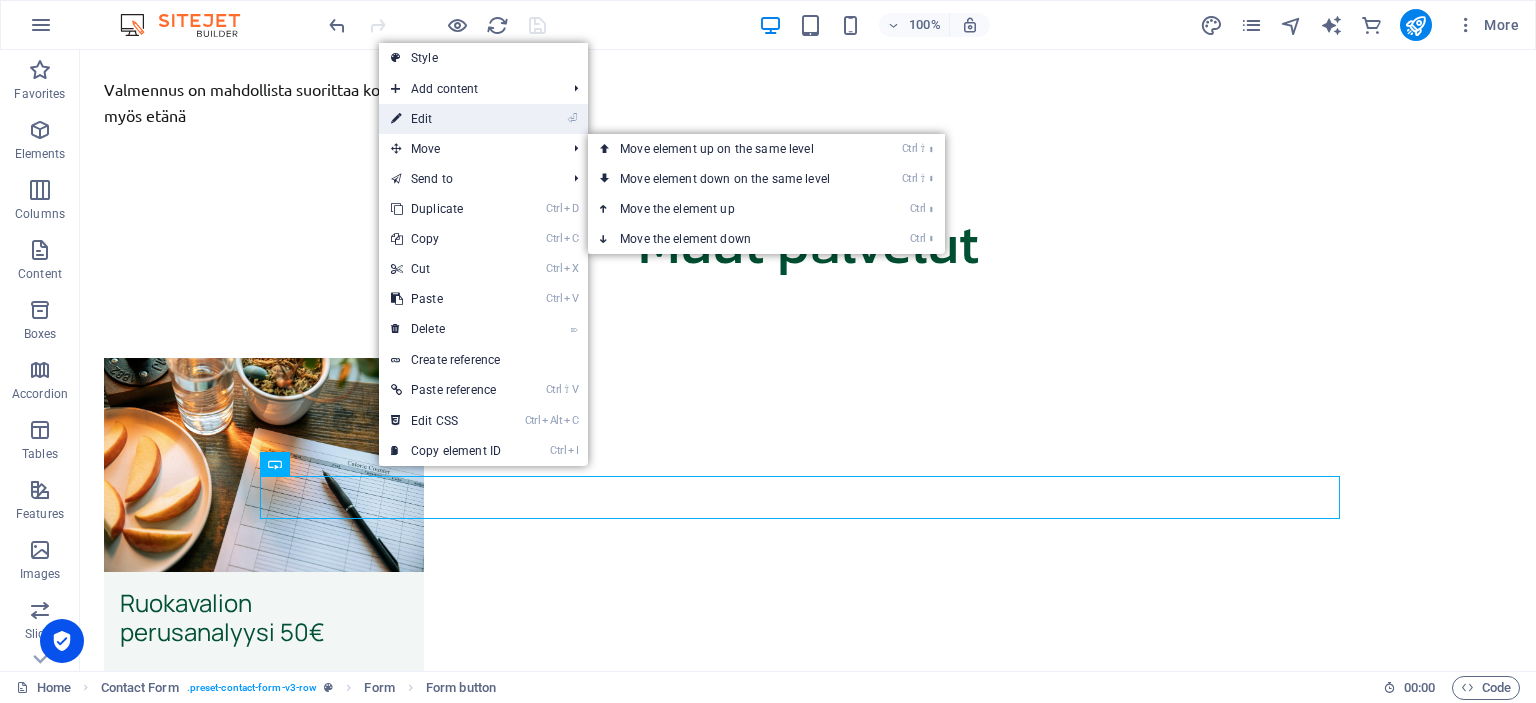 click on "⏎  Edit" at bounding box center [446, 119] 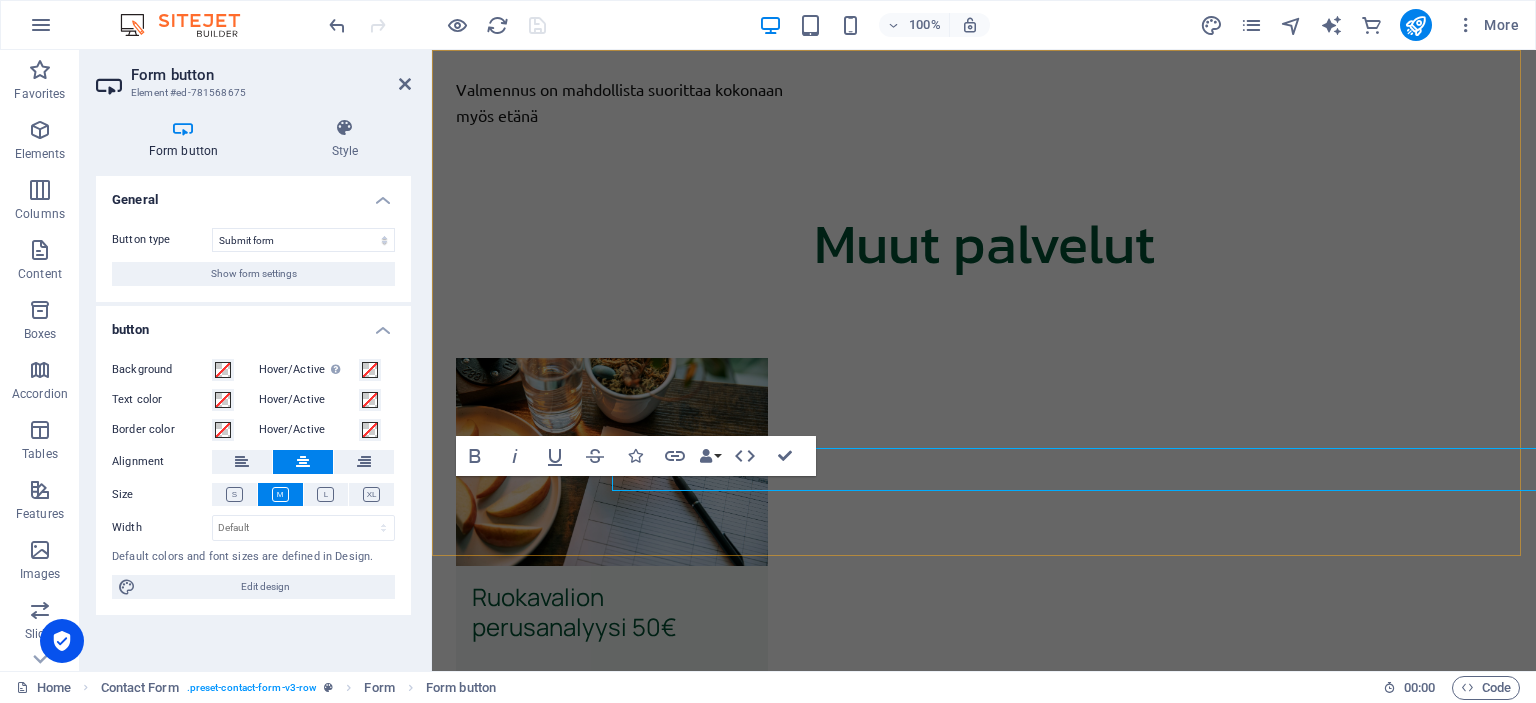 scroll, scrollTop: 3772, scrollLeft: 0, axis: vertical 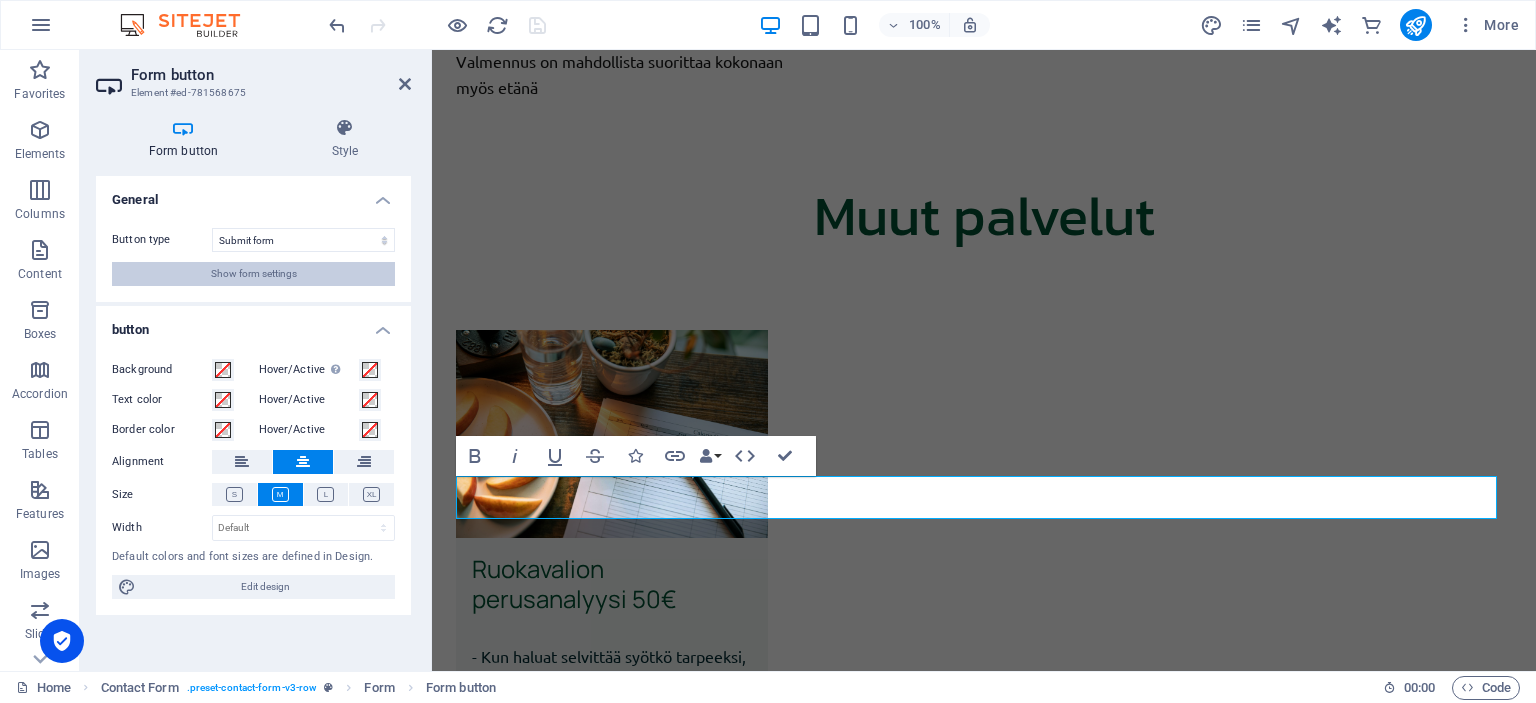 click on "Show form settings" at bounding box center [253, 274] 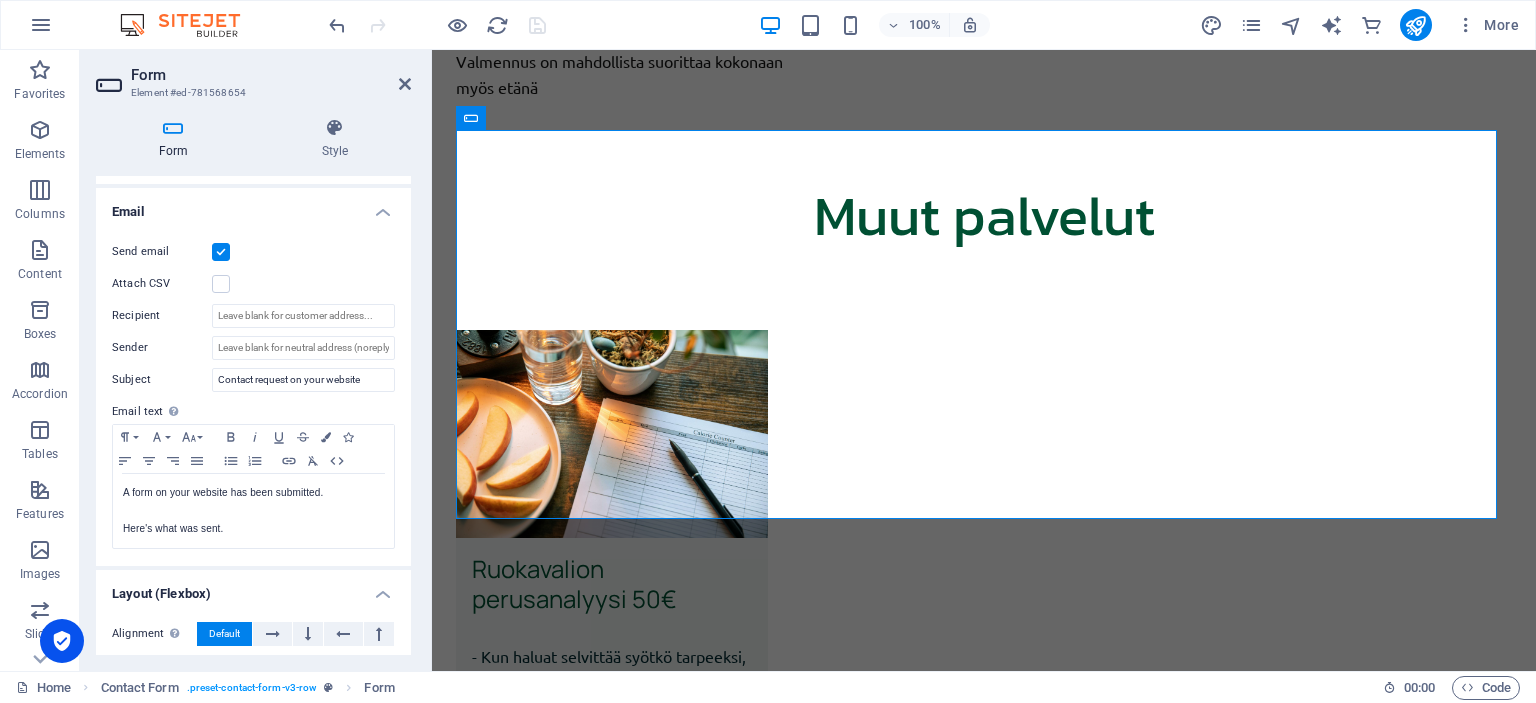 scroll, scrollTop: 0, scrollLeft: 0, axis: both 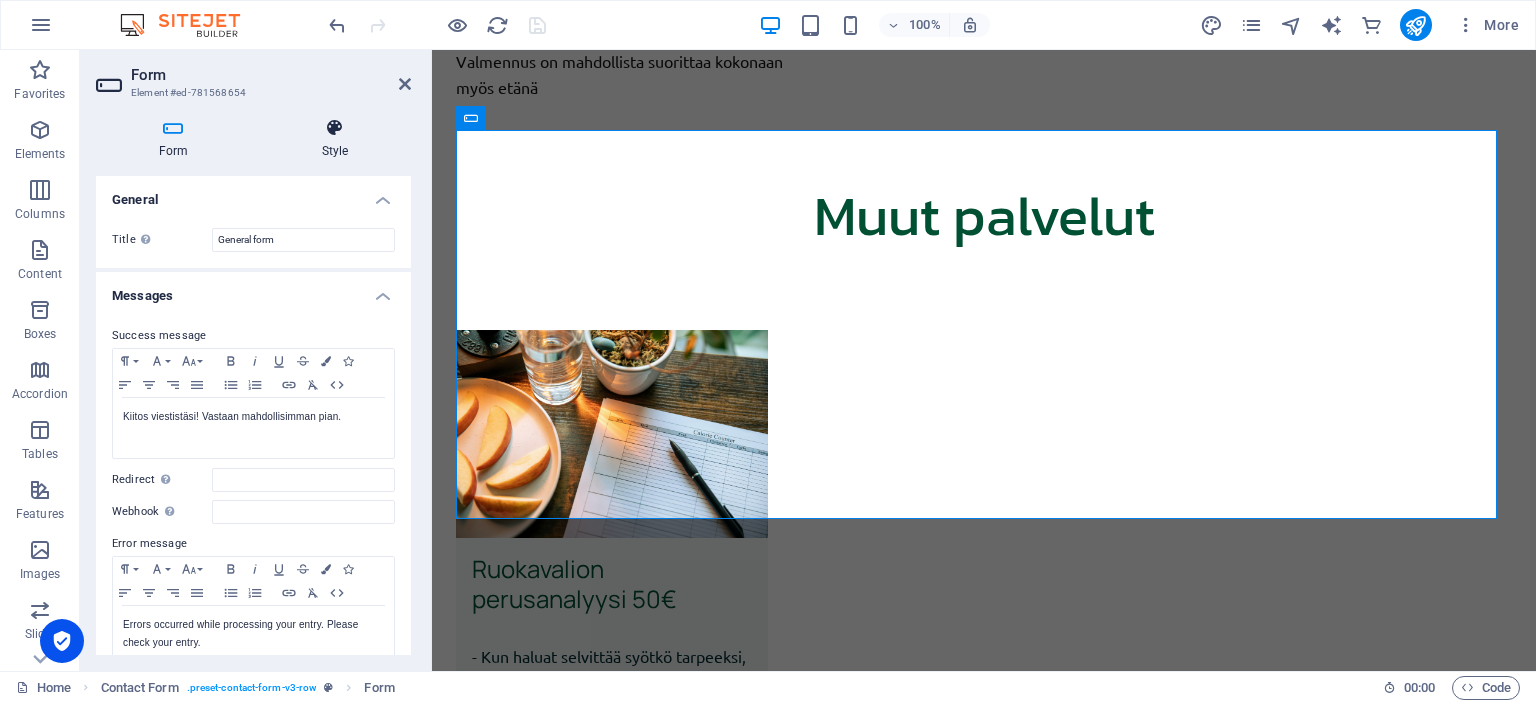 click at bounding box center (335, 128) 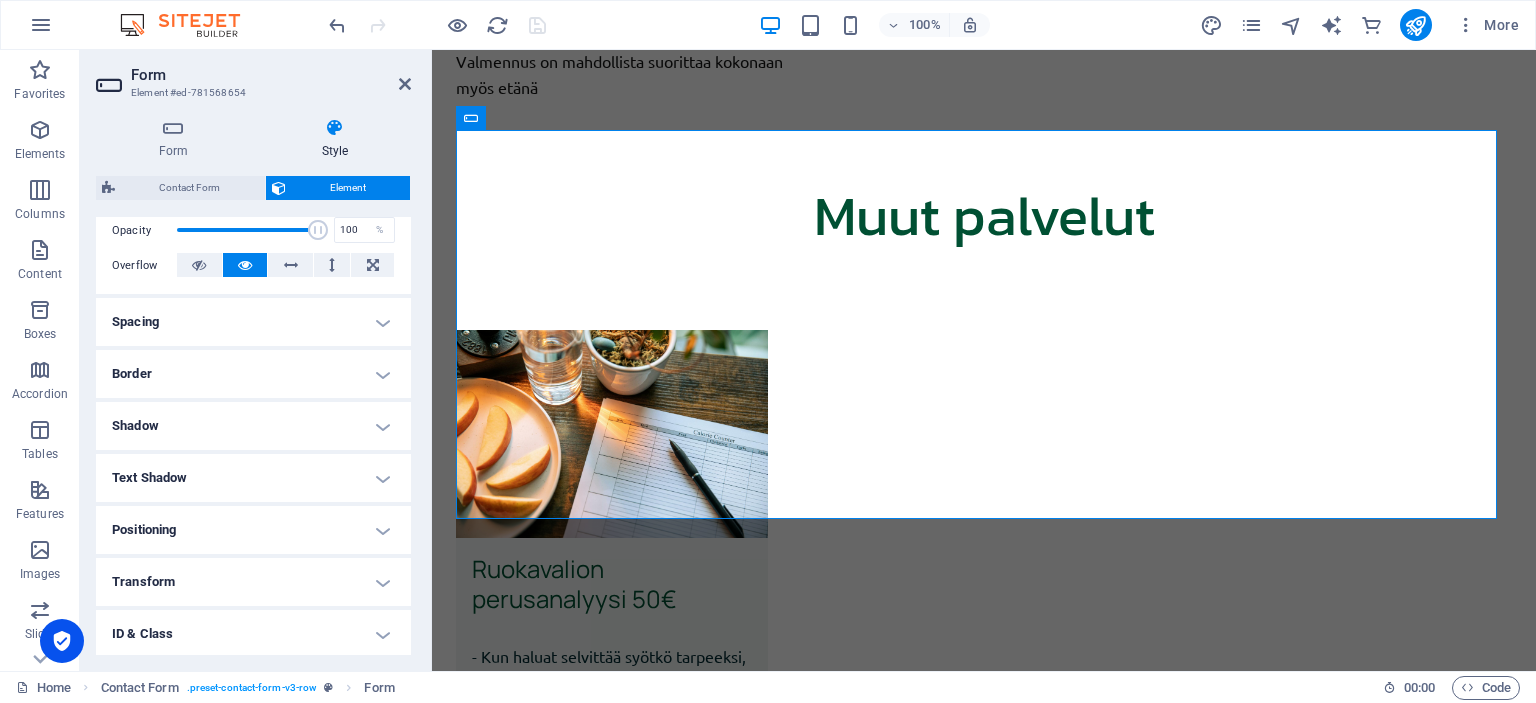 scroll, scrollTop: 406, scrollLeft: 0, axis: vertical 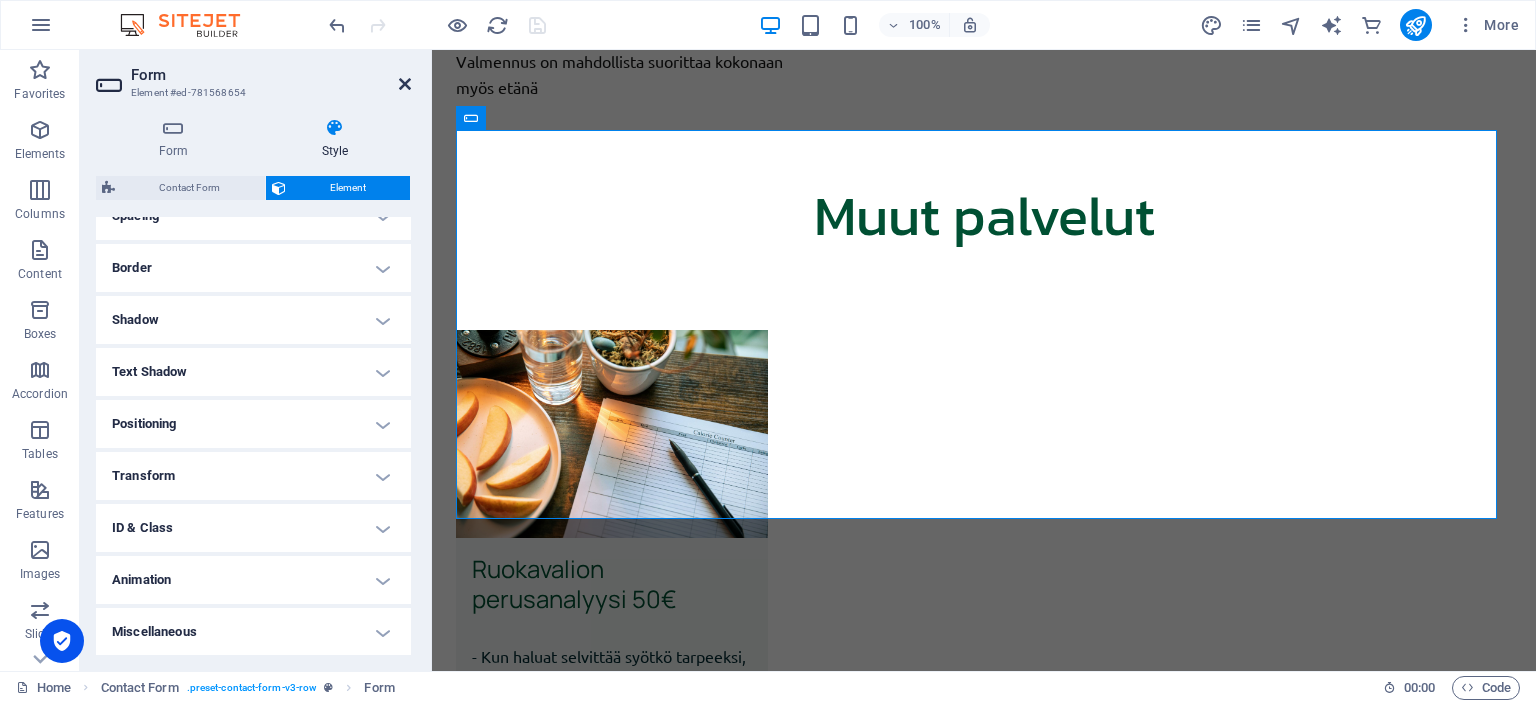 drag, startPoint x: 408, startPoint y: 87, endPoint x: 329, endPoint y: 37, distance: 93.49332 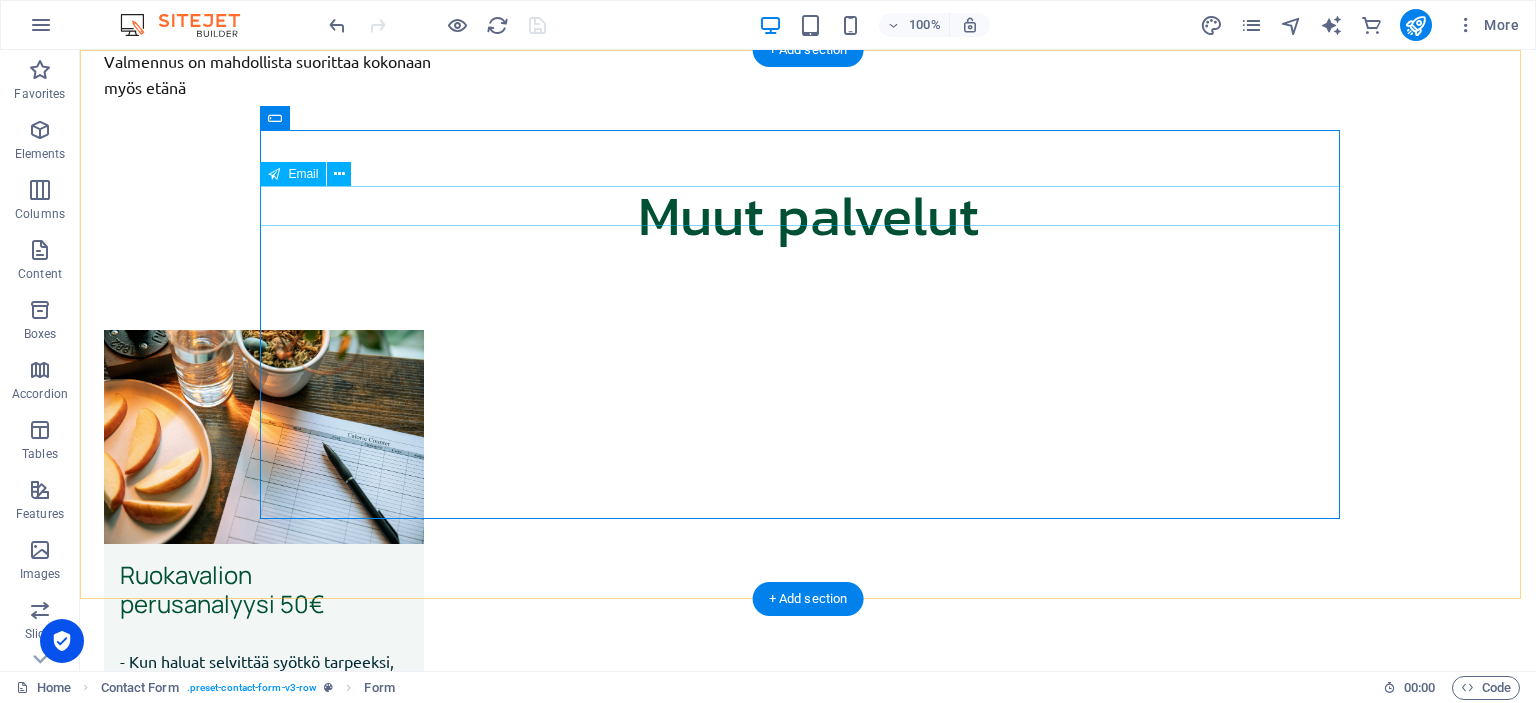 scroll, scrollTop: 3744, scrollLeft: 0, axis: vertical 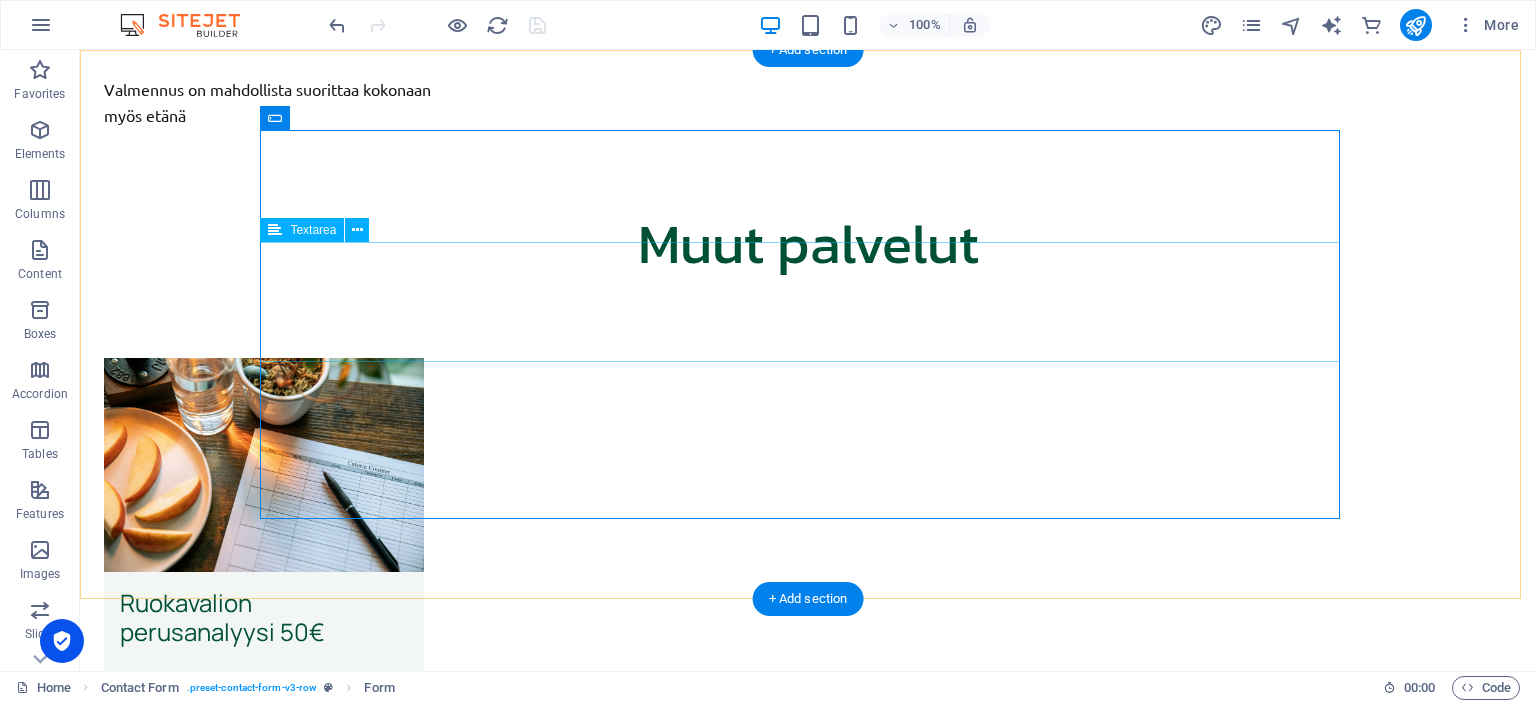click at bounding box center (808, 5507) 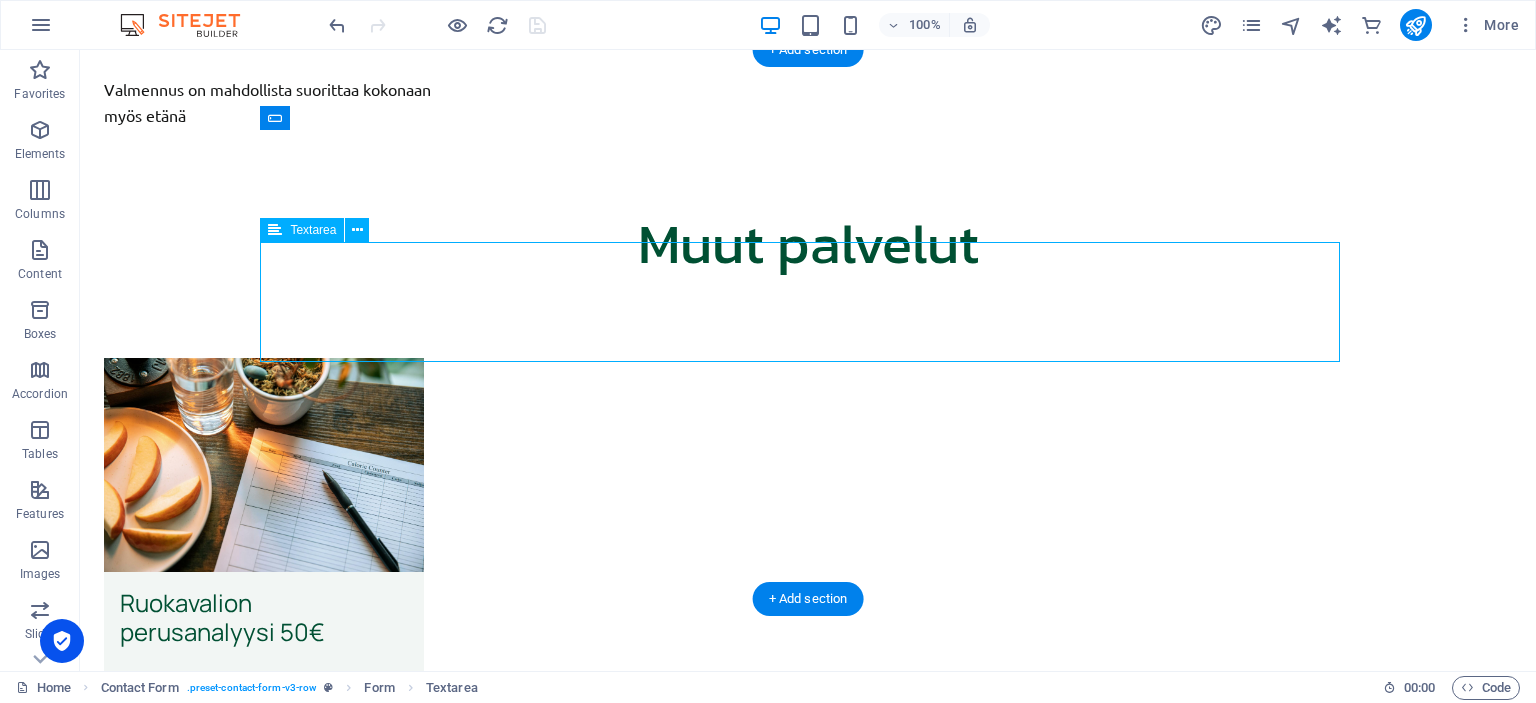 click at bounding box center (808, 5507) 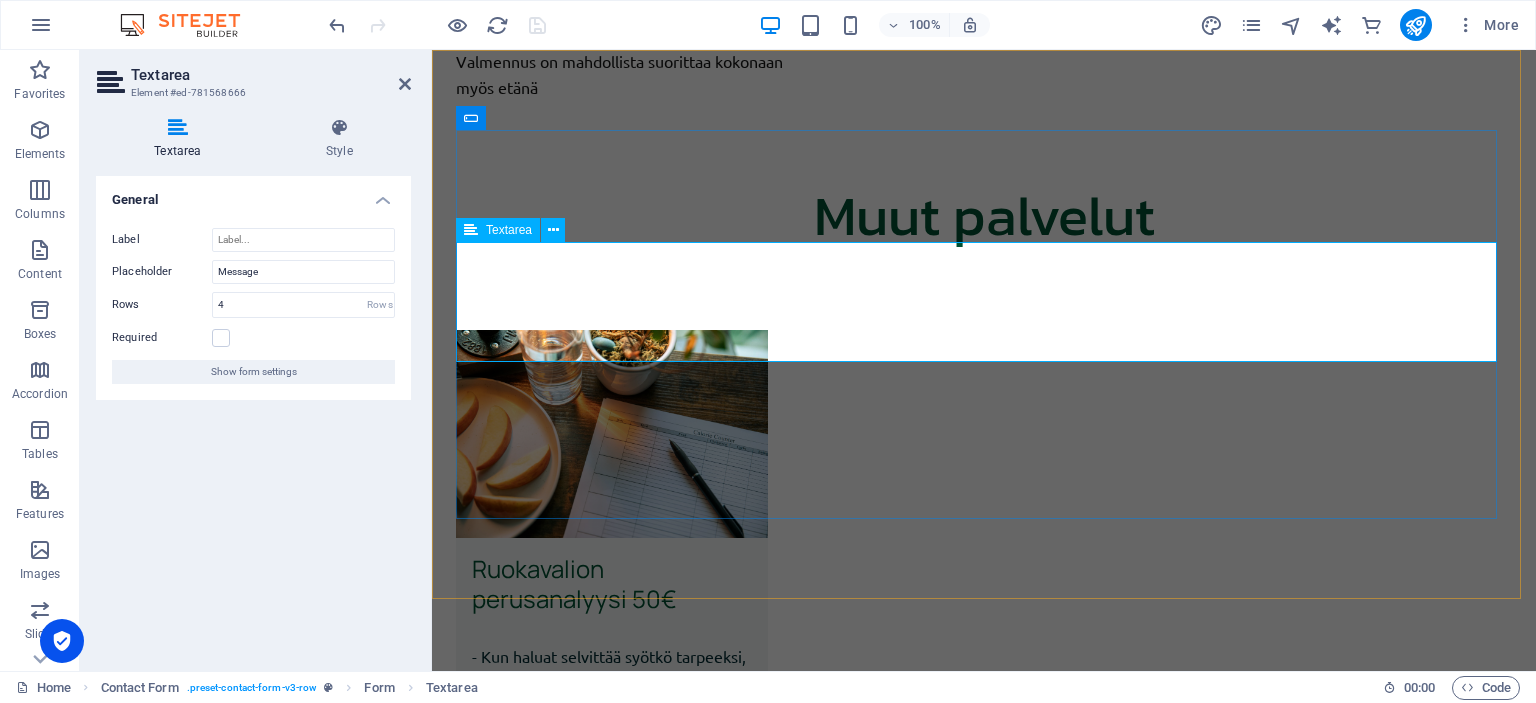 click at bounding box center (630, 5500) 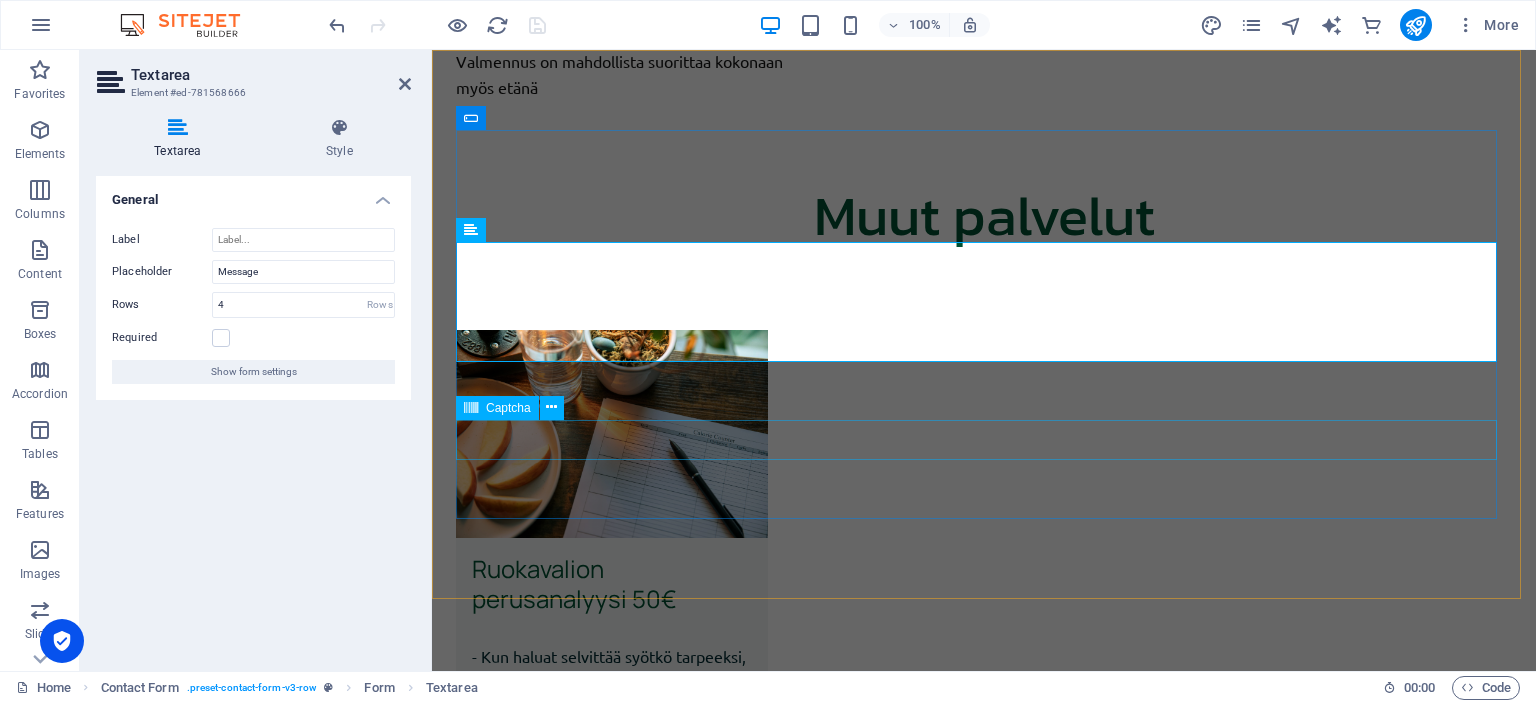click on "Unreadable? Regenerate" at bounding box center (984, 5647) 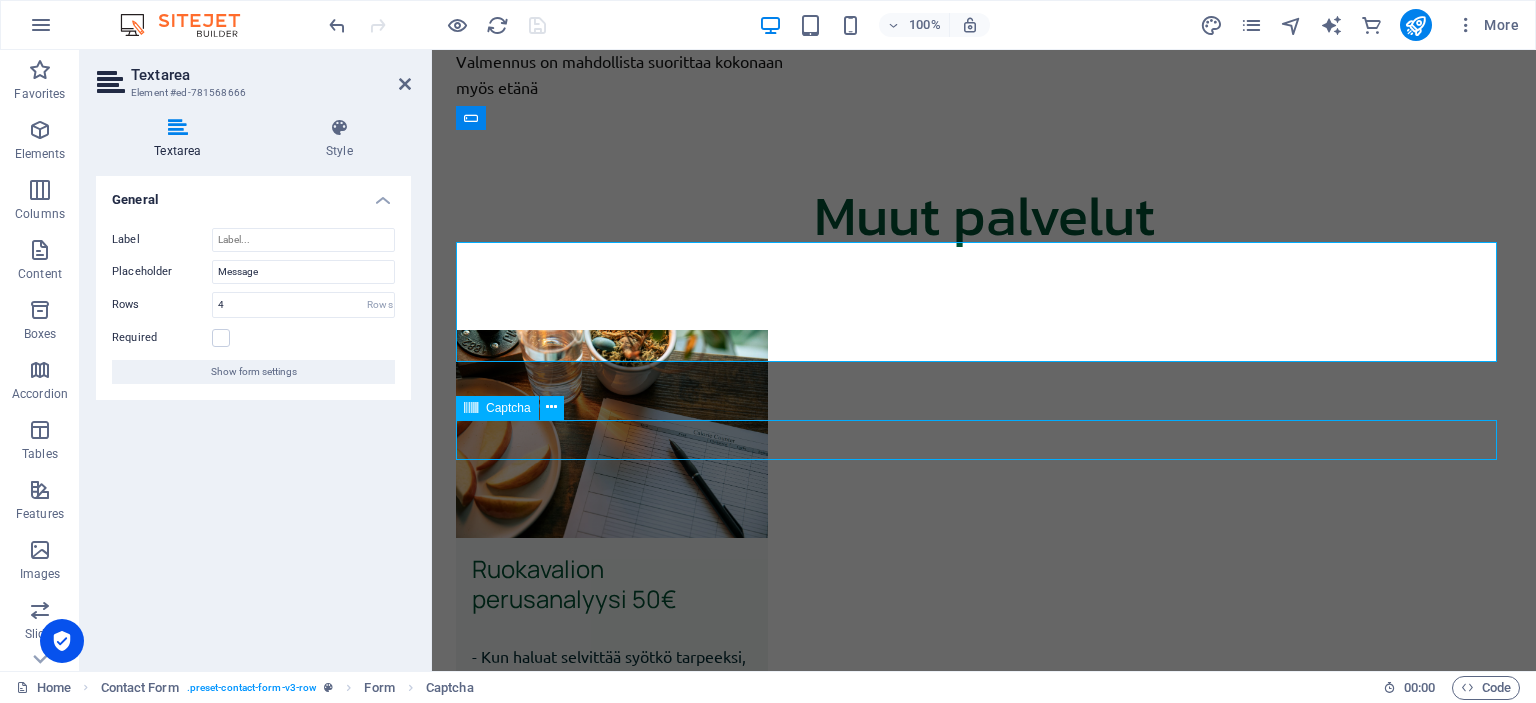 scroll, scrollTop: 3744, scrollLeft: 0, axis: vertical 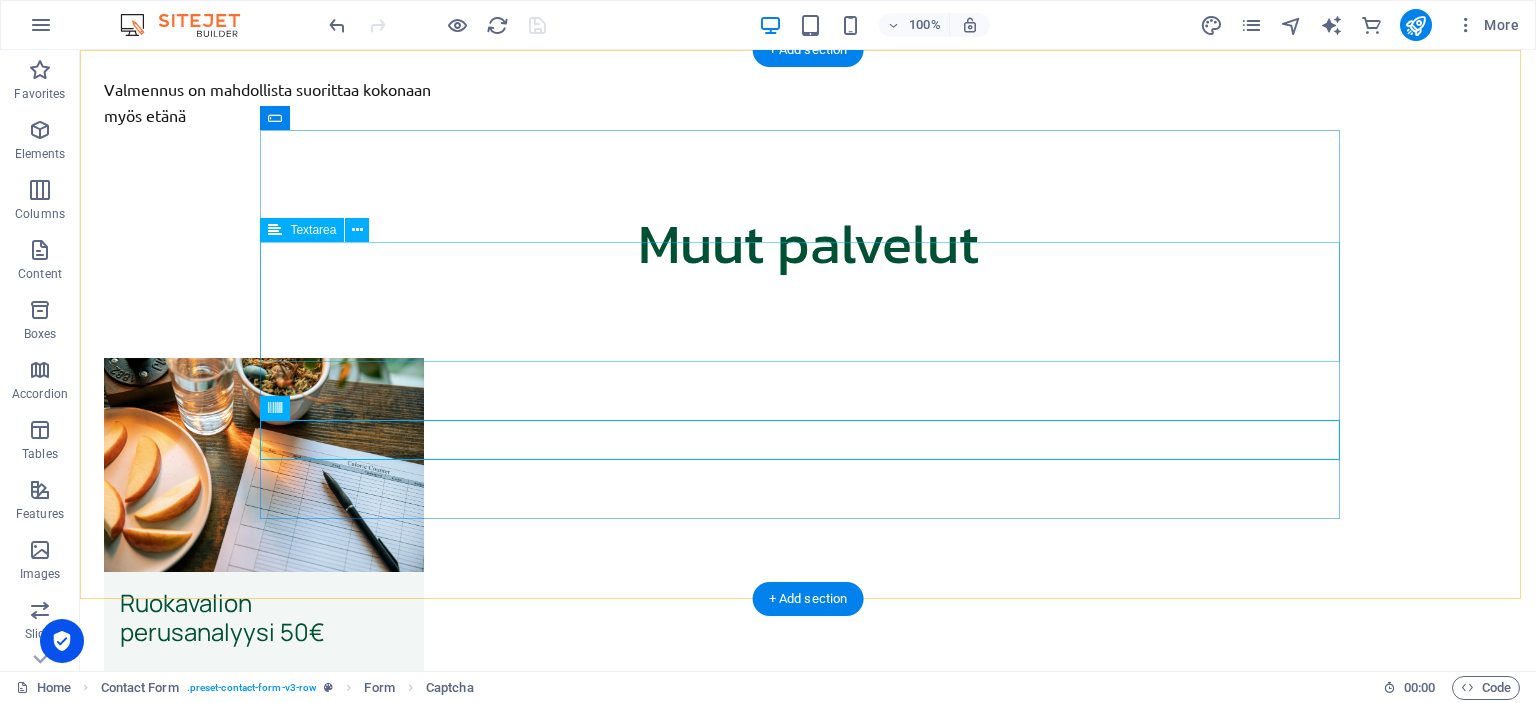 click on "Viesti (valinnainen)" at bounding box center (808, 5507) 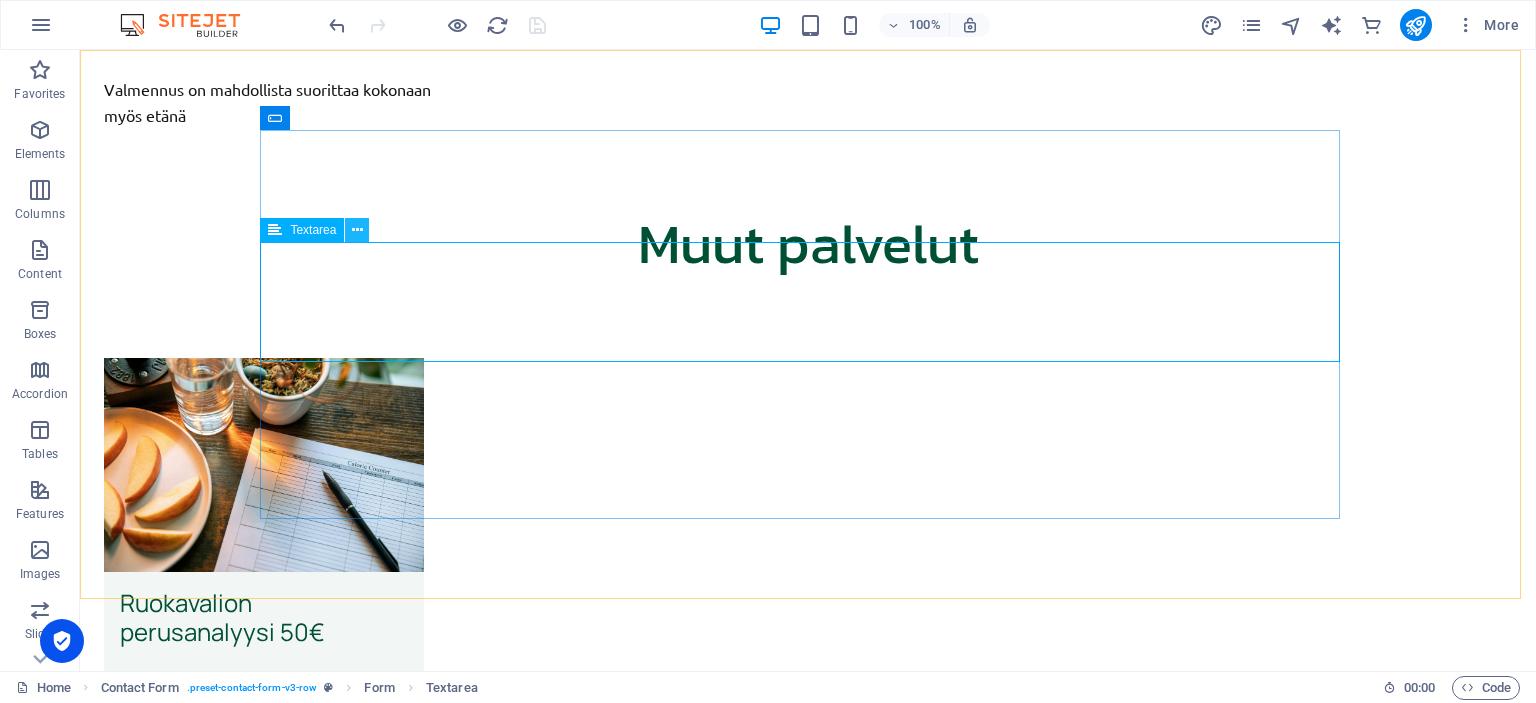 click at bounding box center [357, 230] 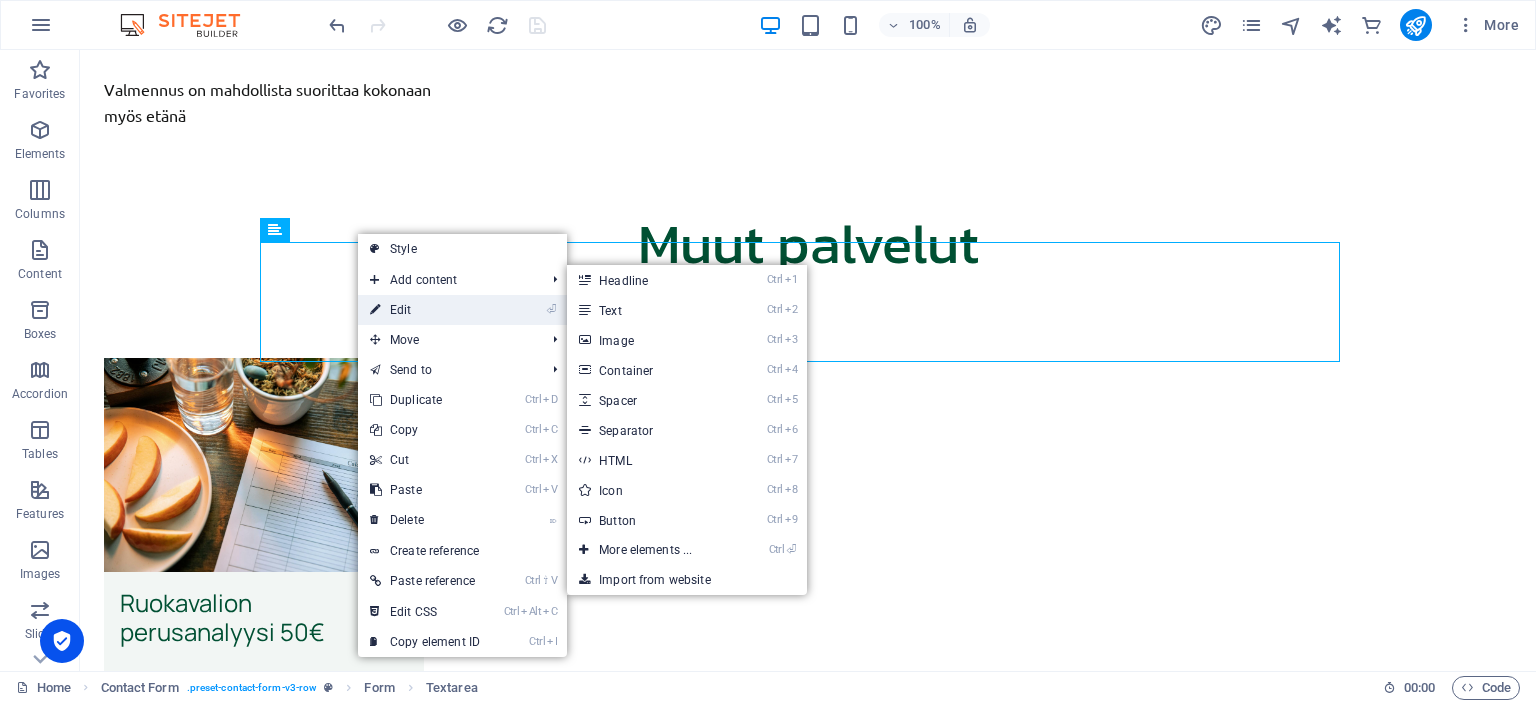 click on "⏎  Edit" at bounding box center (425, 310) 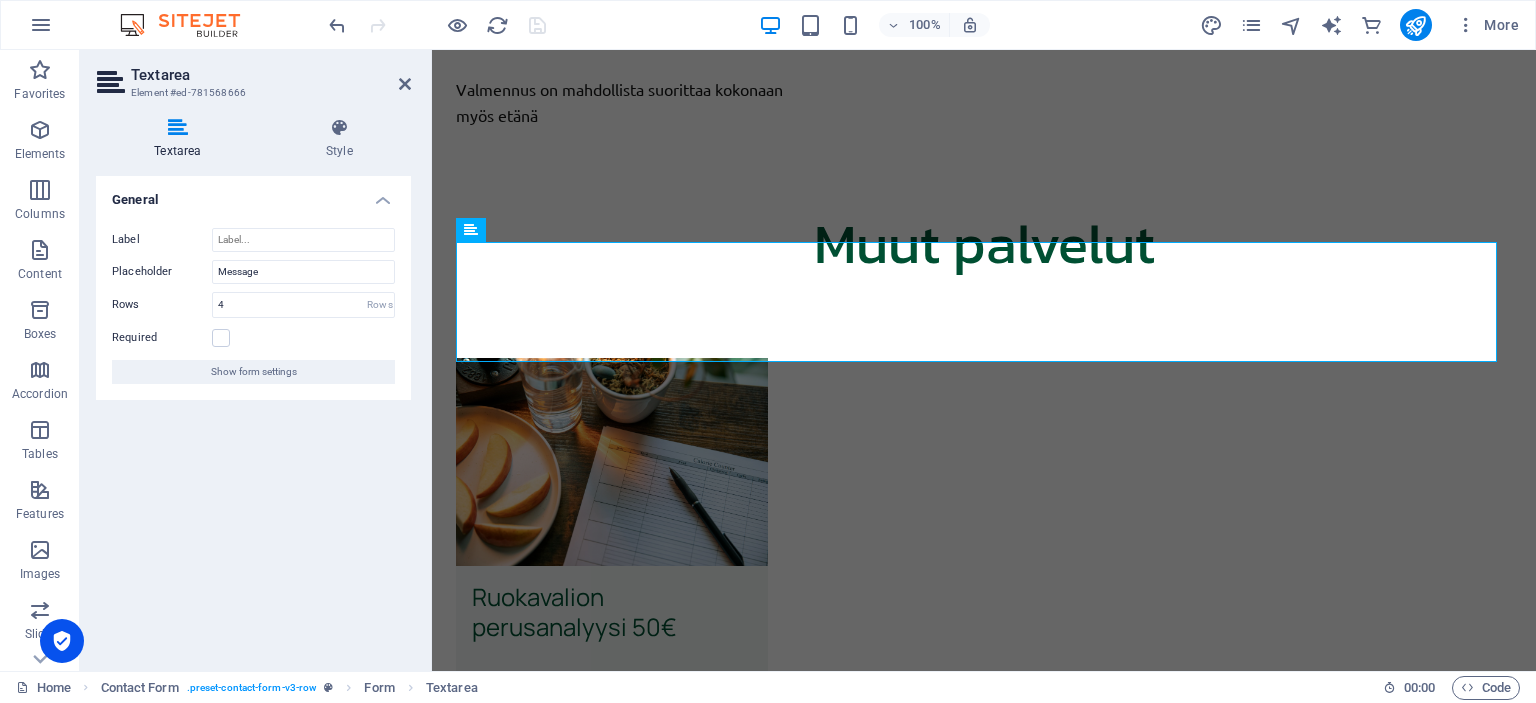 scroll, scrollTop: 3772, scrollLeft: 0, axis: vertical 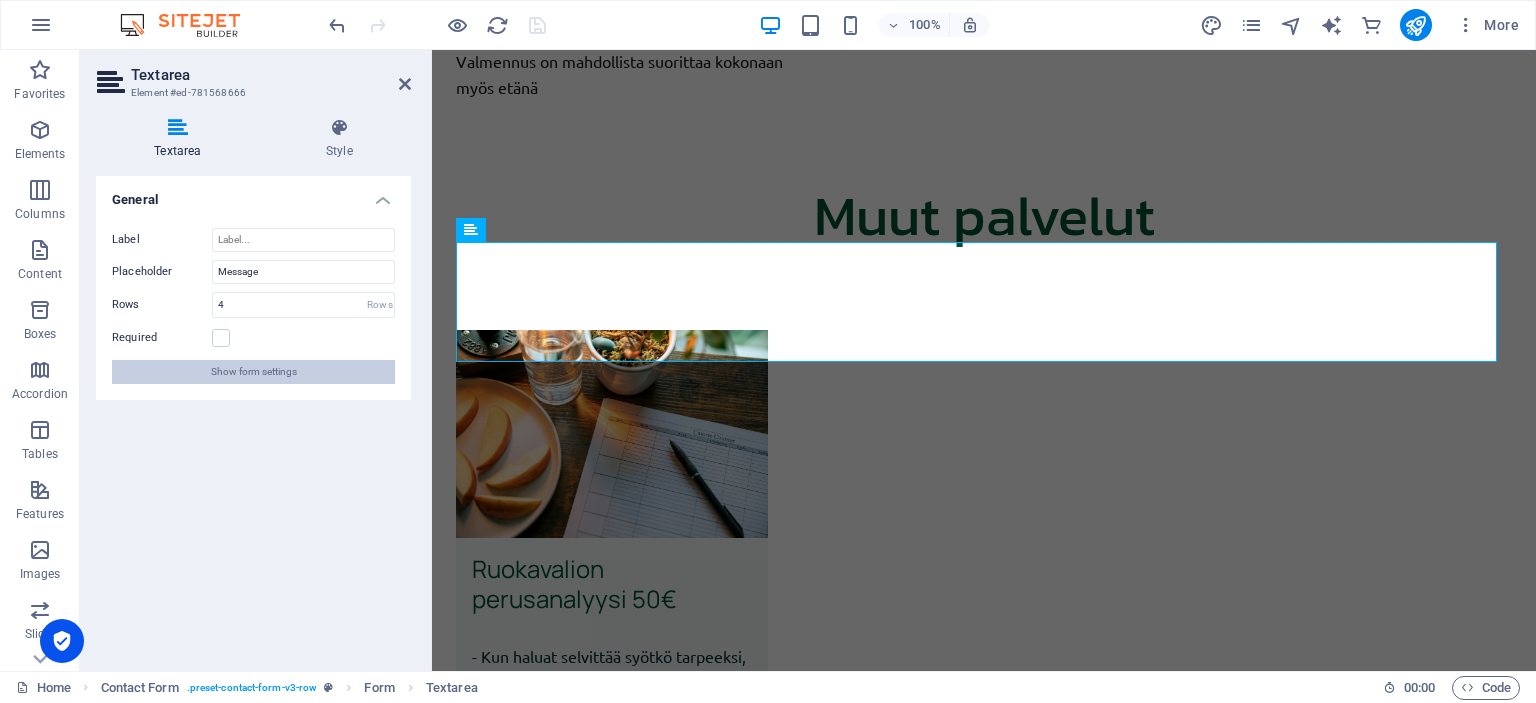 click on "Show form settings" at bounding box center (253, 372) 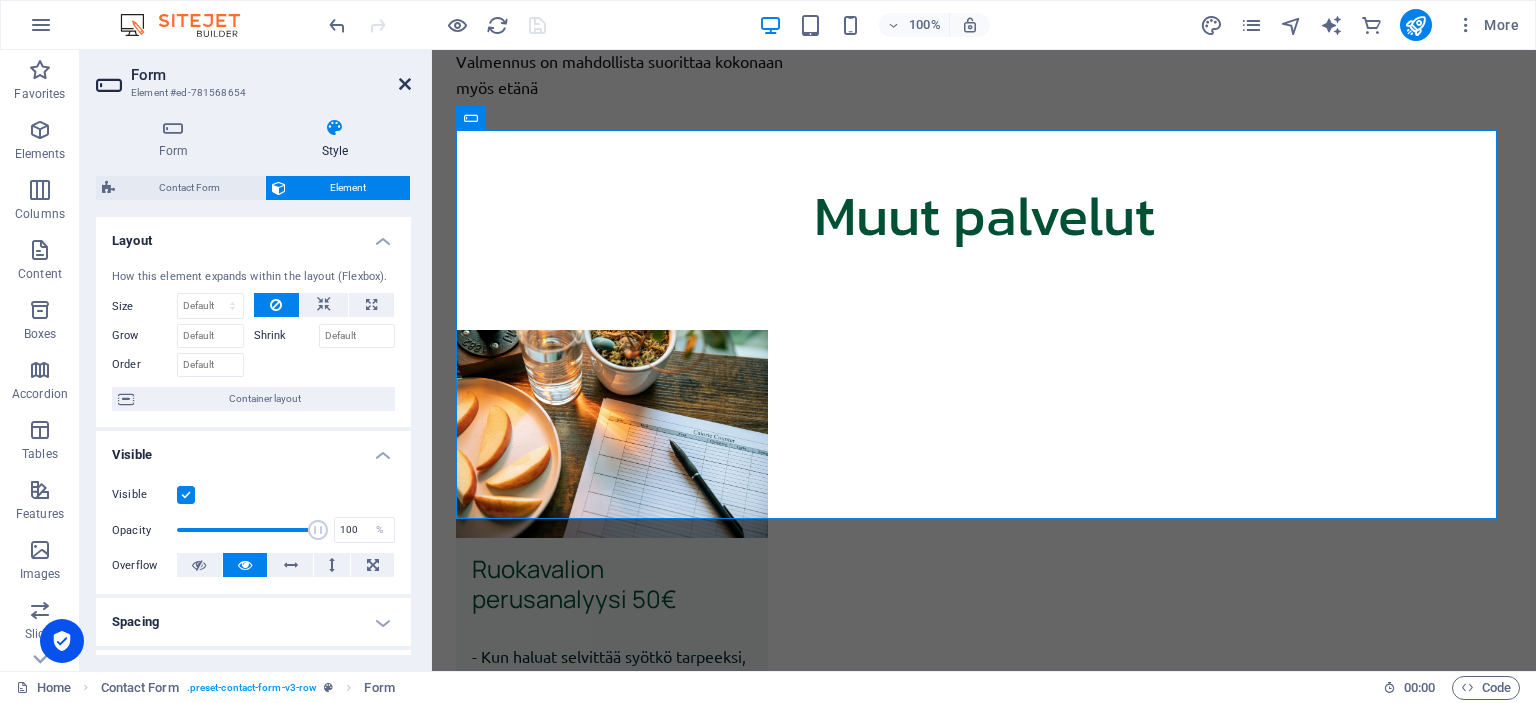 click at bounding box center (405, 84) 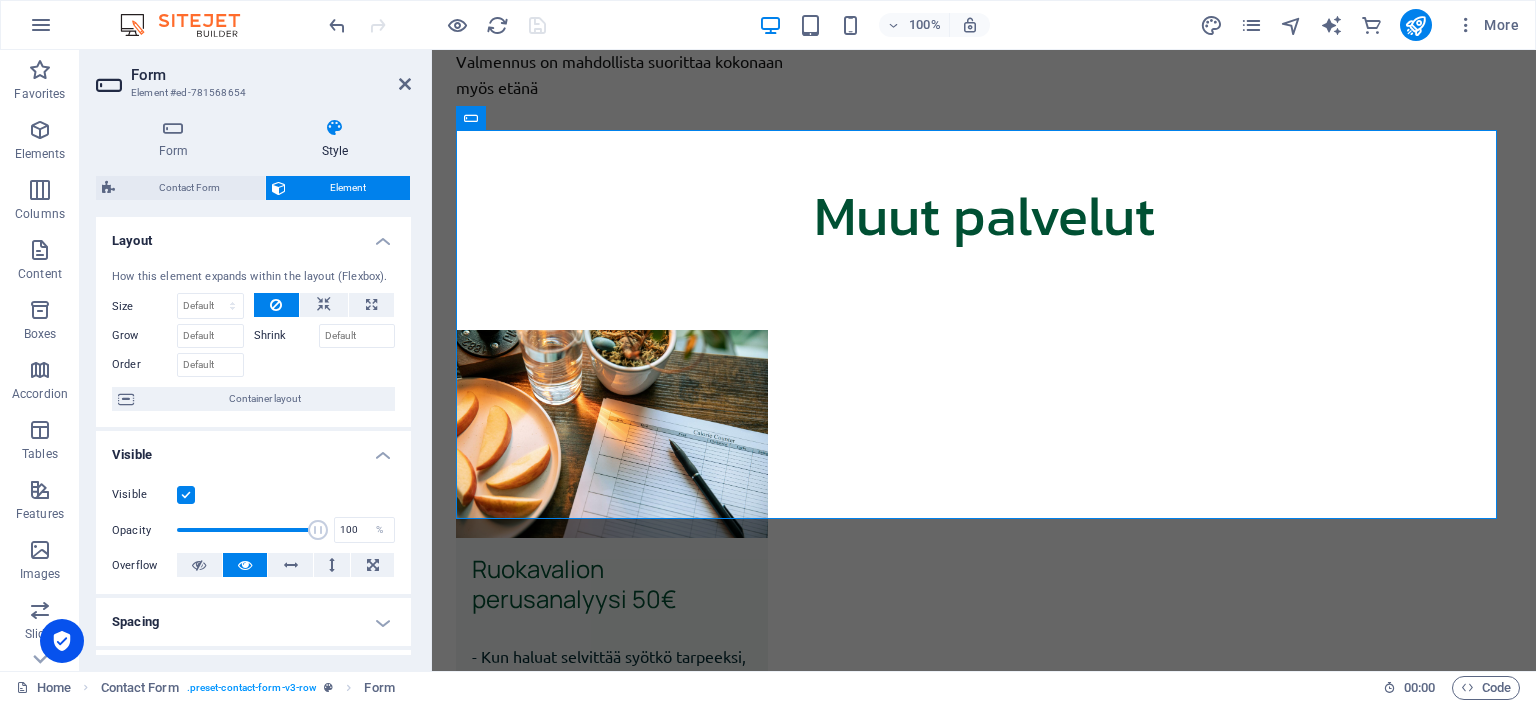 scroll, scrollTop: 3744, scrollLeft: 0, axis: vertical 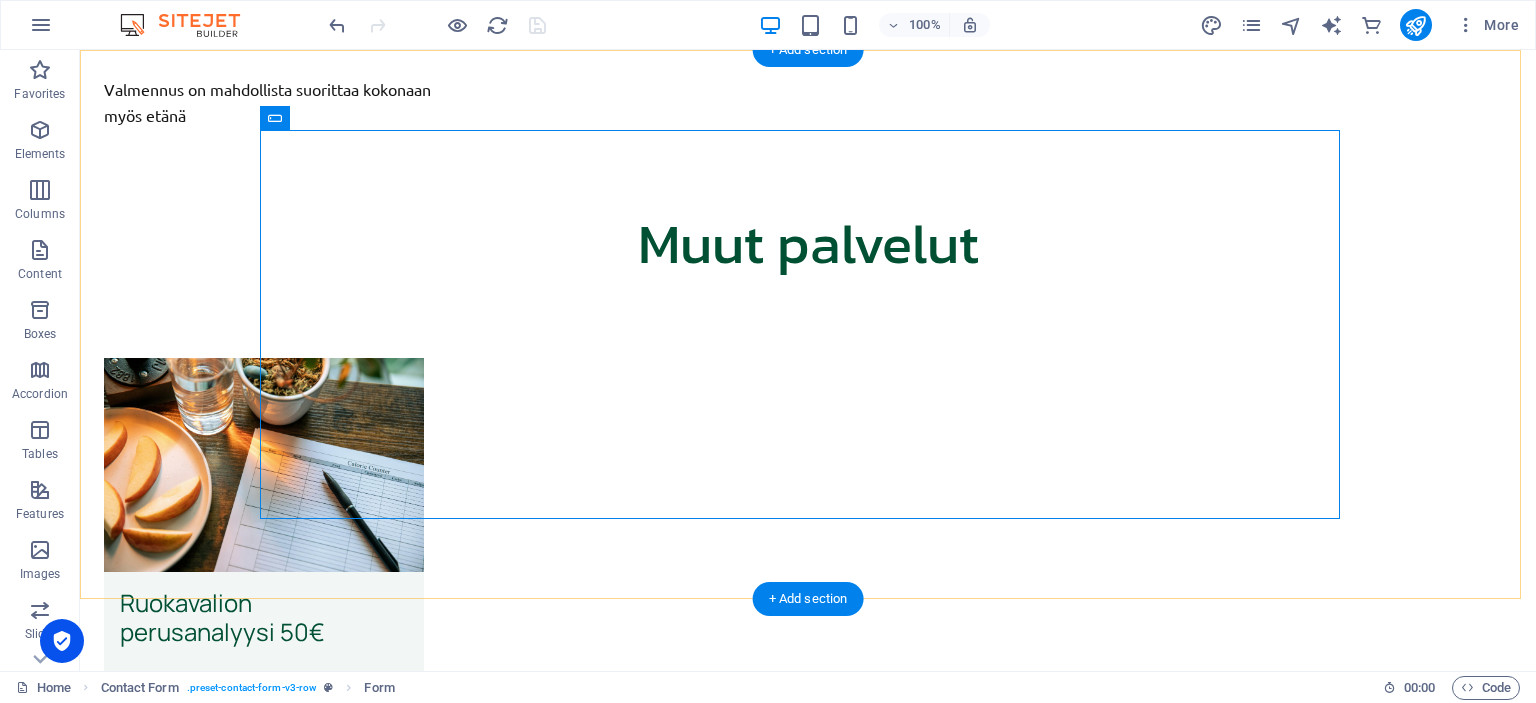 click on "[PERSON_NAME] Viesti (valinnainen)   {{ 'content.forms.privacy'|trans }} Unreadable? Regenerate Lähetä" at bounding box center (808, 5527) 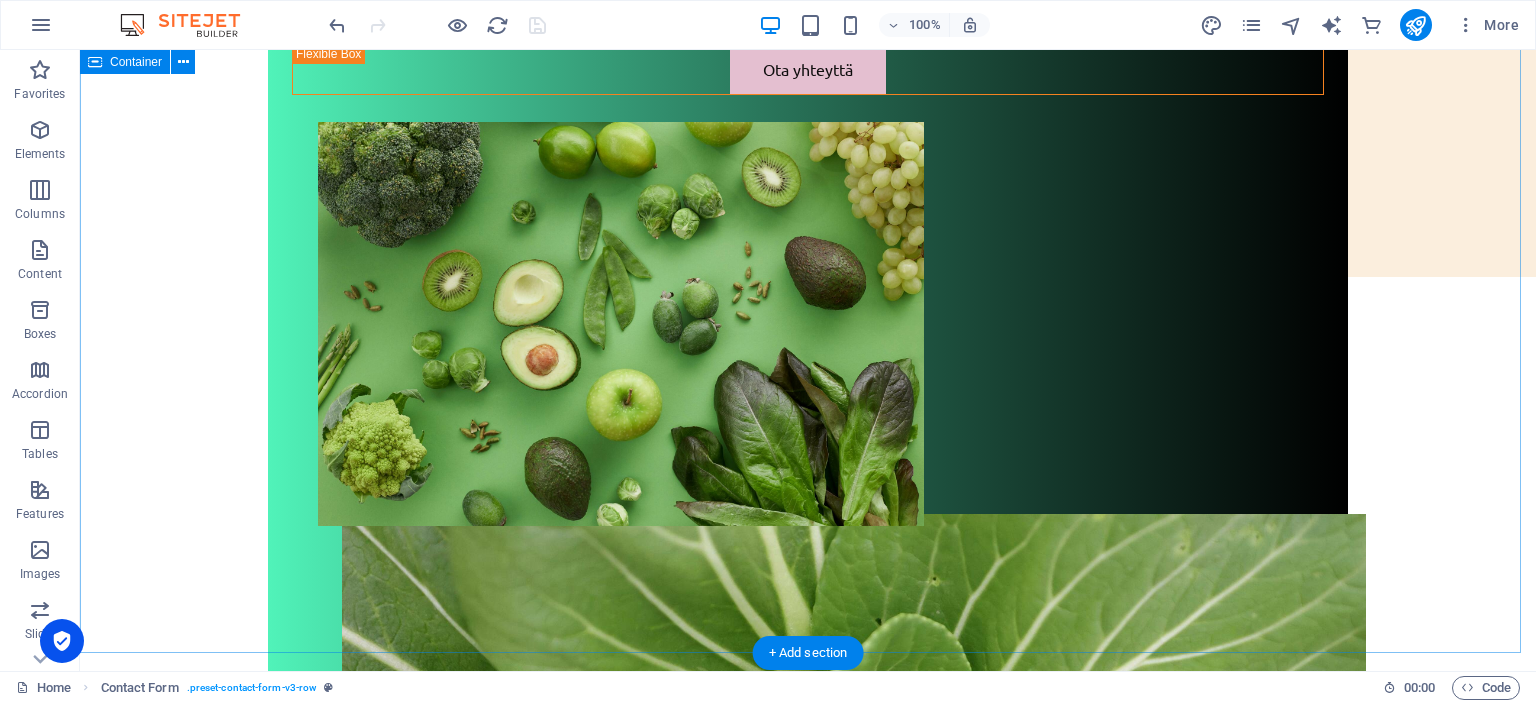 scroll, scrollTop: 209, scrollLeft: 0, axis: vertical 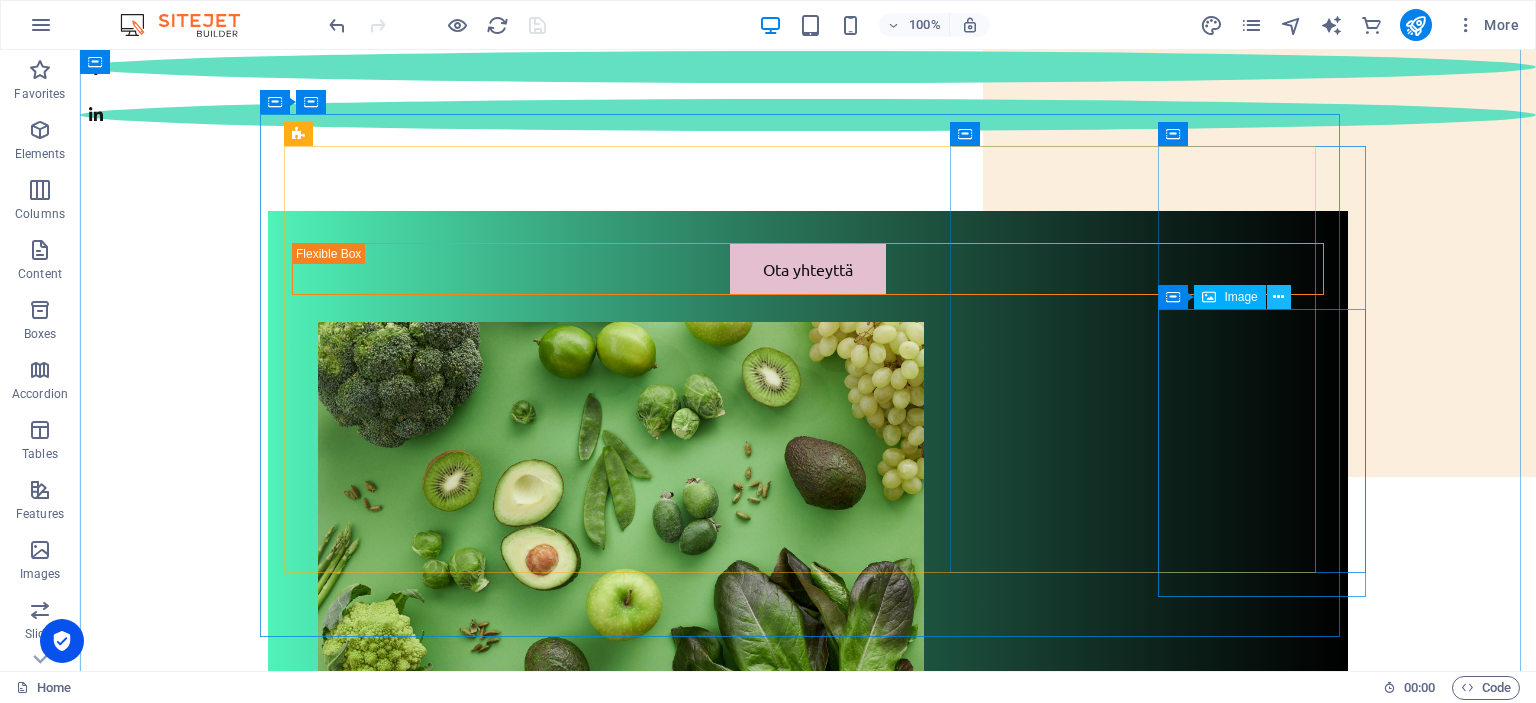 click at bounding box center [1278, 297] 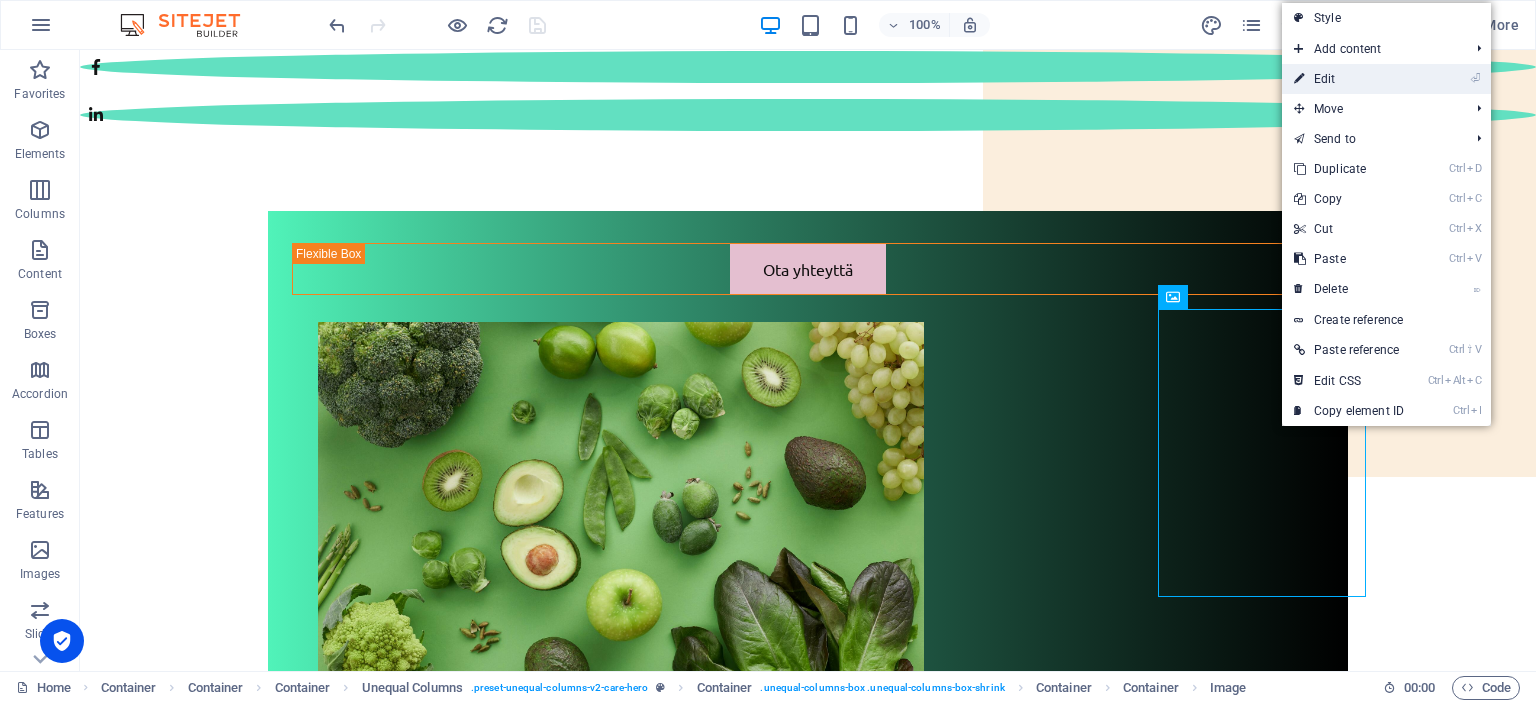 click on "⏎  Edit" at bounding box center [1349, 79] 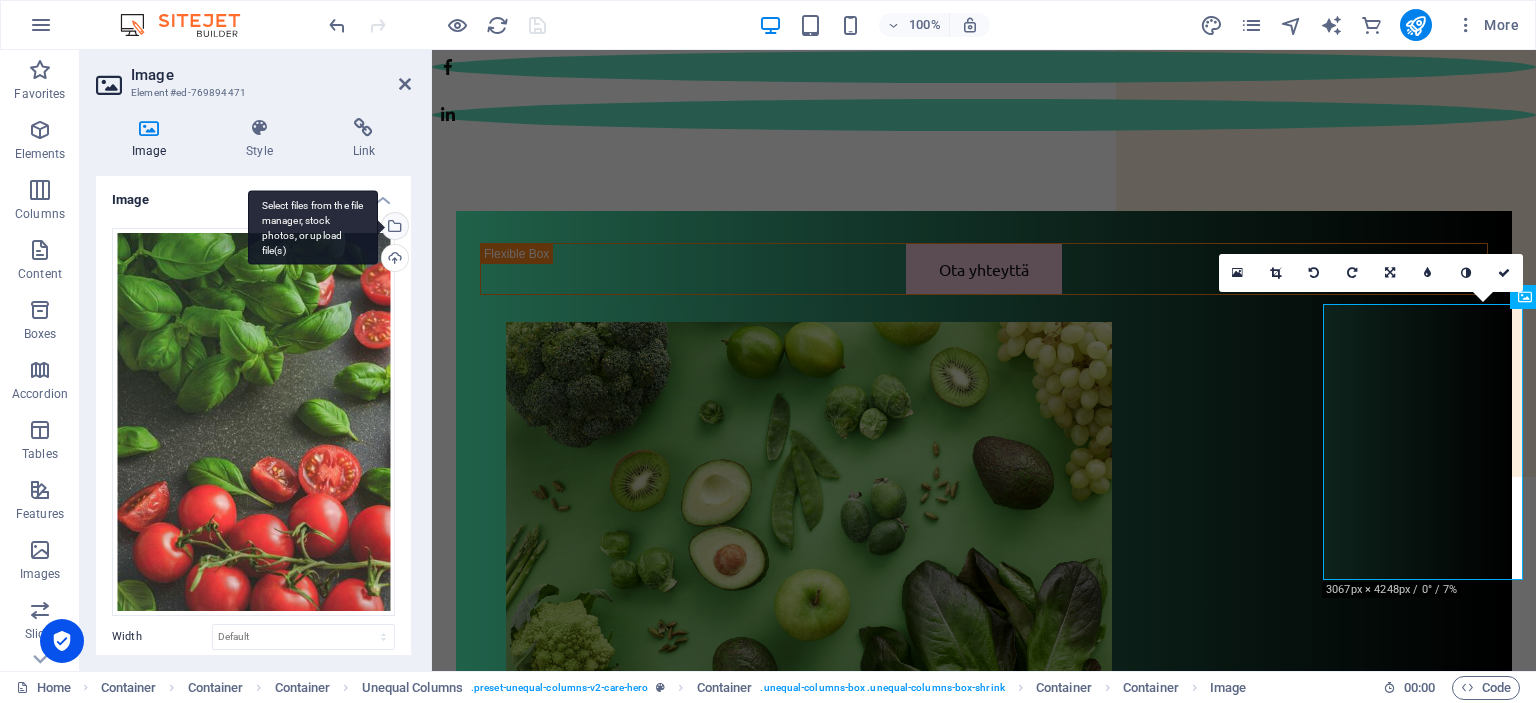 click on "Select files from the file manager, stock photos, or upload file(s)" at bounding box center [313, 227] 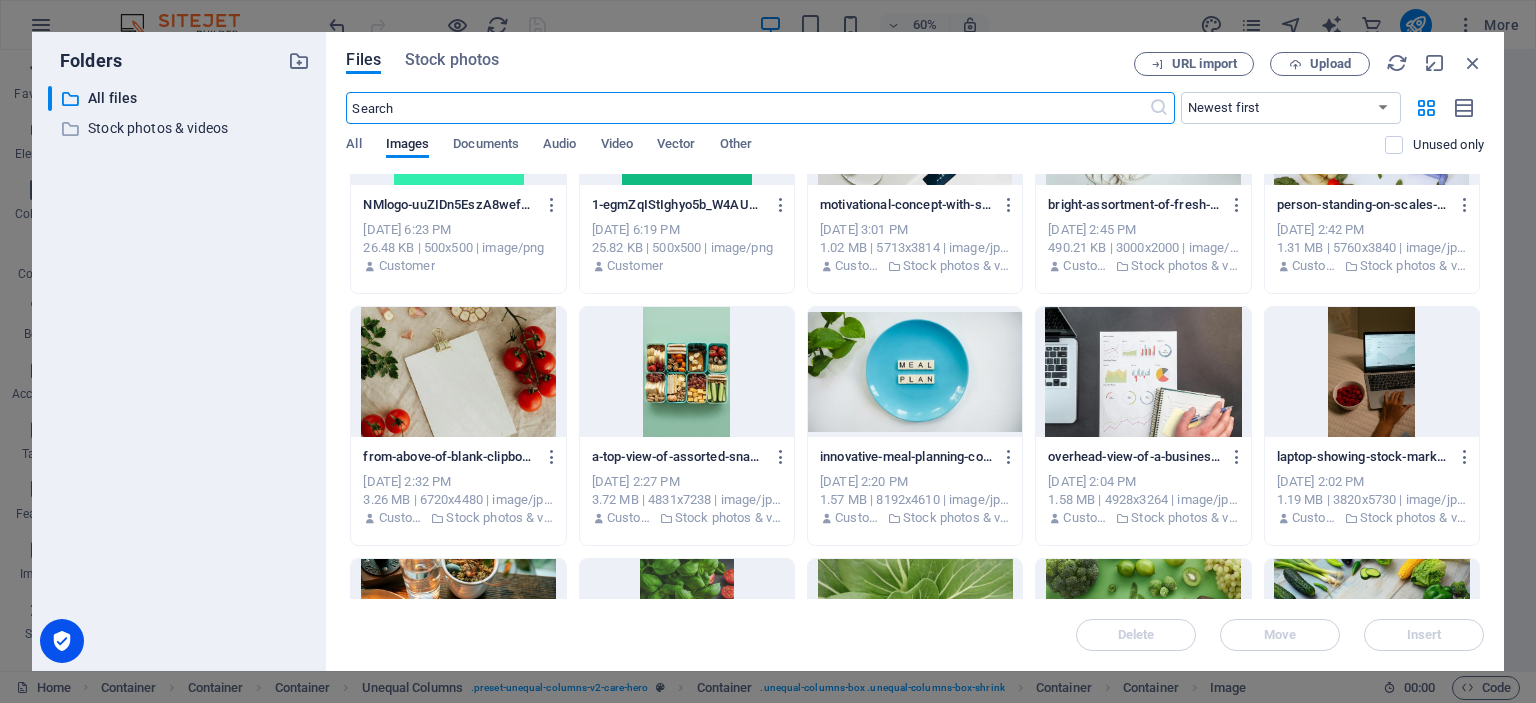 scroll, scrollTop: 0, scrollLeft: 0, axis: both 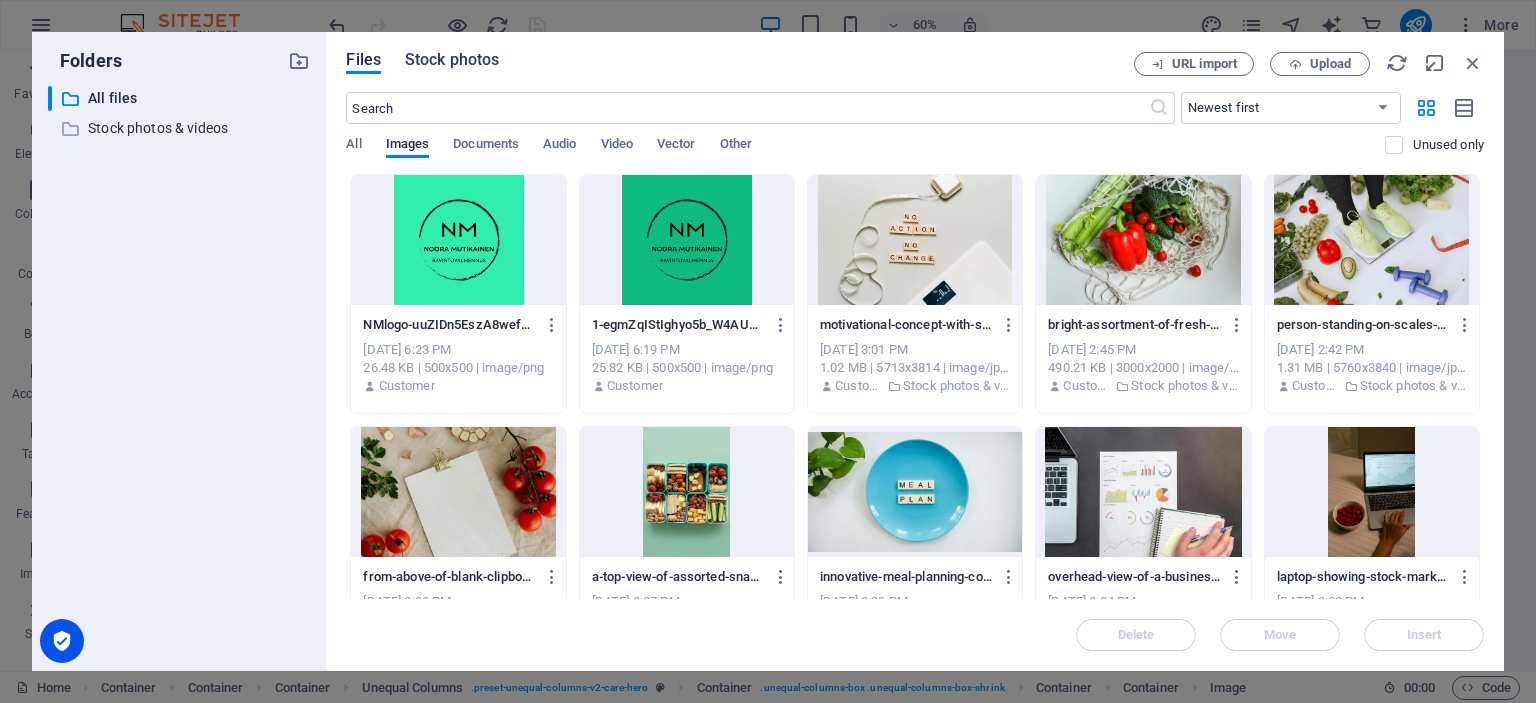 click on "Stock photos" at bounding box center (452, 60) 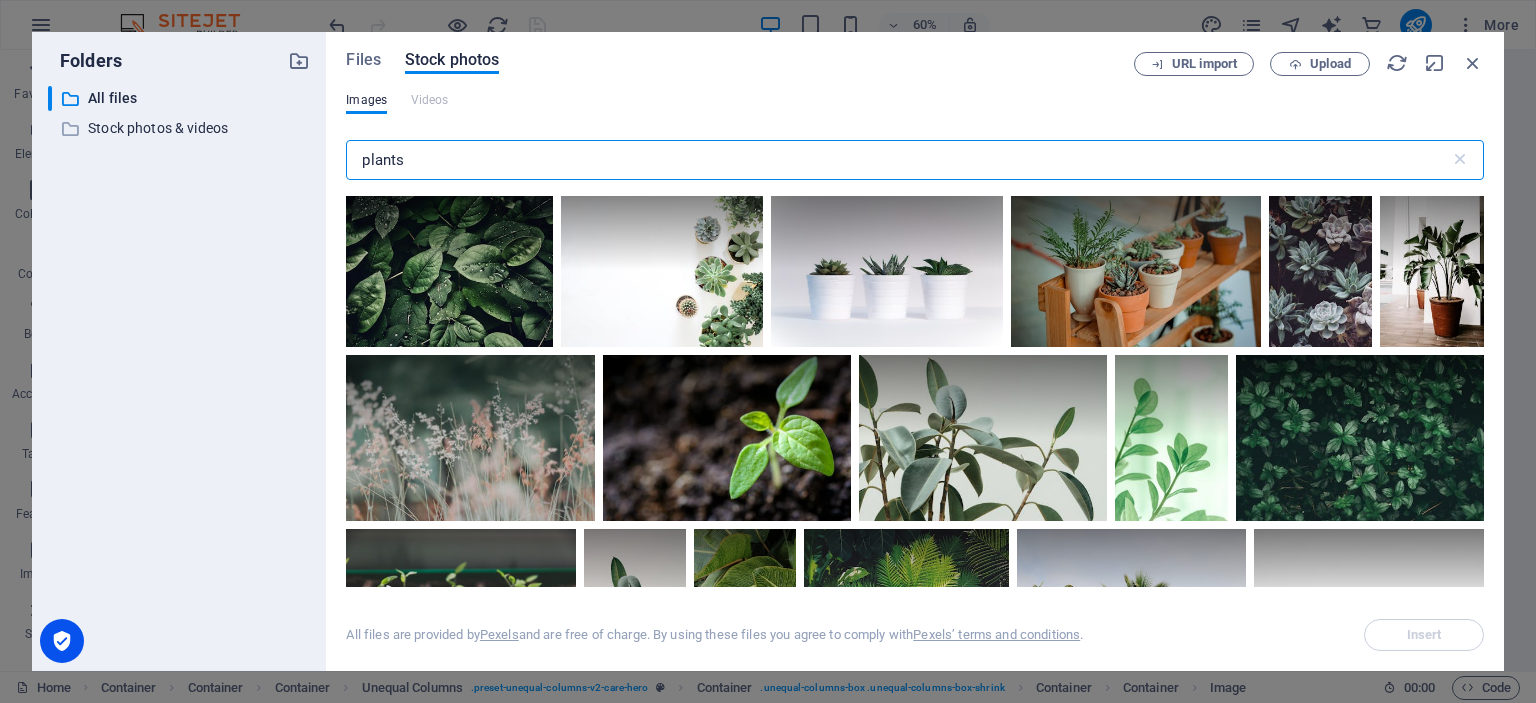 scroll, scrollTop: 0, scrollLeft: 0, axis: both 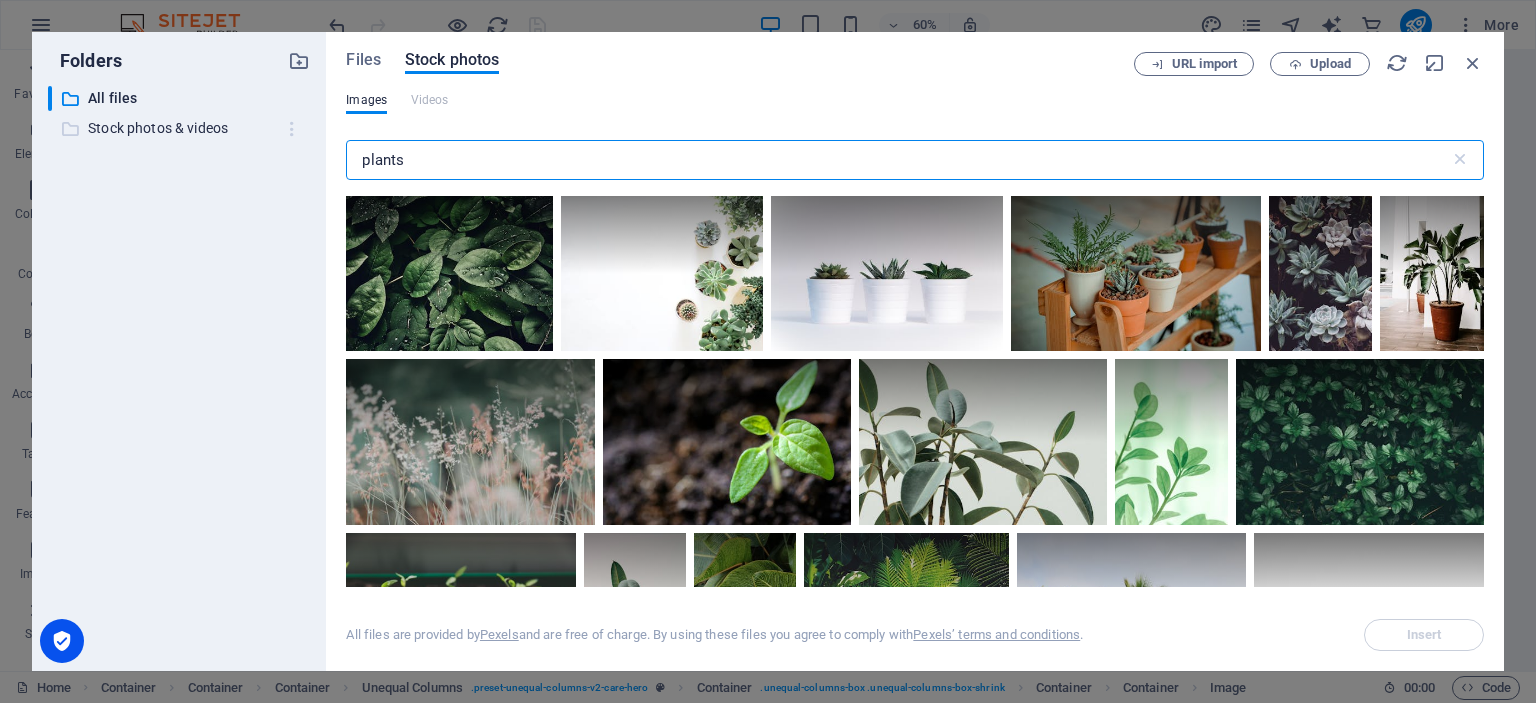 drag, startPoint x: 305, startPoint y: 166, endPoint x: 308, endPoint y: 139, distance: 27.166155 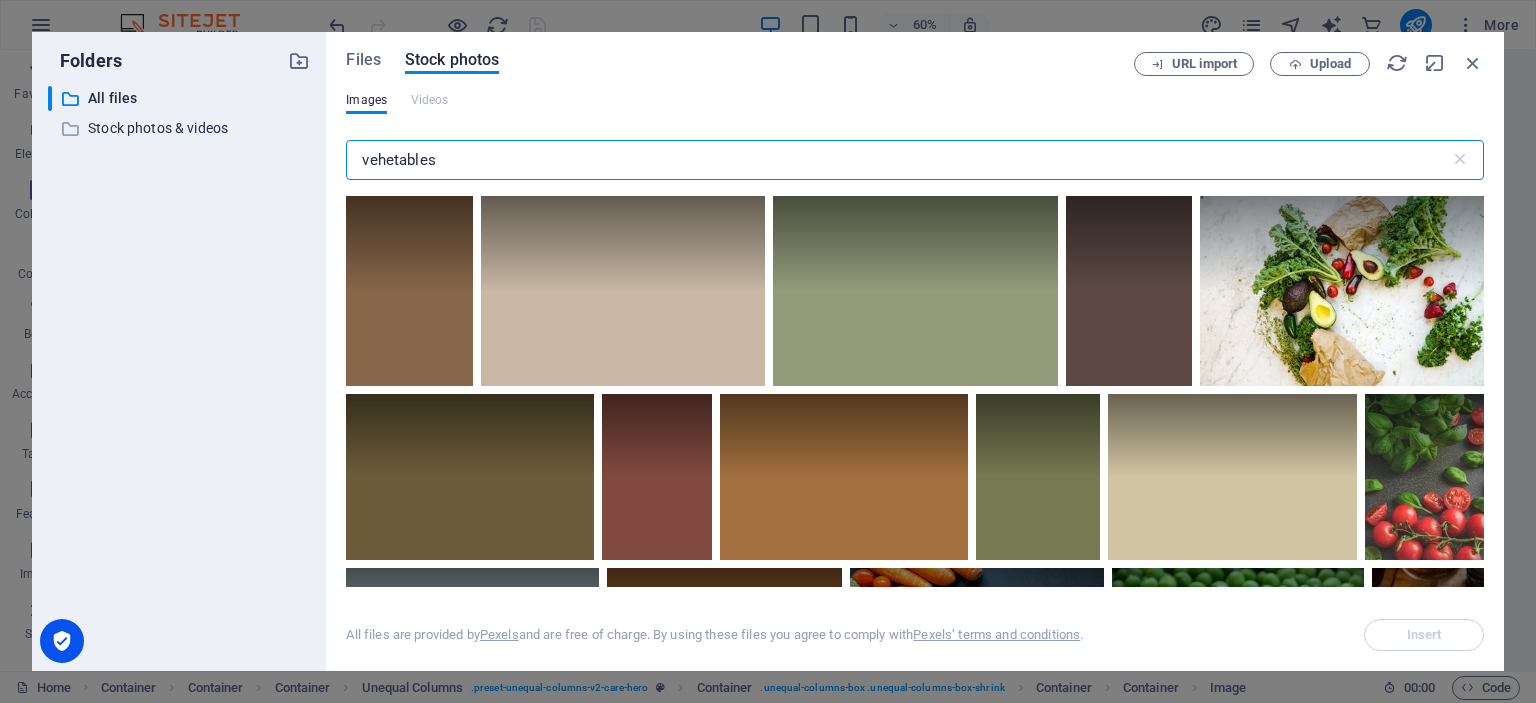 click on "vehetables" at bounding box center [897, 160] 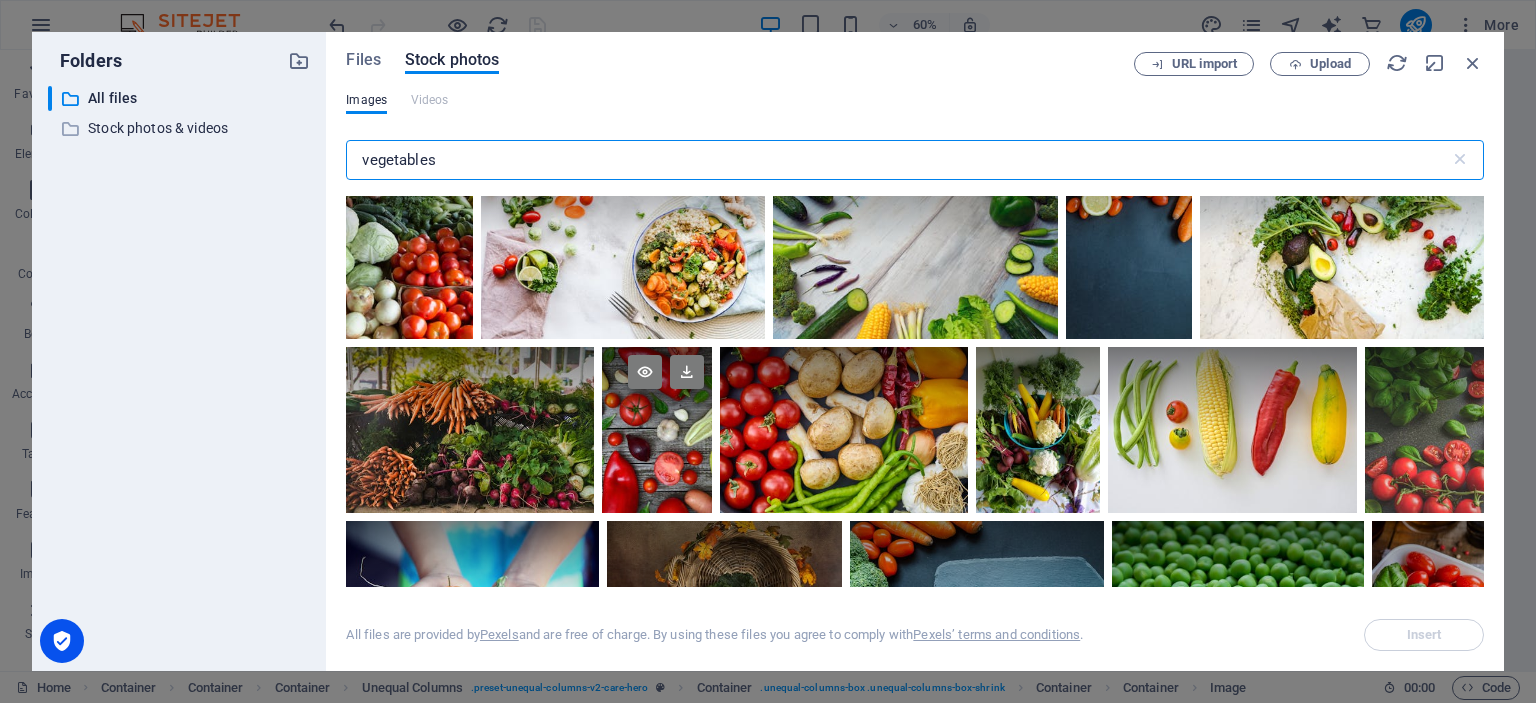 scroll, scrollTop: 36, scrollLeft: 0, axis: vertical 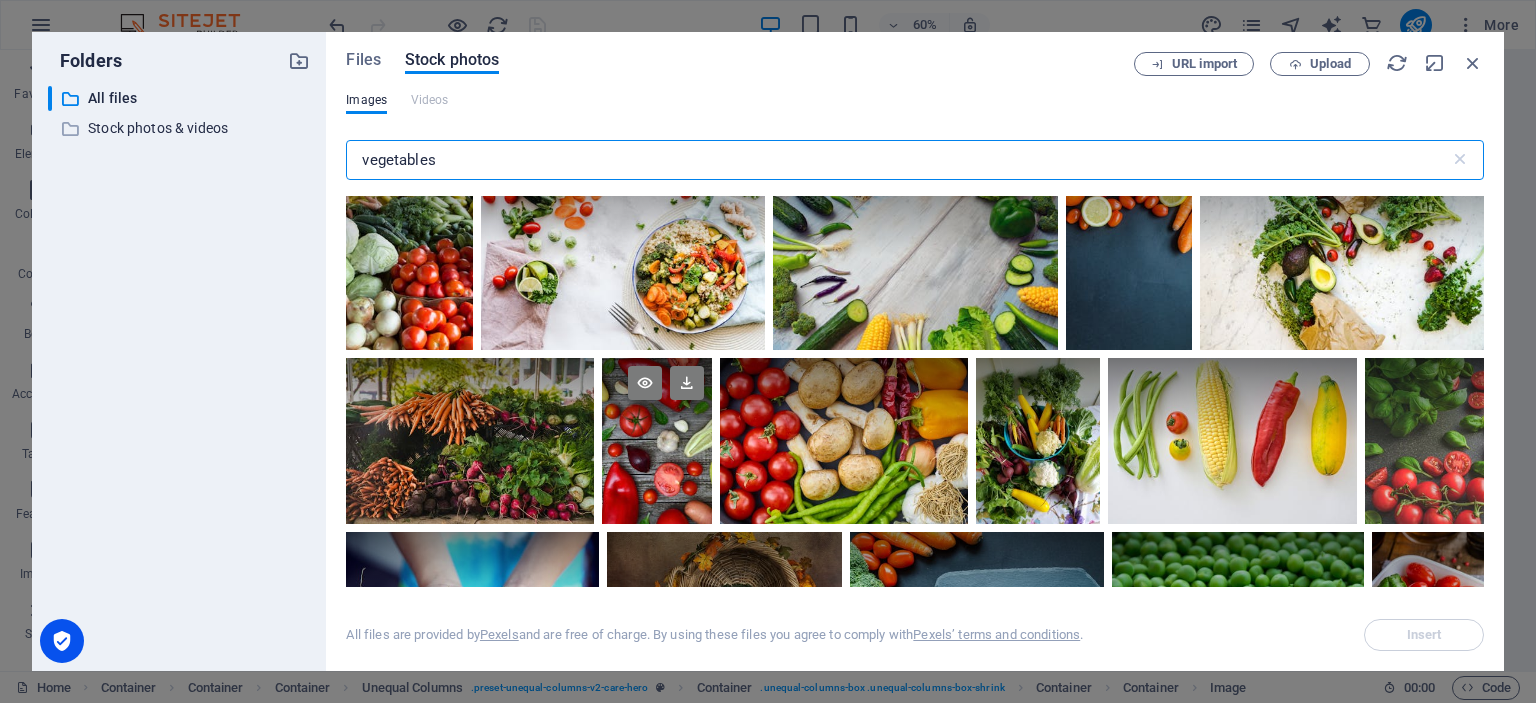 type on "vegetables" 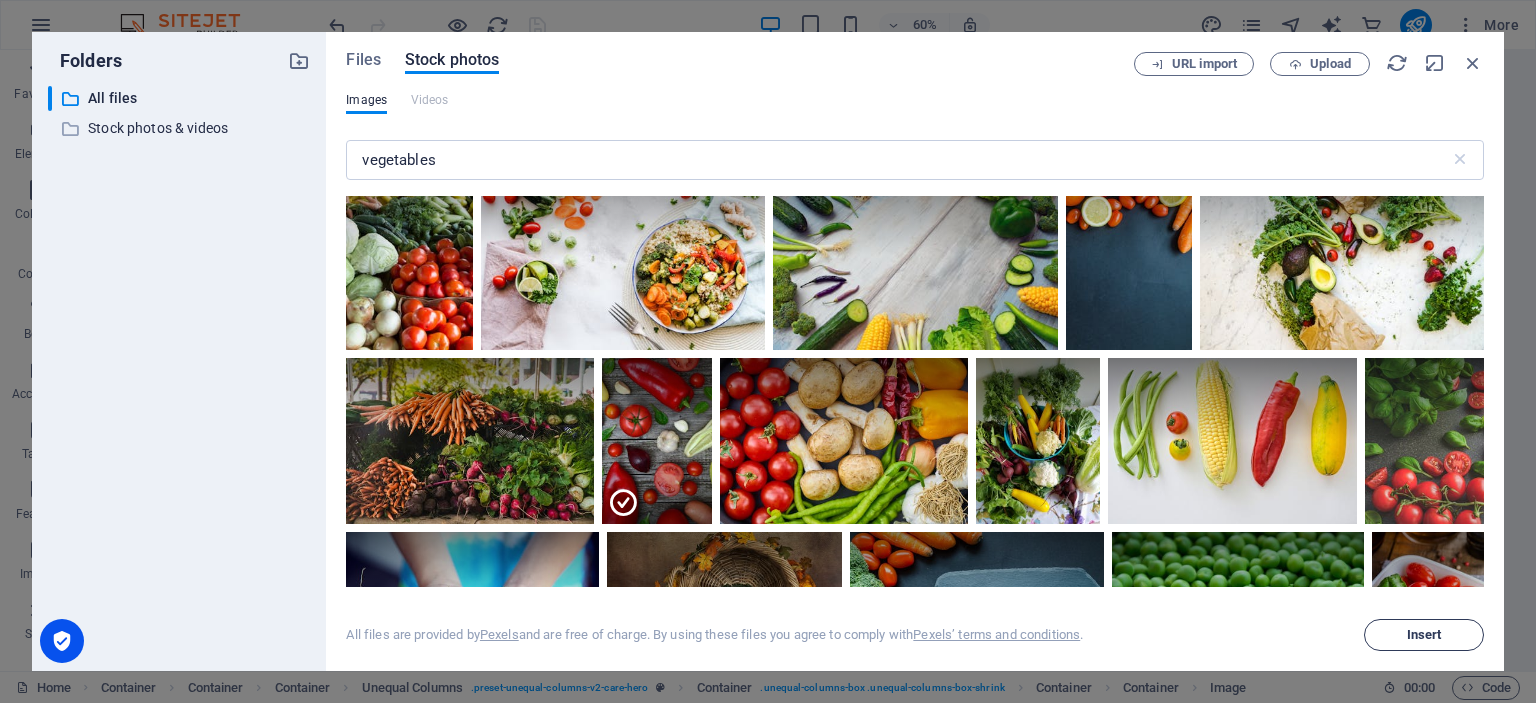 click on "Insert" at bounding box center [1424, 635] 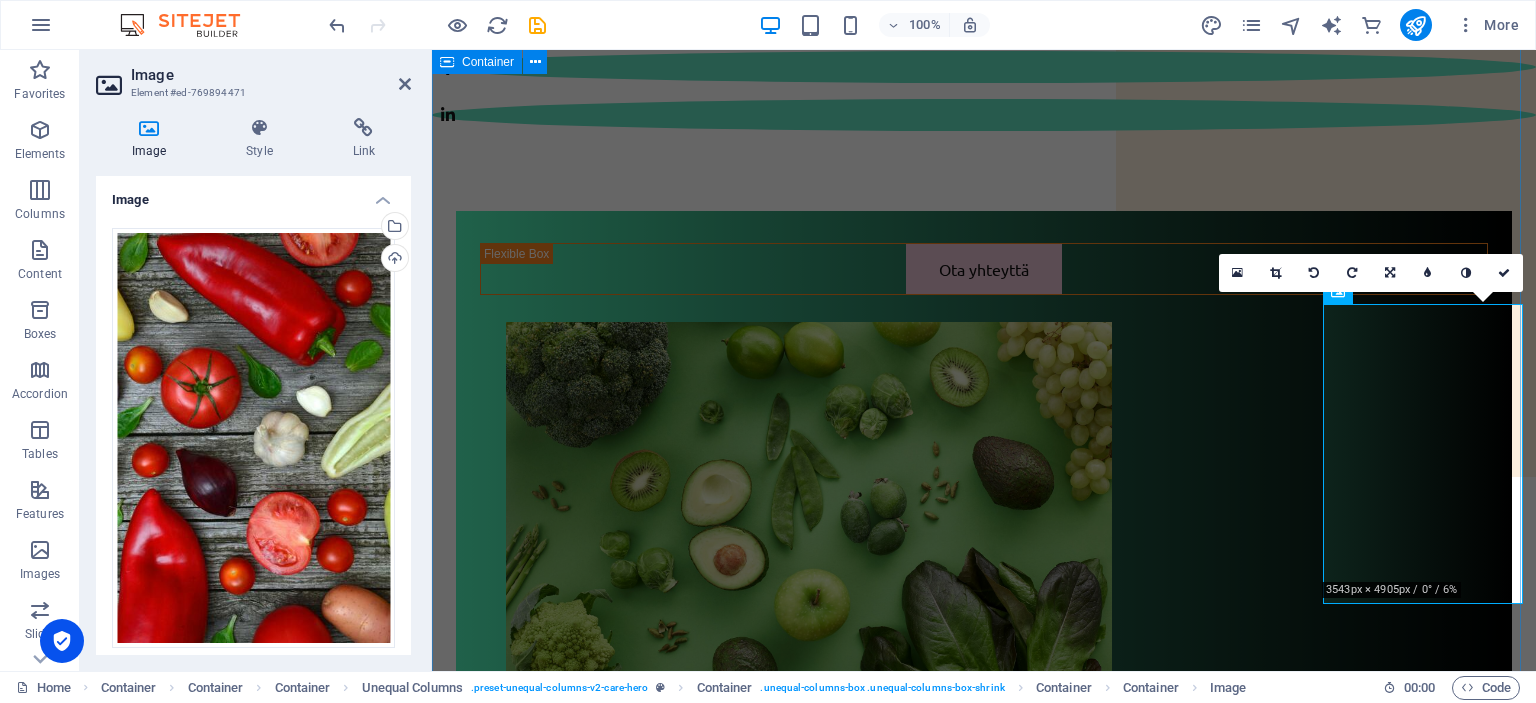 click on "Ota yhteyttä" at bounding box center (984, 1674) 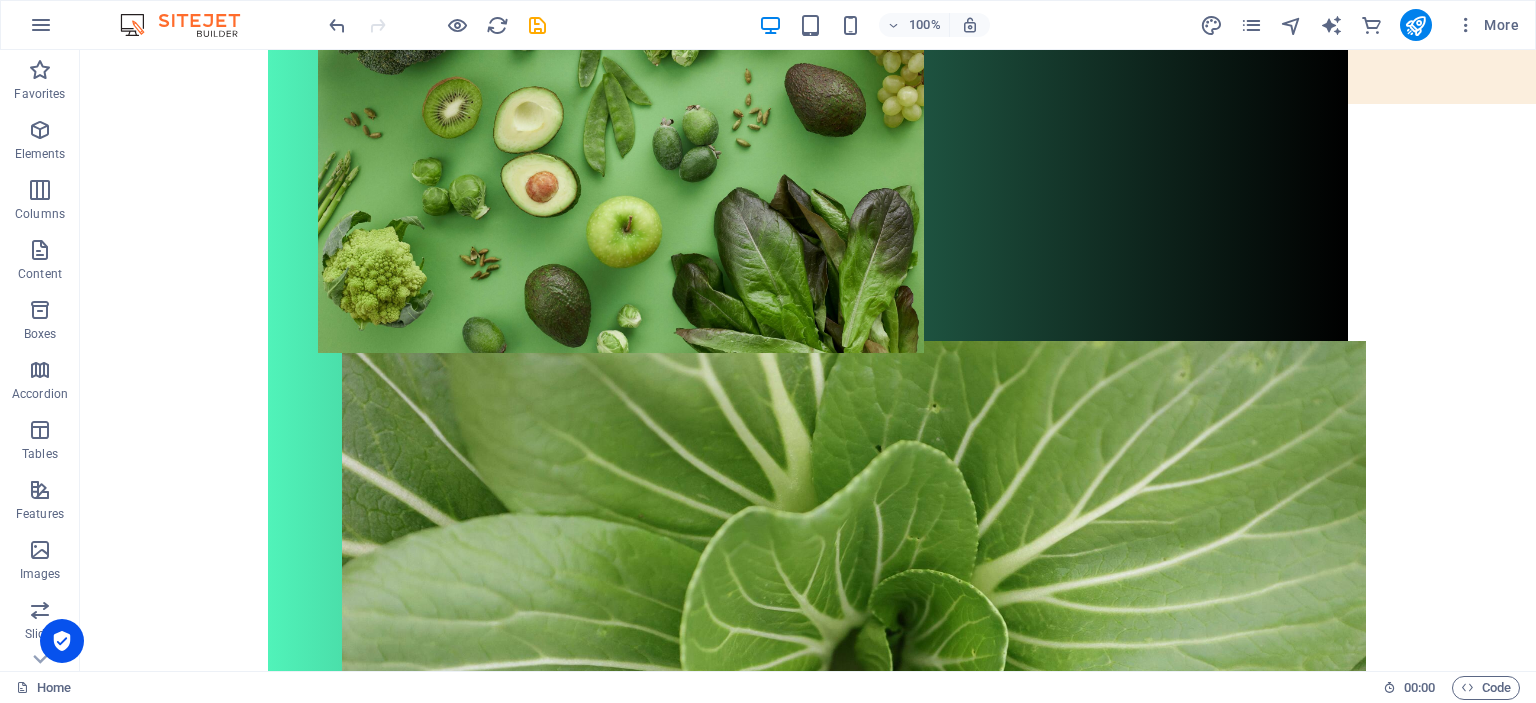 scroll, scrollTop: 283, scrollLeft: 0, axis: vertical 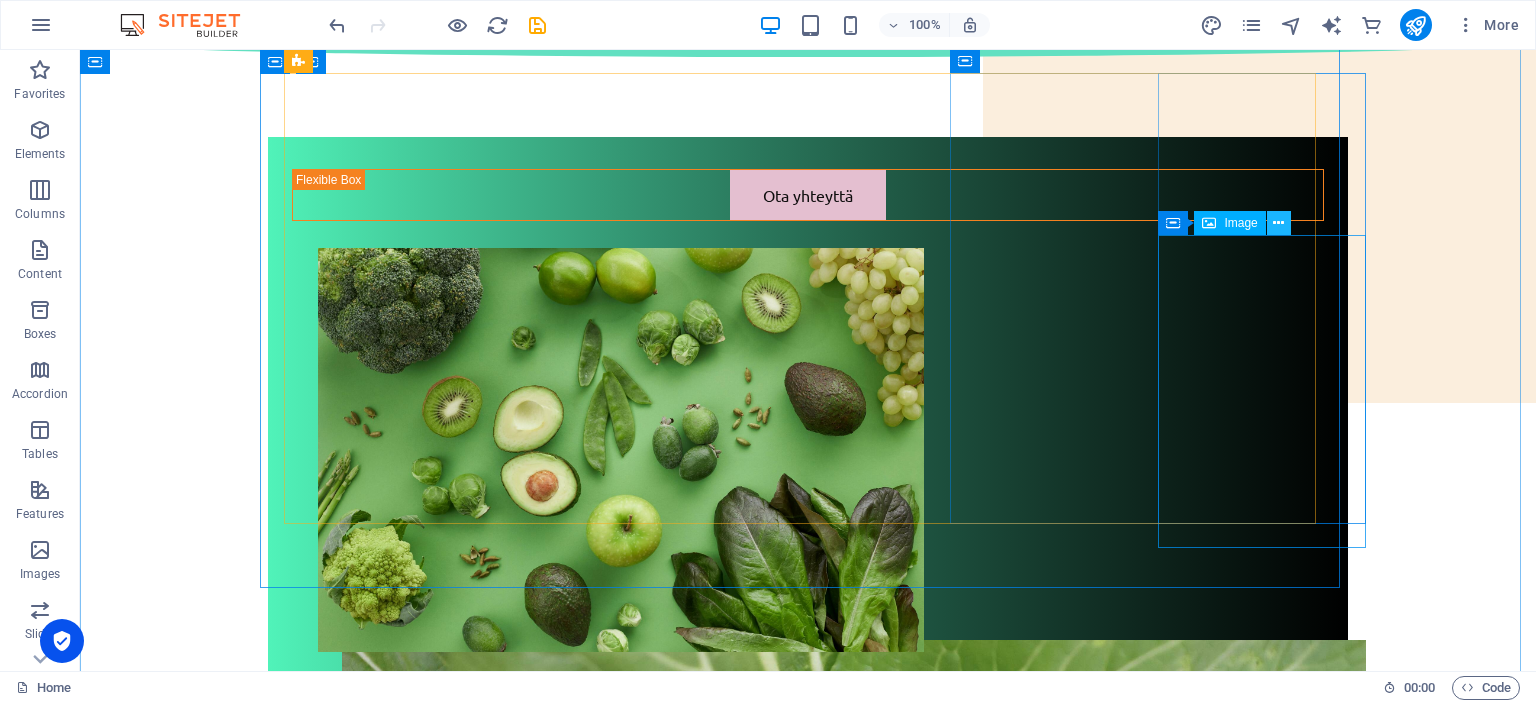 click at bounding box center (1278, 223) 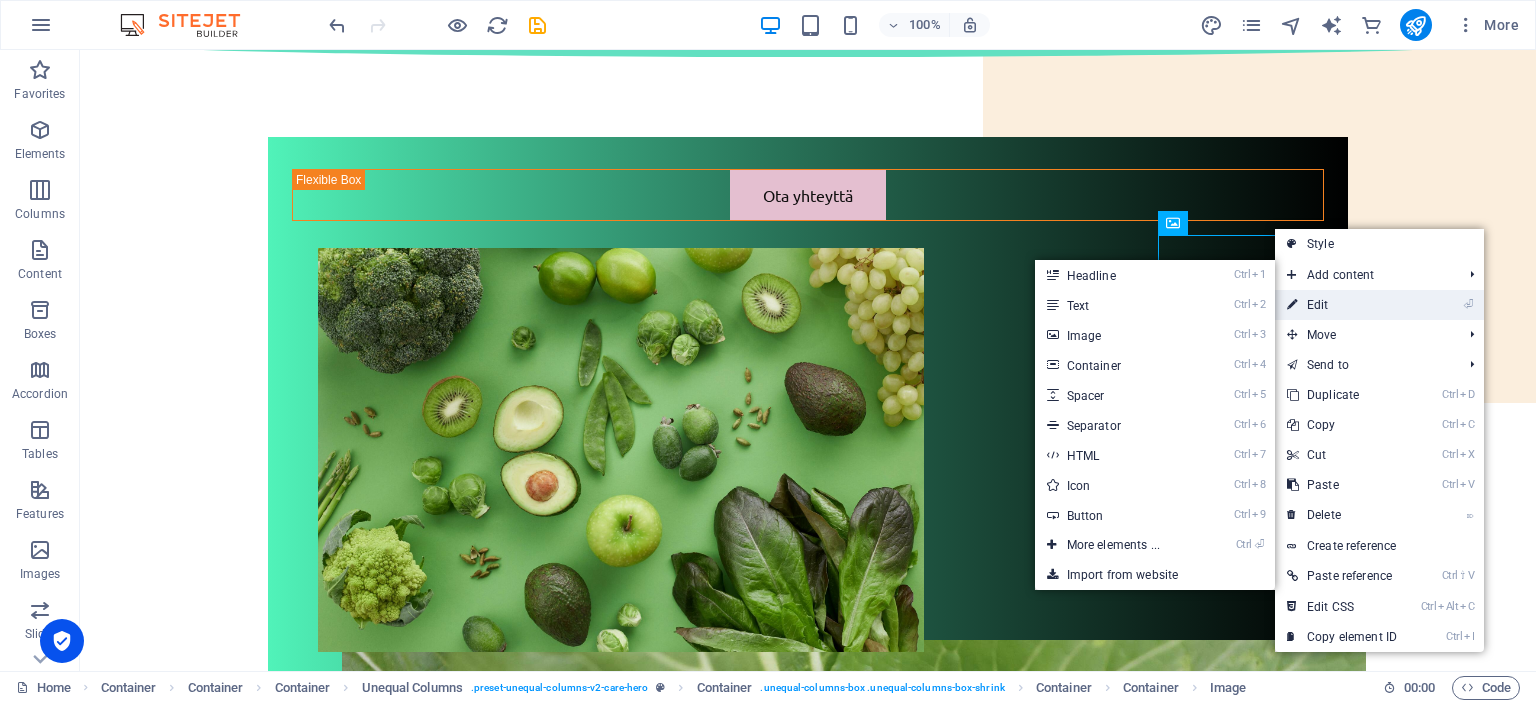 click on "⏎  Edit" at bounding box center [1342, 305] 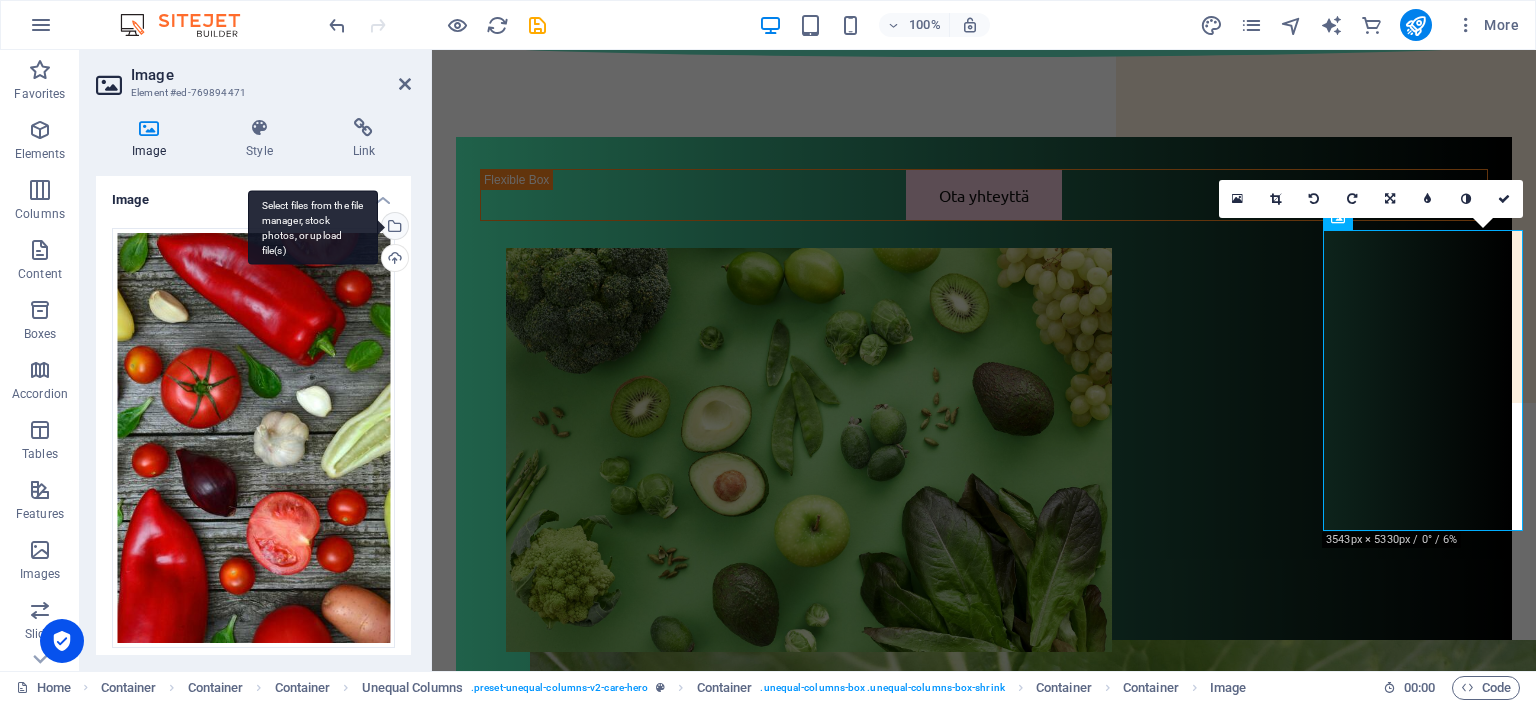 click on "Select files from the file manager, stock photos, or upload file(s)" at bounding box center (393, 228) 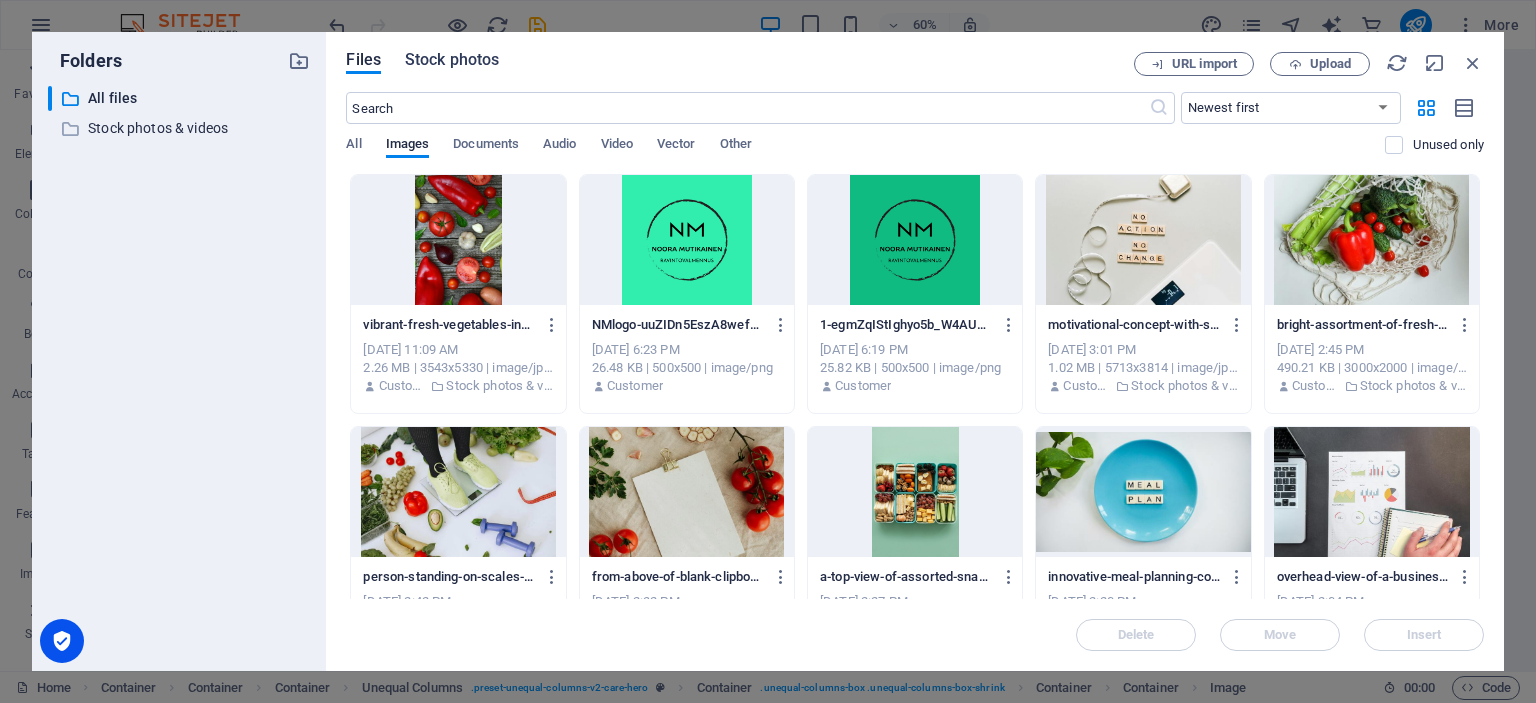 click on "Stock photos" at bounding box center [452, 60] 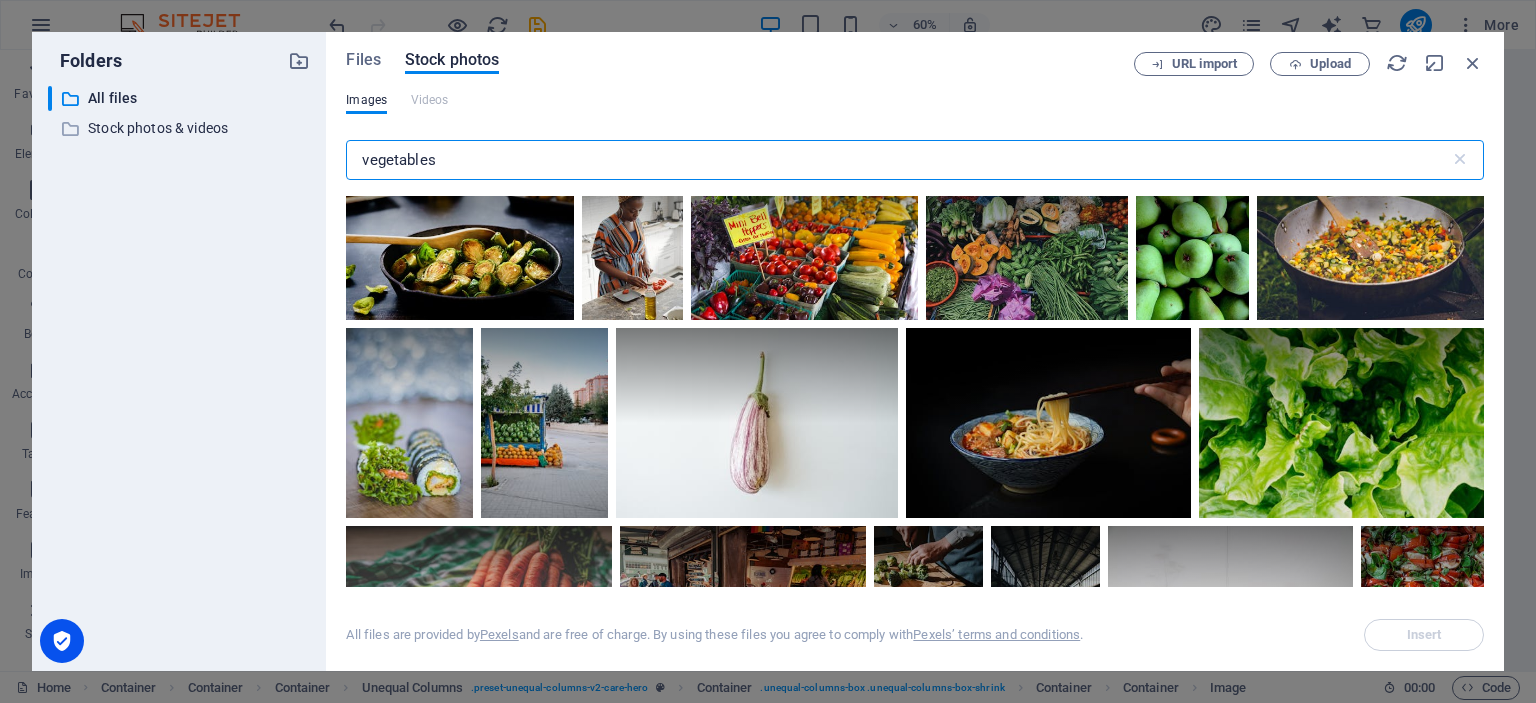 scroll, scrollTop: 11100, scrollLeft: 0, axis: vertical 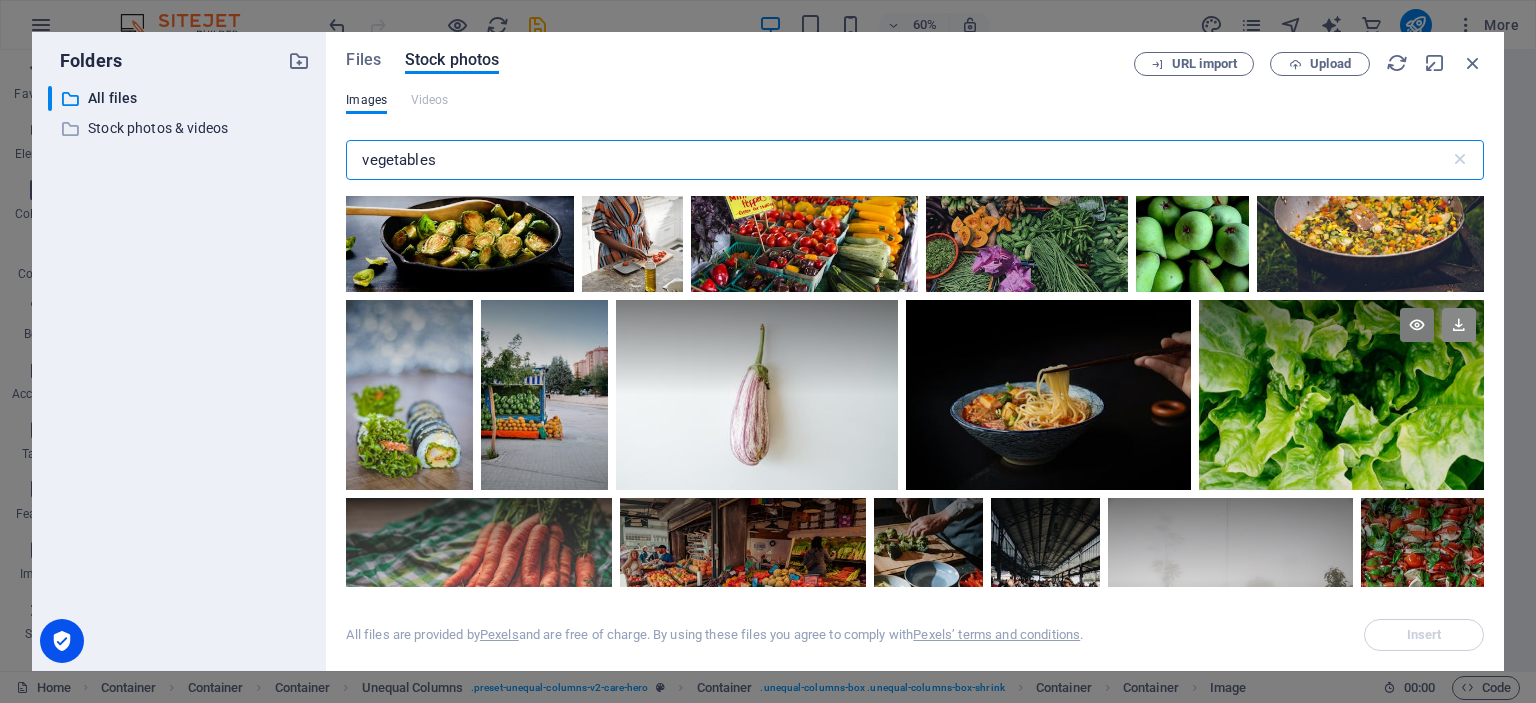 click at bounding box center [1459, 325] 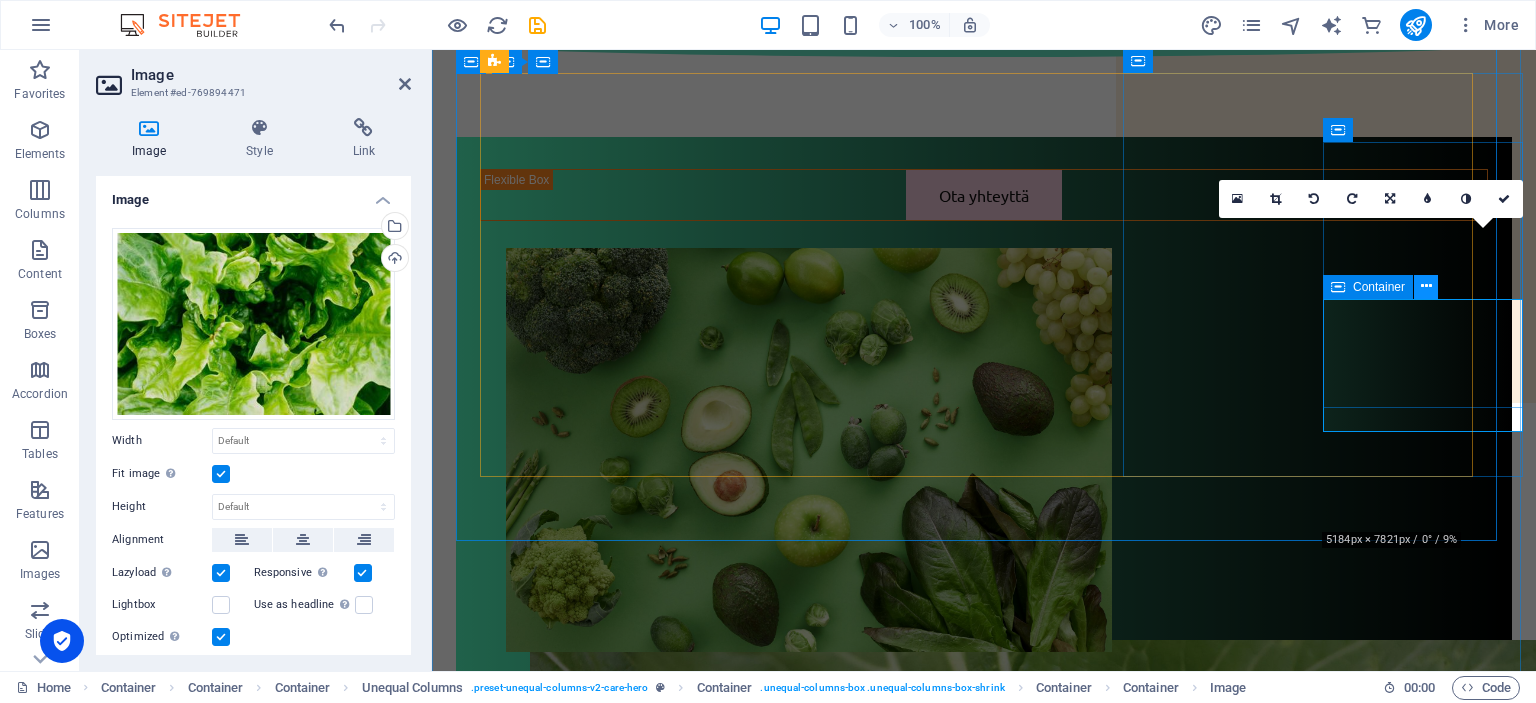 click at bounding box center (1426, 286) 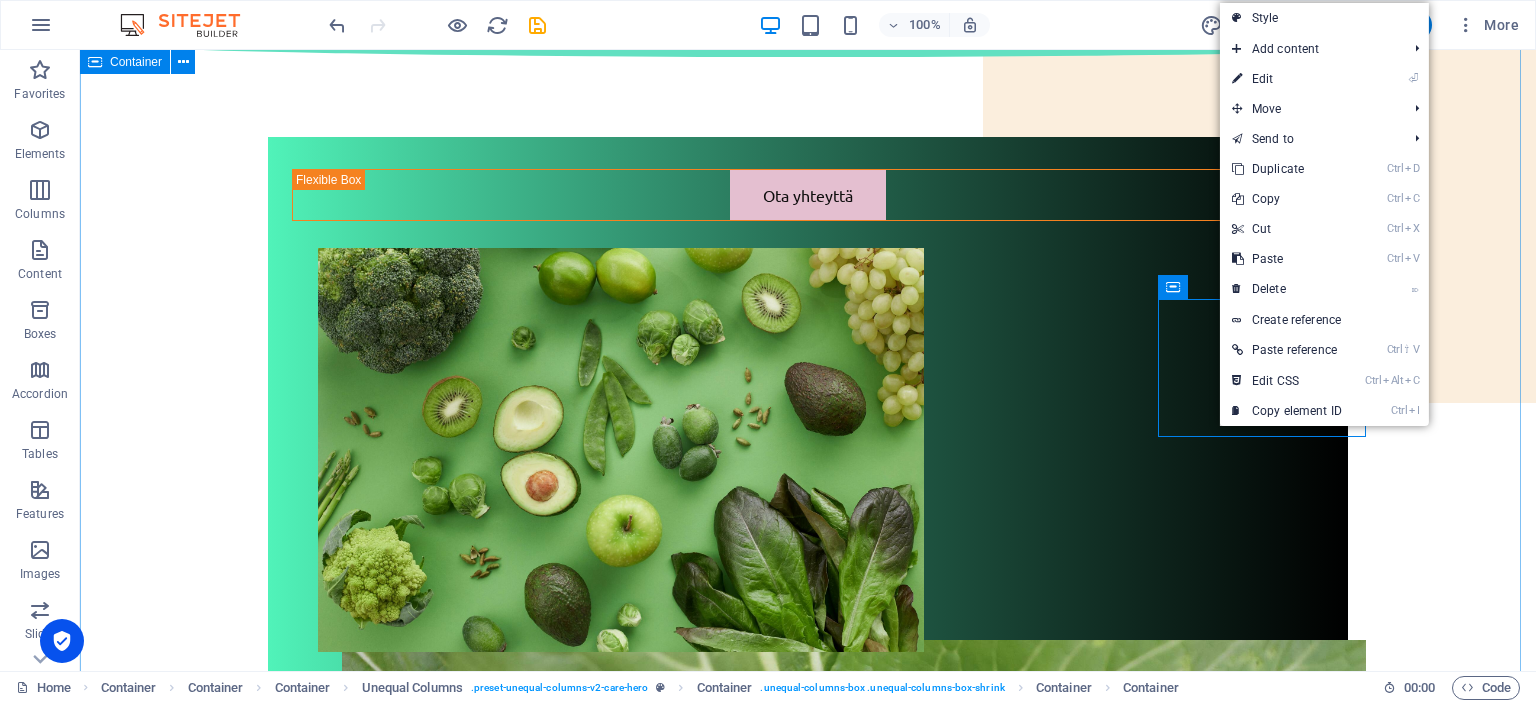 click on "Ota yhteyttä" at bounding box center [808, 1171] 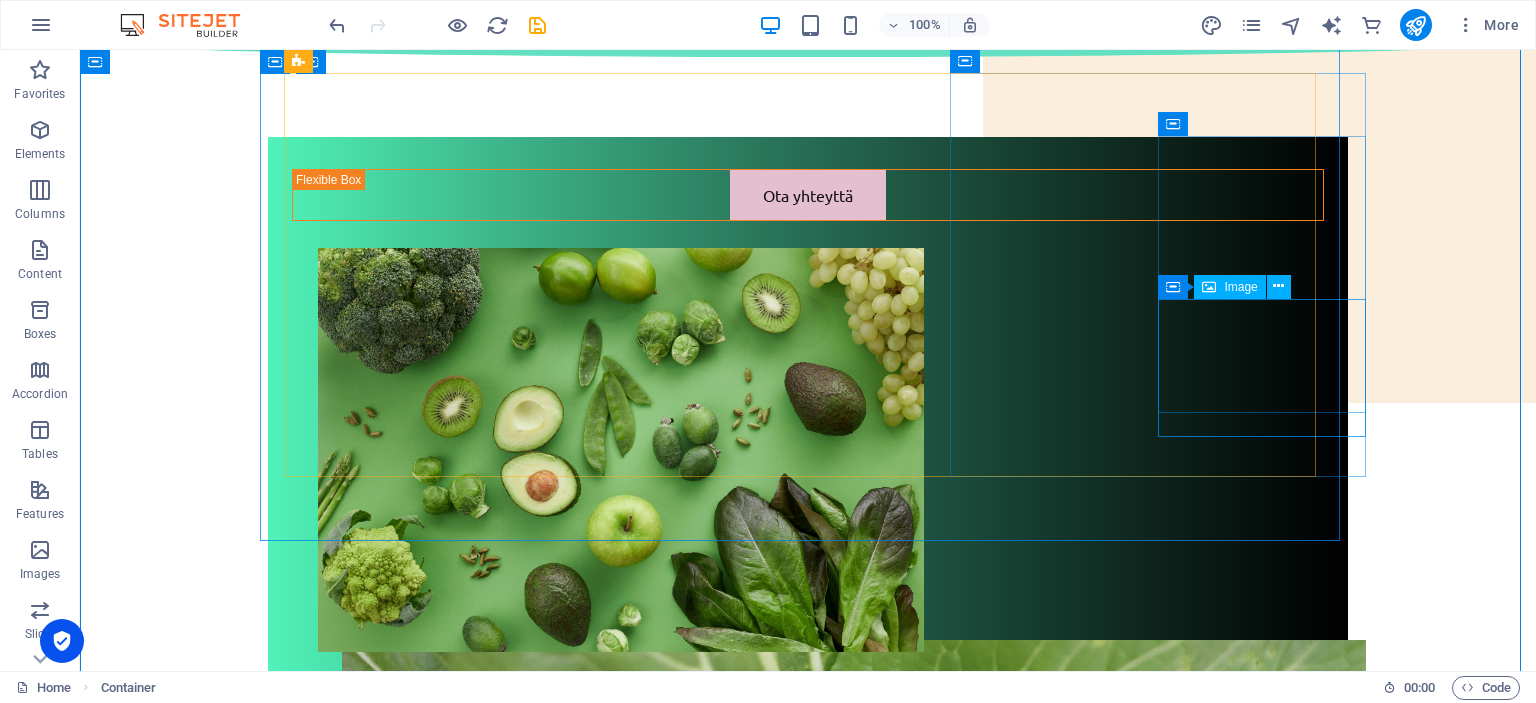click at bounding box center (858, 1688) 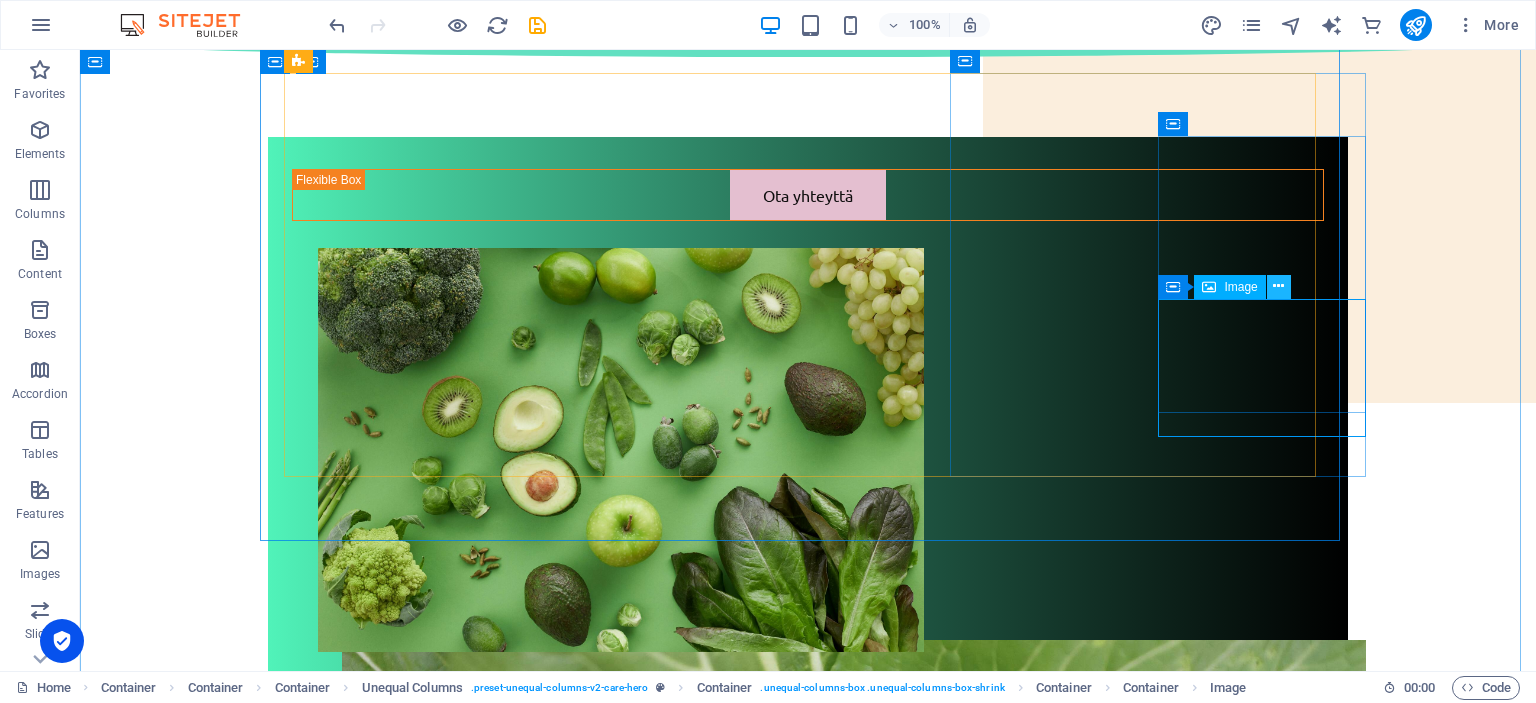 click at bounding box center [1278, 286] 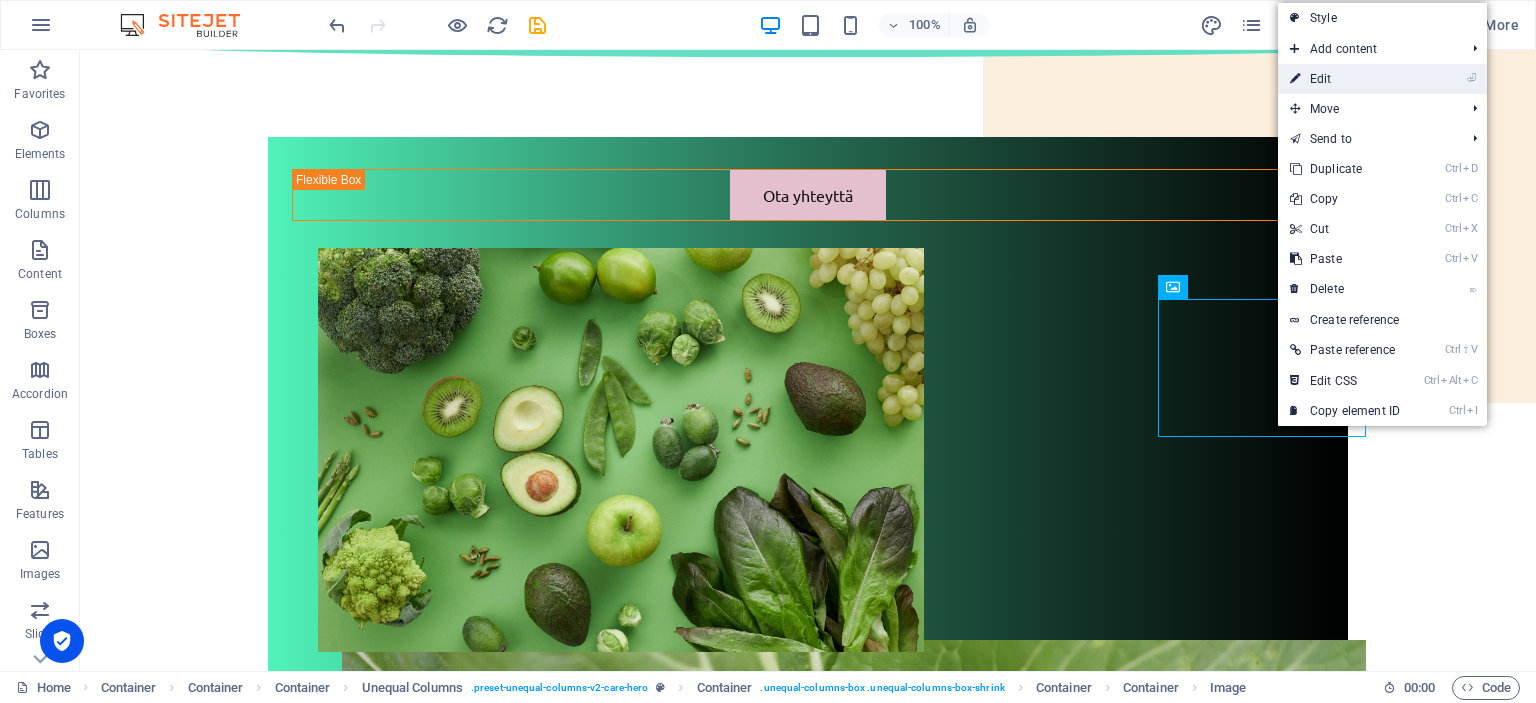 click on "⏎  Edit" at bounding box center (1345, 79) 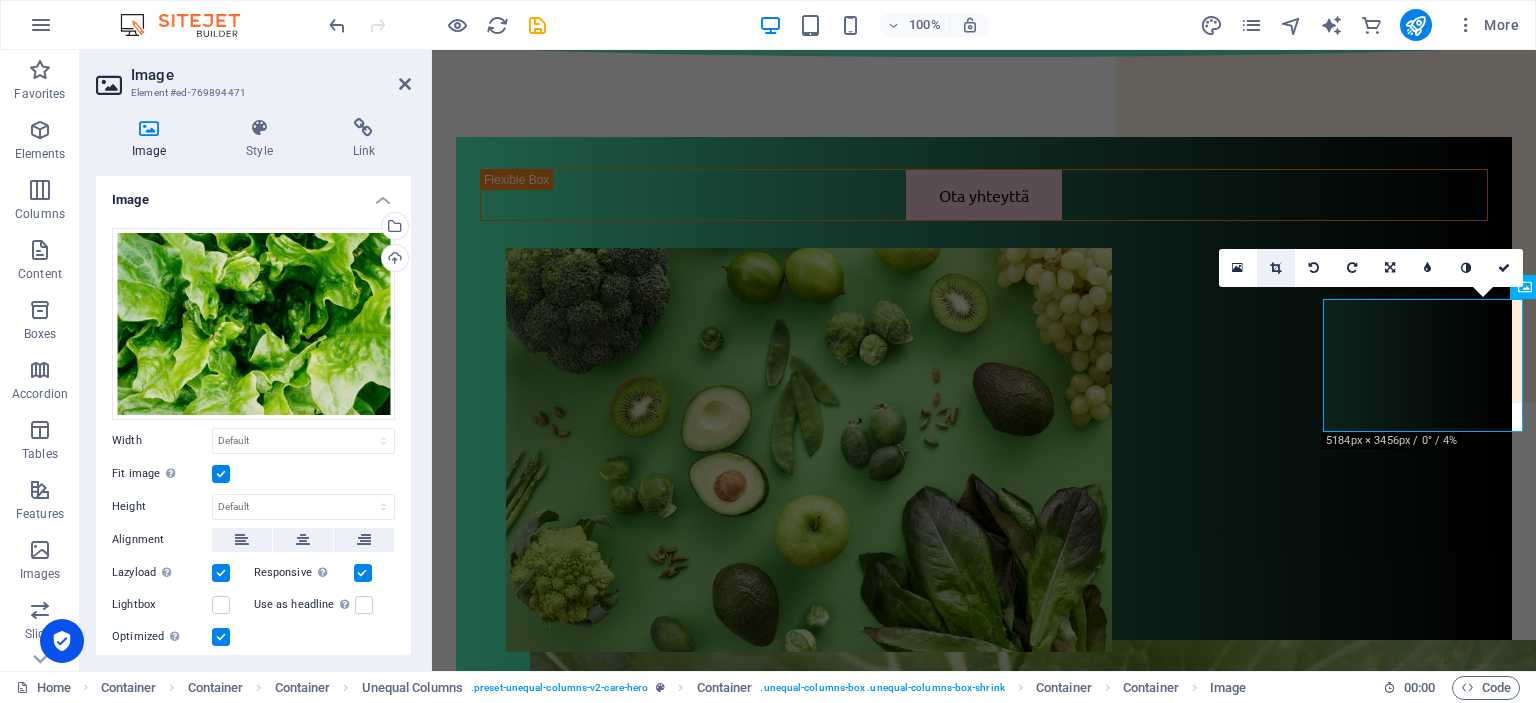 click at bounding box center [1275, 268] 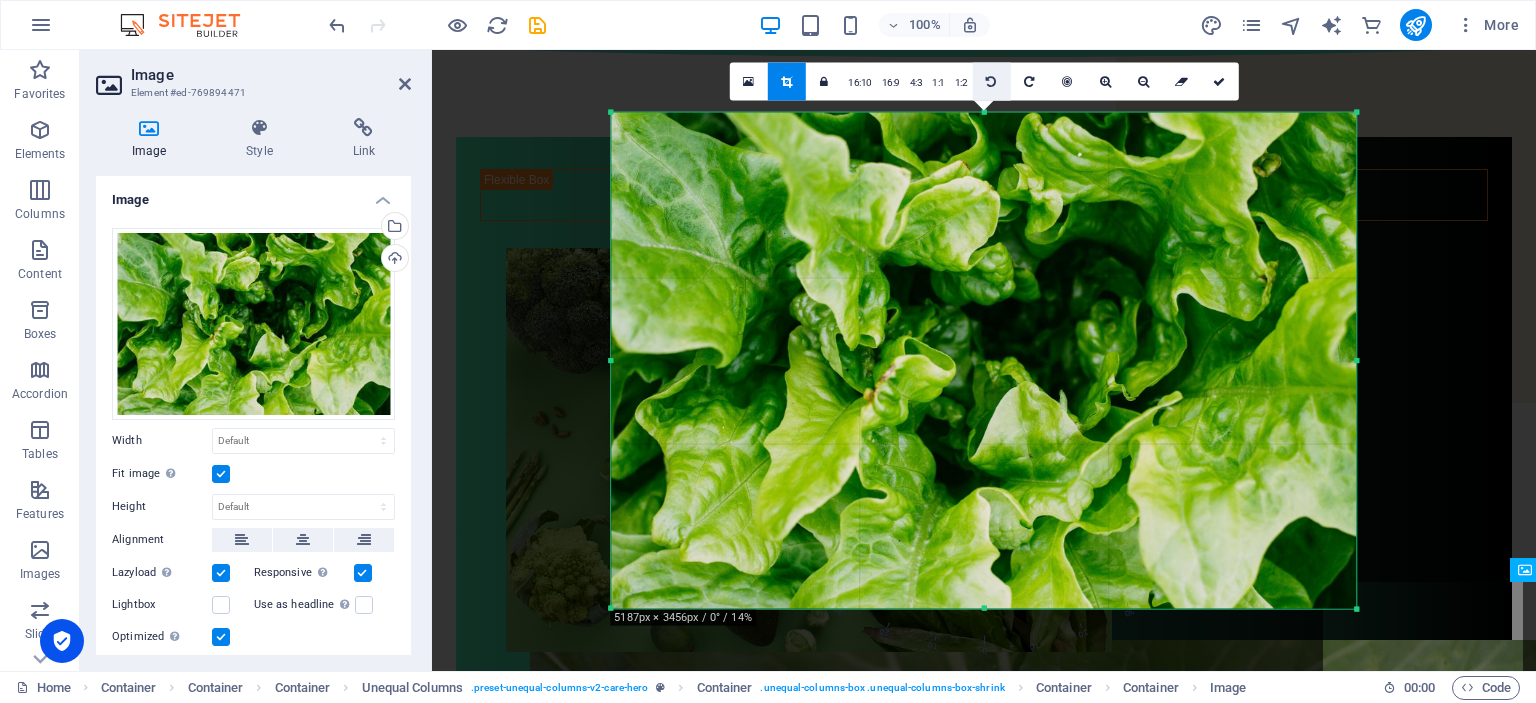 click at bounding box center [991, 81] 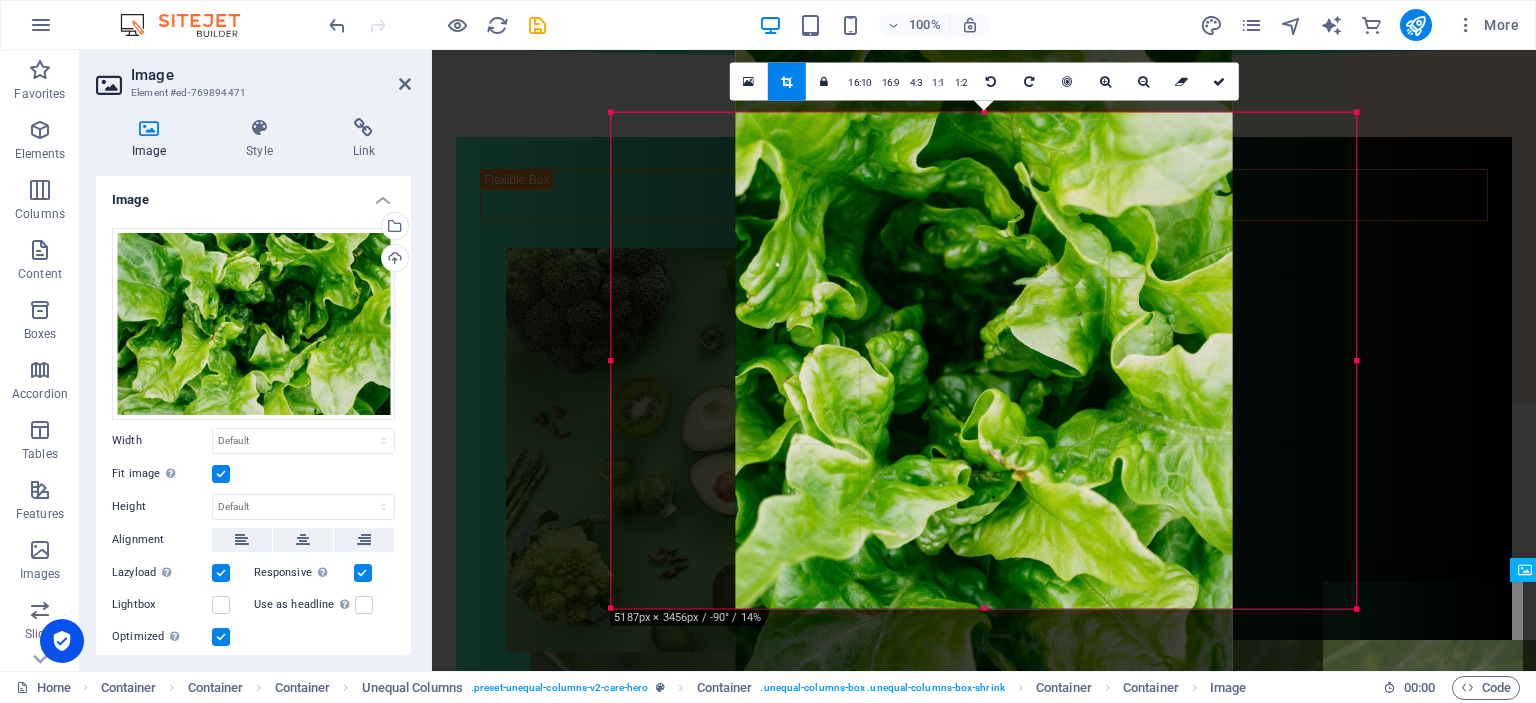 click at bounding box center (984, 316) 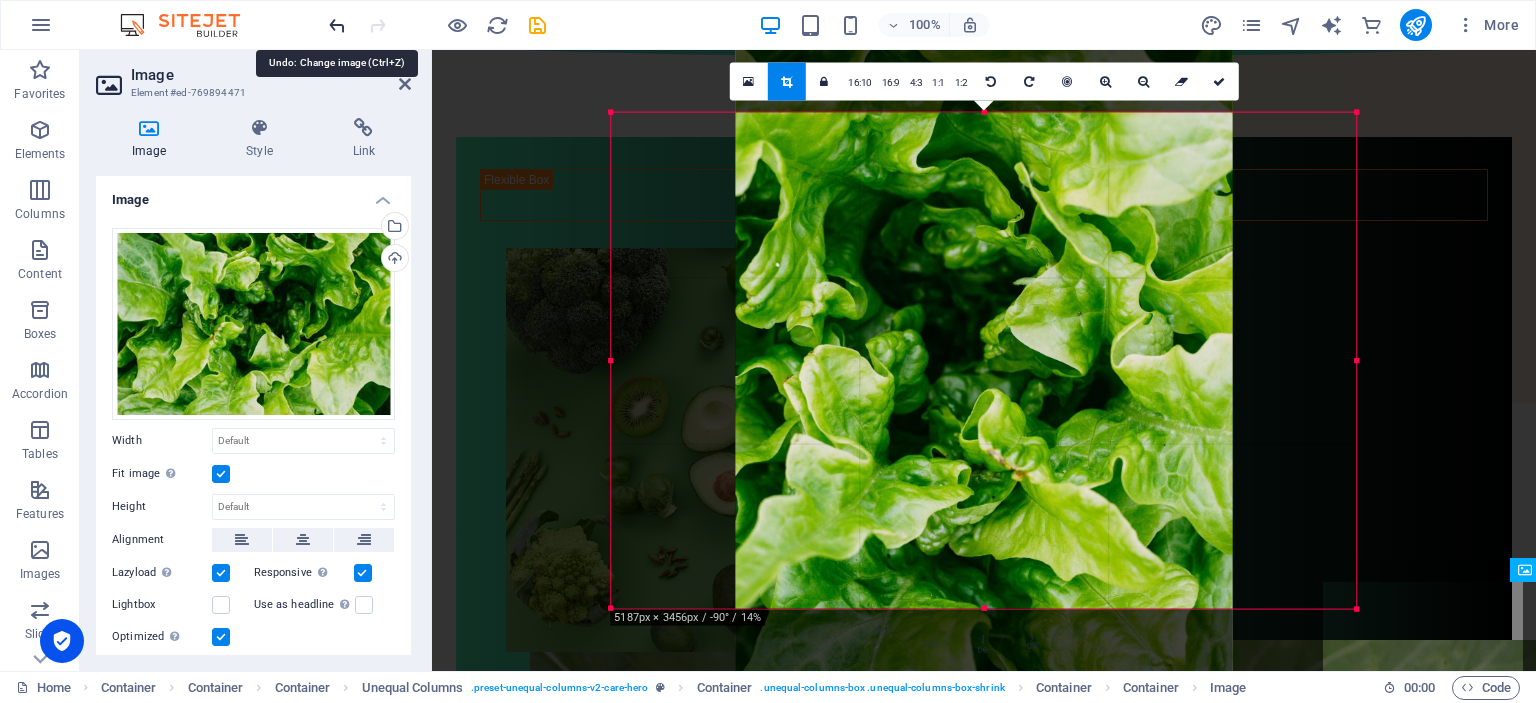 click at bounding box center (337, 25) 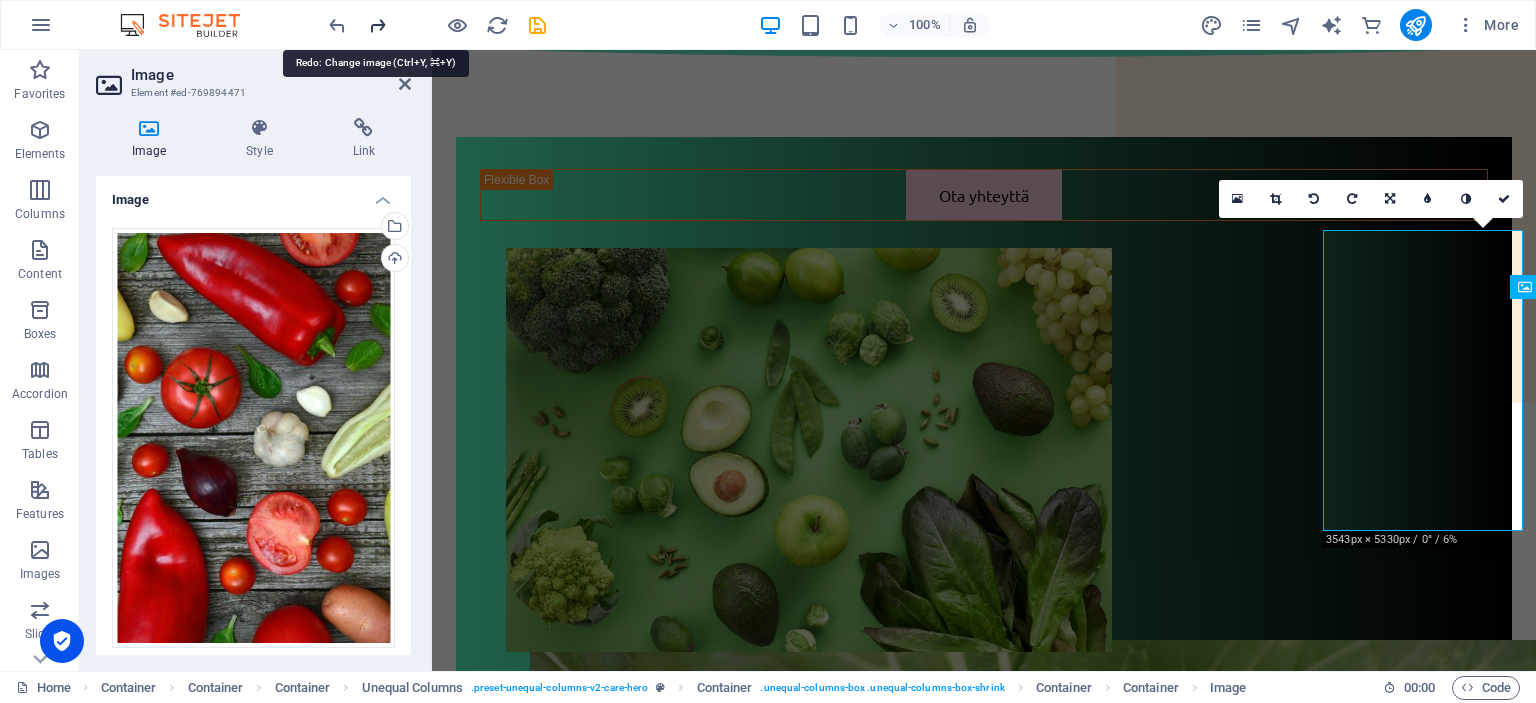 click at bounding box center (377, 25) 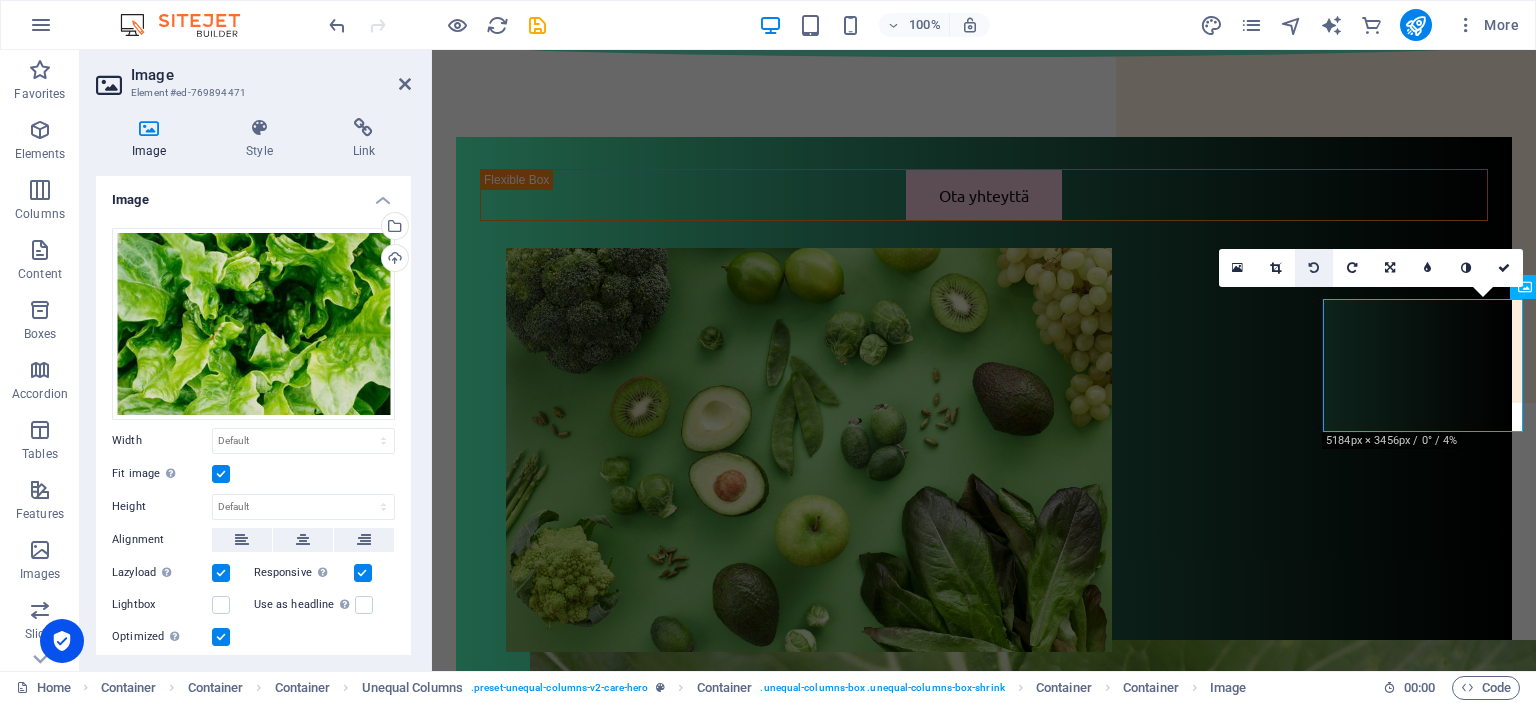 click at bounding box center [1314, 268] 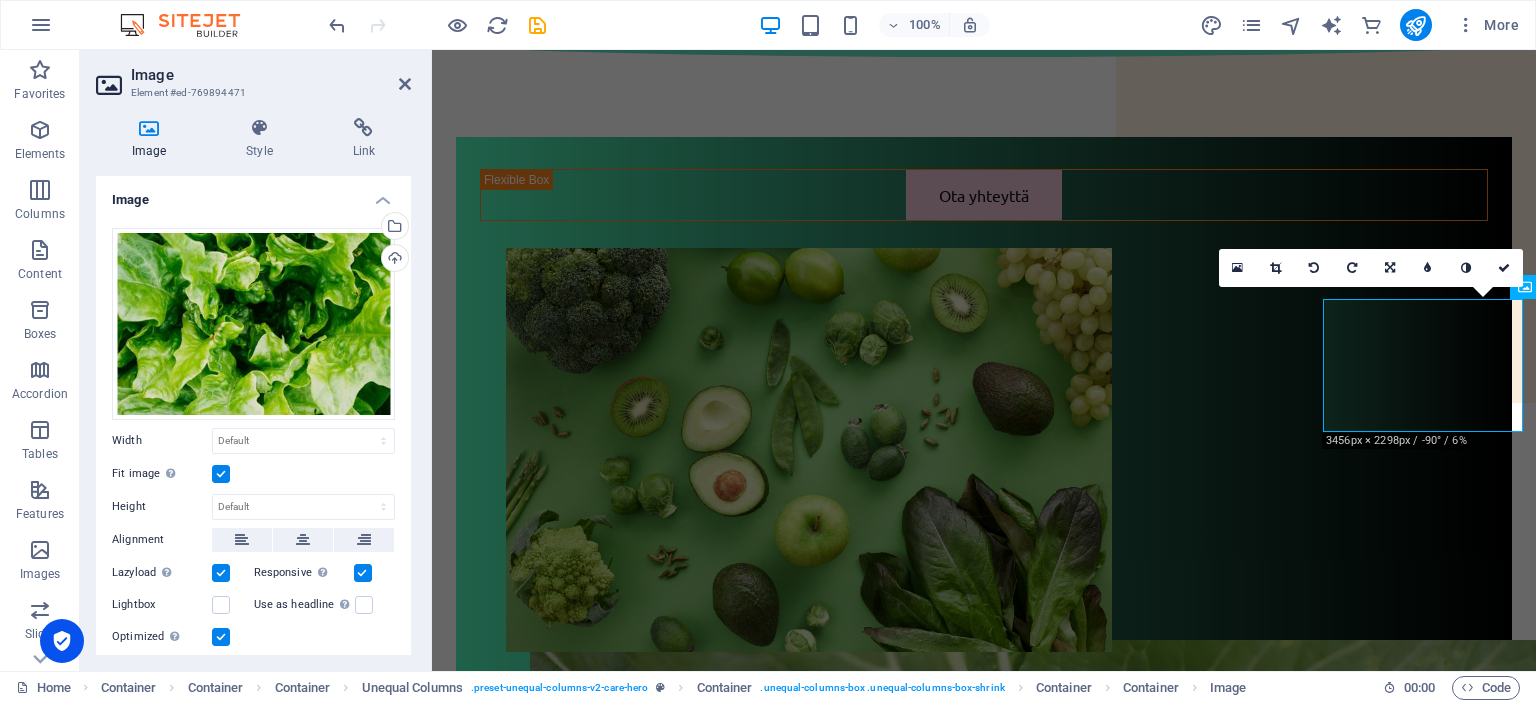 click at bounding box center [1314, 268] 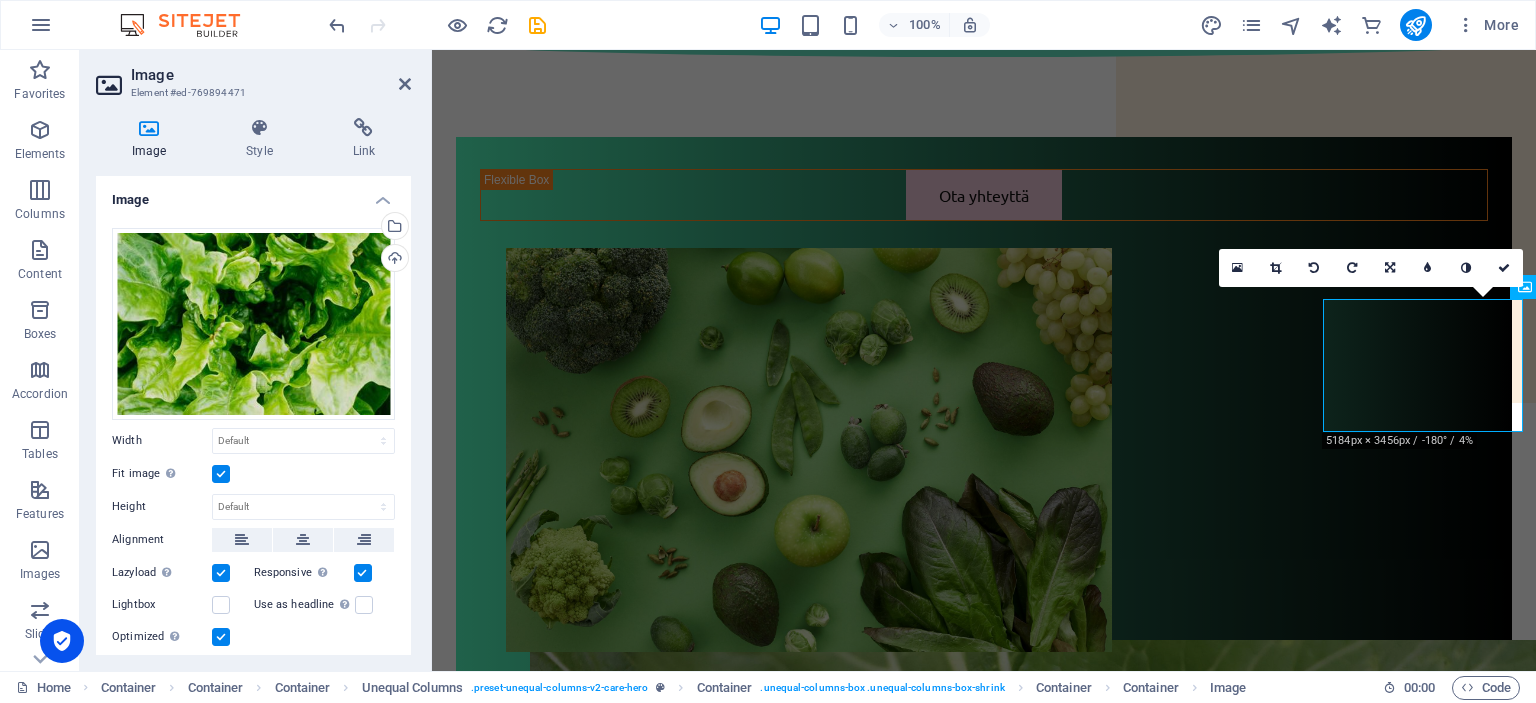 click at bounding box center (1314, 268) 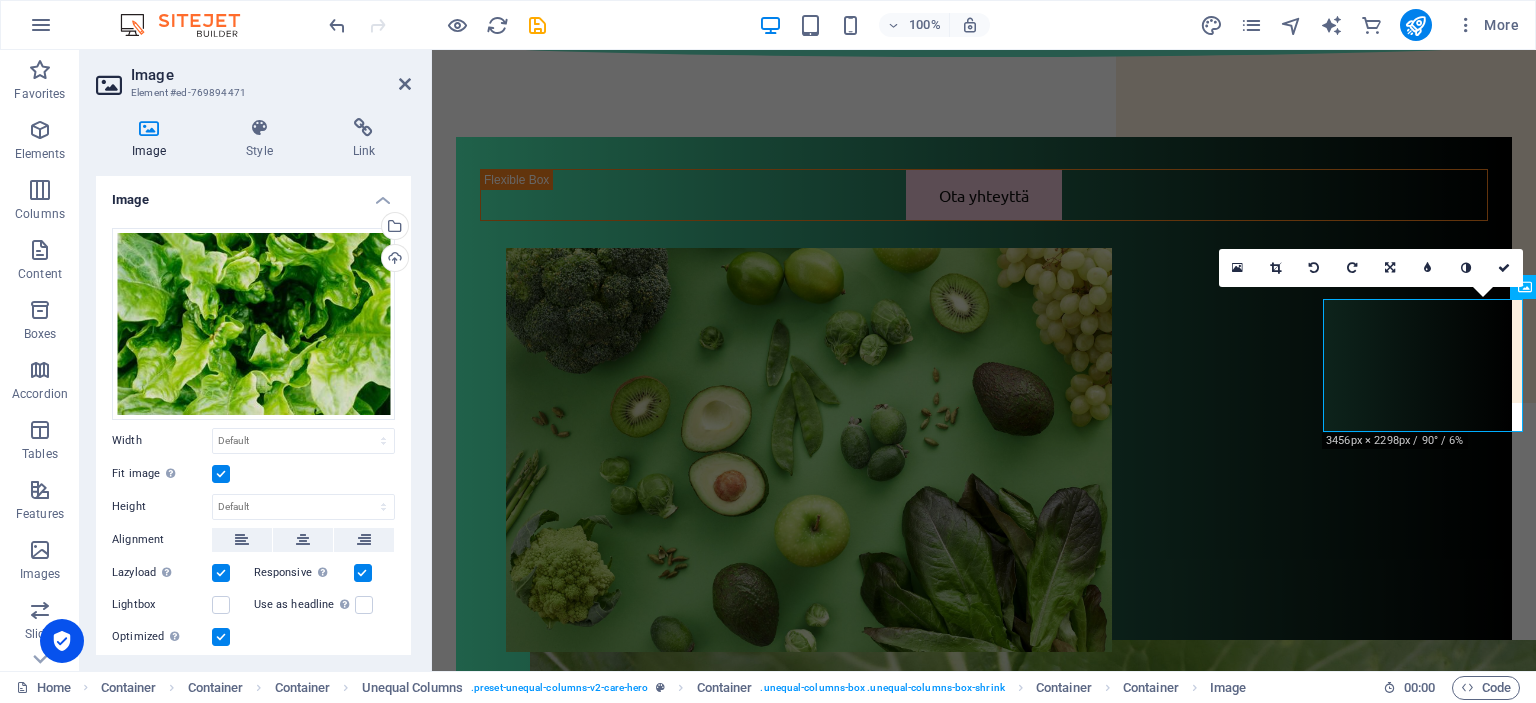 click at bounding box center (1314, 268) 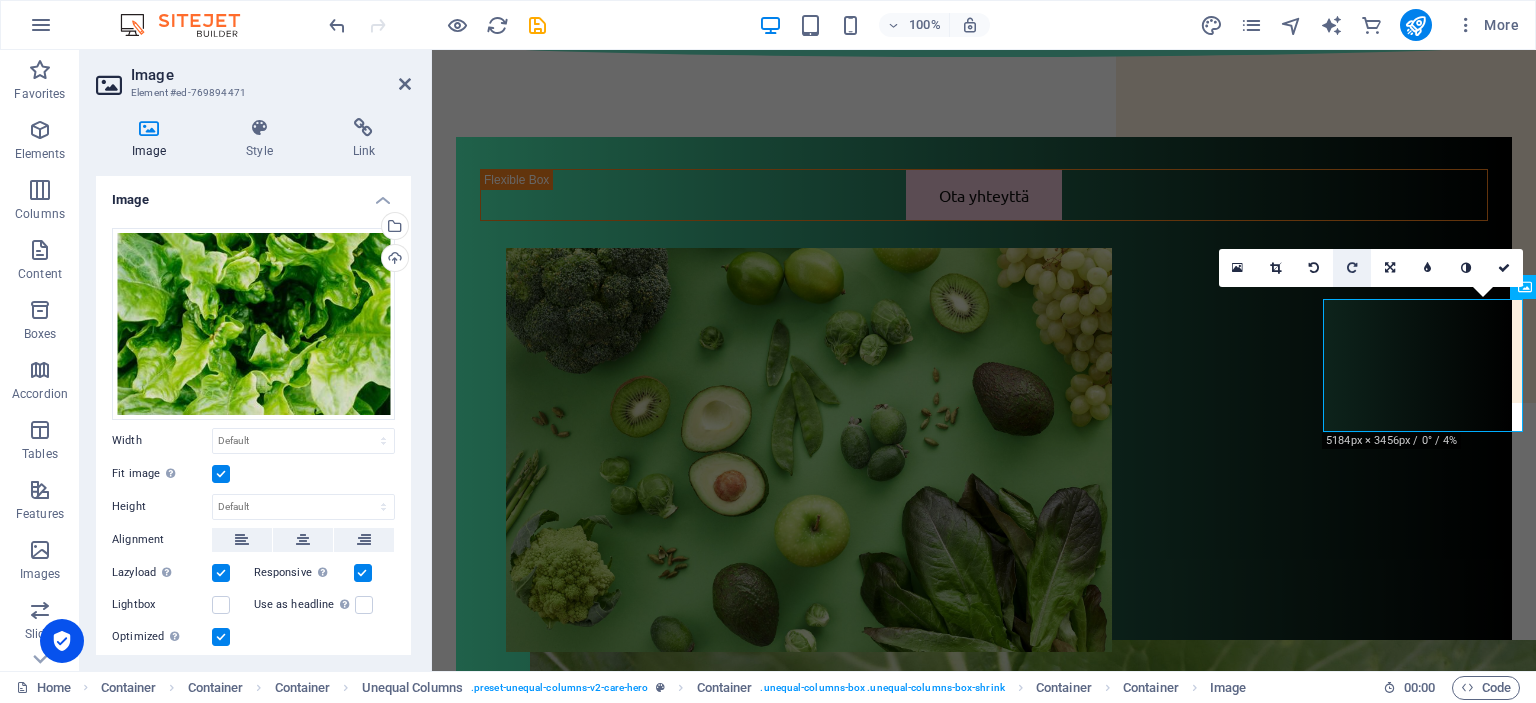 click at bounding box center [1352, 268] 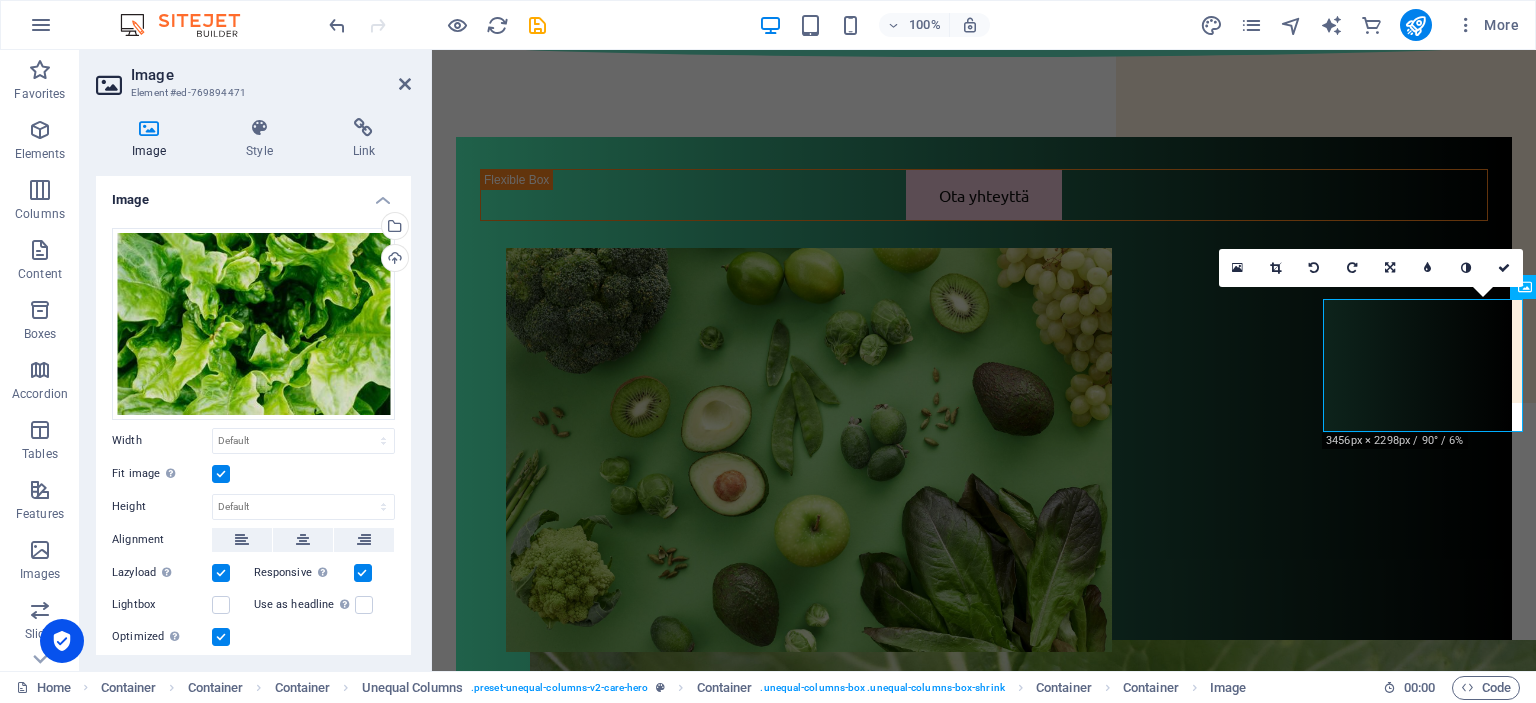 click at bounding box center (1352, 268) 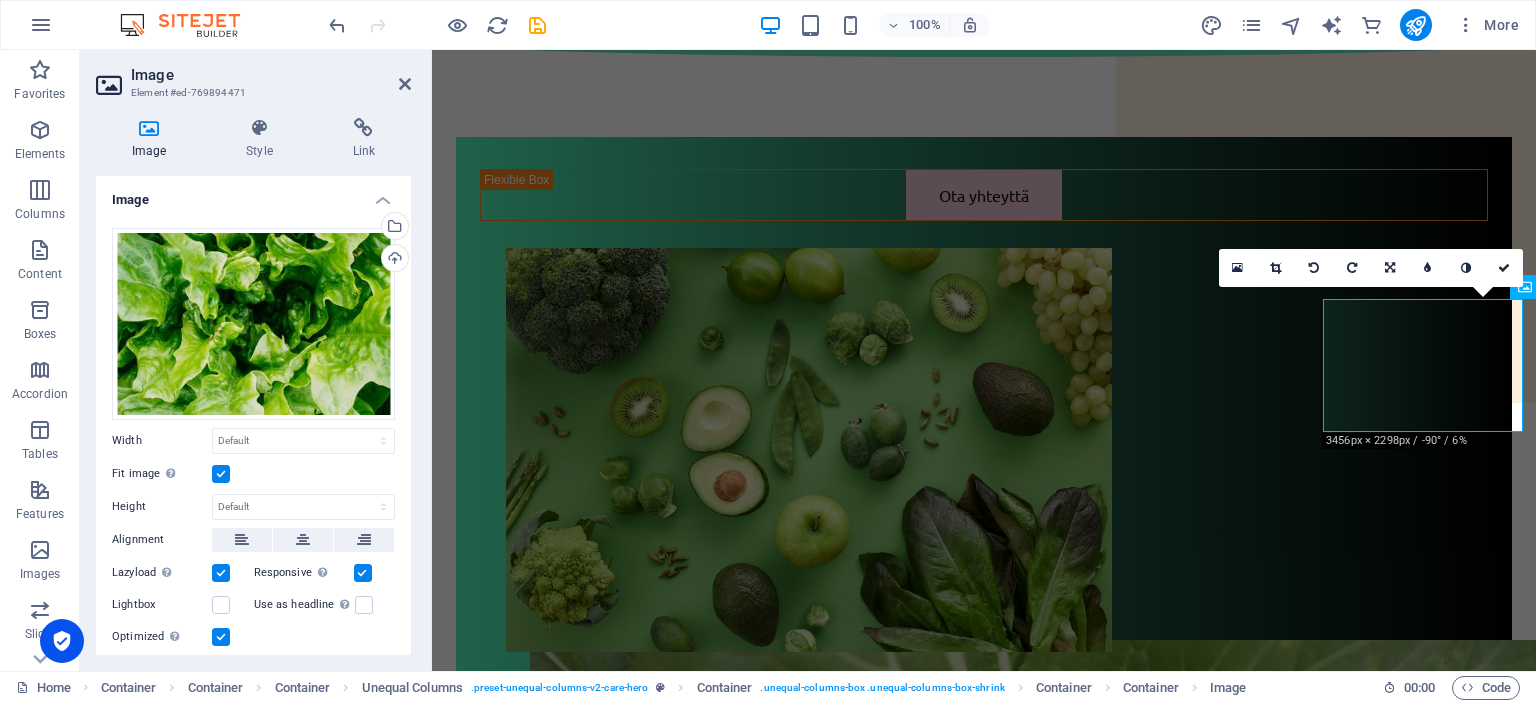 click at bounding box center (1352, 268) 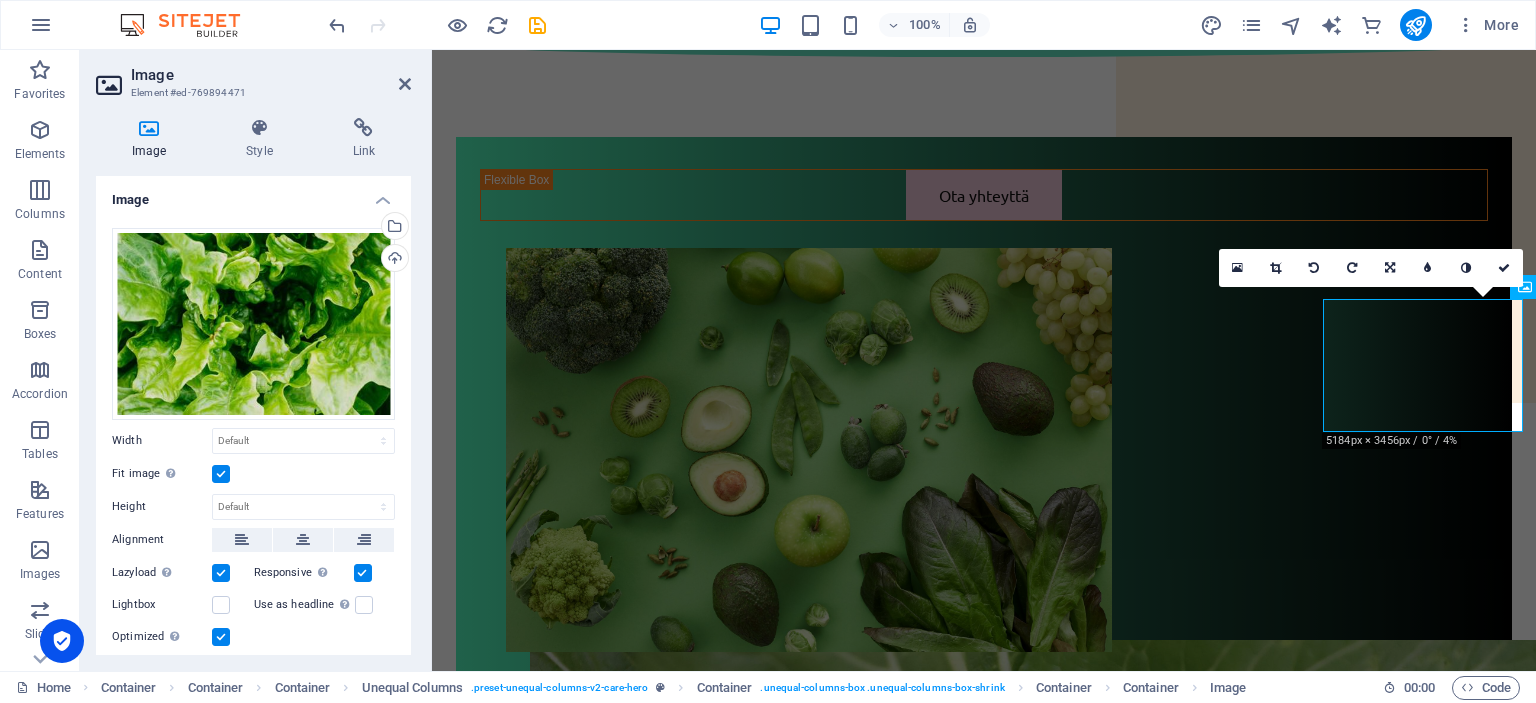 click at bounding box center (1352, 268) 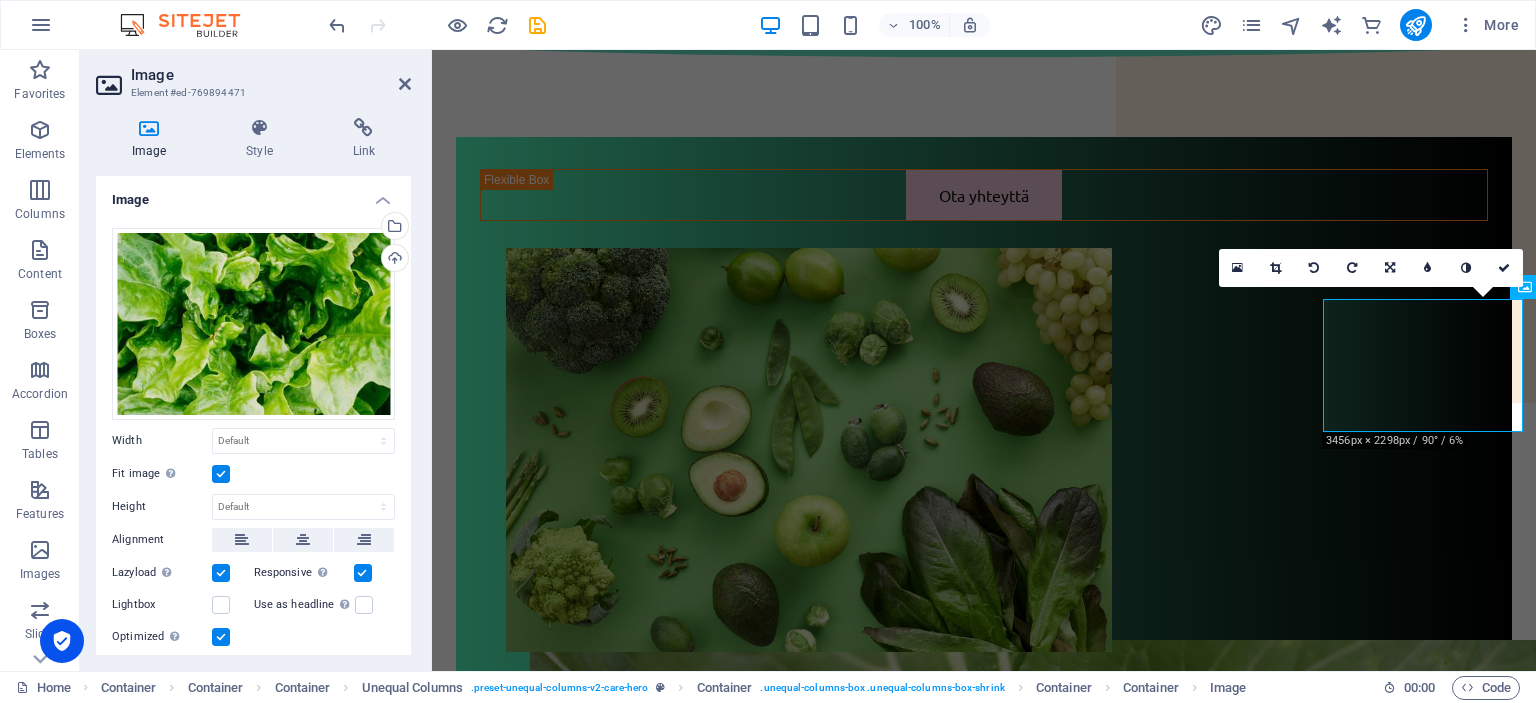 click at bounding box center [1352, 268] 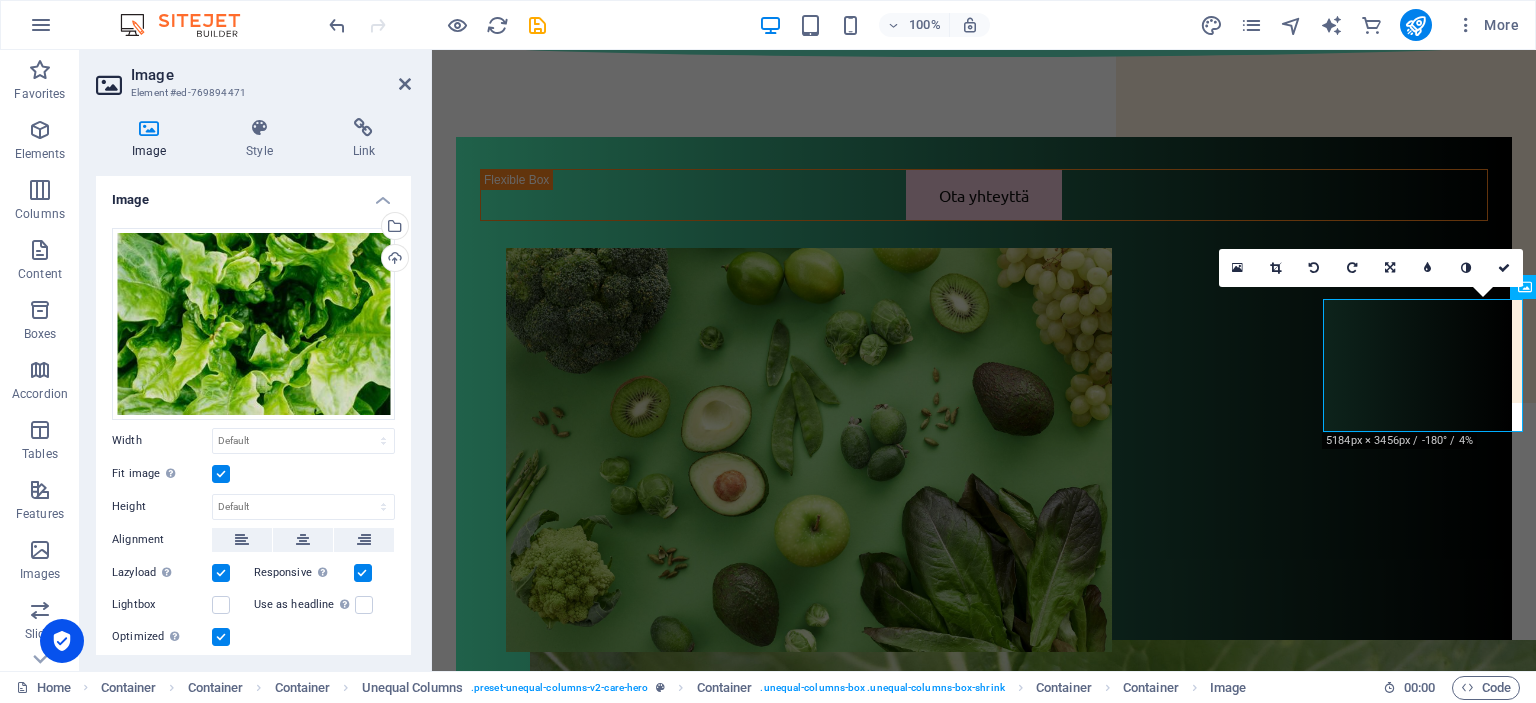 click at bounding box center (1352, 268) 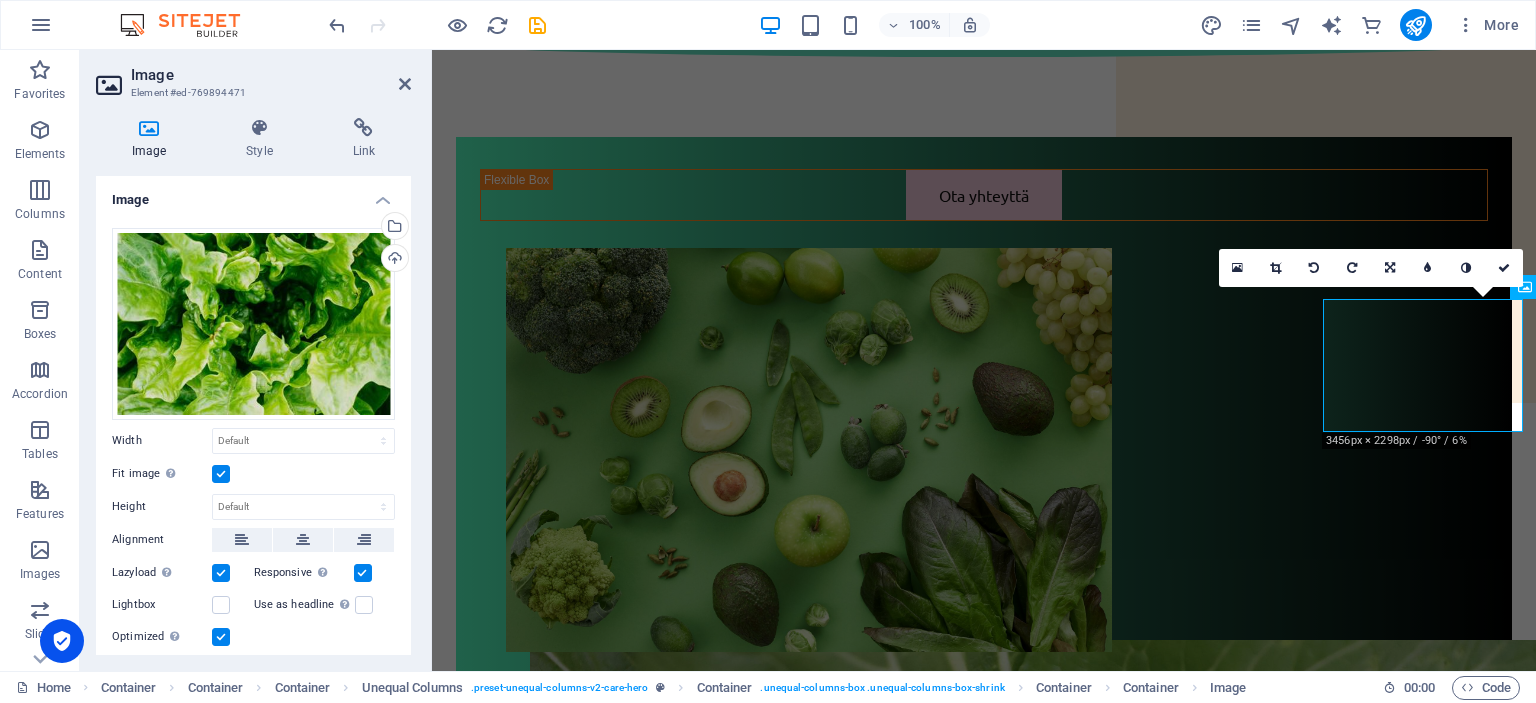 click at bounding box center [1352, 268] 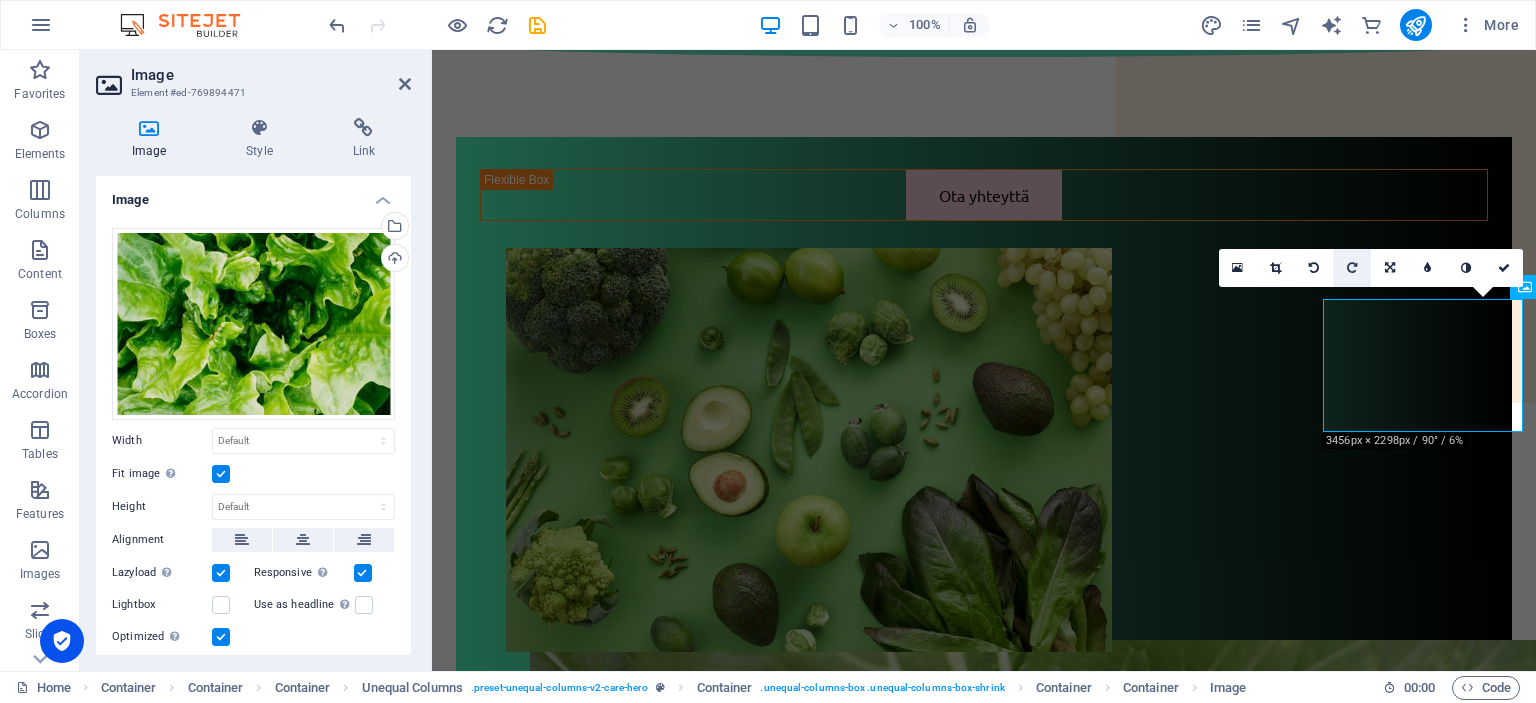 click at bounding box center (1352, 268) 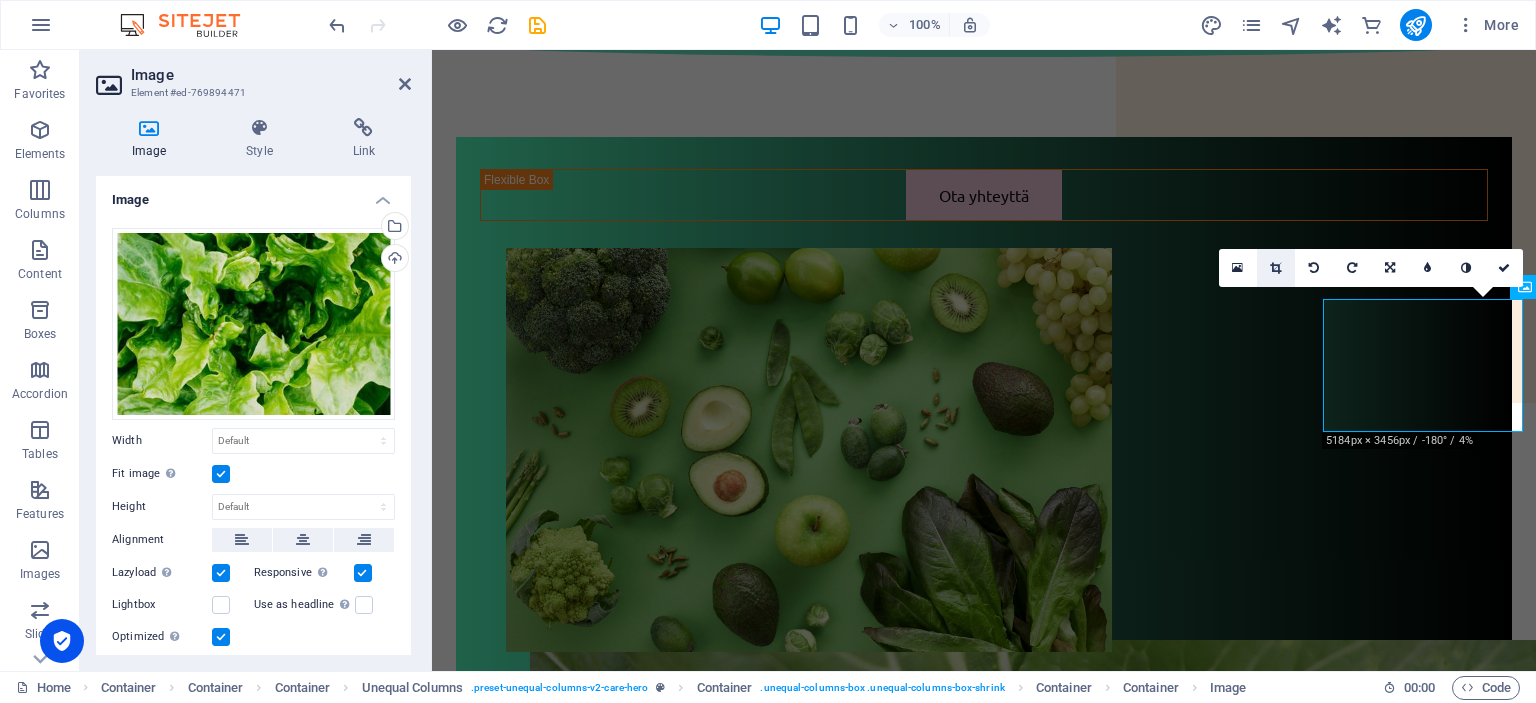 click at bounding box center (1275, 268) 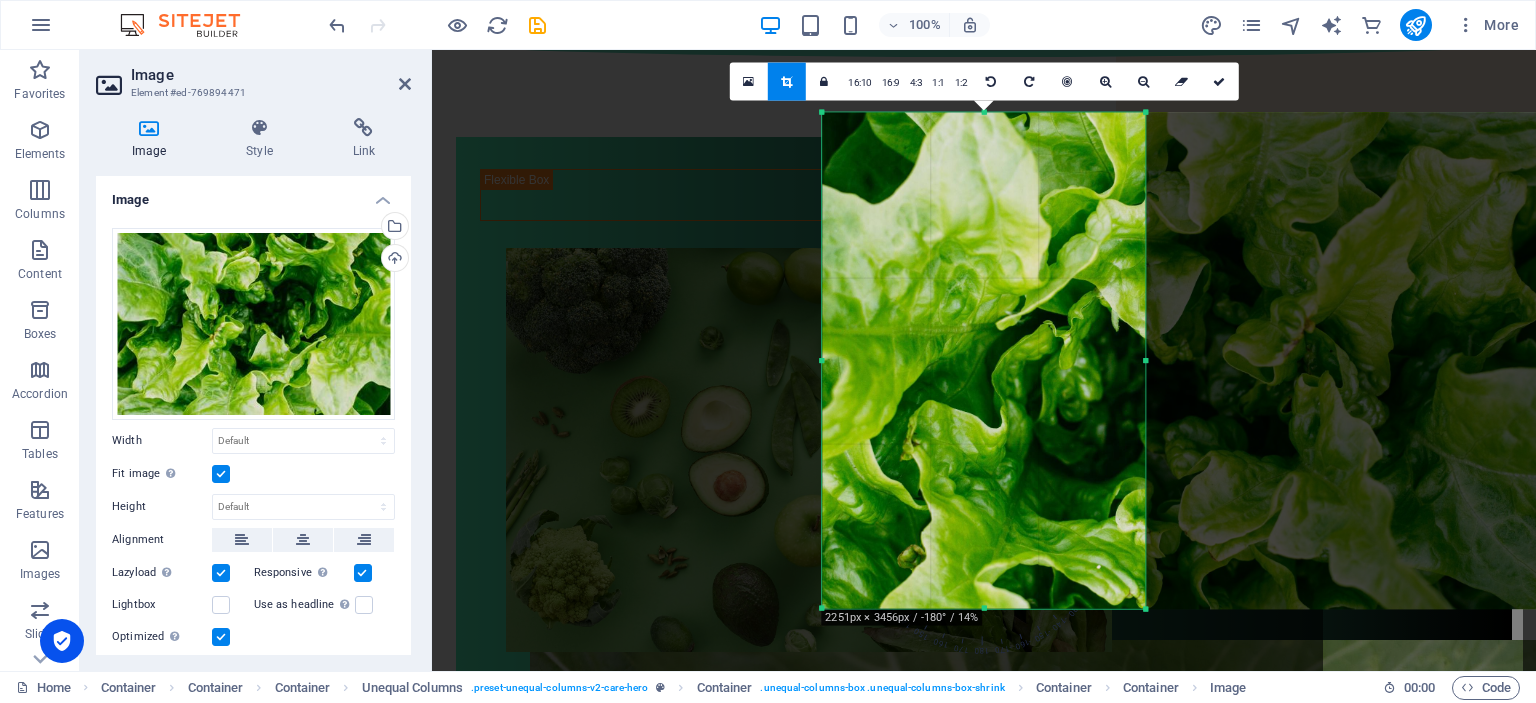 drag, startPoint x: 1358, startPoint y: 363, endPoint x: 936, endPoint y: 389, distance: 422.8002 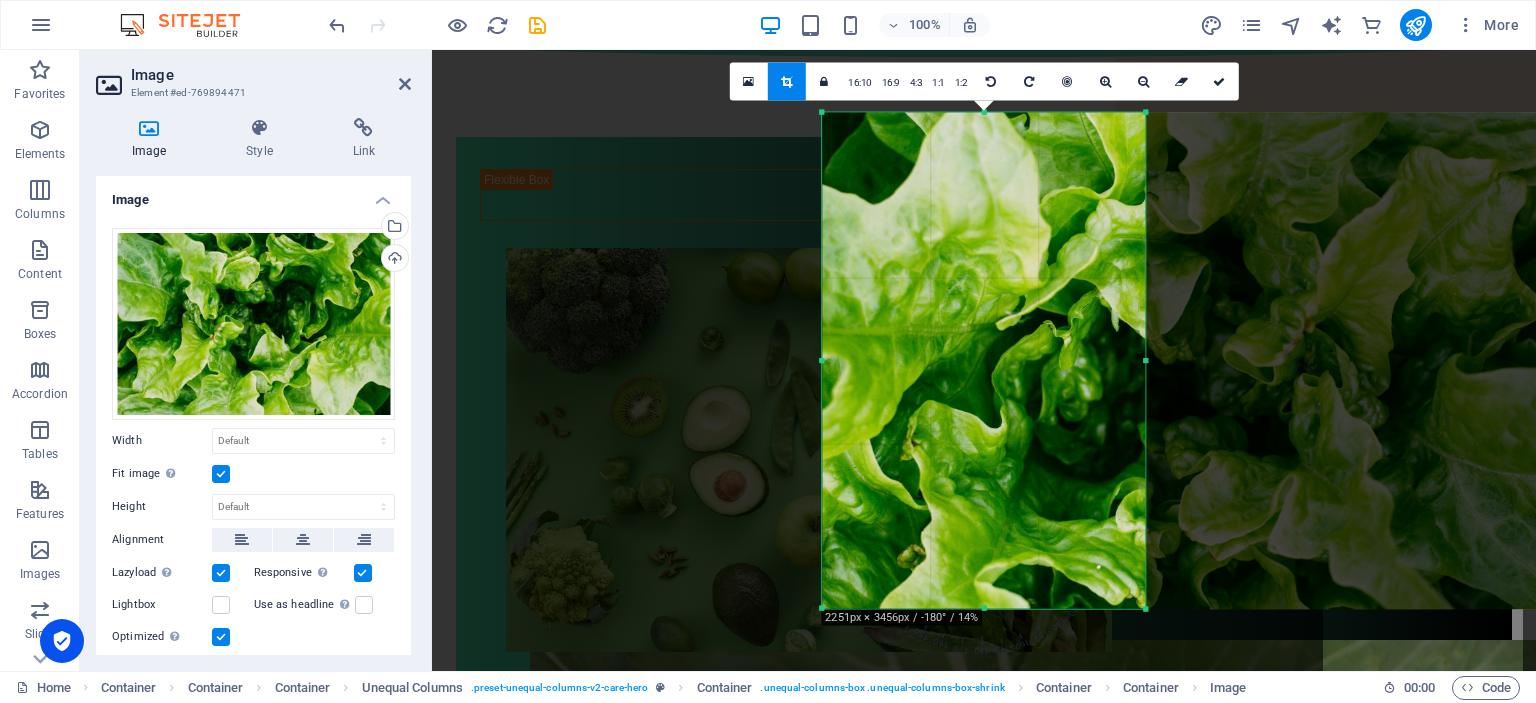 click on "180 170 160 150 140 130 120 110 100 90 80 70 60 50 40 30 20 10 0 -10 -20 -30 -40 -50 -60 -70 -80 -90 -100 -110 -120 -130 -140 -150 -160 -170 2251px × 3456px / -180° / 14% 16:10 16:9 4:3 1:1 1:2 0" at bounding box center [983, 360] 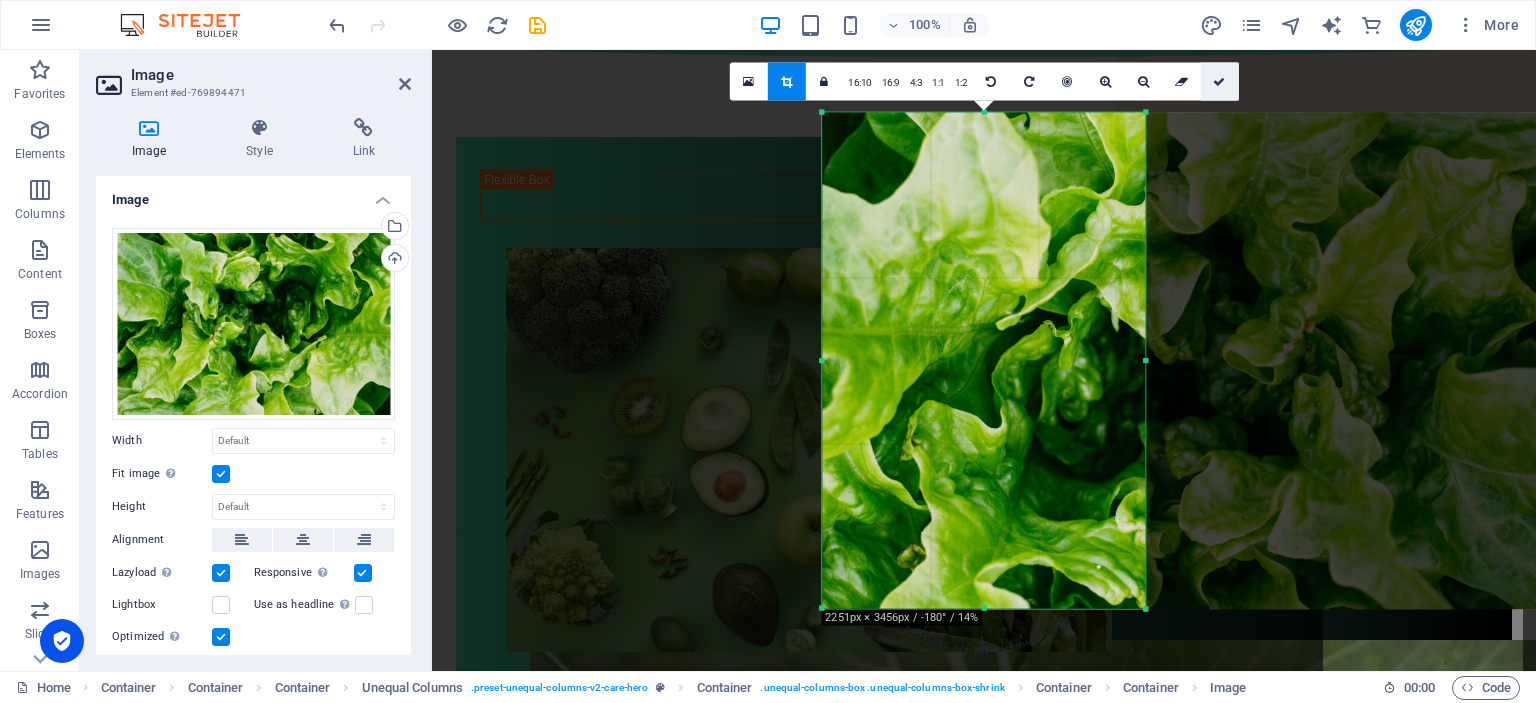 click at bounding box center (1219, 81) 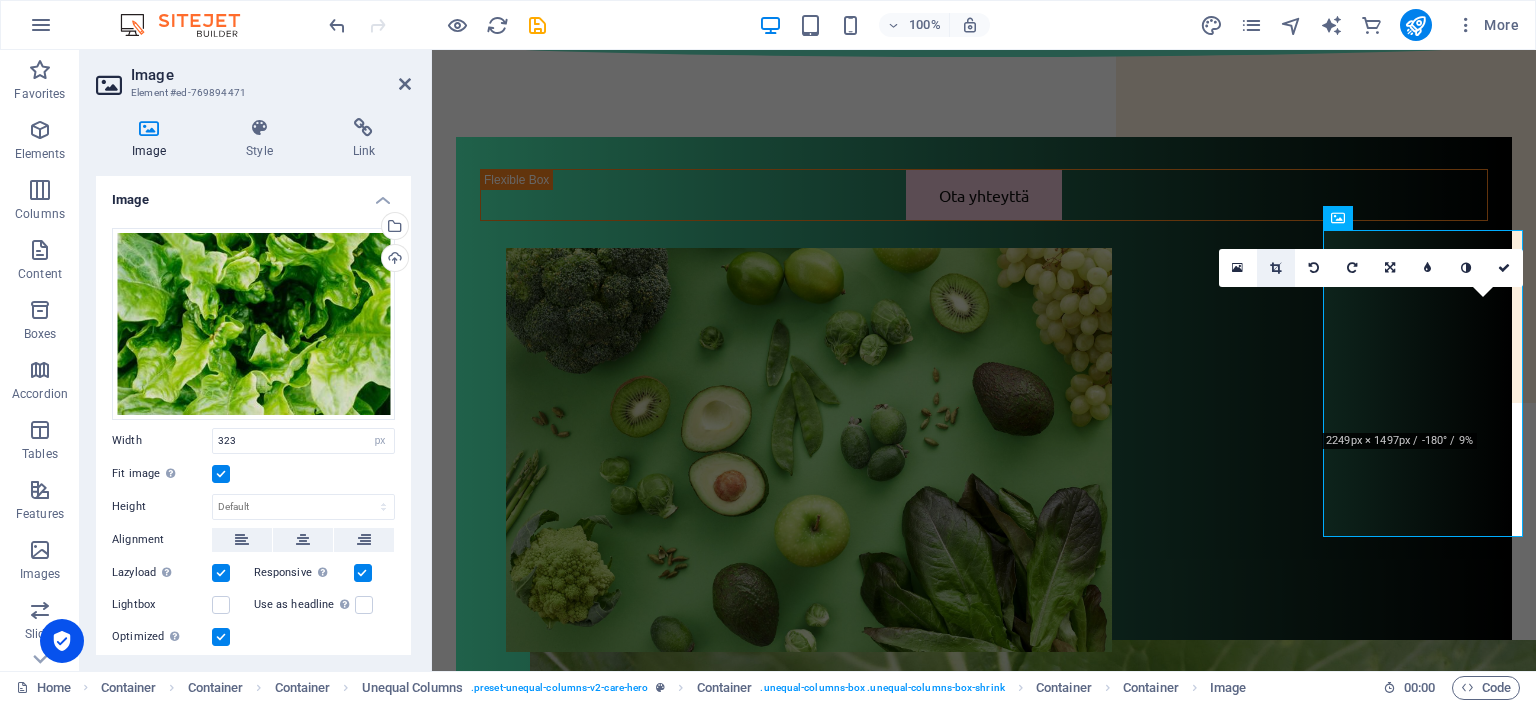 click at bounding box center (1275, 268) 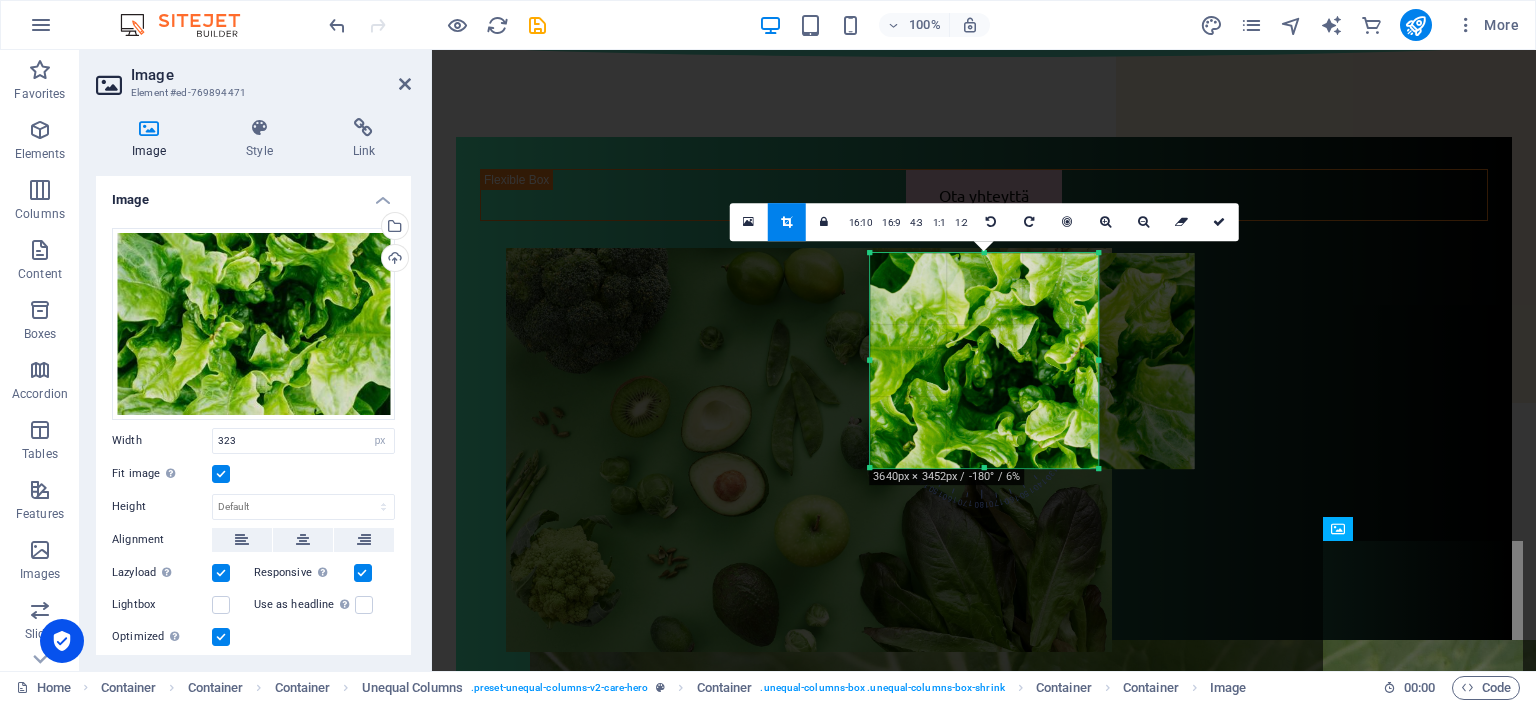 drag, startPoint x: 1053, startPoint y: 360, endPoint x: 1140, endPoint y: 367, distance: 87.28116 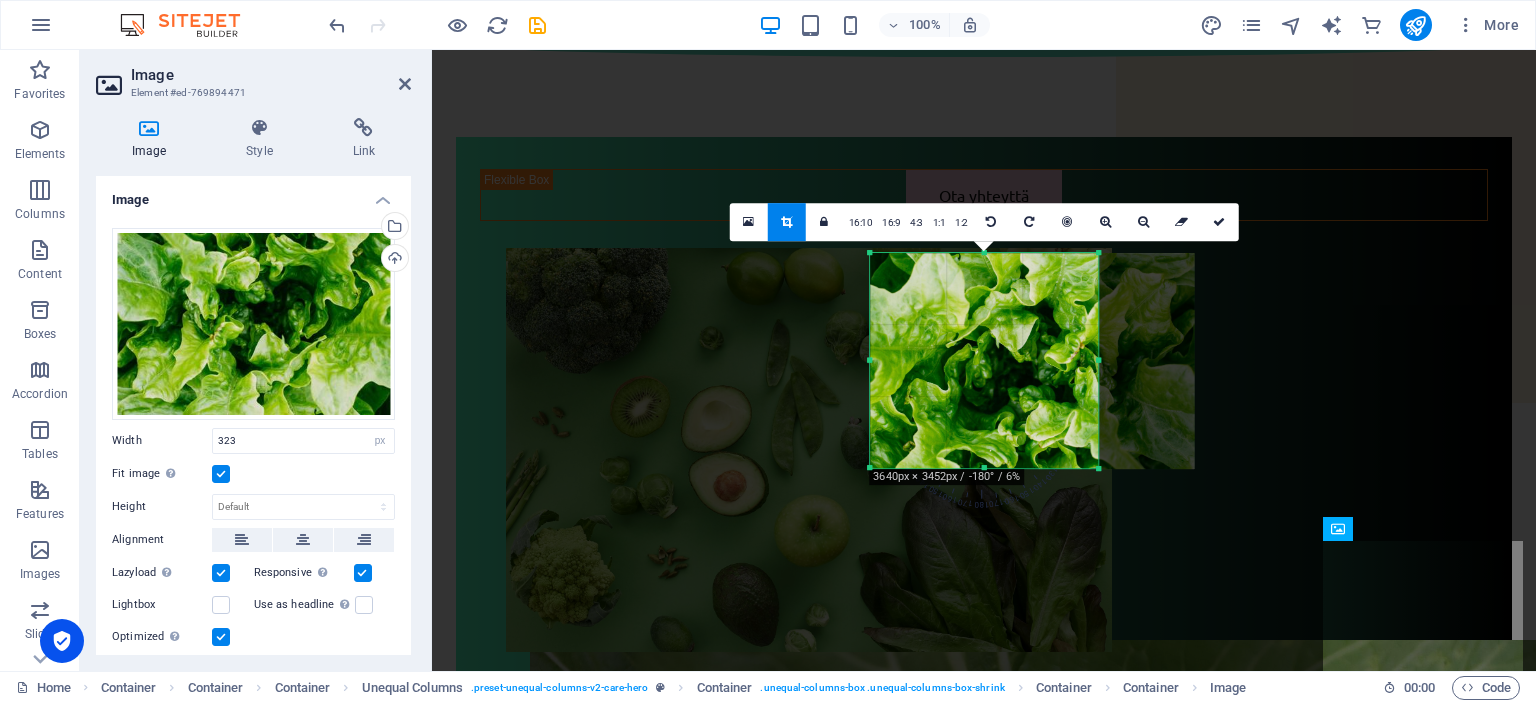 click on "180 170 160 150 140 130 120 110 100 90 80 70 60 50 40 30 20 10 0 -10 -20 -30 -40 -50 -60 -70 -80 -90 -100 -110 -120 -130 -140 -150 -160 -170 3640px × 3452px / -180° / 6% 16:10 16:9 4:3 1:1 1:2 0" at bounding box center [984, 361] 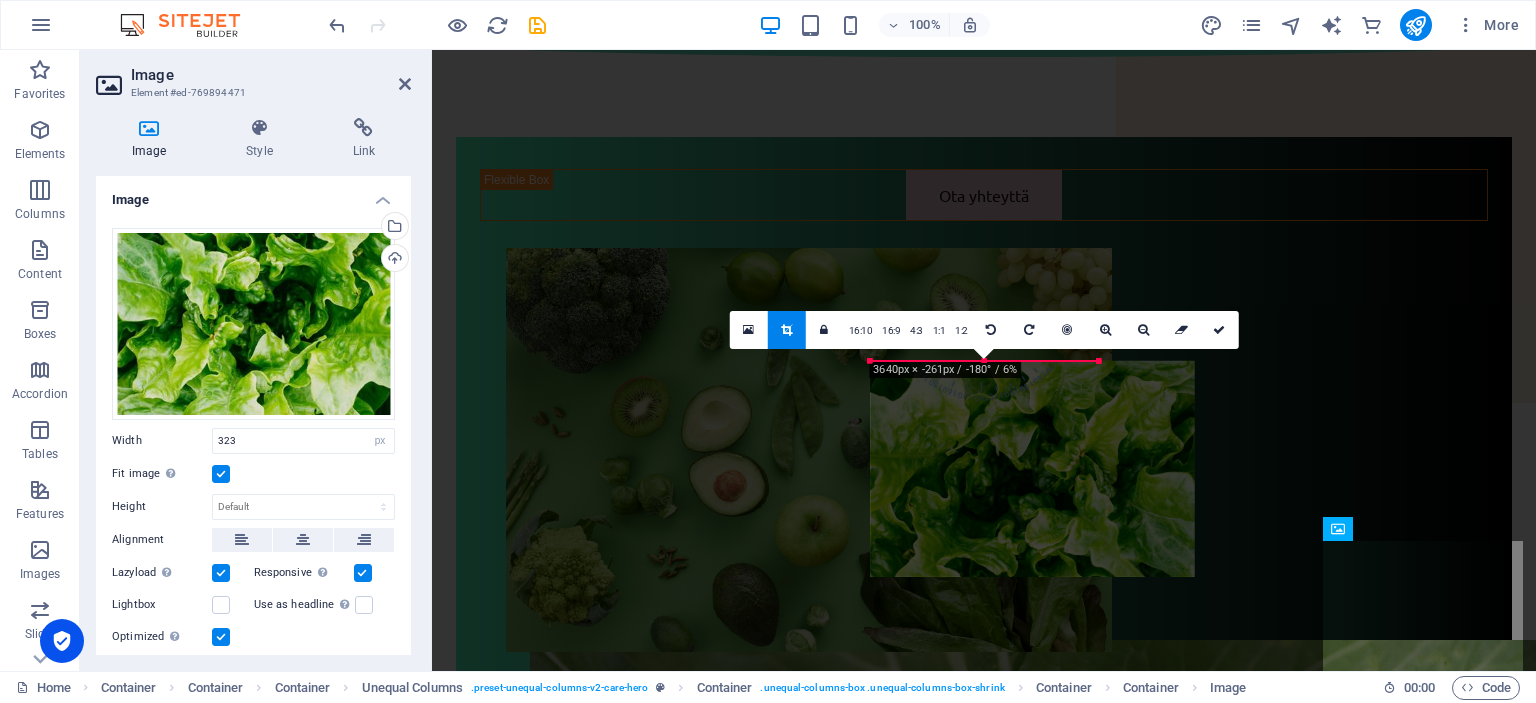 click at bounding box center [1032, 469] 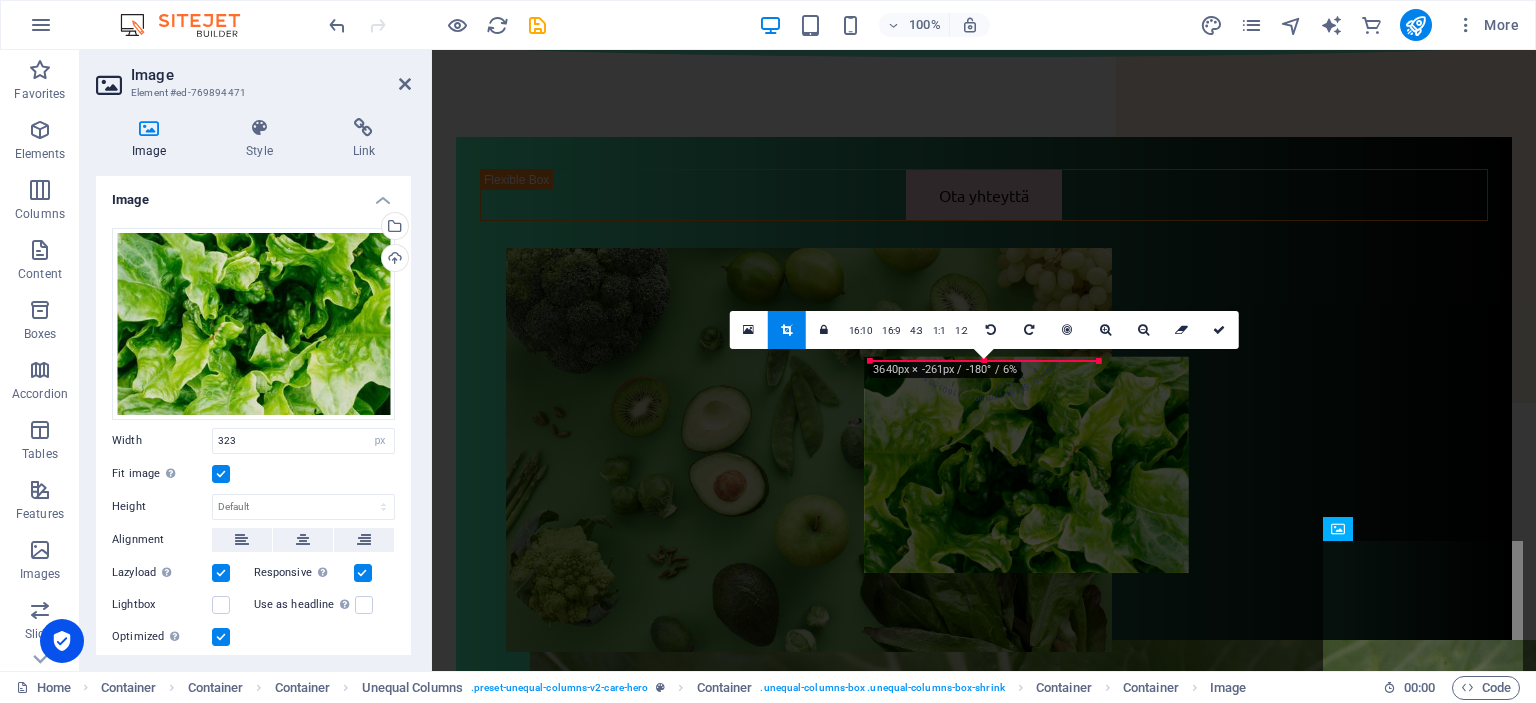 click at bounding box center [1026, 465] 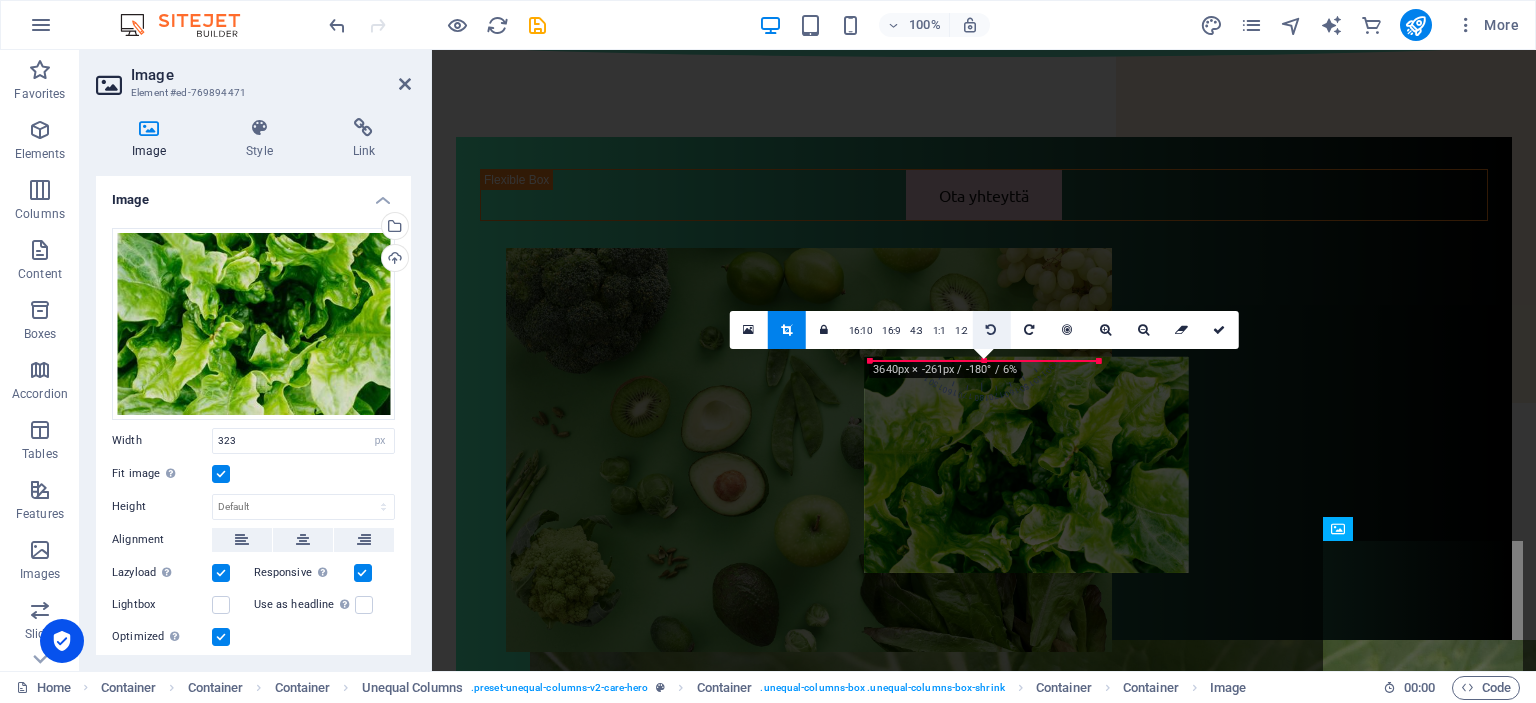 click at bounding box center (991, 330) 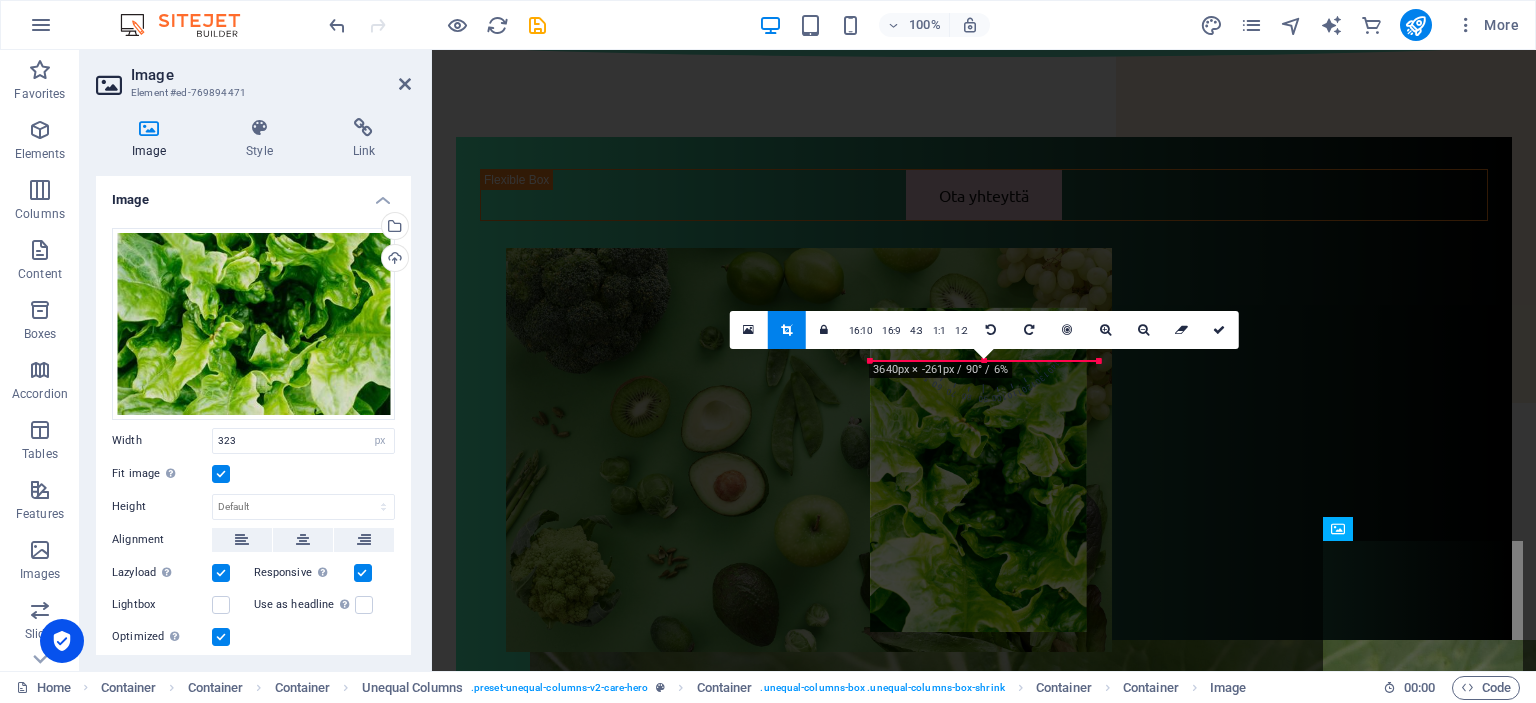 drag, startPoint x: 1036, startPoint y: 483, endPoint x: 991, endPoint y: 488, distance: 45.276924 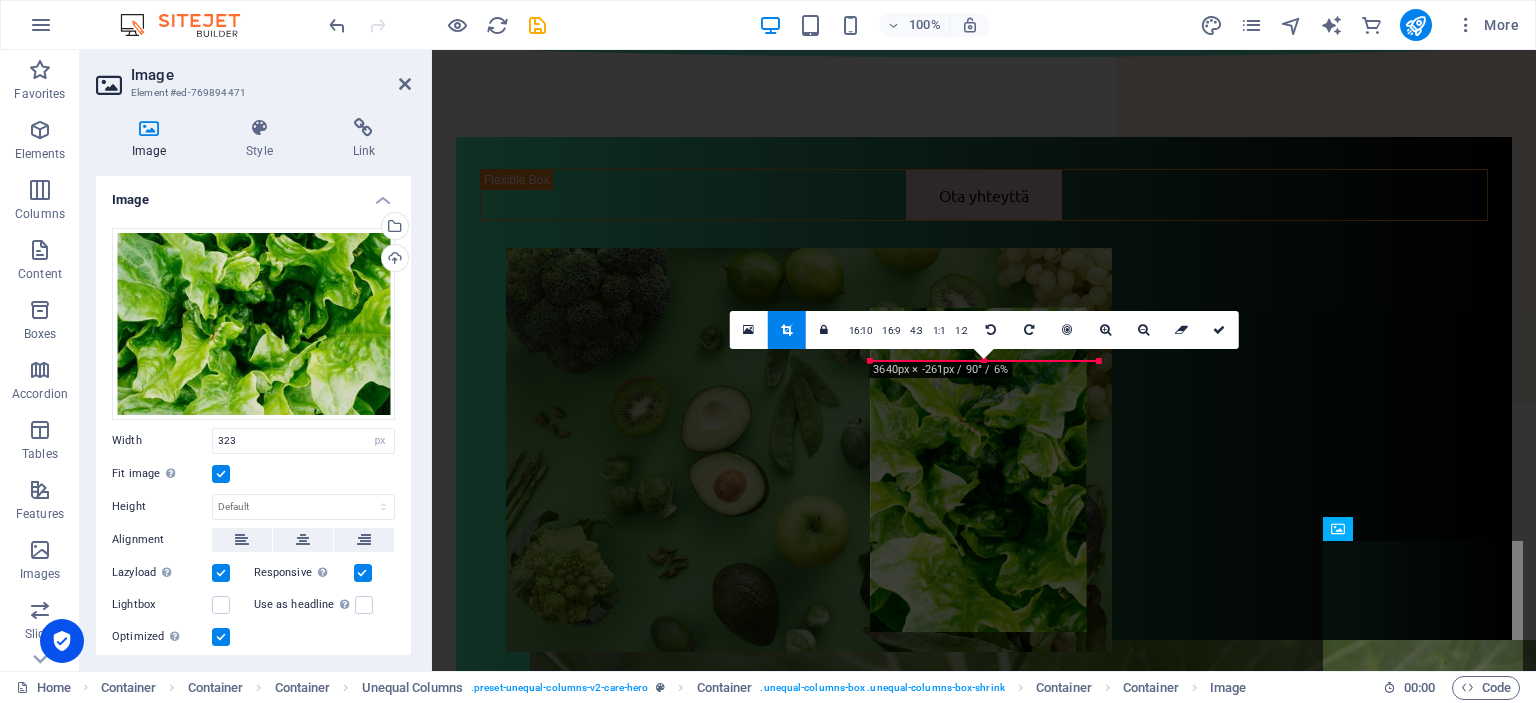 click at bounding box center (978, 469) 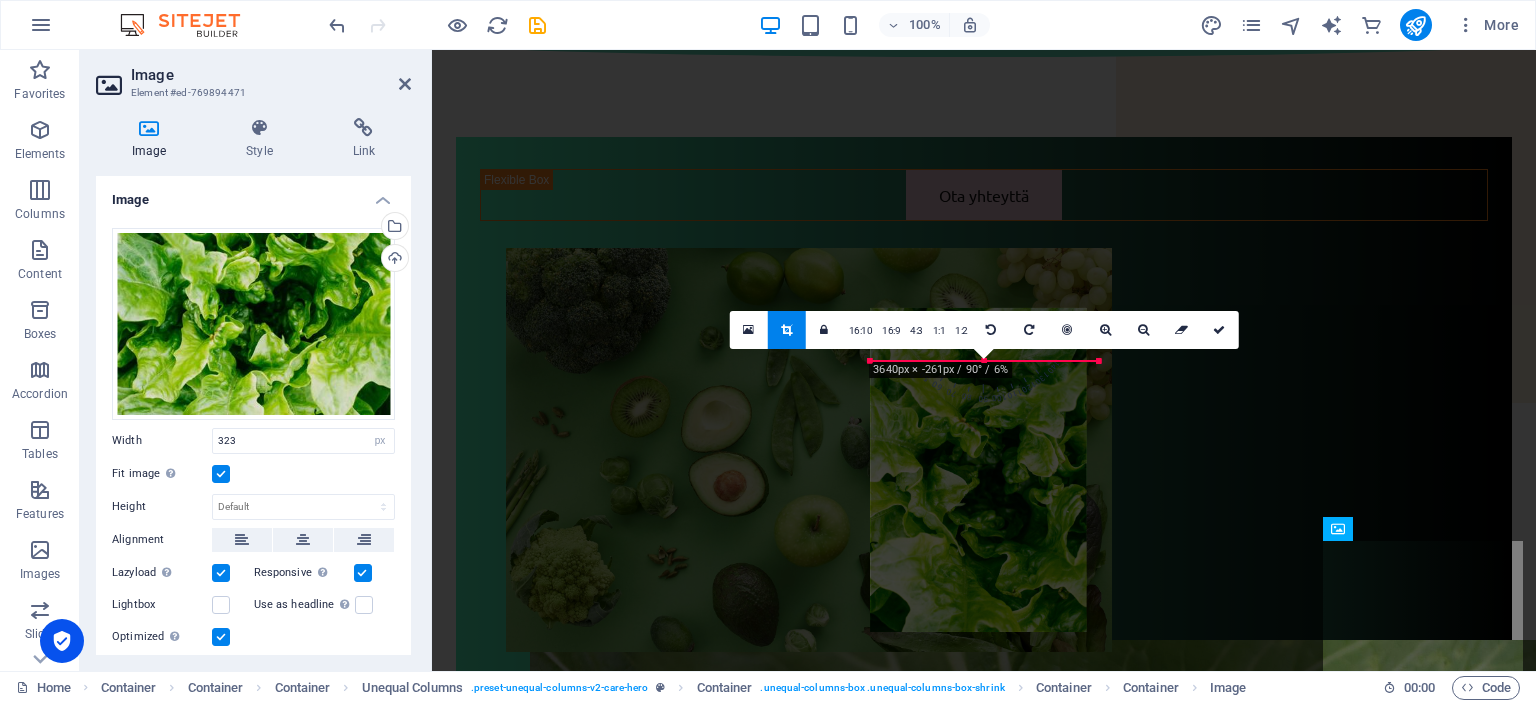 click at bounding box center (978, 469) 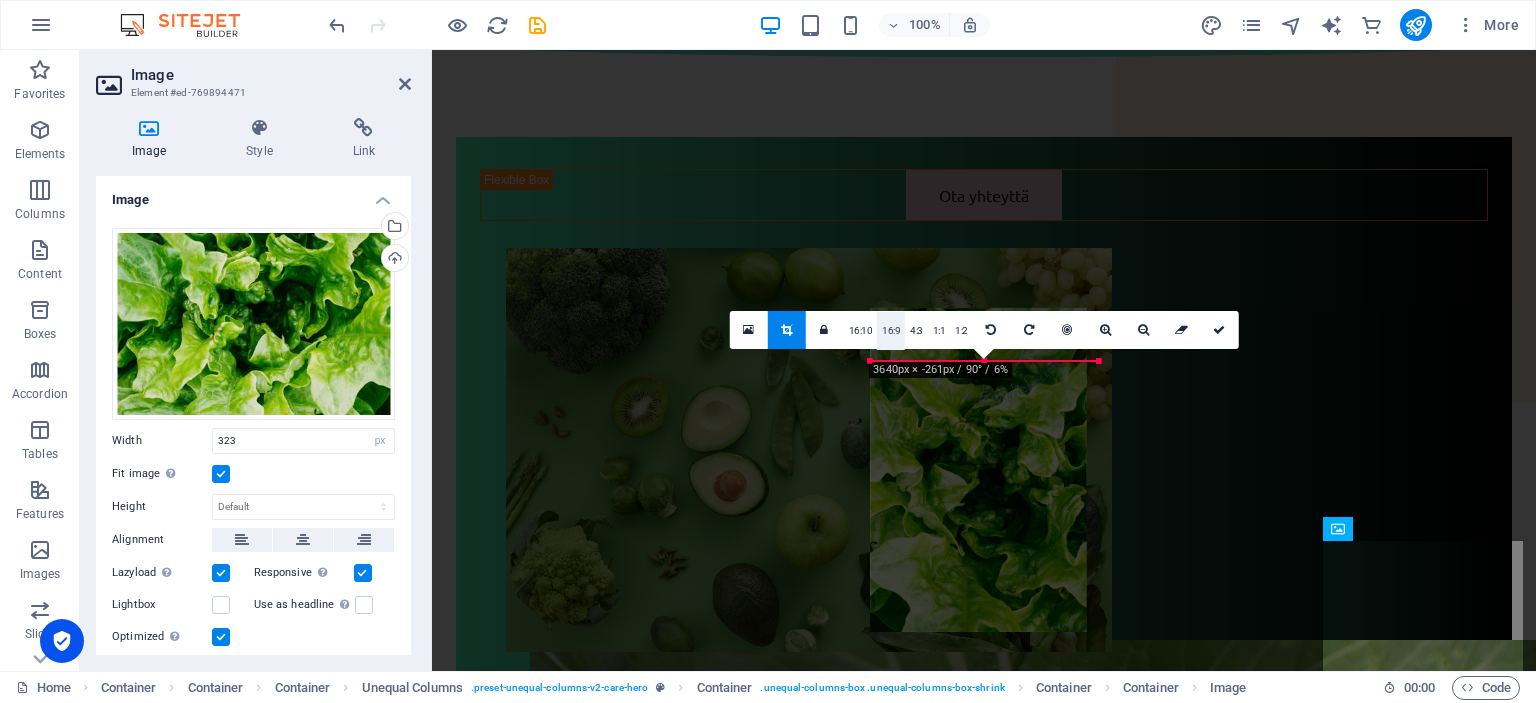 click on "16:9" at bounding box center [891, 331] 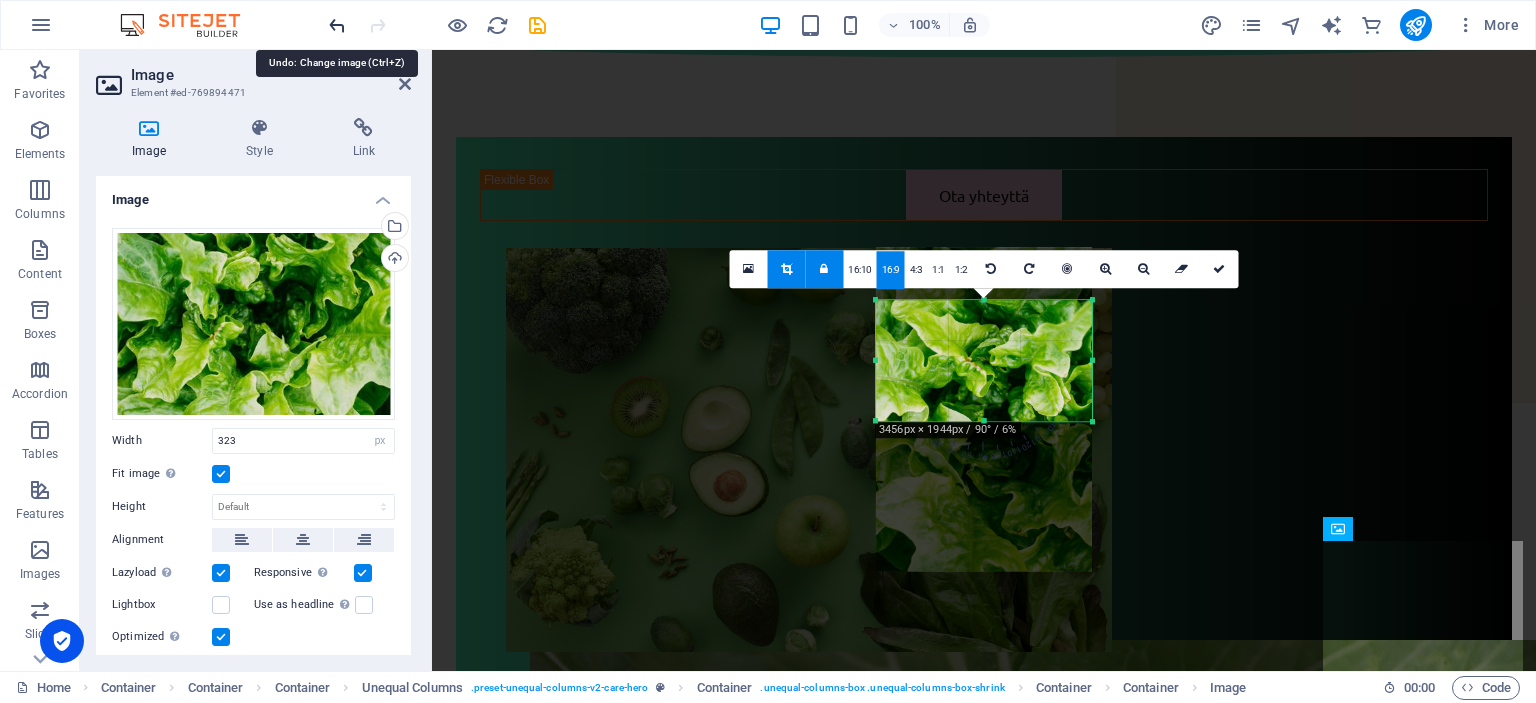click at bounding box center [337, 25] 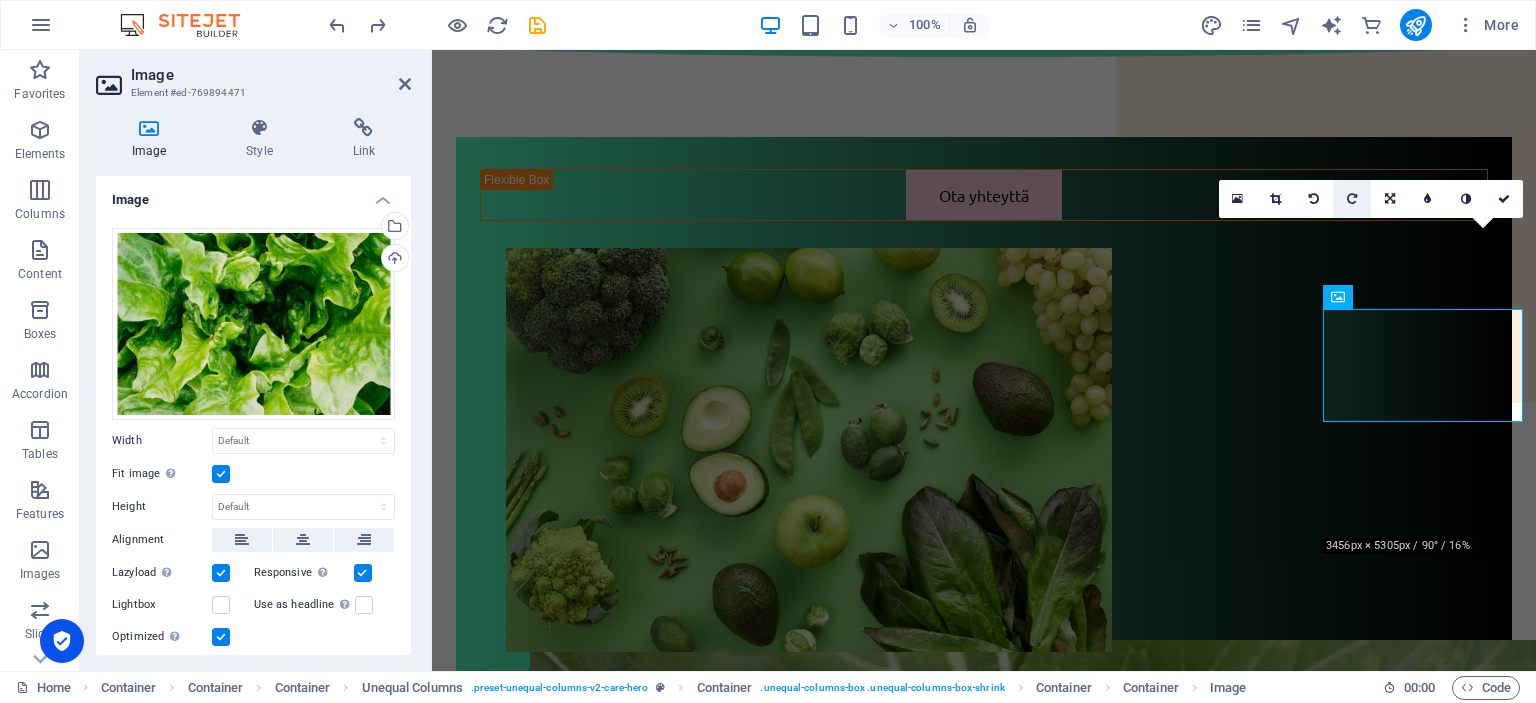 click at bounding box center (1352, 199) 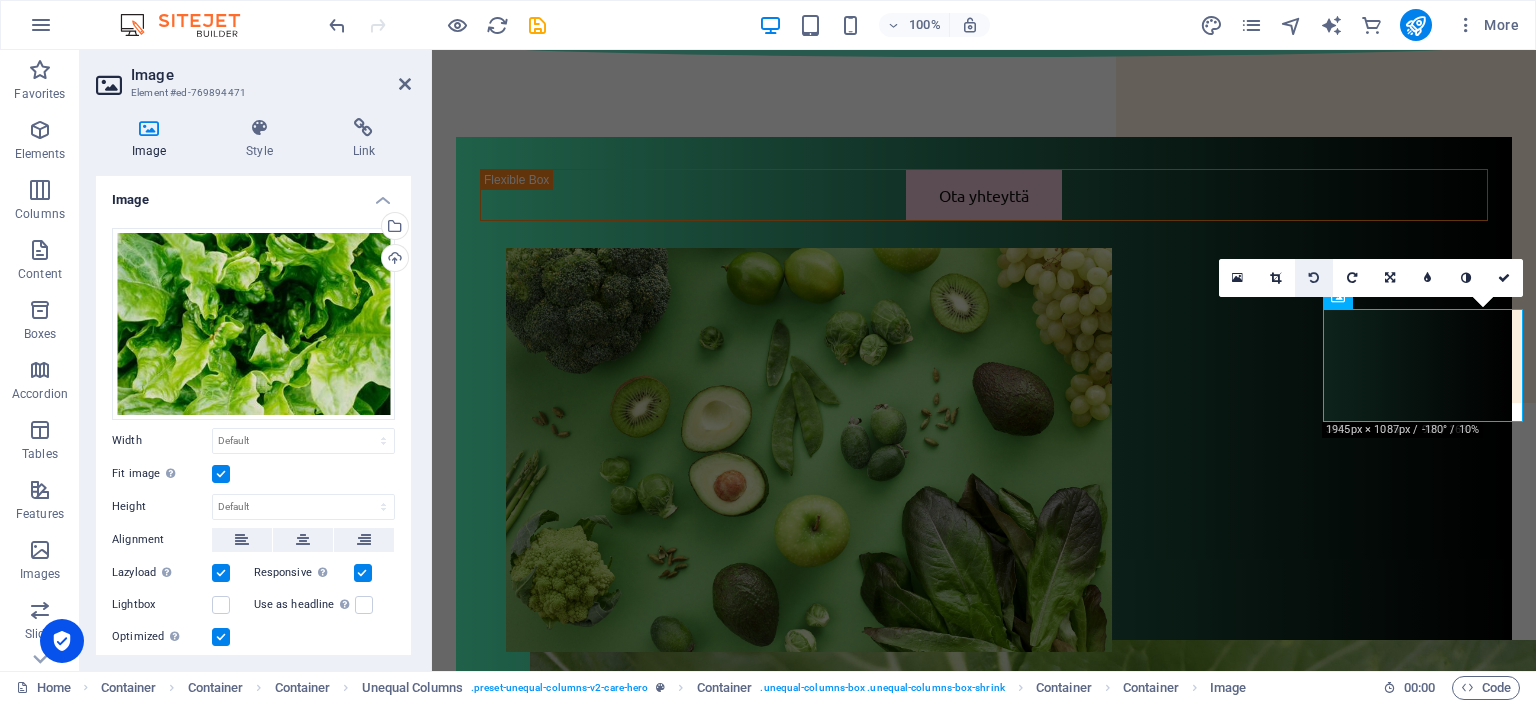 click at bounding box center [1314, 278] 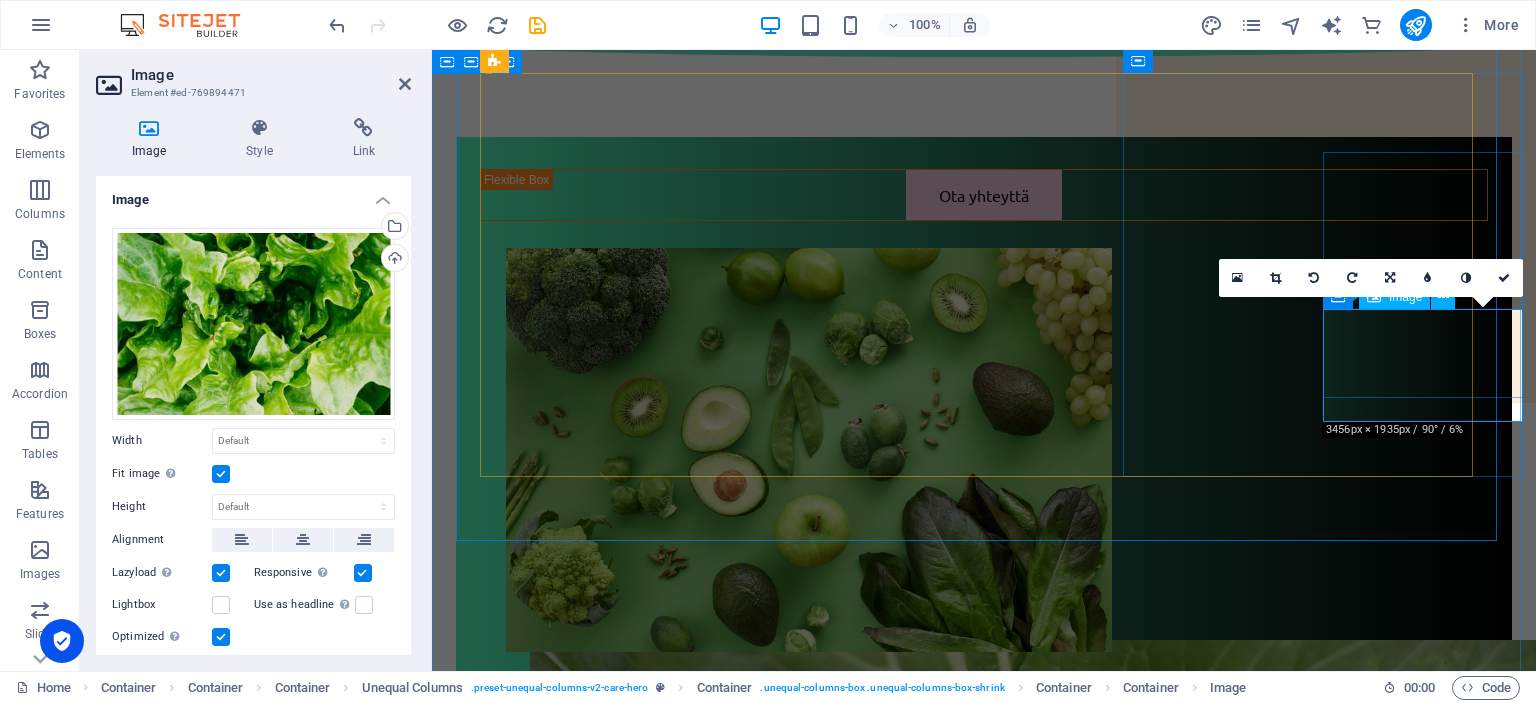 click at bounding box center [1034, 1635] 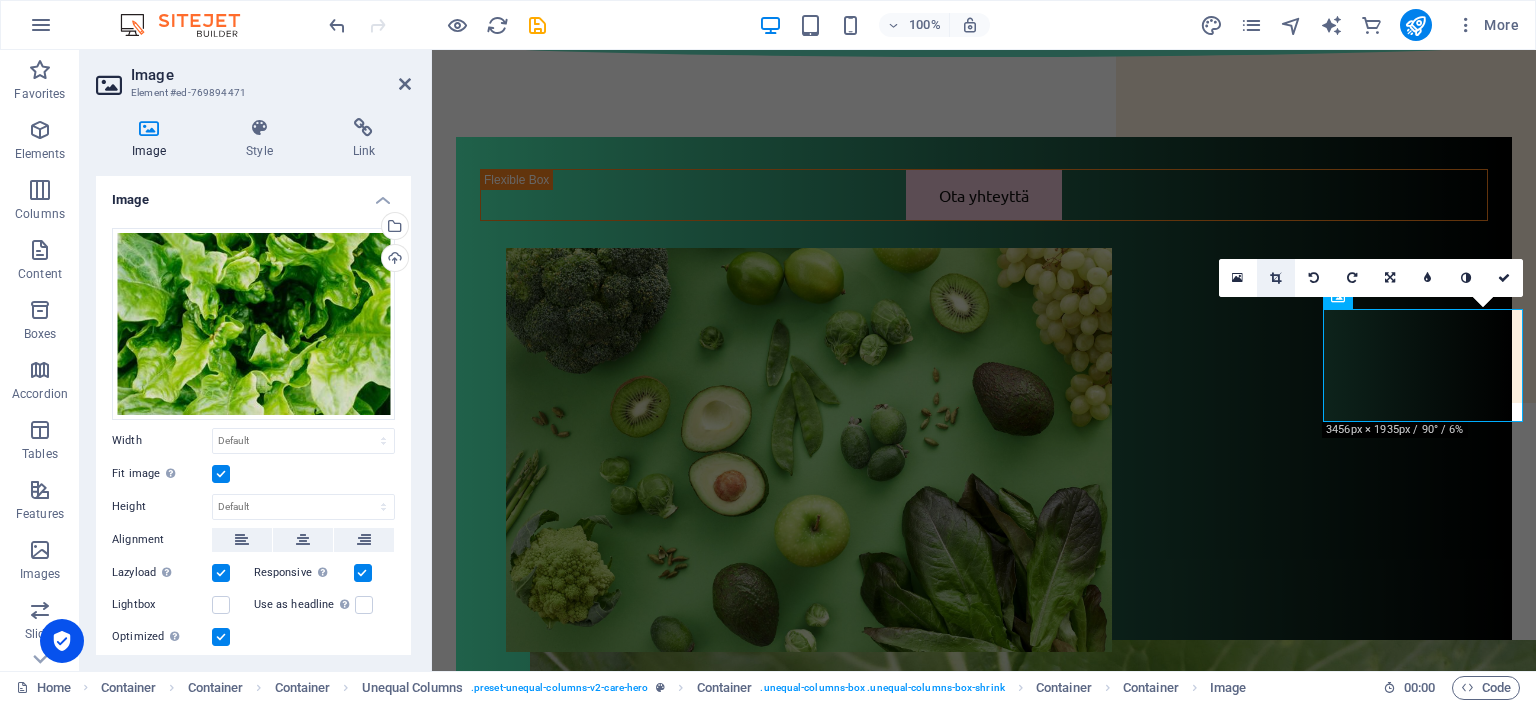 click at bounding box center [1275, 278] 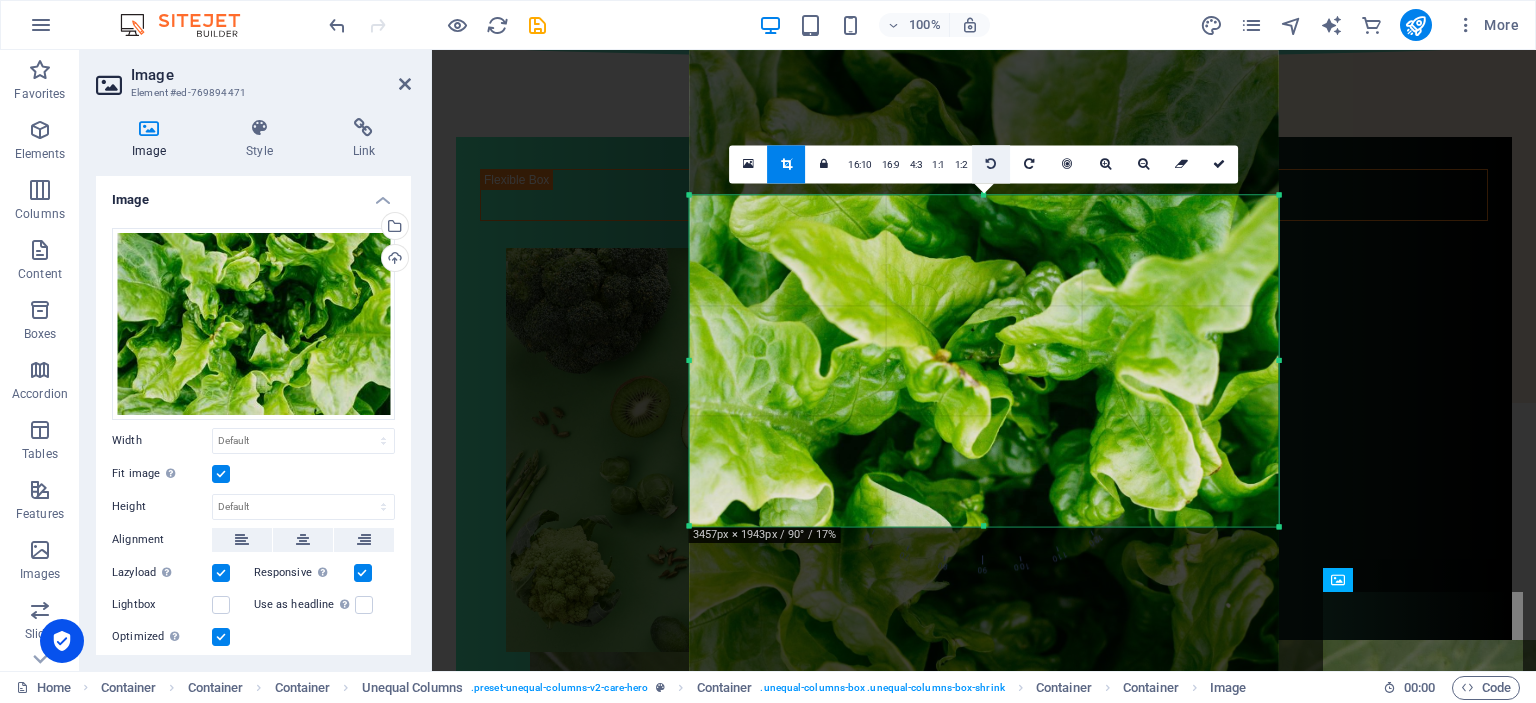 click at bounding box center [991, 164] 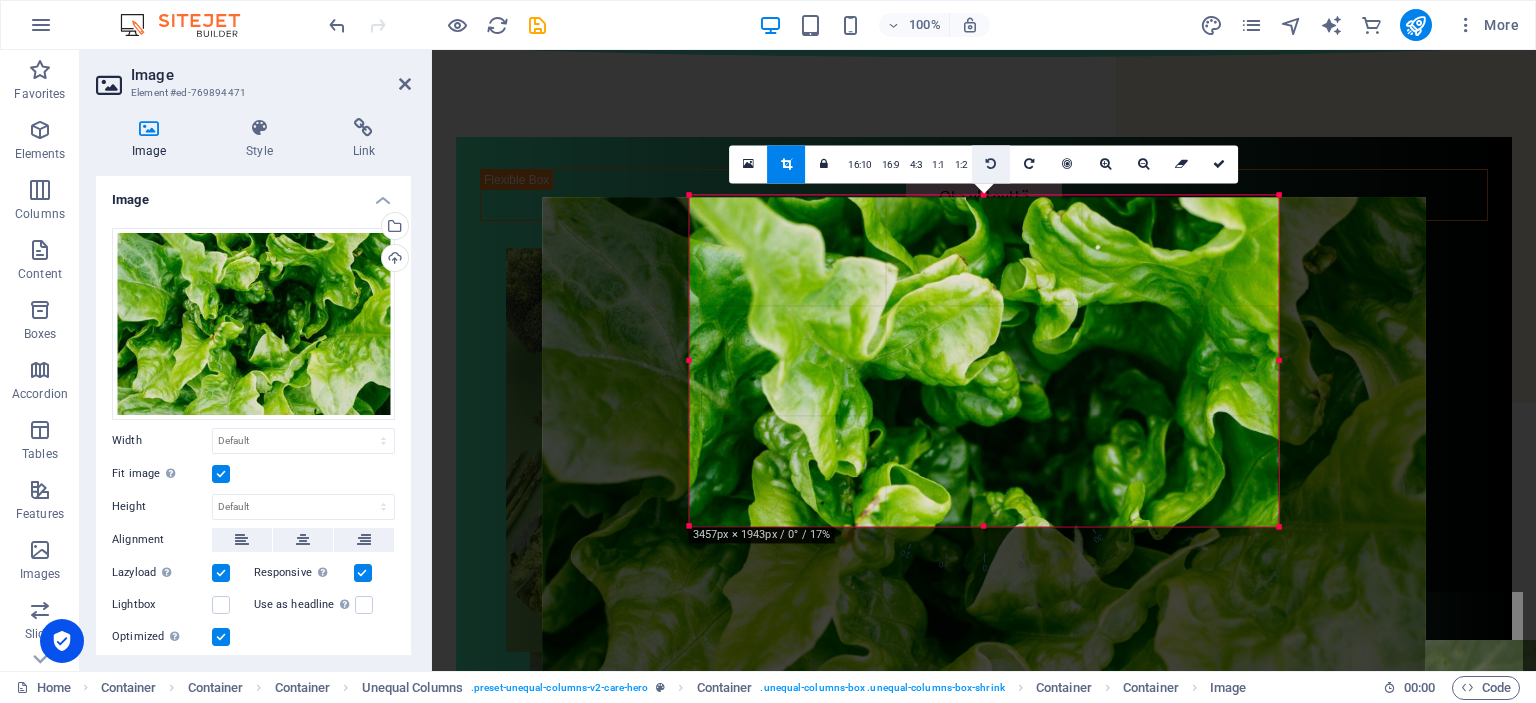click at bounding box center (991, 164) 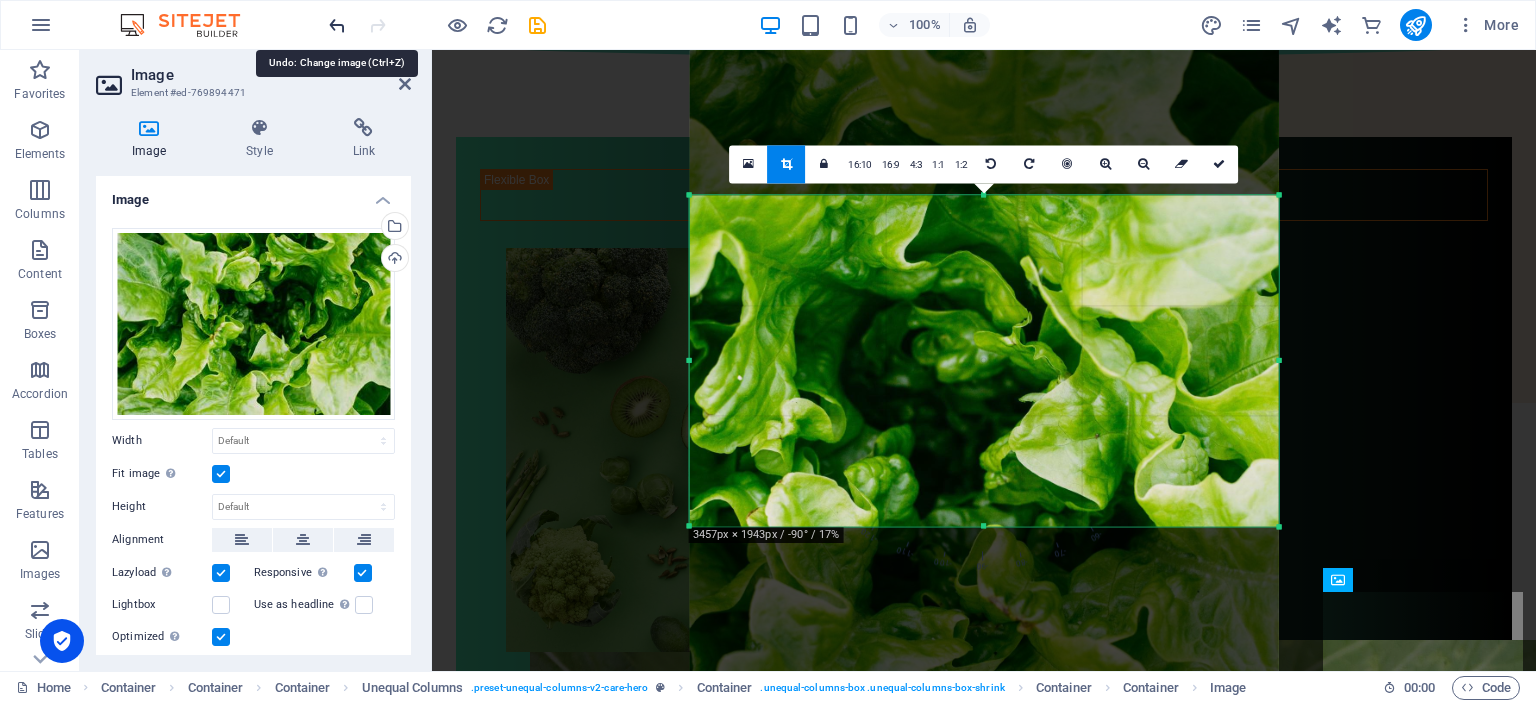 click at bounding box center (337, 25) 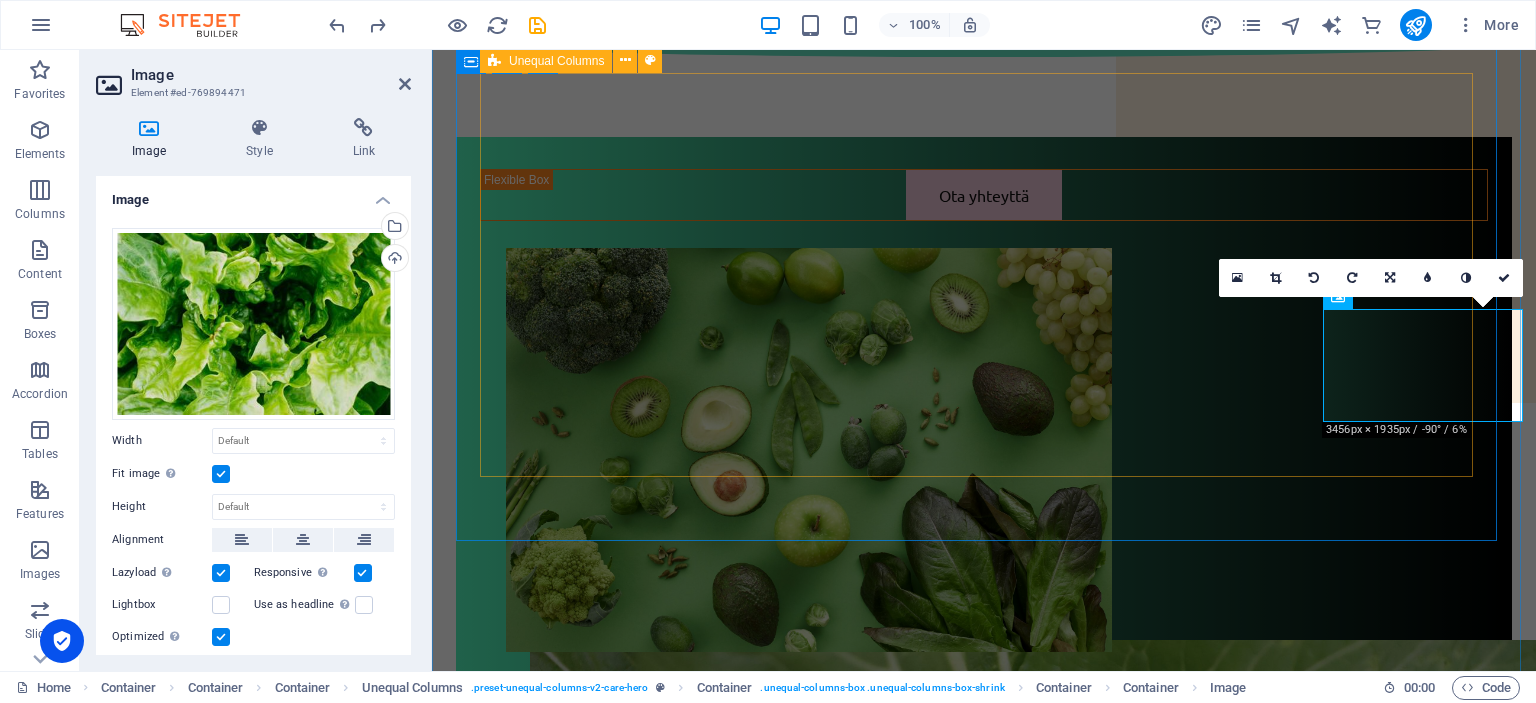 click on "Ota yhteyttä" at bounding box center [984, 1033] 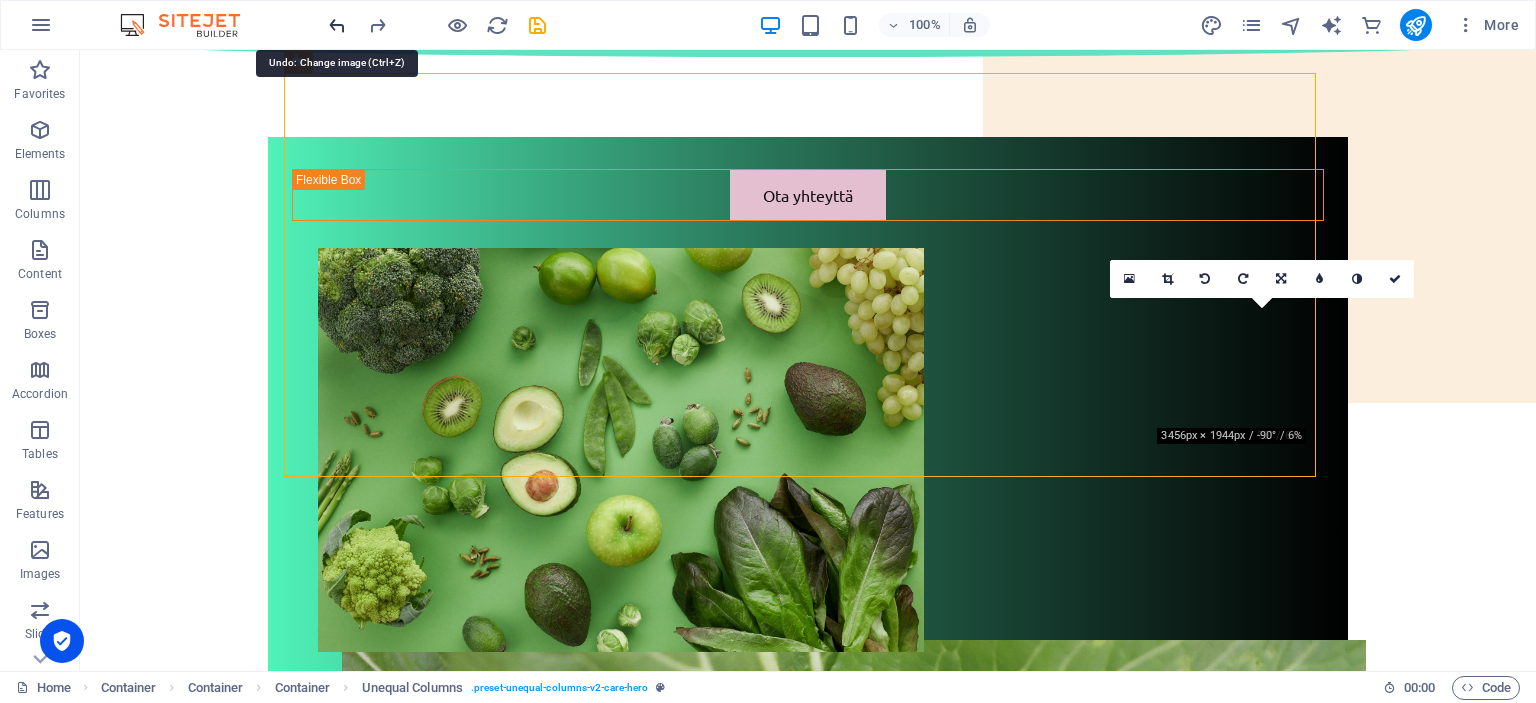 click at bounding box center [337, 25] 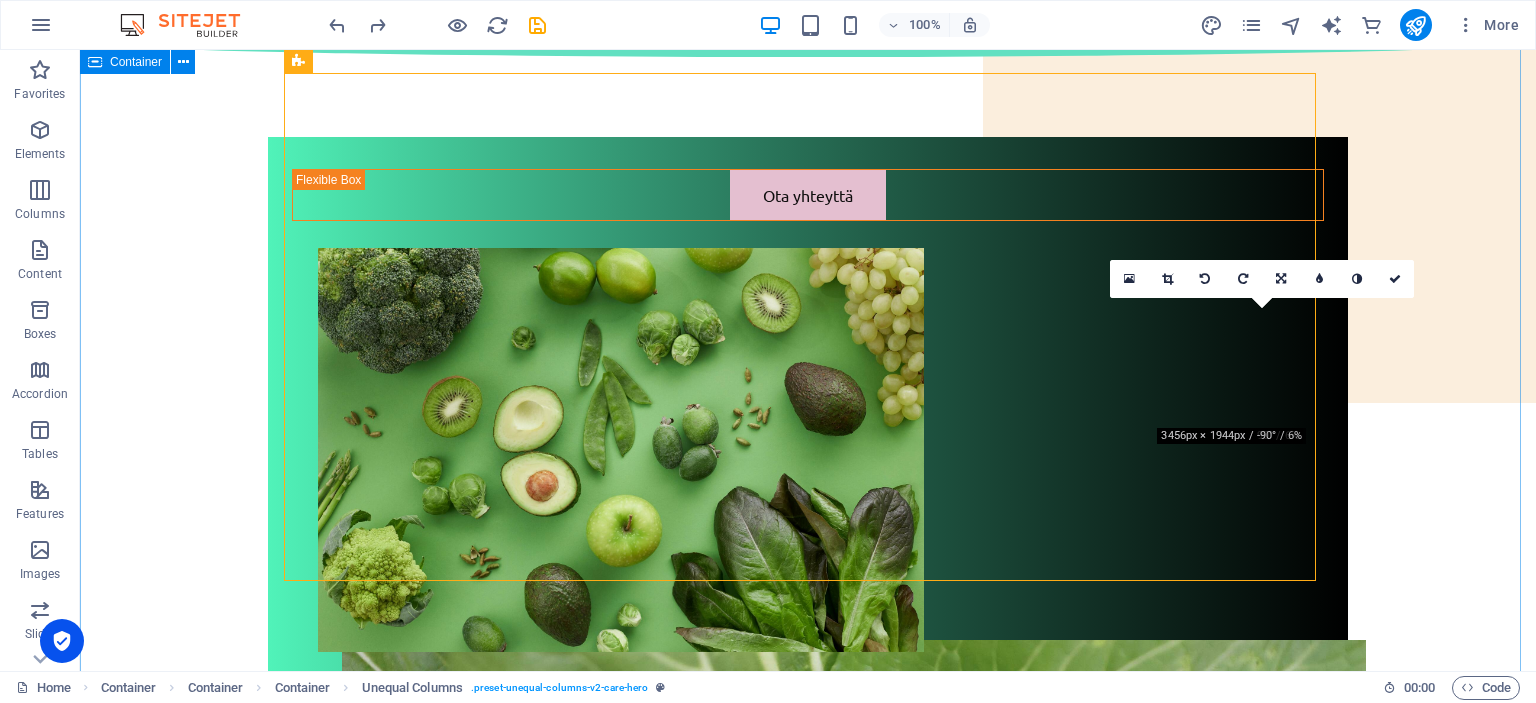click on "Ota yhteyttä" at bounding box center (808, 1738) 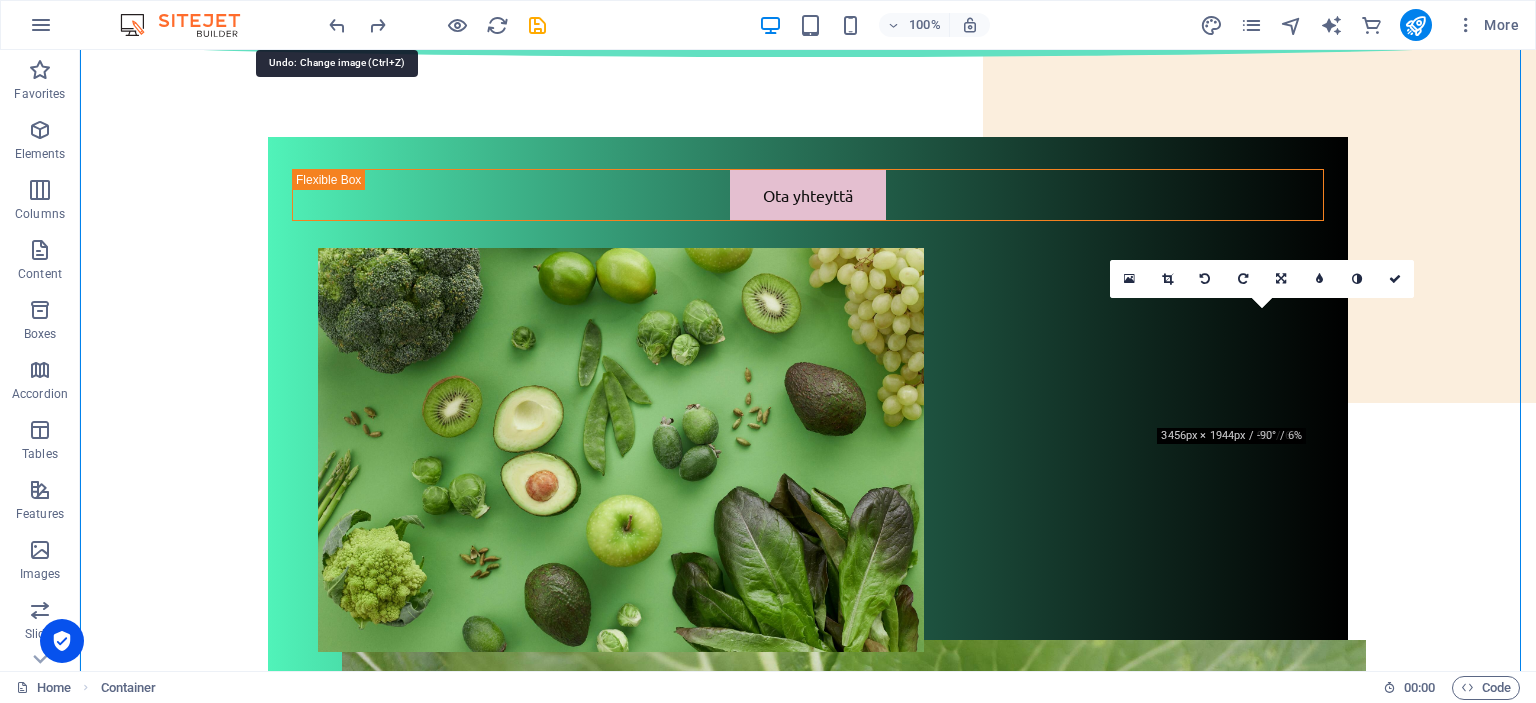 drag, startPoint x: 320, startPoint y: 8, endPoint x: 311, endPoint y: -9, distance: 19.235384 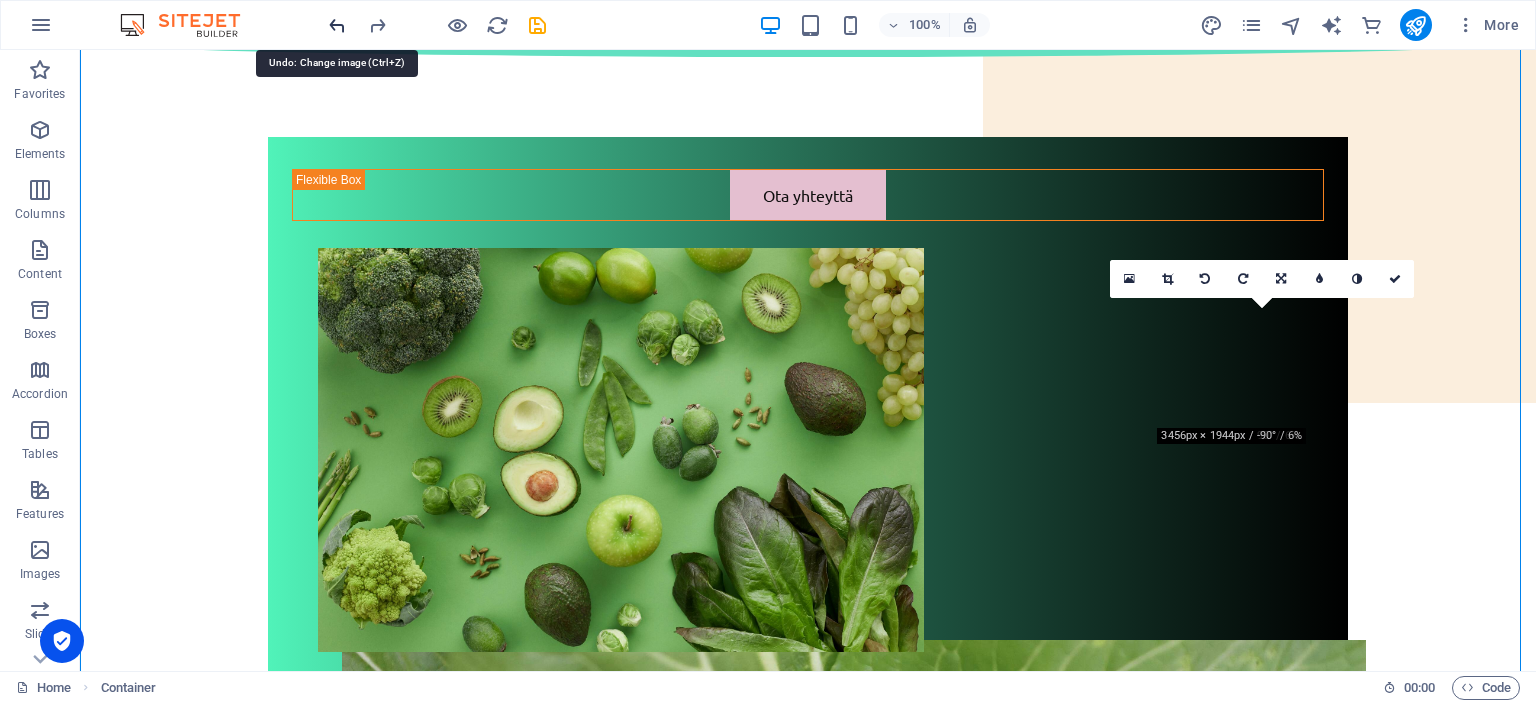 click at bounding box center [337, 25] 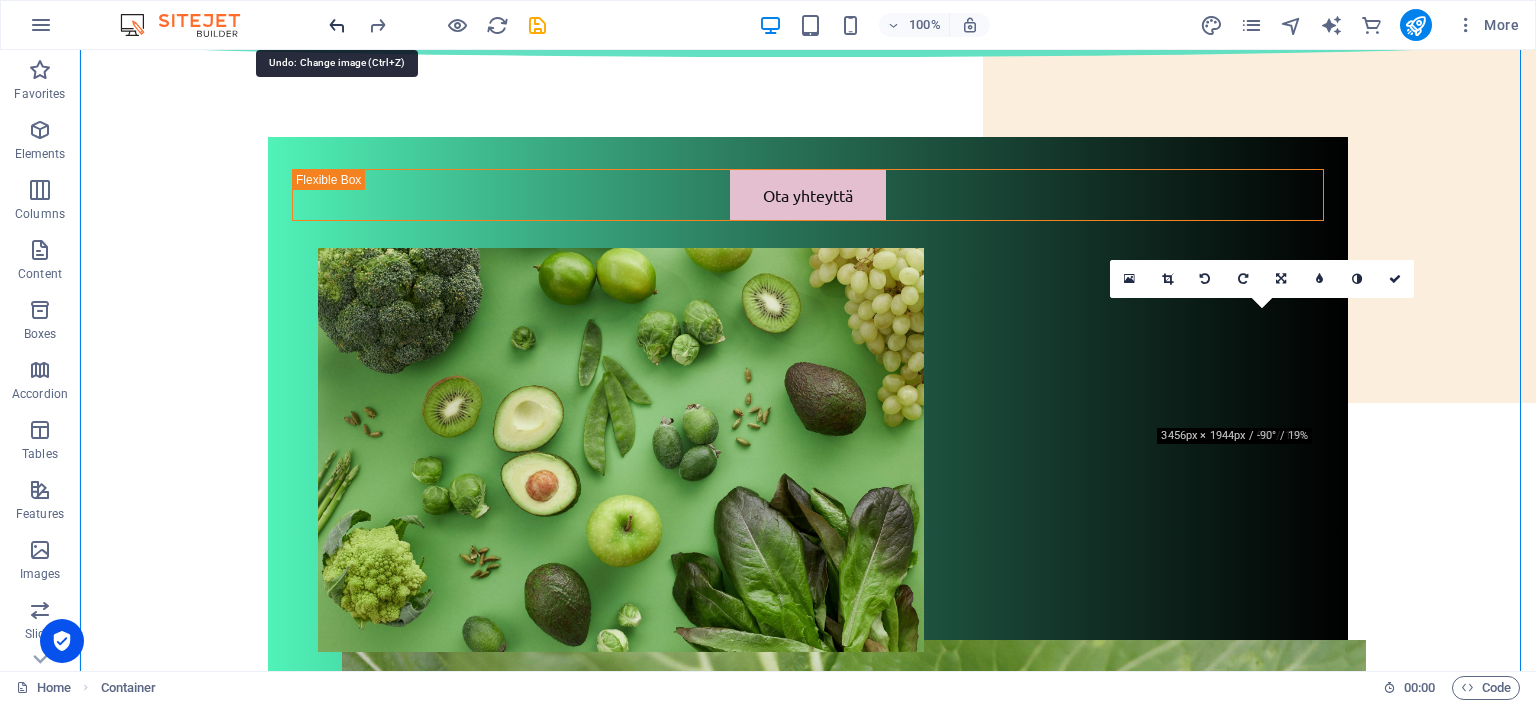 click at bounding box center [337, 25] 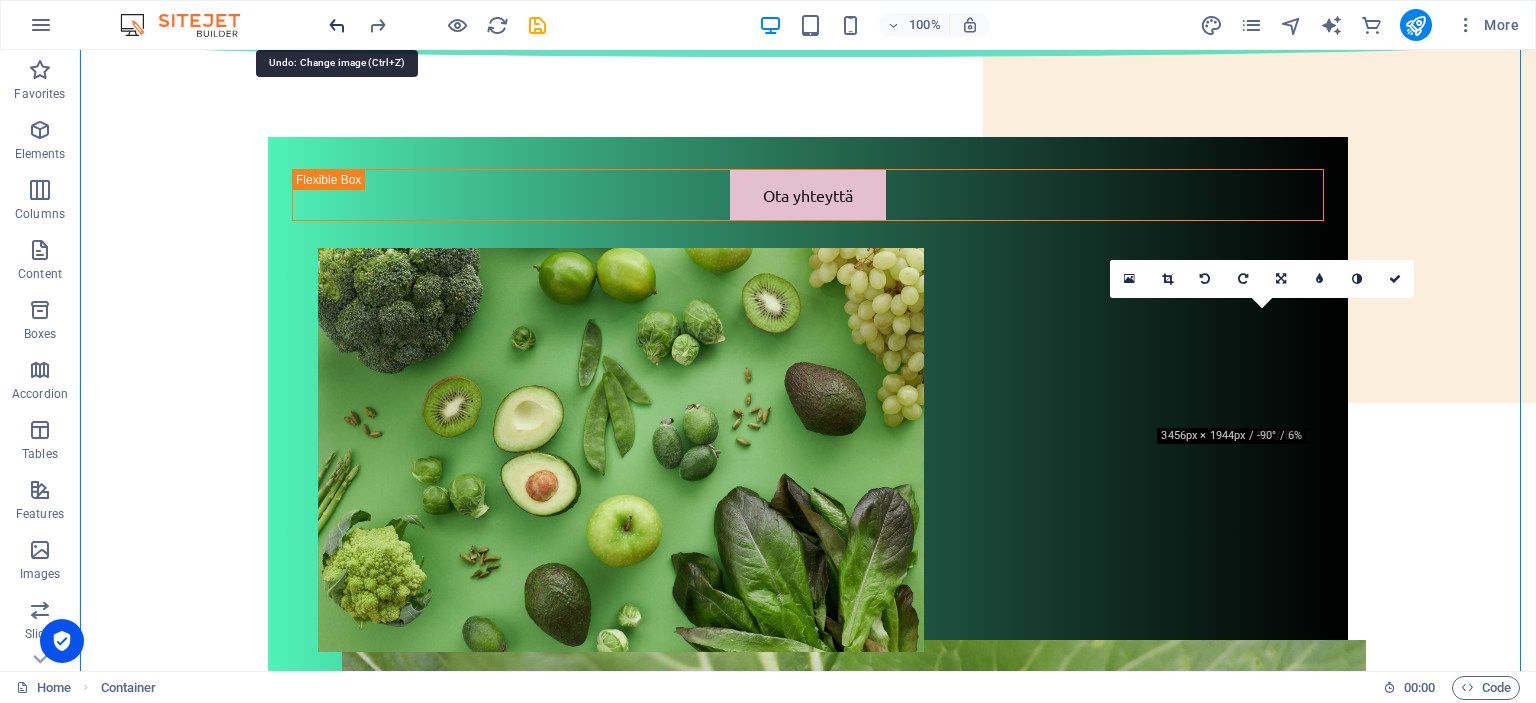 click at bounding box center (337, 25) 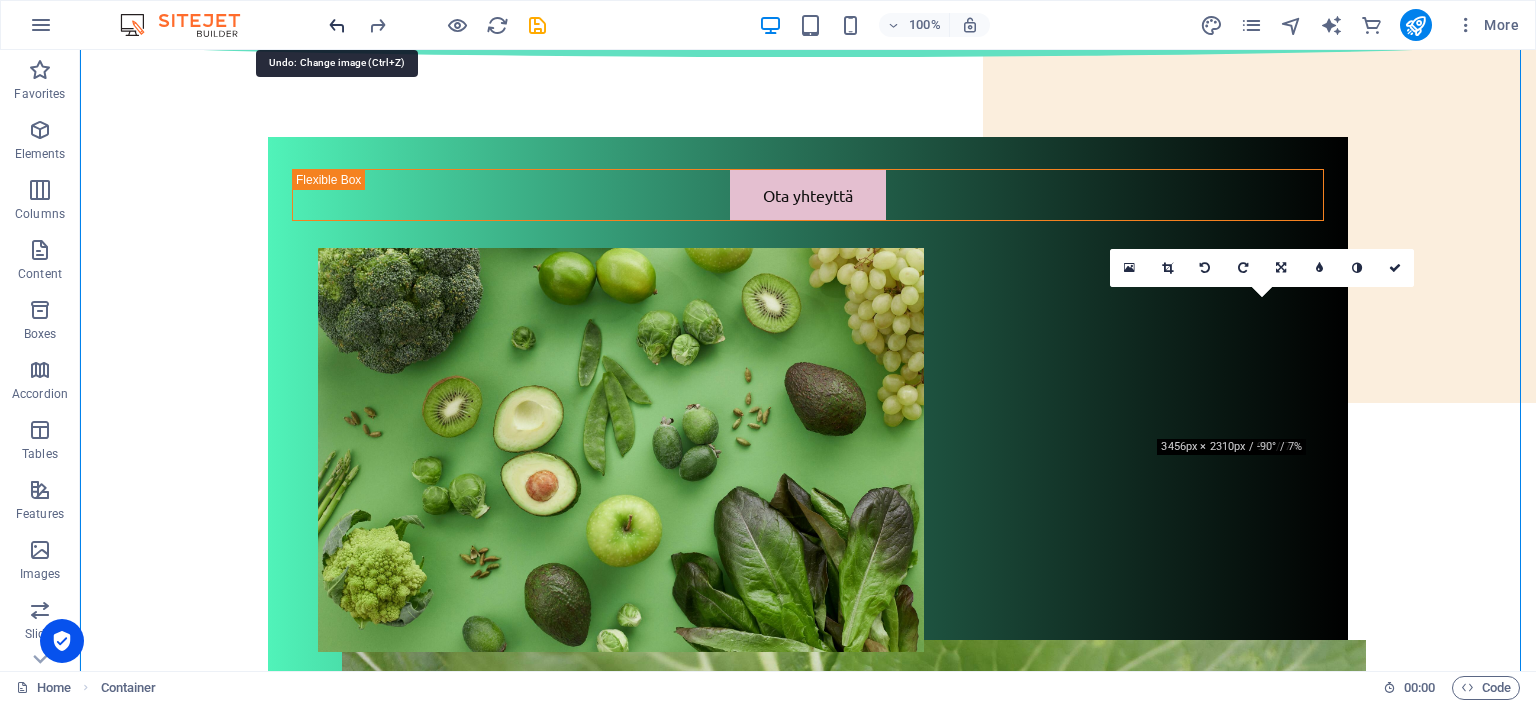 click at bounding box center (337, 25) 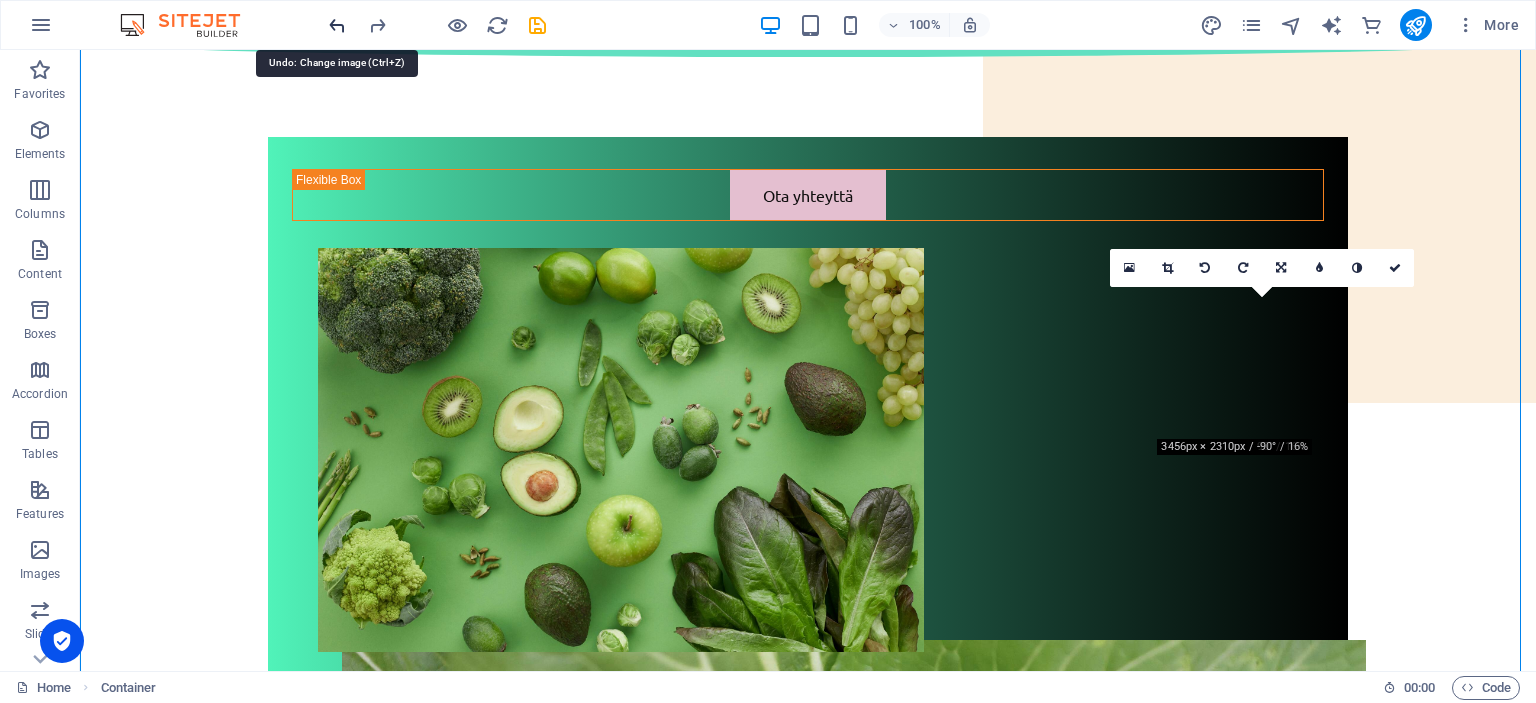 click at bounding box center [337, 25] 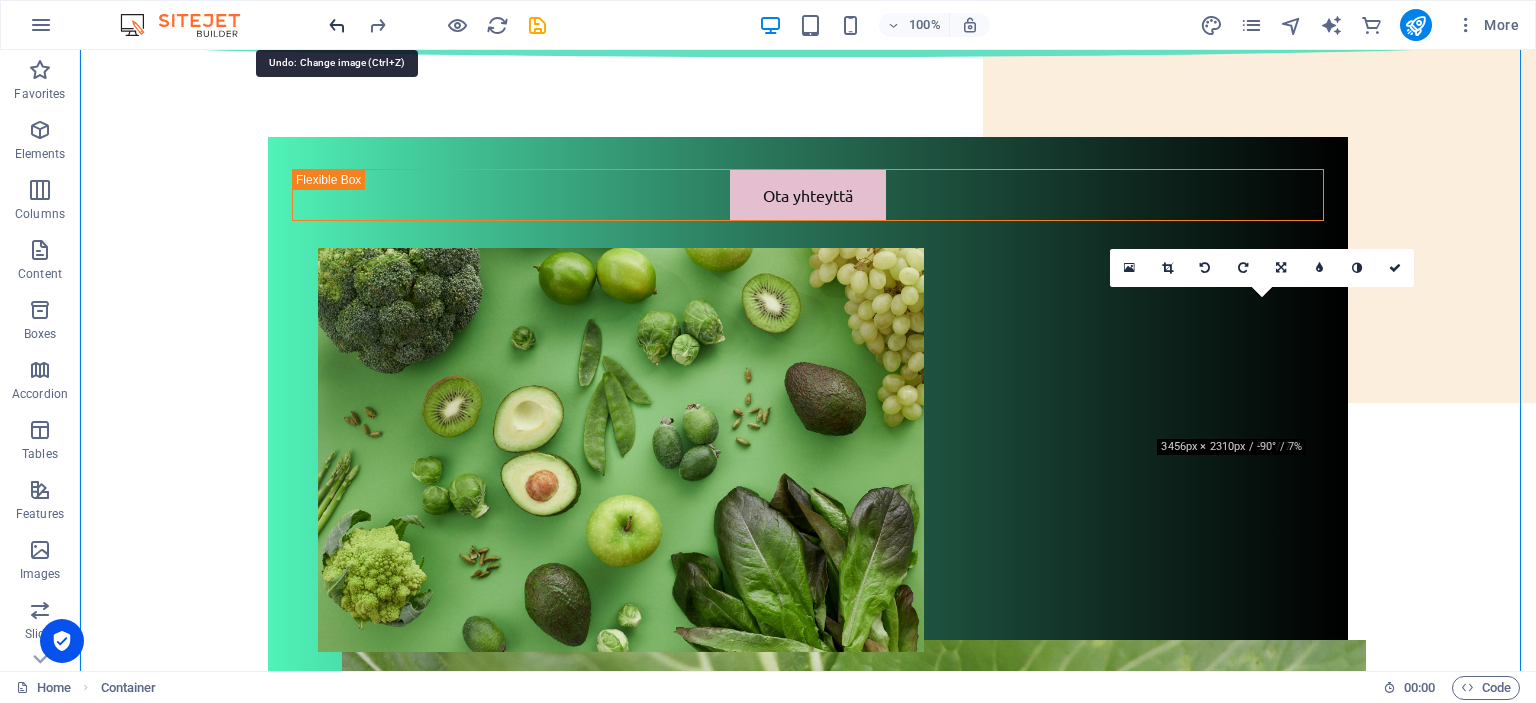 click at bounding box center (337, 25) 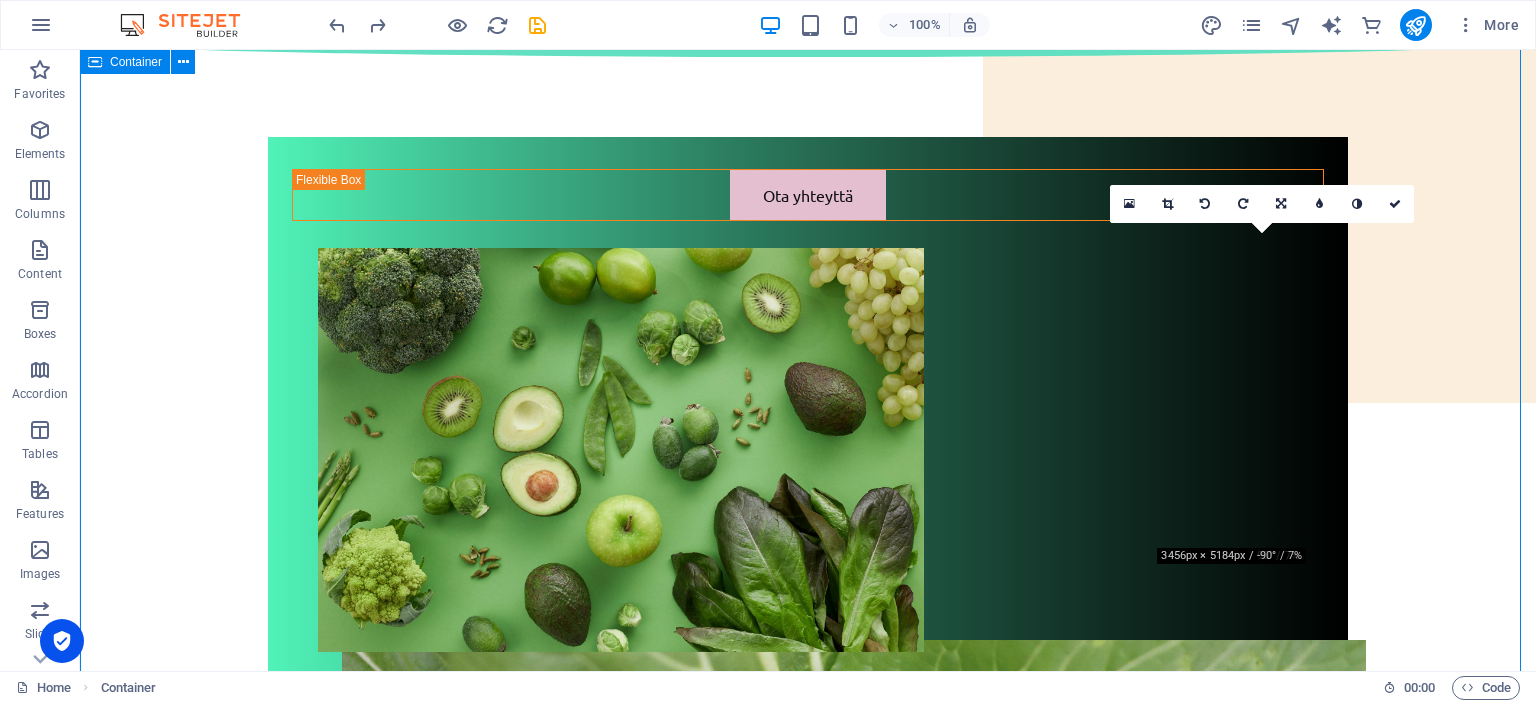 click on "Ota yhteyttä" at bounding box center (808, 1598) 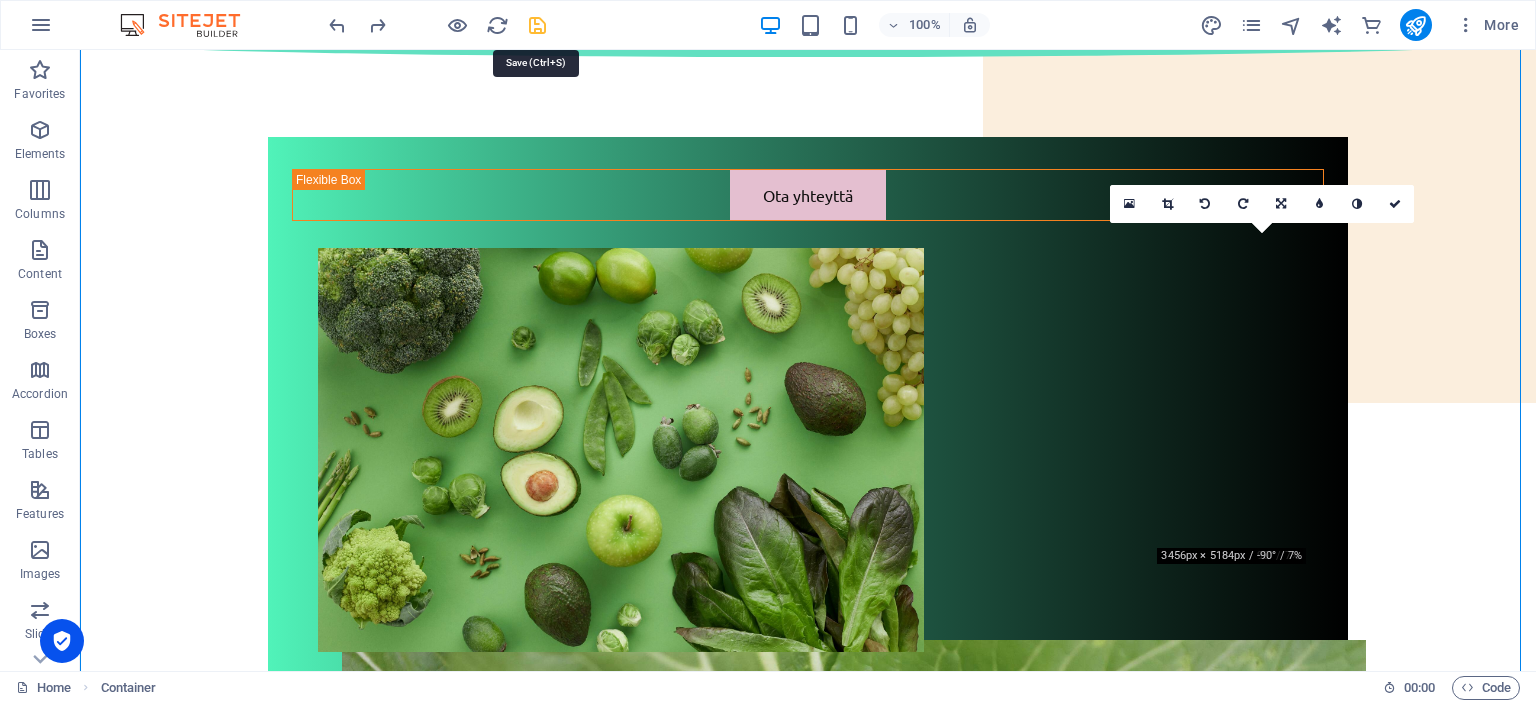 click at bounding box center (537, 25) 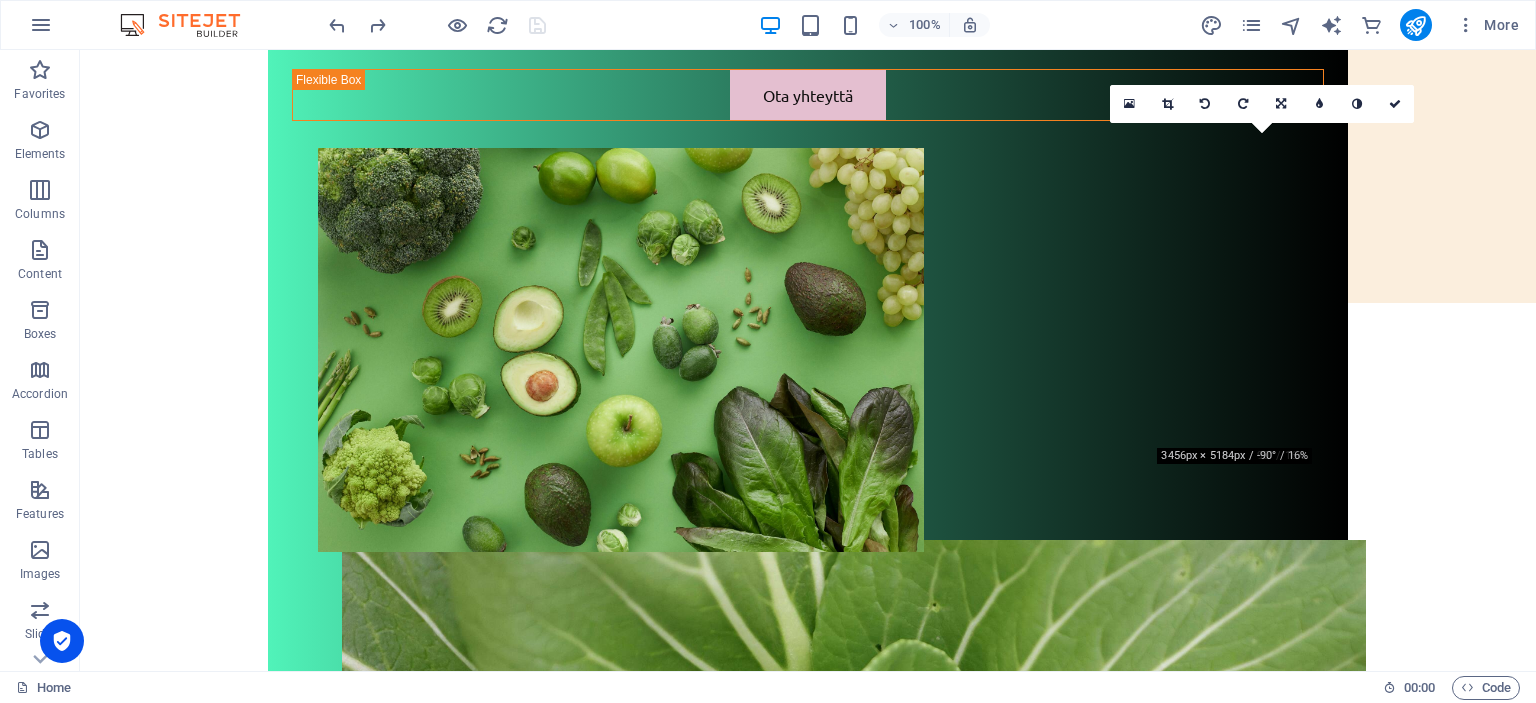 scroll, scrollTop: 183, scrollLeft: 0, axis: vertical 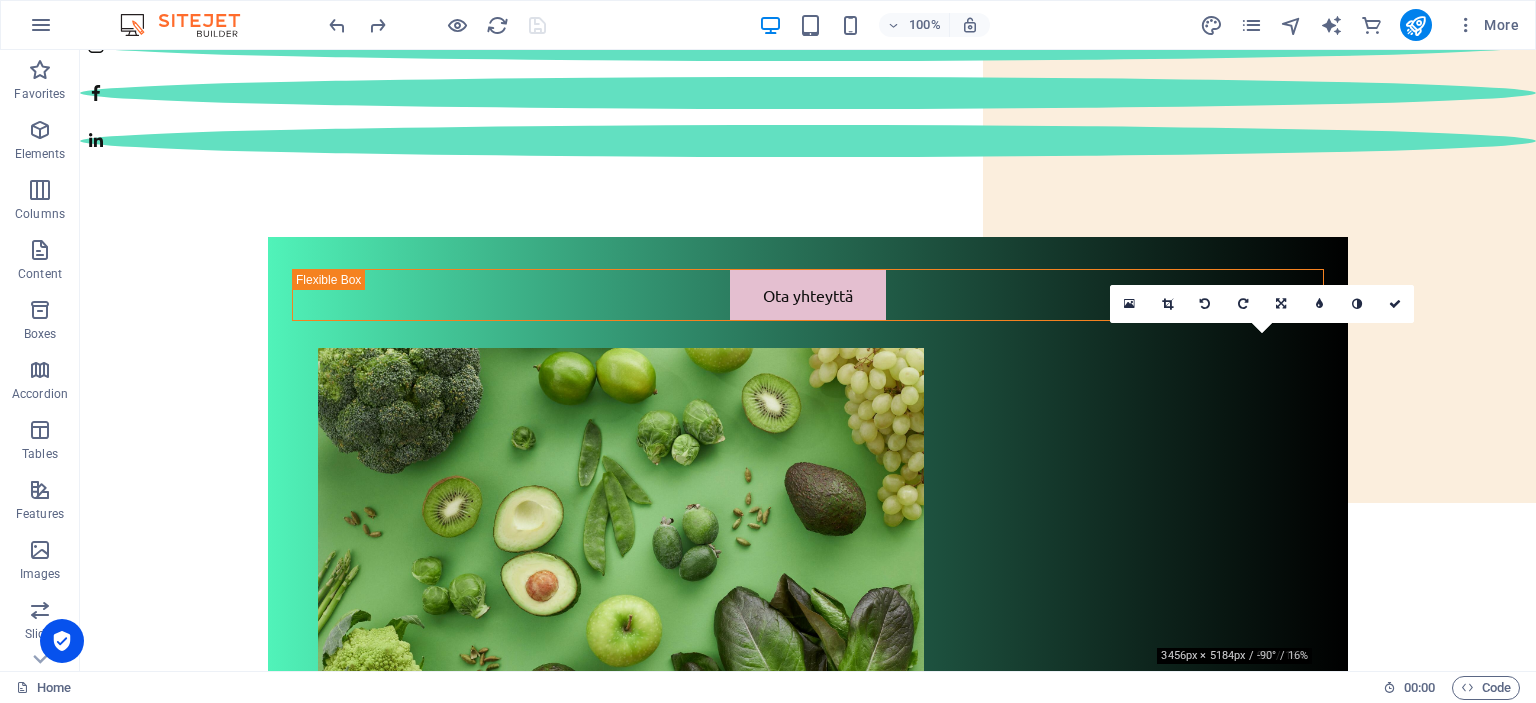 click on "16:10 16:9 4:3 1:1 1:2 0" at bounding box center (1262, 304) 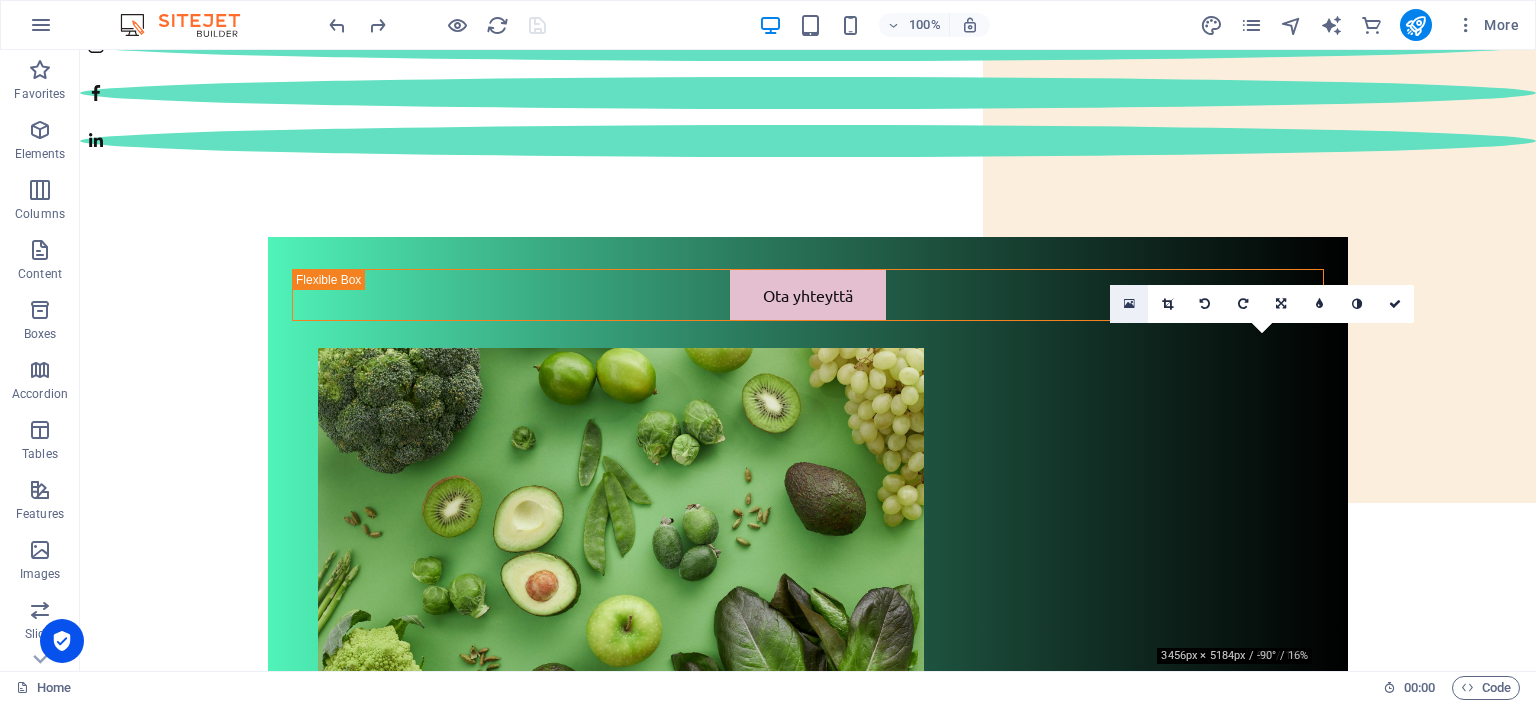 click at bounding box center (1129, 304) 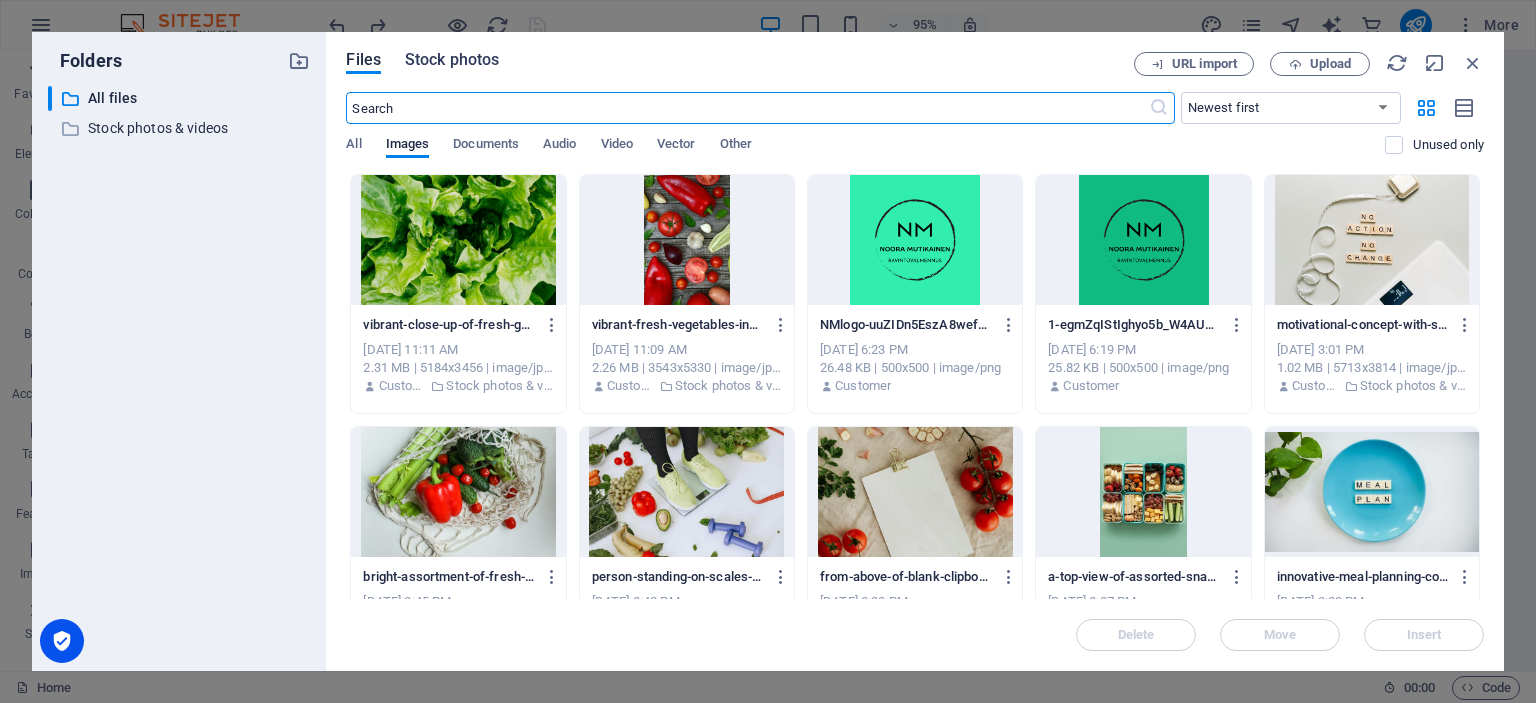 click on "Stock photos" at bounding box center [452, 60] 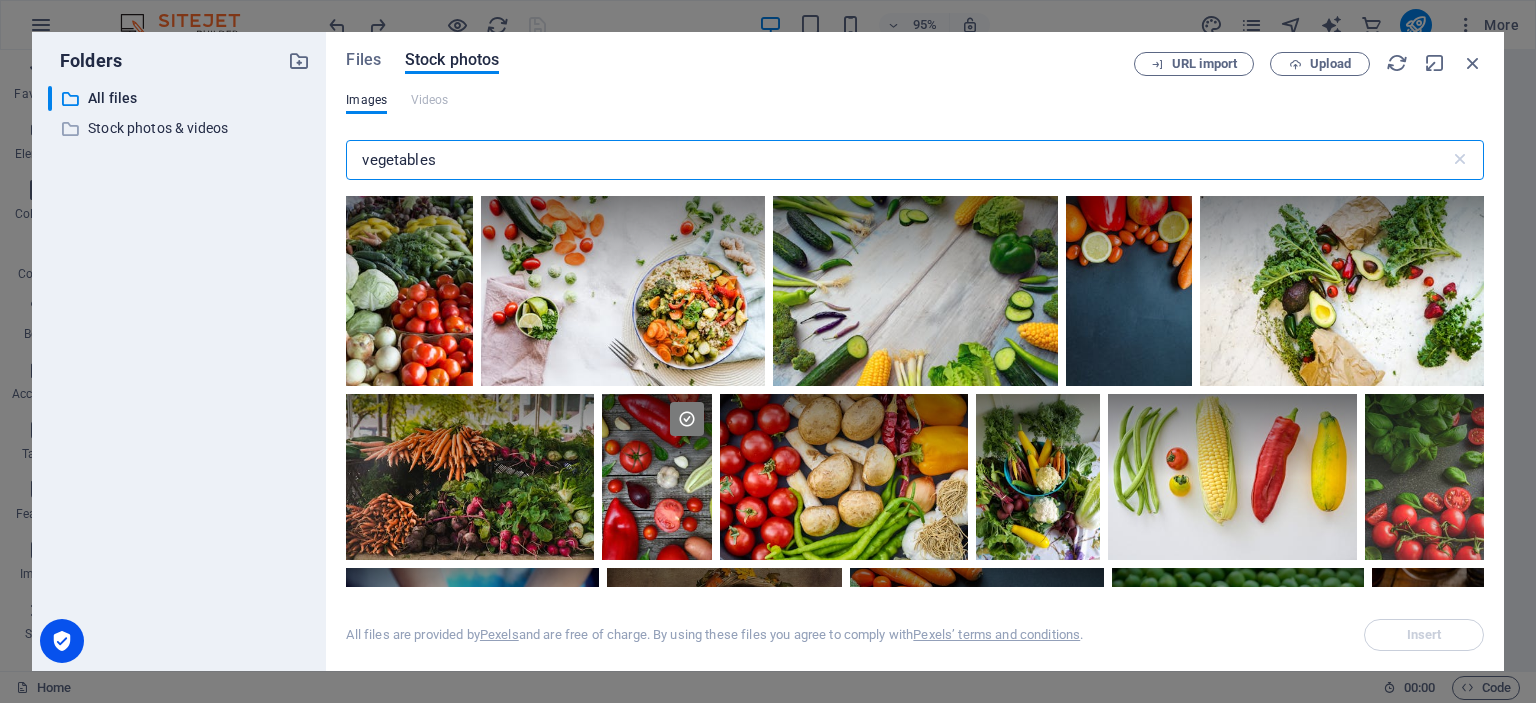 drag, startPoint x: 363, startPoint y: 160, endPoint x: 443, endPoint y: 163, distance: 80.05623 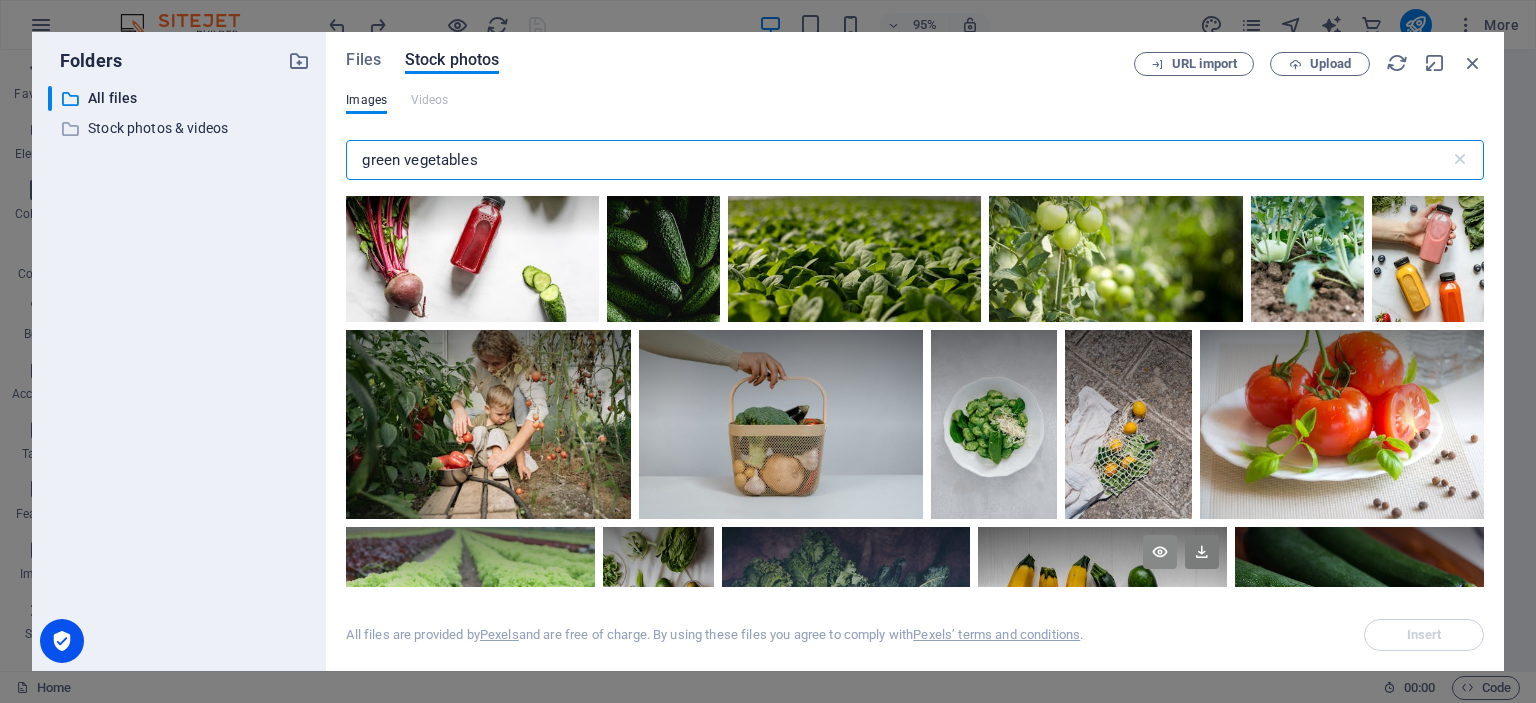 scroll, scrollTop: 12200, scrollLeft: 0, axis: vertical 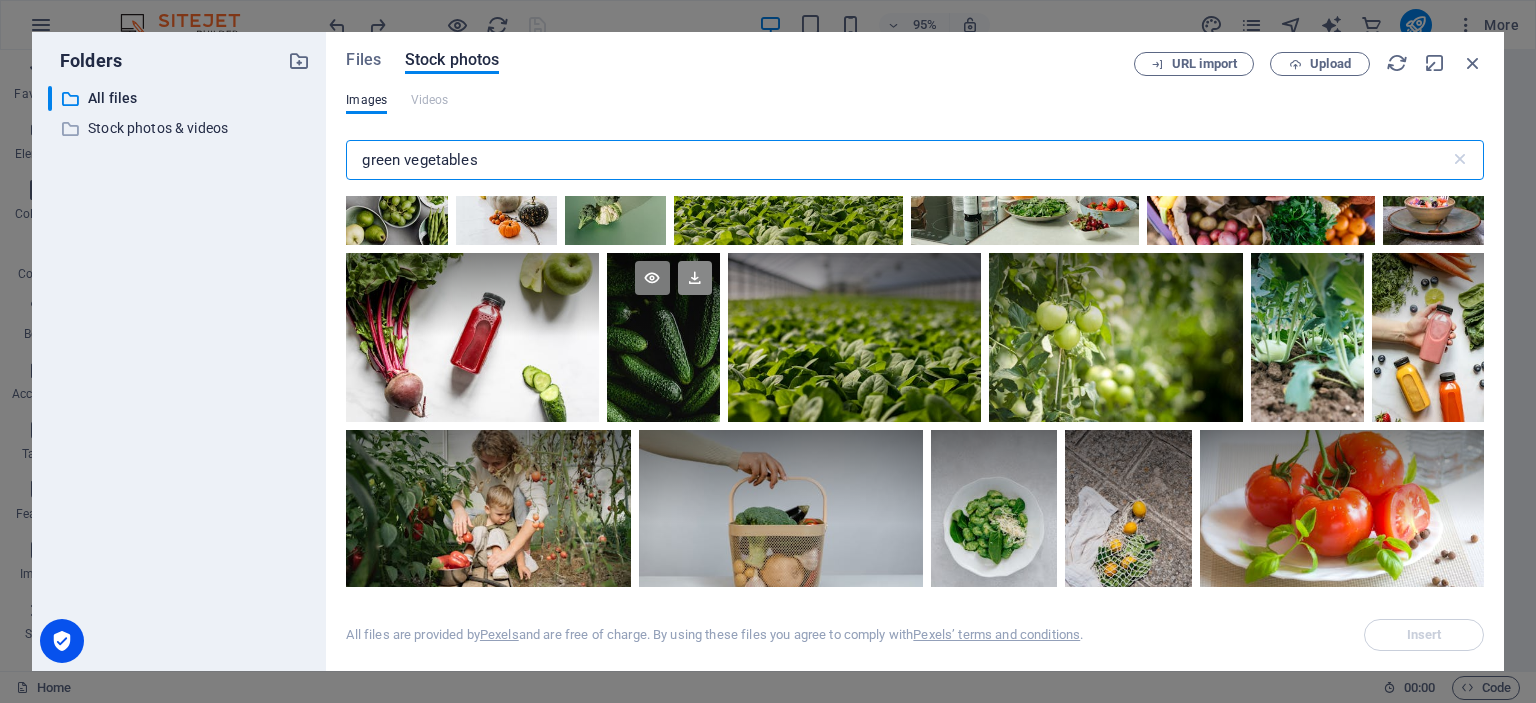 type on "green vegetables" 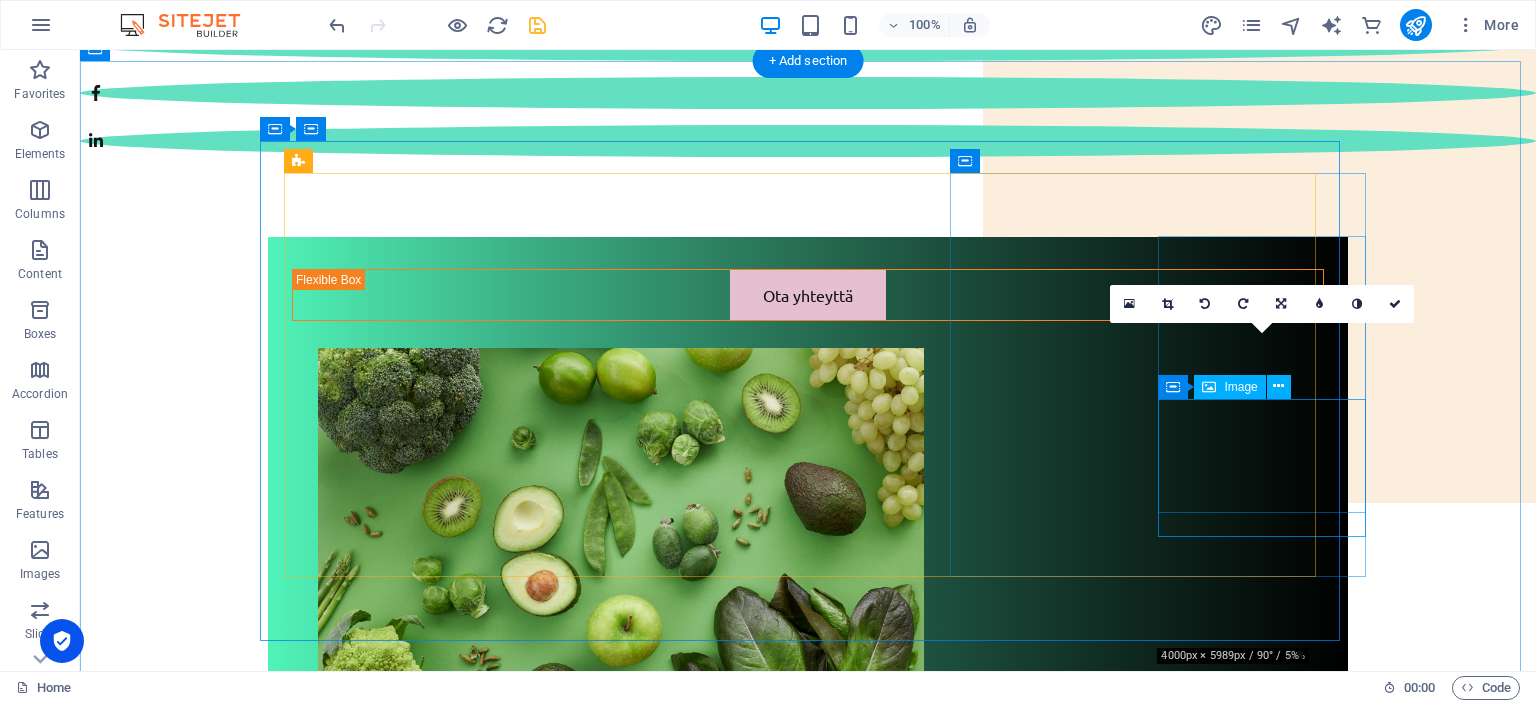 click at bounding box center [858, 1788] 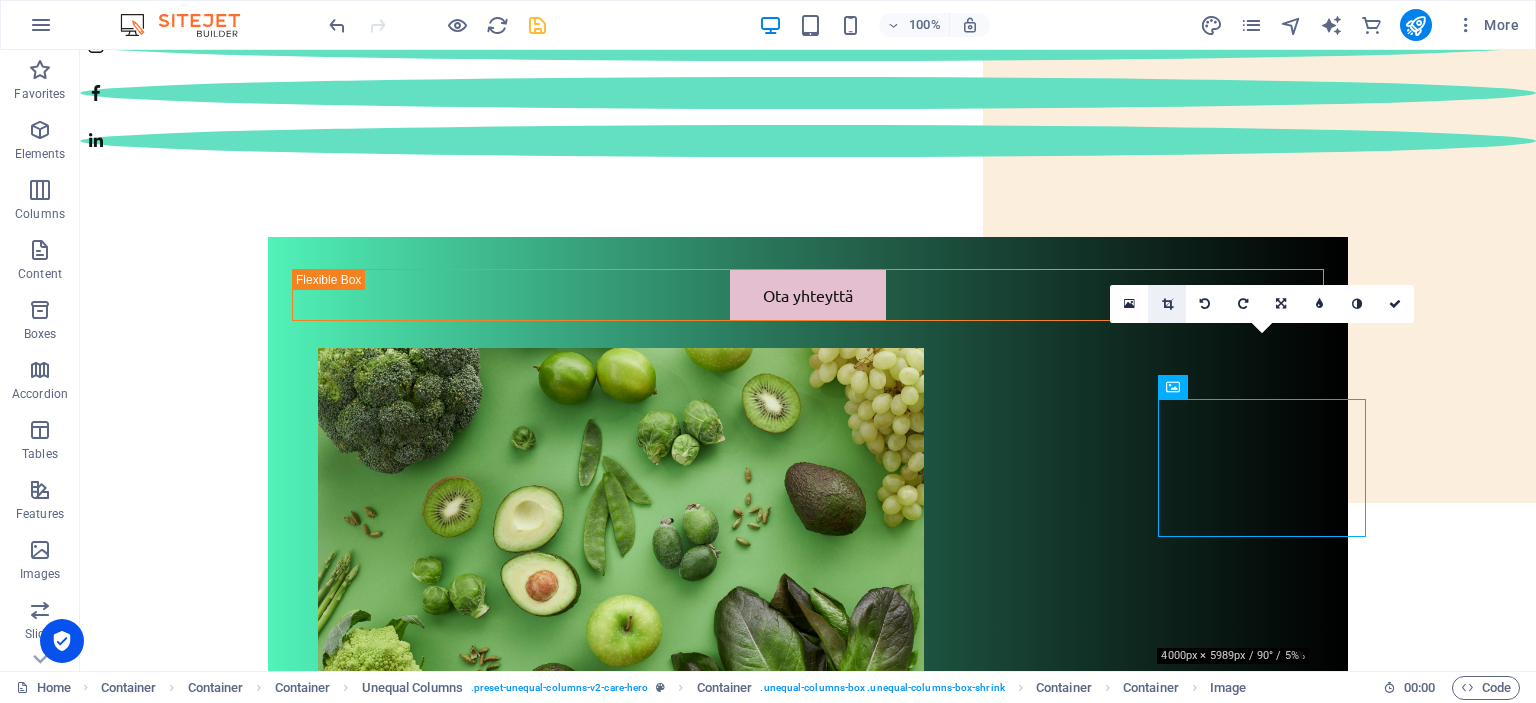 click at bounding box center [1167, 304] 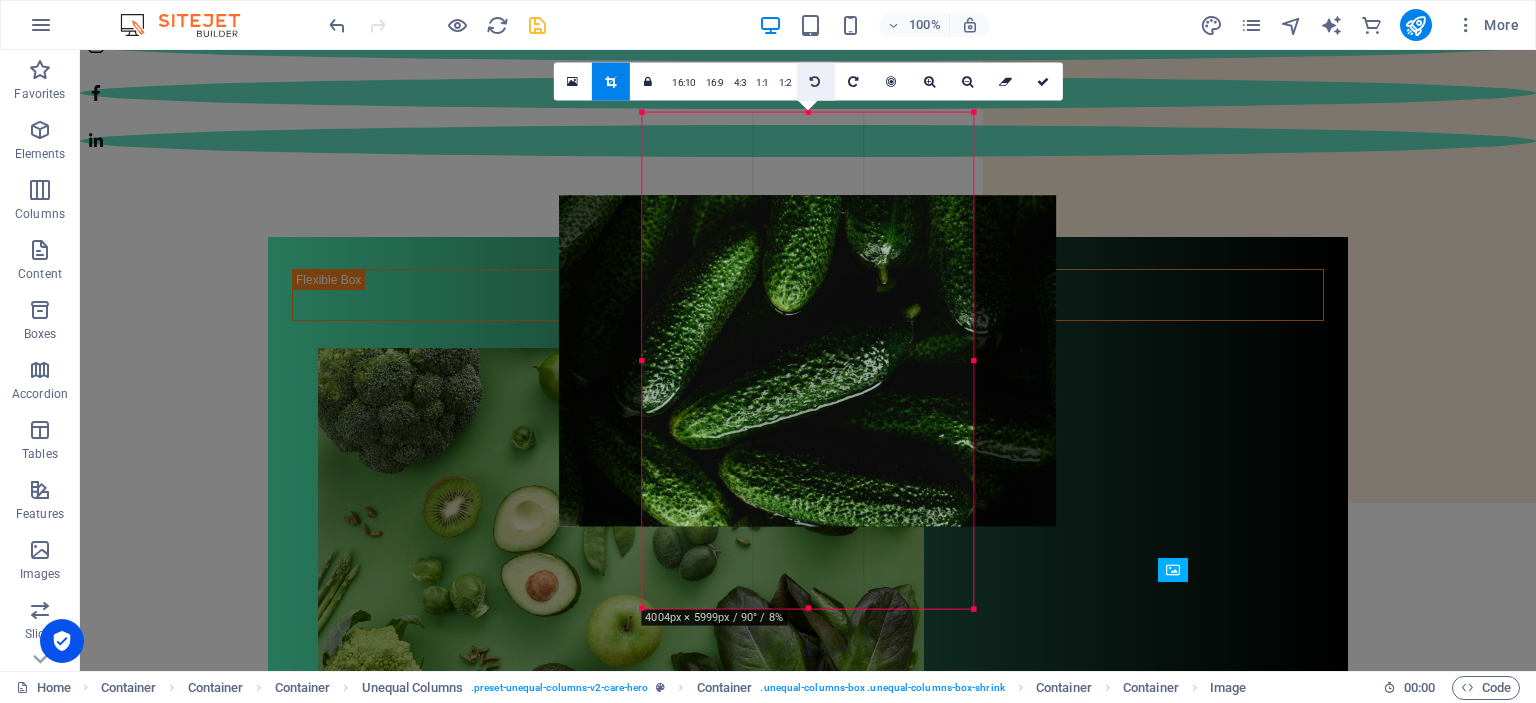 click at bounding box center [815, 81] 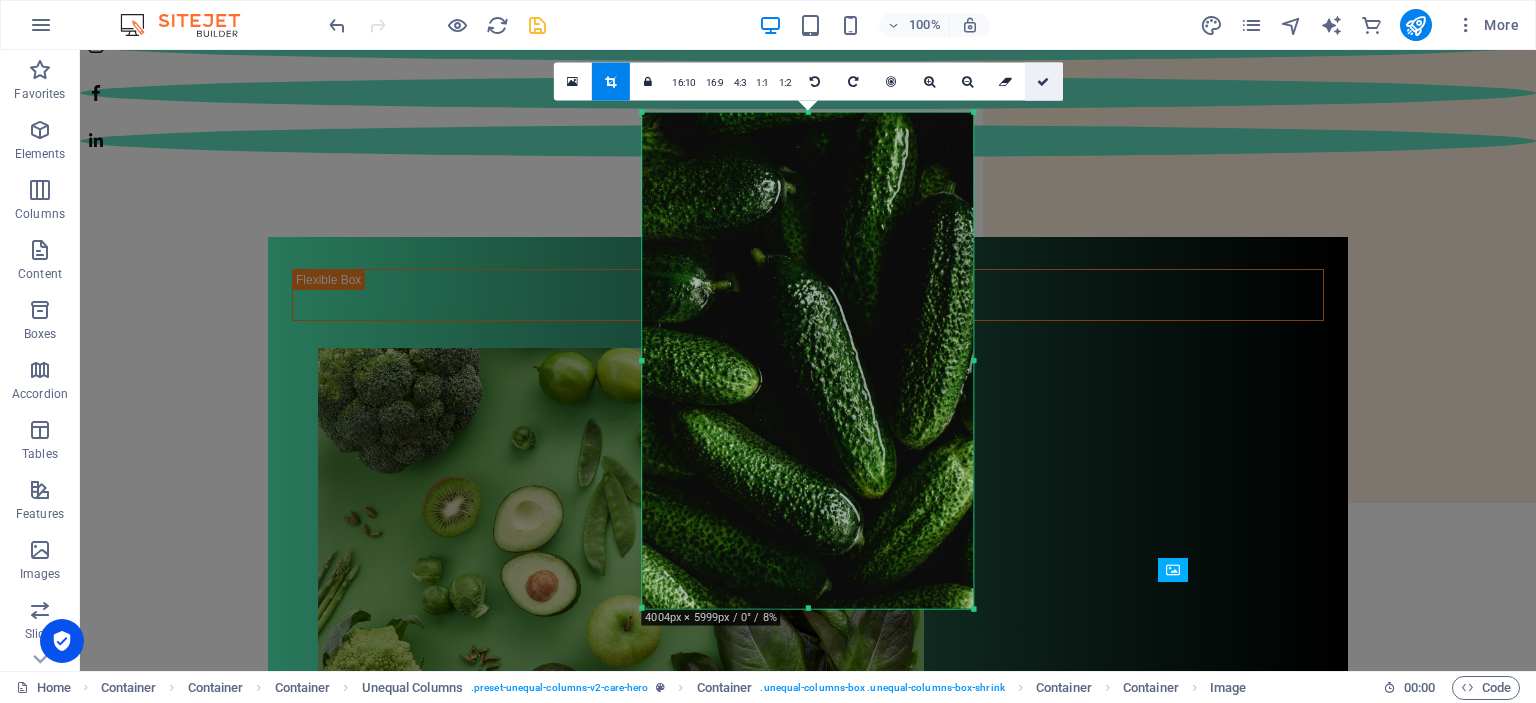 click at bounding box center [1043, 81] 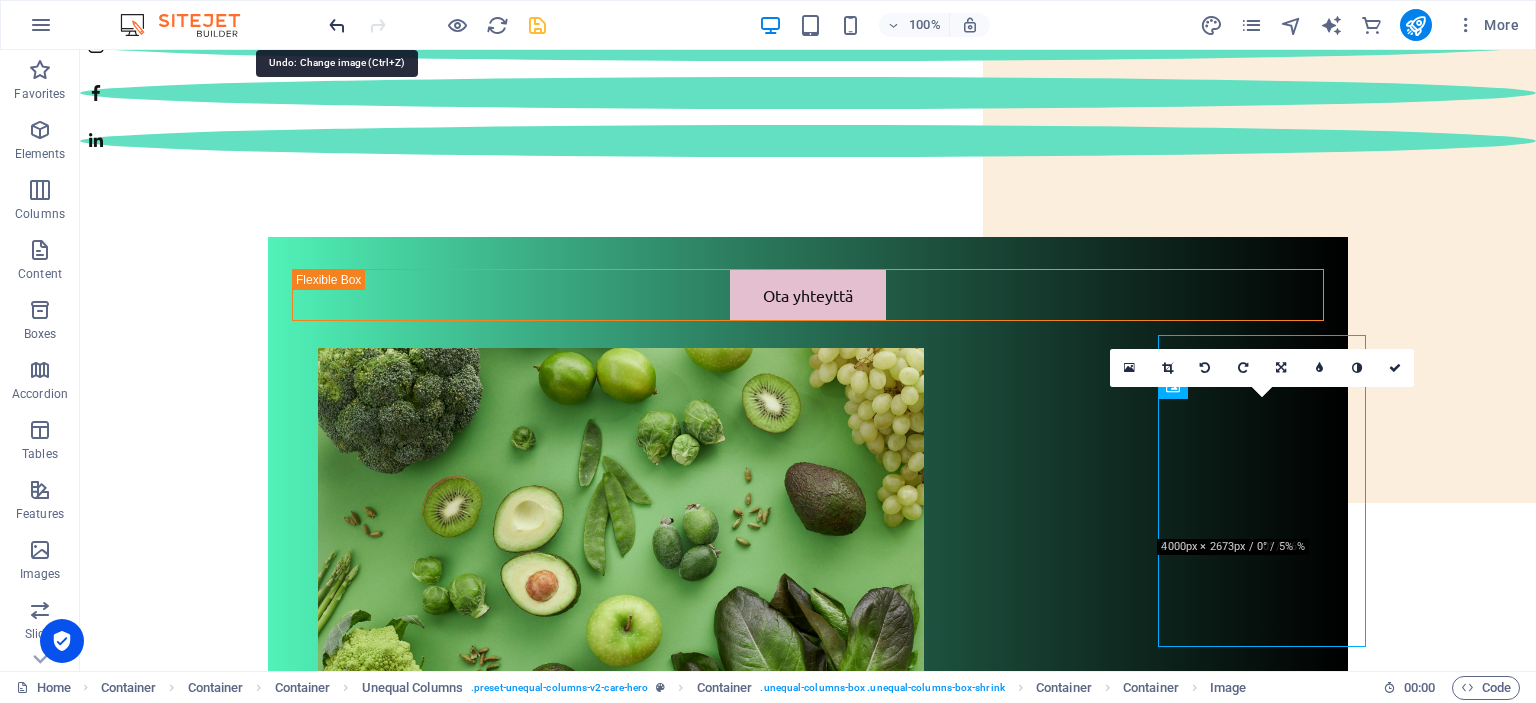 click at bounding box center (337, 25) 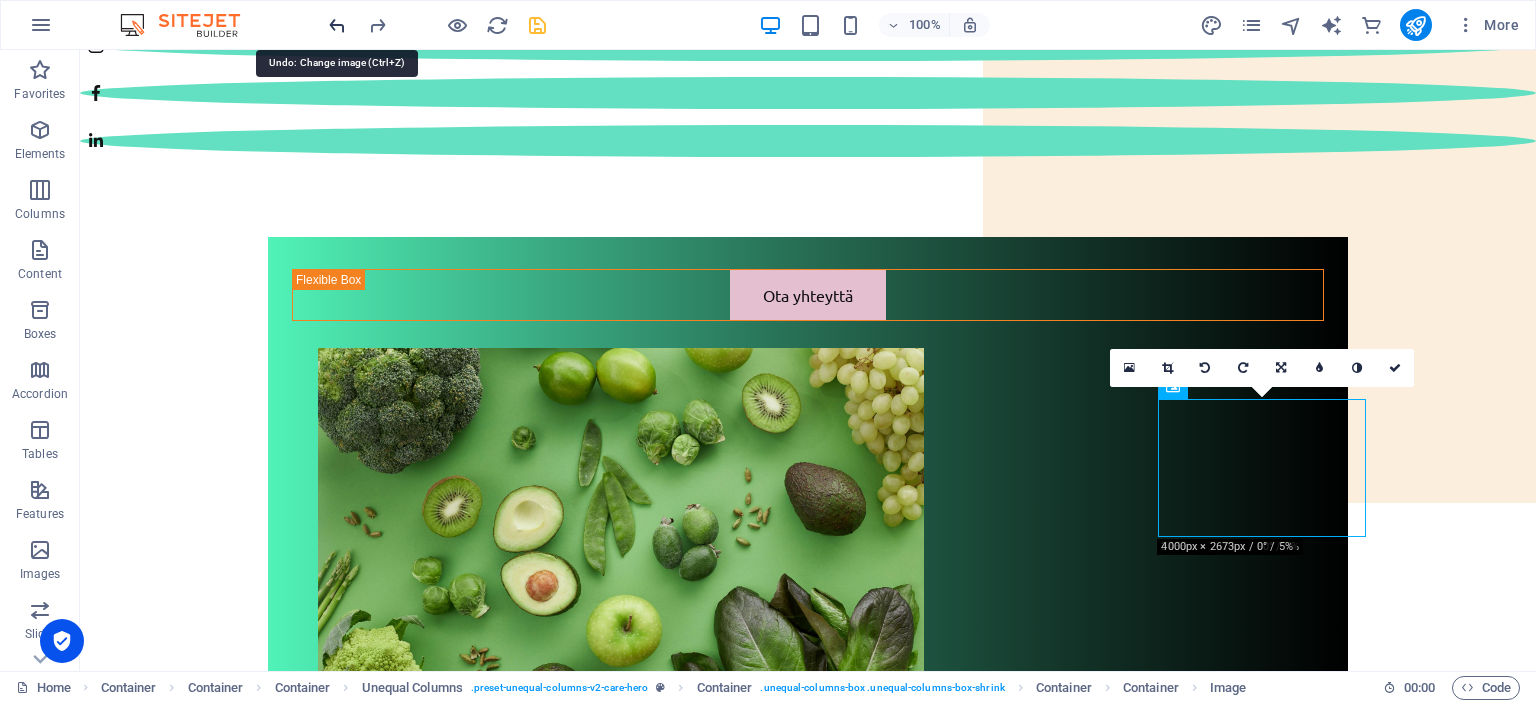 click at bounding box center (337, 25) 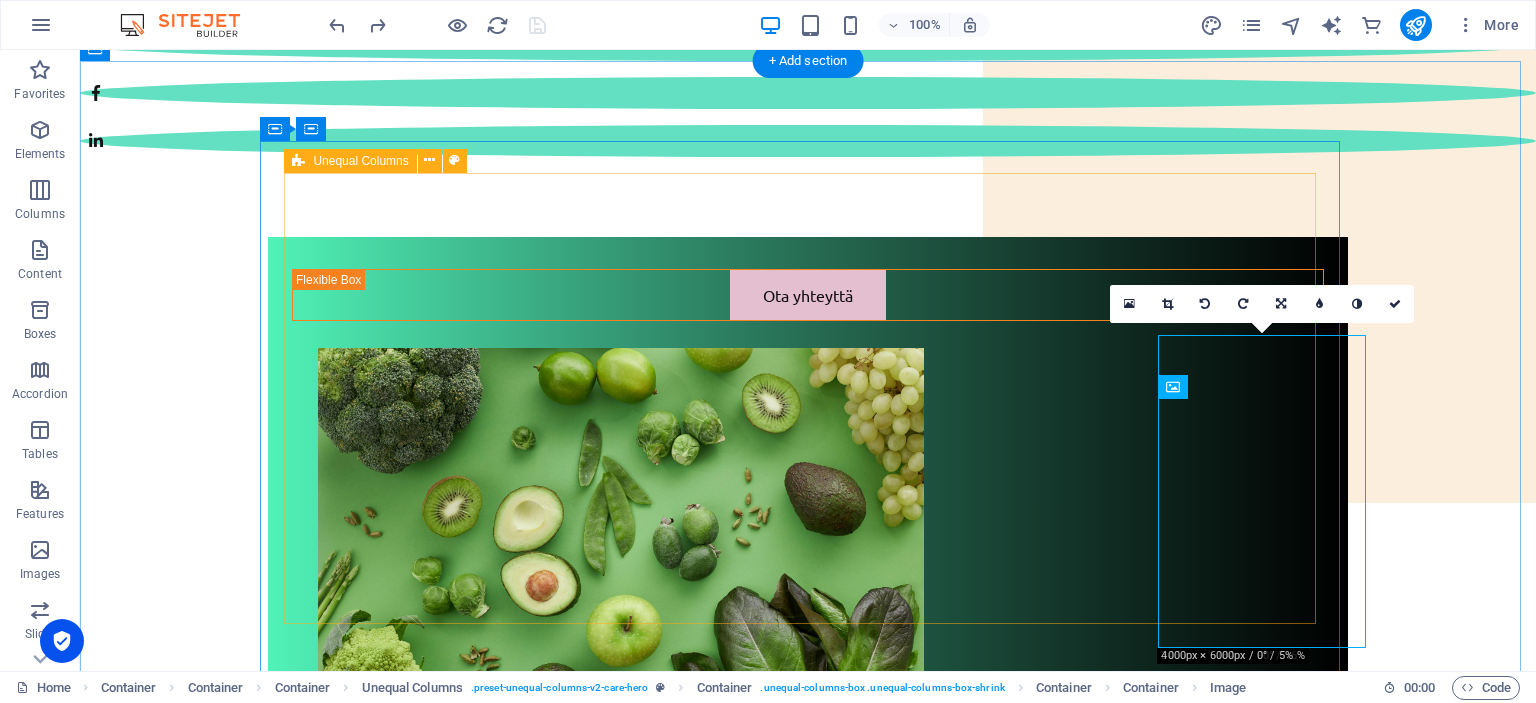 click on "Ota yhteyttä" at bounding box center [808, 1614] 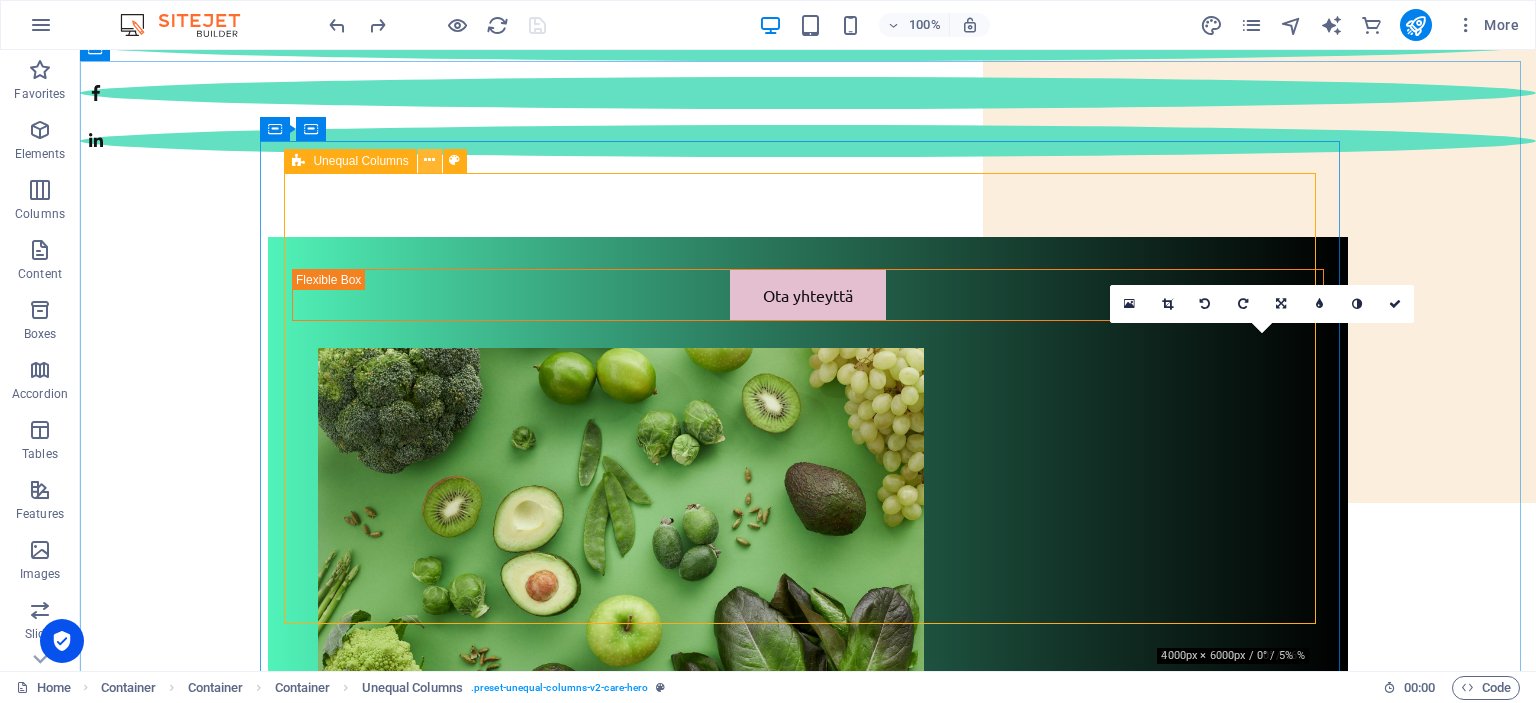 click at bounding box center (429, 160) 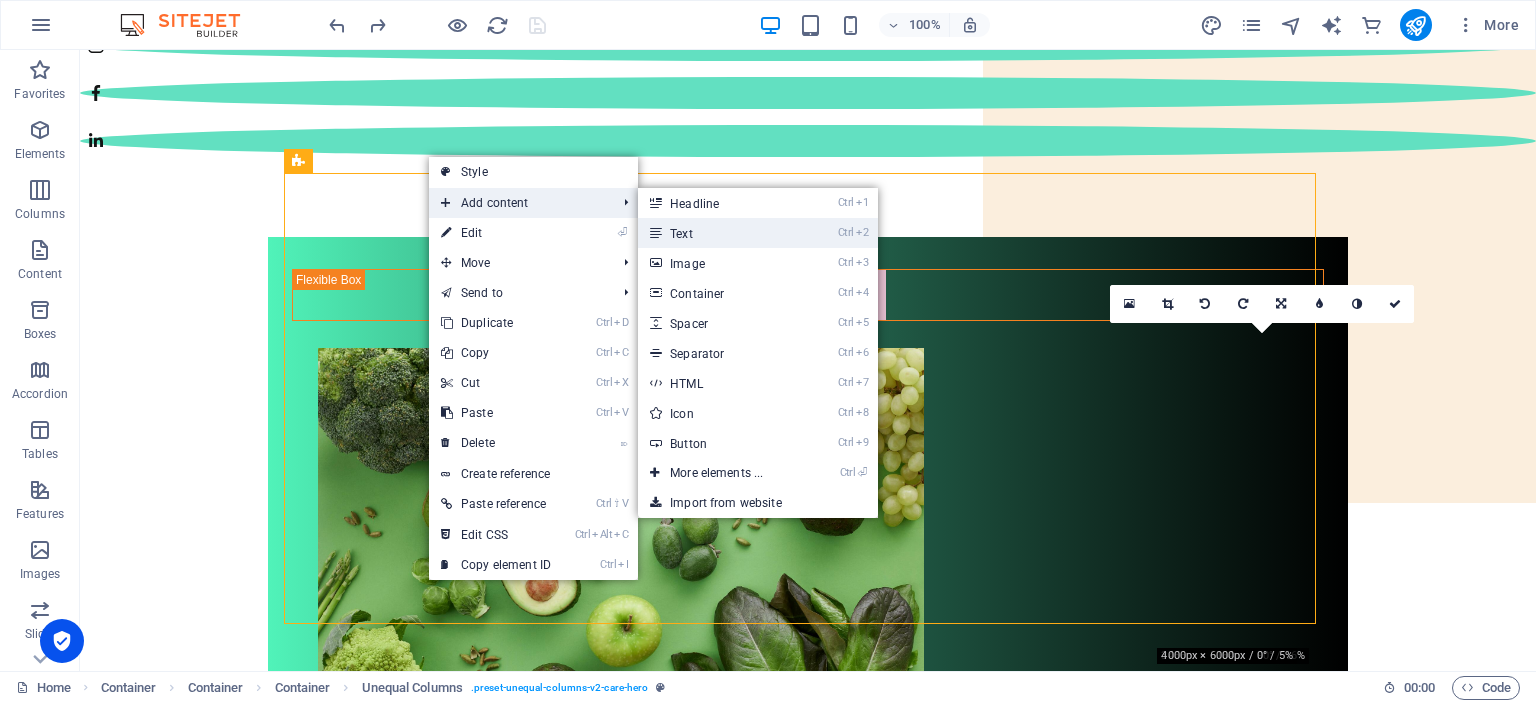 click on "Ctrl 2  Text" at bounding box center (720, 233) 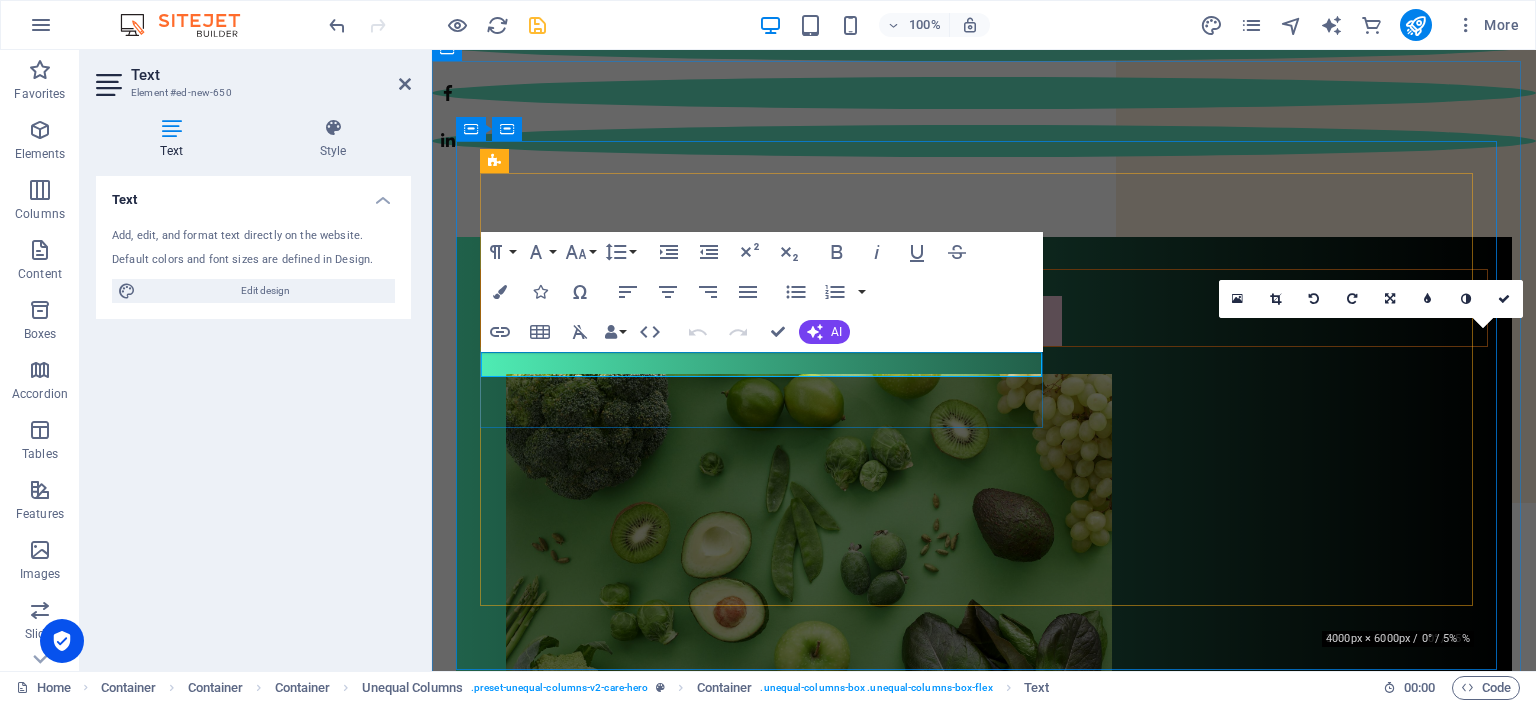 click on "New text element" at bounding box center (984, 283) 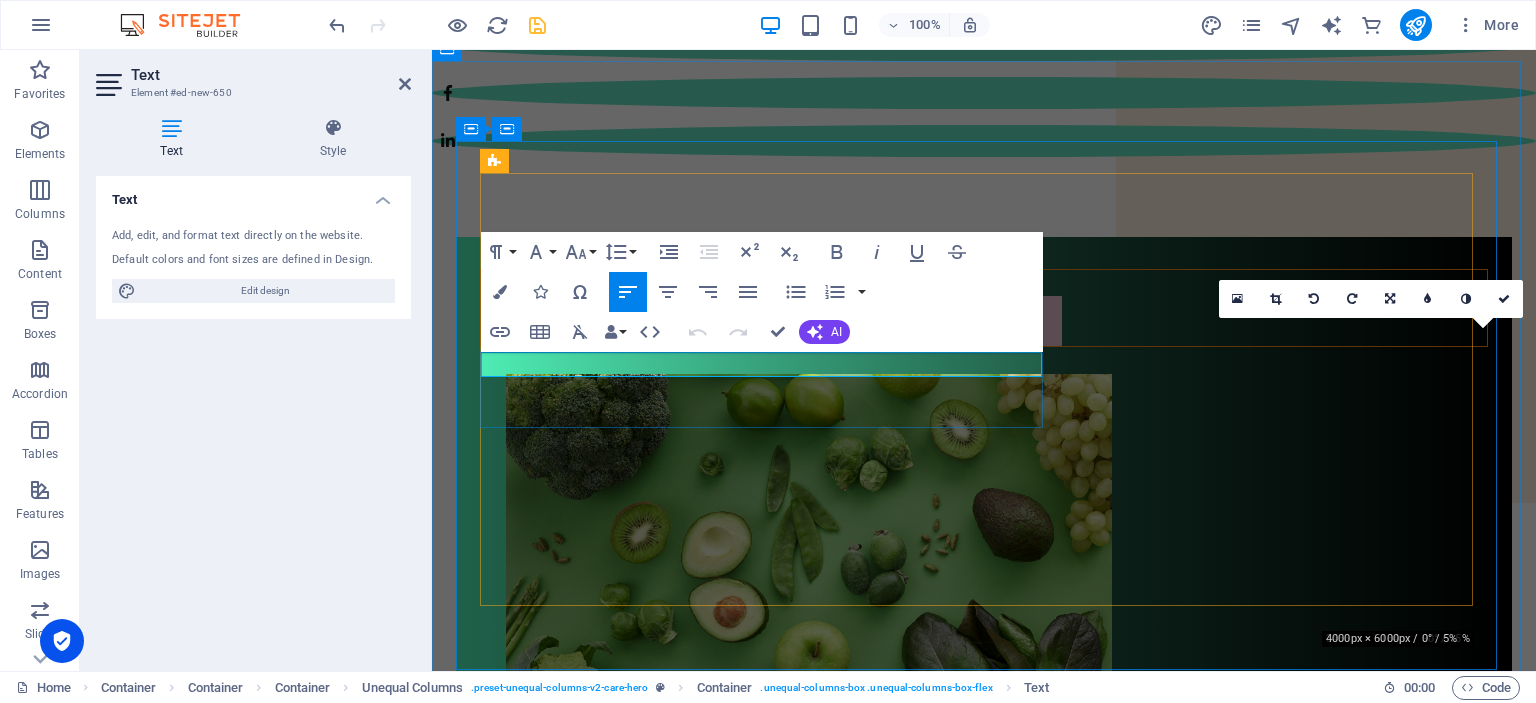 click on "New text element" at bounding box center (984, 283) 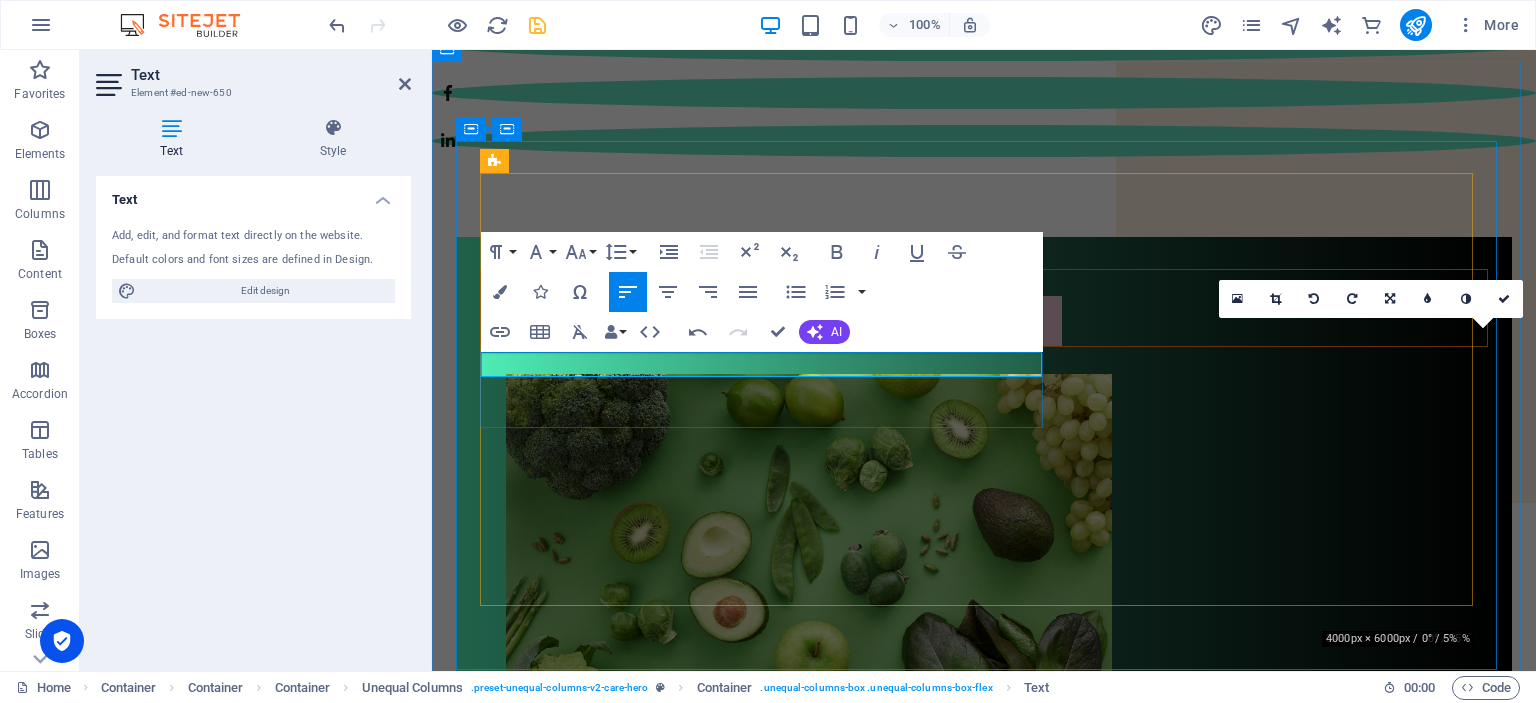 type 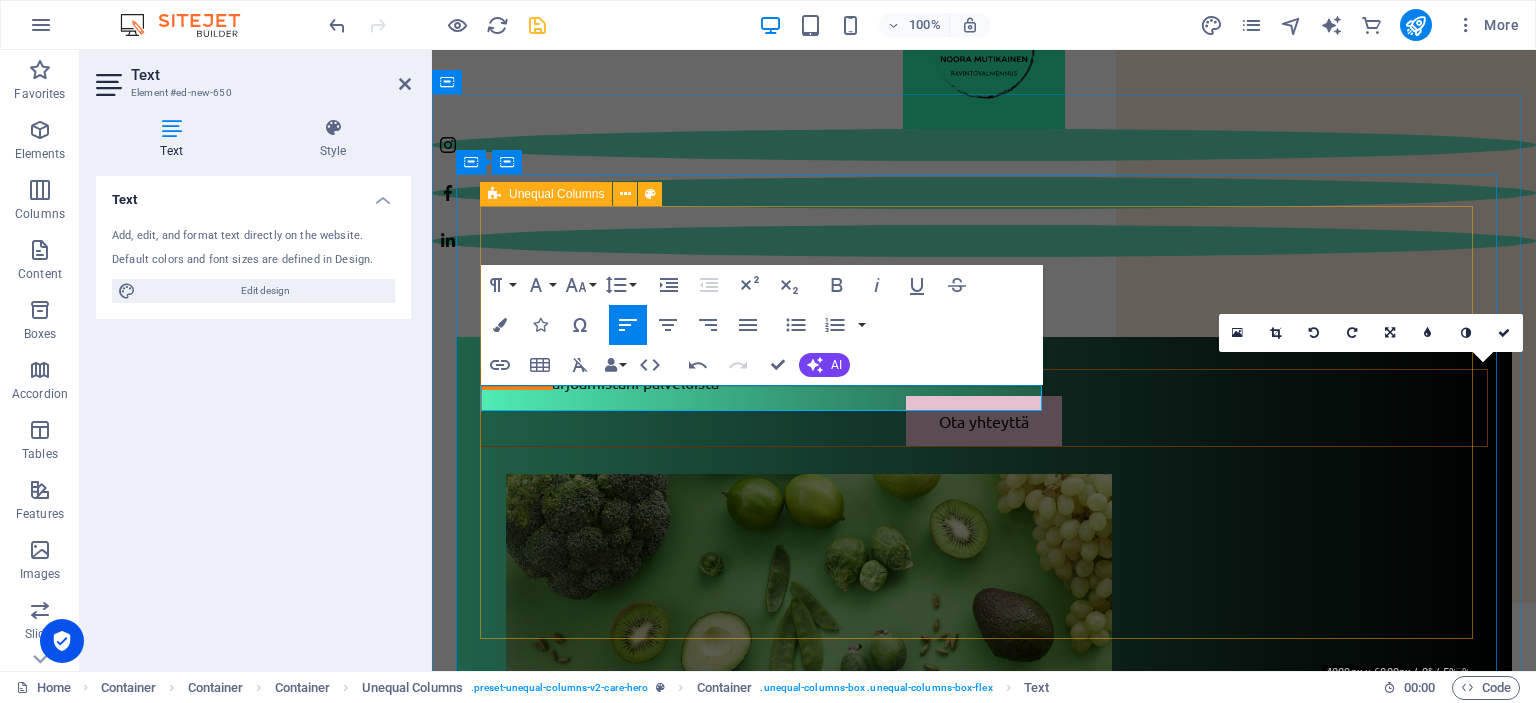 scroll, scrollTop: 183, scrollLeft: 0, axis: vertical 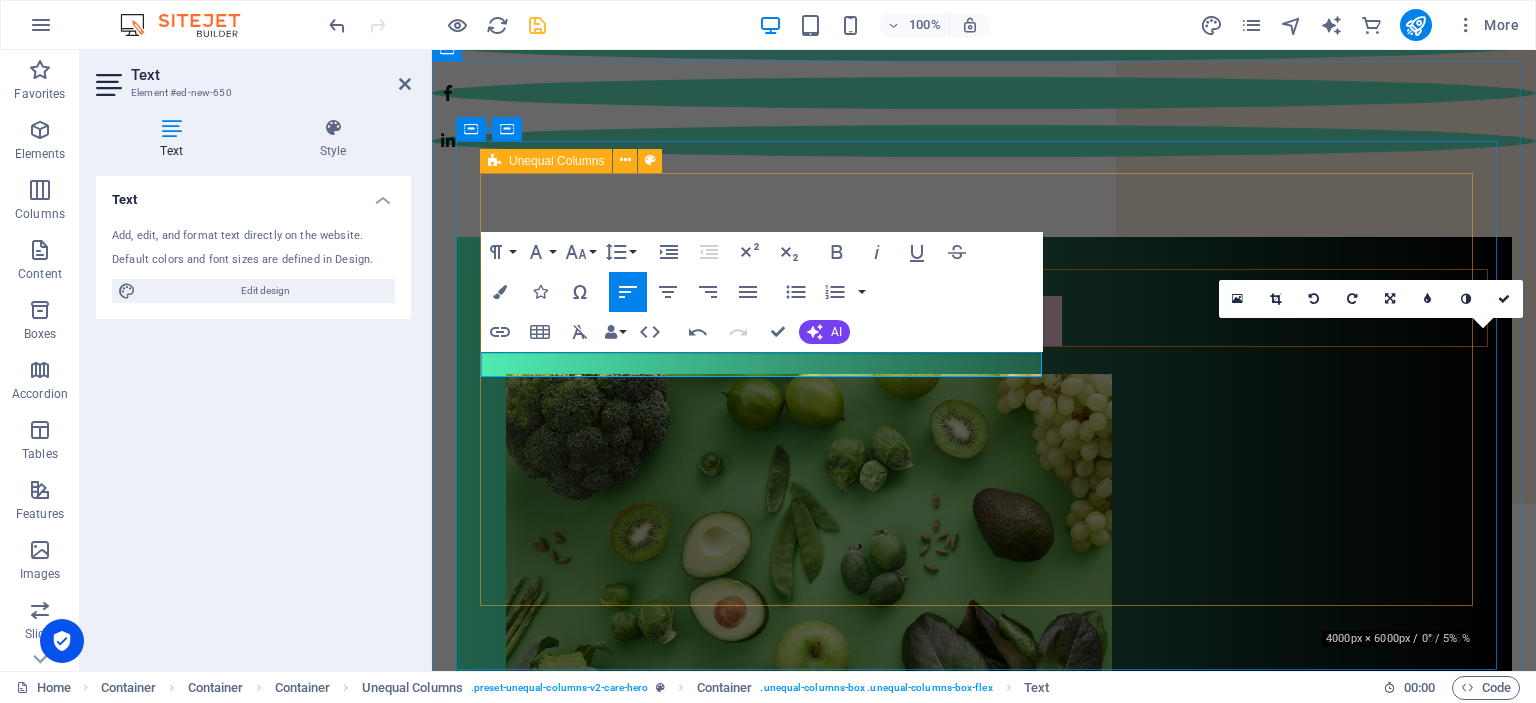 click on "​Lue lisää tarjoamistani palveluista Ota yhteyttä" at bounding box center (984, 1627) 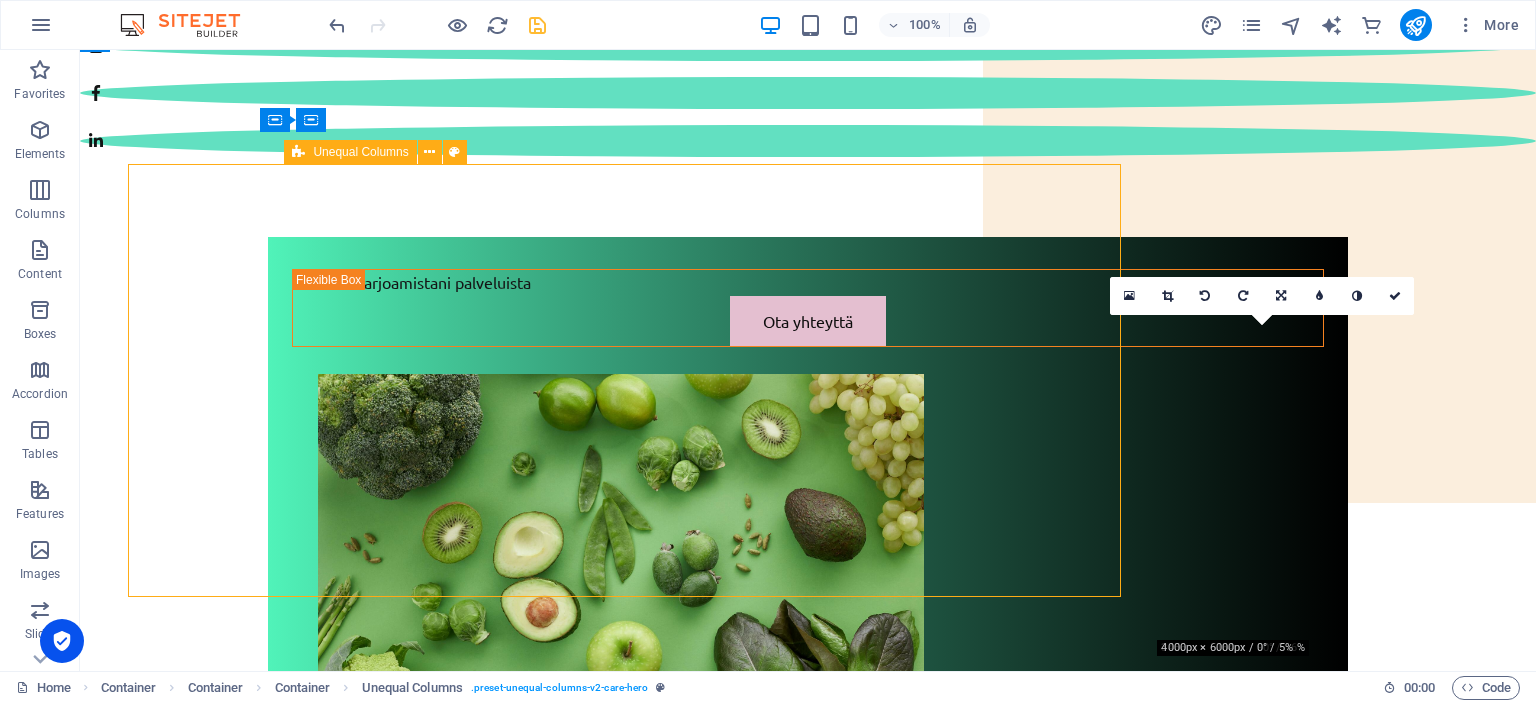 scroll, scrollTop: 192, scrollLeft: 0, axis: vertical 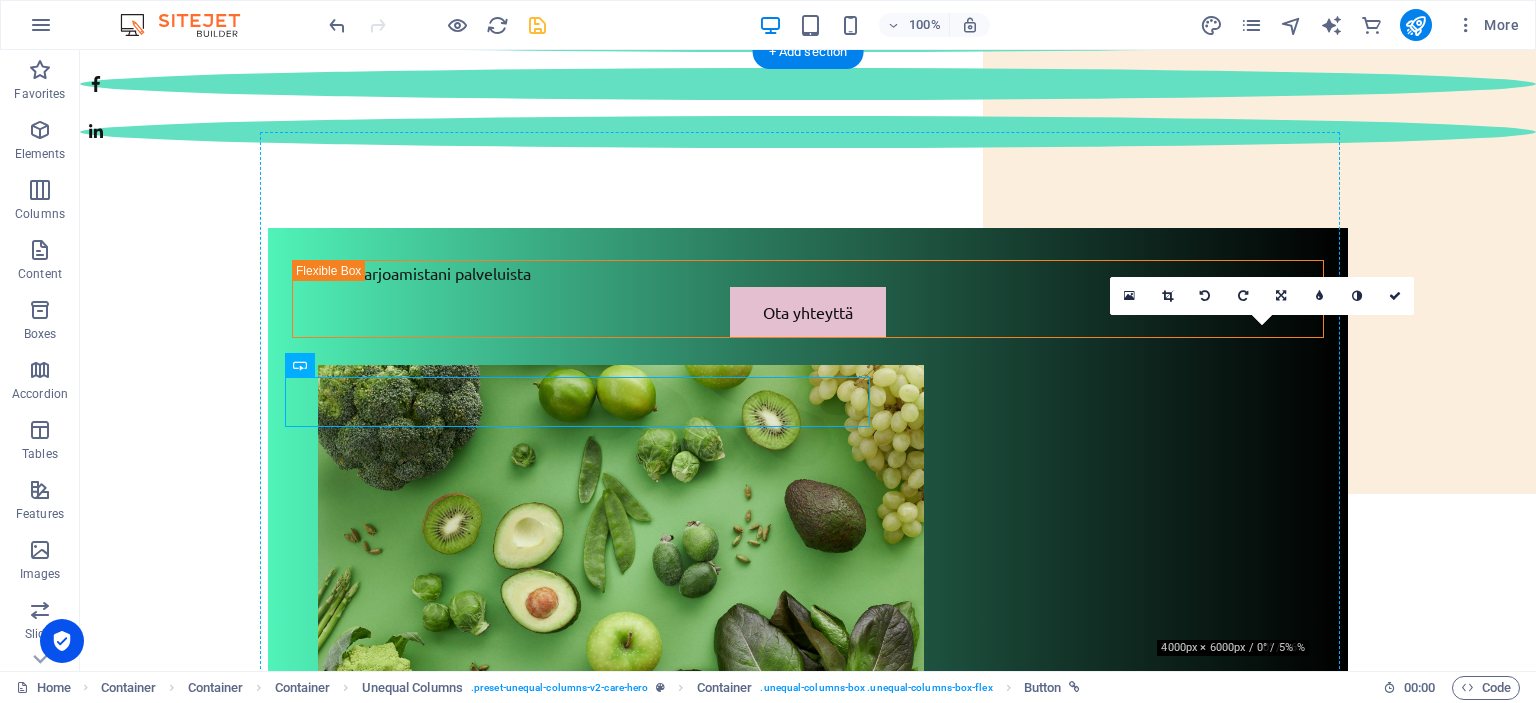 drag, startPoint x: 594, startPoint y: 399, endPoint x: 592, endPoint y: 563, distance: 164.01219 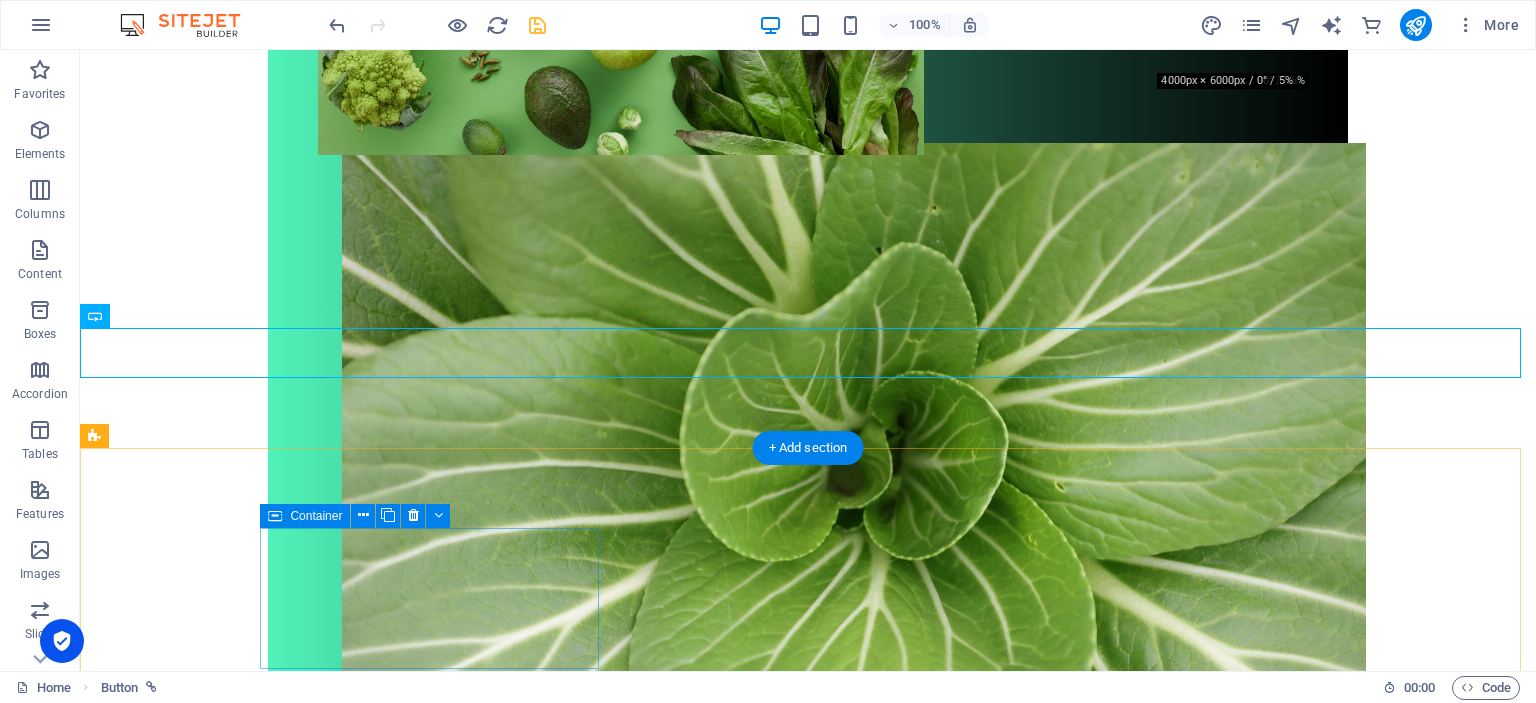 scroll, scrollTop: 758, scrollLeft: 0, axis: vertical 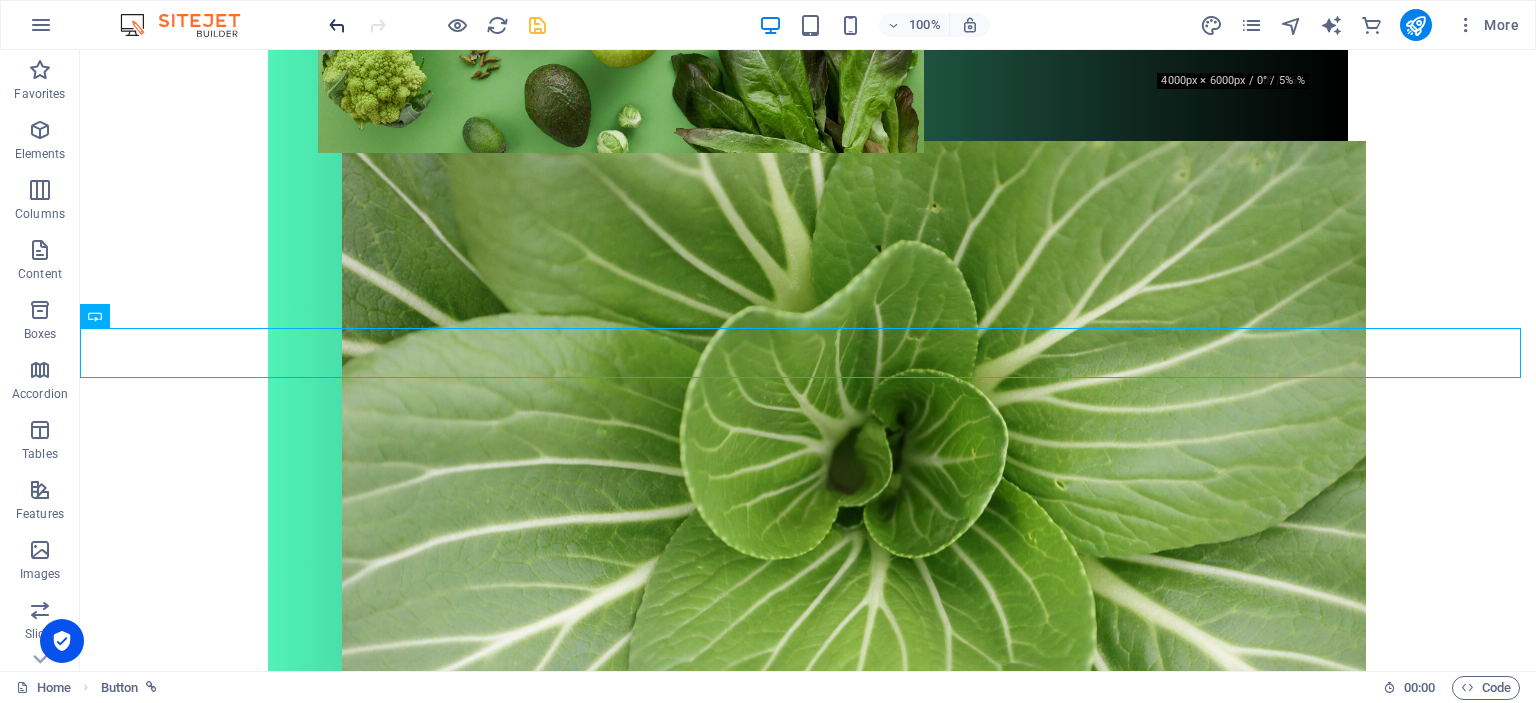 click at bounding box center [337, 25] 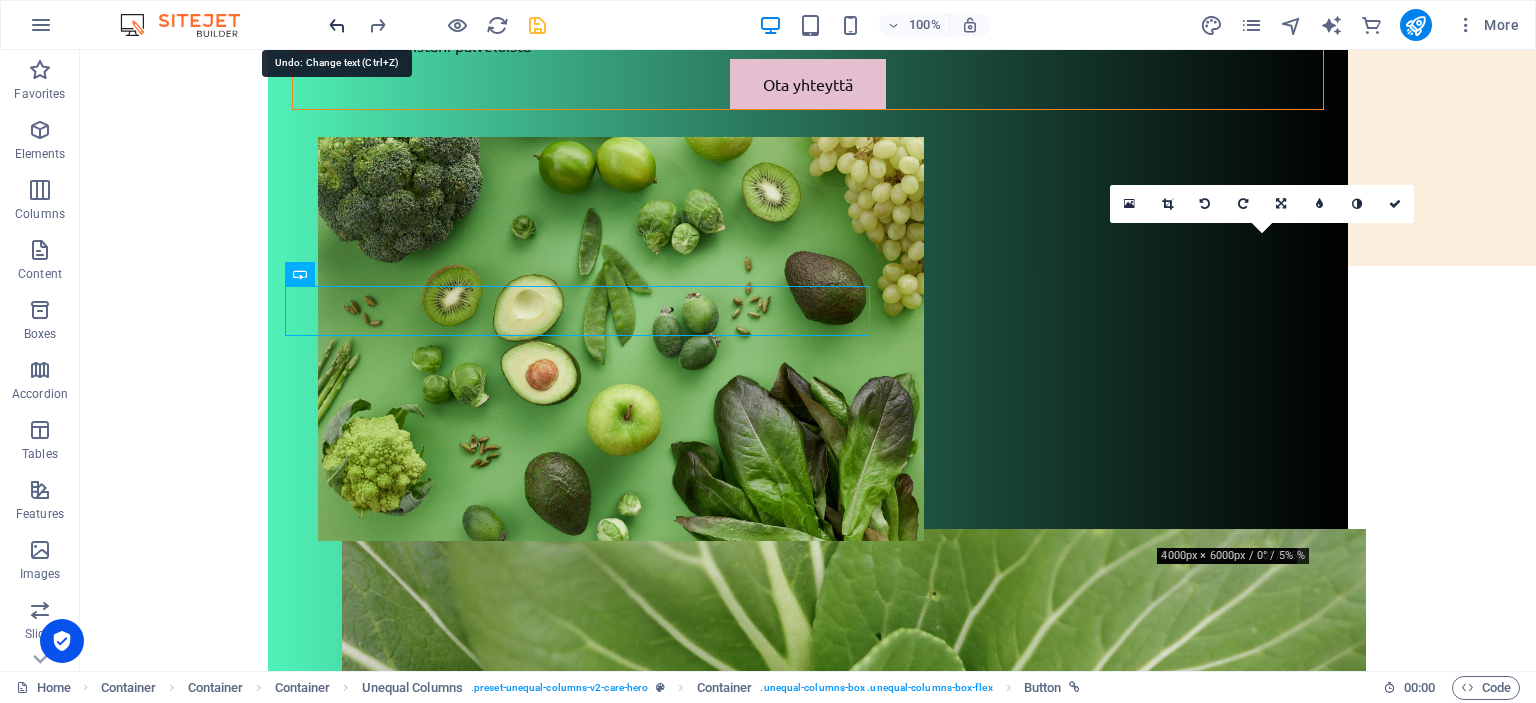 scroll, scrollTop: 241, scrollLeft: 0, axis: vertical 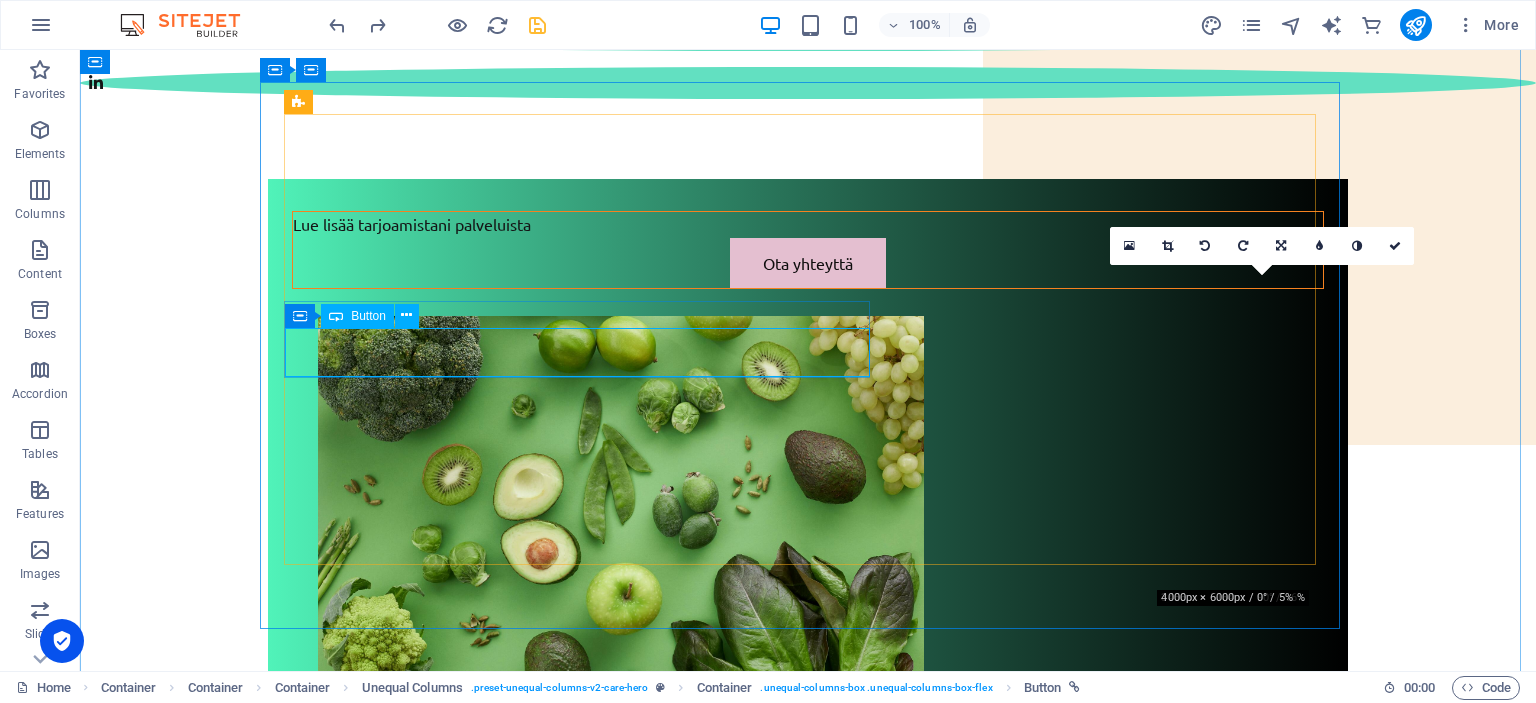 click on "Ota yhteyttä" at bounding box center (808, 263) 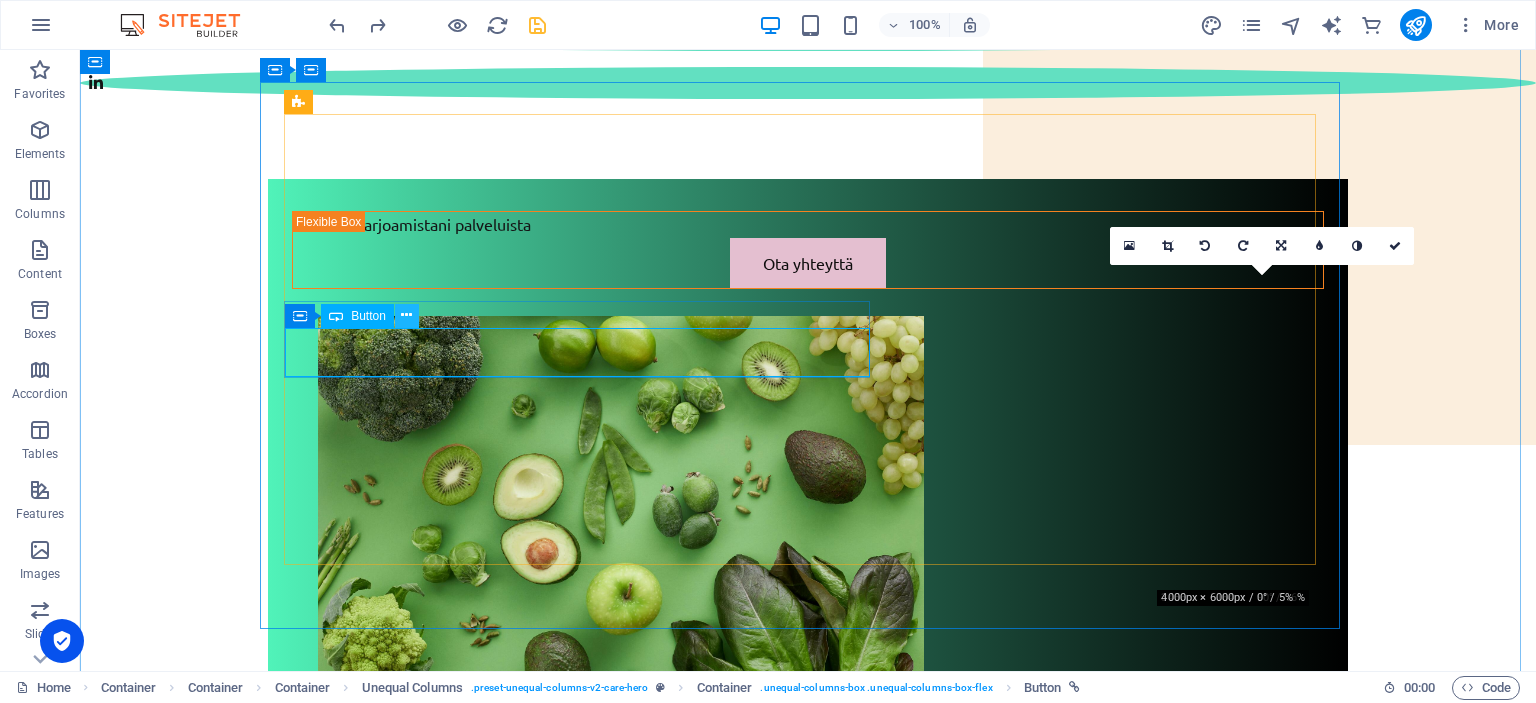 click at bounding box center [406, 315] 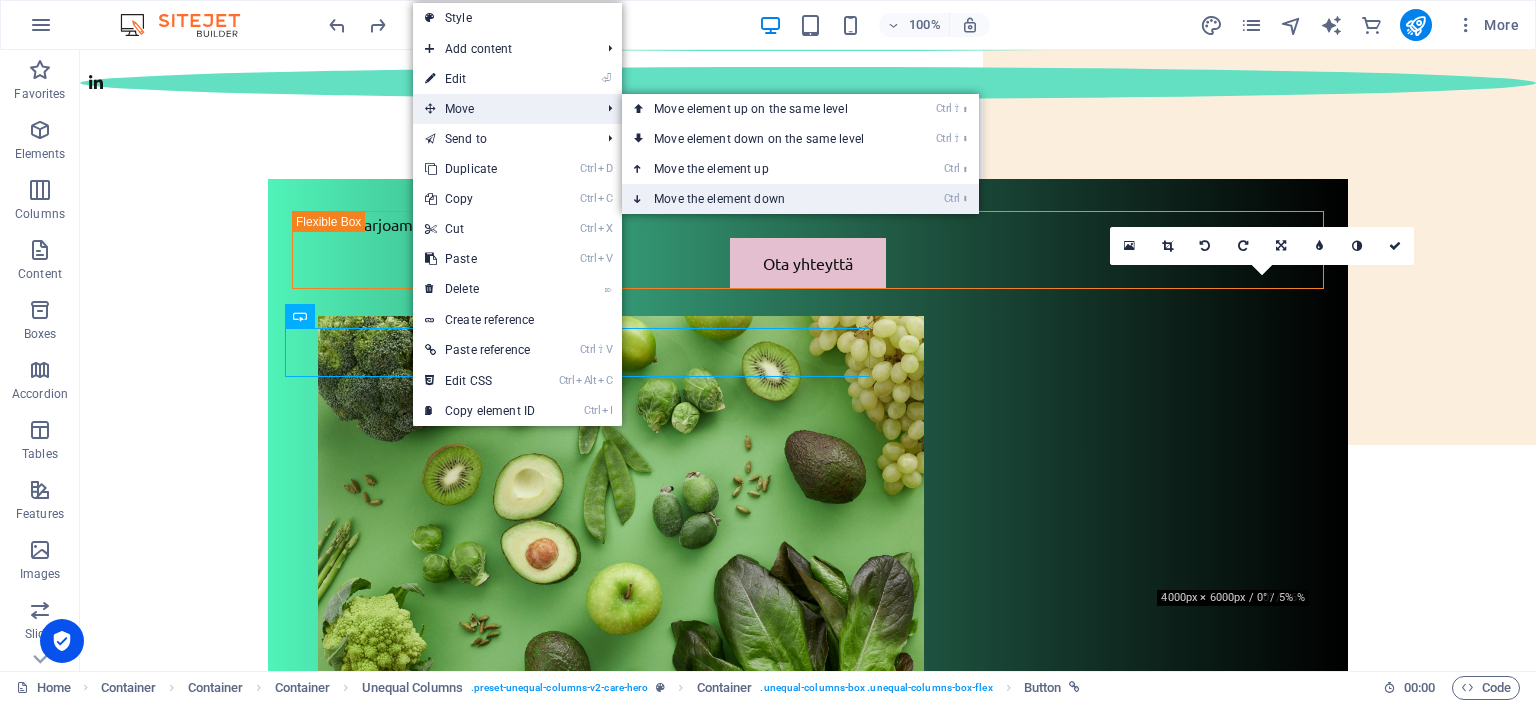 click on "Ctrl ⬇  Move the element down" at bounding box center [763, 199] 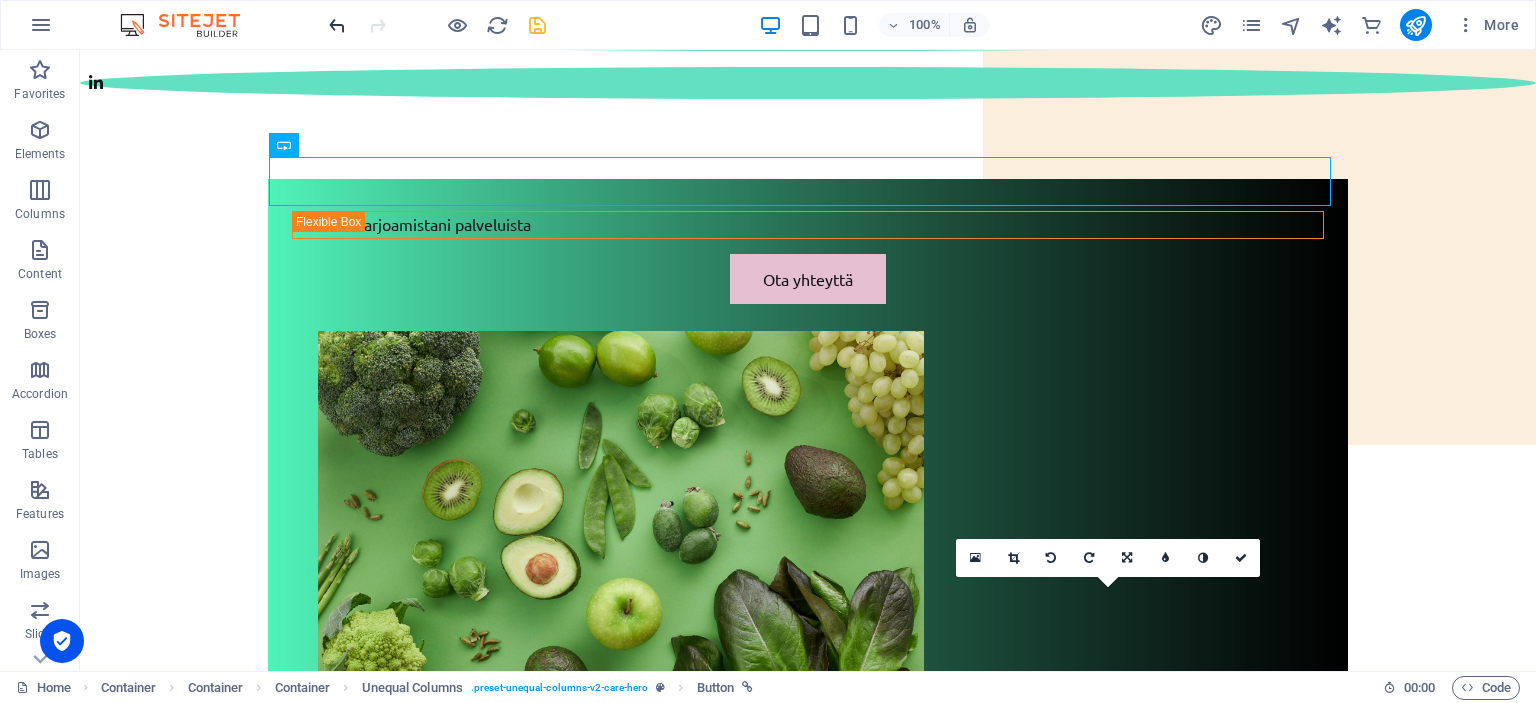 click at bounding box center [337, 25] 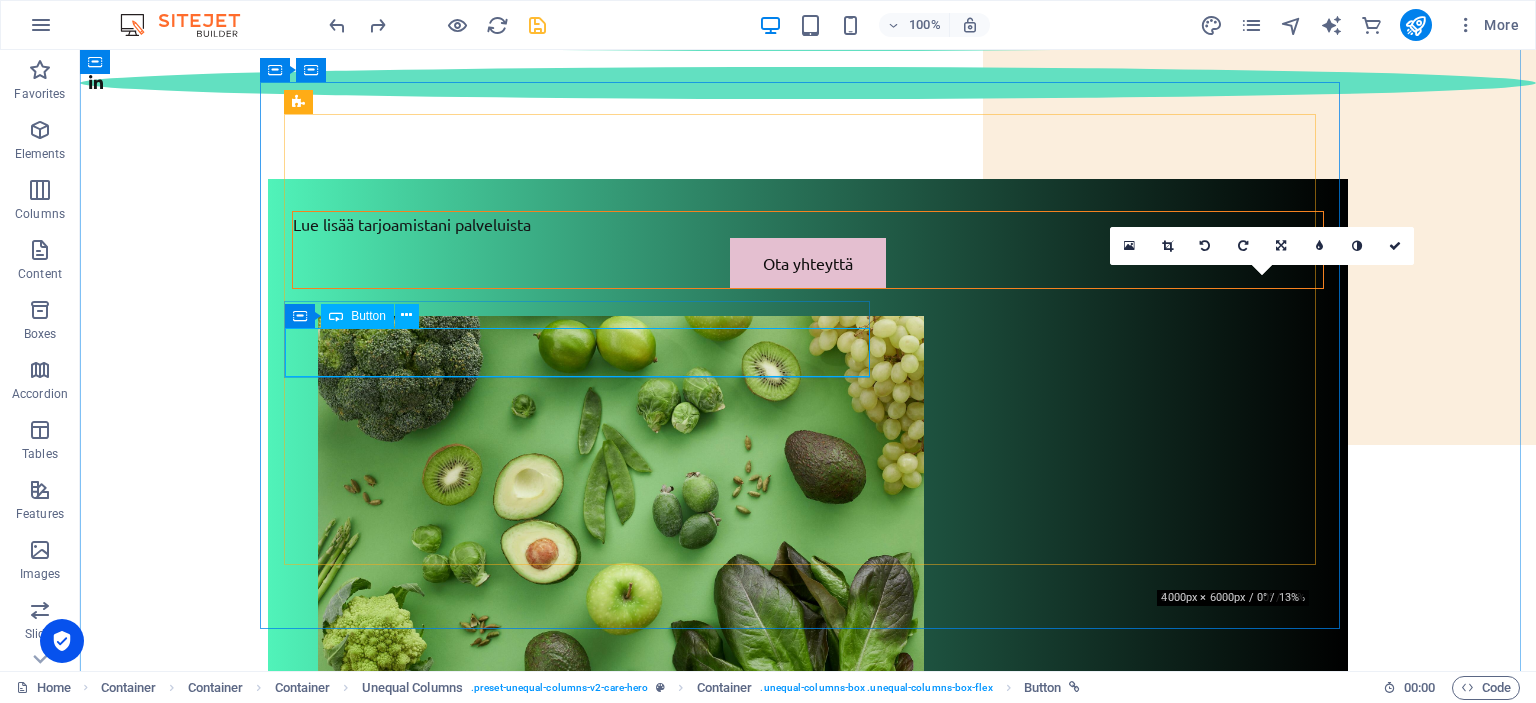 click on "Ota yhteyttä" at bounding box center [808, 263] 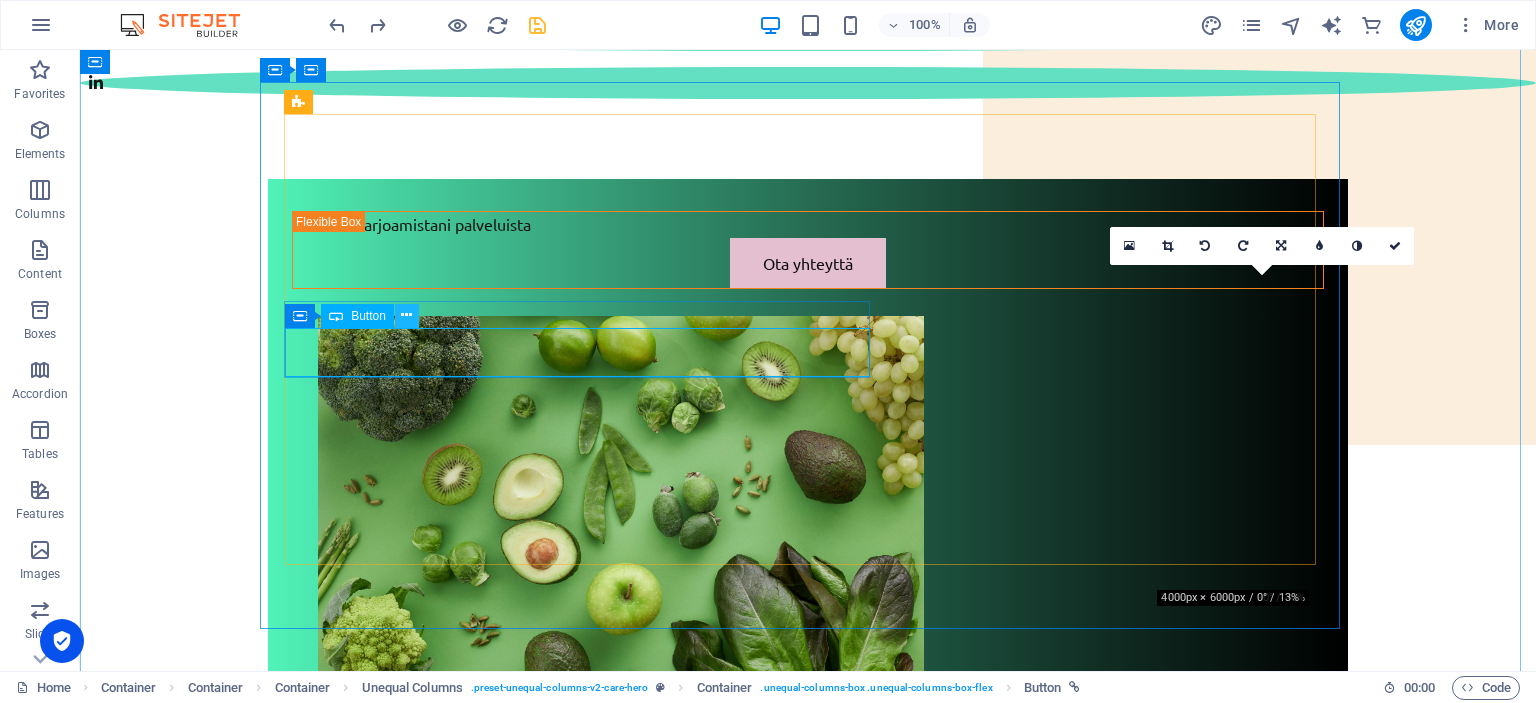 click at bounding box center [406, 315] 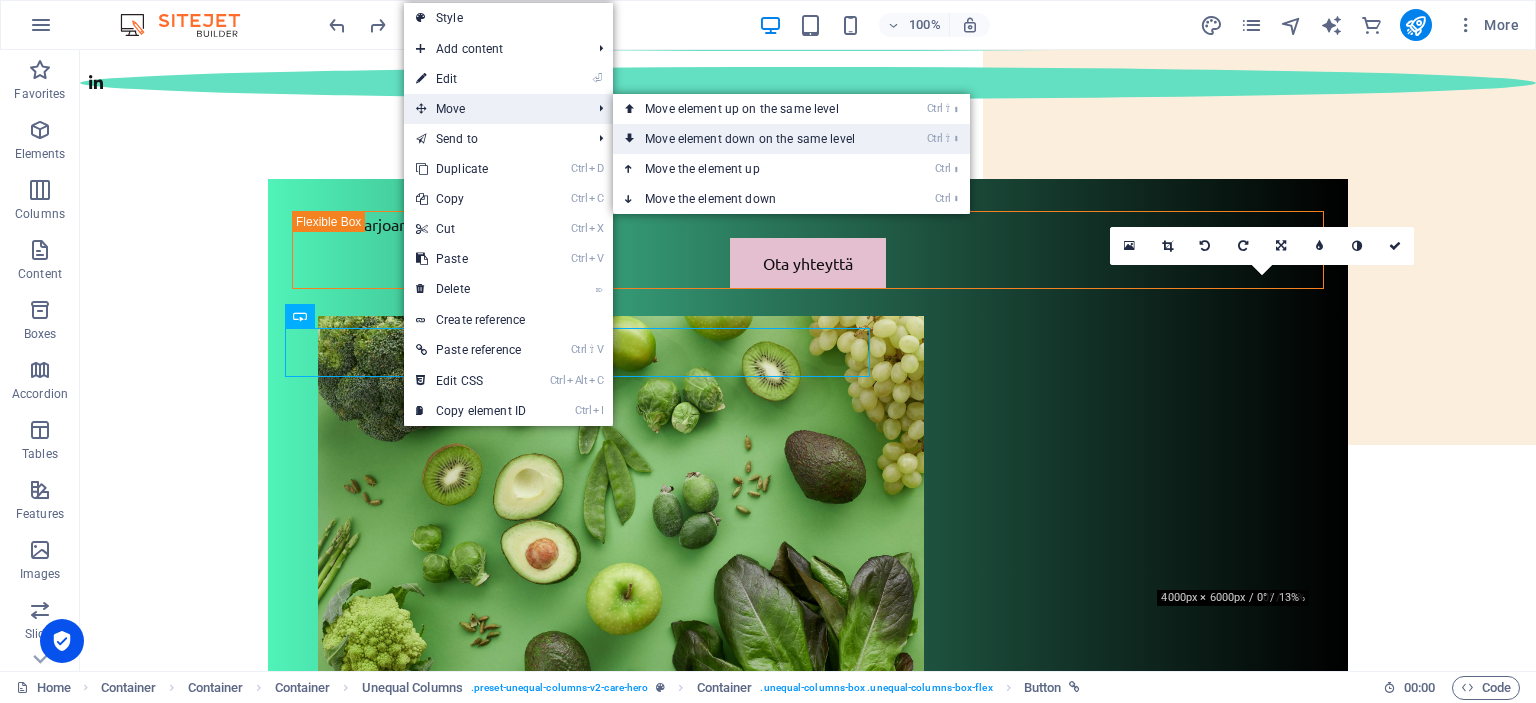 click on "Ctrl ⇧ ⬇  Move element down on the same level" at bounding box center (754, 139) 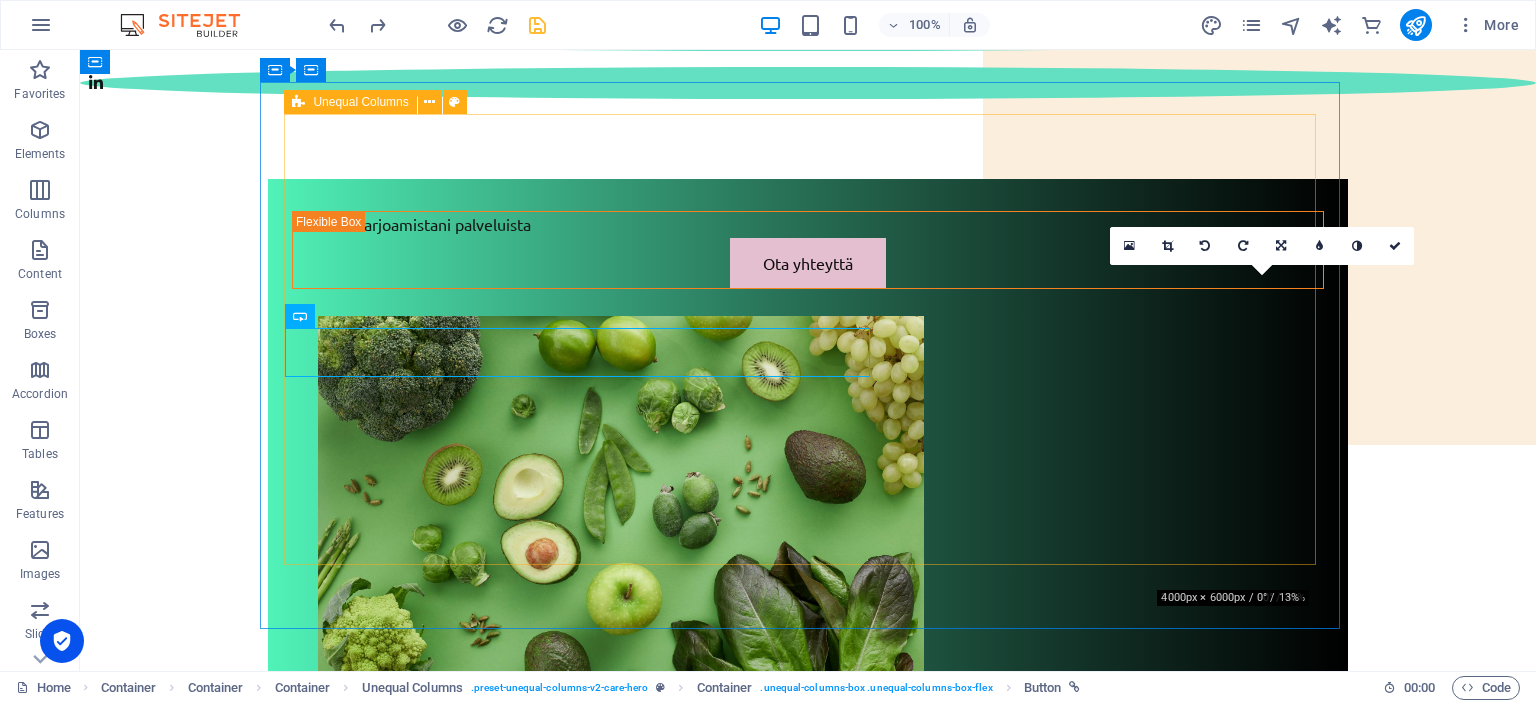 drag, startPoint x: 636, startPoint y: 404, endPoint x: 640, endPoint y: 381, distance: 23.345236 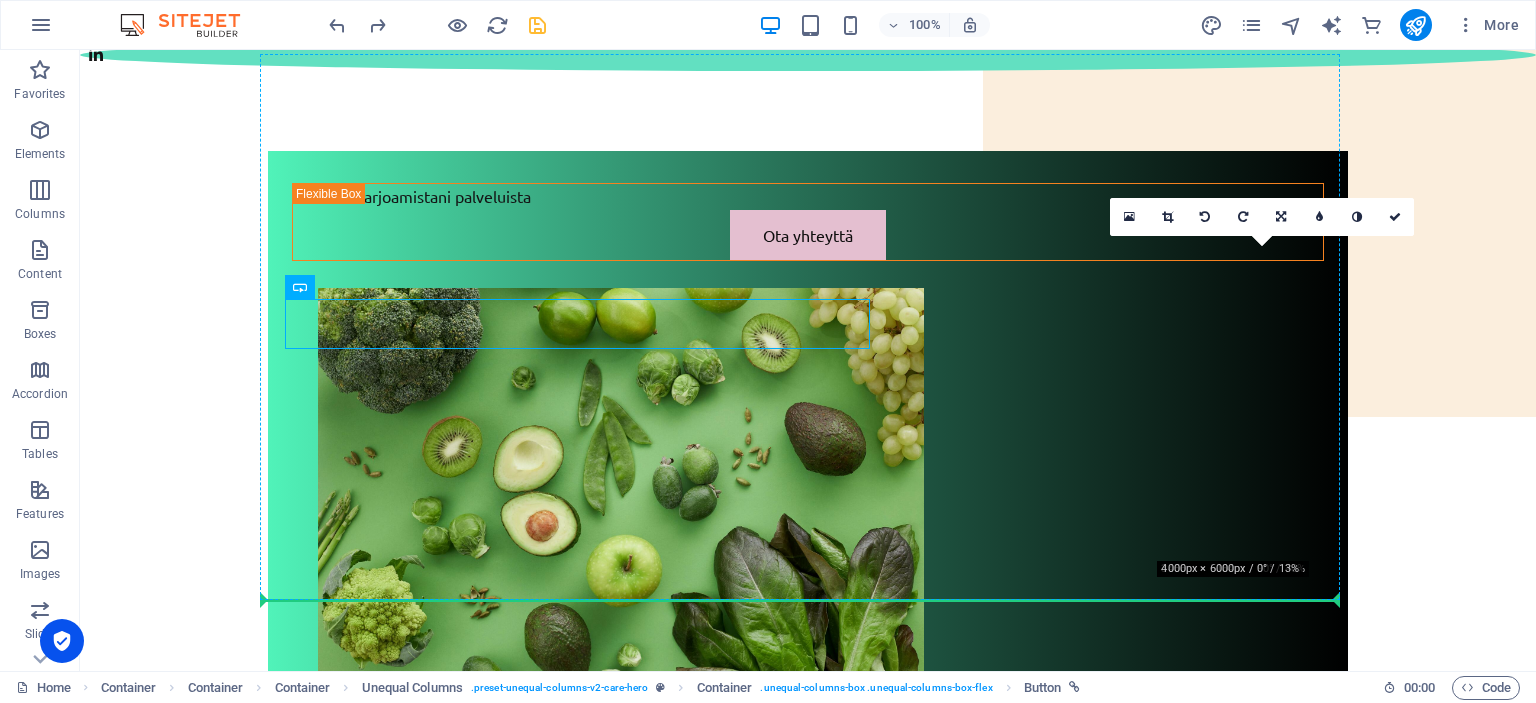 scroll, scrollTop: 270, scrollLeft: 0, axis: vertical 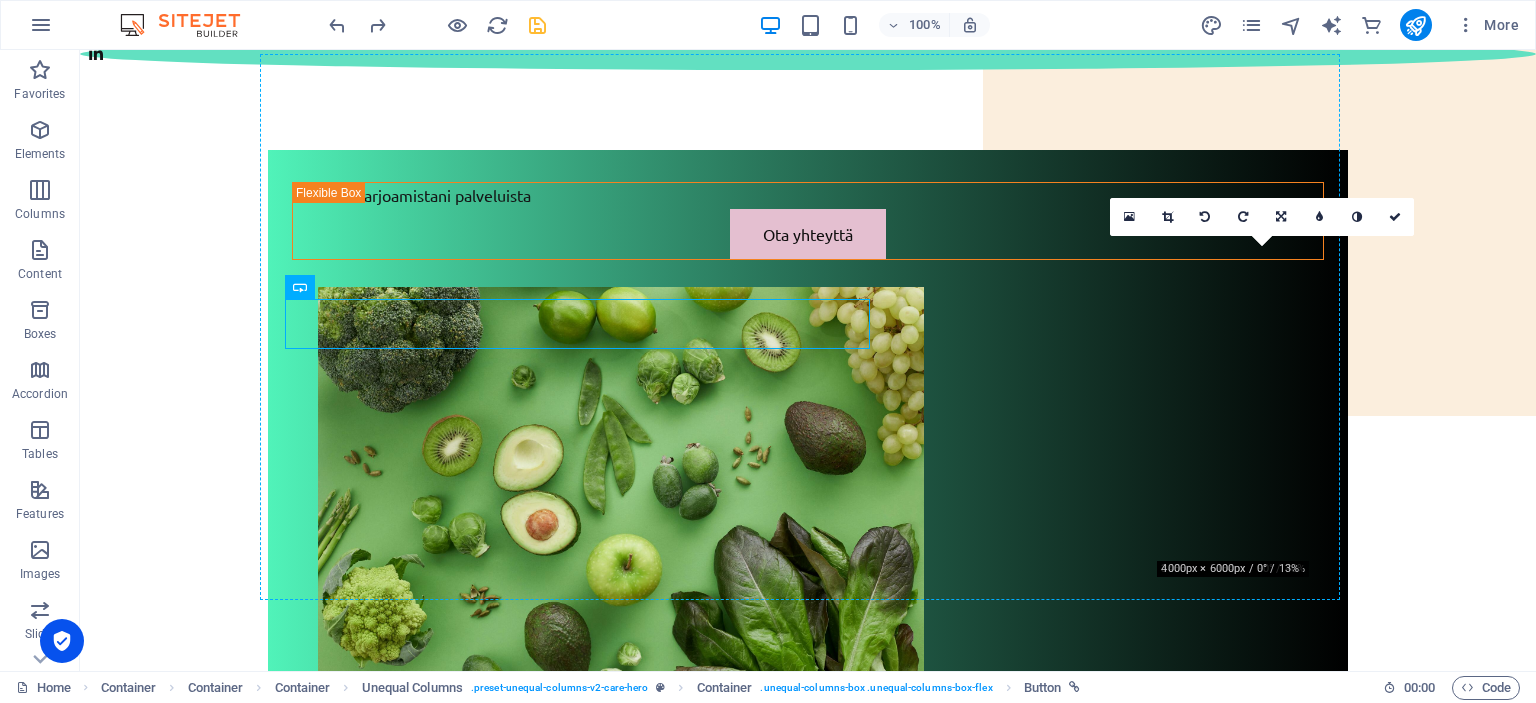 drag, startPoint x: 454, startPoint y: 344, endPoint x: 495, endPoint y: 488, distance: 149.72308 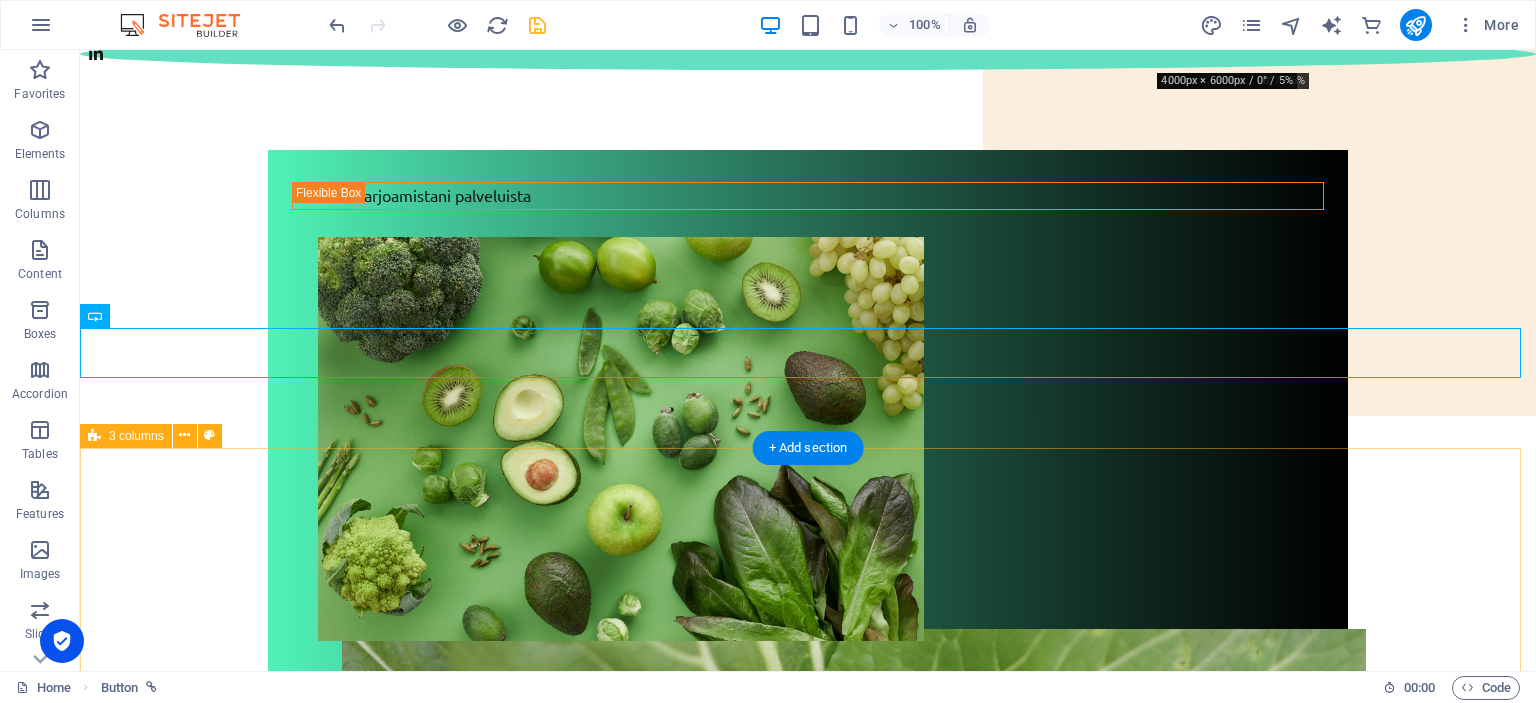 scroll, scrollTop: 758, scrollLeft: 0, axis: vertical 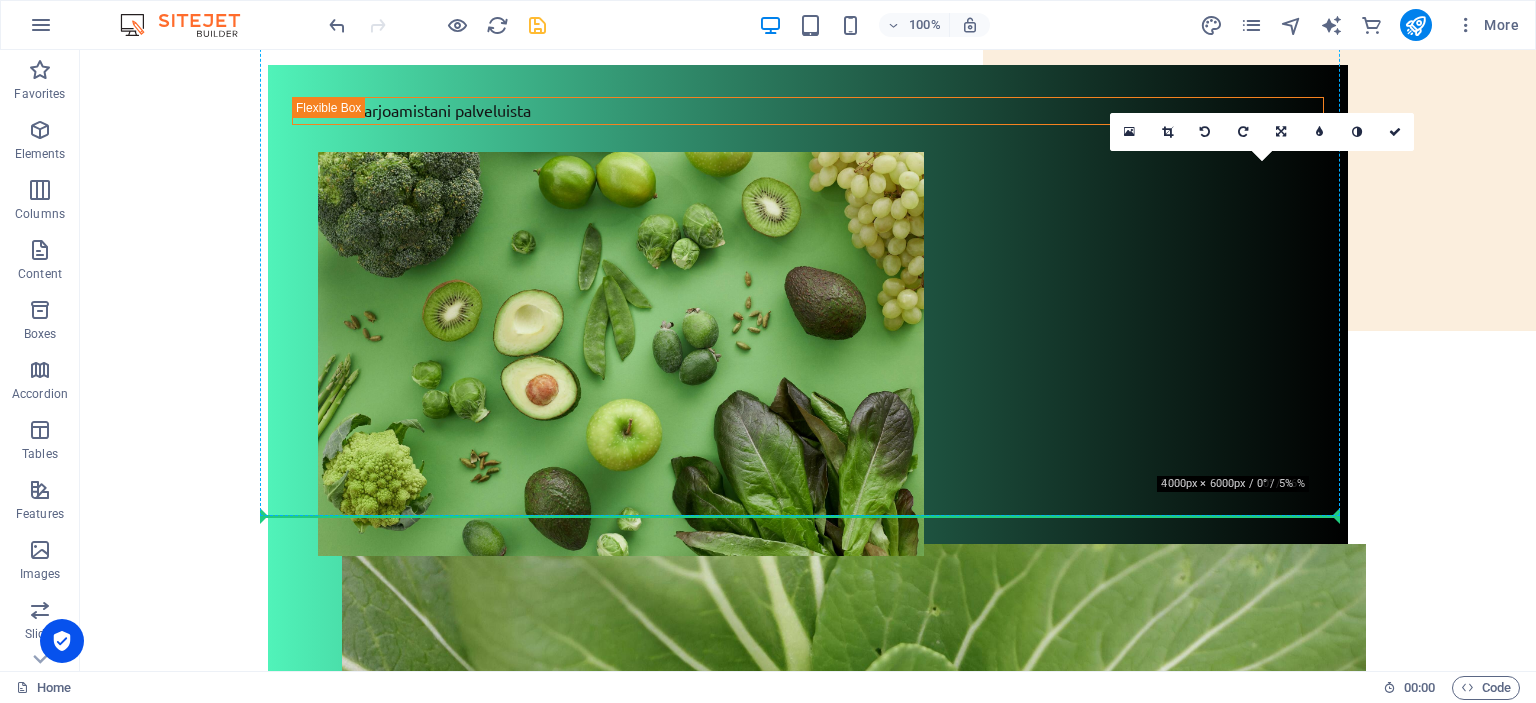drag, startPoint x: 652, startPoint y: 348, endPoint x: 633, endPoint y: 479, distance: 132.3707 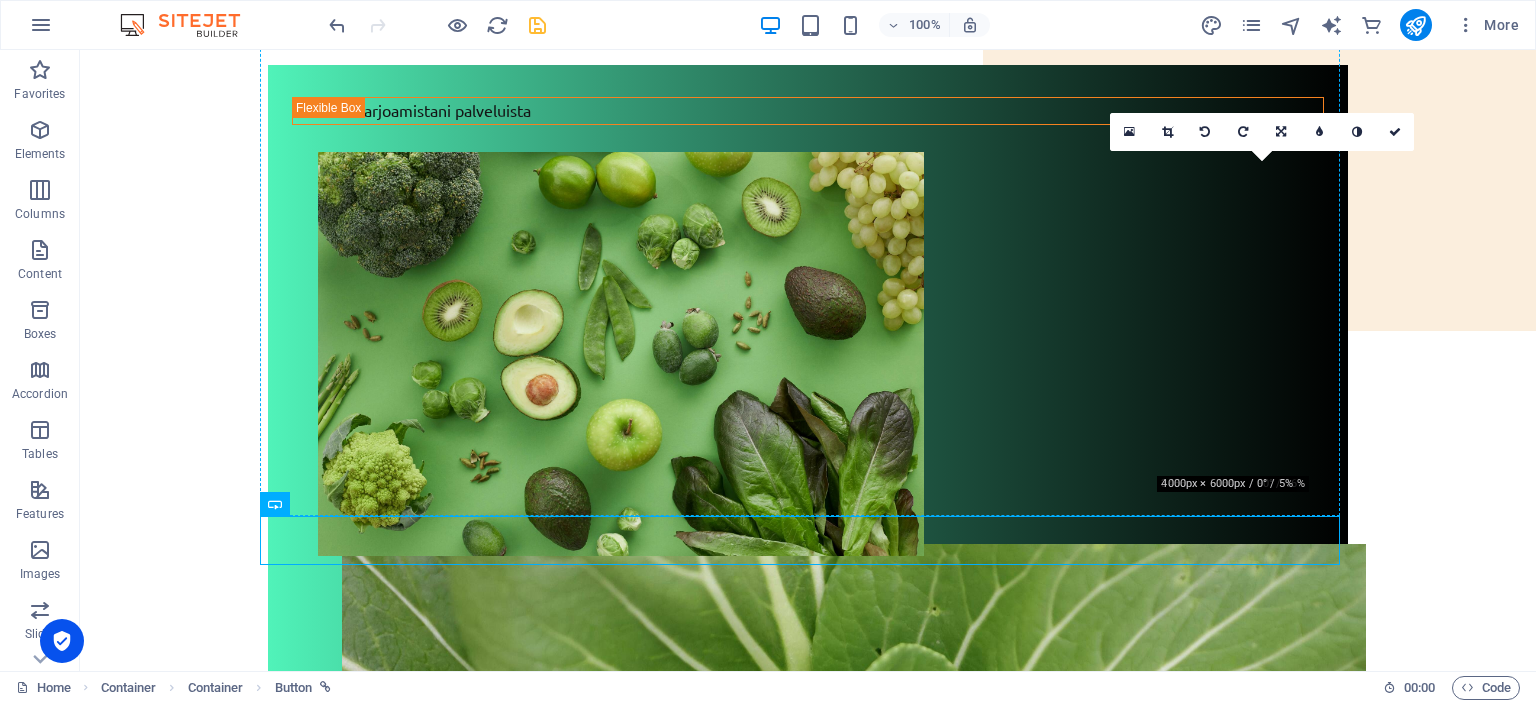 drag, startPoint x: 672, startPoint y: 524, endPoint x: 613, endPoint y: 417, distance: 122.18838 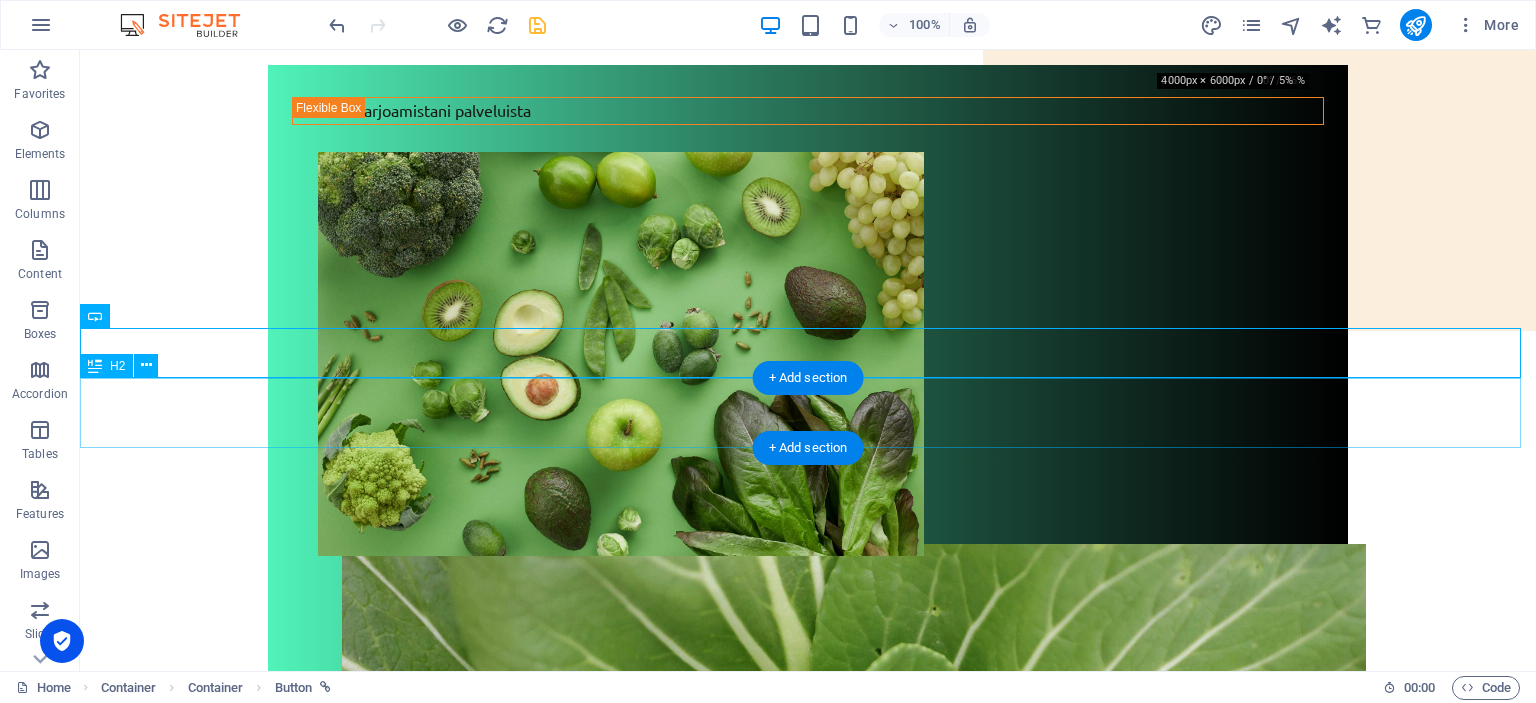 scroll, scrollTop: 758, scrollLeft: 0, axis: vertical 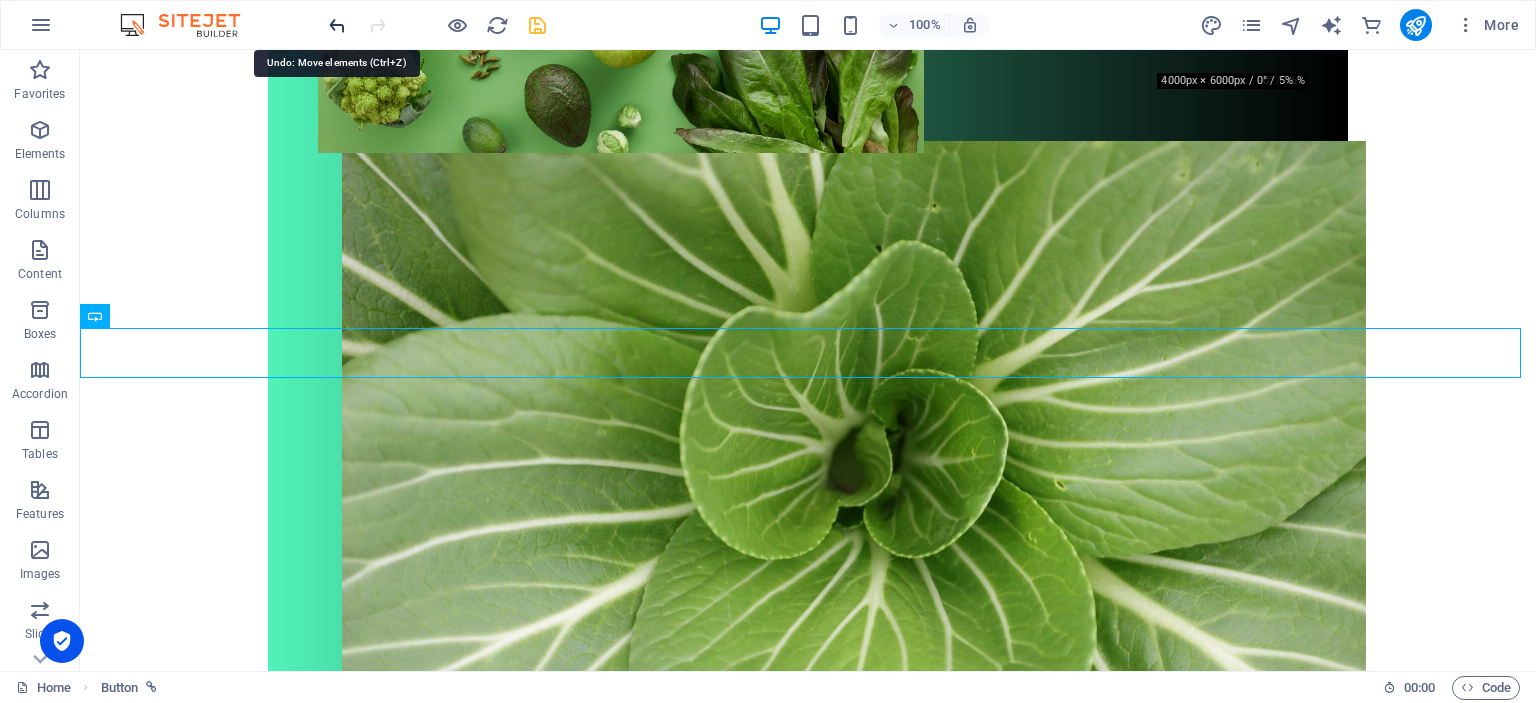 click at bounding box center [337, 25] 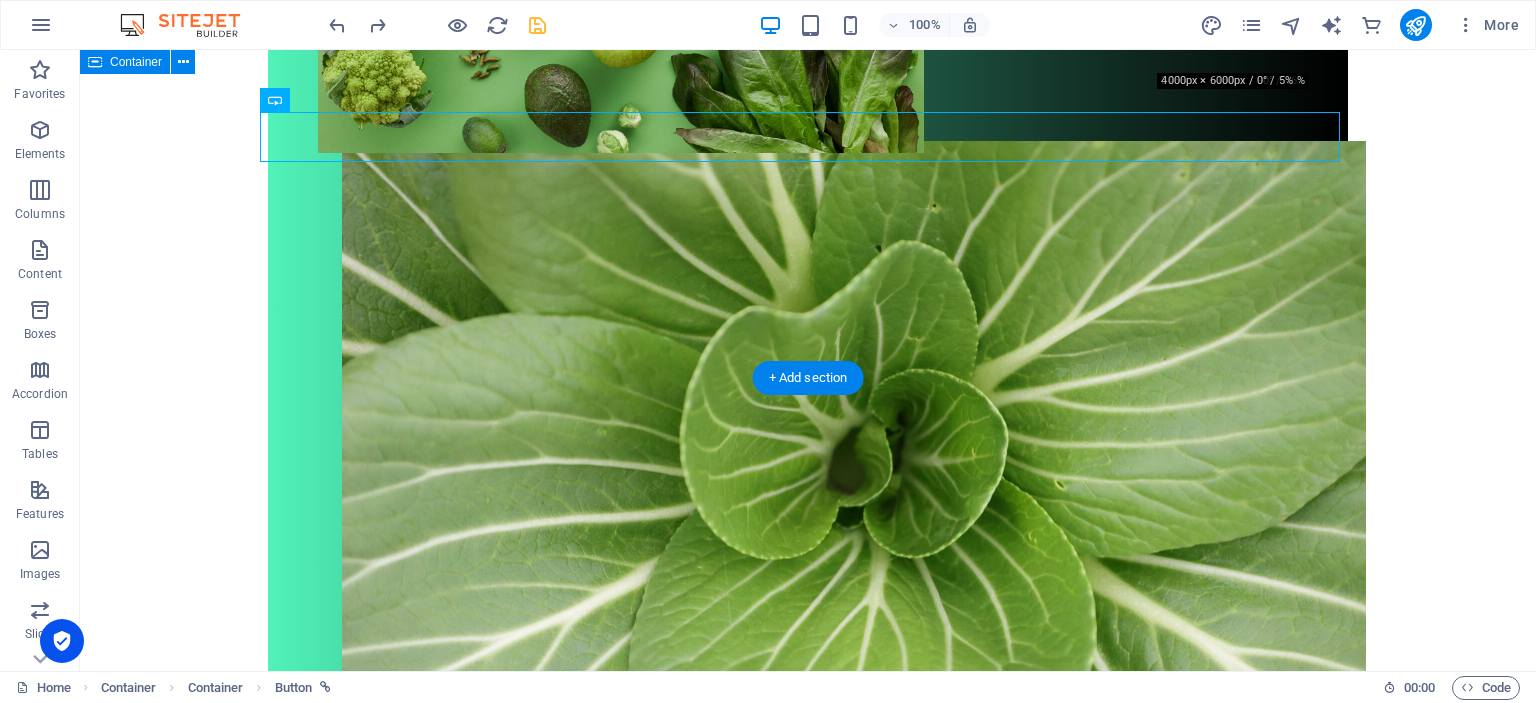 drag, startPoint x: 441, startPoint y: 260, endPoint x: 453, endPoint y: 351, distance: 91.787796 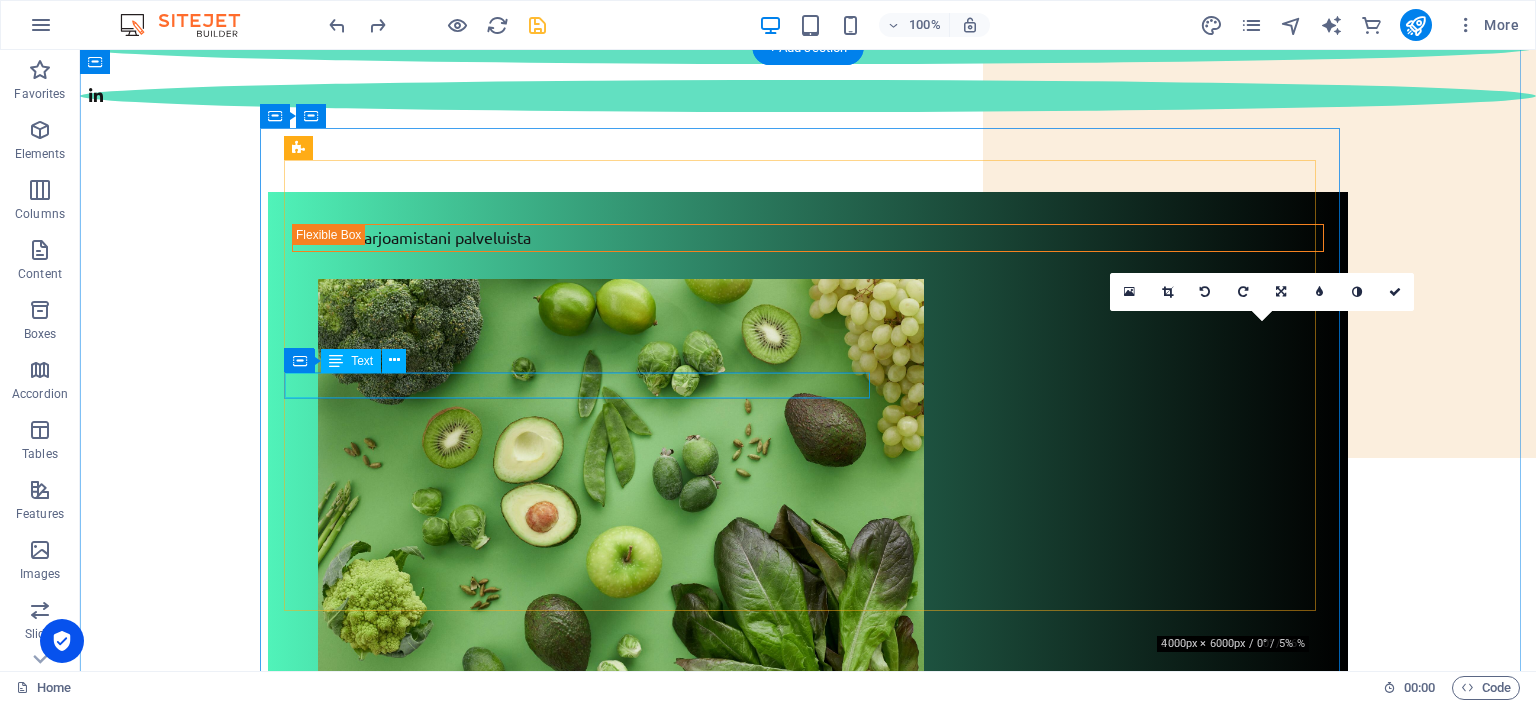 scroll, scrollTop: 158, scrollLeft: 0, axis: vertical 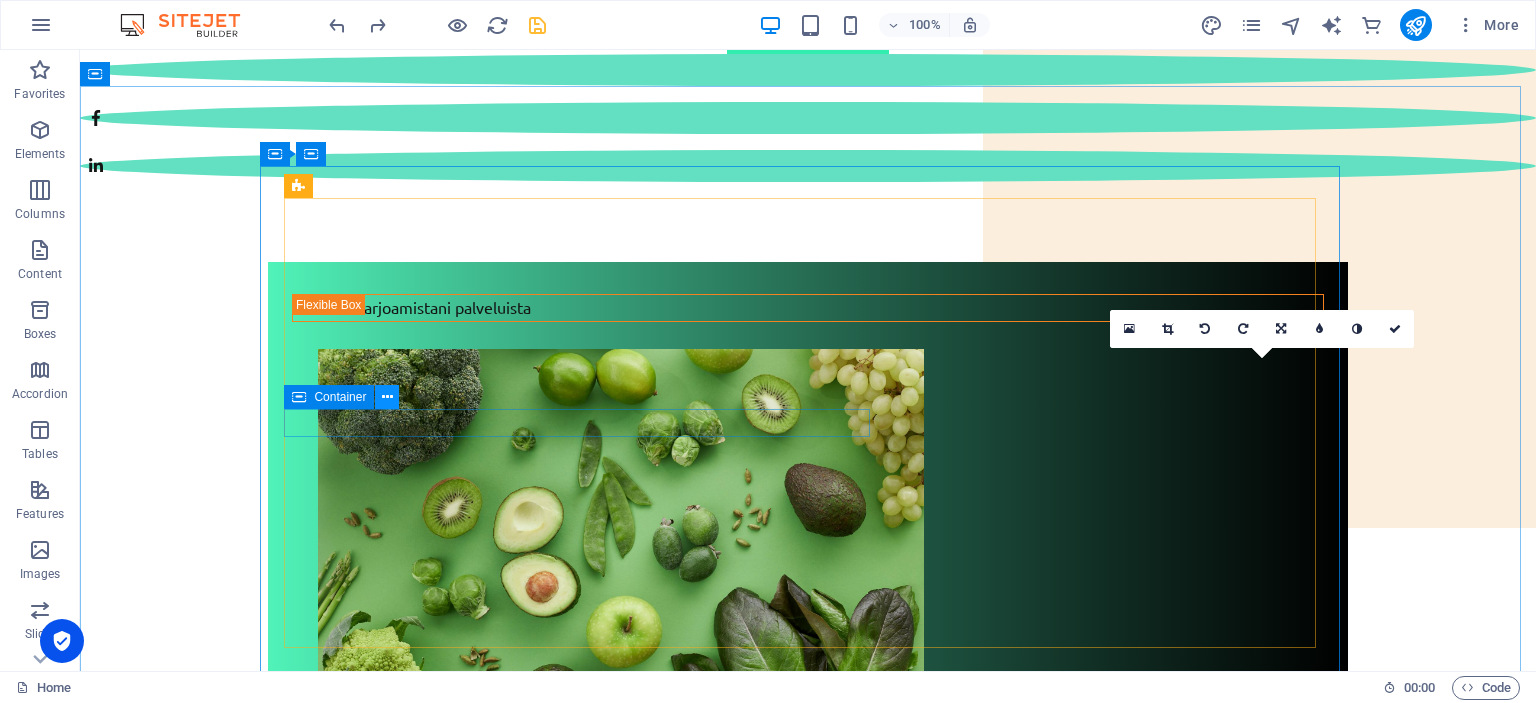 click at bounding box center (387, 397) 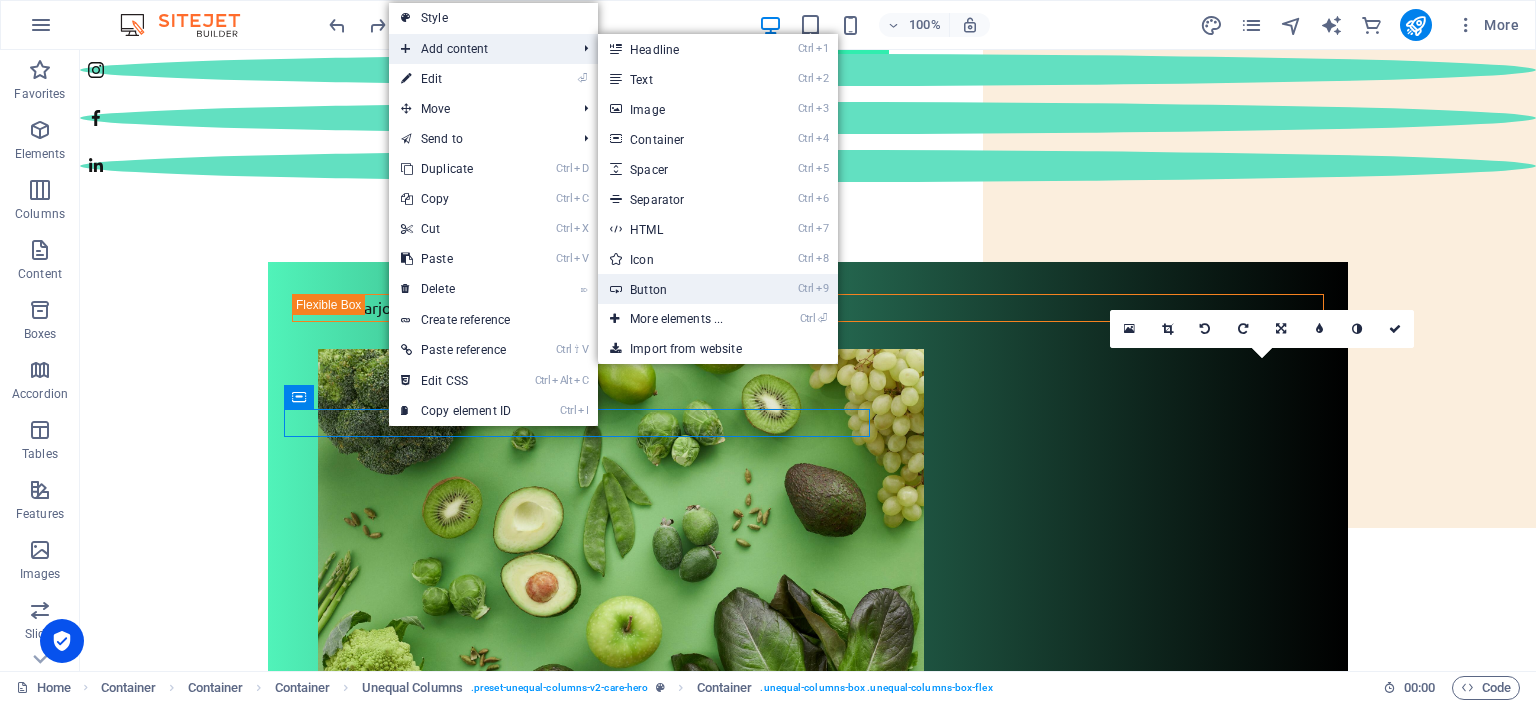 click on "Ctrl 9  Button" at bounding box center [680, 289] 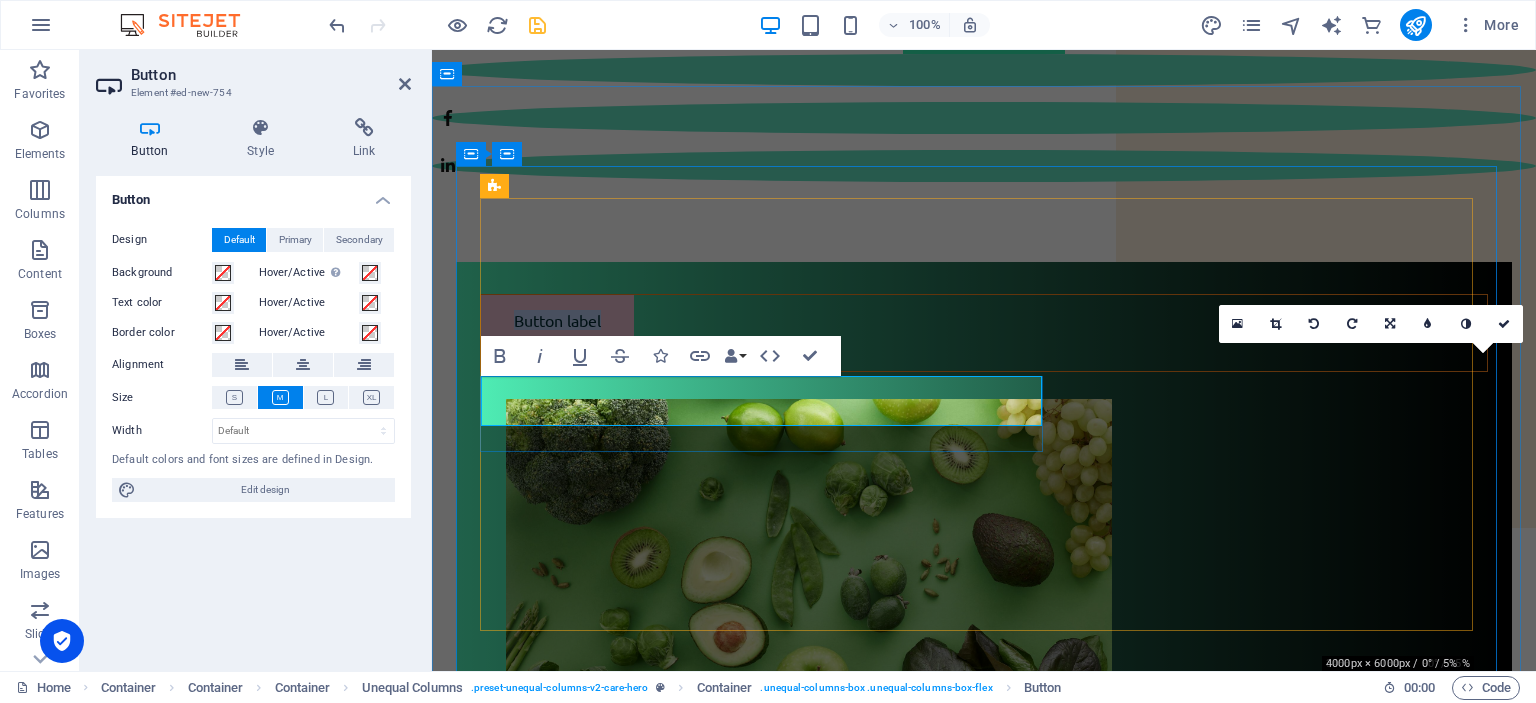 click on "Button label" at bounding box center (557, 320) 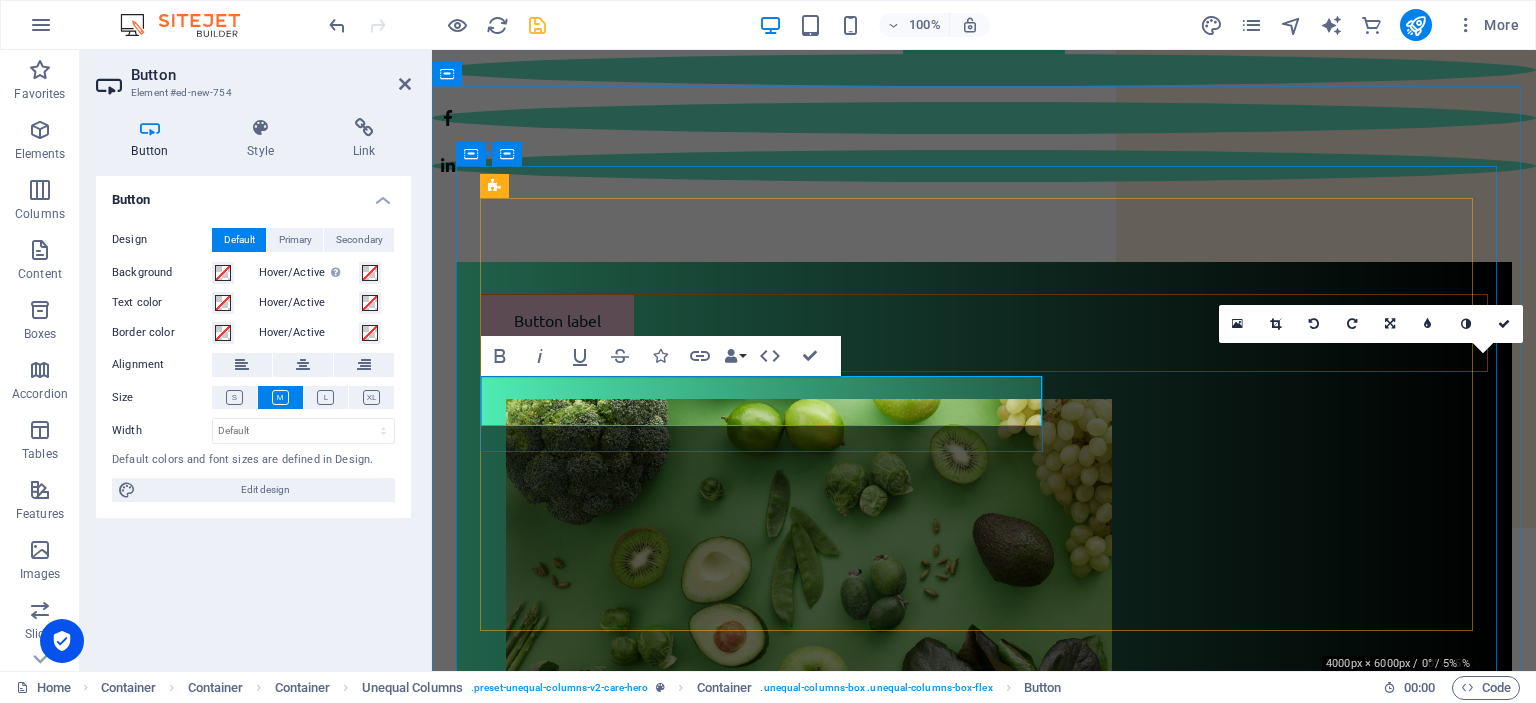 click on "Button label" at bounding box center [557, 320] 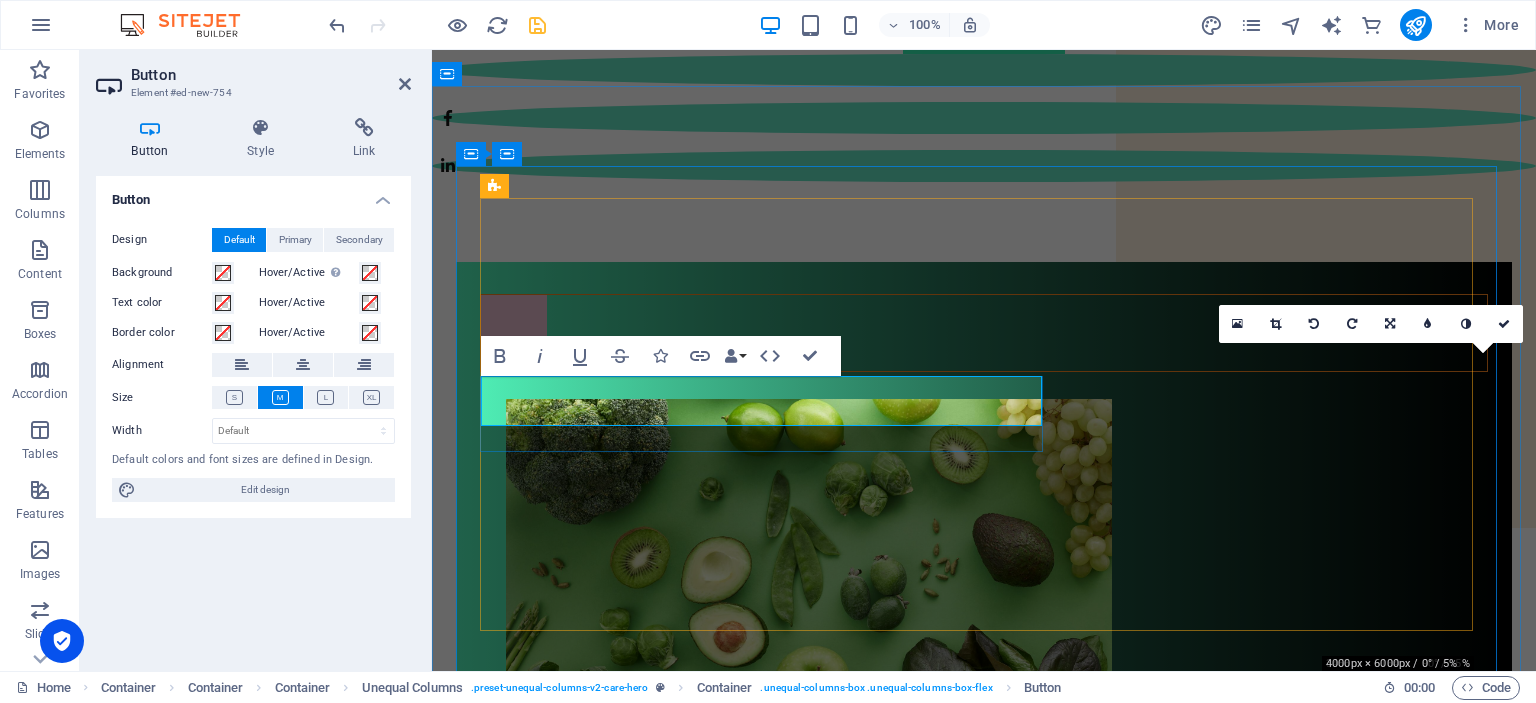 type 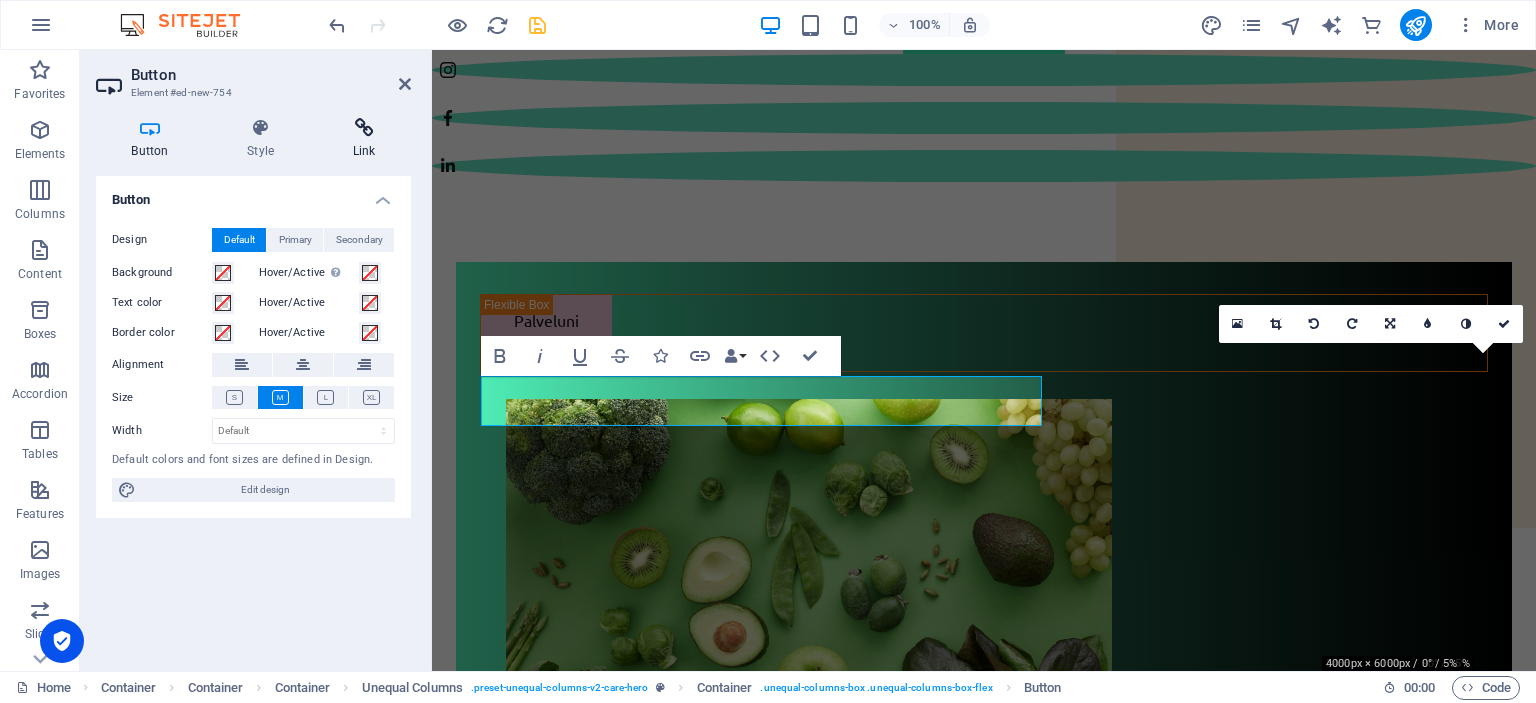 click on "Link" at bounding box center [364, 139] 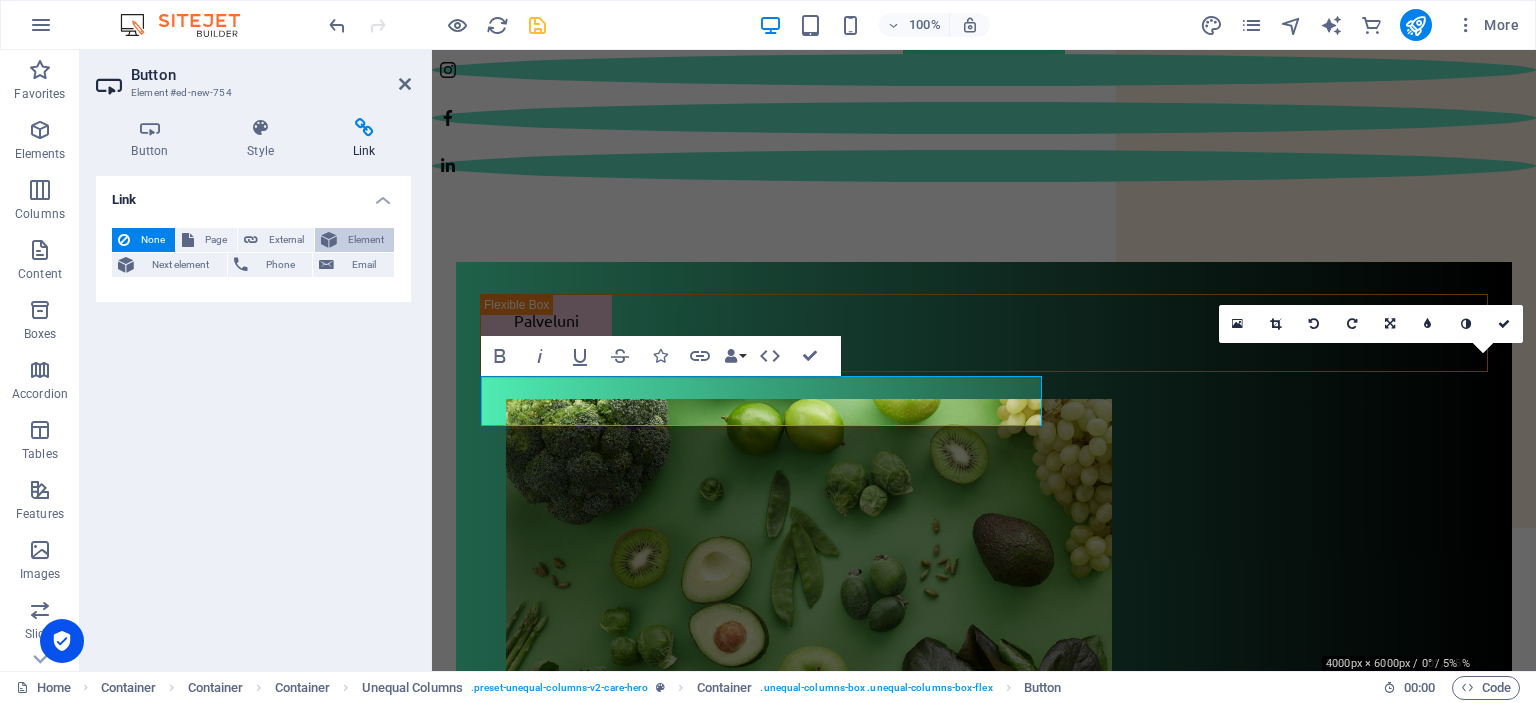 click on "Element" at bounding box center [365, 240] 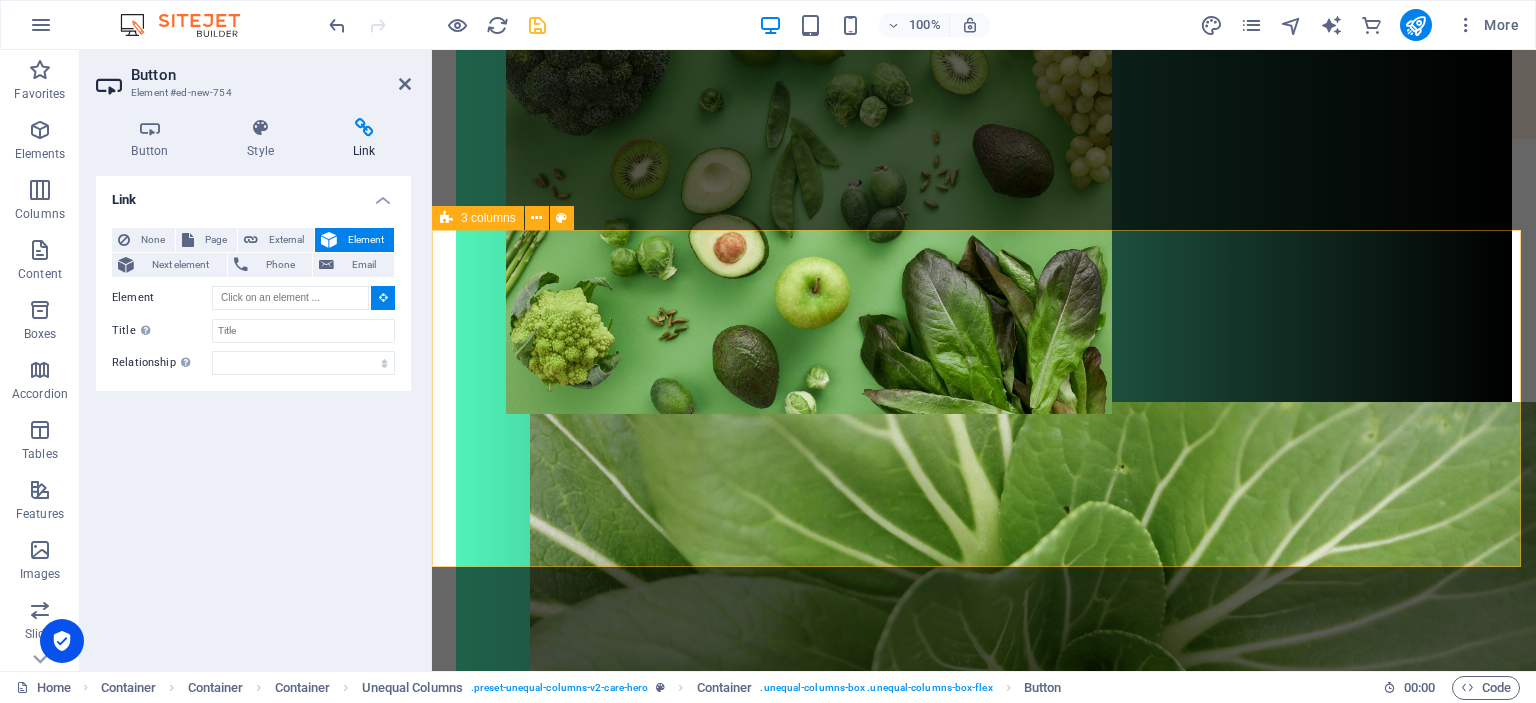 scroll, scrollTop: 958, scrollLeft: 0, axis: vertical 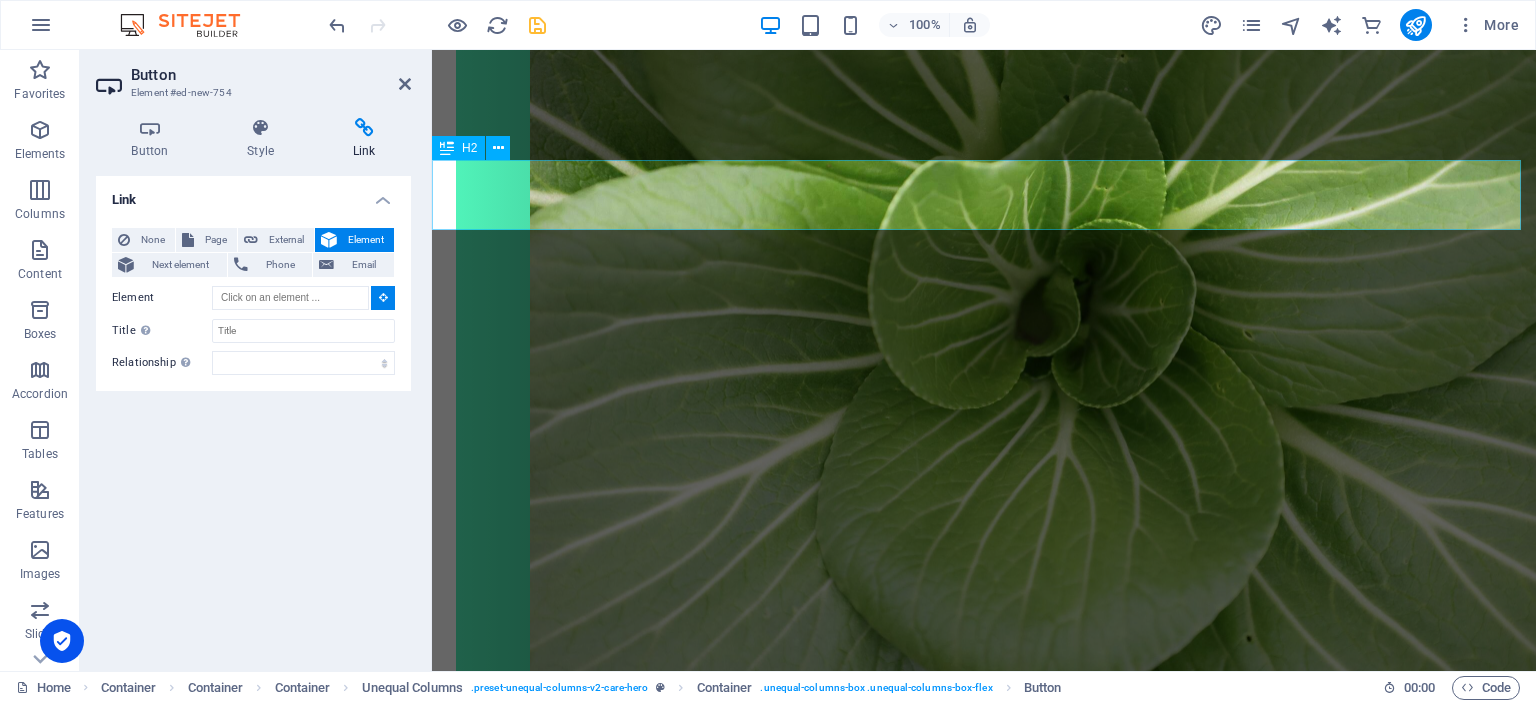 click on "Ravintovalmennus" at bounding box center [984, 2575] 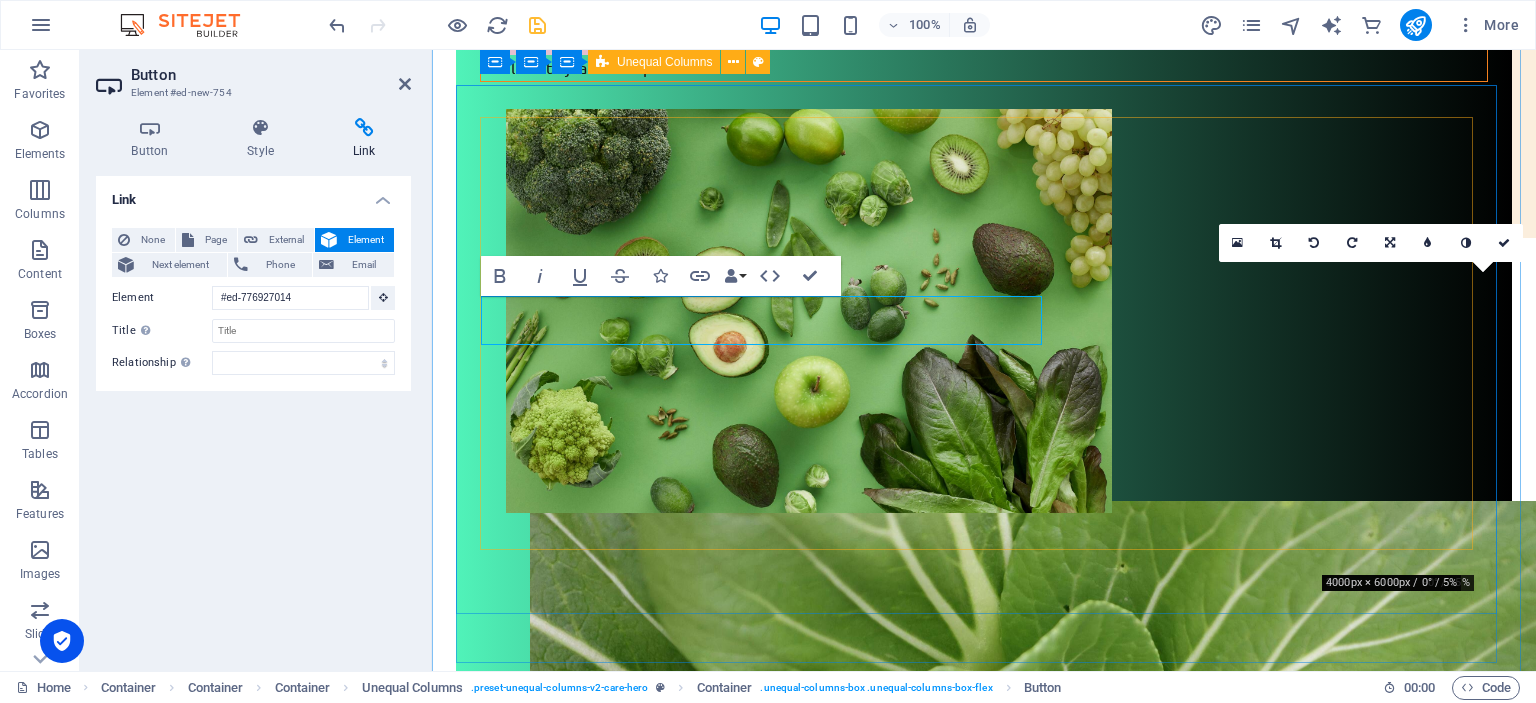 scroll, scrollTop: 207, scrollLeft: 0, axis: vertical 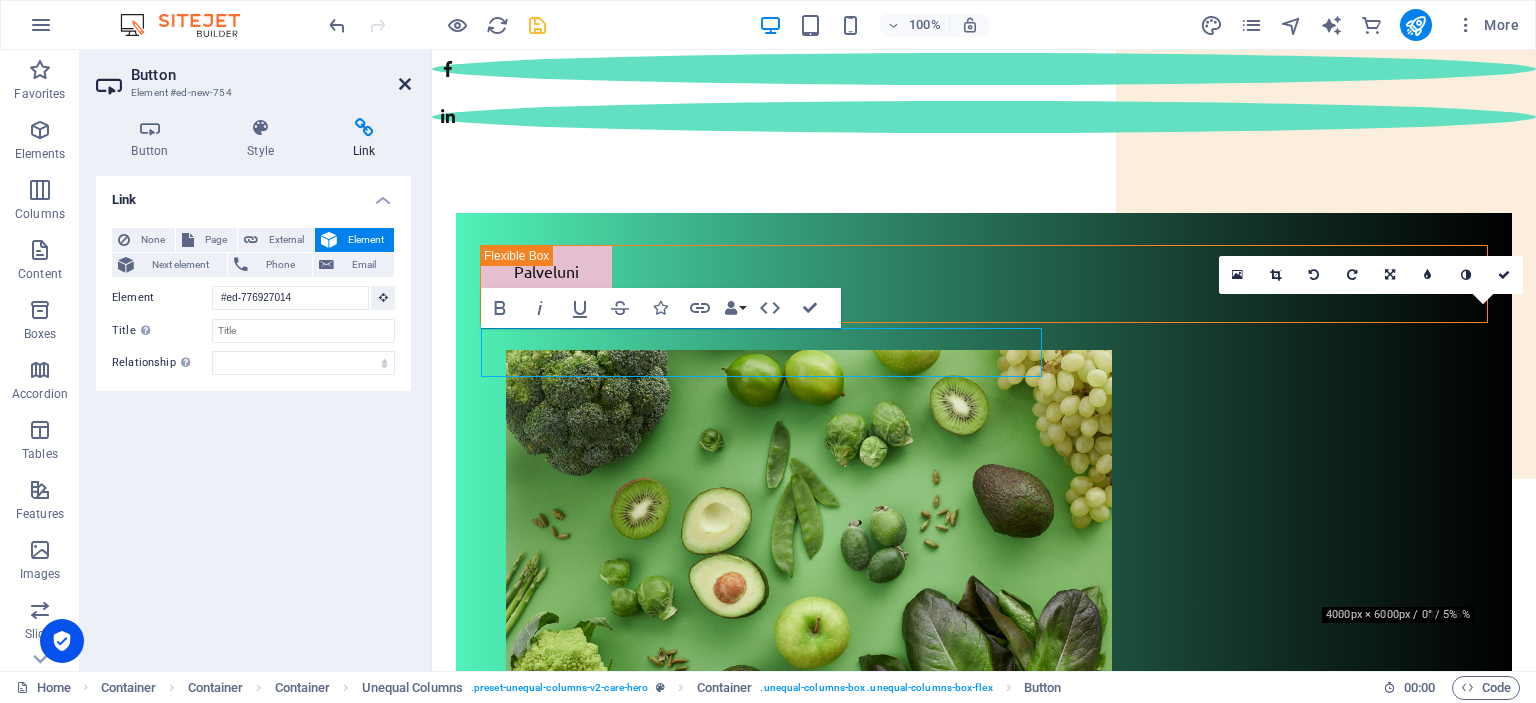 click at bounding box center (405, 84) 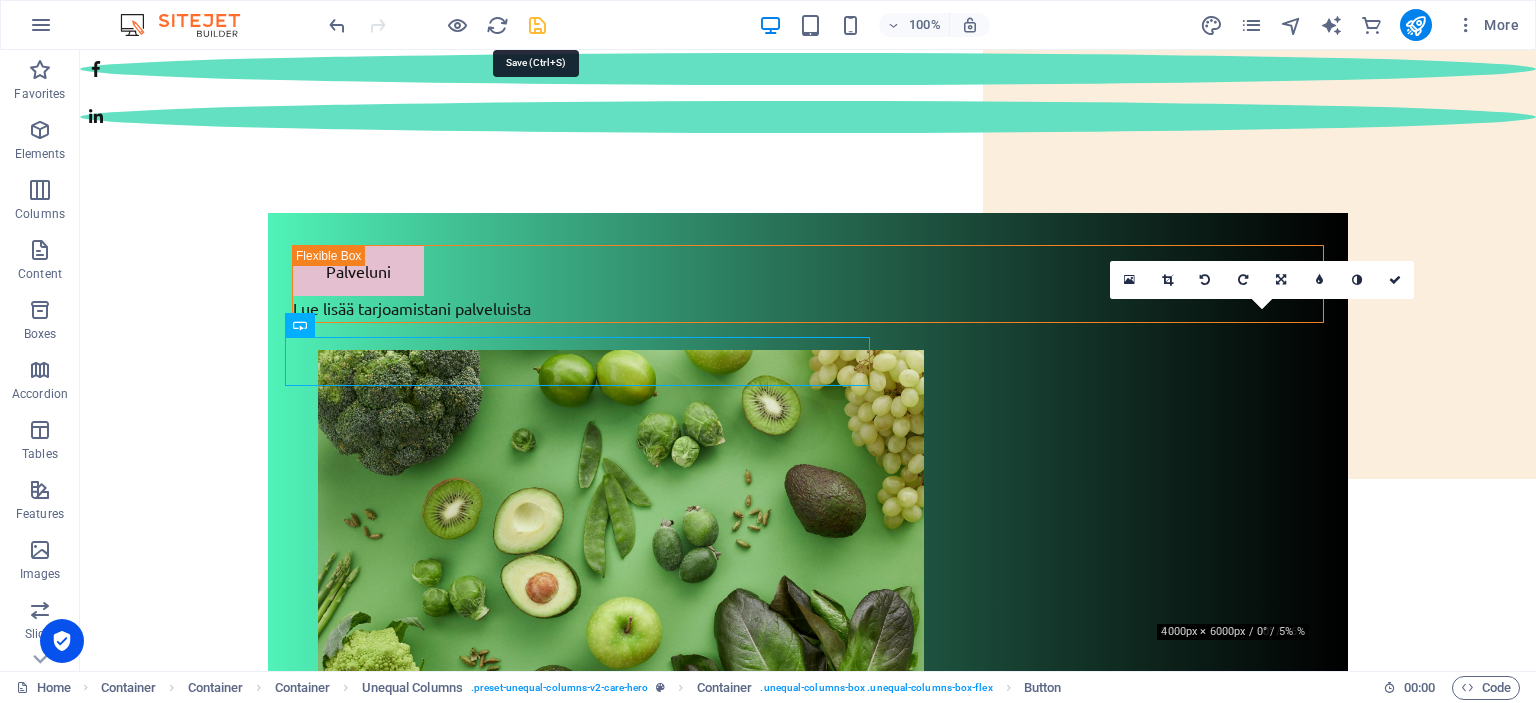 click at bounding box center (537, 25) 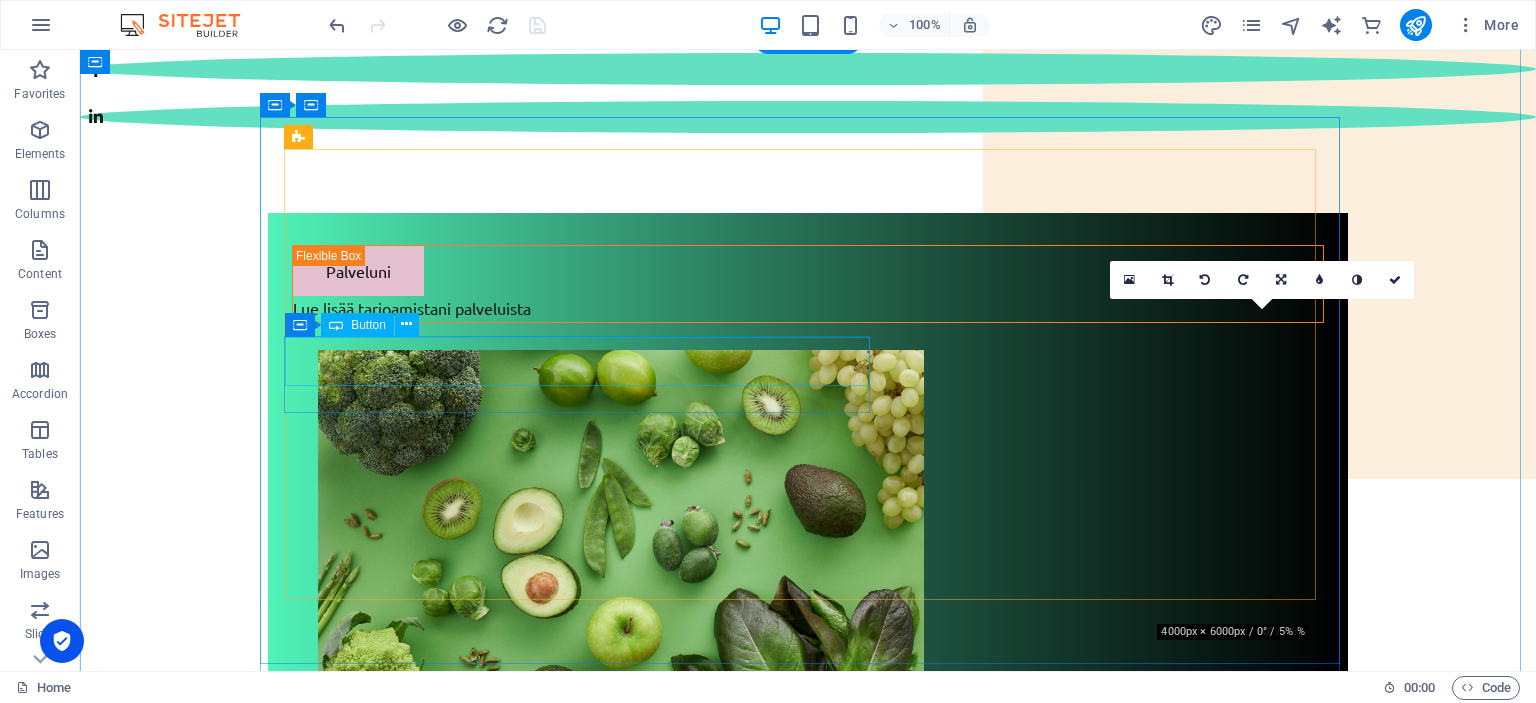 scroll, scrollTop: 307, scrollLeft: 0, axis: vertical 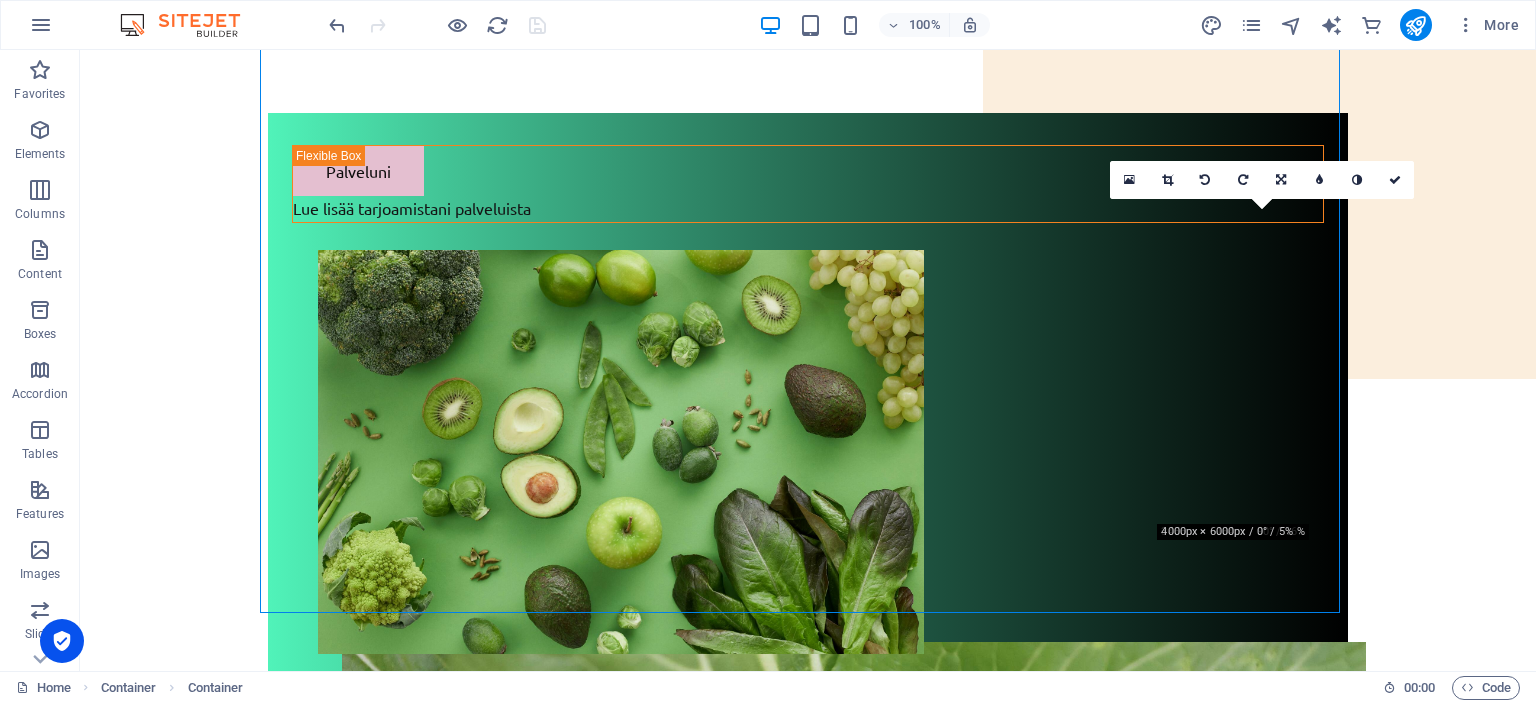 drag, startPoint x: 398, startPoint y: 263, endPoint x: 418, endPoint y: 331, distance: 70.88018 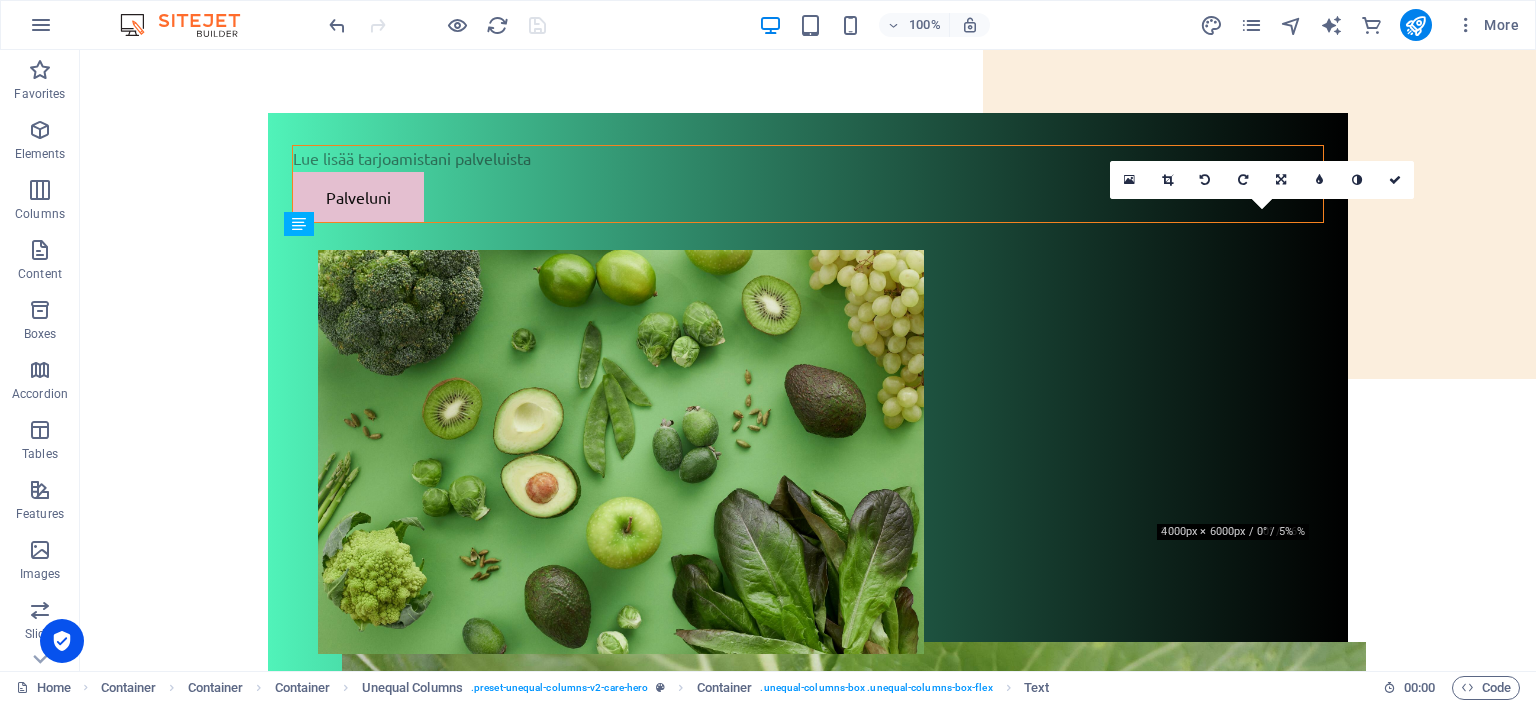 drag, startPoint x: 450, startPoint y: 299, endPoint x: 441, endPoint y: 248, distance: 51.78803 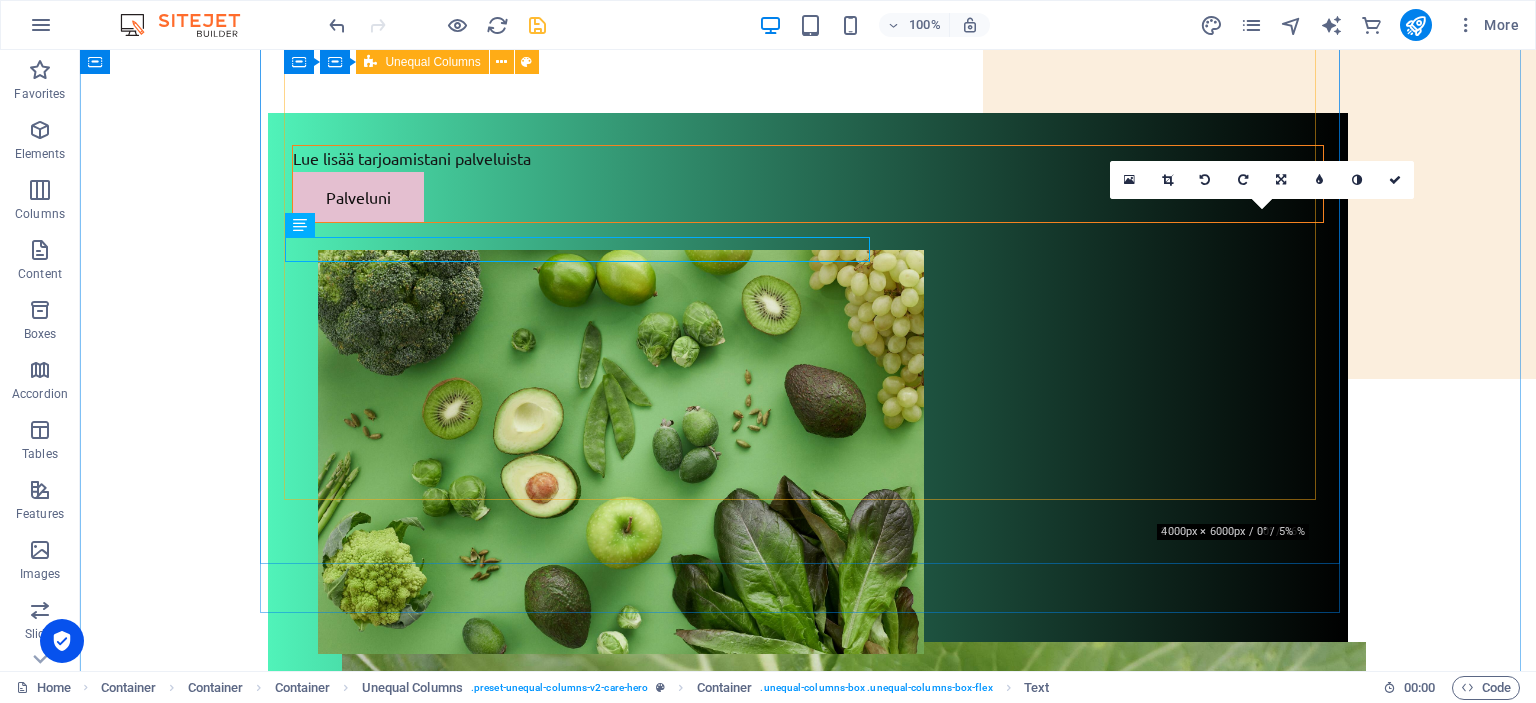 click on "Lue lisää tarjoamistani palveluista Palveluni" at bounding box center [808, 1503] 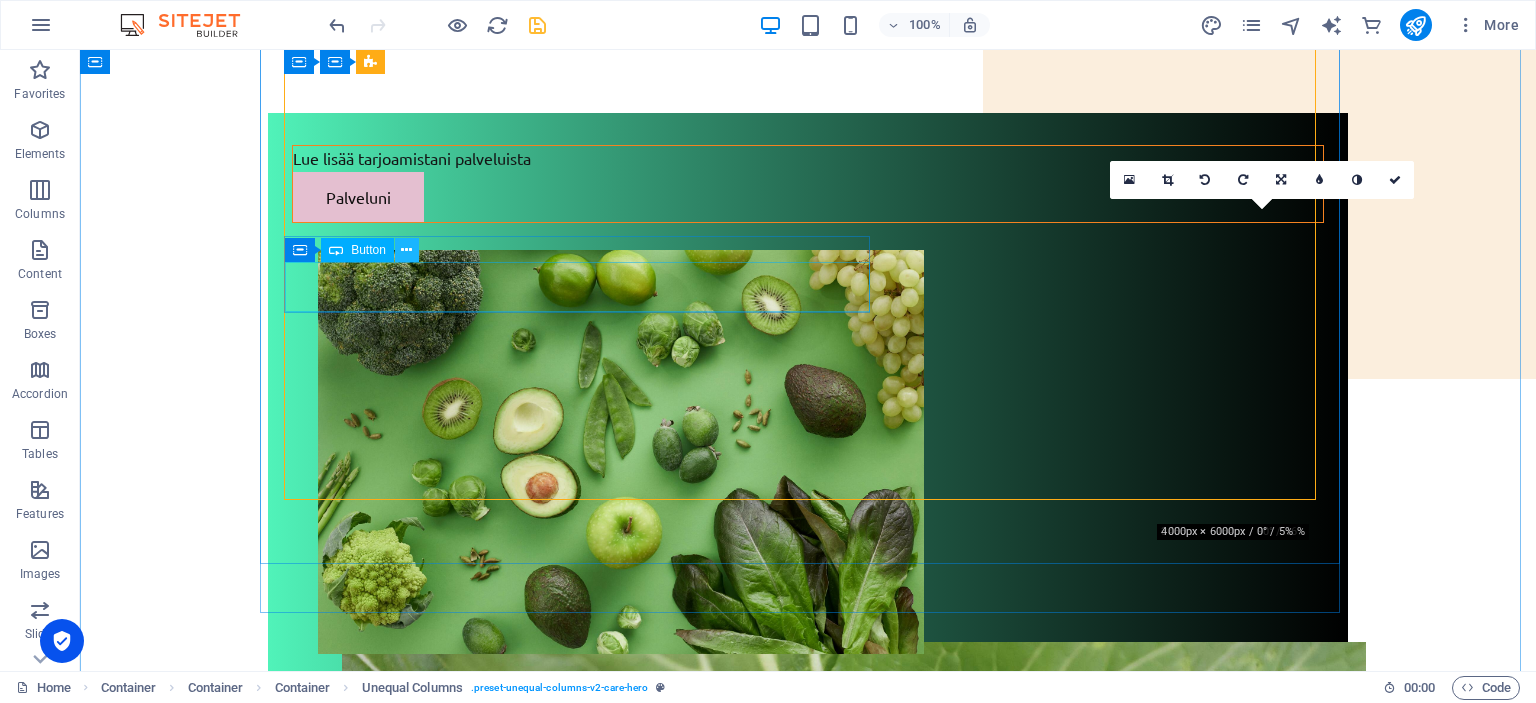 click at bounding box center [406, 250] 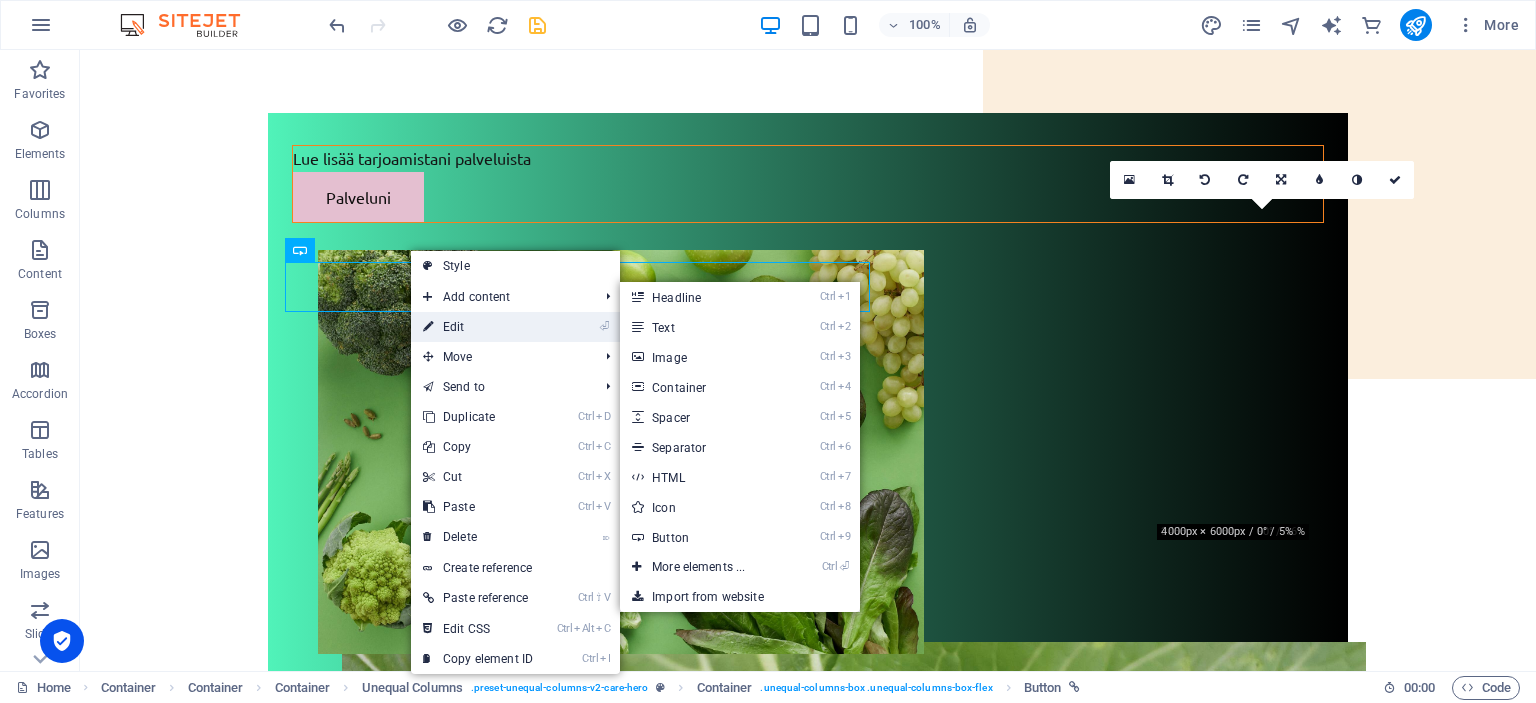 click on "⏎  Edit" at bounding box center [478, 327] 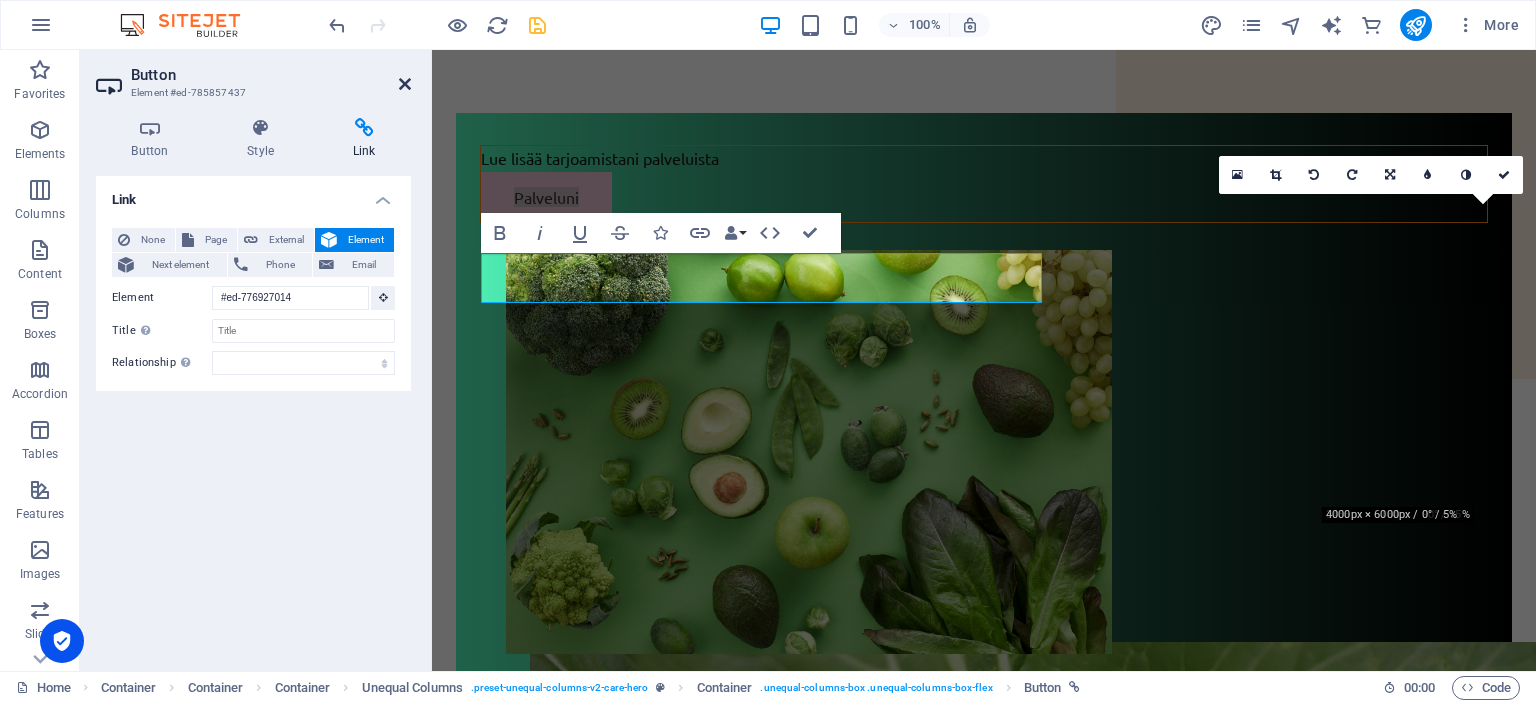 click at bounding box center (405, 84) 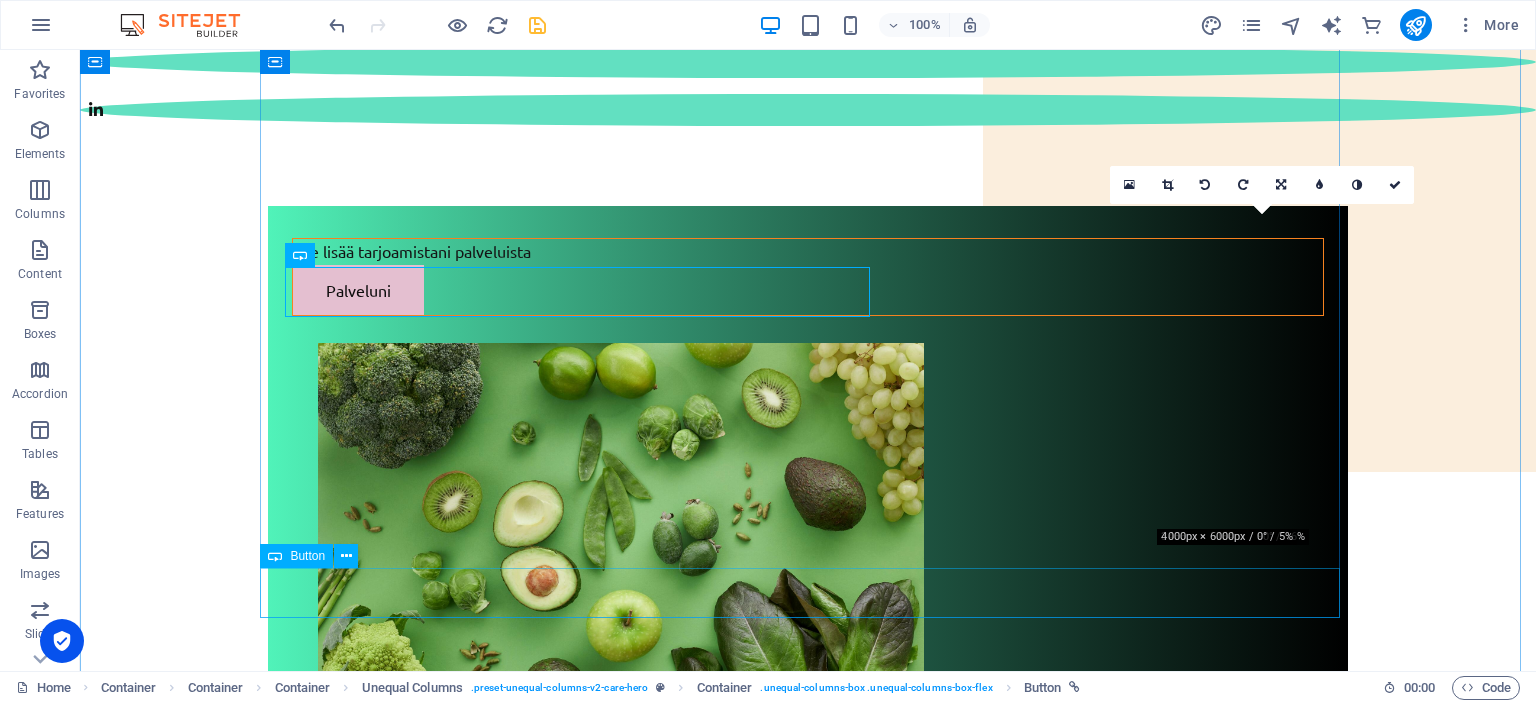 scroll, scrollTop: 407, scrollLeft: 0, axis: vertical 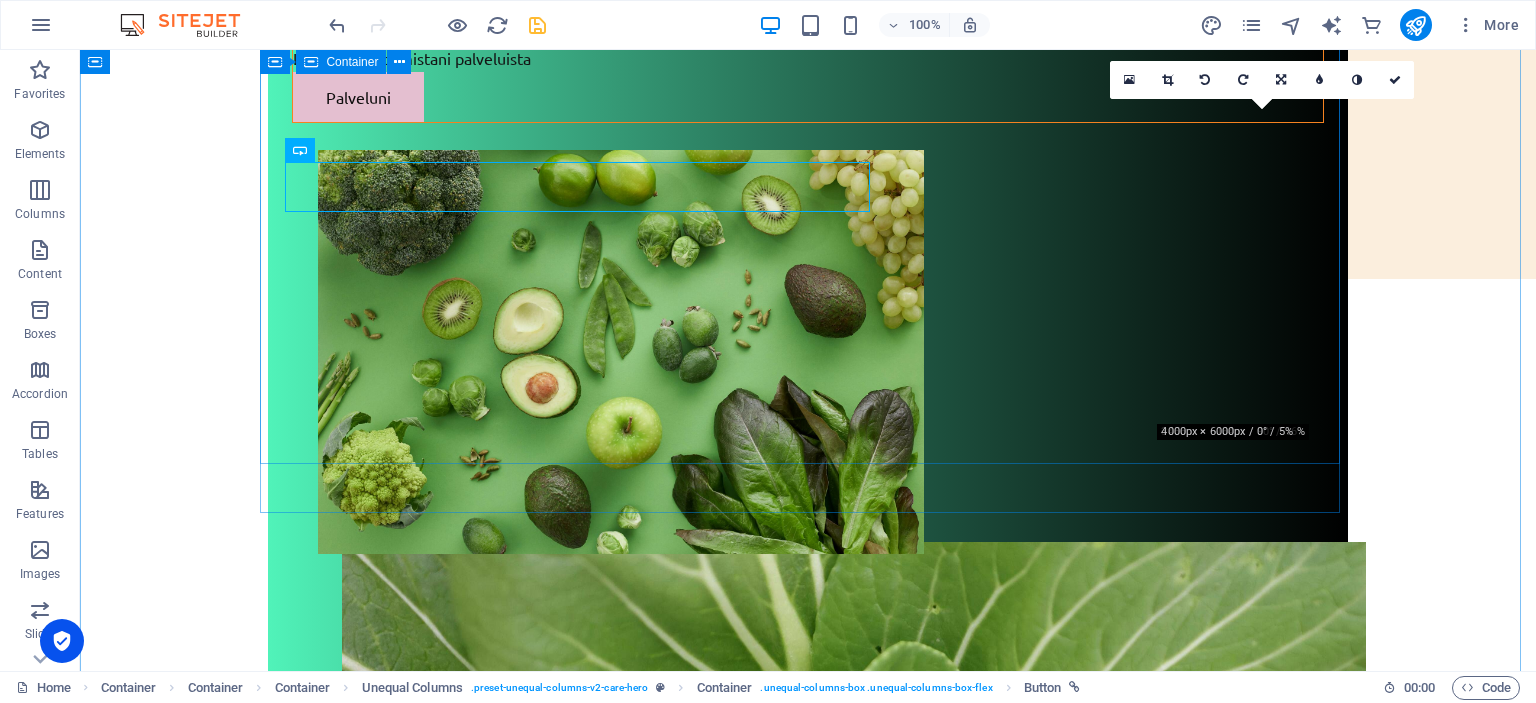click on "Lue lisää tarjoamistani palveluista Palveluni" at bounding box center (808, 1419) 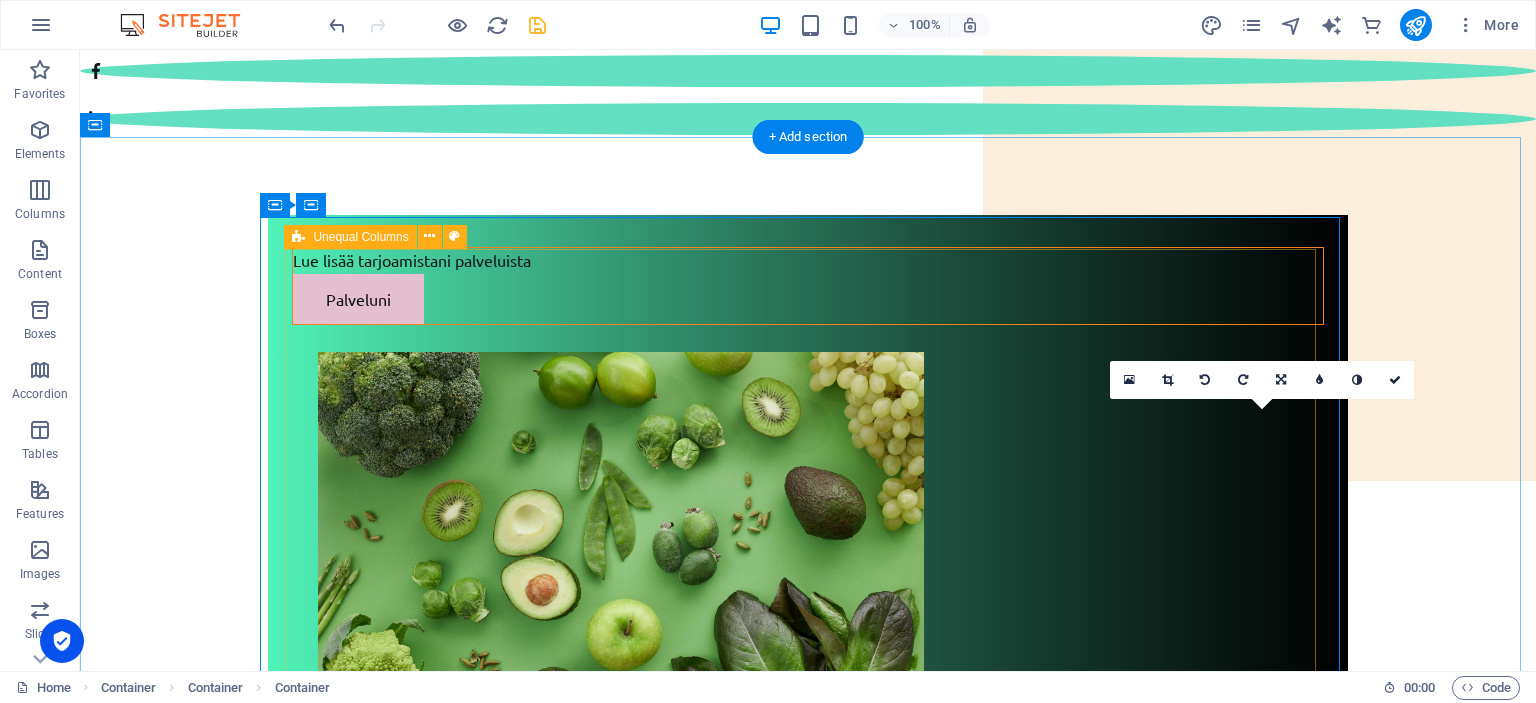 scroll, scrollTop: 107, scrollLeft: 0, axis: vertical 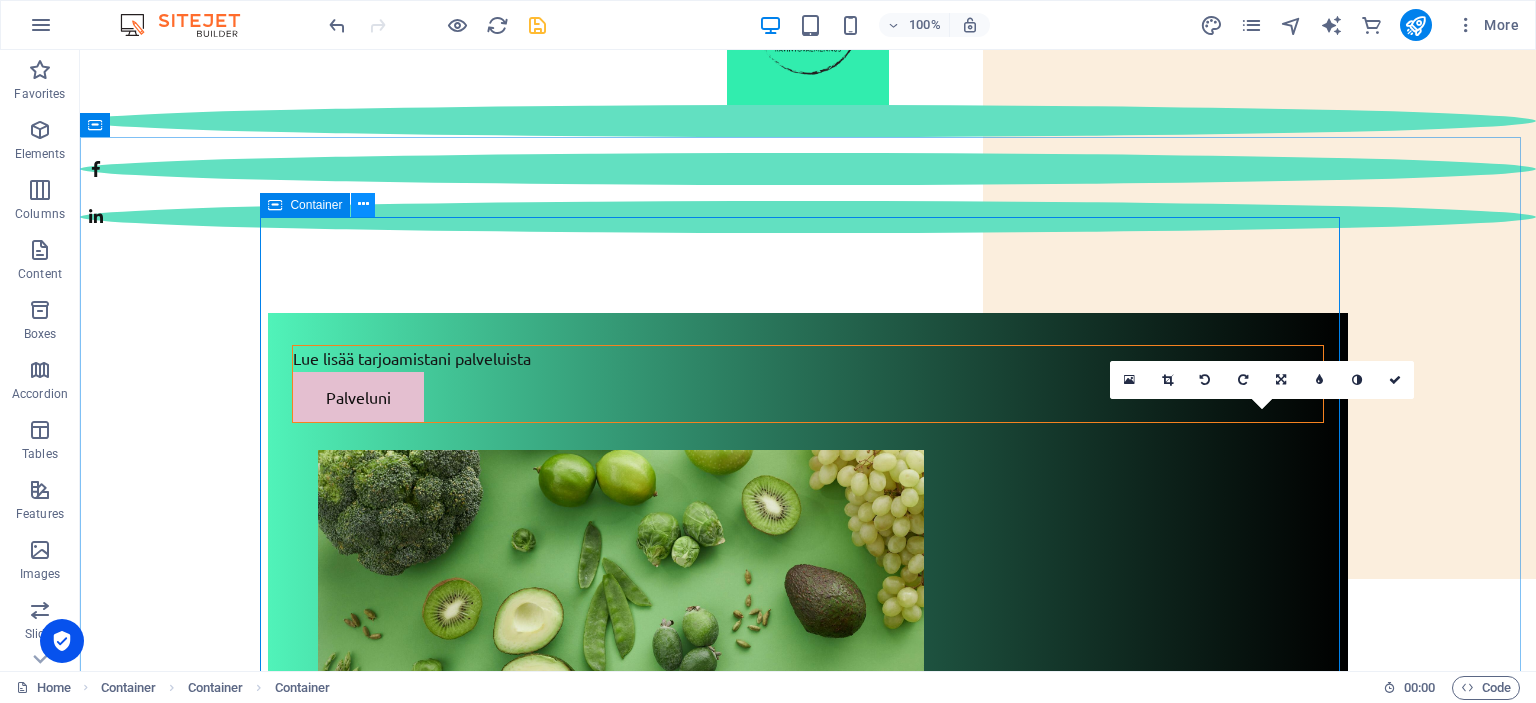click at bounding box center [363, 204] 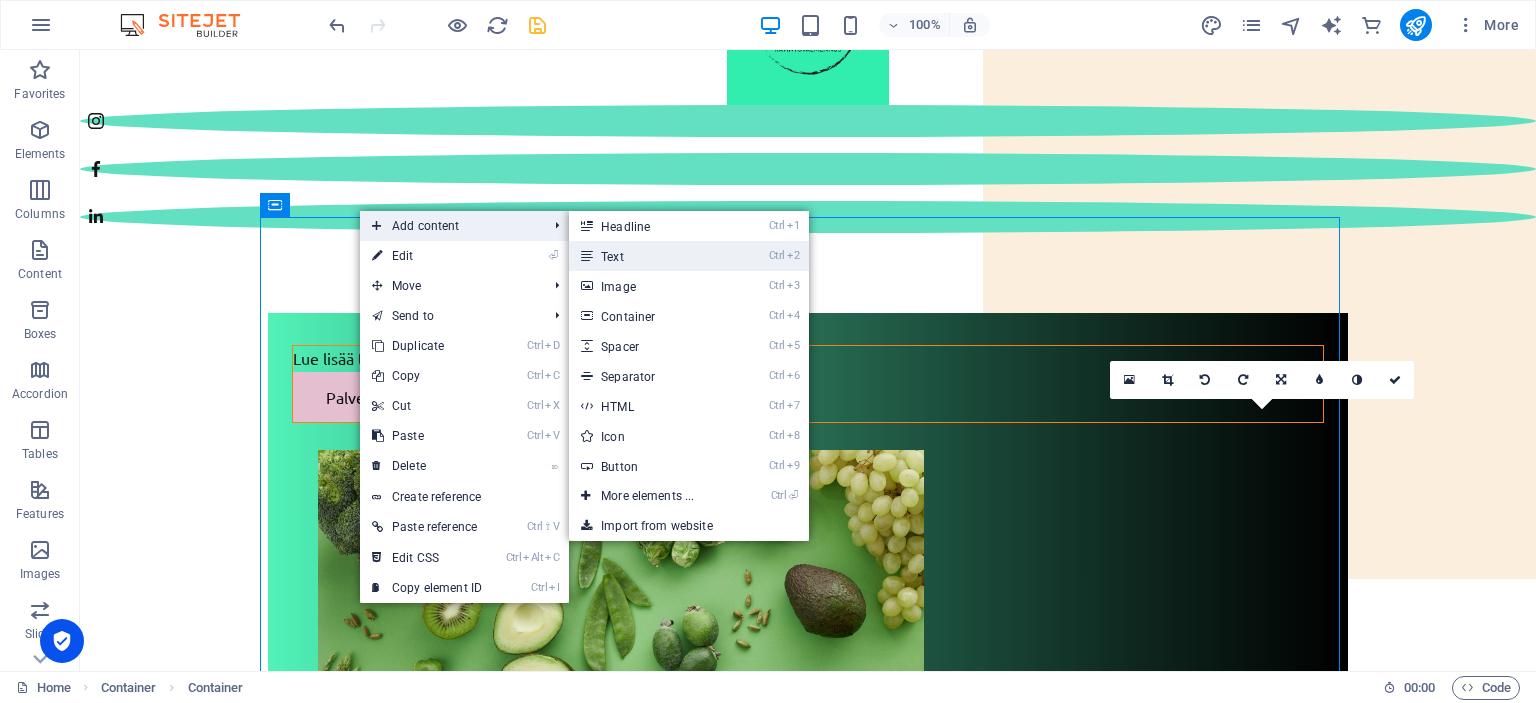 click on "Ctrl 2  Text" at bounding box center (651, 256) 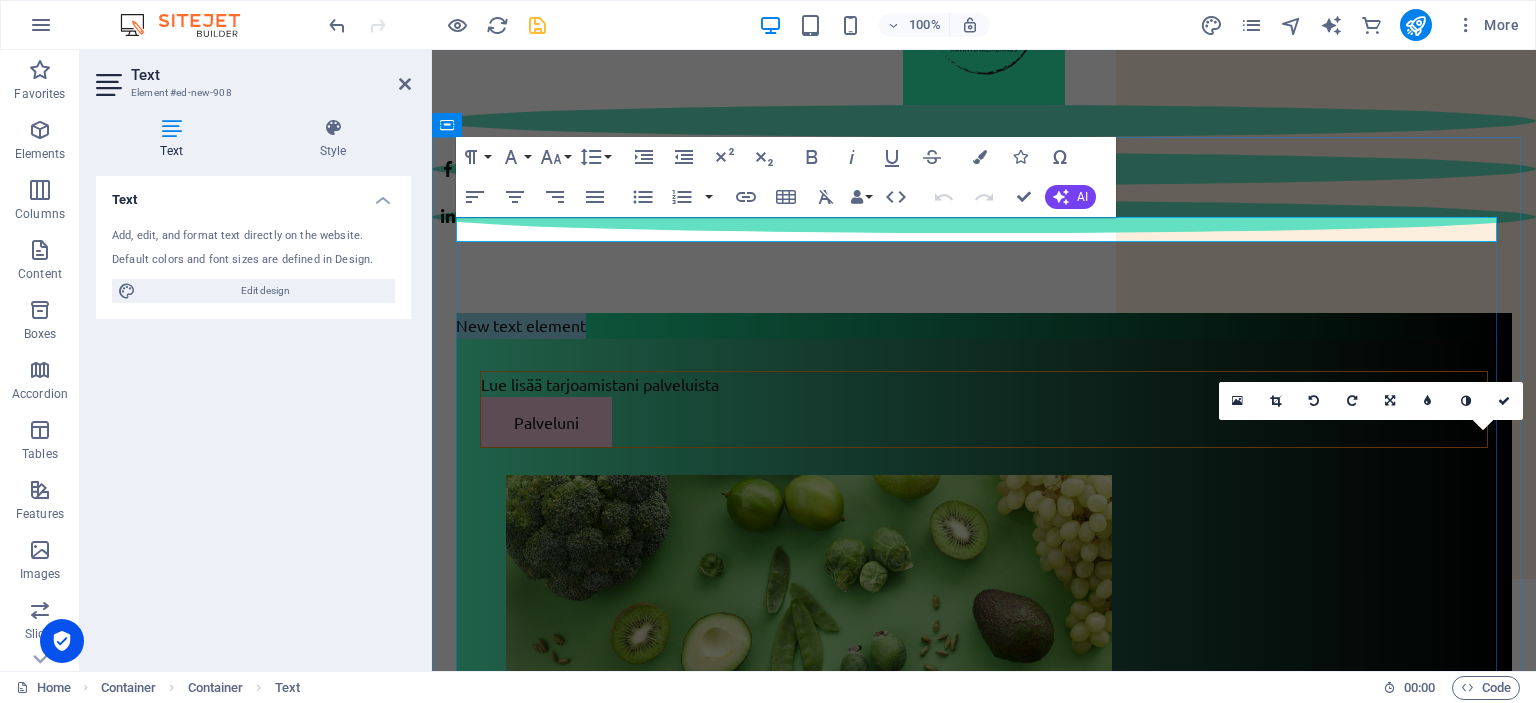 click on "New text element" at bounding box center (984, 326) 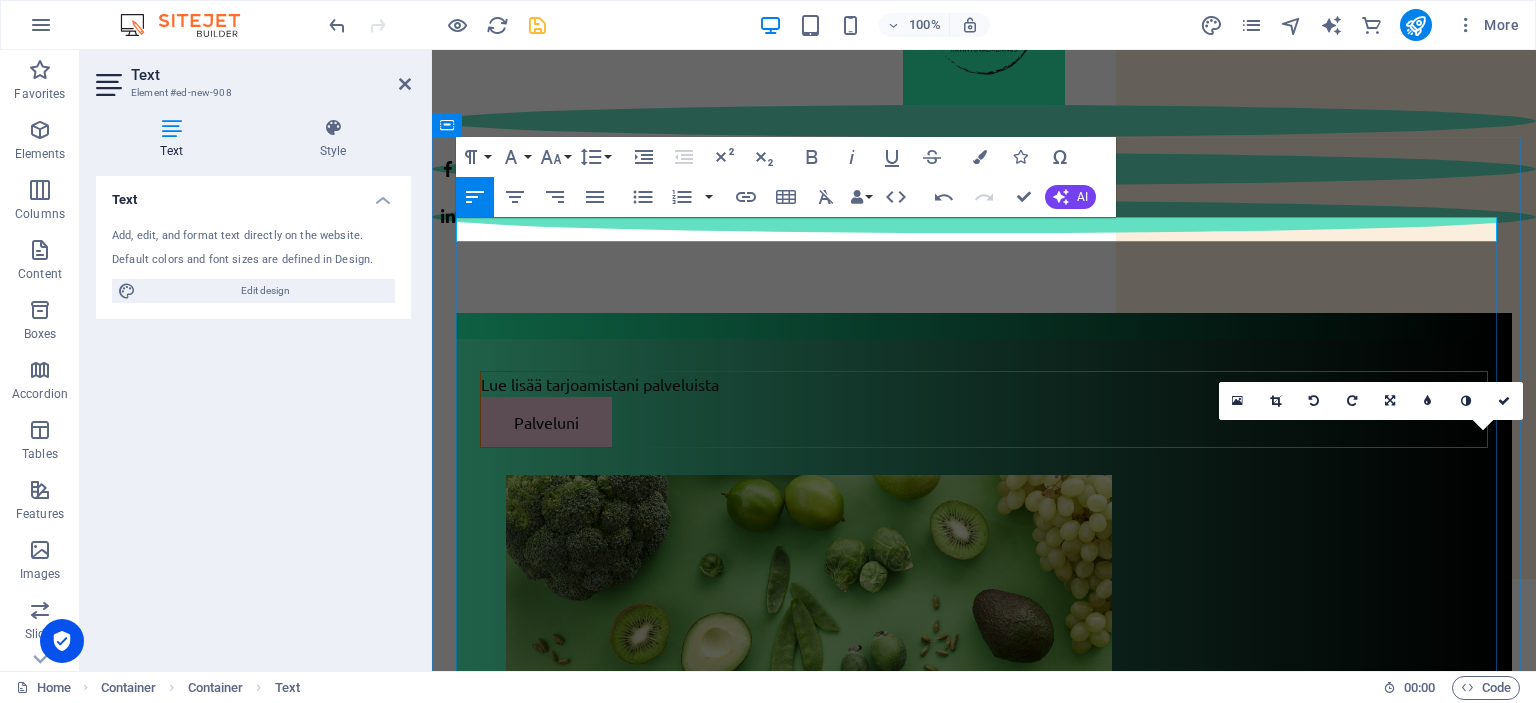 click on "​" at bounding box center (984, 326) 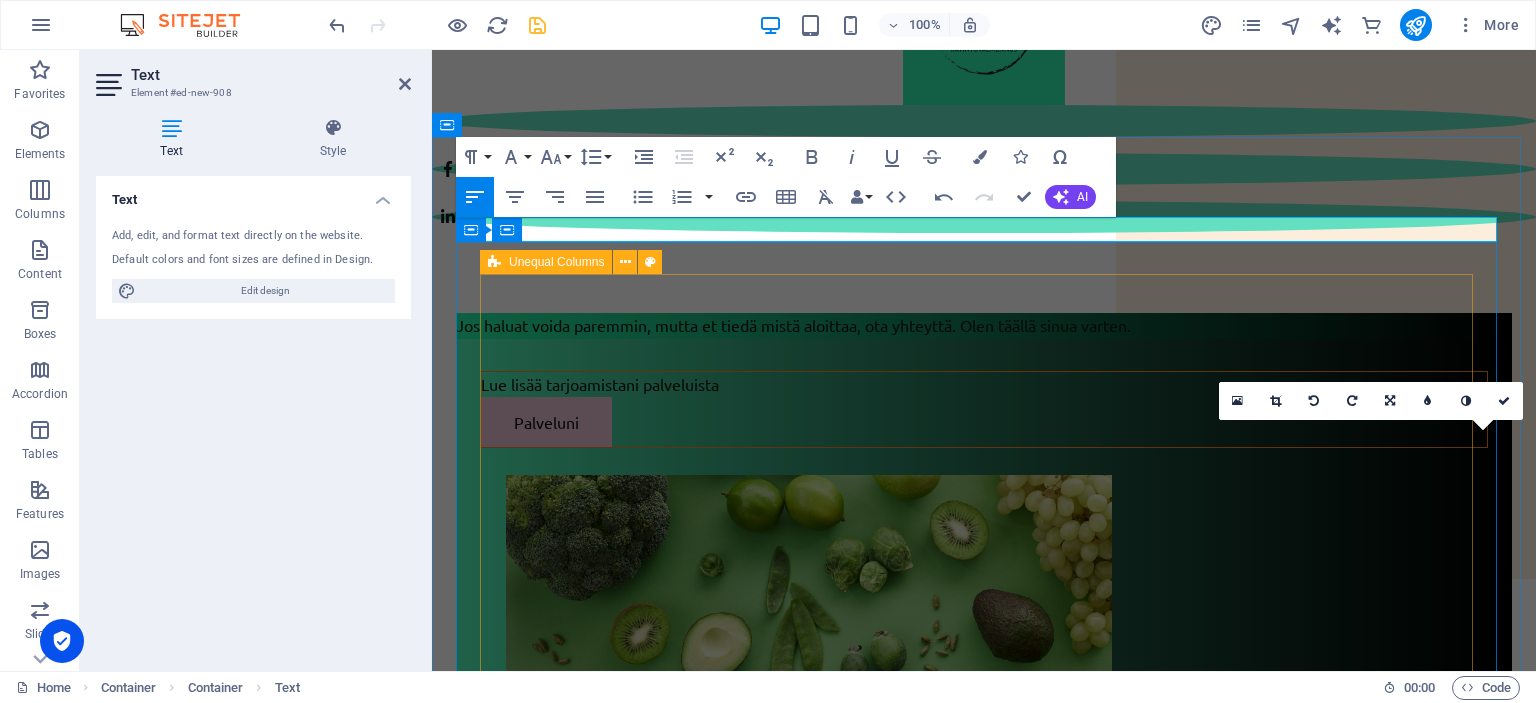 click on "Lue lisää tarjoamistani palveluista Palveluni" at bounding box center [984, 1729] 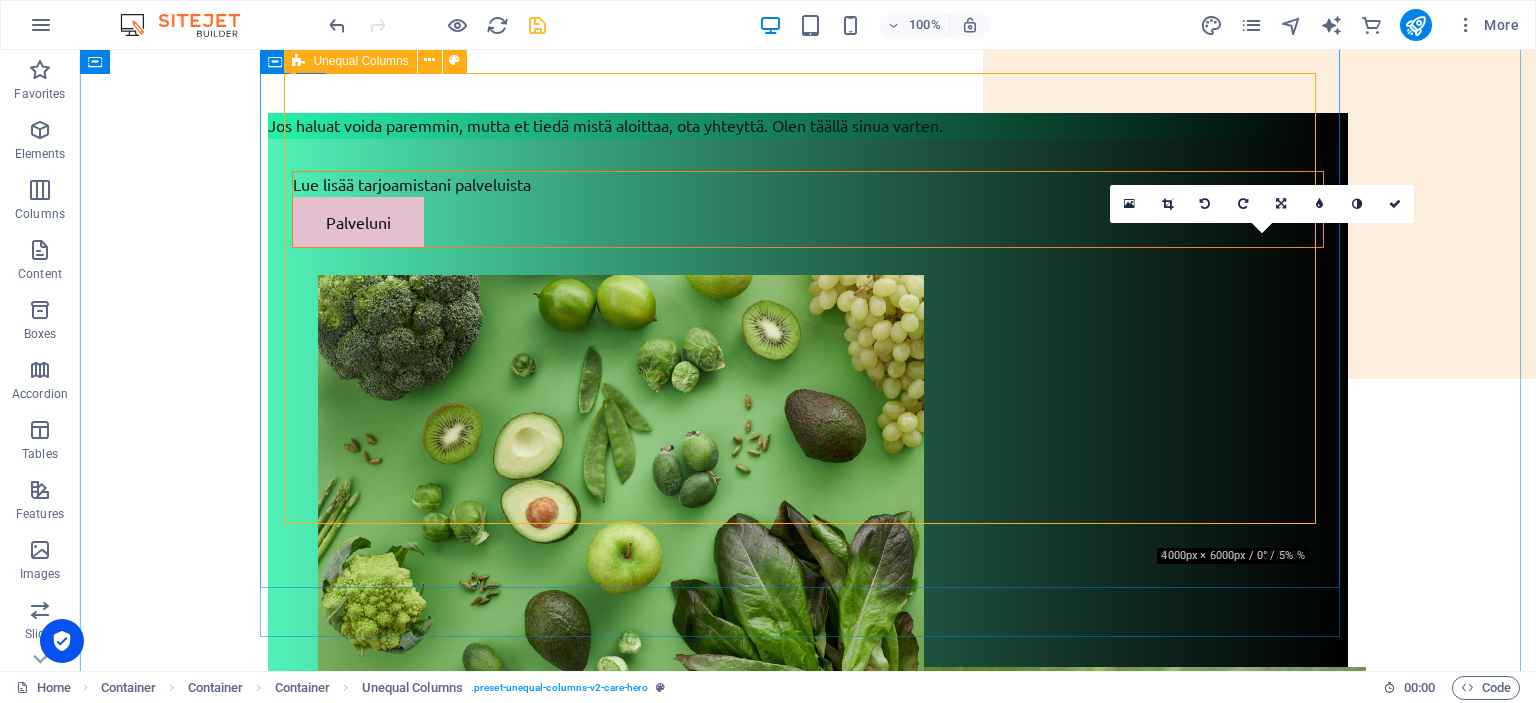 scroll, scrollTop: 407, scrollLeft: 0, axis: vertical 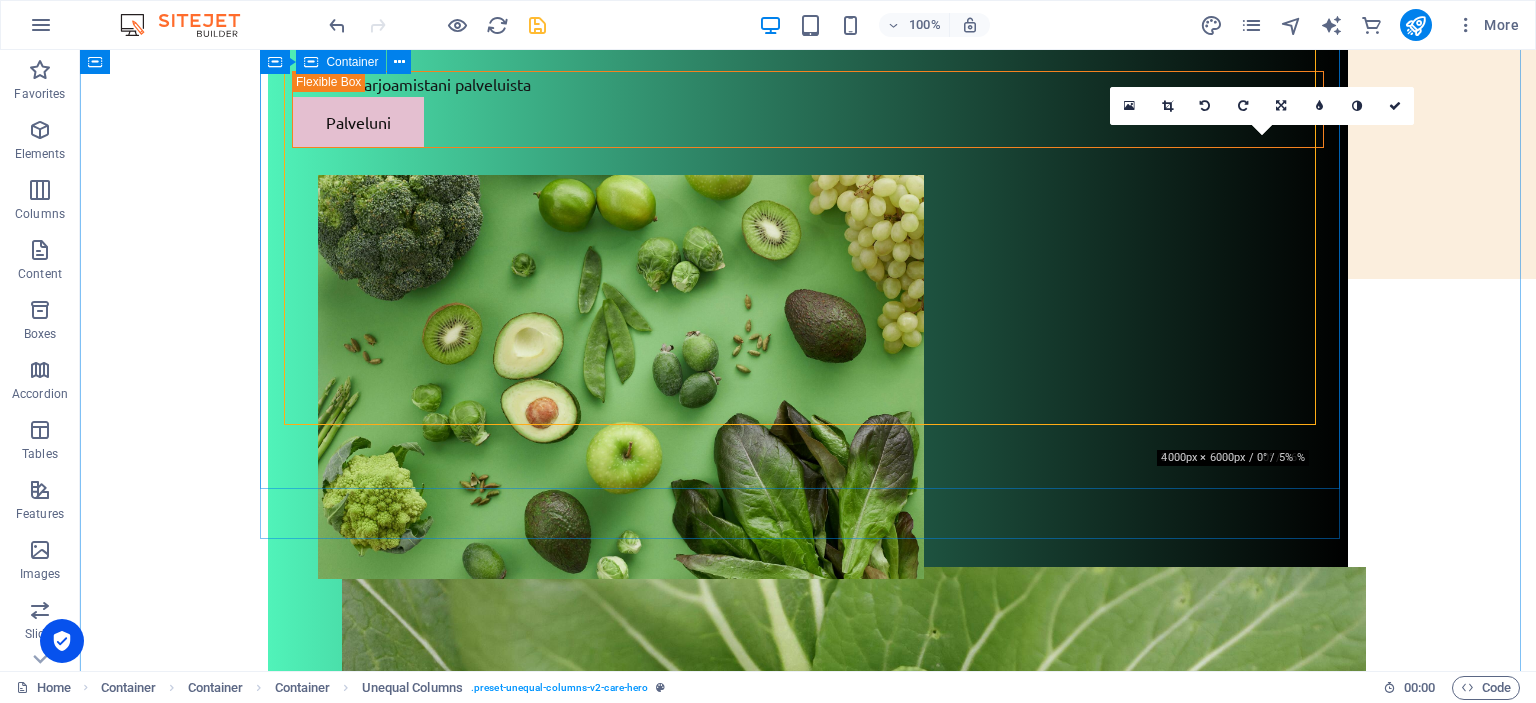 drag, startPoint x: 568, startPoint y: 231, endPoint x: 803, endPoint y: 470, distance: 335.18054 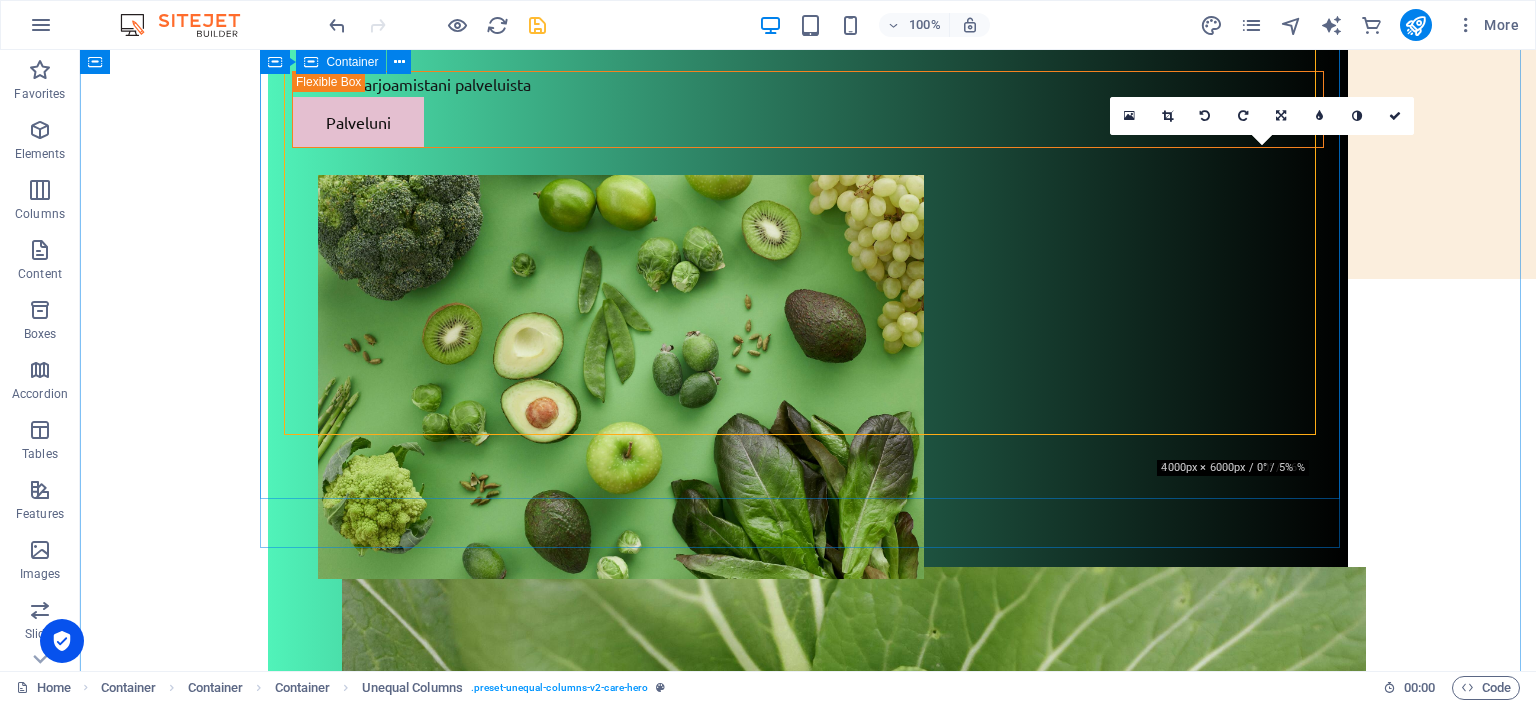 scroll, scrollTop: 107, scrollLeft: 0, axis: vertical 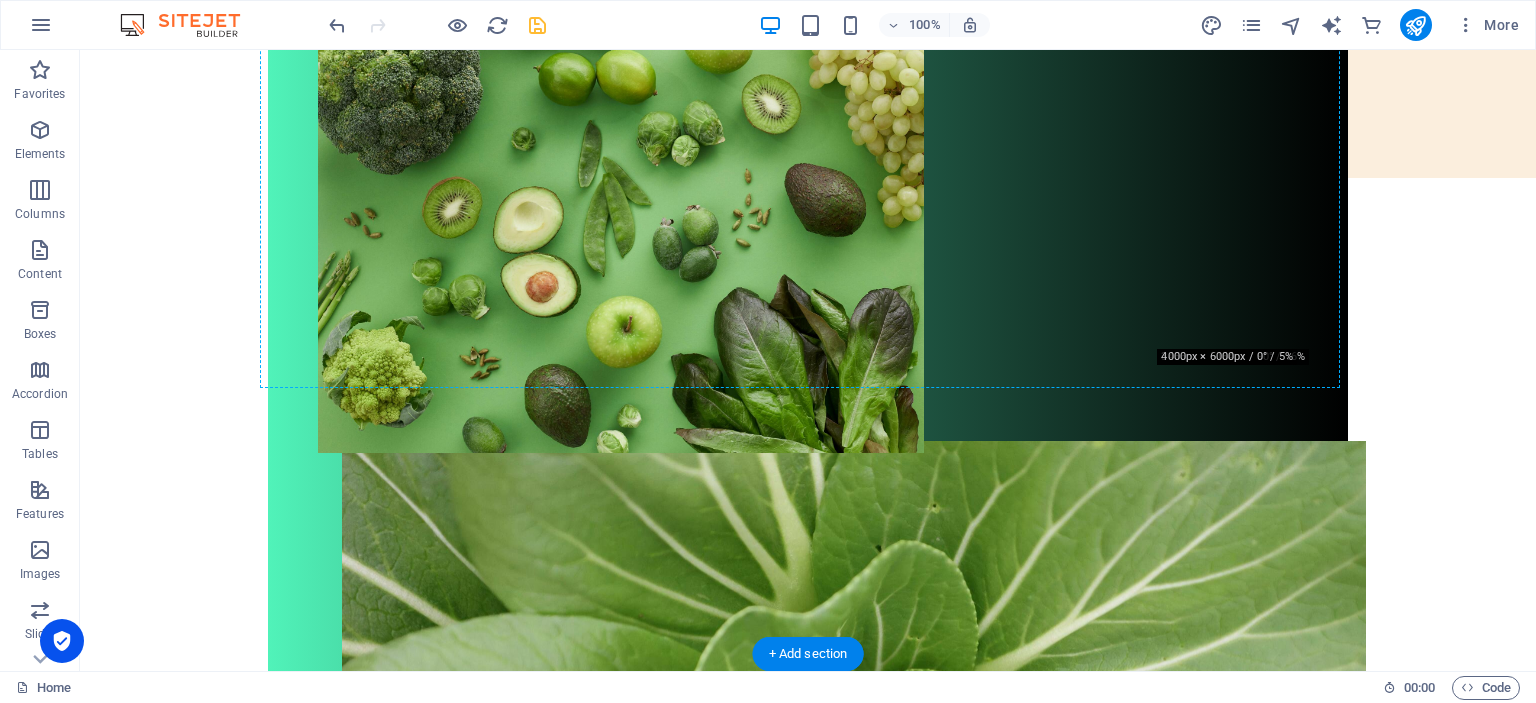 drag, startPoint x: 684, startPoint y: 232, endPoint x: 807, endPoint y: 331, distance: 157.89236 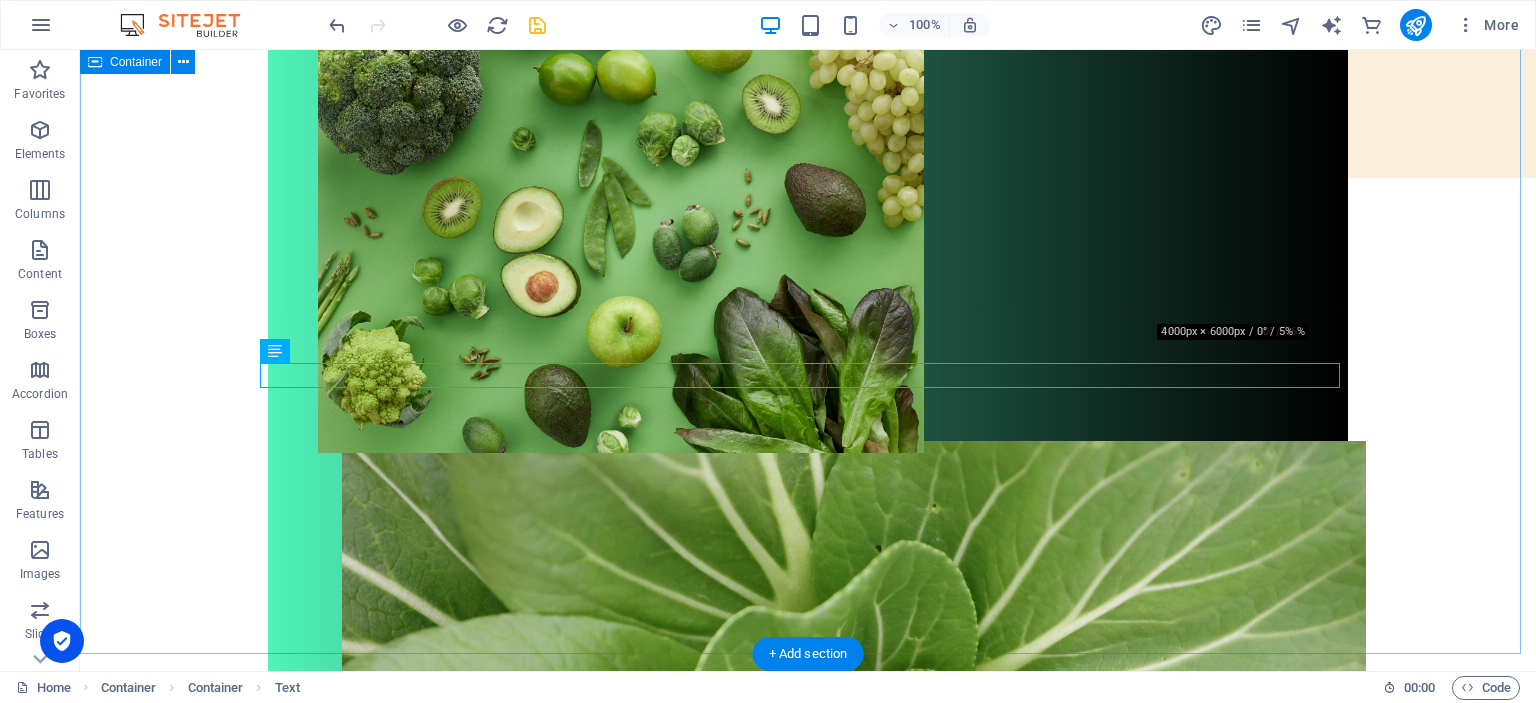 click on "Lue lisää tarjoamistani palveluista Palveluni Jos haluat voida paremmin, mutta et tiedä mistä aloittaa, ota yhteyttä. Olen täällä sinua varten. Ota yhteyttä" at bounding box center (808, 1423) 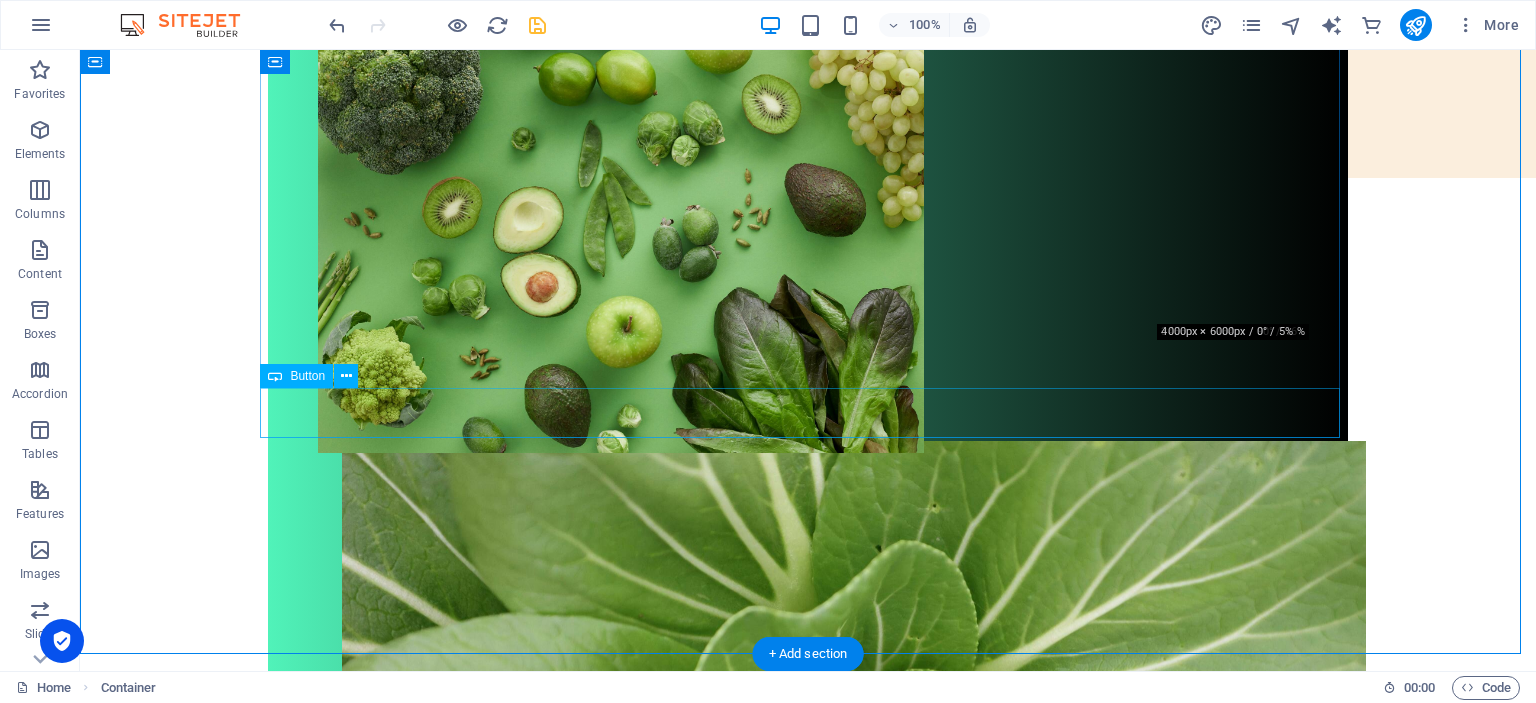 click on "Ota yhteyttä" at bounding box center (808, 2774) 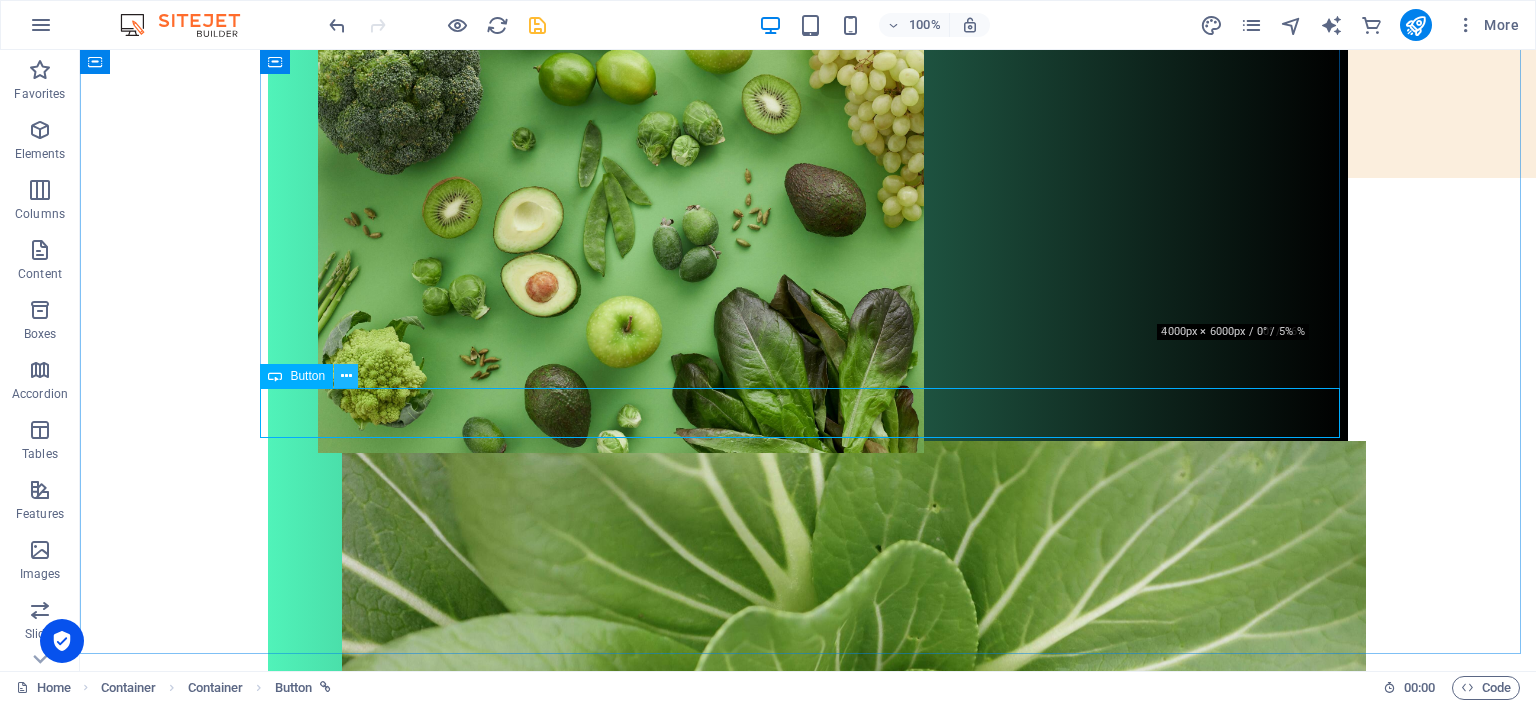 click at bounding box center (346, 376) 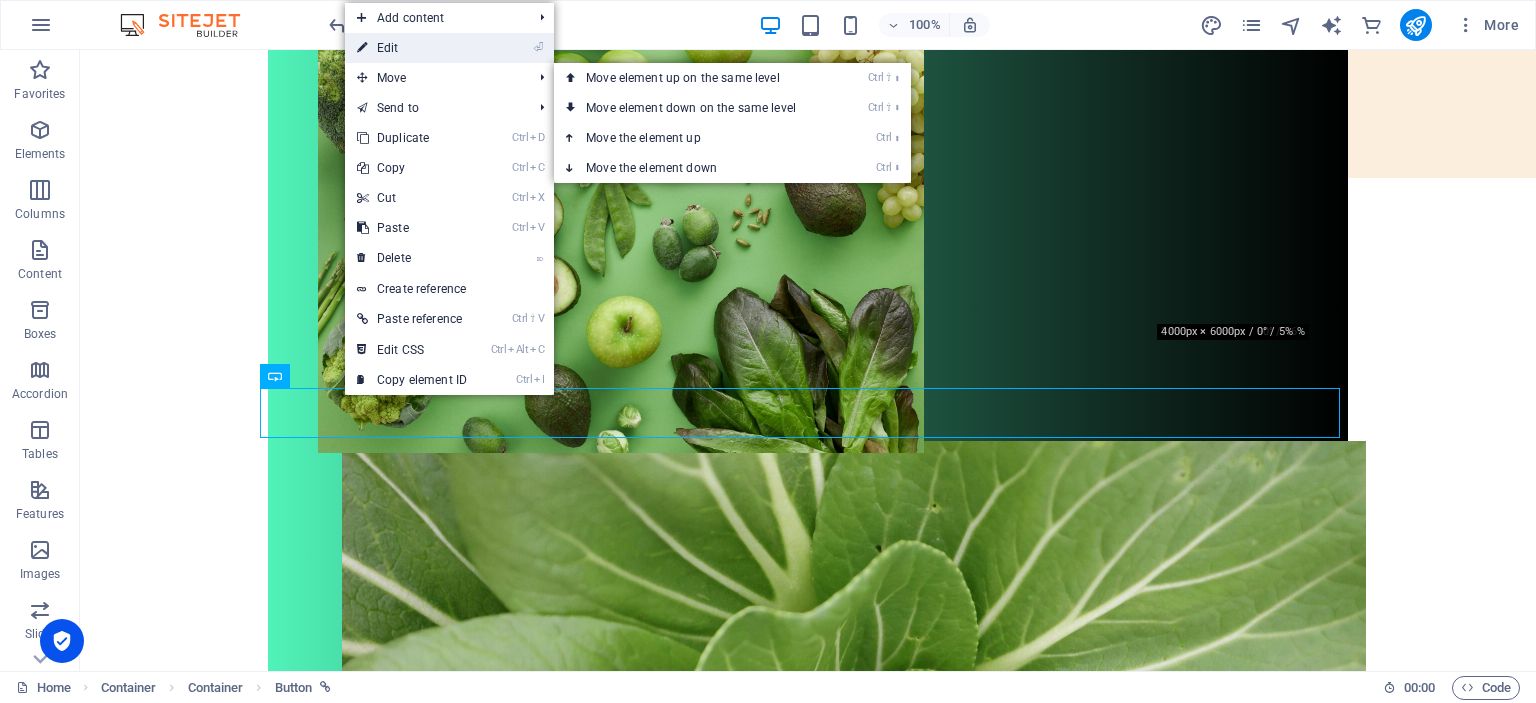 click on "⏎  Edit" at bounding box center (412, 48) 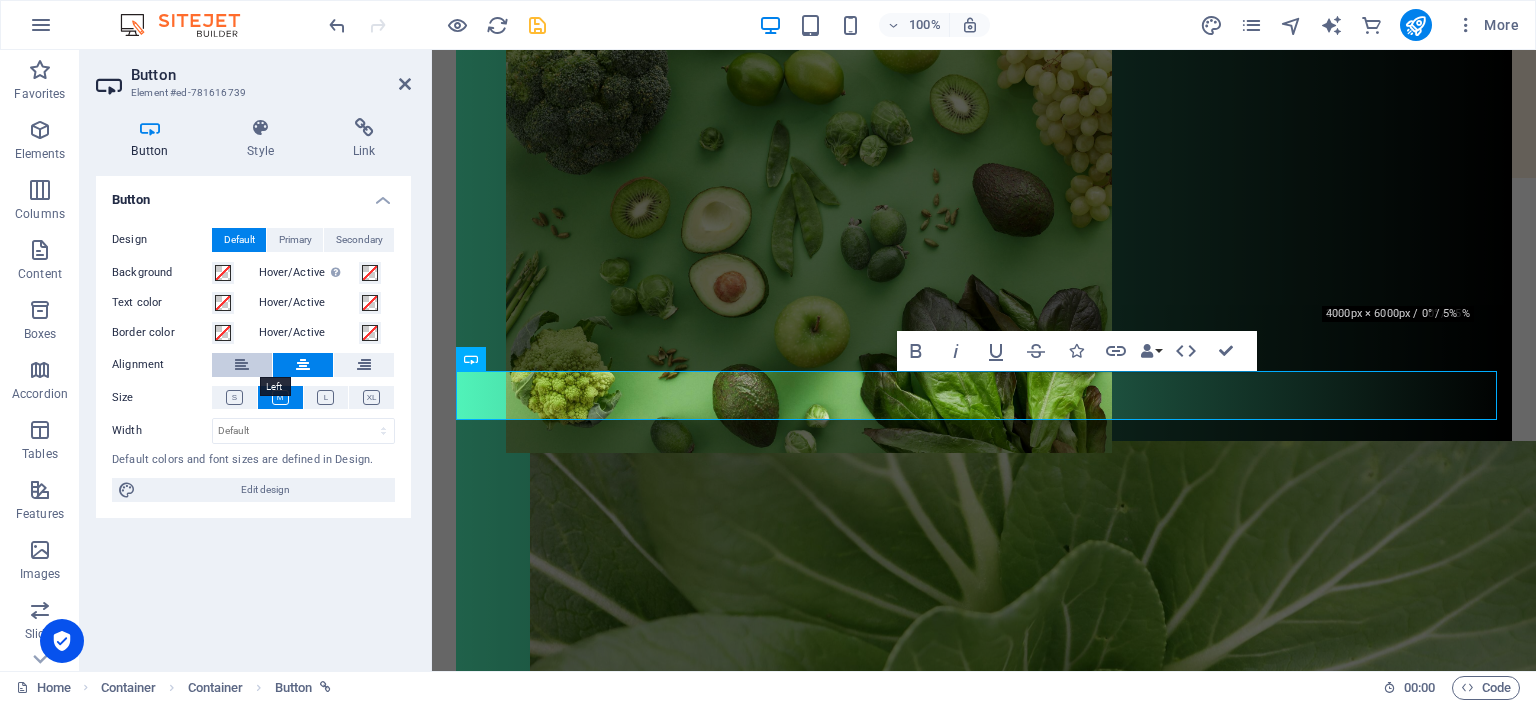 click at bounding box center [242, 365] 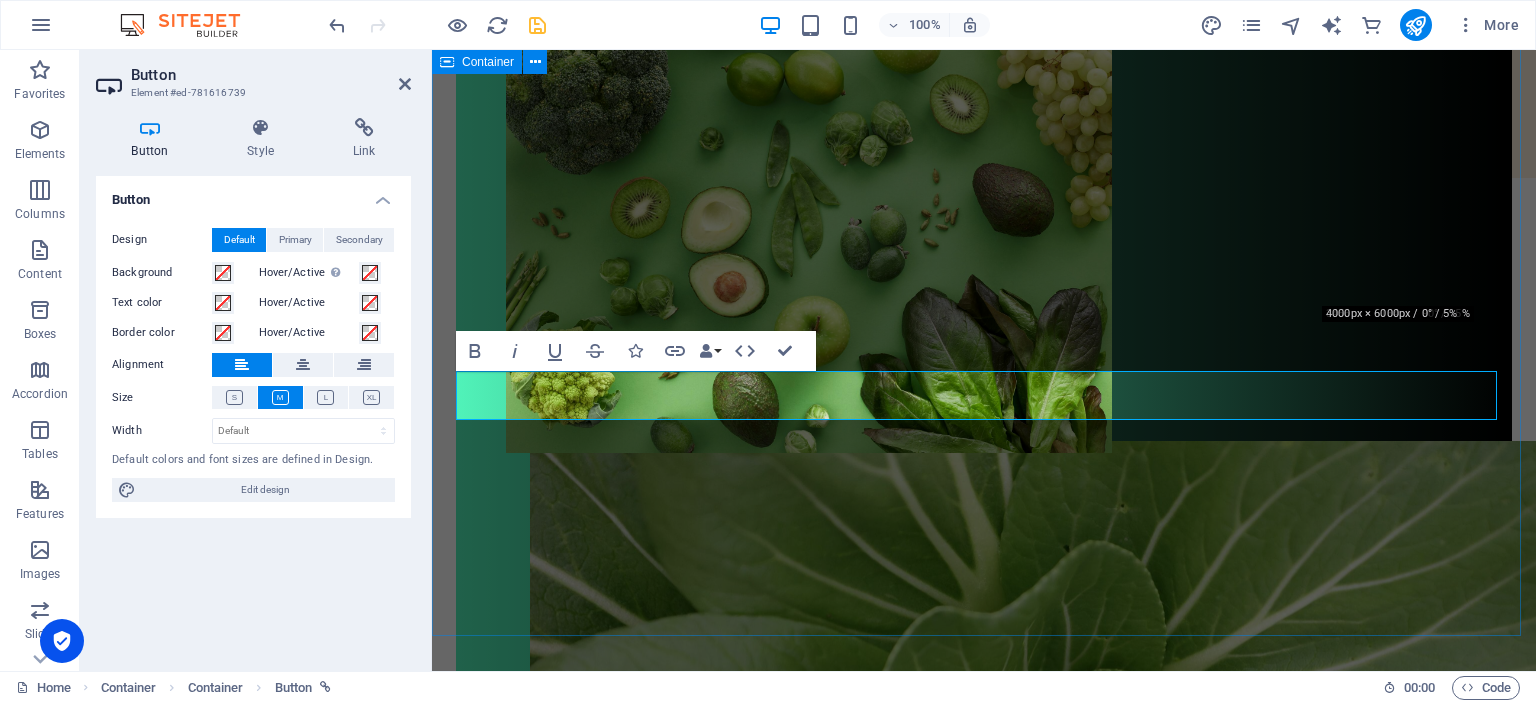 click on "Lue lisää tarjoamistani palveluista Palveluni Jos haluat voida paremmin, mutta et tiedä mistä aloittaa, ota yhteyttä. Olen täällä sinua varten. Ota yhteyttä" at bounding box center [984, 1423] 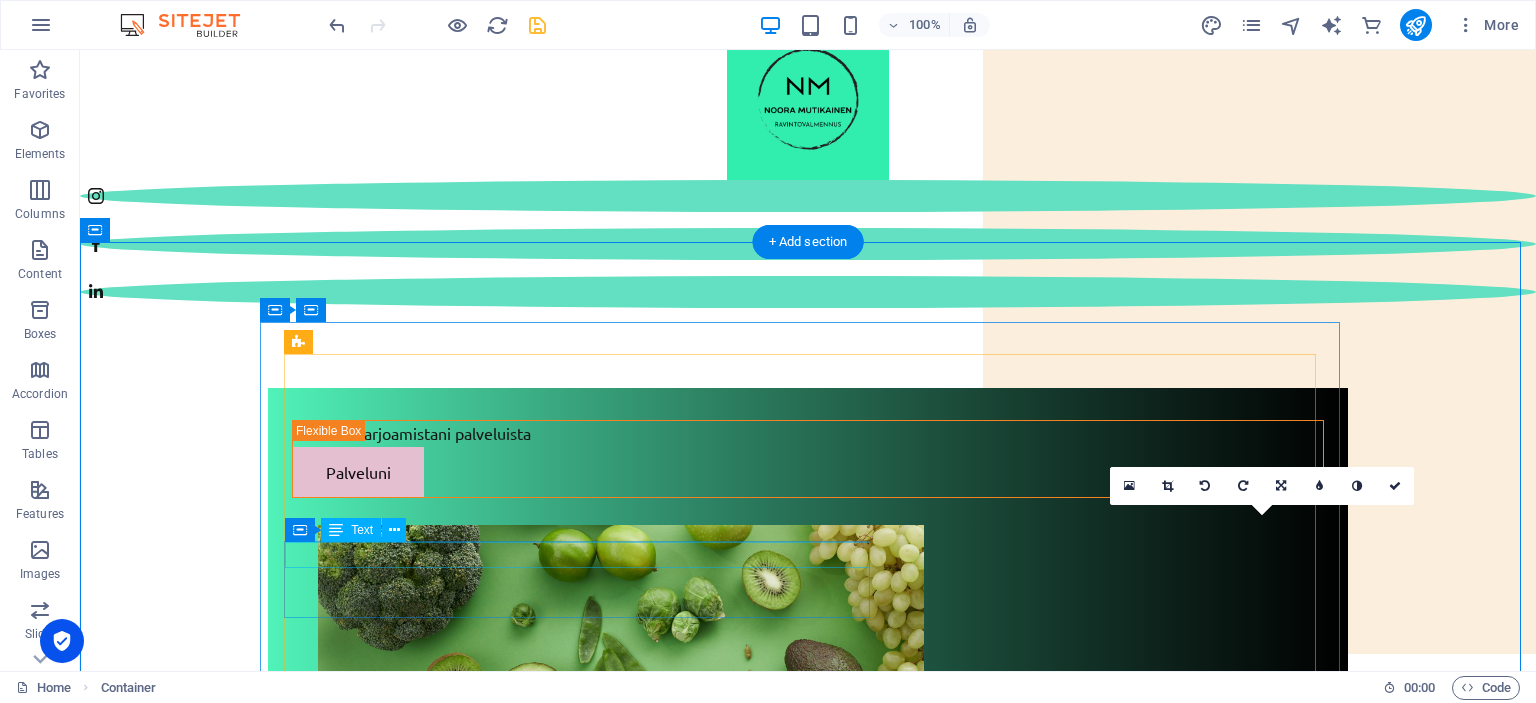 scroll, scrollTop: 0, scrollLeft: 0, axis: both 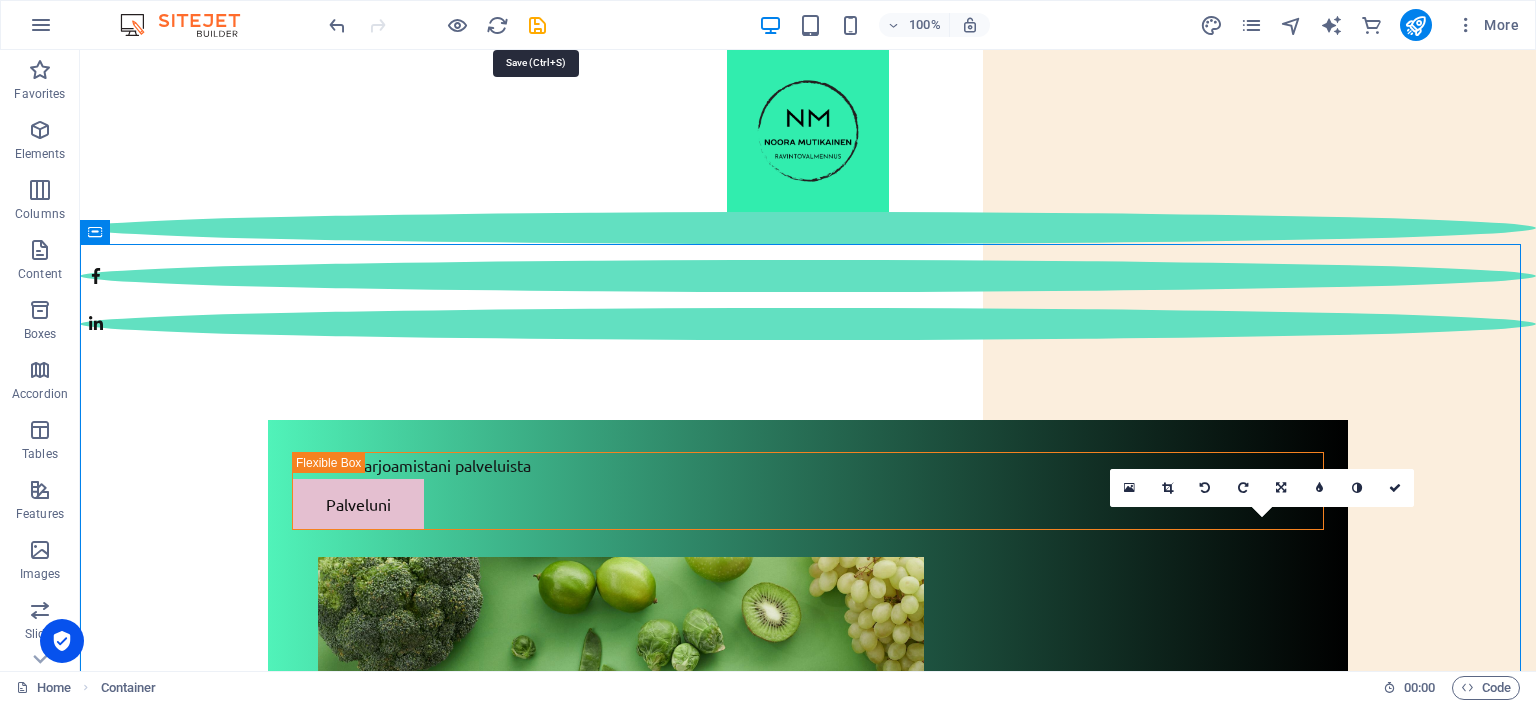click at bounding box center (537, 25) 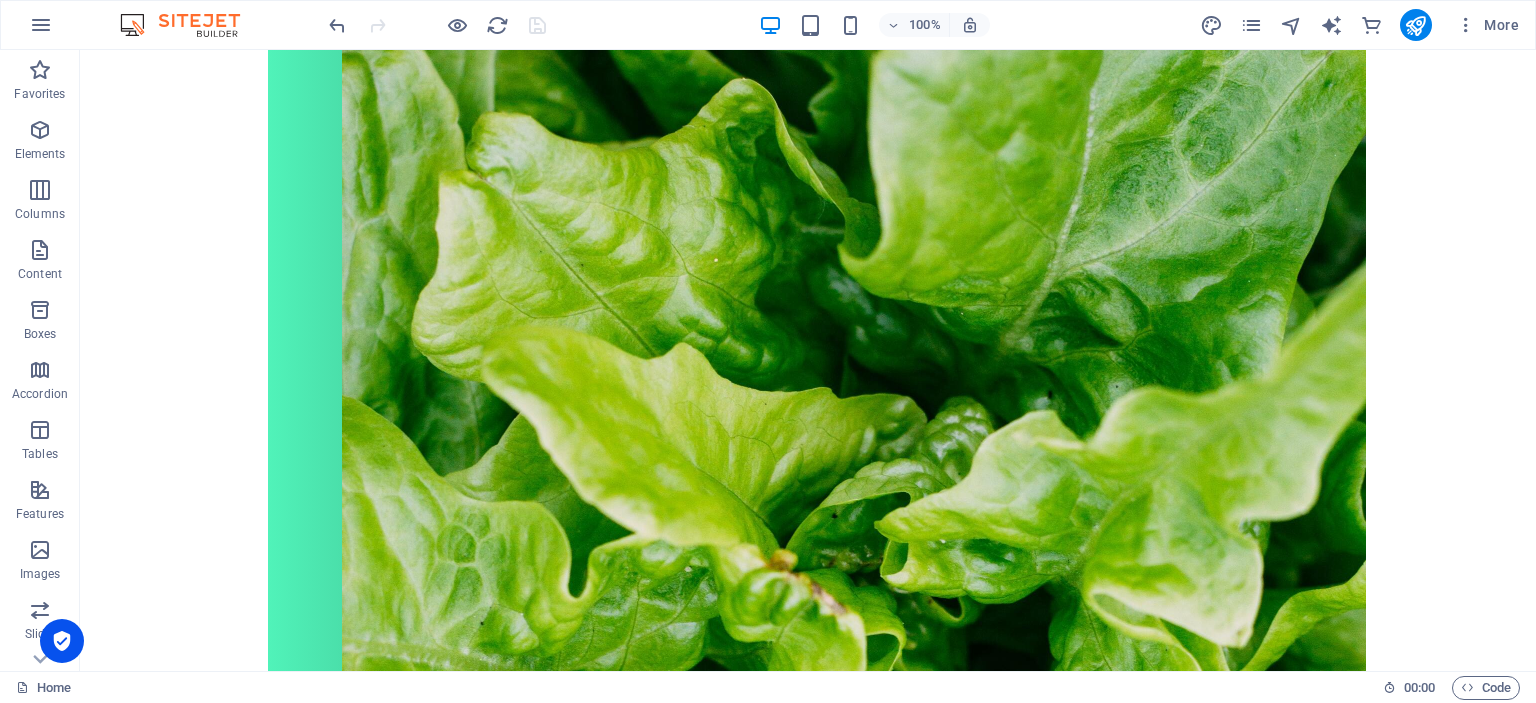 scroll, scrollTop: 1700, scrollLeft: 0, axis: vertical 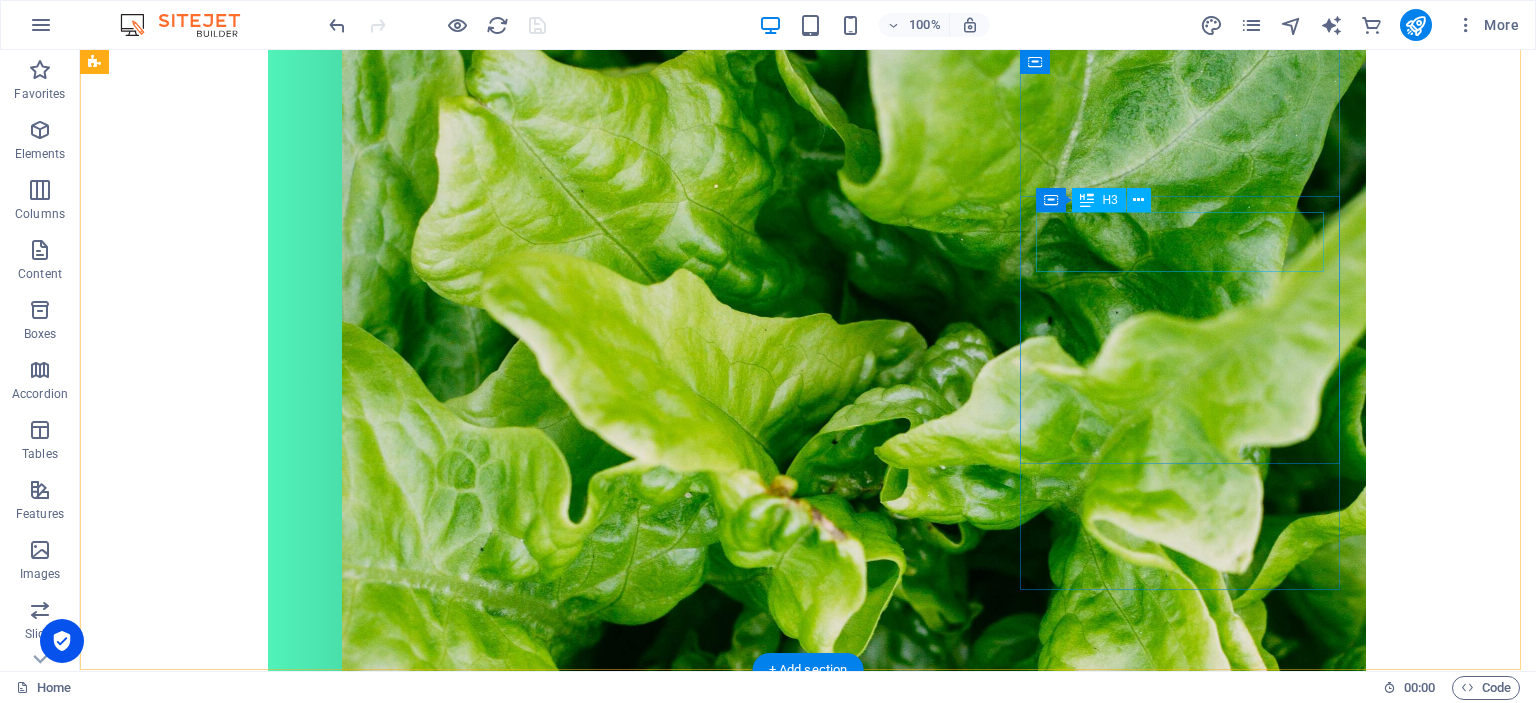click on "Ruokavalion koostaminen 60-100€" at bounding box center (264, 4054) 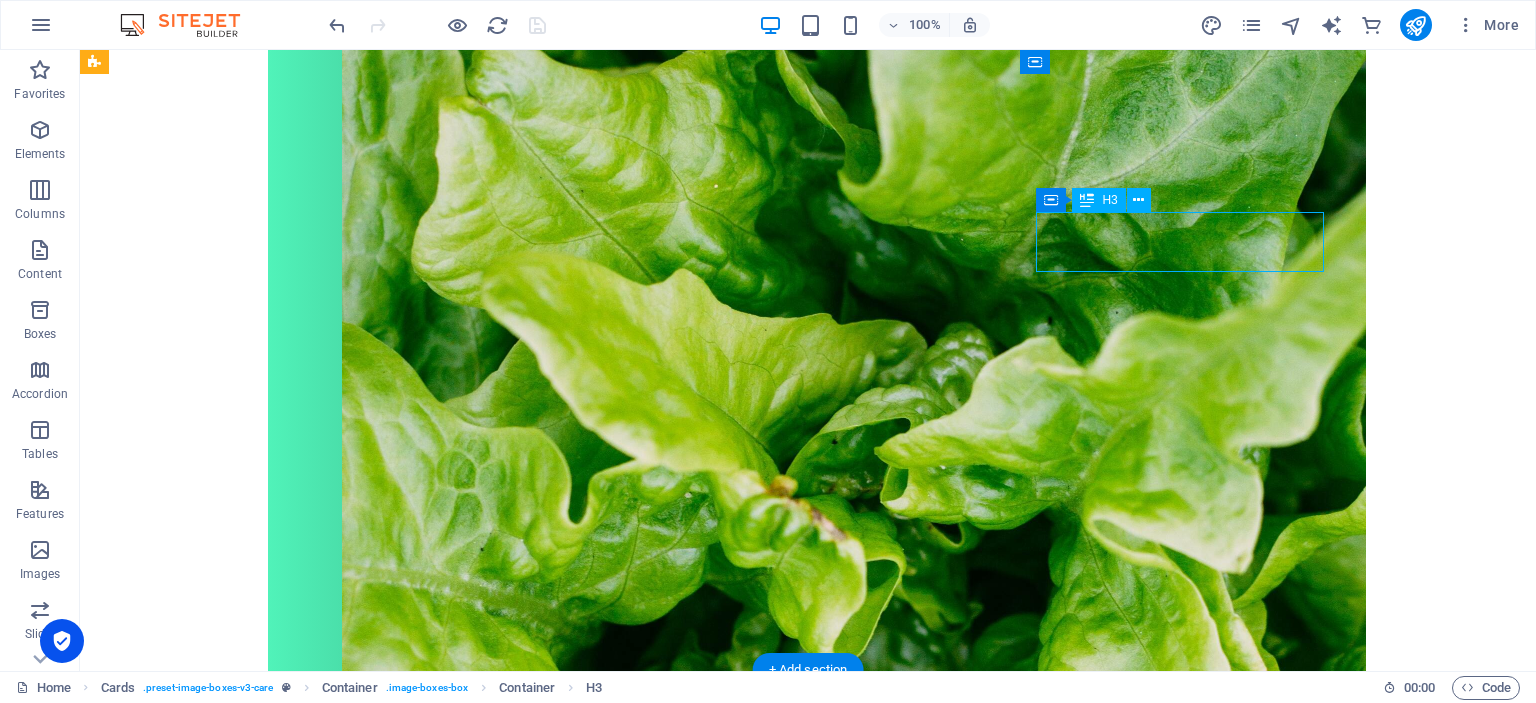 click on "Ruokavalion koostaminen 60-100€" at bounding box center (264, 4054) 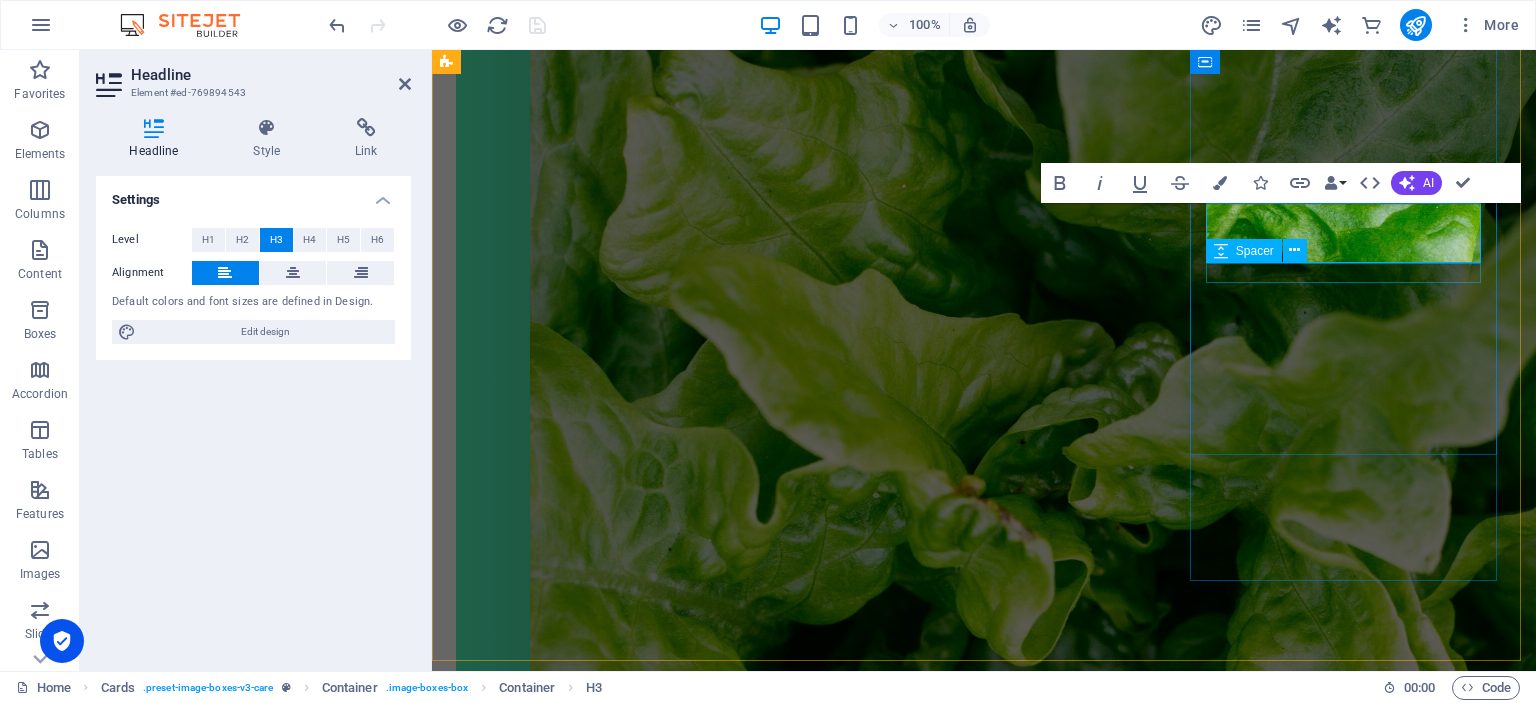 scroll, scrollTop: 1718, scrollLeft: 0, axis: vertical 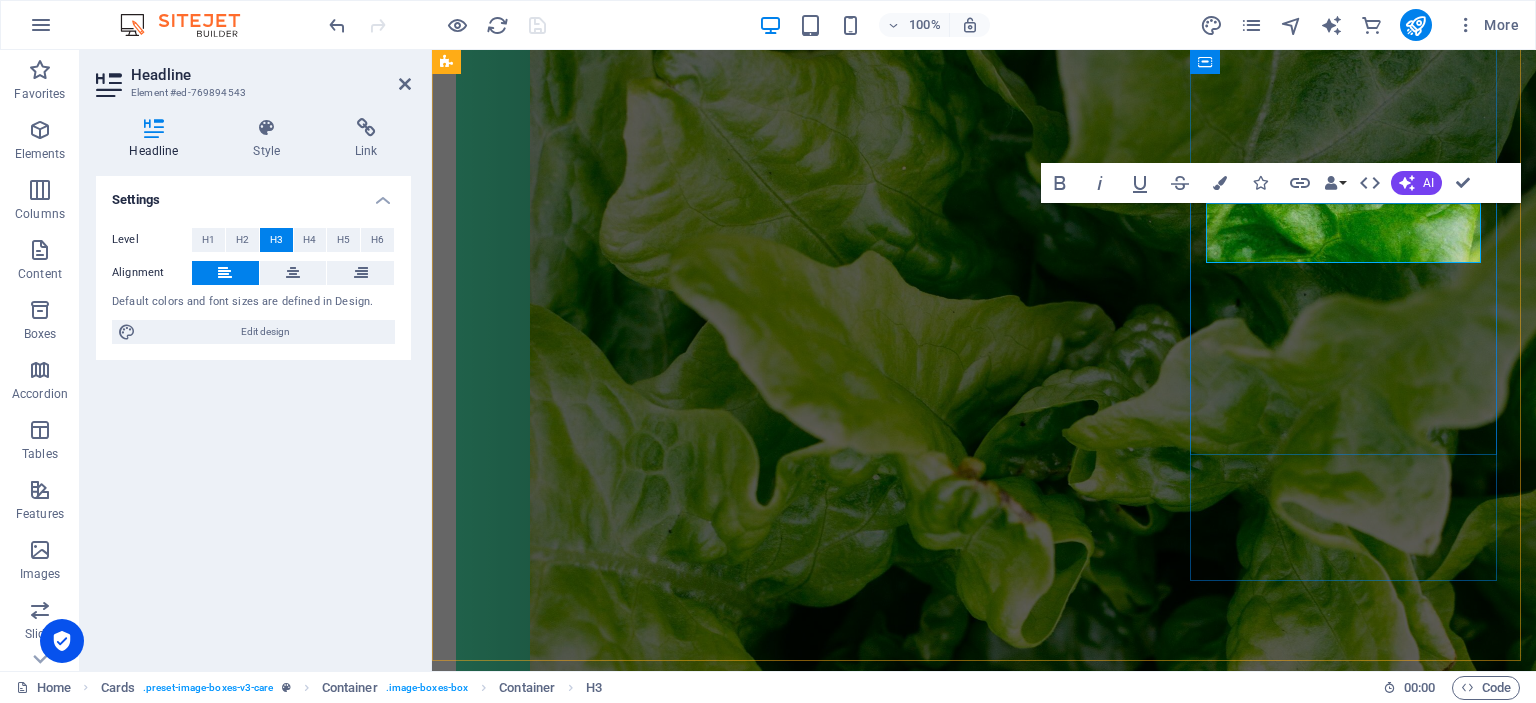 click on "Ruokavalion koostaminen 60-100€" at bounding box center [594, 4020] 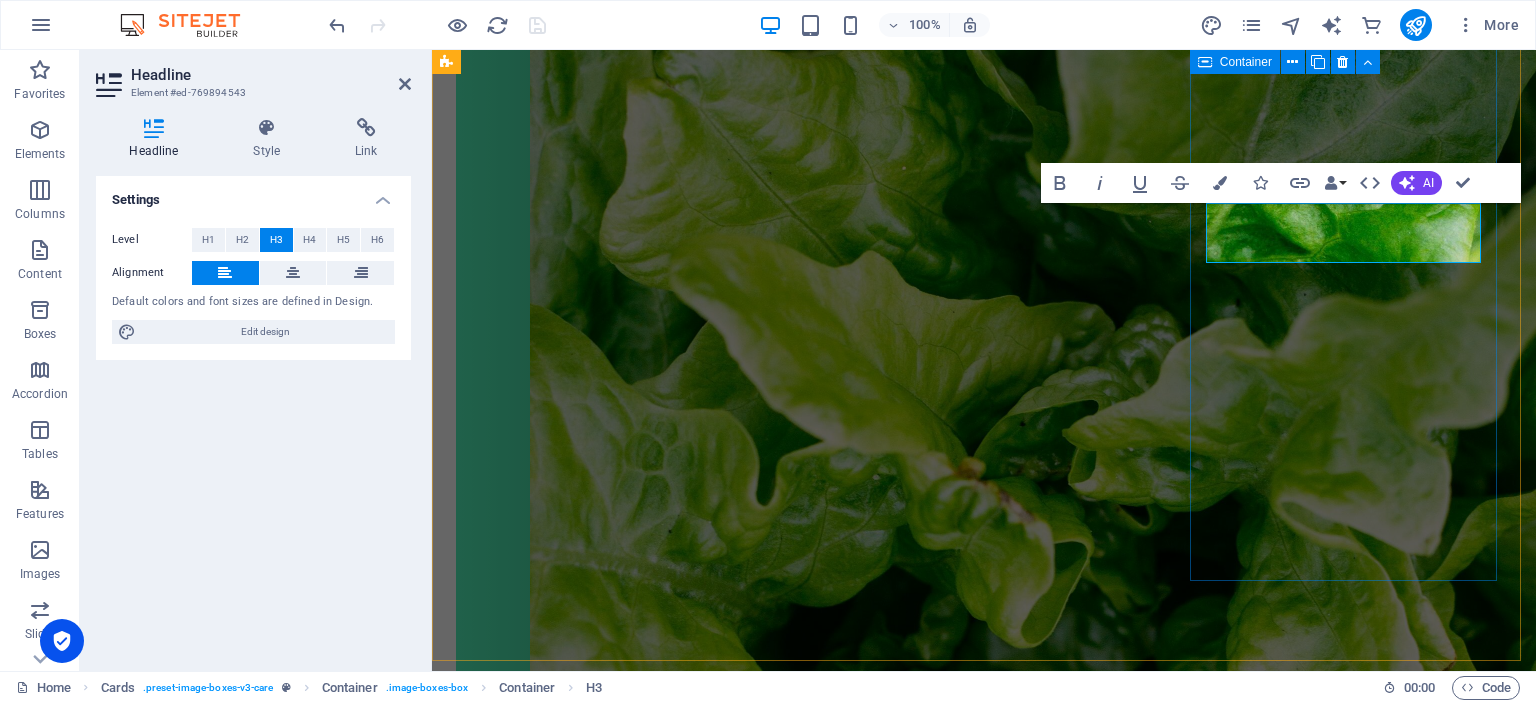 click on "Ruokavalion koostaminen 90€ - Tilanteissa kun haluat esimerkiksi vaihtaa kasvisruokavalioon - Sisältää ohjeet uuteen ruokavalioon, reseptejä ja tuen uuden ruokavalion aloittamisessa" at bounding box center (612, 4004) 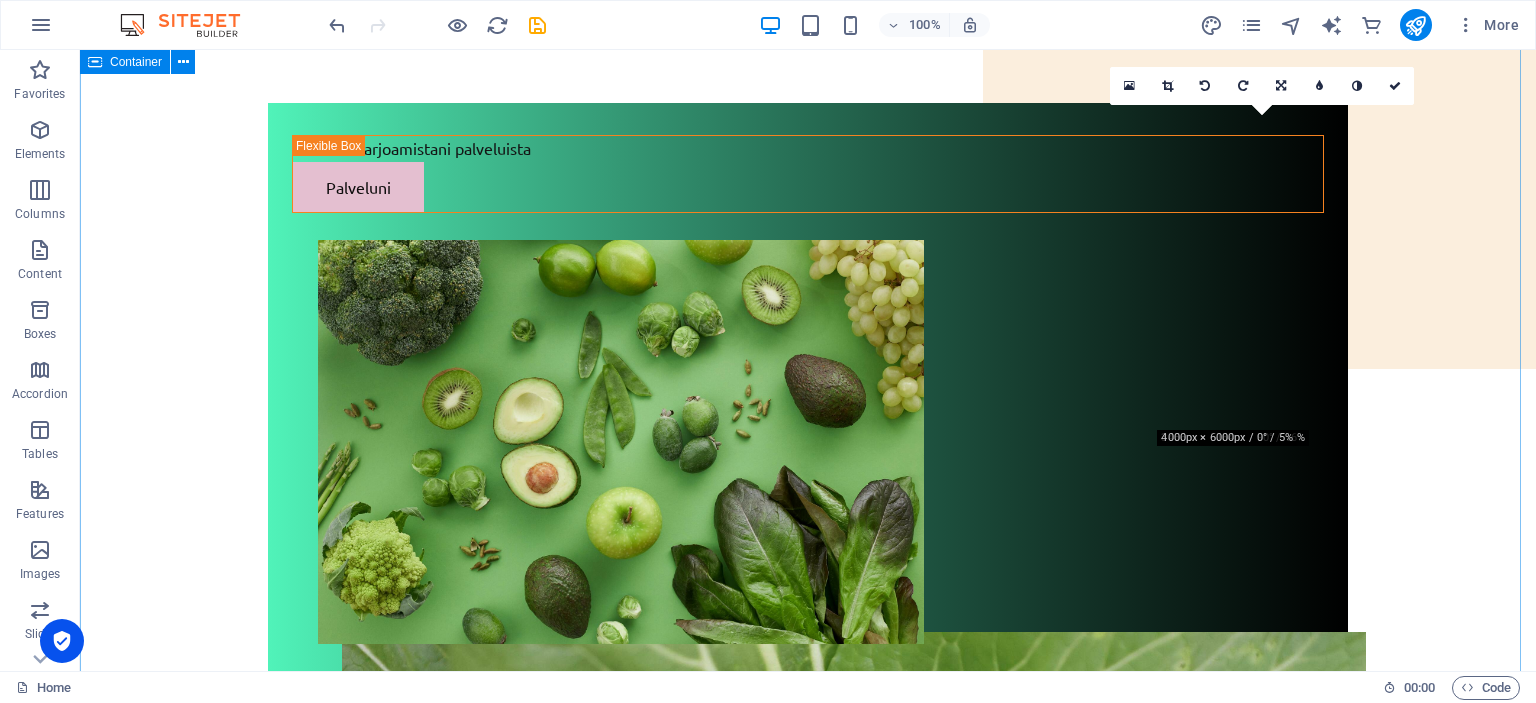 scroll, scrollTop: 209, scrollLeft: 0, axis: vertical 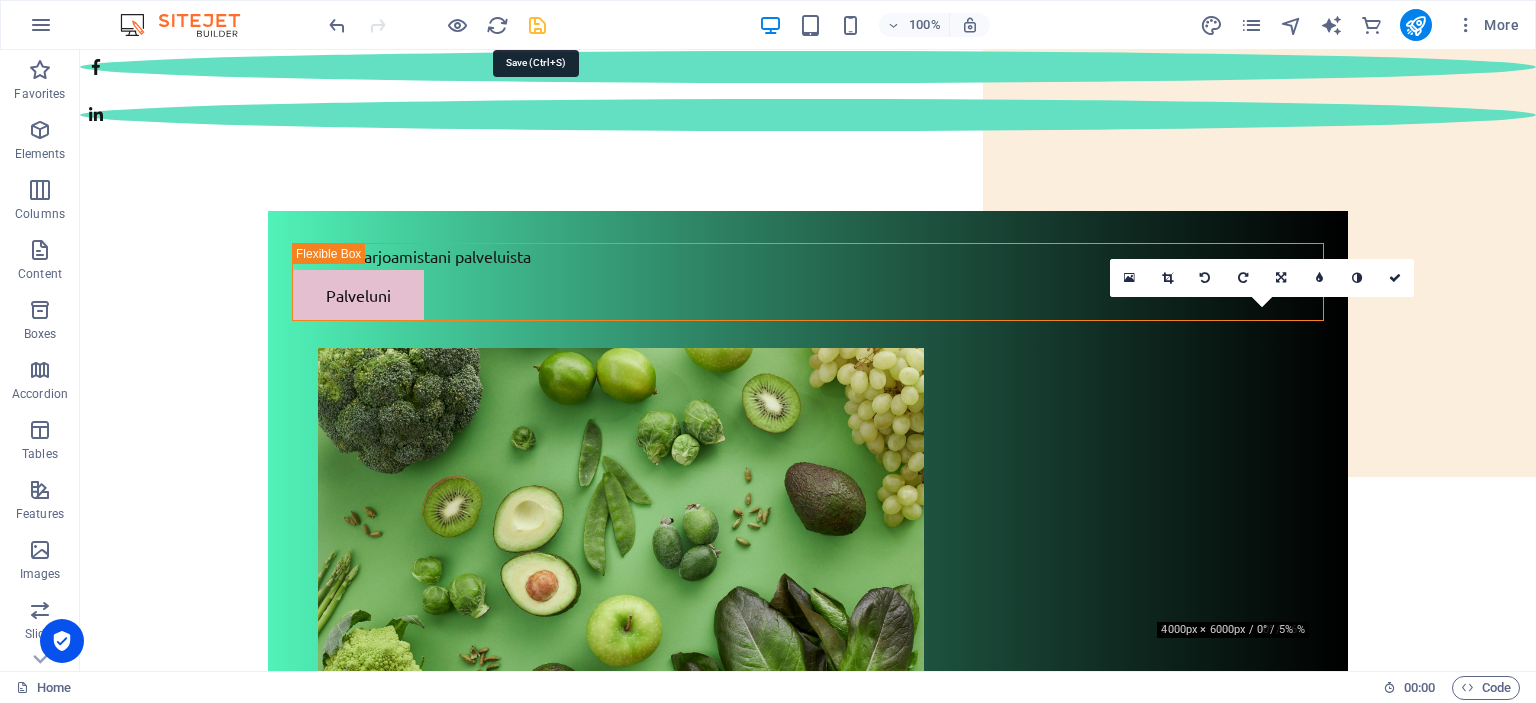 click at bounding box center [537, 25] 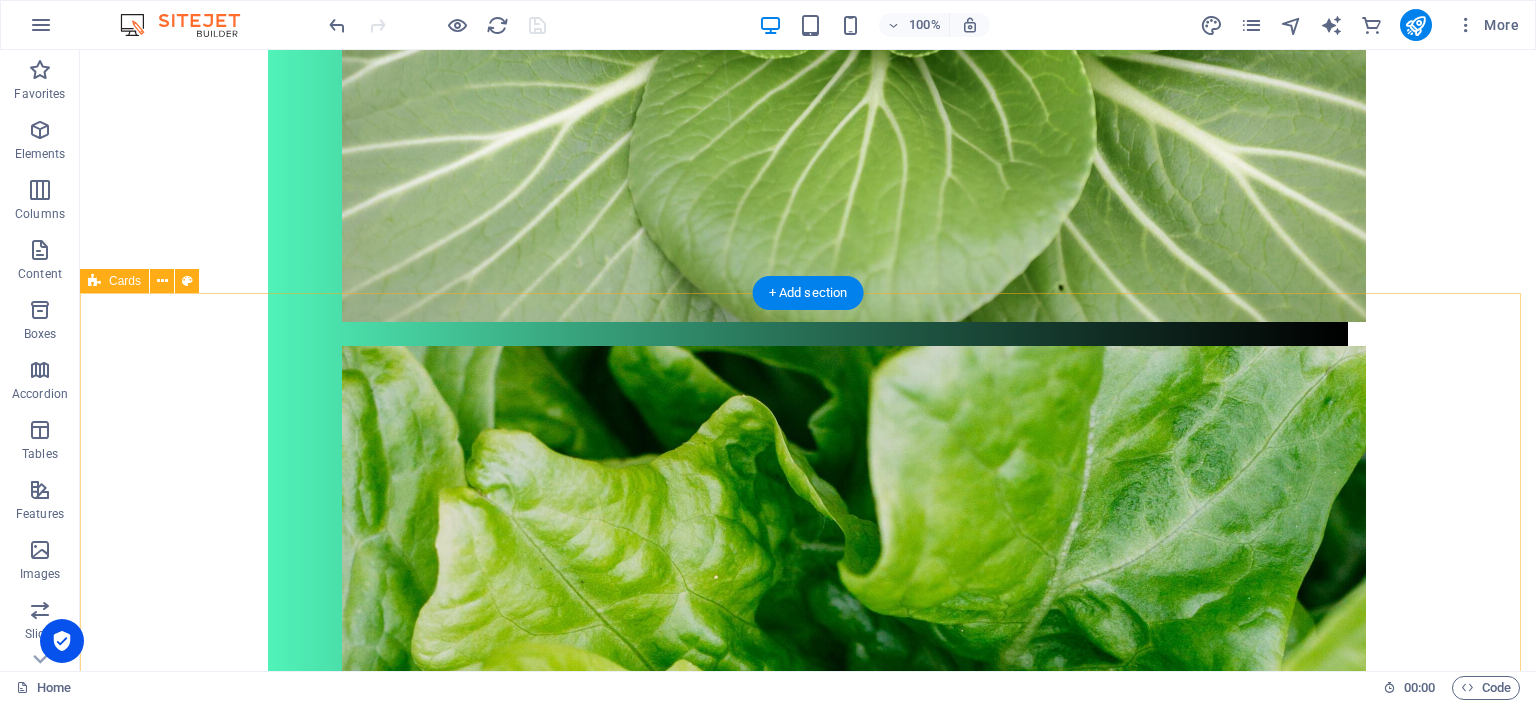 scroll, scrollTop: 1009, scrollLeft: 0, axis: vertical 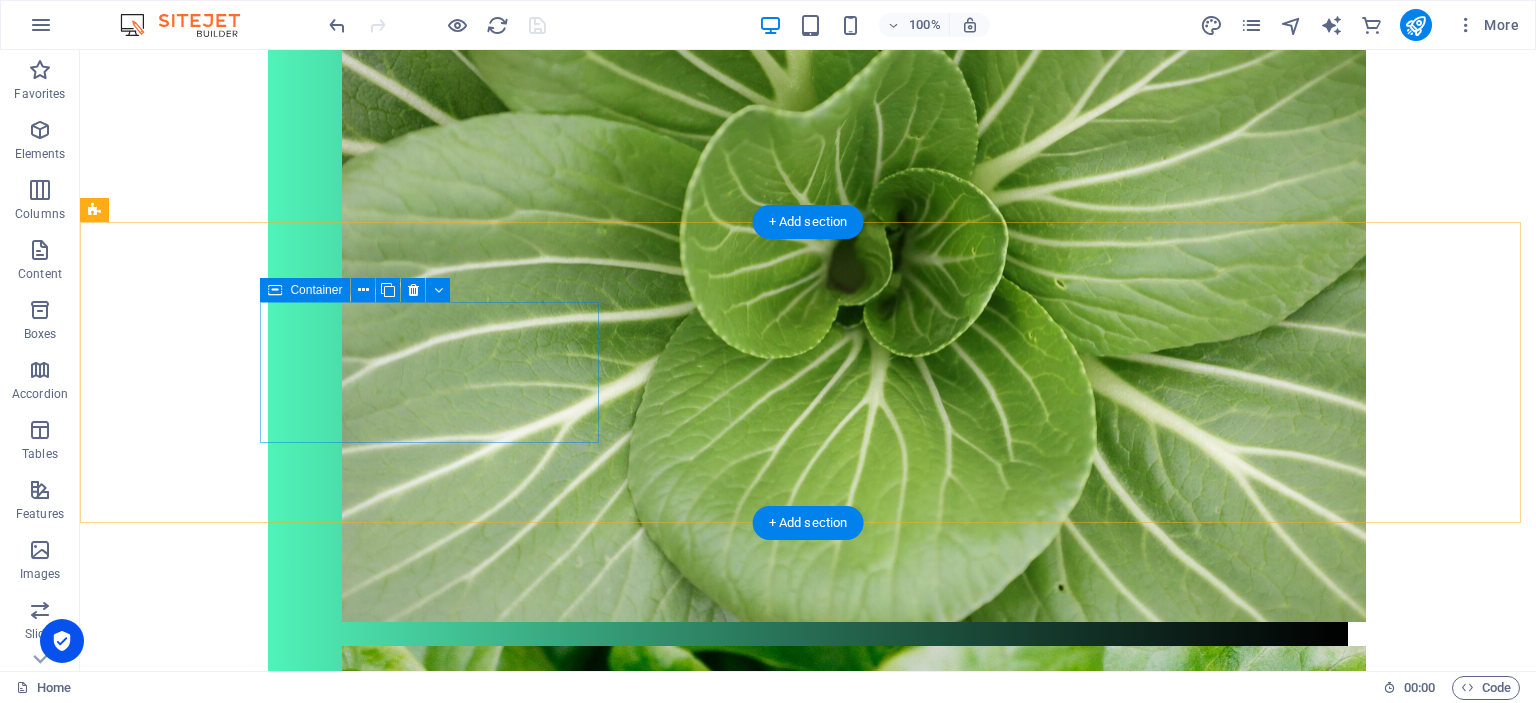 click on "Add elements" at bounding box center (214, 2765) 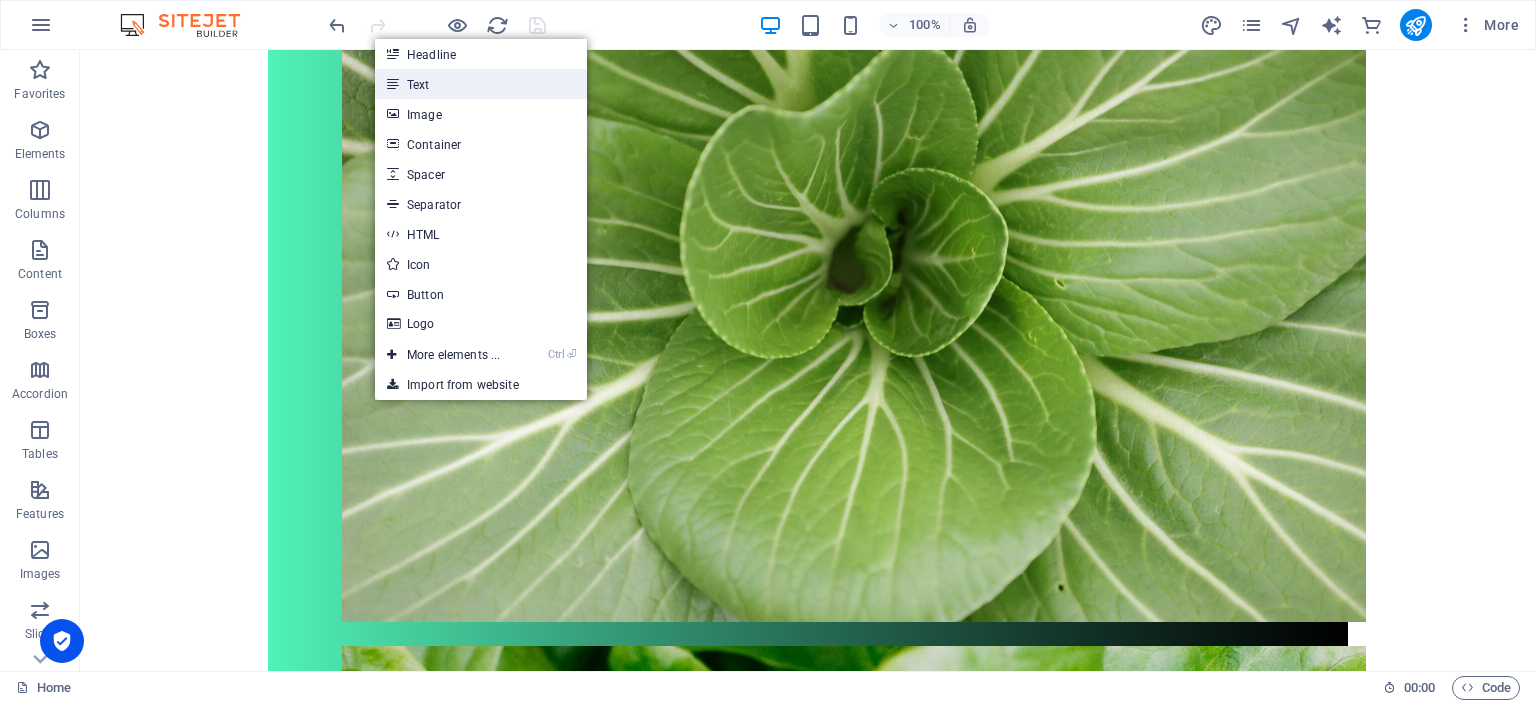 click on "Text" at bounding box center (481, 84) 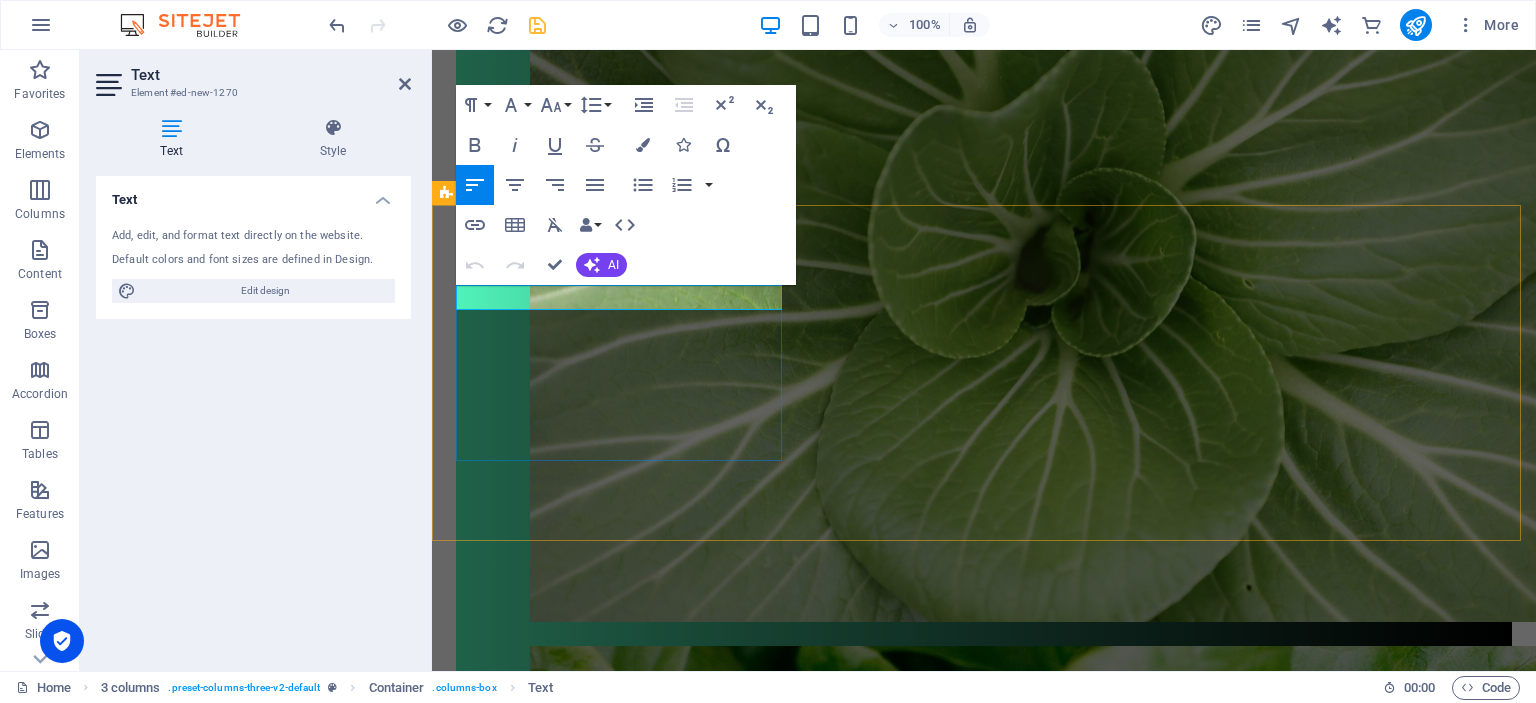 type 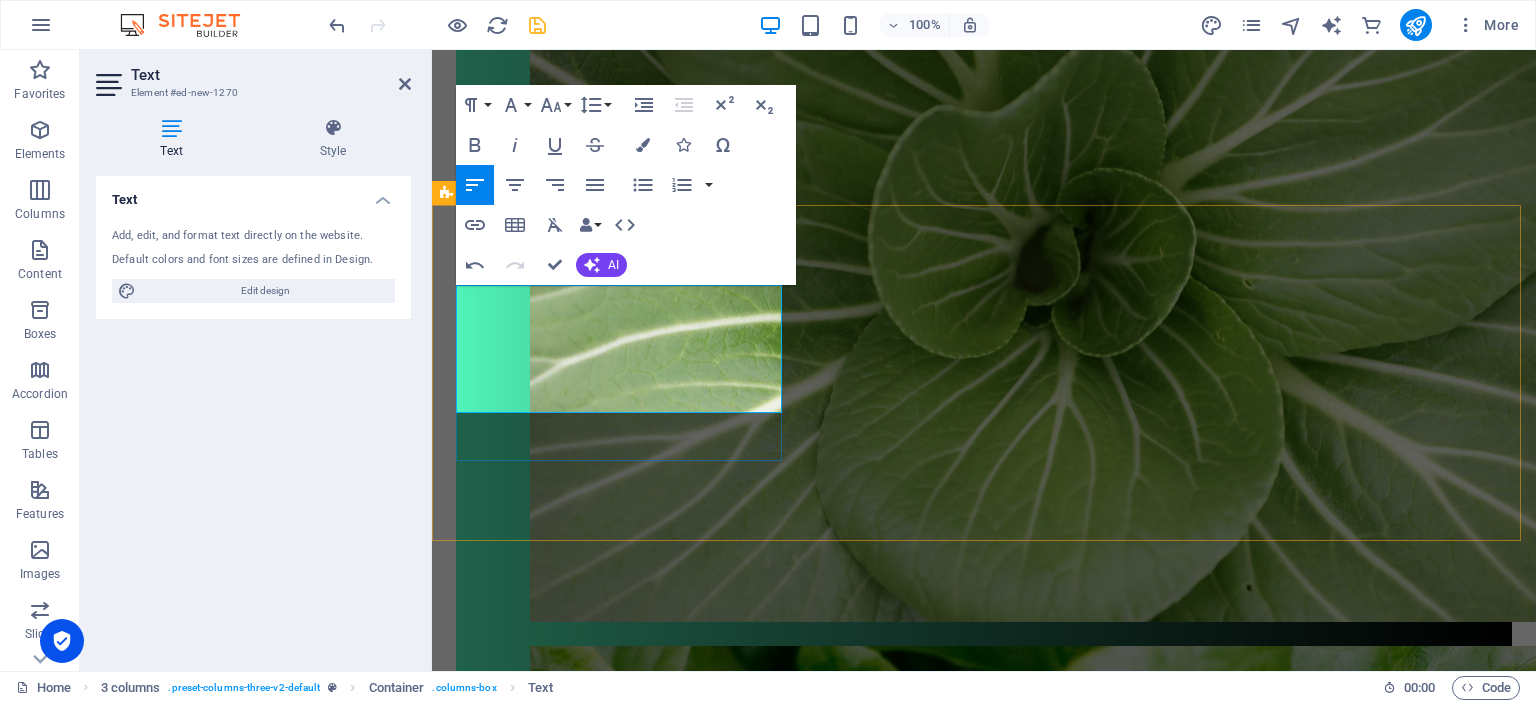 click on "Riippuen tavoiteestasi, teemme muutokset ruokavalioon ja elämäntapoihisi" at bounding box center (621, 2766) 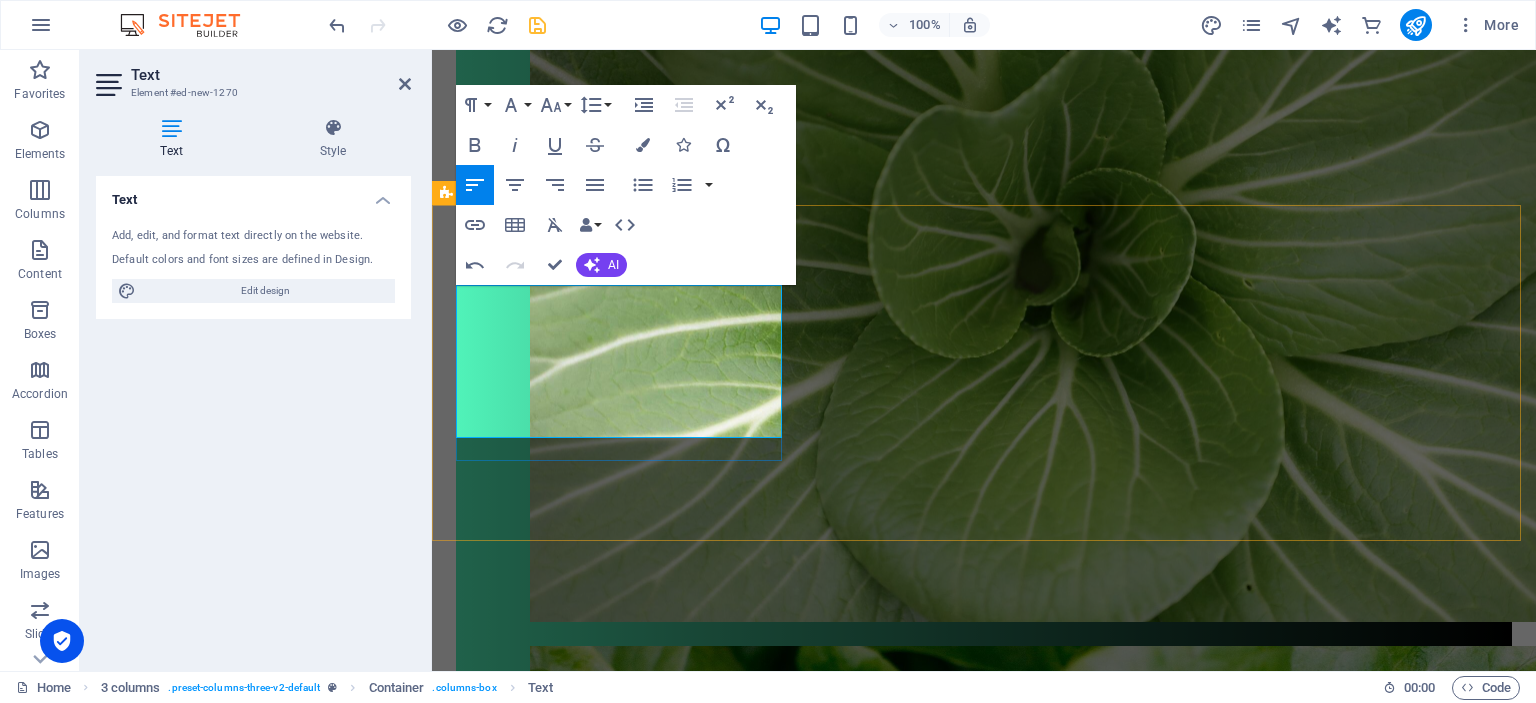 click on "Teemme pieniä muutoksia ruokavalioosi ja elämäntapoihisi, riippuen tavoitteestasi." at bounding box center (621, 2766) 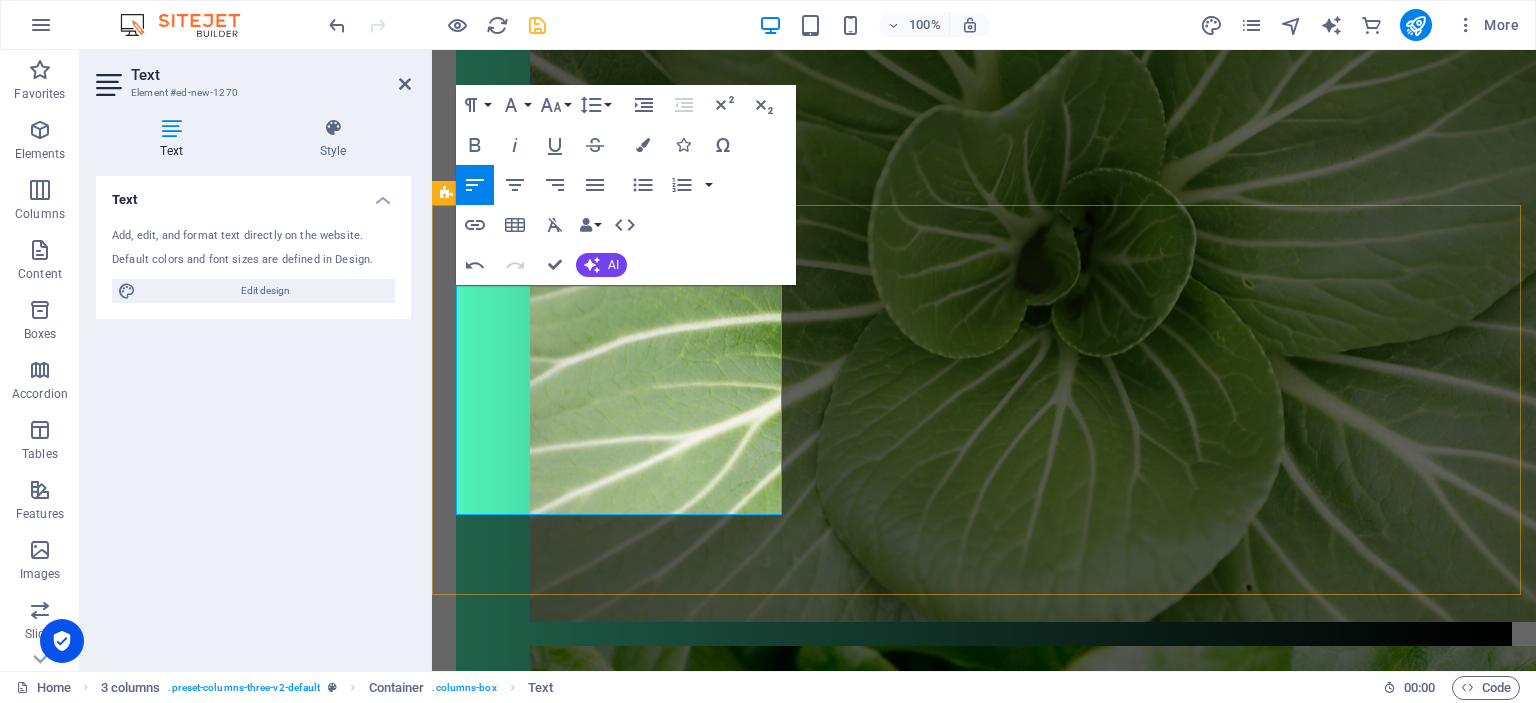 click on "Ravintovalmennuksessa käydään läpi nykyinen ruokavaliosi ja katsotaan mitä muutoksia se kaipaa. Teemme pieniä muutoksia ruokavalioosi ja elämäntapoihisi, riippuen tavoitteestasi. Valmennuksen pituus riippuu tavoitteestasi. Se voi olla kertakonsultaatio,johon kuuluu kaksi tapaamista tai pidempiaikainen 2-12 kuukautta. Drop content here or  Add elements  Paste clipboard Lisätapaaminen 60€ kerta Valmennus on mahdollista suorittaa kokonaan myös etänä" at bounding box center (984, 2917) 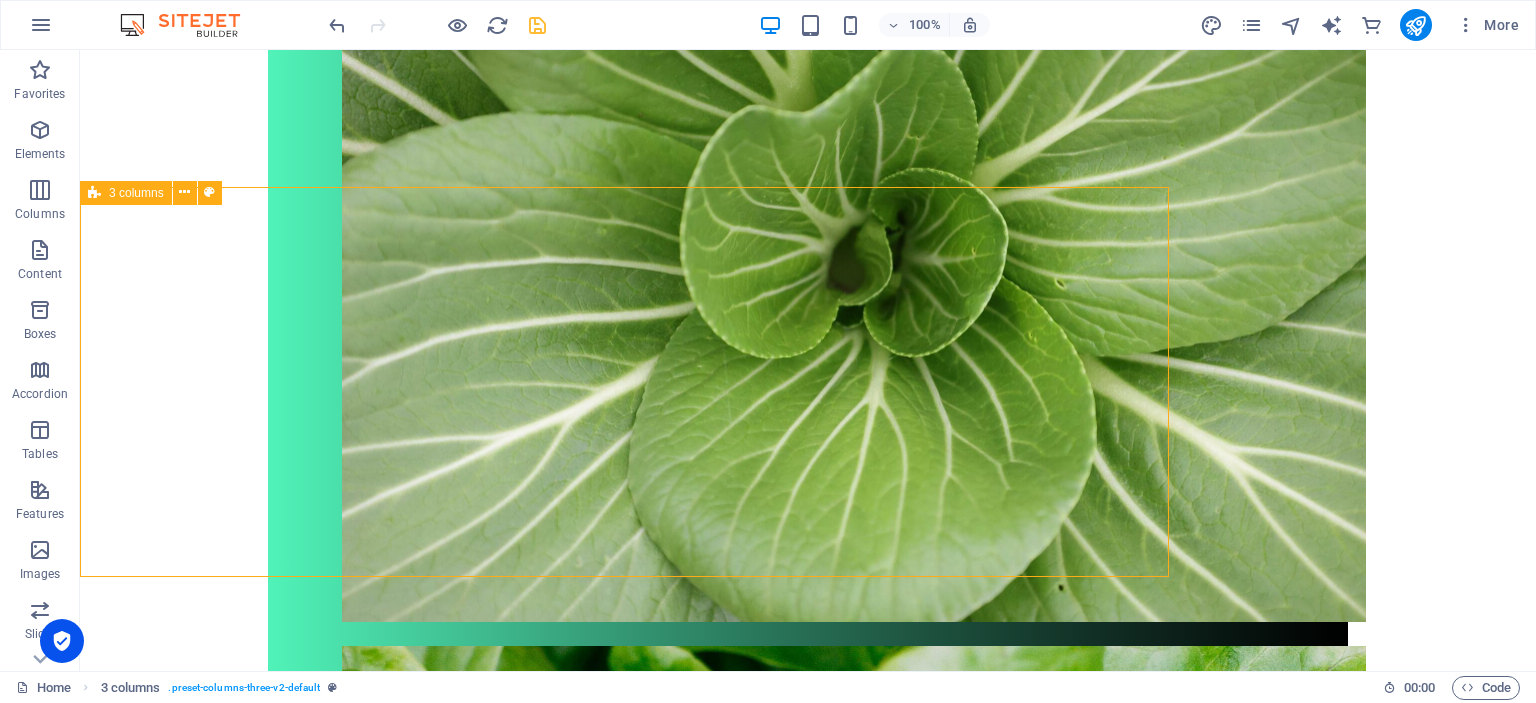 scroll, scrollTop: 1027, scrollLeft: 0, axis: vertical 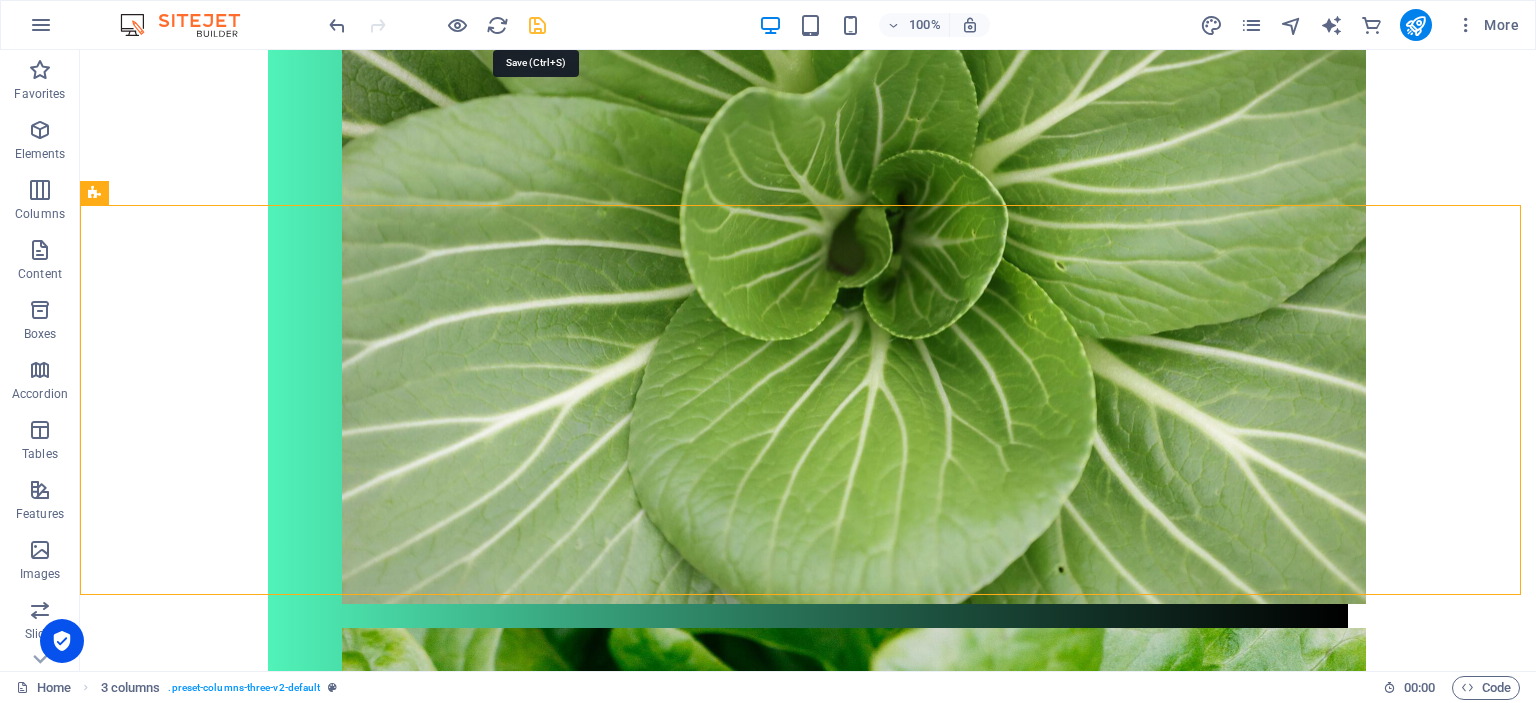 click at bounding box center [537, 25] 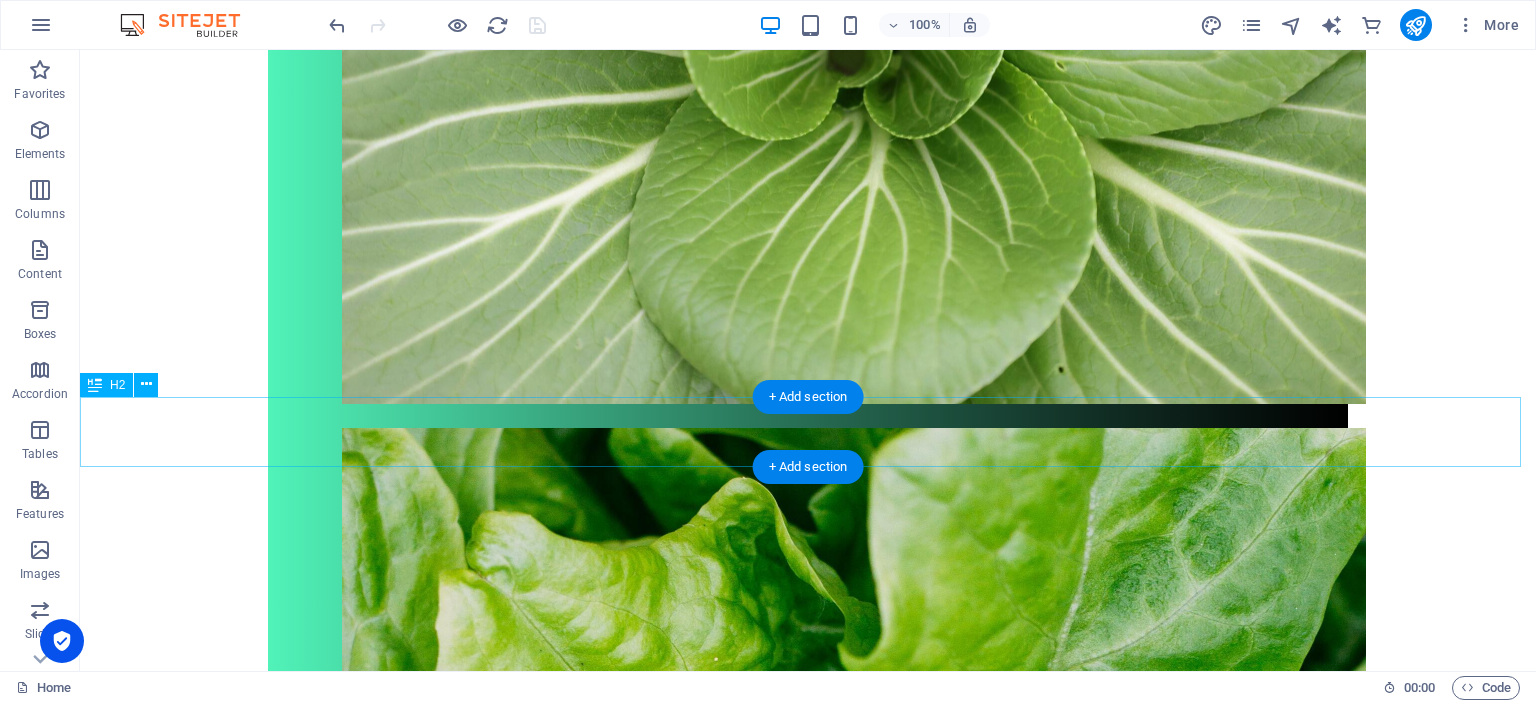 scroll, scrollTop: 1027, scrollLeft: 0, axis: vertical 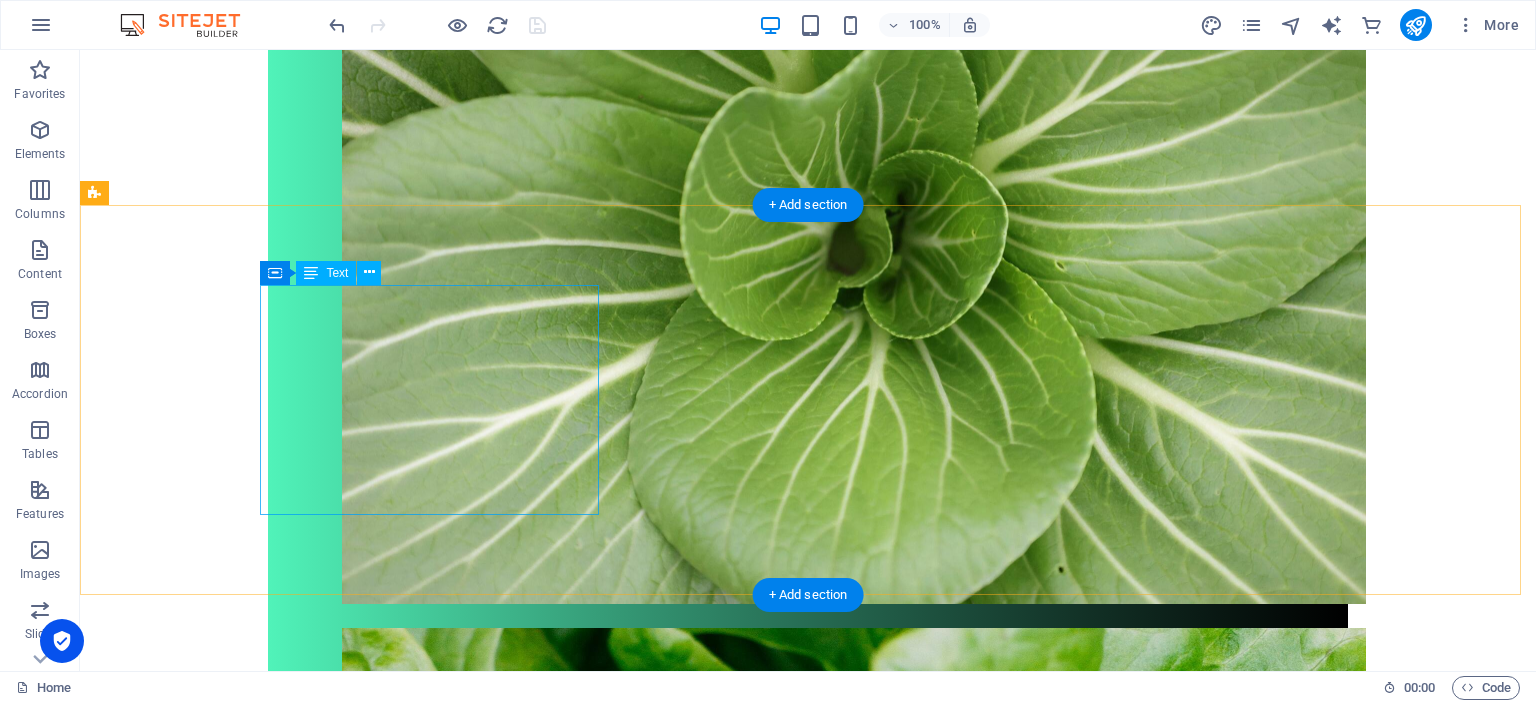 click on "Ravintovalmennuksessa käydään läpi nykyinen ruokavaliosi ja katsotaan mitä muutoksia se kaipaa. Teemme pieniä muutoksia ruokavalioosi ja elämäntapoihisi, riippuen tavoitteestasi. Valmennuksen pituus riippuu tavoitteestasi. Se voi olla kertakonsultaatio,johon kuuluu kaksi tapaamista tai pidempiaikainen 2-12 kuukautta." at bounding box center (273, 2748) 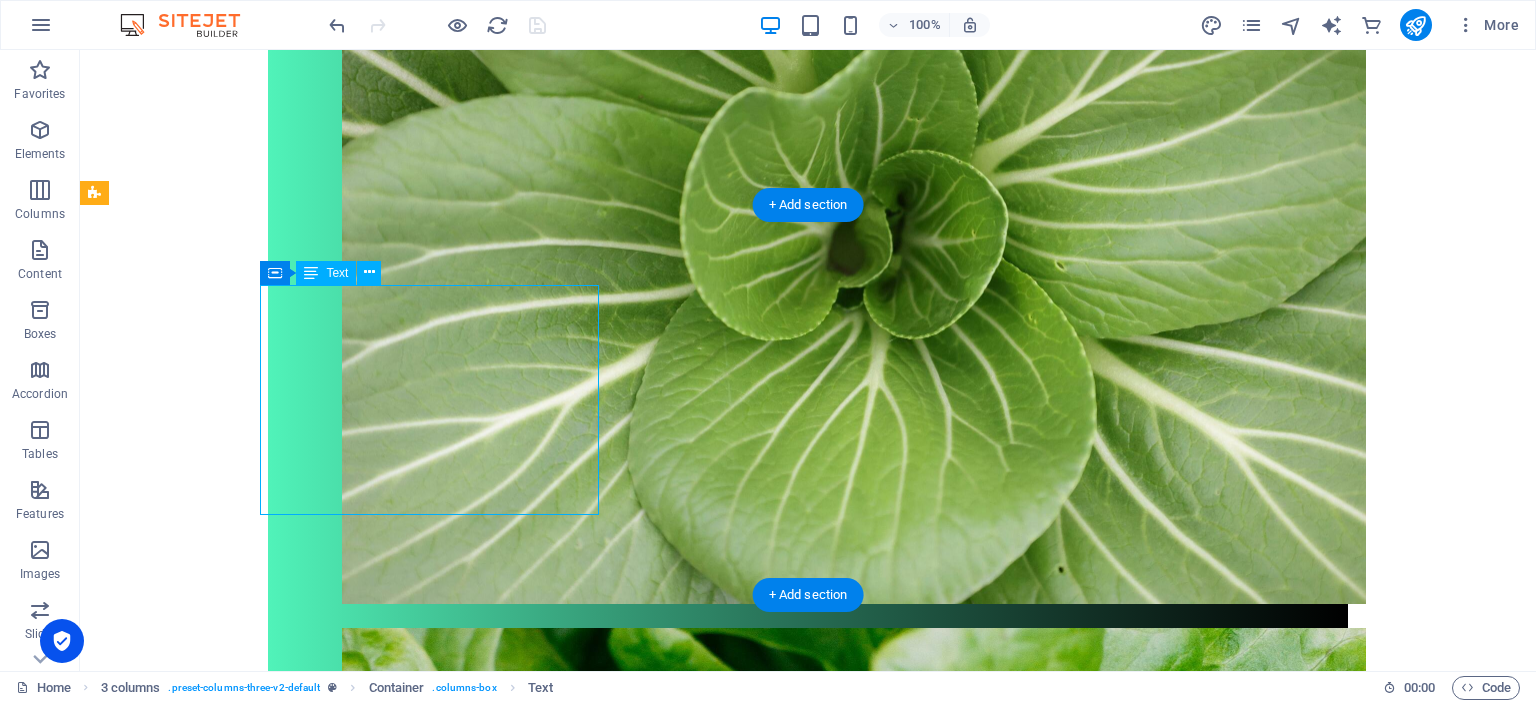 click on "Ravintovalmennuksessa käydään läpi nykyinen ruokavaliosi ja katsotaan mitä muutoksia se kaipaa. Teemme pieniä muutoksia ruokavalioosi ja elämäntapoihisi, riippuen tavoitteestasi. Valmennuksen pituus riippuu tavoitteestasi. Se voi olla kertakonsultaatio,johon kuuluu kaksi tapaamista tai pidempiaikainen 2-12 kuukautta." at bounding box center (273, 2748) 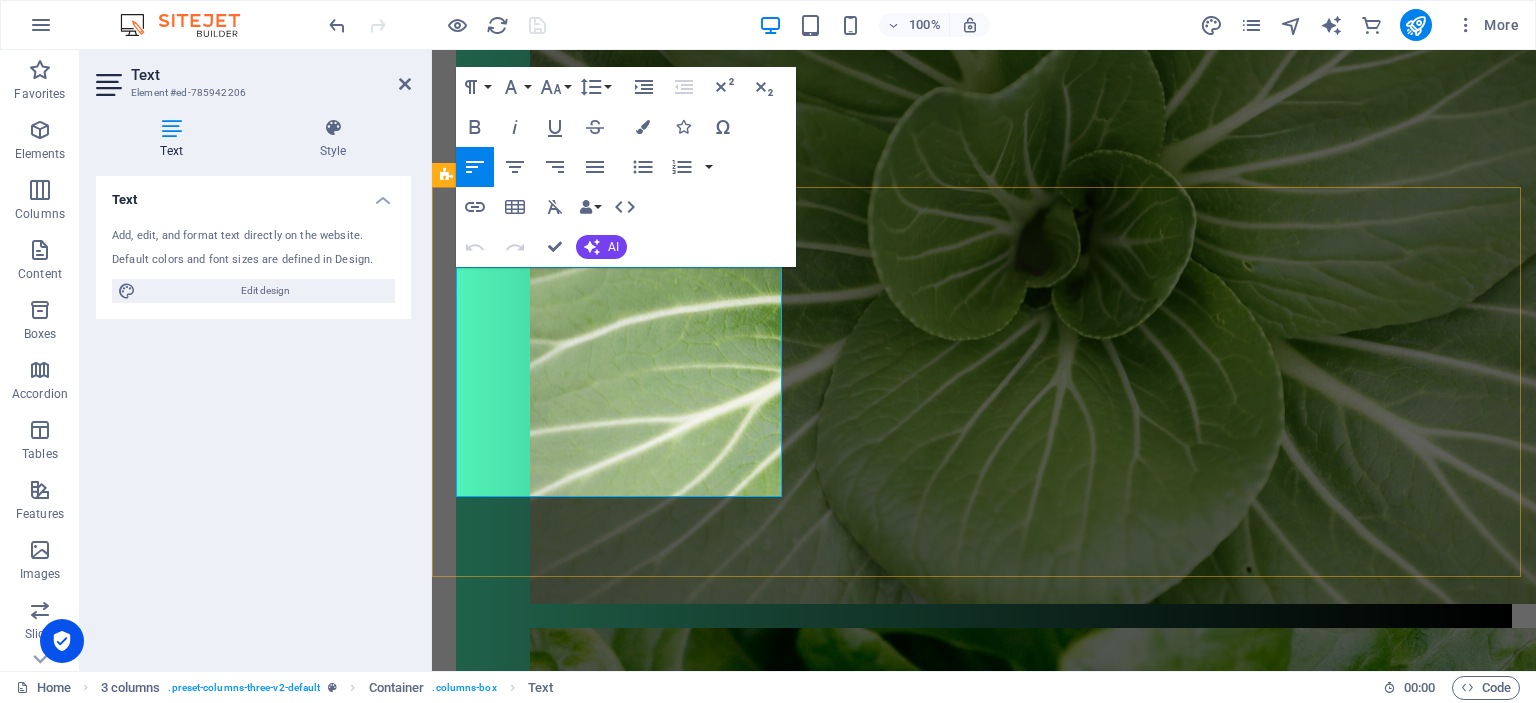 click on "Valmennuksen pituus riippuu tavoitteestasi. Se voi olla kertakonsultaatio,johon kuuluu kaksi tapaamista tai pidempiaikainen 2-12 kuukautta." at bounding box center (621, 2825) 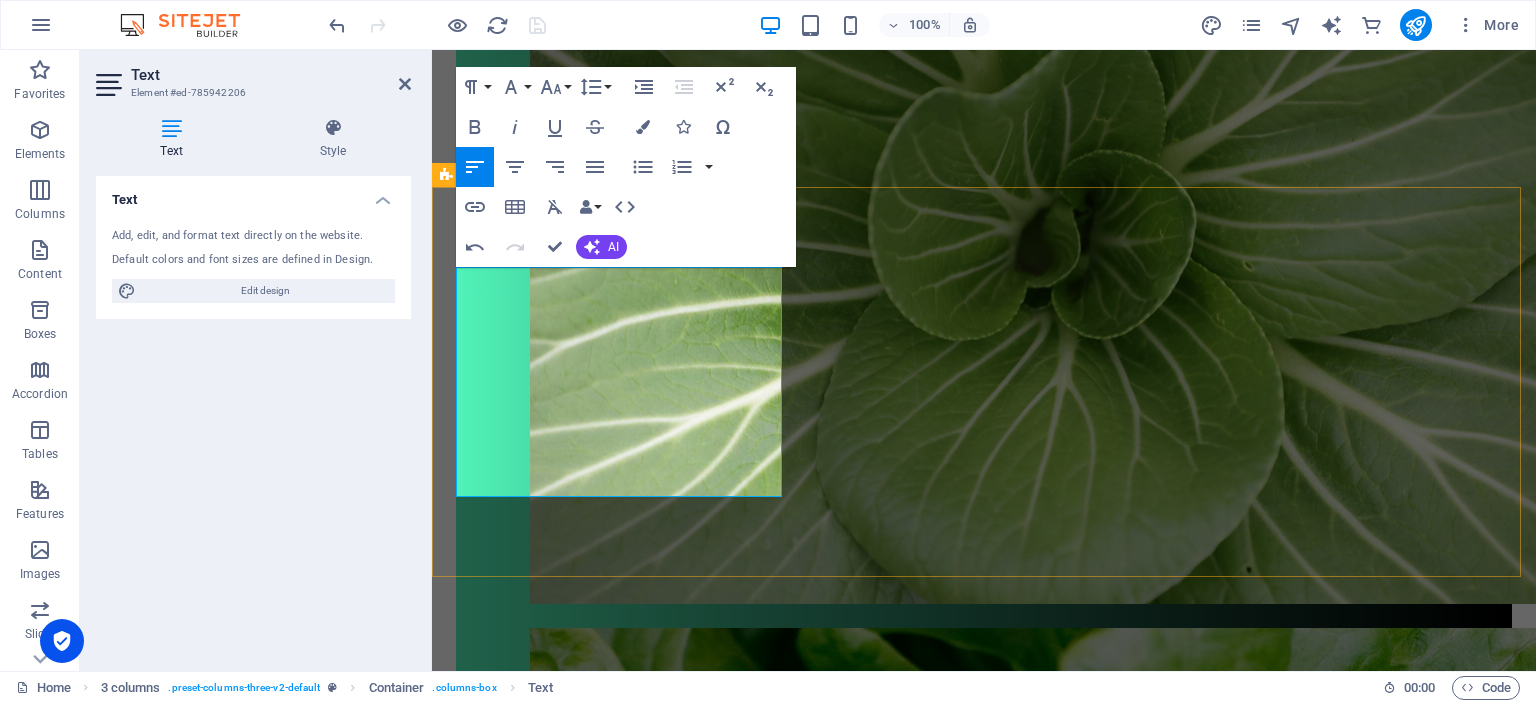 click on "Ravintovalmennuksessa käydään läpi nykyinen ruokavaliosi ja katsotaan mitä muutoksia se kaipaa. Teemme pieniä muutoksia ruokavalioosi ja elämäntapoihisi, riippuen tavoitteestasi. Valmennuksen pituus riippuu tavoitteestasi. Se voi olla kertakonsultaatio,johon kuuluu kaksi tapaamista tai pidempiaikainen, joka kestää  2-12 kuukautta. Drop content here or  Add elements  Paste clipboard Lisätapaaminen 60€ kerta Valmennus on mahdollista suorittaa kokonaan myös etänä" at bounding box center (984, 2899) 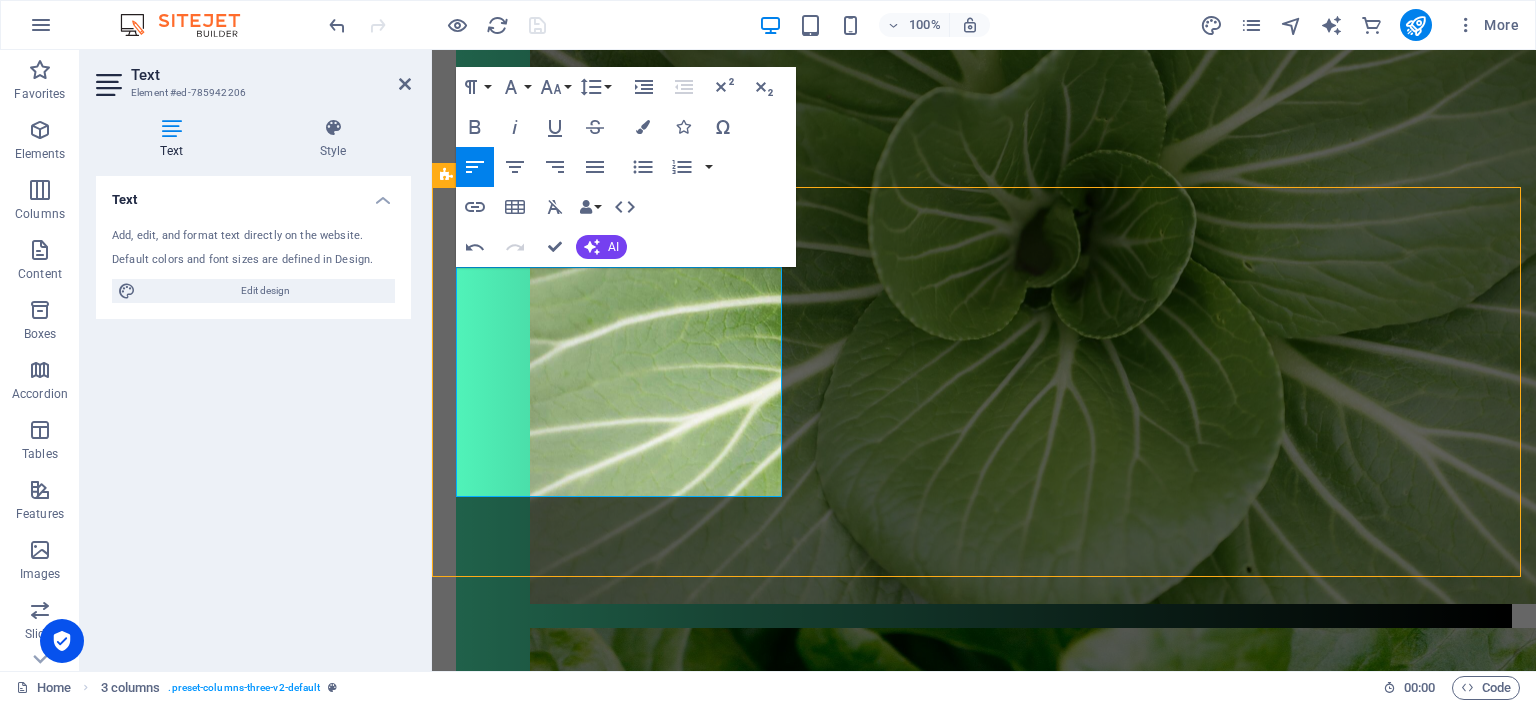 scroll, scrollTop: 1044, scrollLeft: 0, axis: vertical 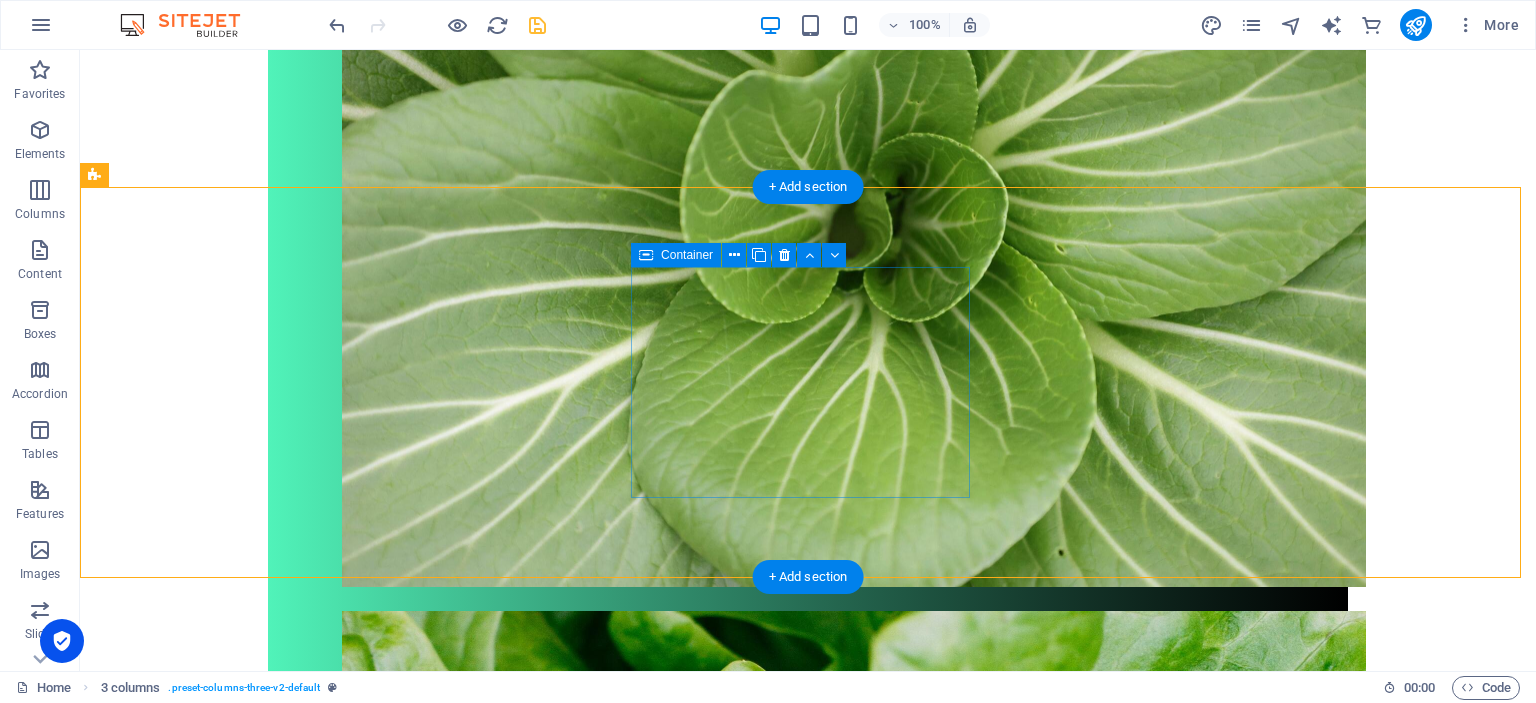 click on "Add elements" at bounding box center [214, 2977] 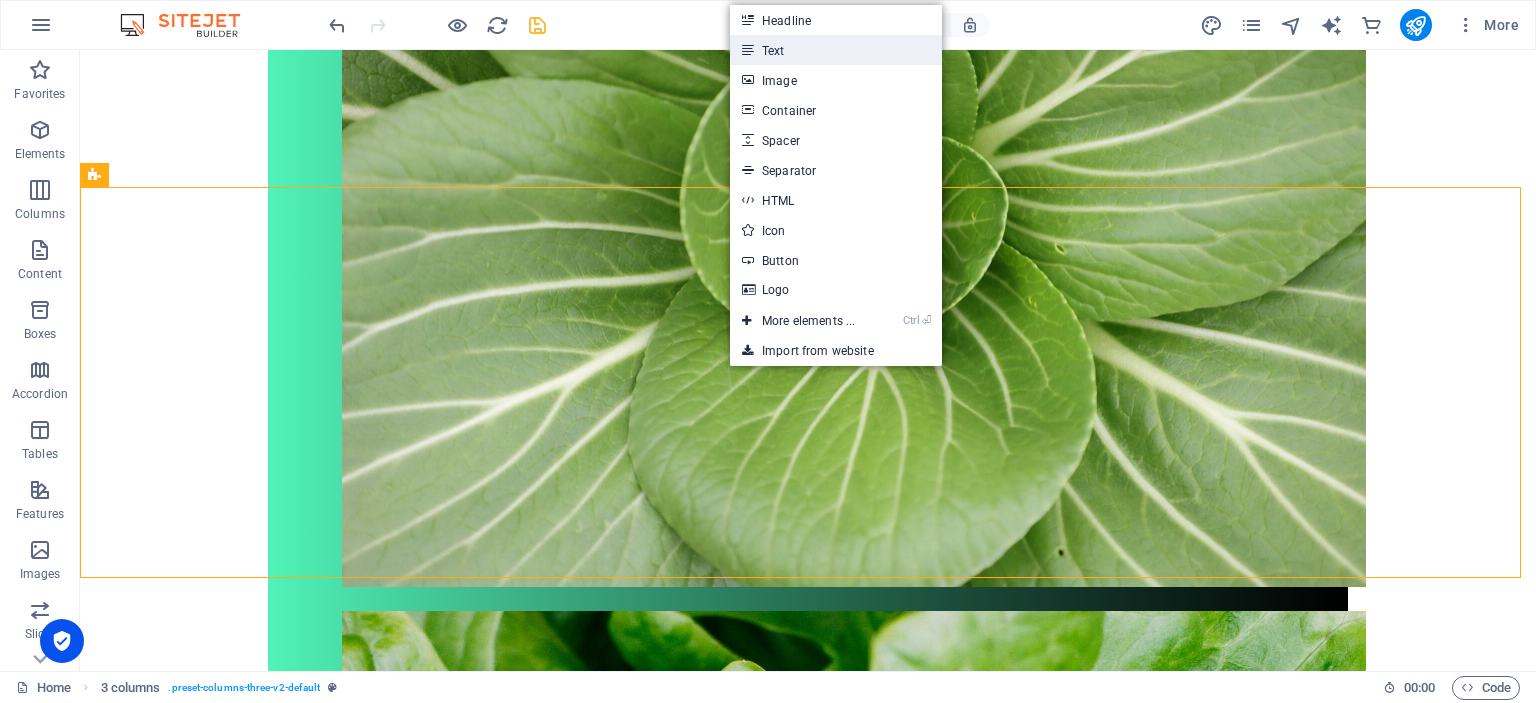 click on "Text" at bounding box center [836, 50] 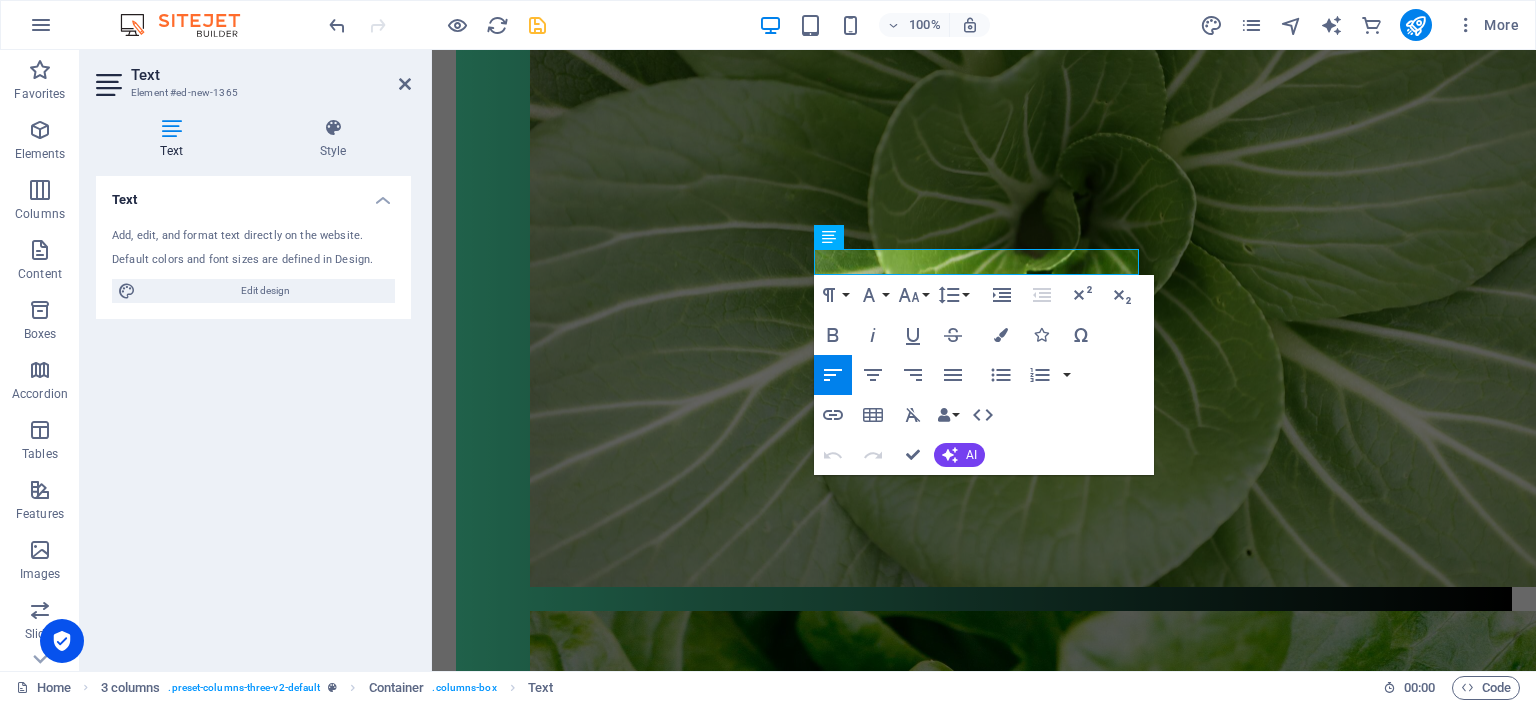 type 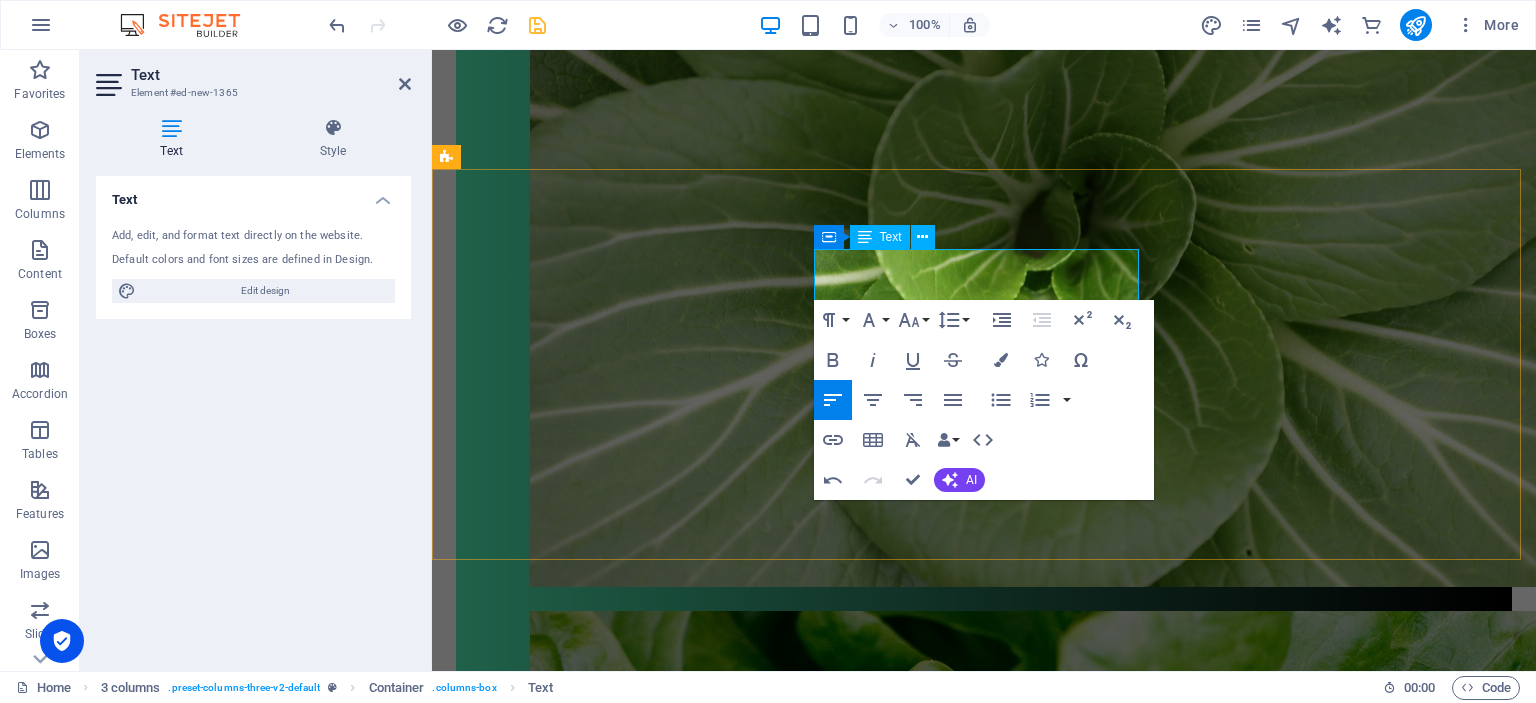 click on "Ravintovalmennus sopii sinulle, jos koet, että nykyinen ruokavaliosi kaipaa parannusta" at bounding box center (621, 2901) 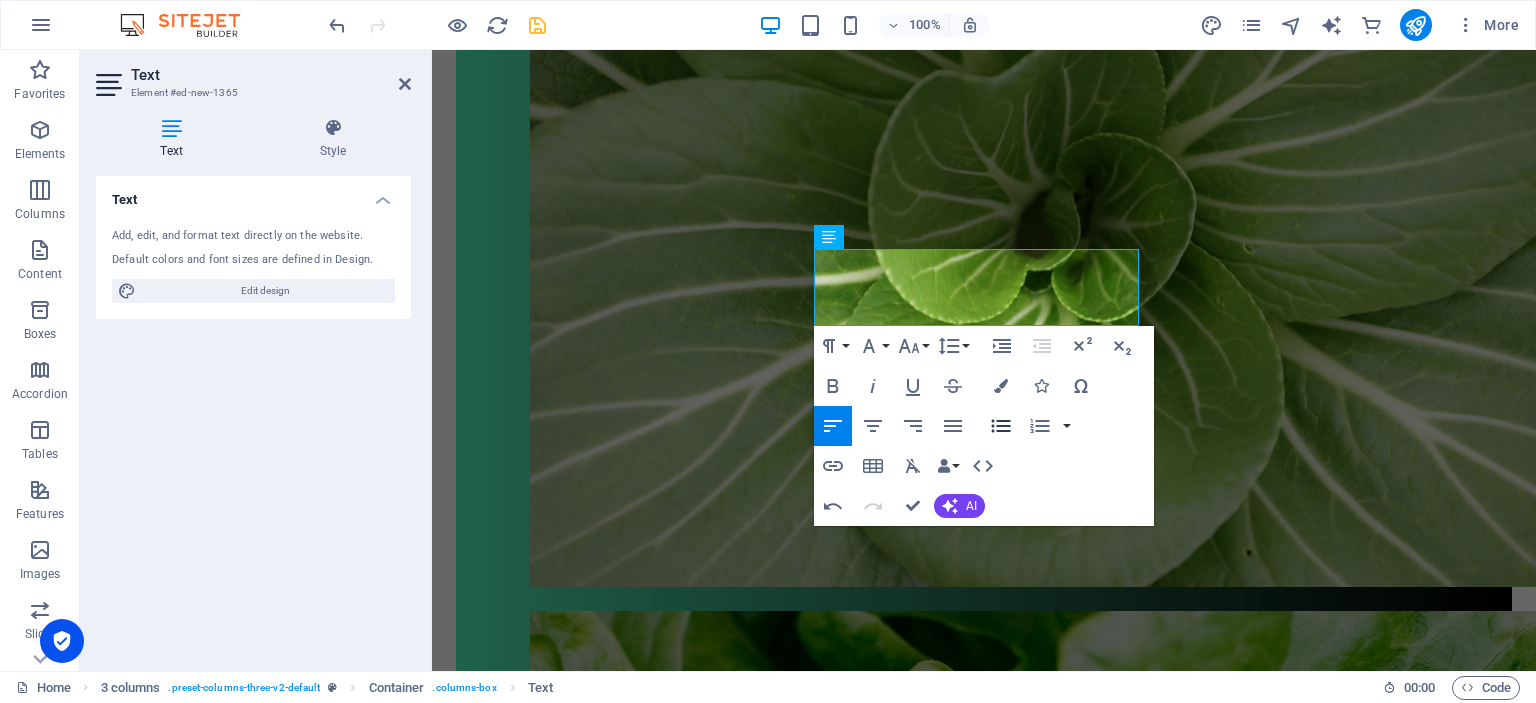 click 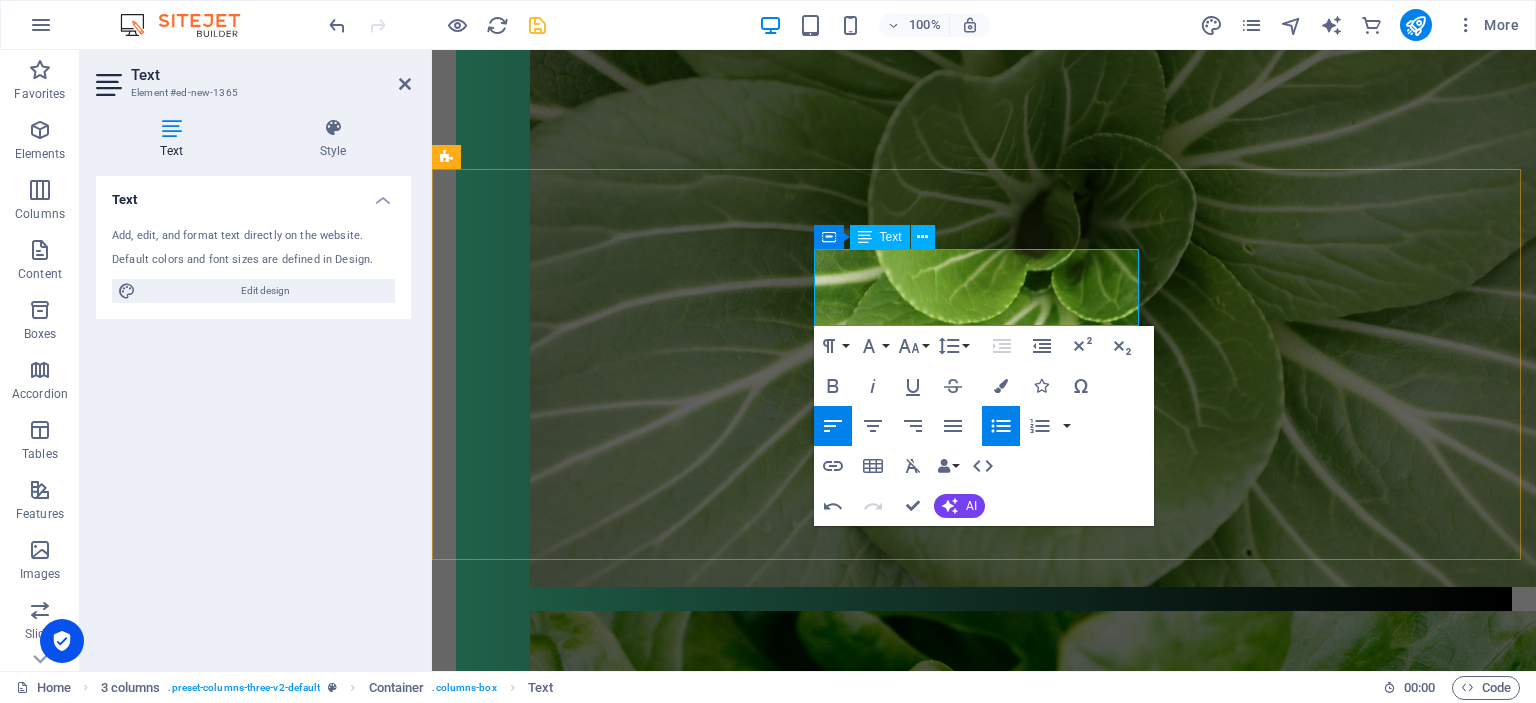 click on "nykyinen ruokavaliosi kaipaa parannusta" at bounding box center (633, 2914) 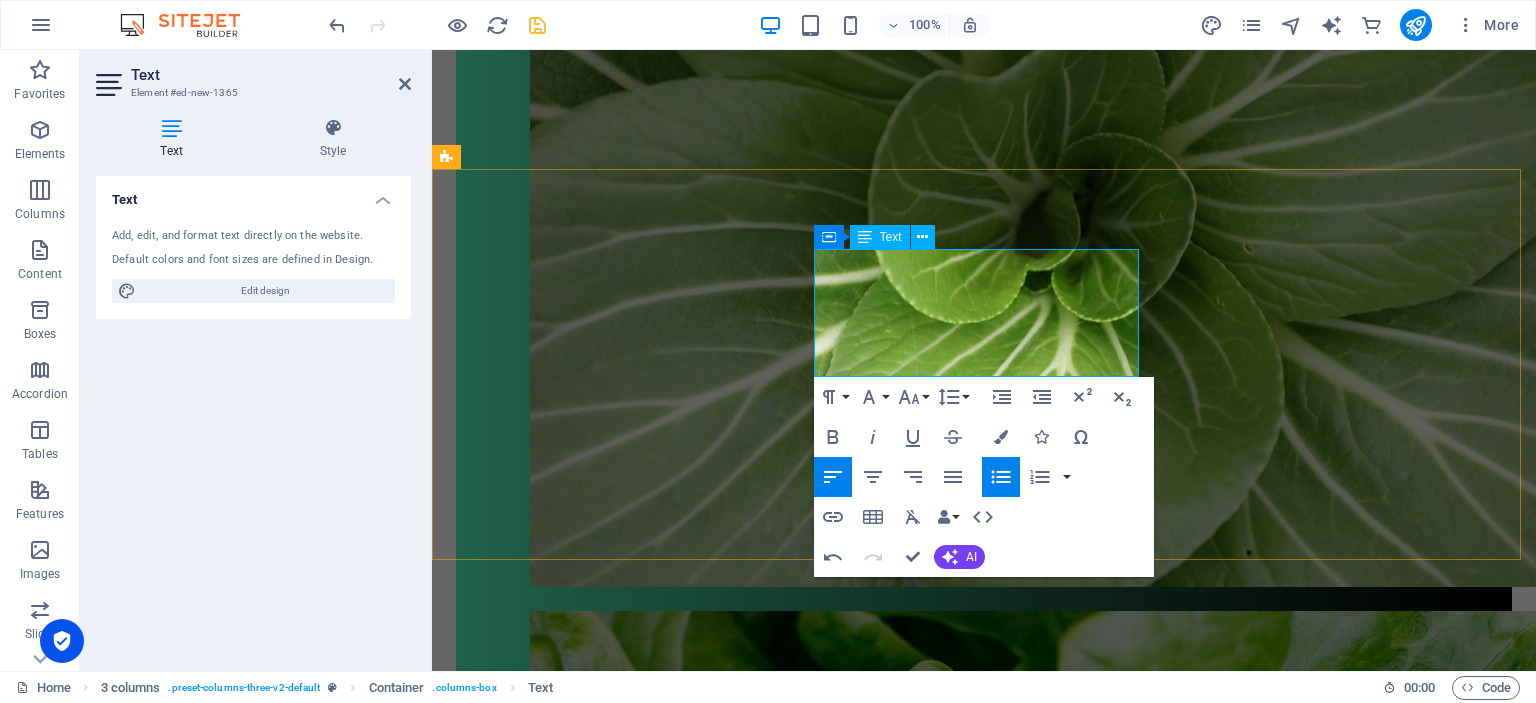 click on "Ravintovalmennus sopii sinulle, jos koet, että:" at bounding box center (621, 2889) 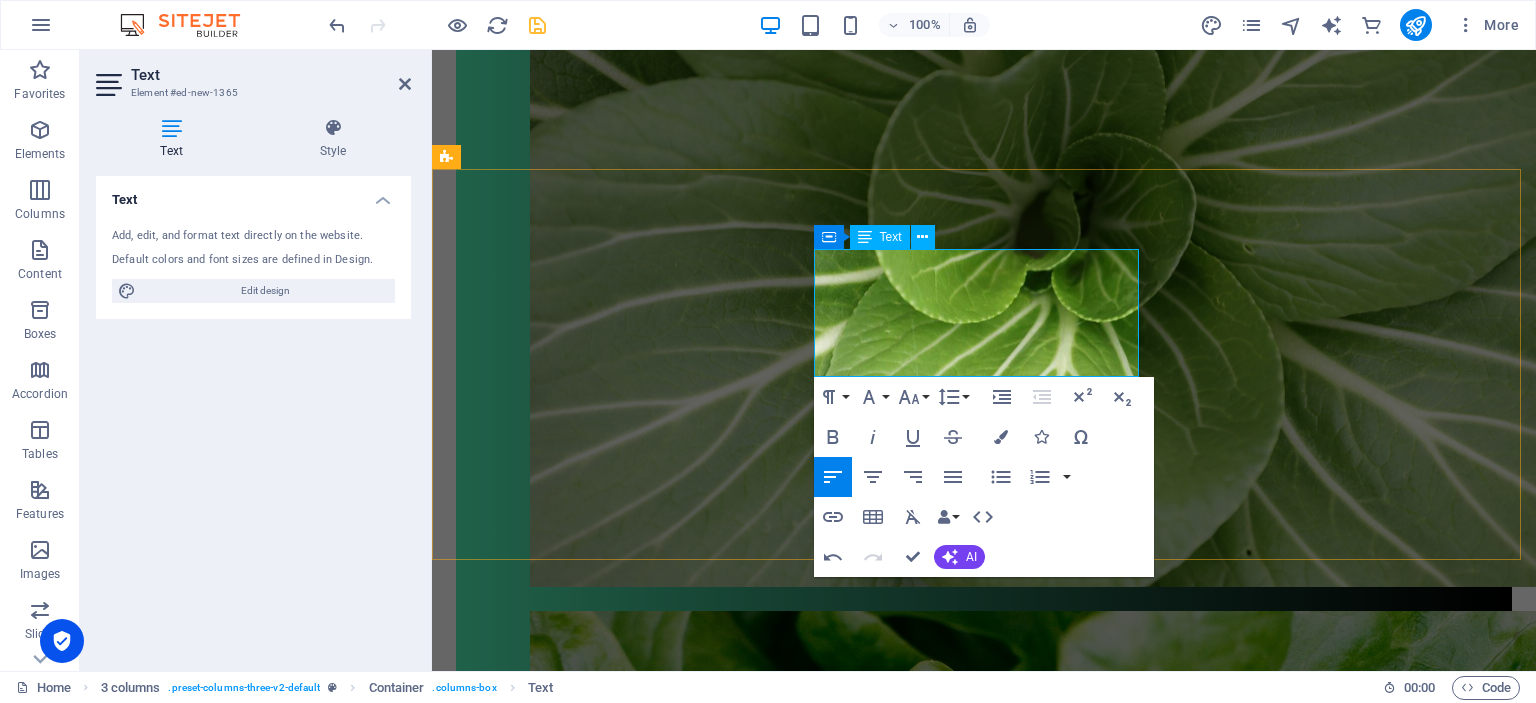 drag, startPoint x: 986, startPoint y: 288, endPoint x: 1000, endPoint y: 283, distance: 14.866069 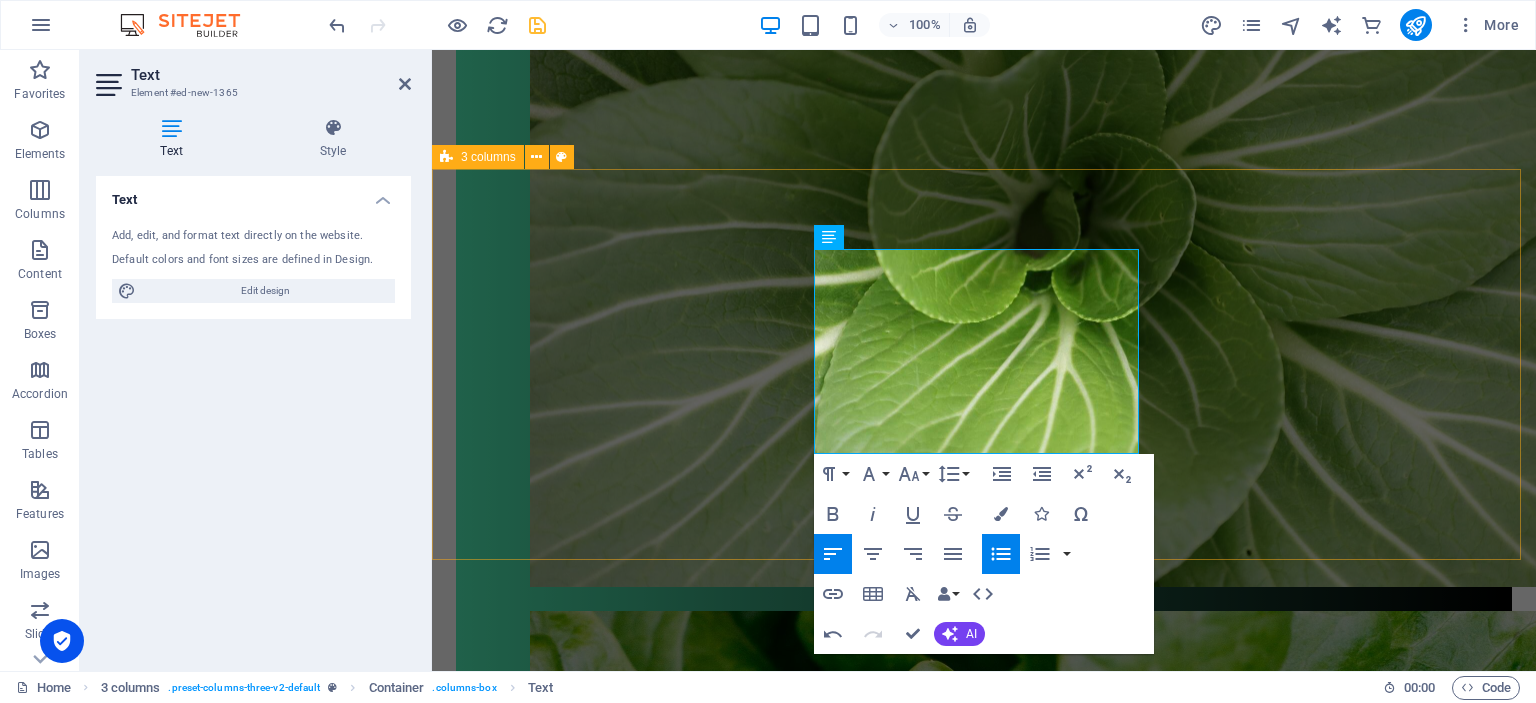 click on "Ravintovalmennuksessa käydään läpi nykyinen ruokavaliosi ja katsotaan mitä muutoksia se kaipaa. Teemme pieniä muutoksia ruokavalioosi ja elämäntapoihisi, riippuen tavoitteestasi. Valmennuksen pituus riippuu tavoitteestasi. Se voi olla kertakonsultaatio,johon kuuluu kaksi tapaamista tai pidempiaikainen, joka kestää 2-12 kuukautta. Ravintovalmennus sopii sinulle, esimerkiksi silloin, kun:  nykyinen ruokavaliosi kaipaa parannusta kaipaat lisää energiaa päiviisi sinulla on vatsa-ongelmia haluat vaihtaa kasvisruokavalioon haluat pudottaa tai lisätä painoa Lisätapaaminen 60€ kerta Valmennus on mahdollista suorittaa kokonaan myös etänä" at bounding box center (984, 2916) 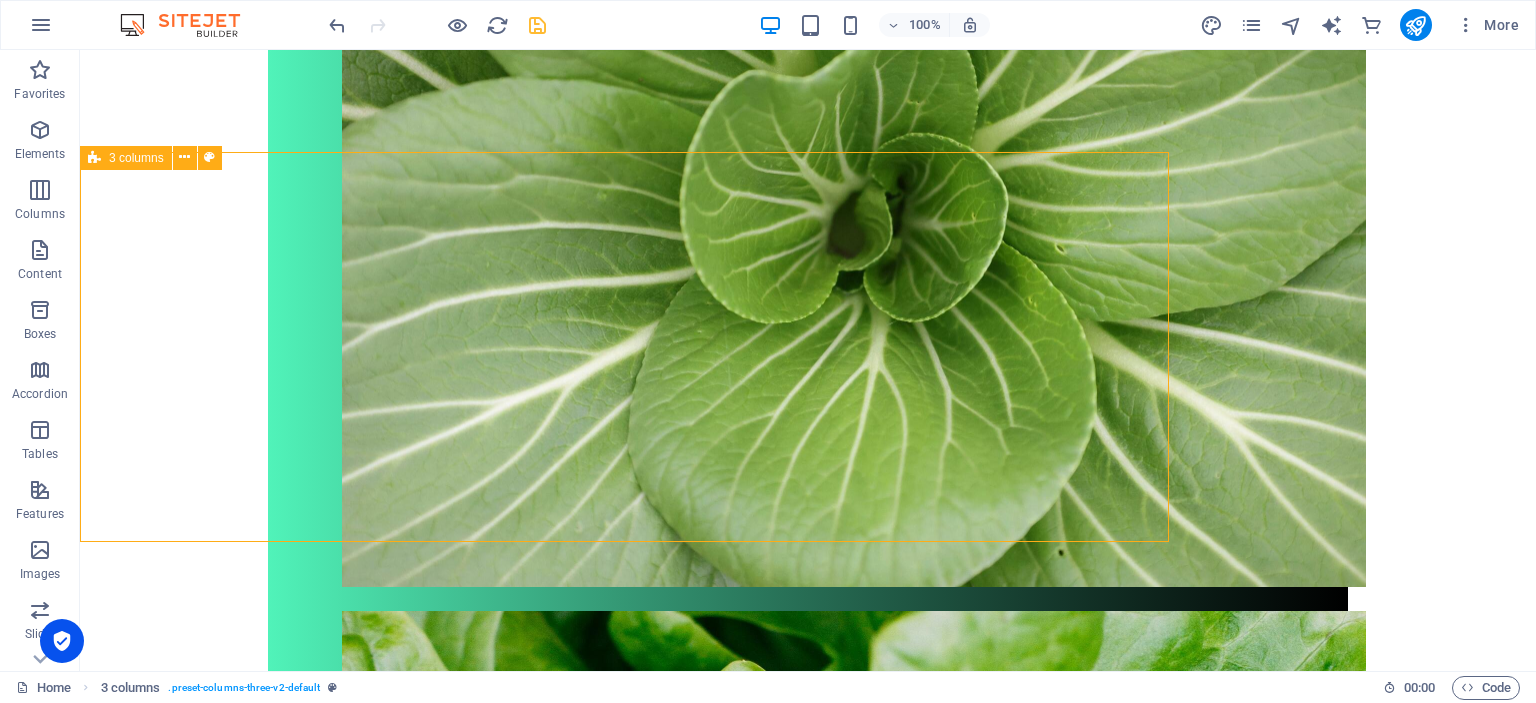 scroll, scrollTop: 1062, scrollLeft: 0, axis: vertical 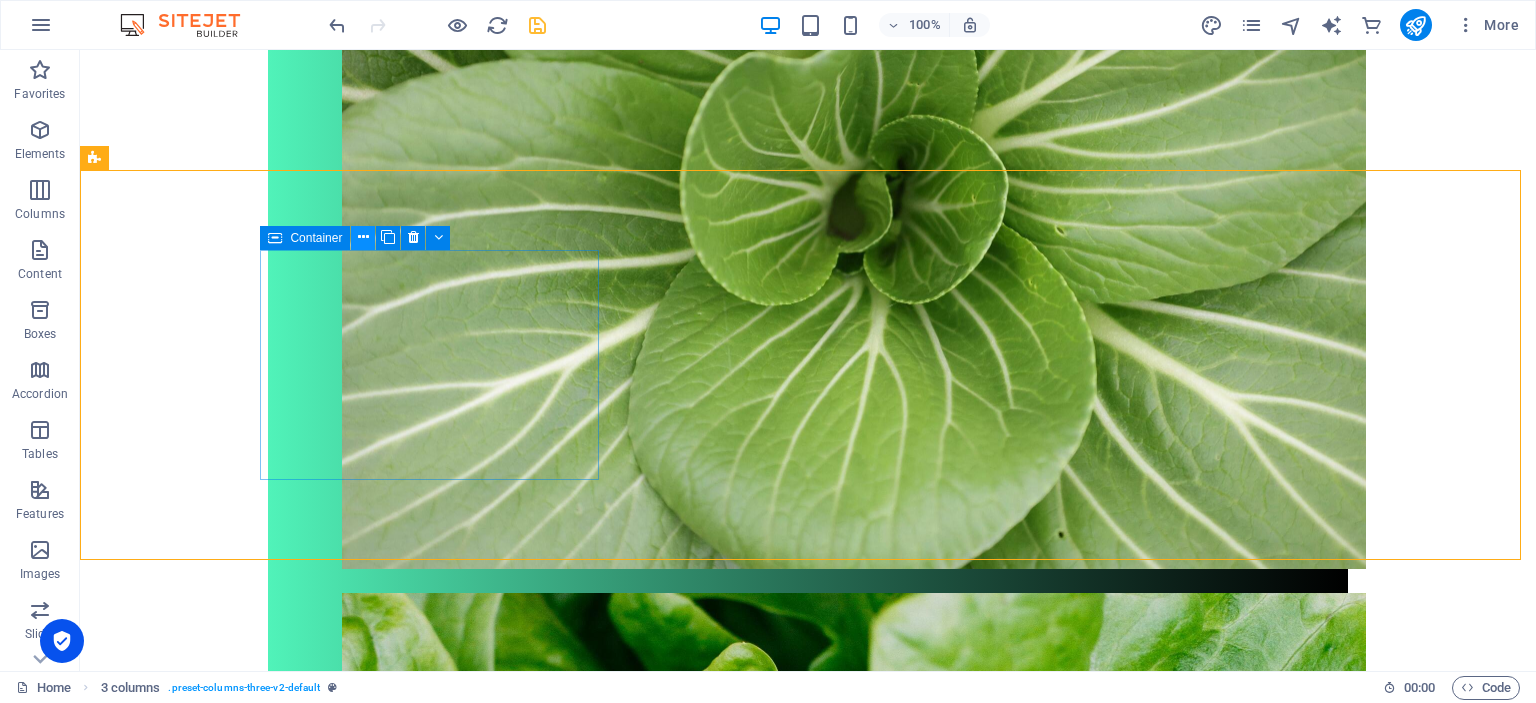 click at bounding box center [363, 237] 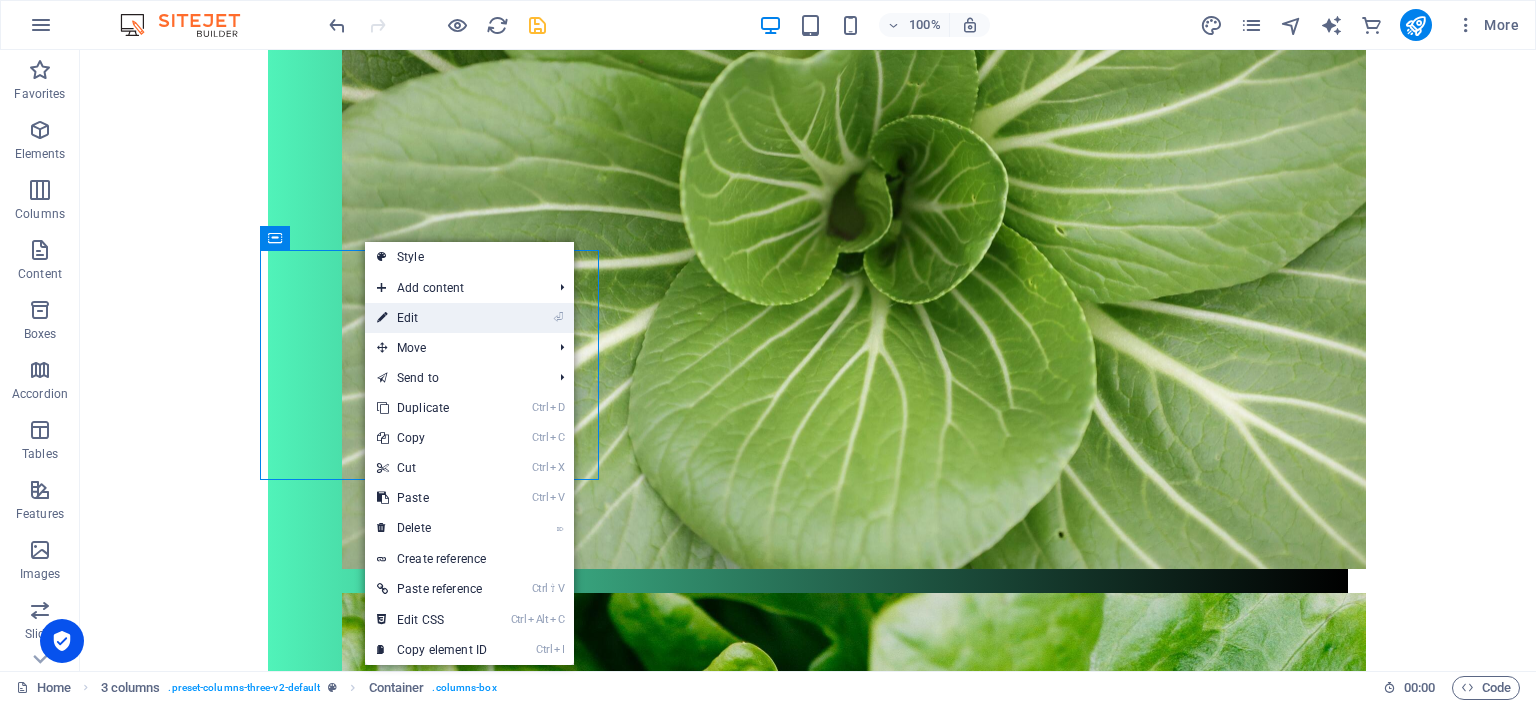 click on "⏎  Edit" at bounding box center [432, 318] 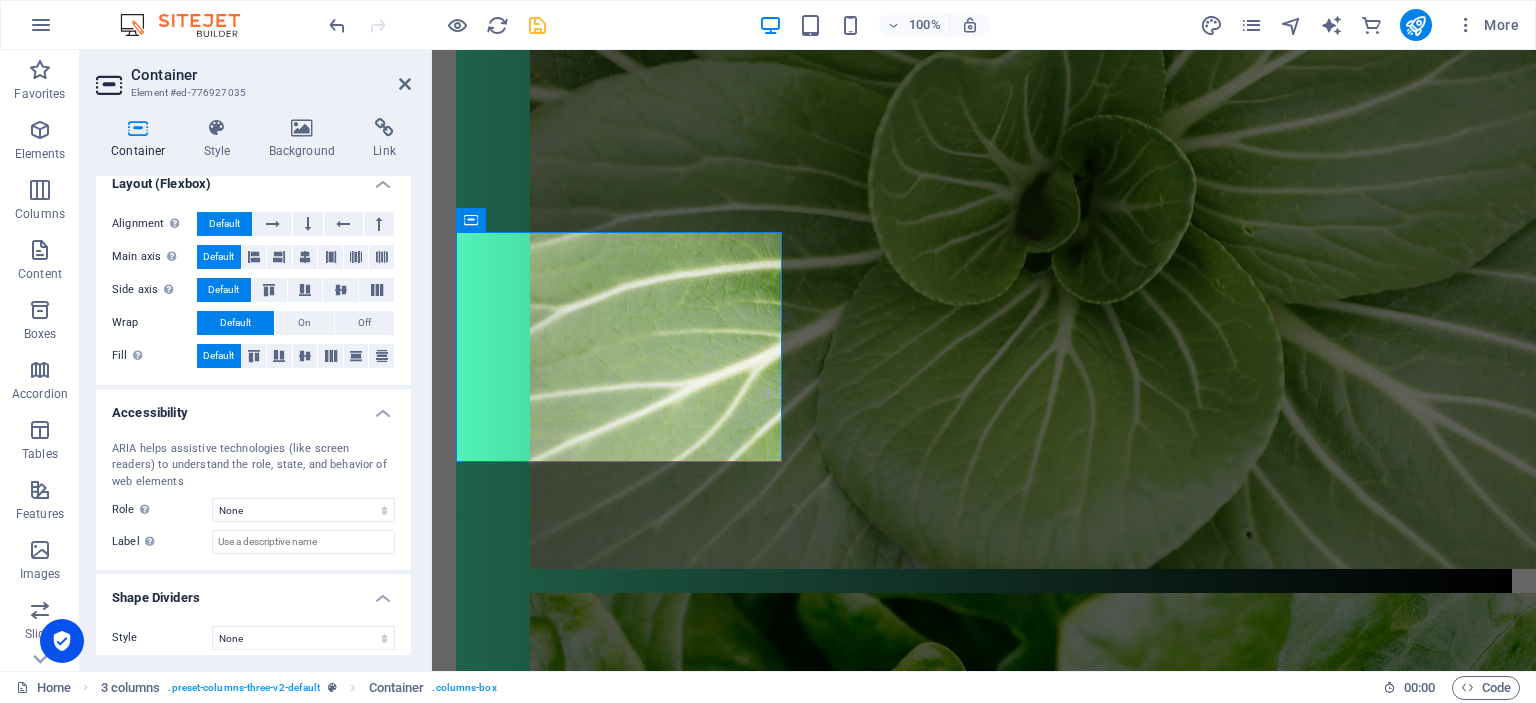 scroll, scrollTop: 328, scrollLeft: 0, axis: vertical 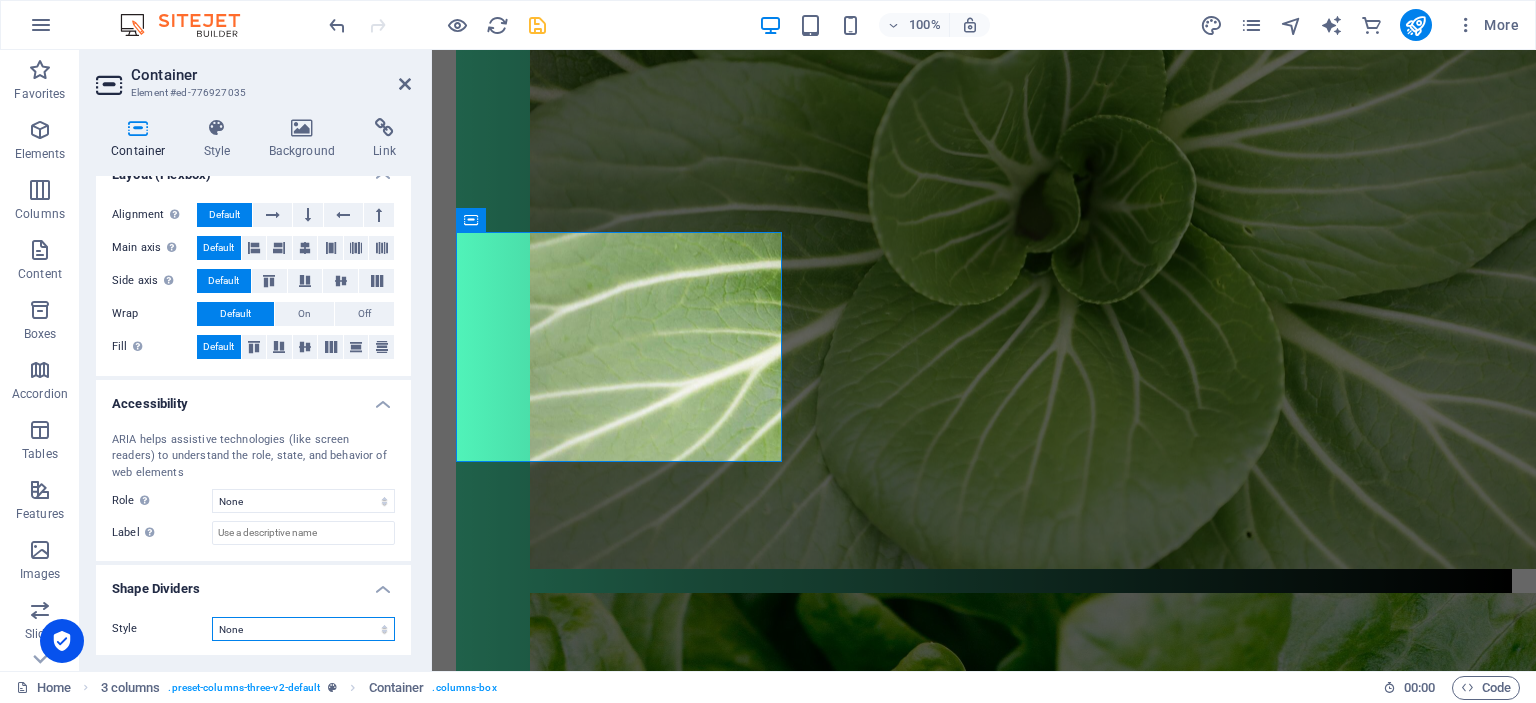 click on "None Triangle Square Diagonal Polygon 1 Polygon 2 Zigzag Multiple Zigzags Waves Multiple Waves Half Circle Circle Circle Shadow Blocks Hexagons Clouds Multiple Clouds Fan Pyramids Book Paint Drip Fire Shredded Paper Arrow" at bounding box center (303, 629) 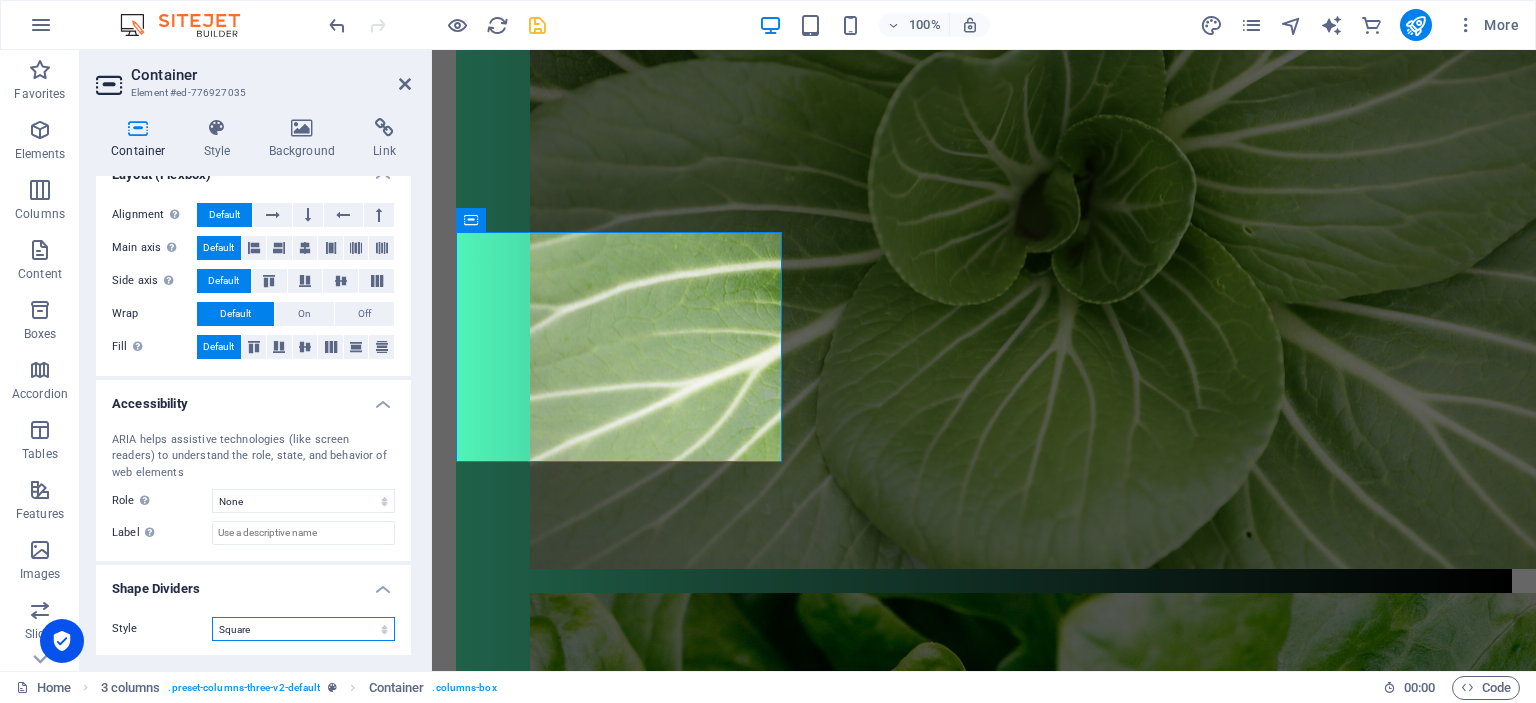 click on "None Triangle Square Diagonal Polygon 1 Polygon 2 Zigzag Multiple Zigzags Waves Multiple Waves Half Circle Circle Circle Shadow Blocks Hexagons Clouds Multiple Clouds Fan Pyramids Book Paint Drip Fire Shredded Paper Arrow" at bounding box center (303, 629) 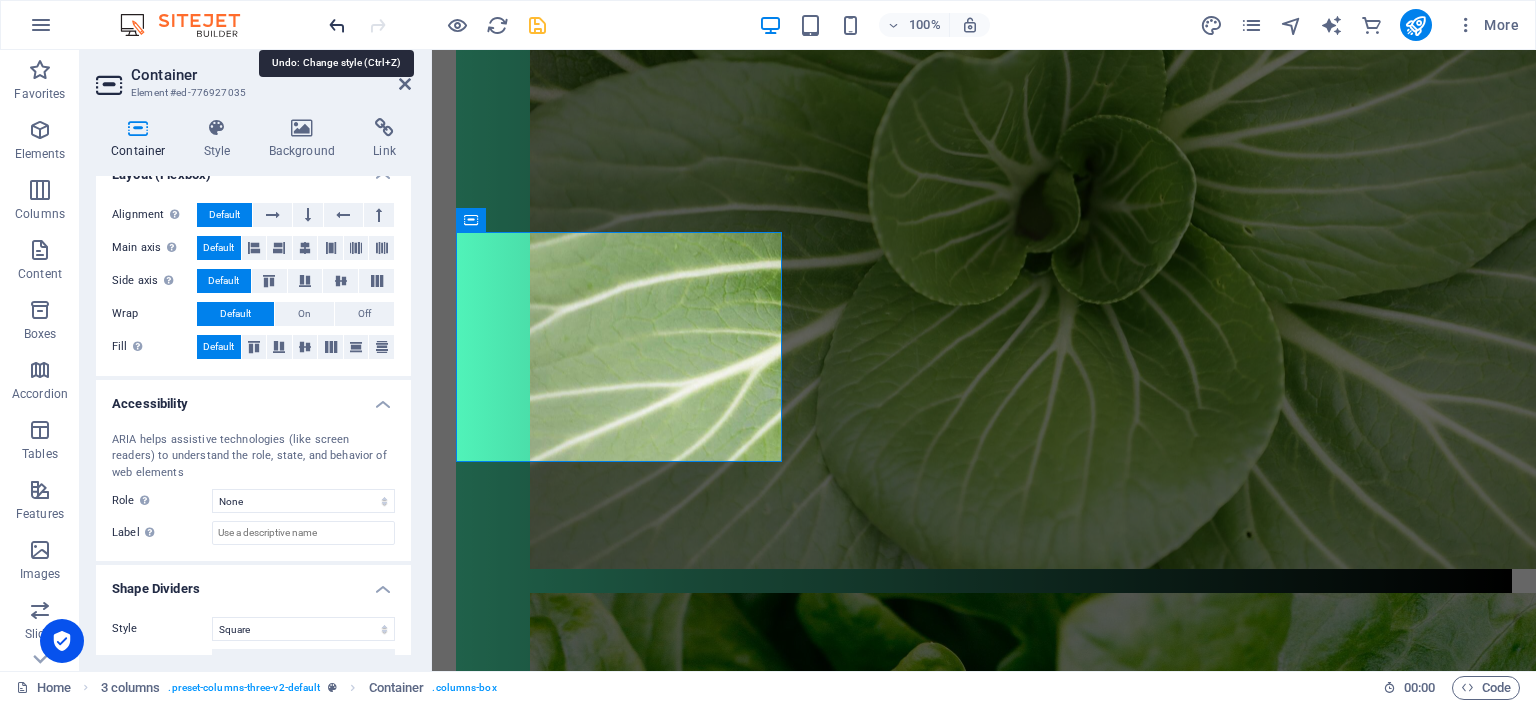 click at bounding box center [337, 25] 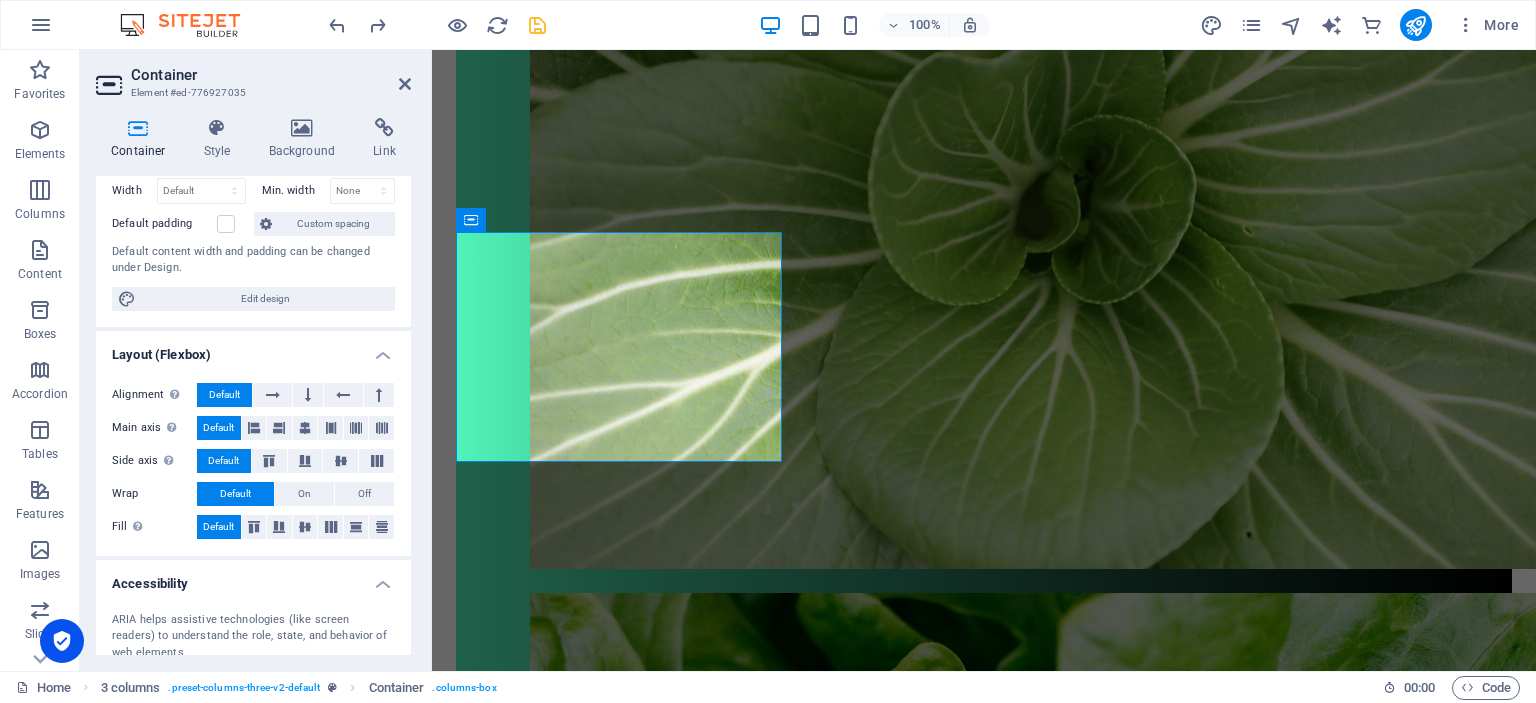 scroll, scrollTop: 128, scrollLeft: 0, axis: vertical 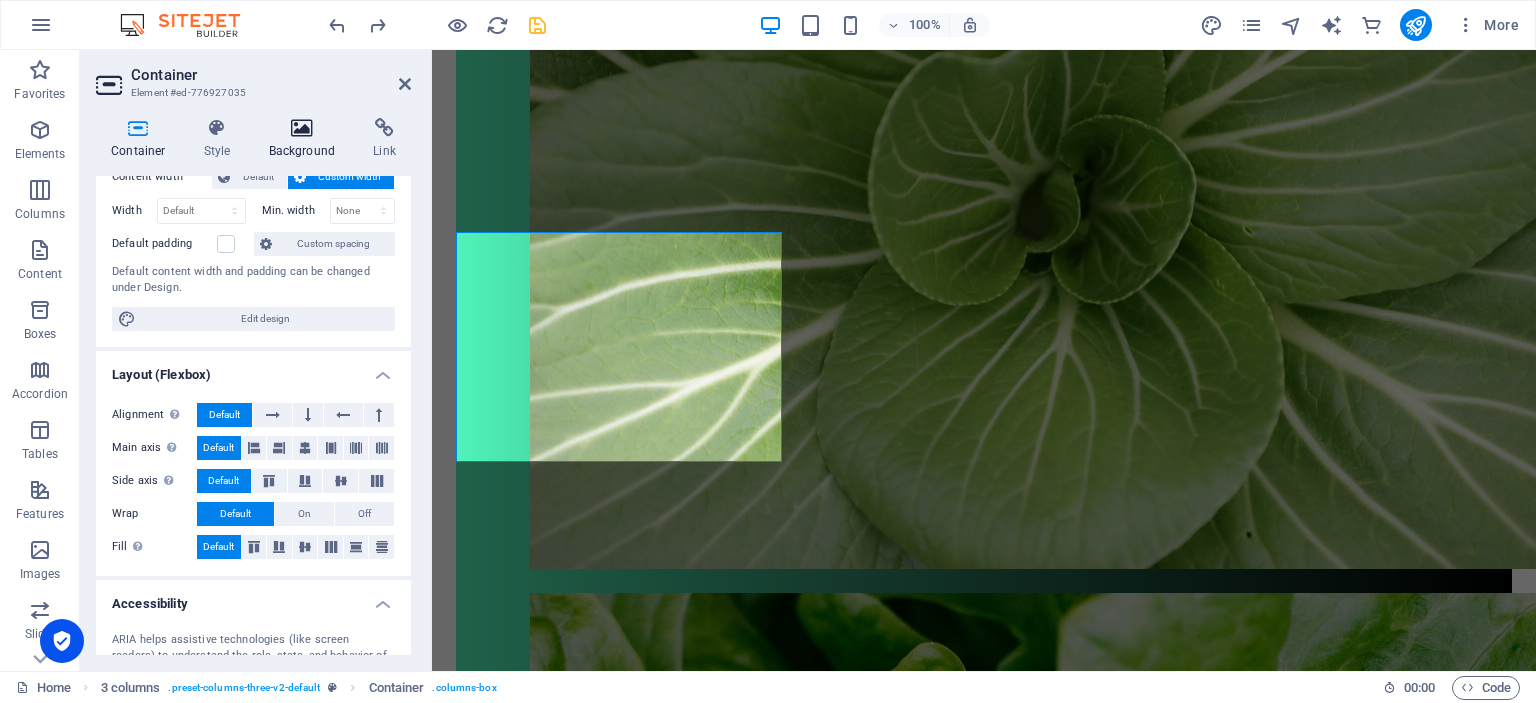 click on "Background" at bounding box center (306, 139) 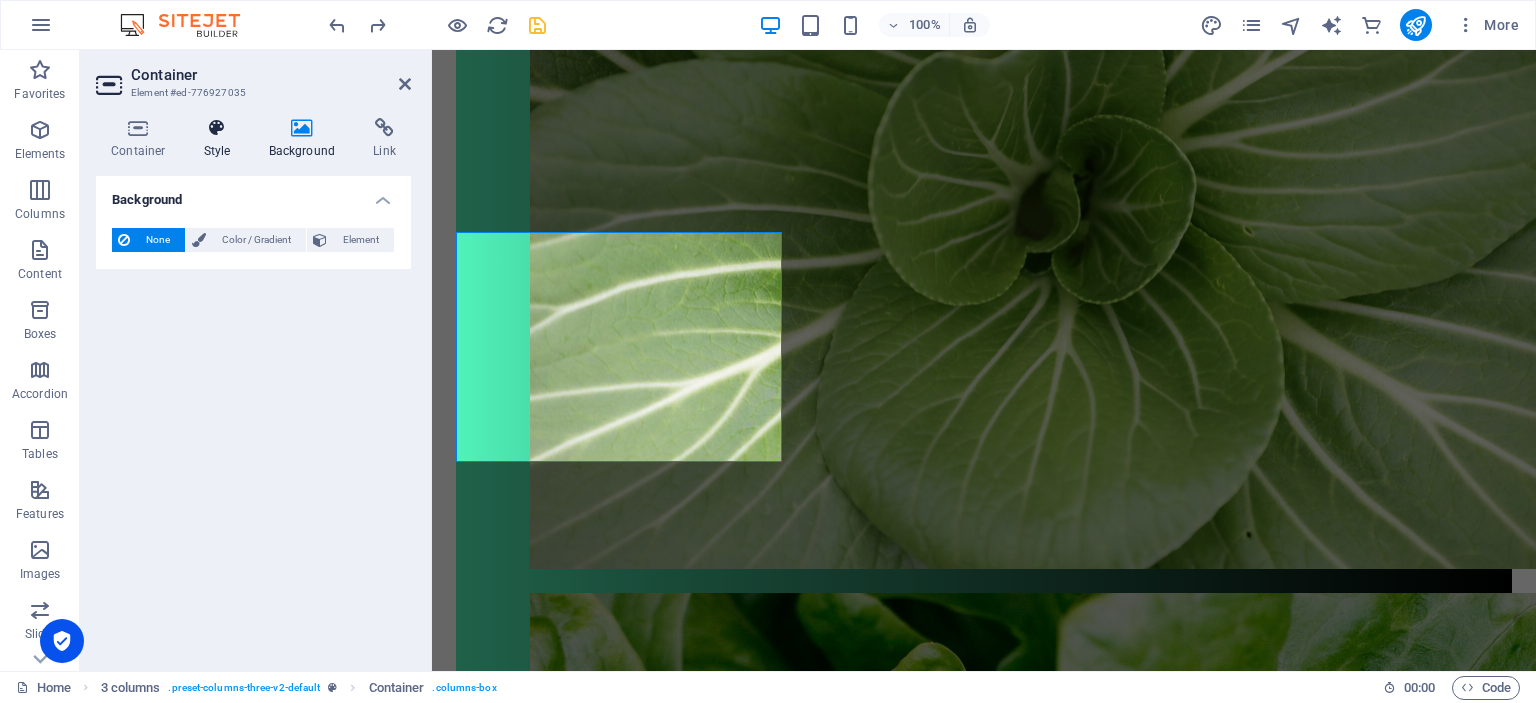 click on "Style" at bounding box center (221, 139) 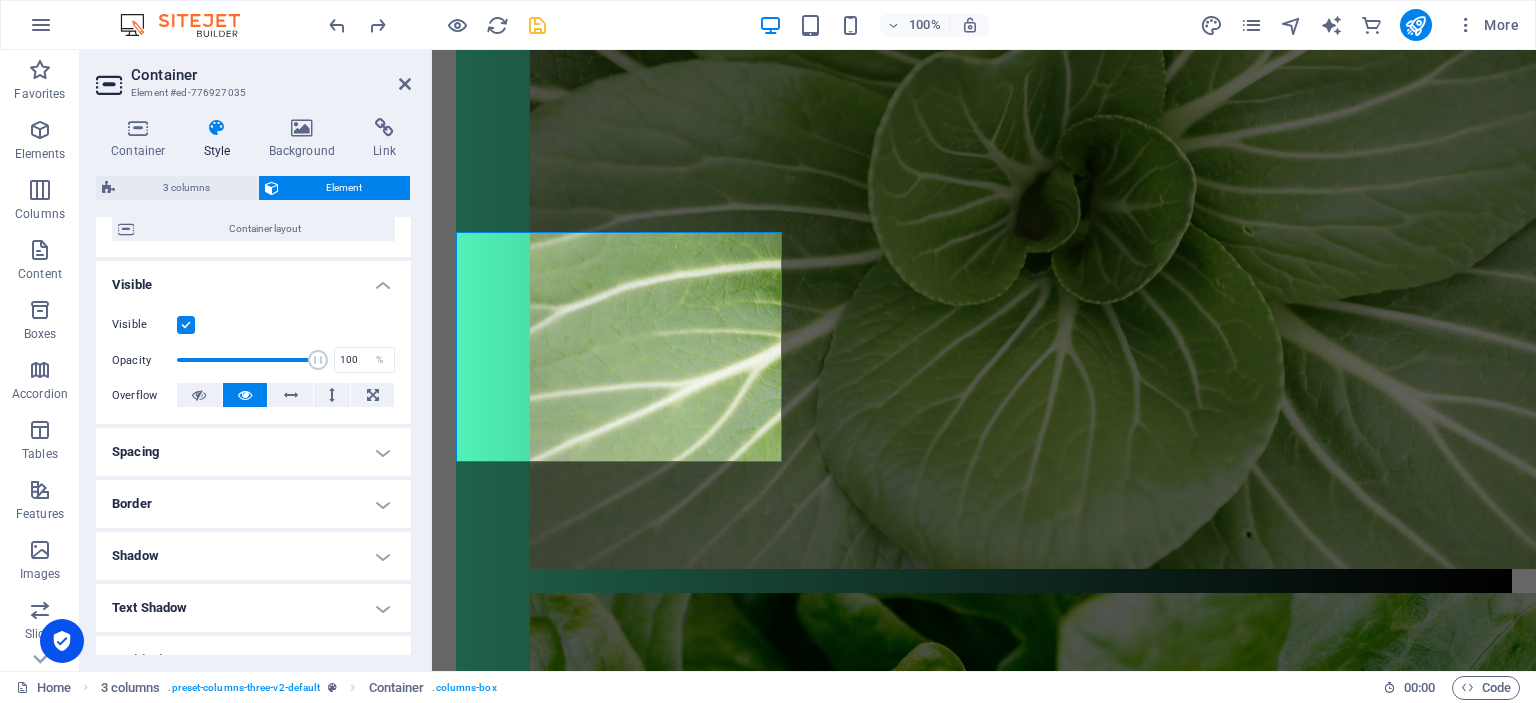 scroll, scrollTop: 200, scrollLeft: 0, axis: vertical 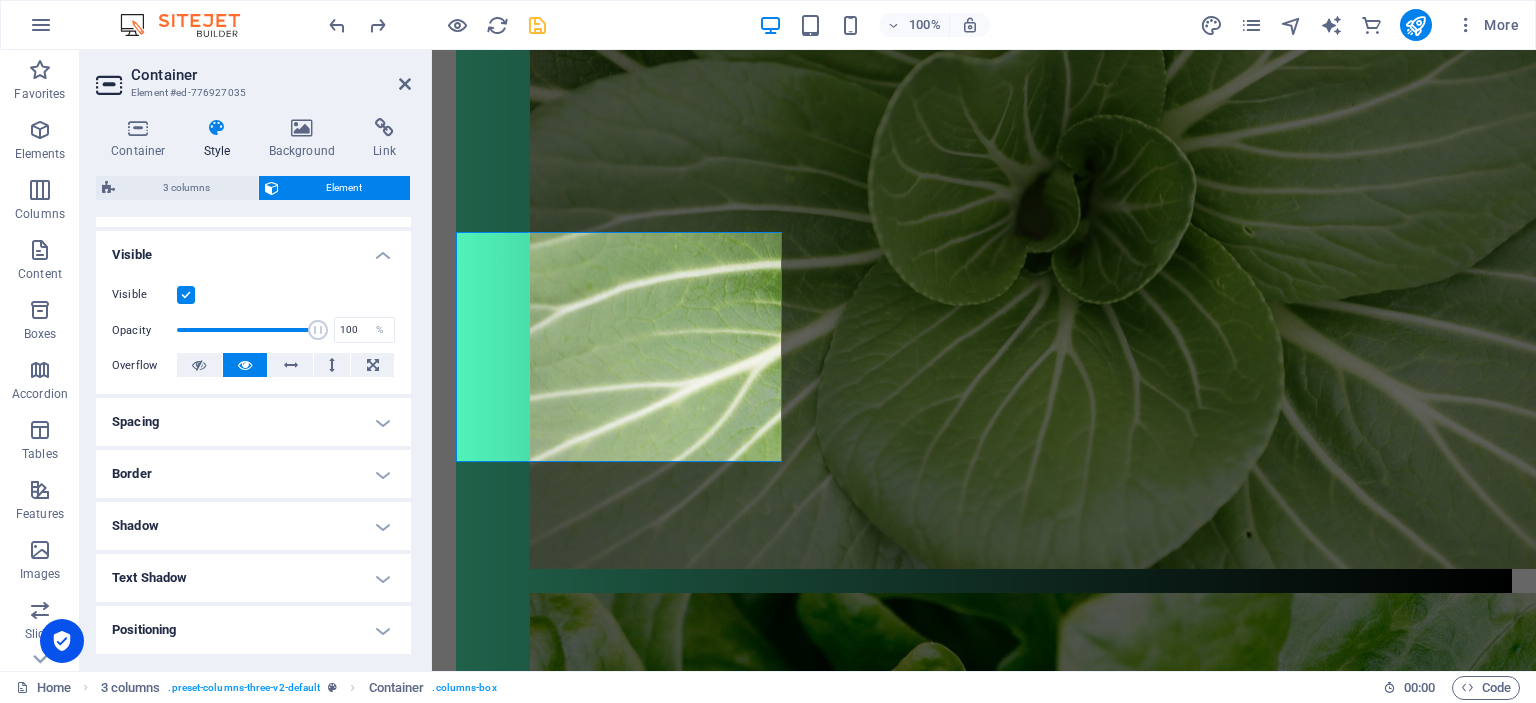 click on "Border" at bounding box center (253, 474) 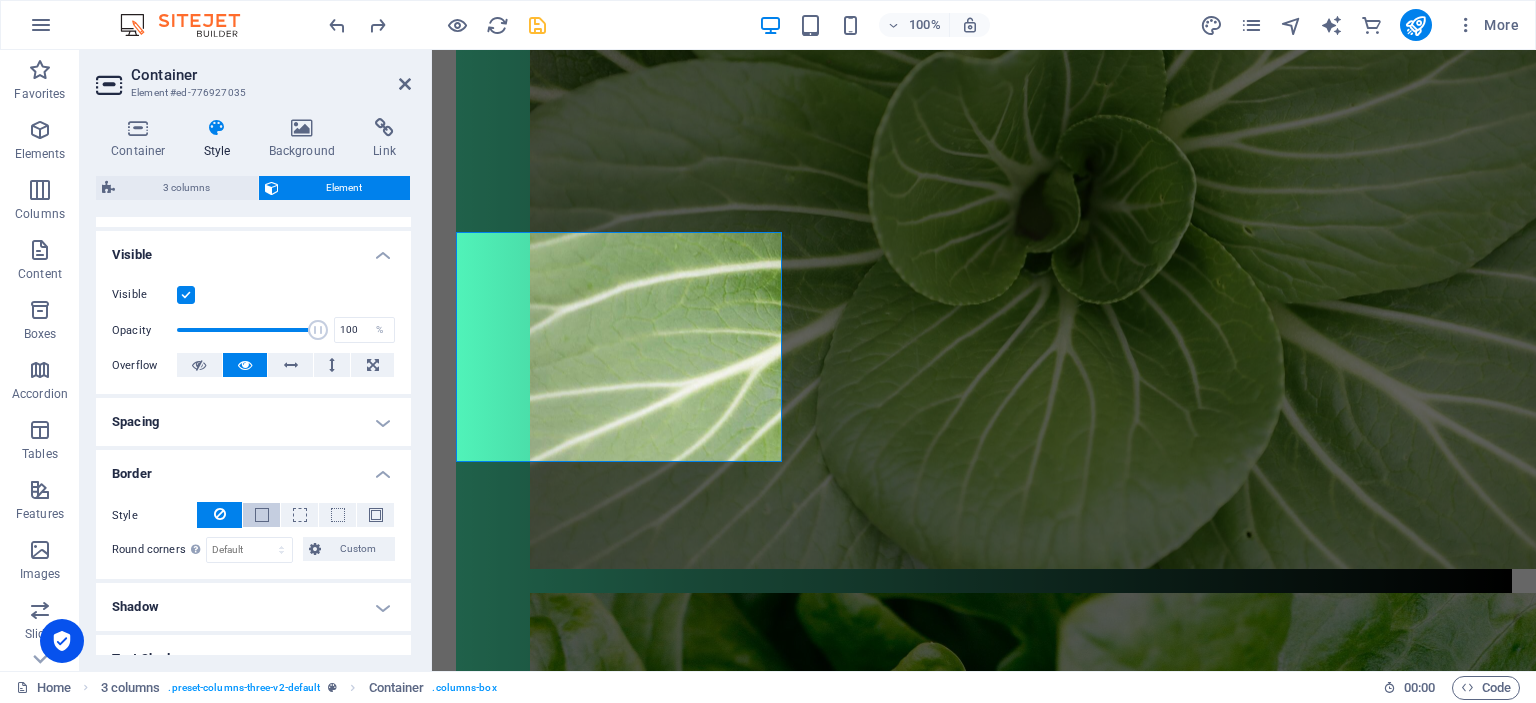 click at bounding box center [262, 515] 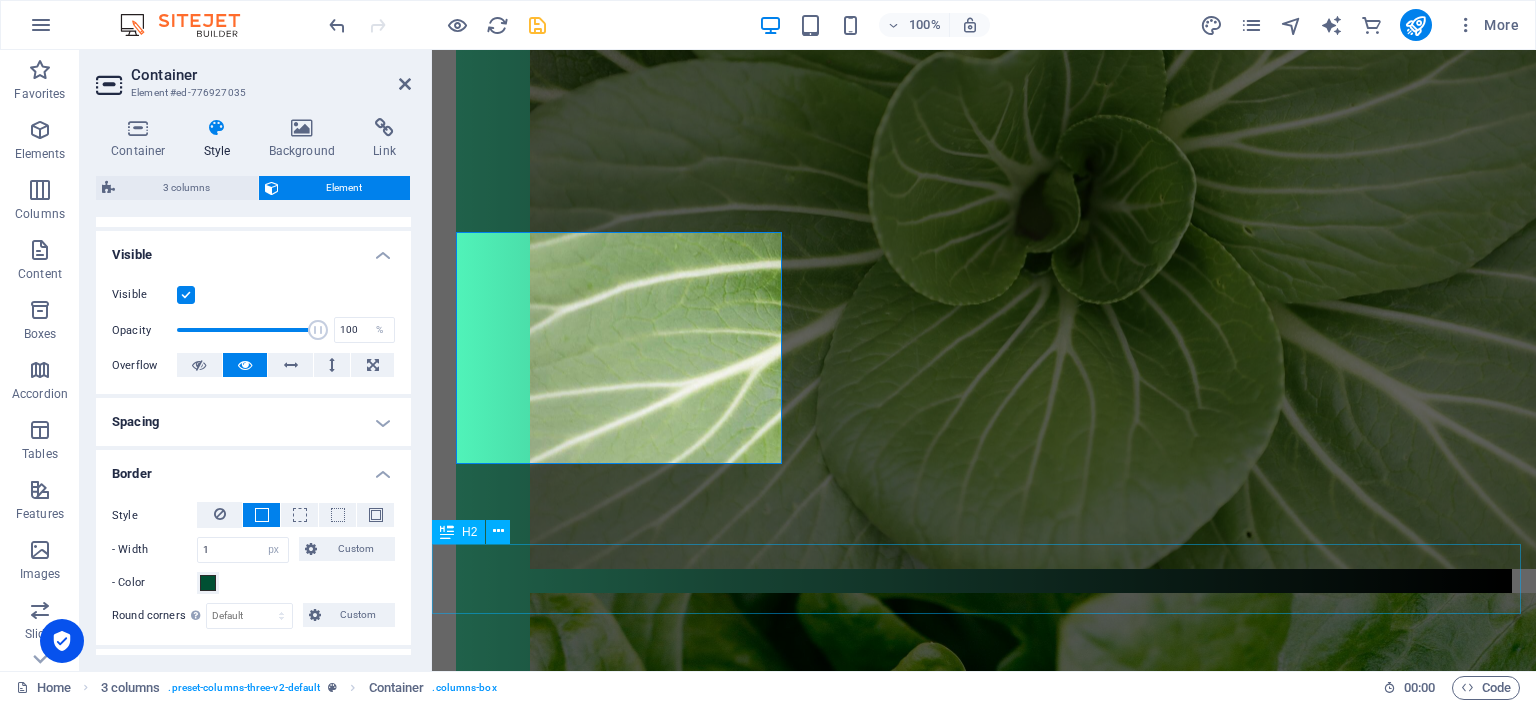 click on "Muut palvelut" at bounding box center [984, 3304] 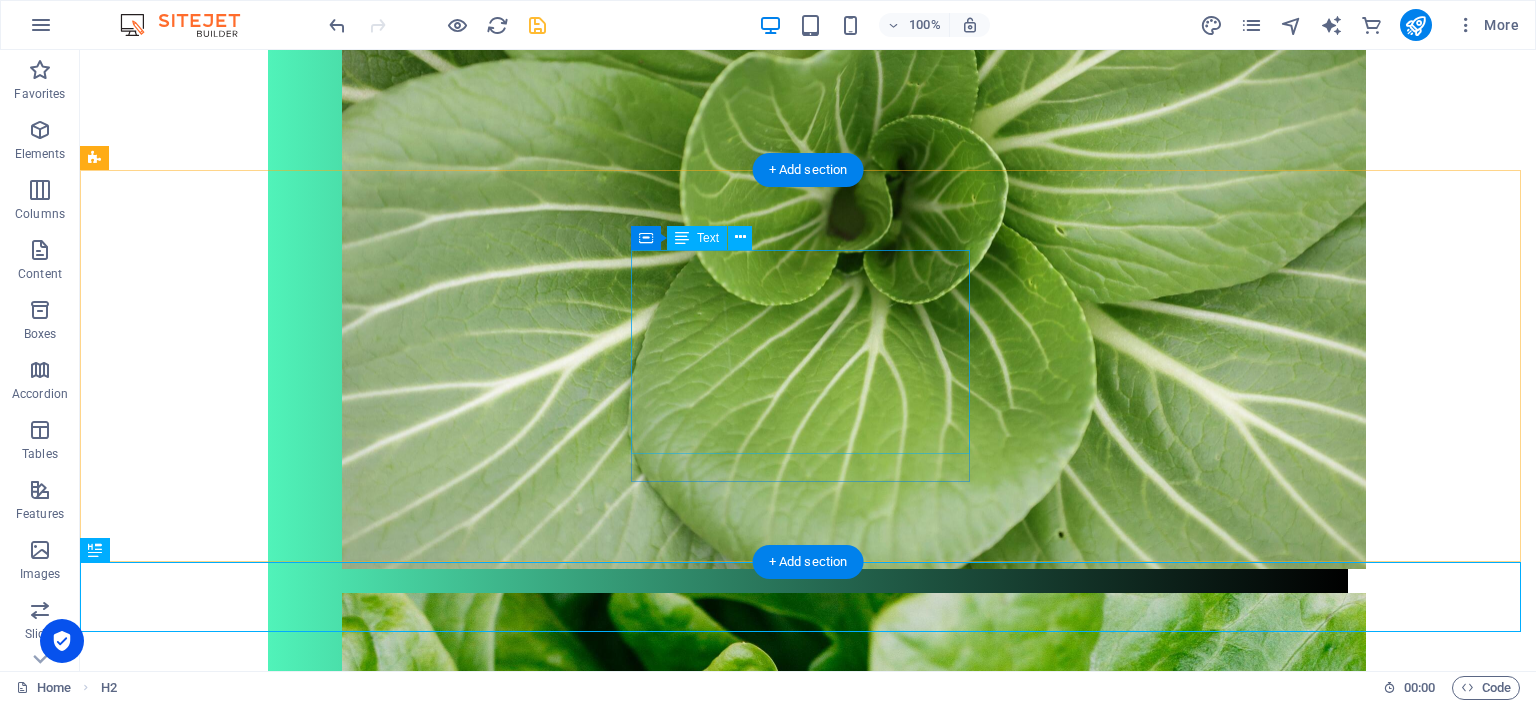 click on "Ravintovalmennus sopii sinulle, esimerkiksi silloin, kun:  nykyinen ruokavaliosi kaipaa parannusta kaipaat lisää energiaa päiviisi sinulla on vatsa-ongelmia haluat vaihtaa kasvisruokavalioon haluat pudottaa tai lisätä painoa" at bounding box center (273, 2965) 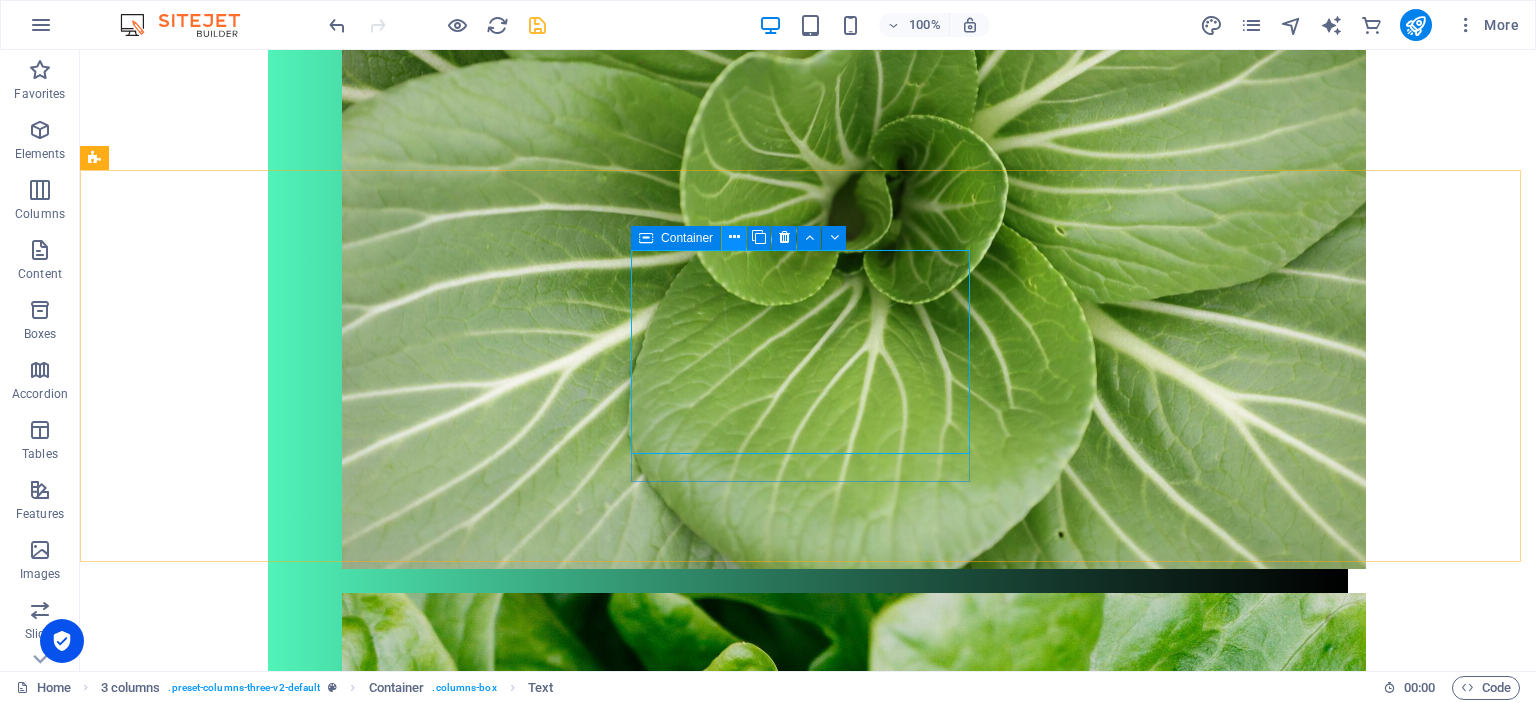 click at bounding box center (734, 237) 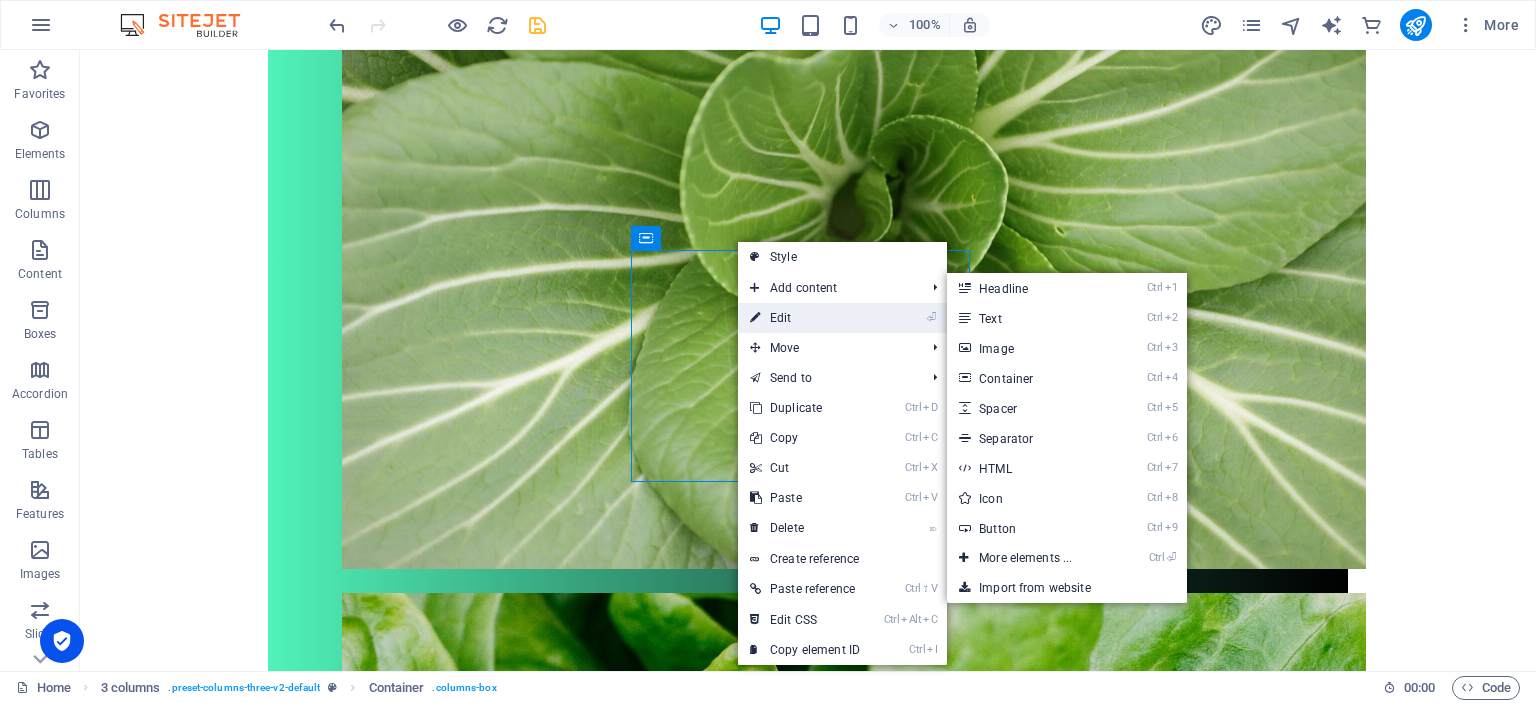 click on "⏎  Edit" at bounding box center (805, 318) 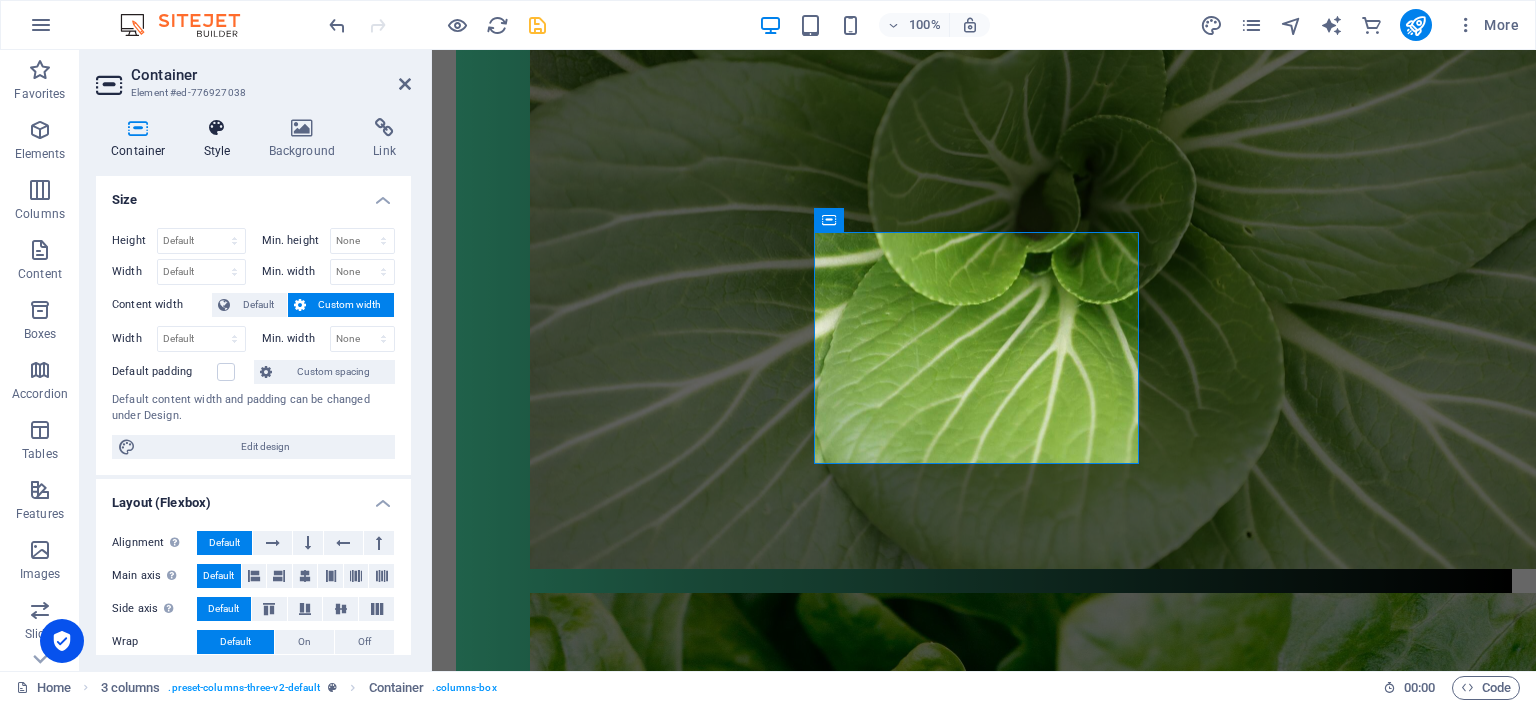 click on "Style" at bounding box center (221, 139) 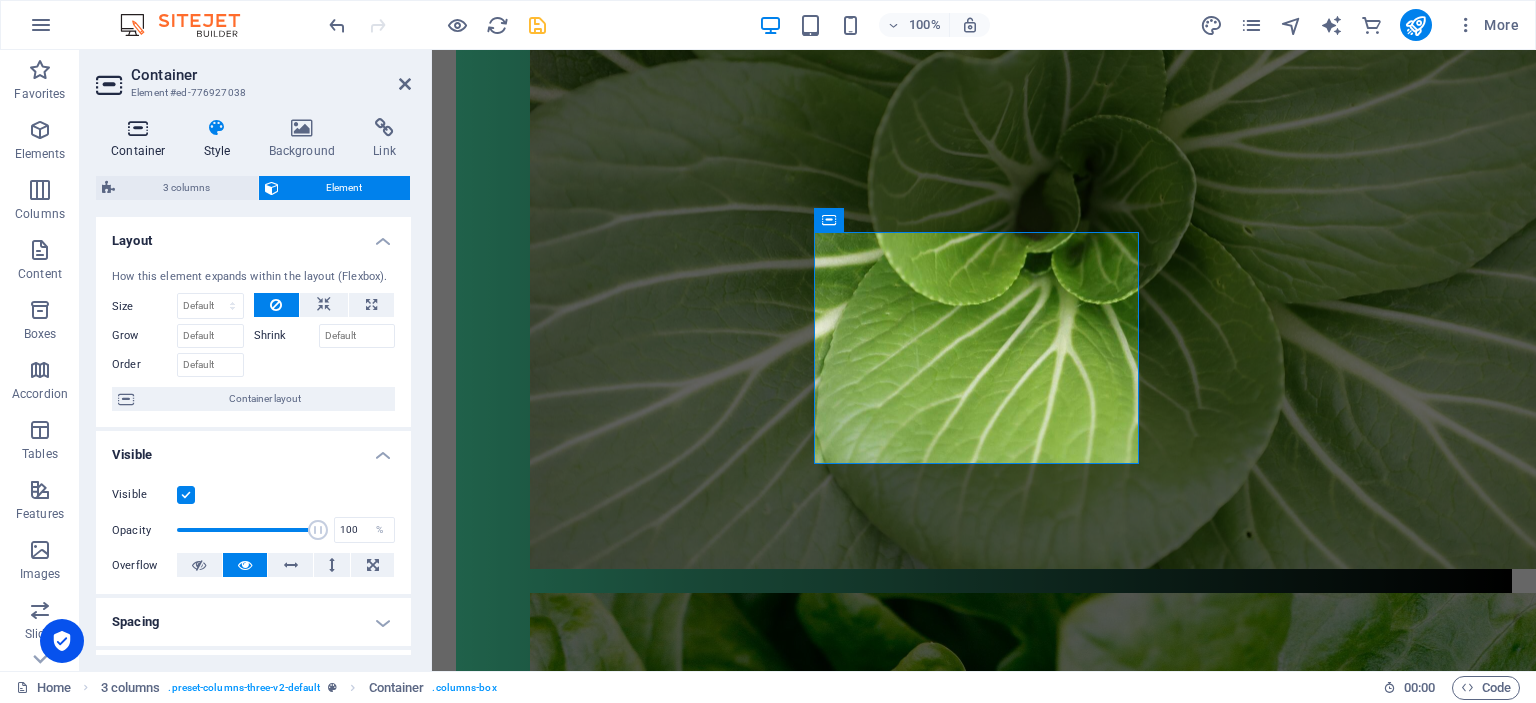 click on "Container" at bounding box center (142, 139) 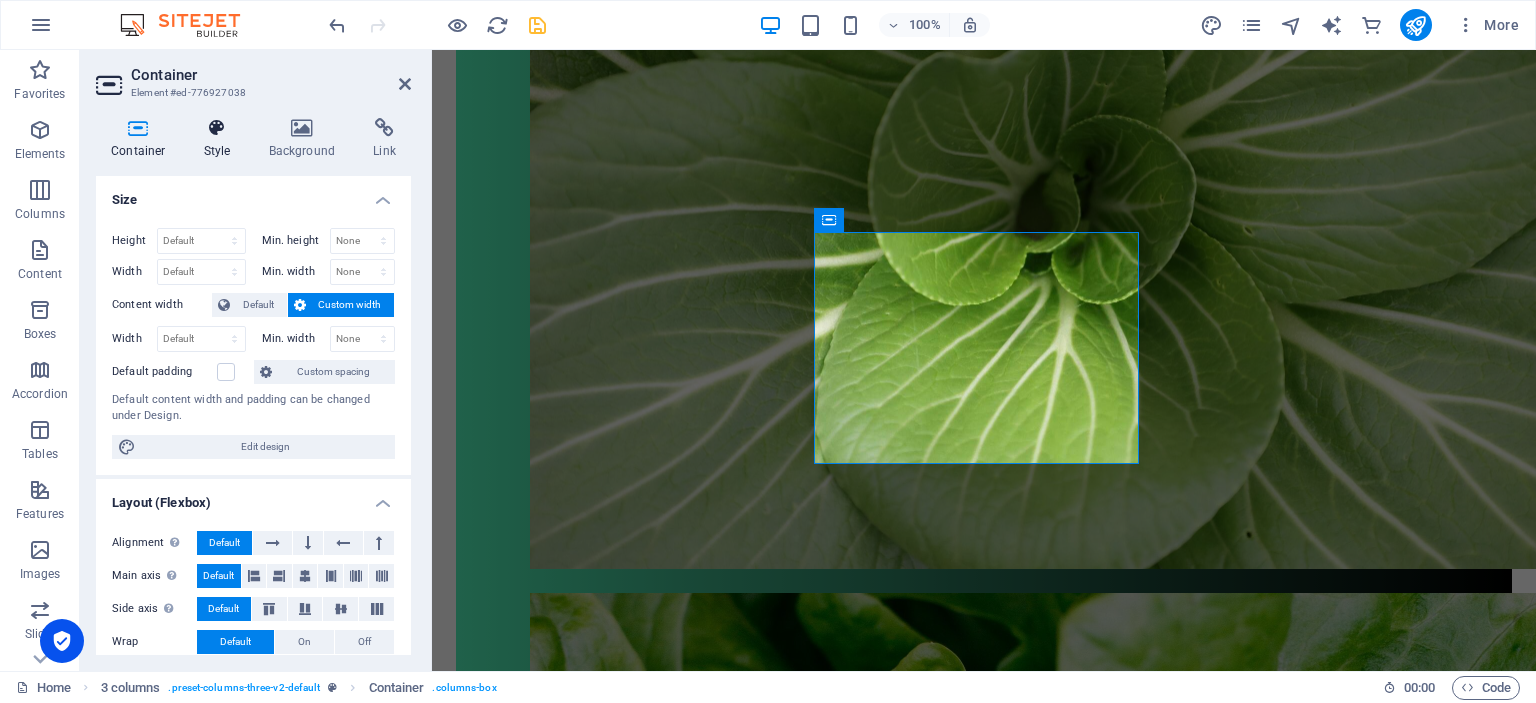 click on "Style" at bounding box center [221, 139] 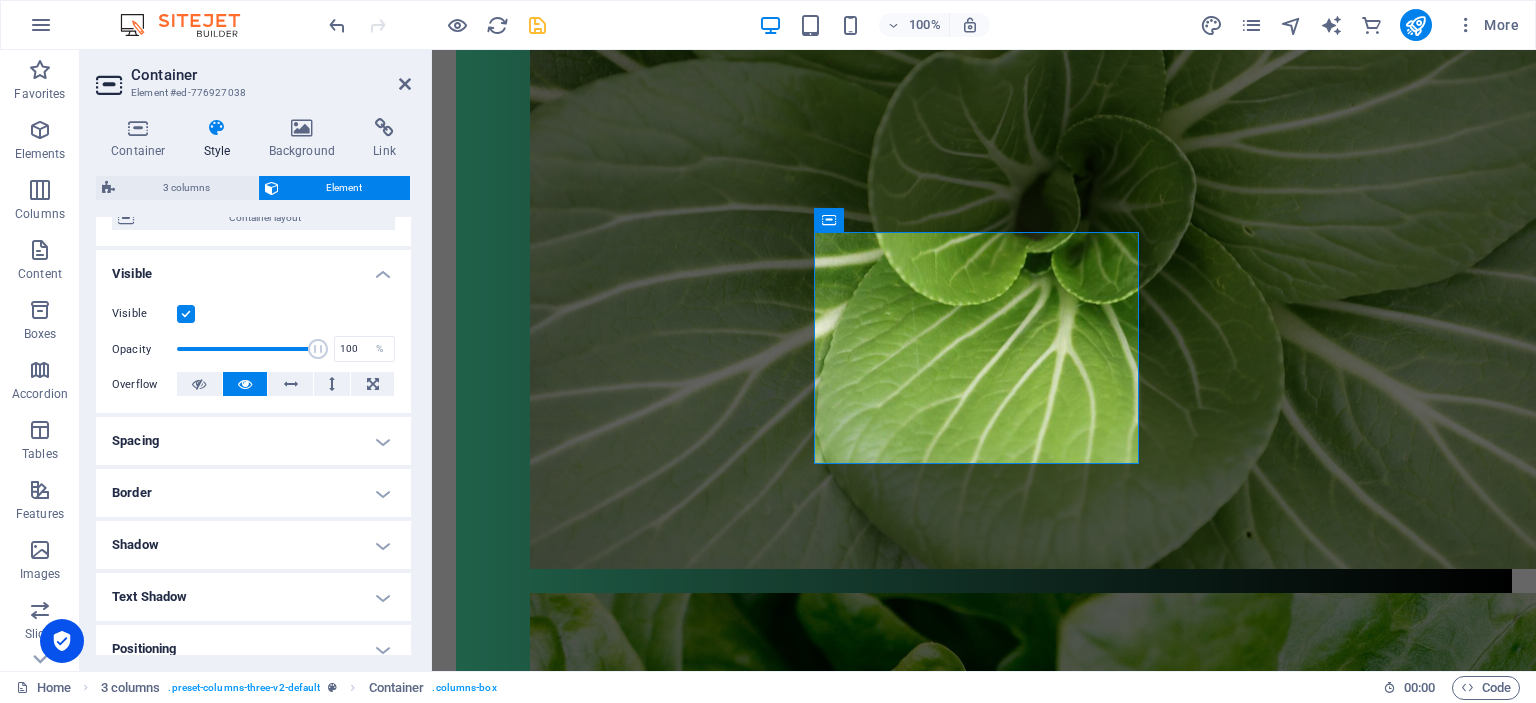 scroll, scrollTop: 200, scrollLeft: 0, axis: vertical 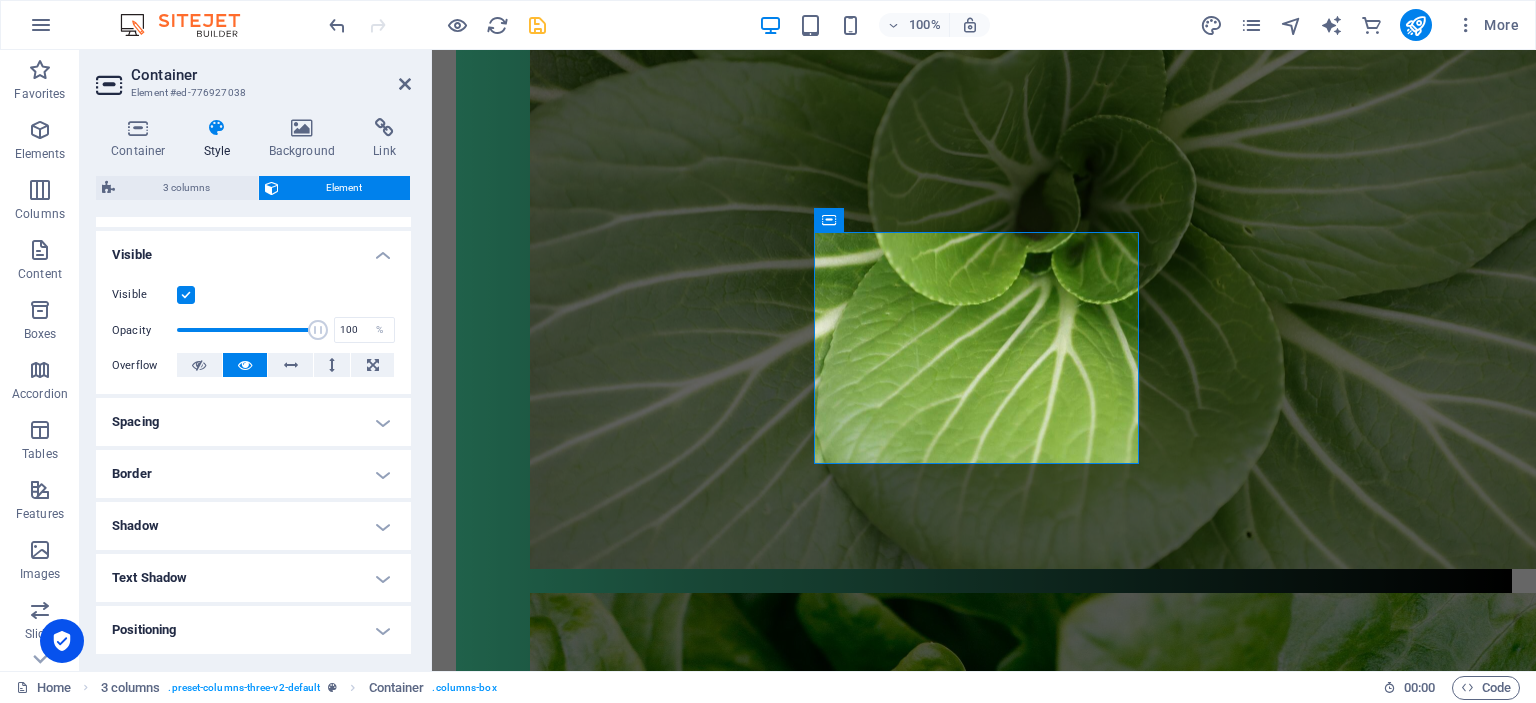 click on "Border" at bounding box center [253, 474] 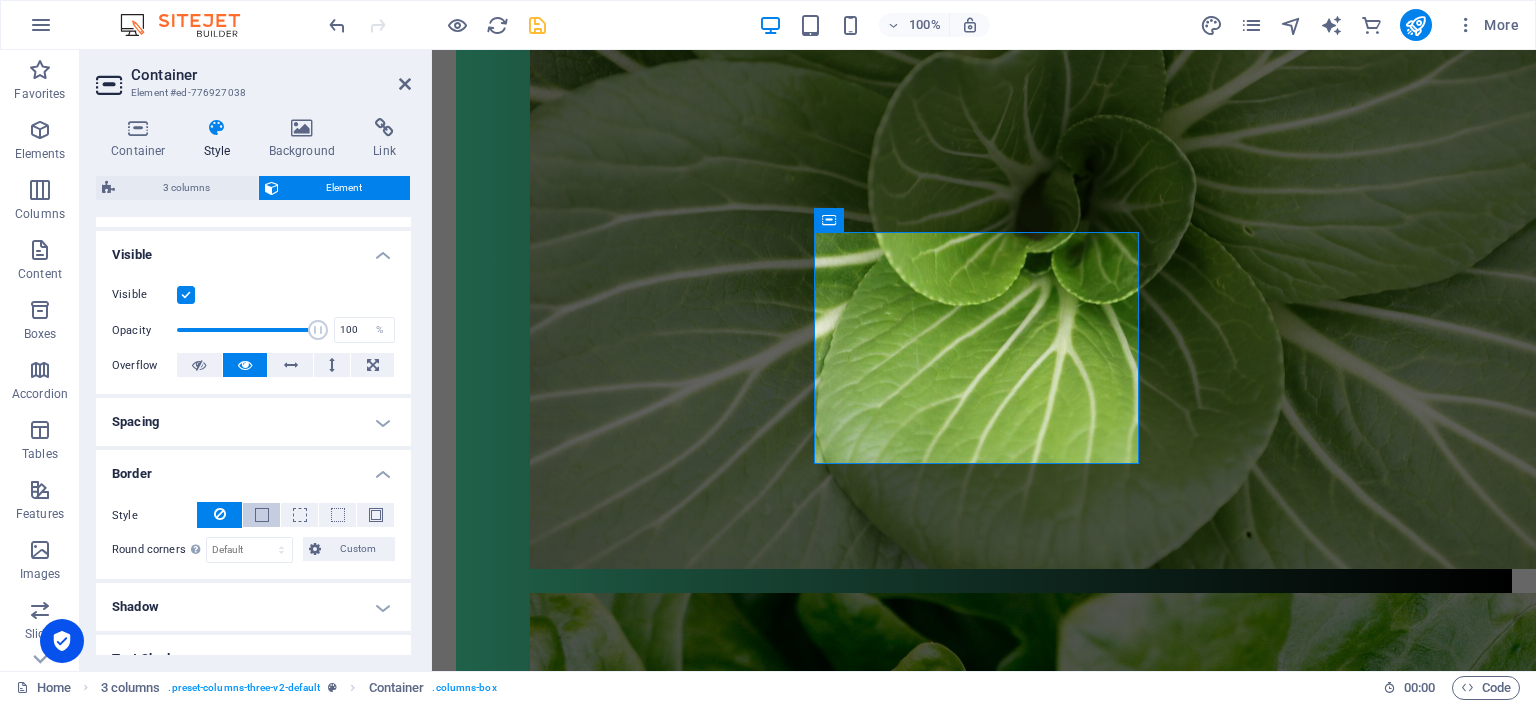 click at bounding box center (262, 515) 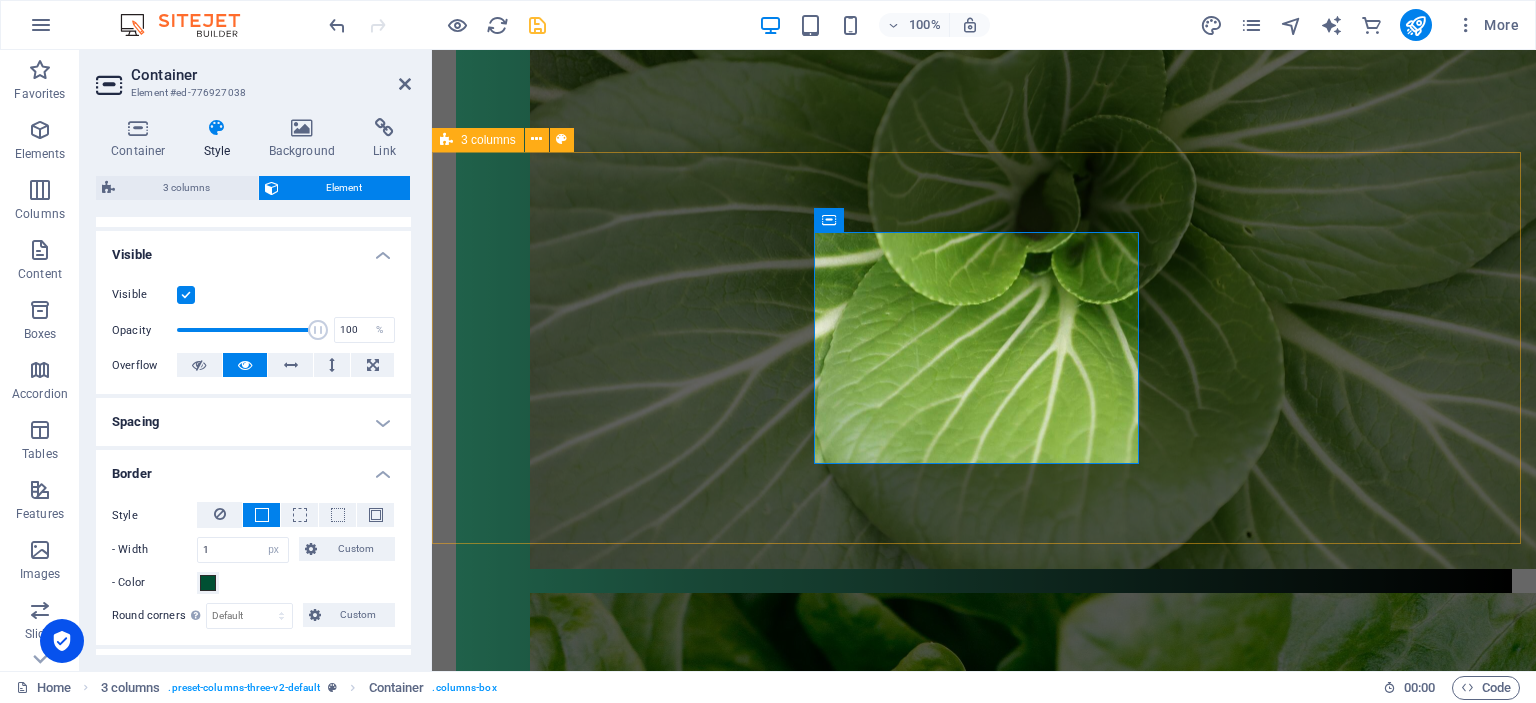click on "Ravintovalmennuksessa käydään läpi nykyinen ruokavaliosi ja katsotaan mitä muutoksia se kaipaa. Teemme pieniä muutoksia ruokavalioosi ja elämäntapoihisi, riippuen tavoitteestasi. Valmennuksen pituus riippuu tavoitteestasi. Se voi olla kertakonsultaatio,johon kuuluu kaksi tapaamista tai pidempiaikainen, joka kestää 2-12 kuukautta. Ravintovalmennus sopii sinulle, esimerkiksi silloin, kun:  nykyinen ruokavaliosi kaipaa parannusta kaipaat lisää energiaa päiviisi sinulla on vatsa-ongelmia haluat vaihtaa kasvisruokavalioon haluat pudottaa tai lisätä painoa Lisätapaaminen 60€ kerta Valmennus on mahdollista suorittaa kokonaan myös etänä" at bounding box center [984, 2900] 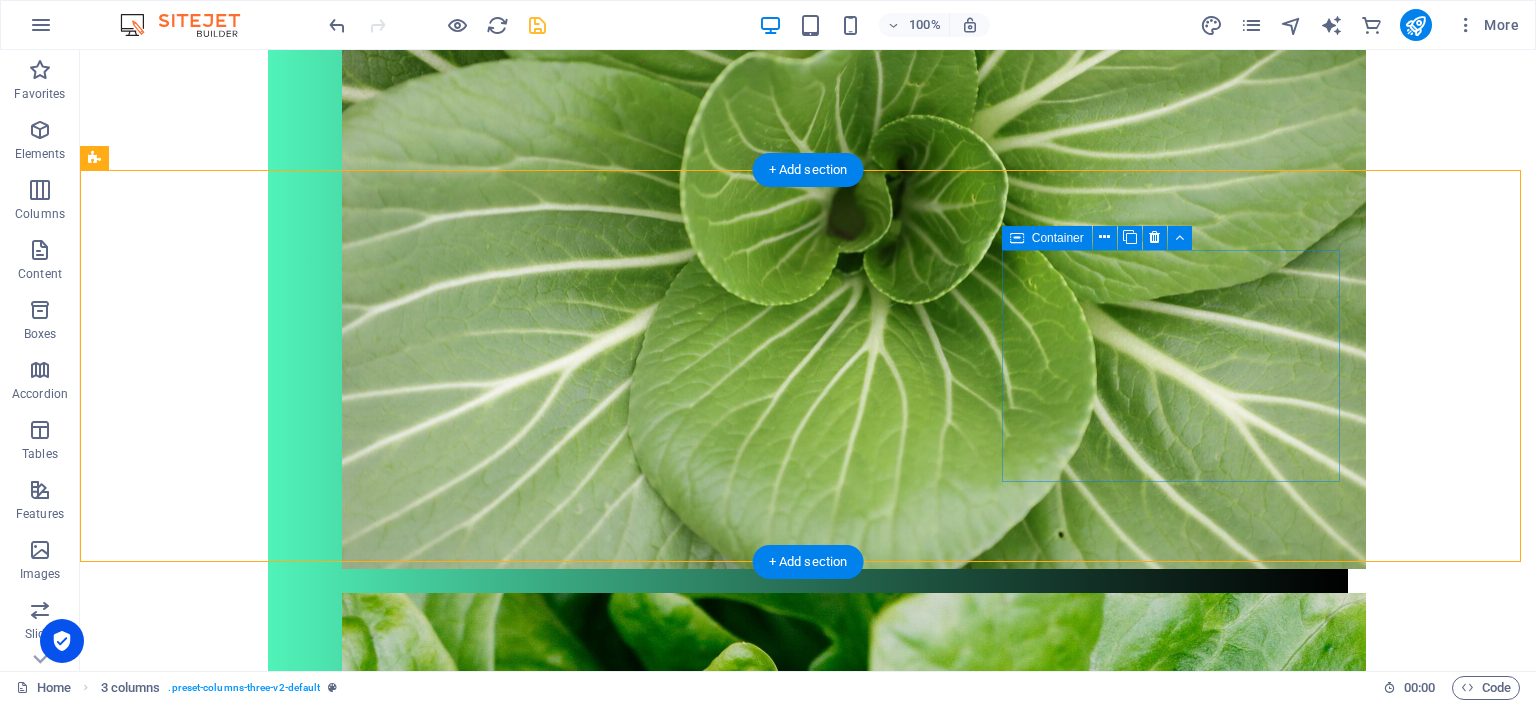 click on "Lisätapaaminen 60€ kerta Valmennus on mahdollista suorittaa kokonaan myös etänä" at bounding box center [273, 3139] 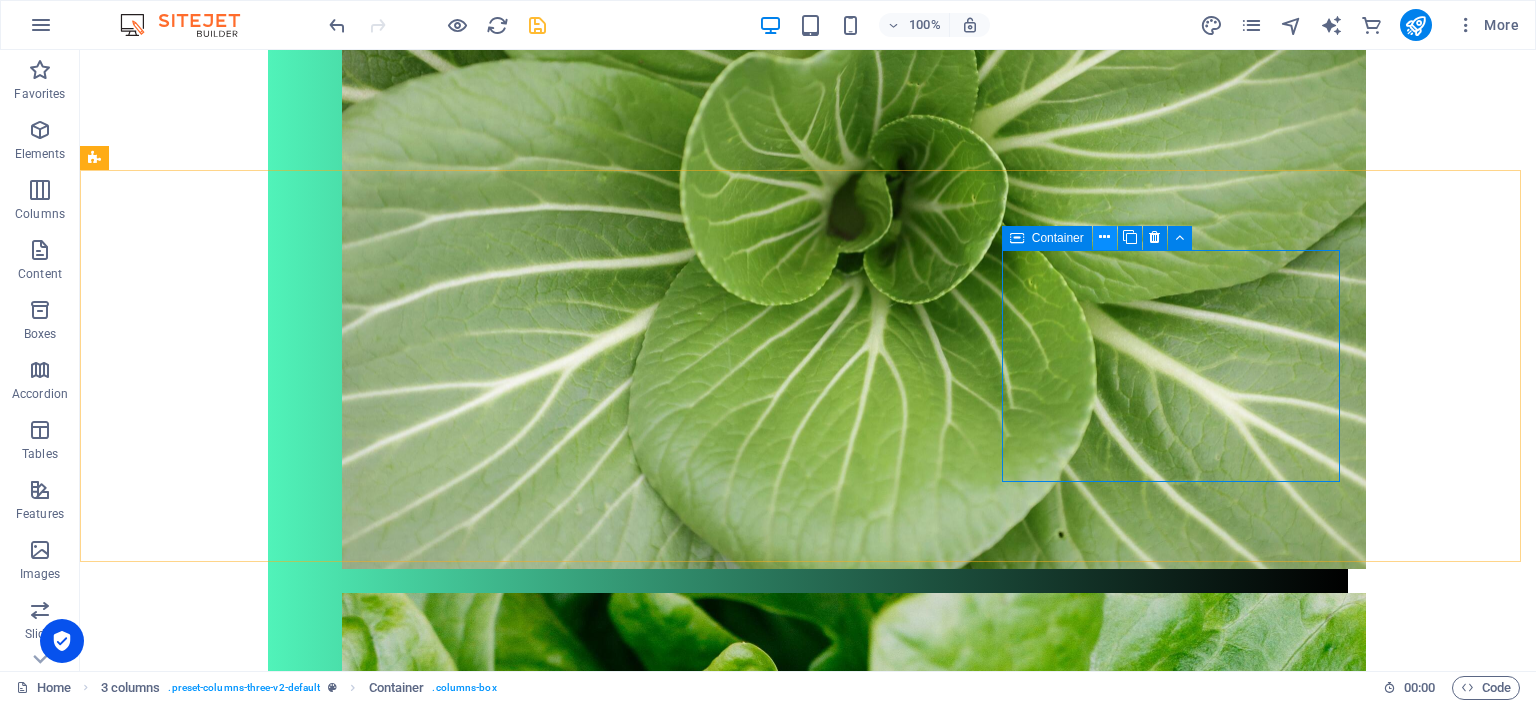 click at bounding box center [1104, 237] 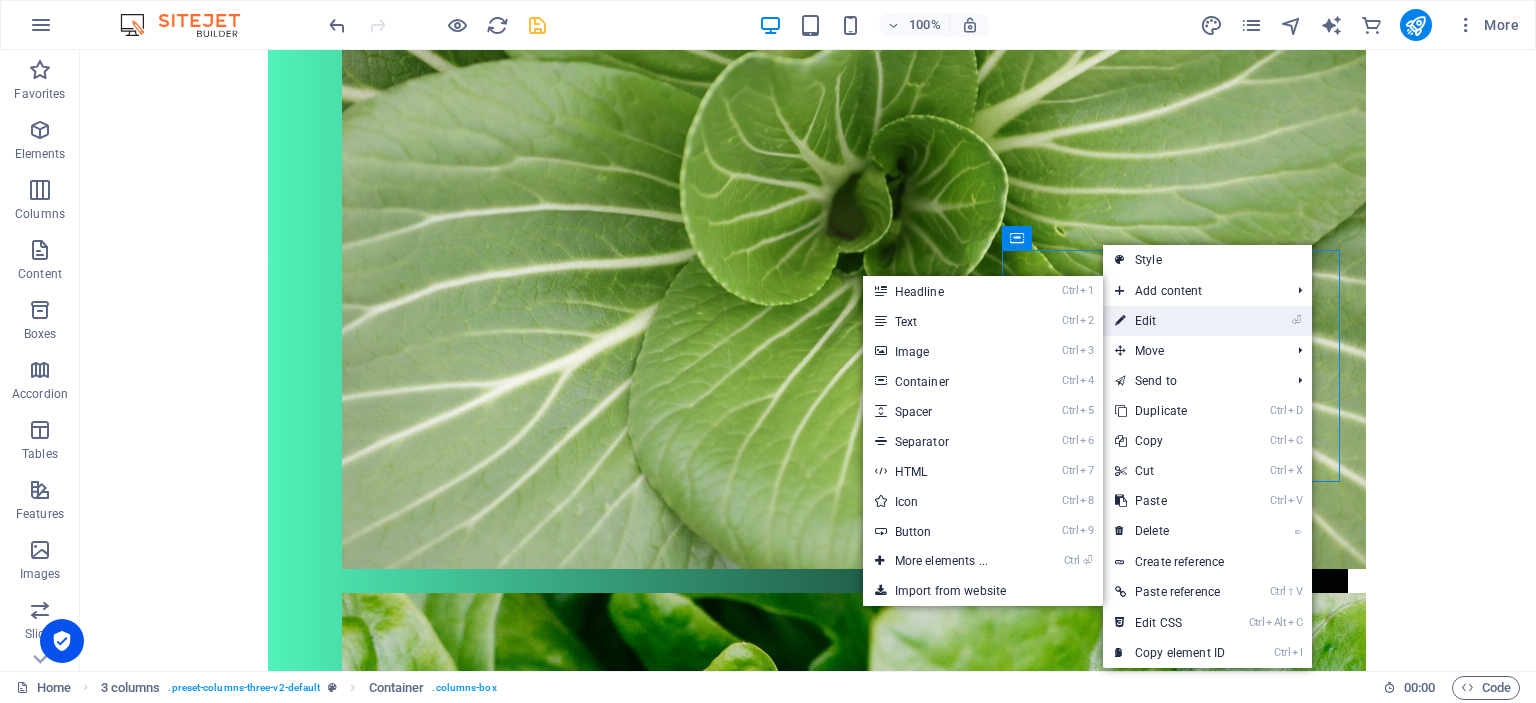 click on "⏎  Edit" at bounding box center (1170, 321) 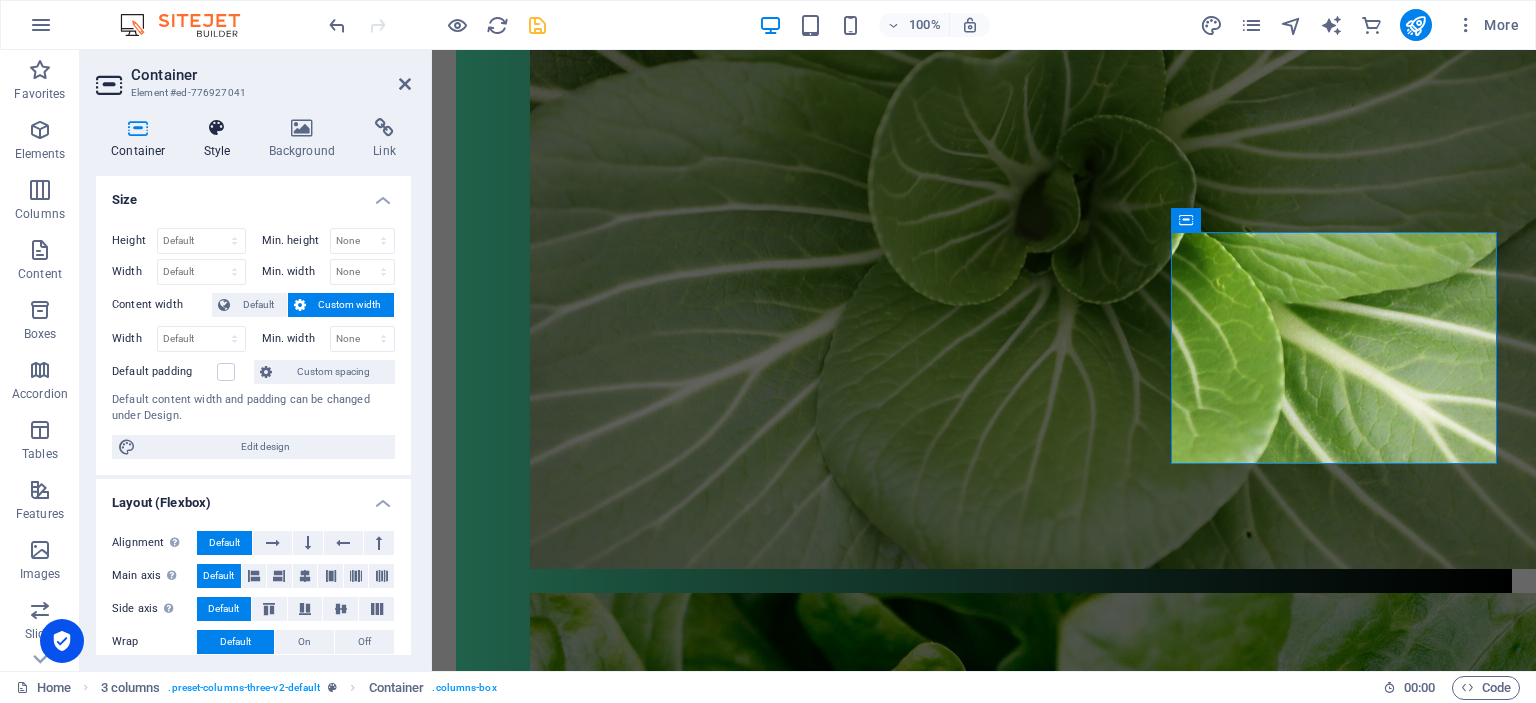 click at bounding box center (217, 128) 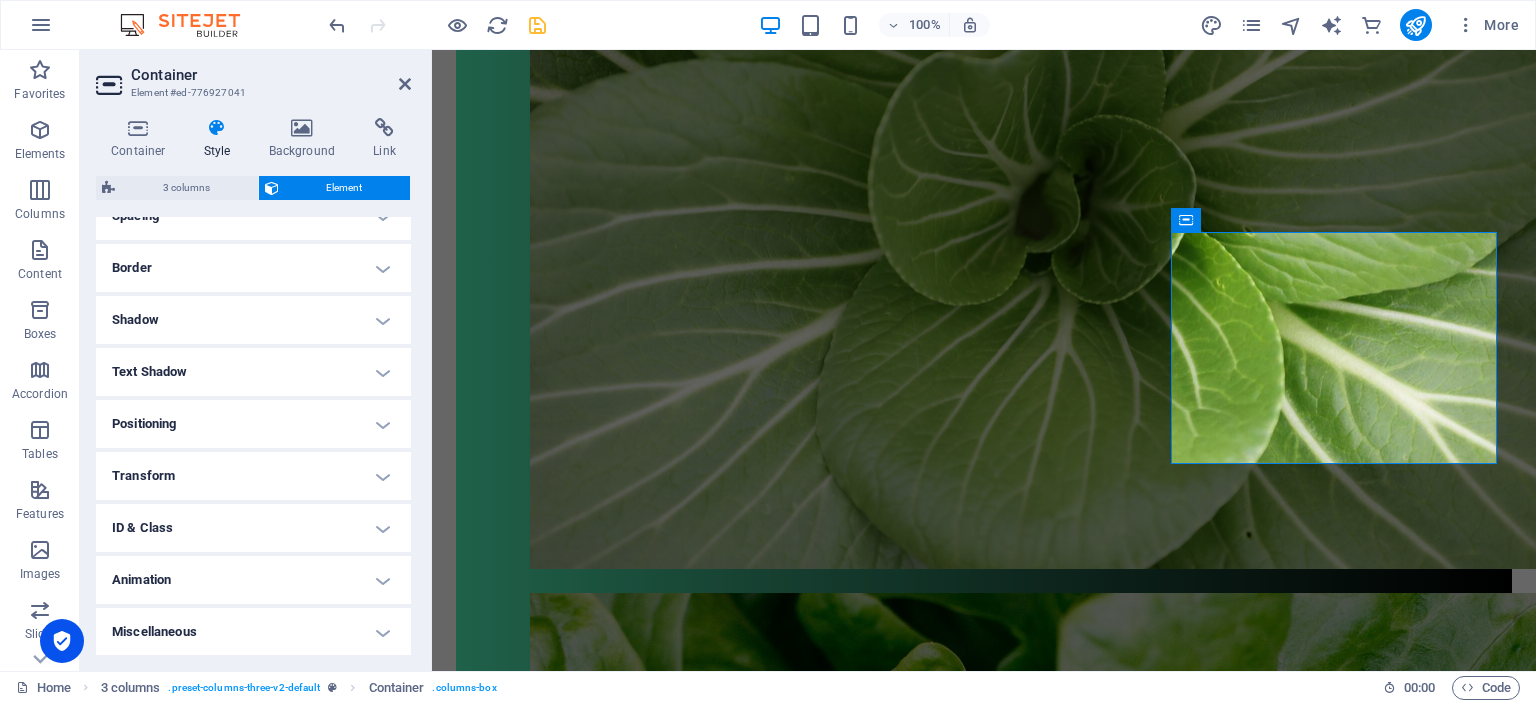 scroll, scrollTop: 306, scrollLeft: 0, axis: vertical 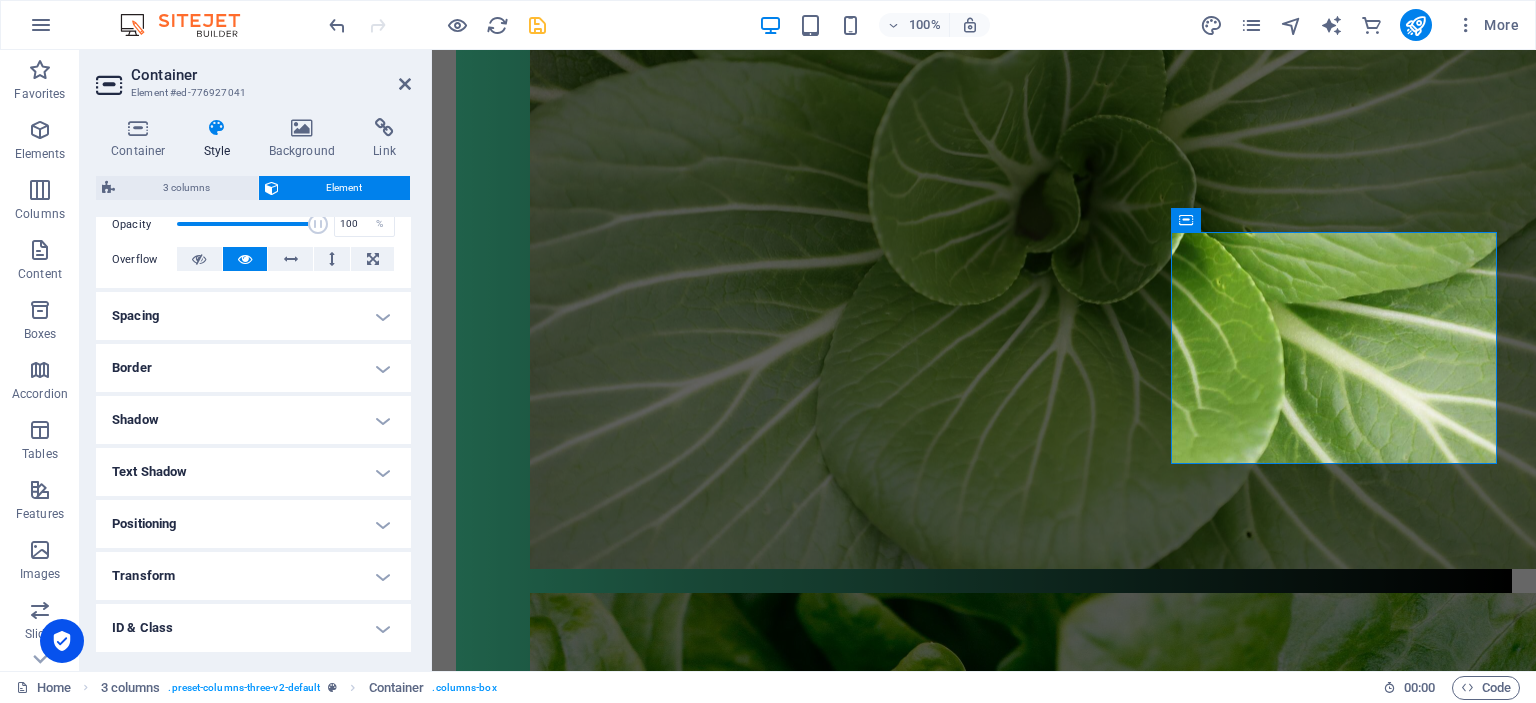 click on "Border" at bounding box center (253, 368) 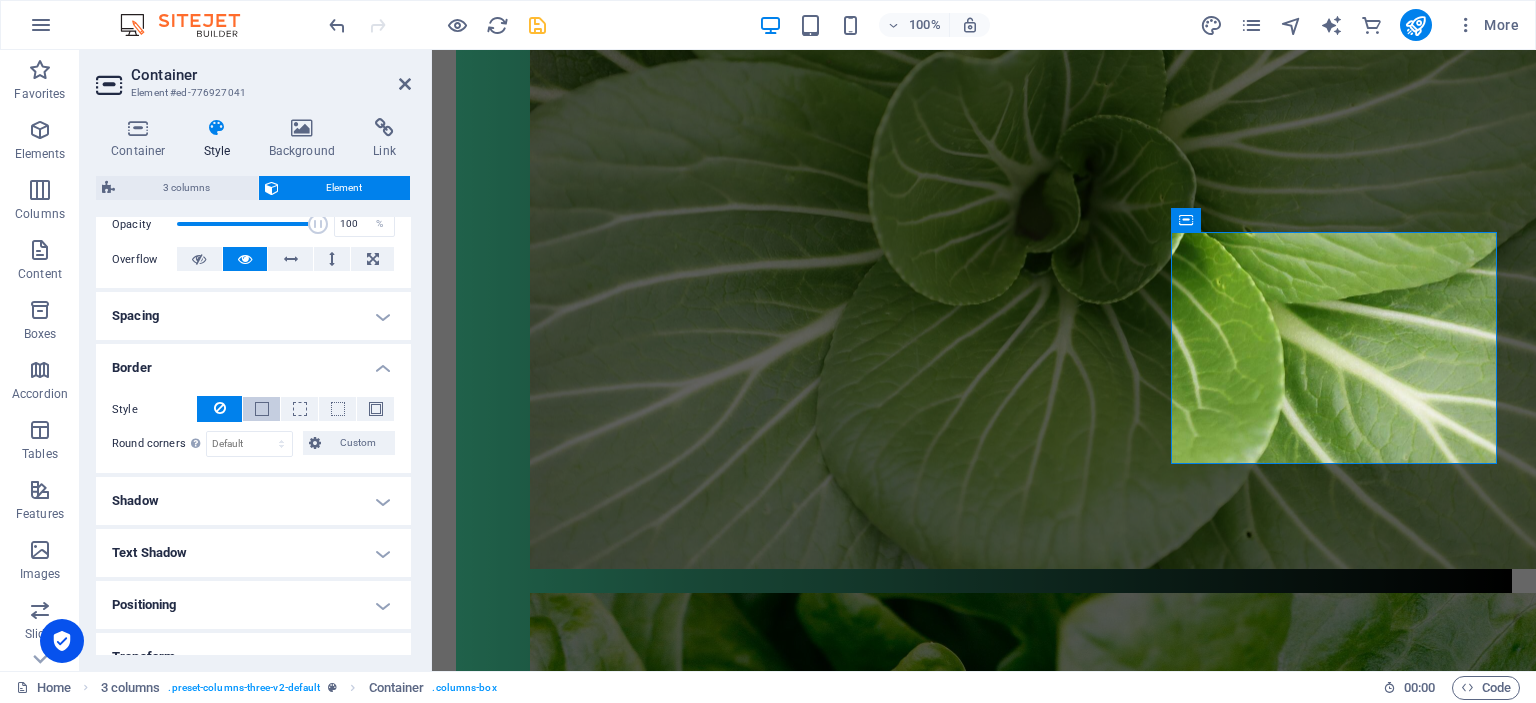 click at bounding box center (261, 409) 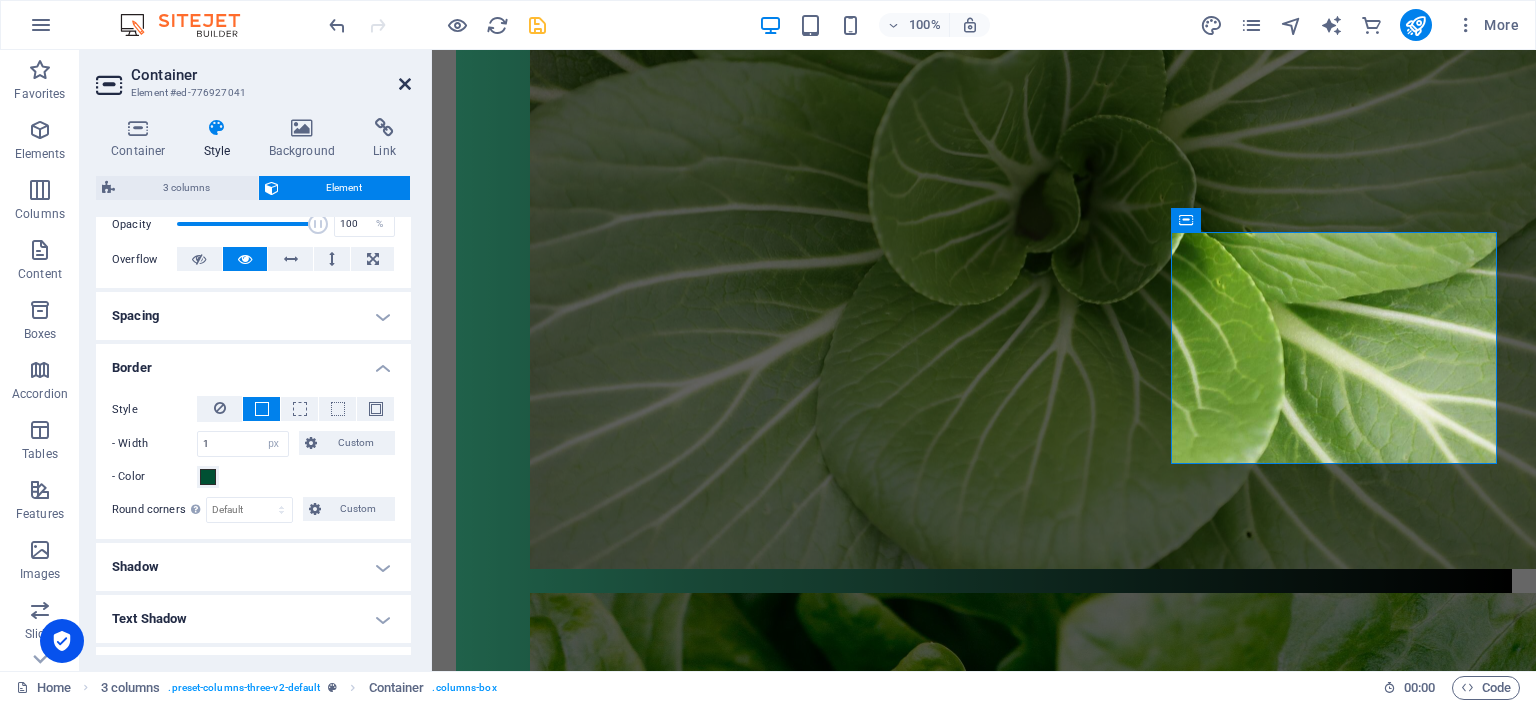 click at bounding box center [405, 84] 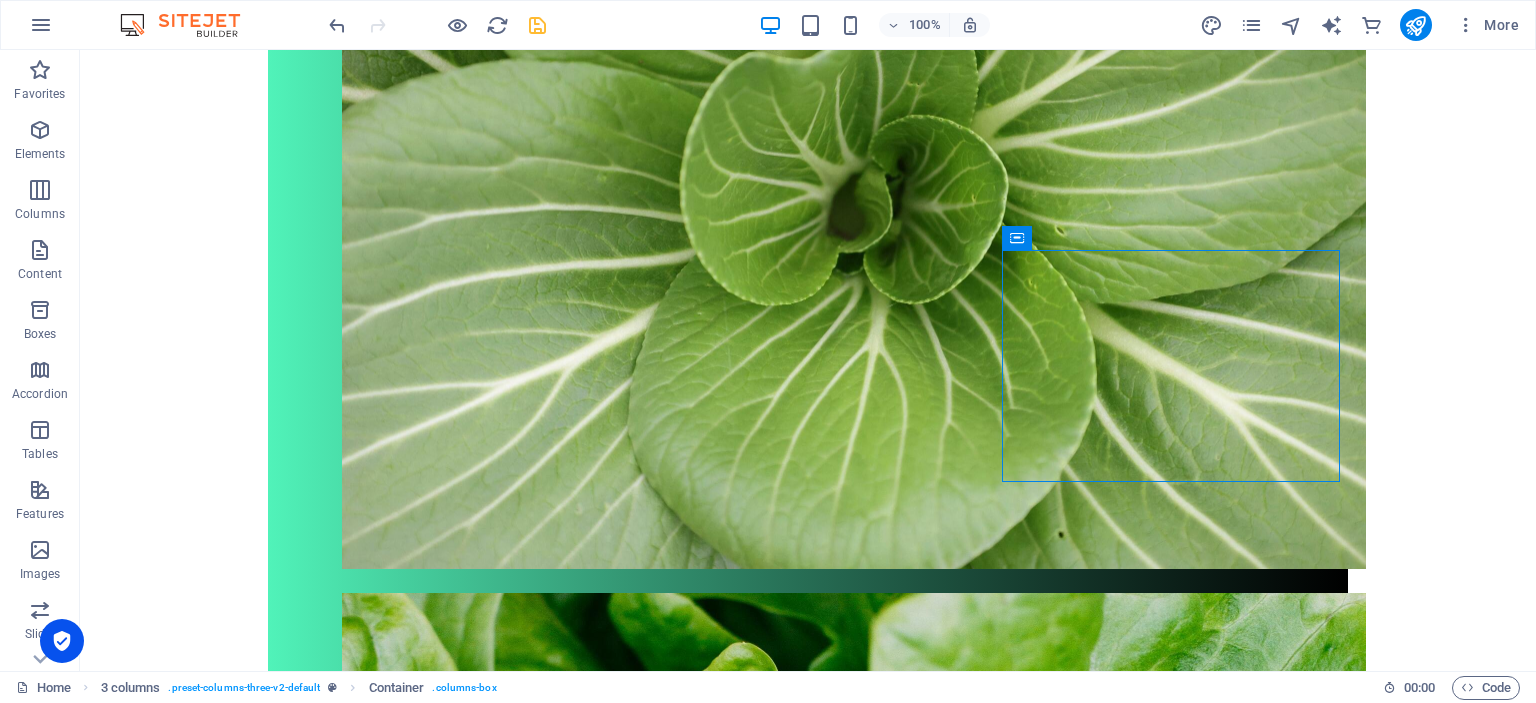 click at bounding box center [537, 25] 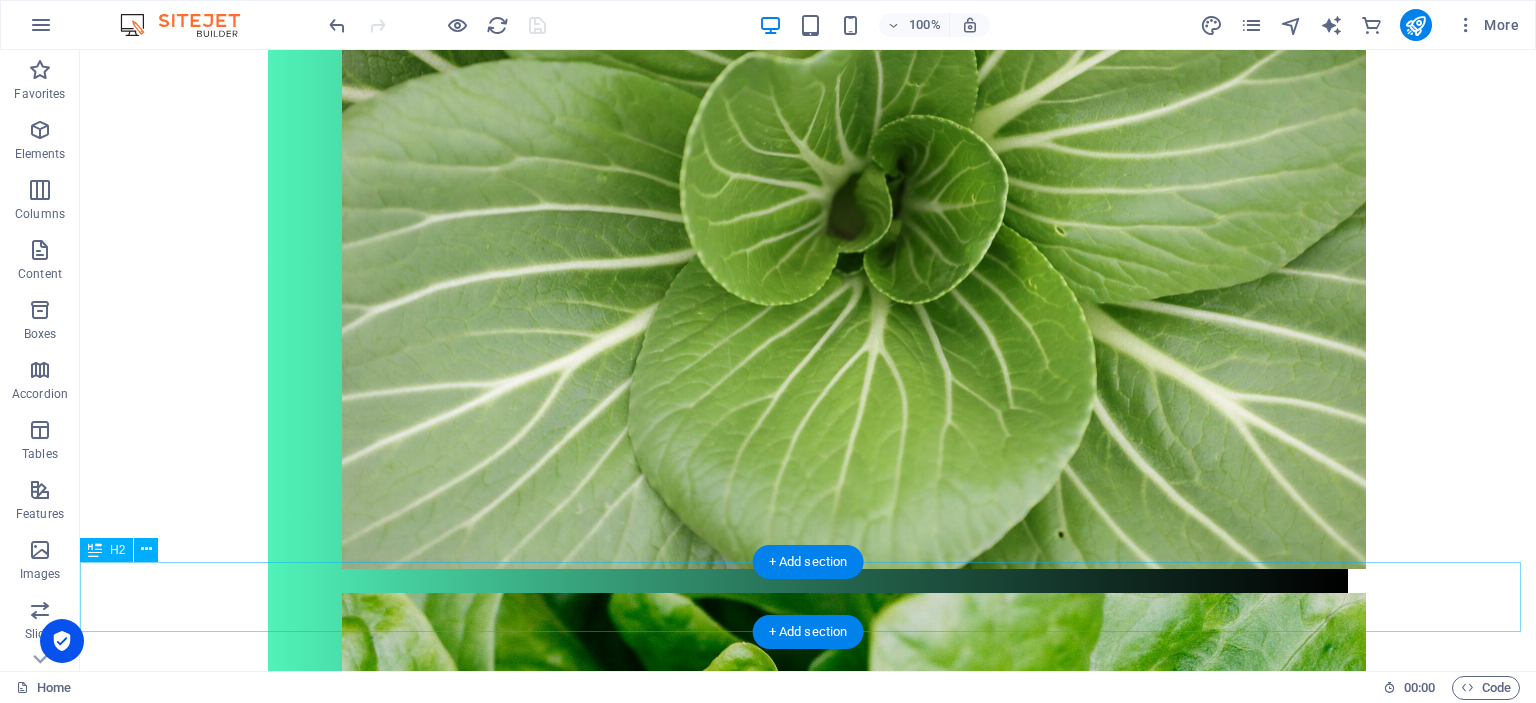 click on "Muut palvelut" at bounding box center (808, 3308) 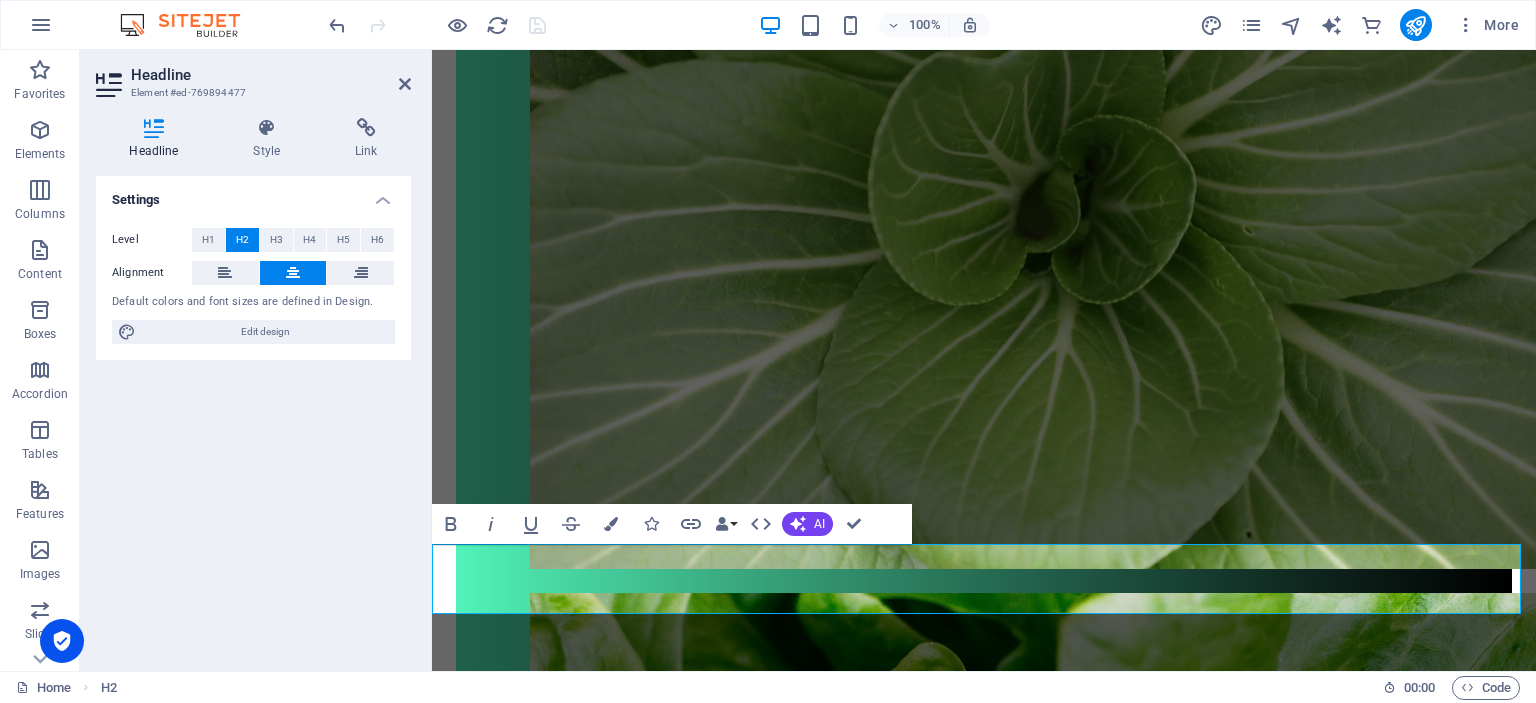 click on "Muut palvelut" at bounding box center [984, 3308] 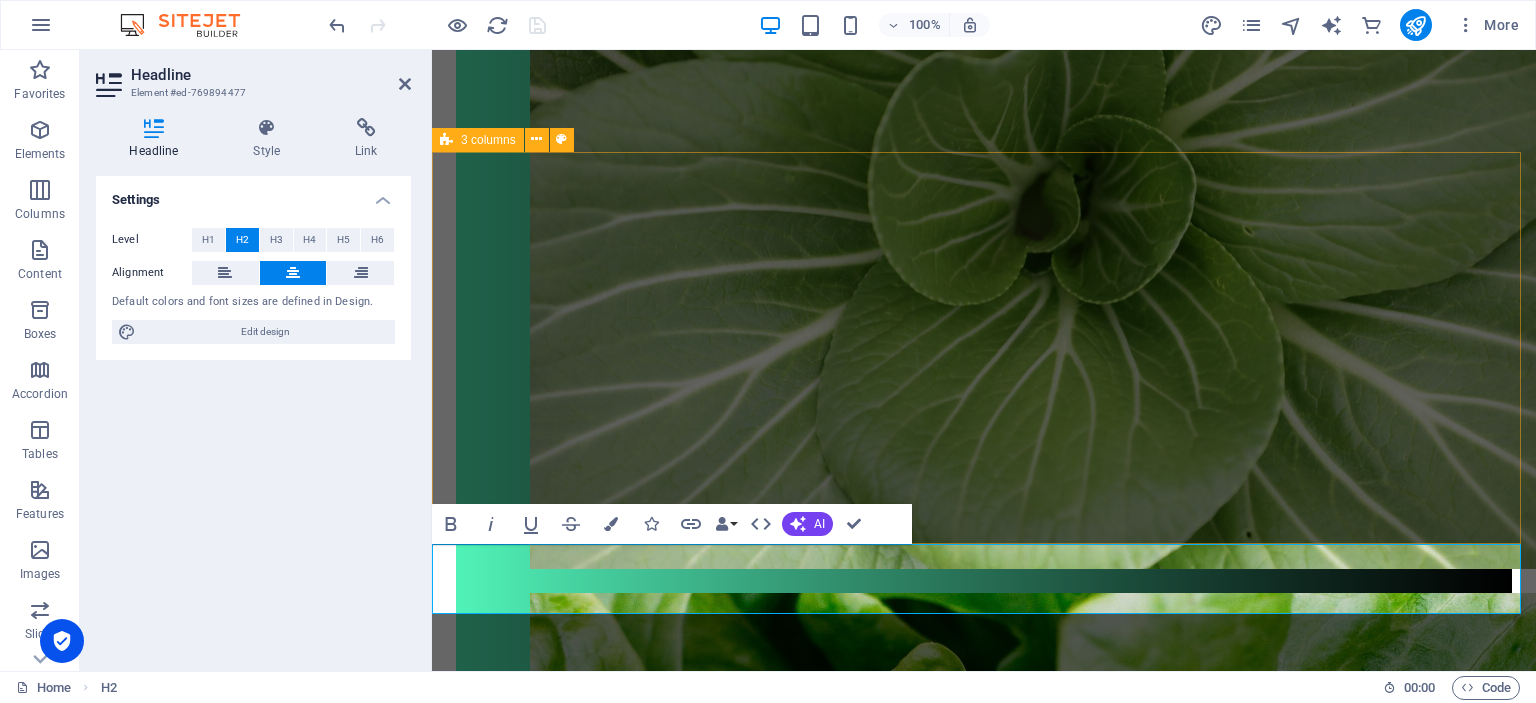 click on "Ravintovalmennuksessa käydään läpi nykyinen ruokavaliosi ja katsotaan mitä muutoksia se kaipaa. Teemme pieniä muutoksia ruokavalioosi ja elämäntapoihisi, riippuen tavoitteestasi. Valmennuksen pituus riippuu tavoitteestasi. Se voi olla kertakonsultaatio,johon kuuluu kaksi tapaamista tai pidempiaikainen, joka kestää 2-12 kuukautta. Ravintovalmennus sopii sinulle, esimerkiksi silloin, kun:  nykyinen ruokavaliosi kaipaa parannusta kaipaat lisää energiaa päiviisi sinulla on vatsa-ongelmia haluat vaihtaa kasvisruokavalioon haluat pudottaa tai lisätä painoa Lisätapaaminen 60€ kerta Valmennus on mahdollista suorittaa kokonaan myös etänä" at bounding box center [984, 2901] 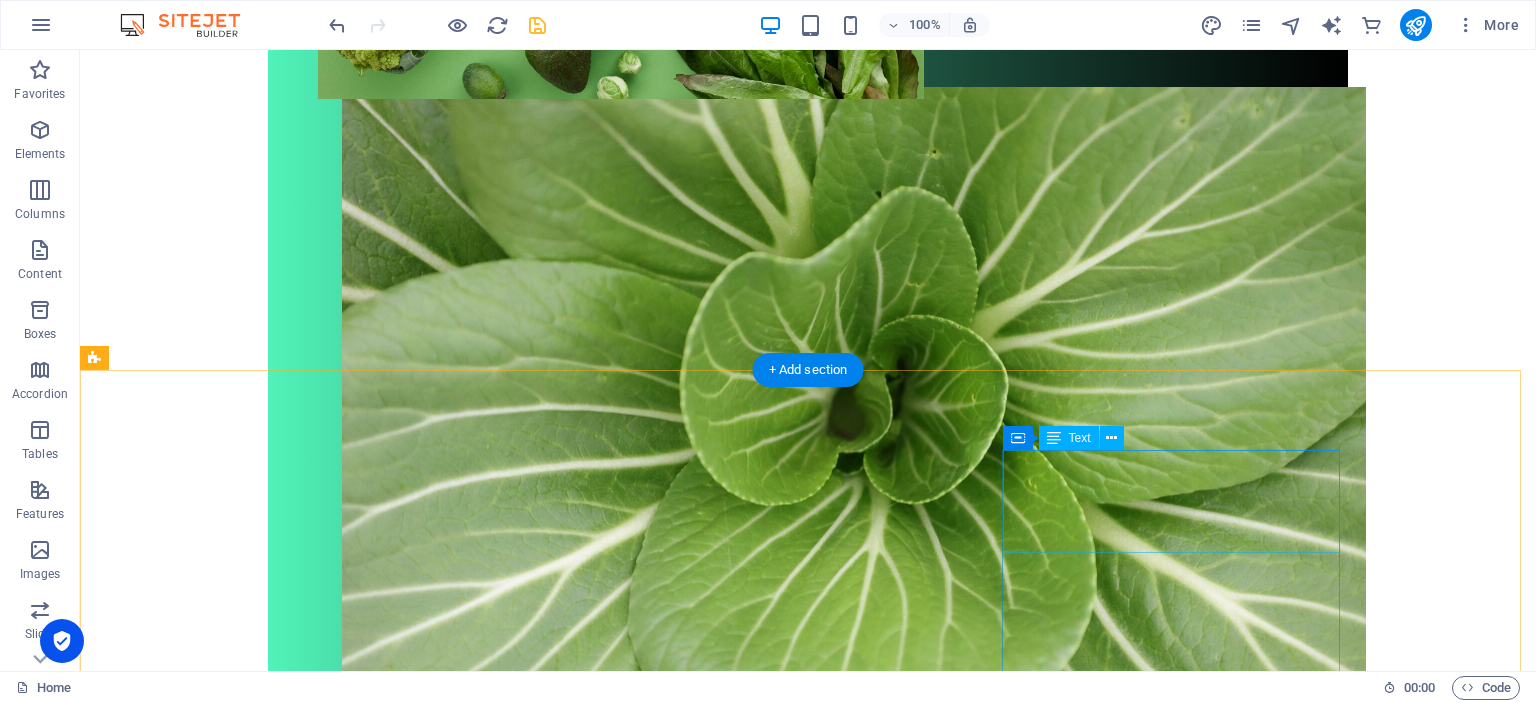 scroll, scrollTop: 1062, scrollLeft: 0, axis: vertical 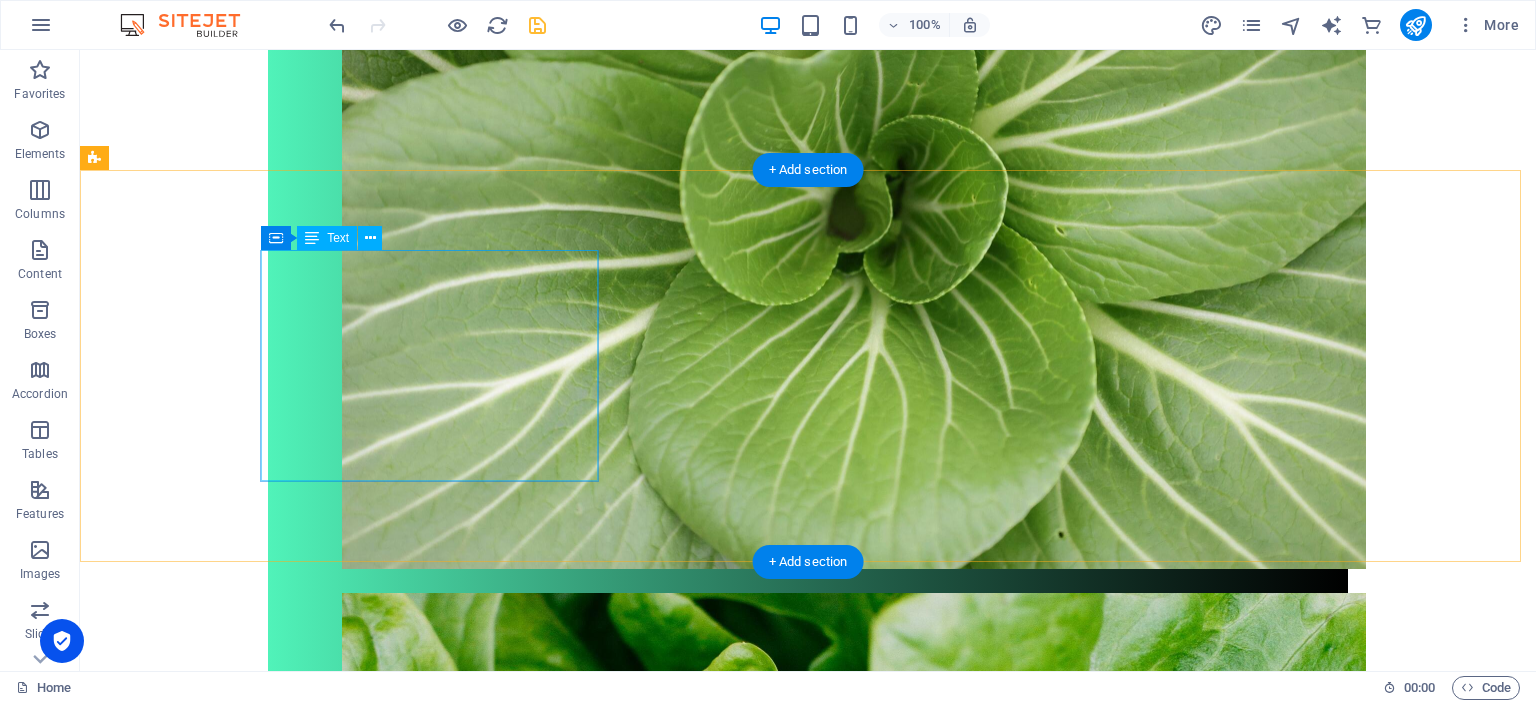 click on "Ravintovalmennuksessa käydään läpi nykyinen ruokavaliosi ja katsotaan mitä muutoksia se kaipaa. Teemme pieniä muutoksia ruokavalioosi ja elämäntapoihisi, riippuen tavoitteestasi. Valmennuksen pituus riippuu tavoitteestasi. Se voi olla kertakonsultaatio,johon kuuluu kaksi tapaamista tai pidempiaikainen, joka kestää 2-12 kuukautta." at bounding box center [273, 2727] 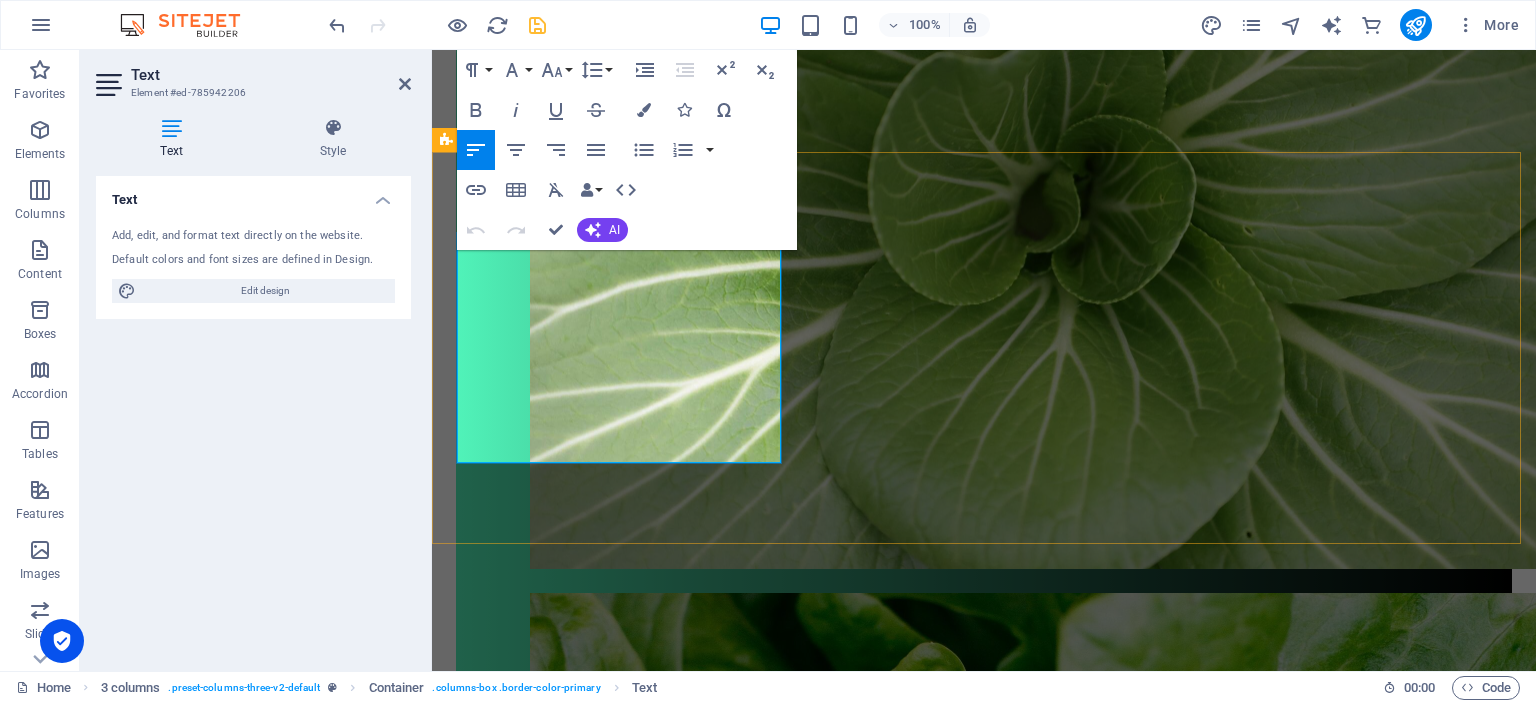 click on "Teemme pieniä muutoksia ruokavalioosi ja elämäntapoihisi, riippuen tavoitteestasi." at bounding box center [621, 2714] 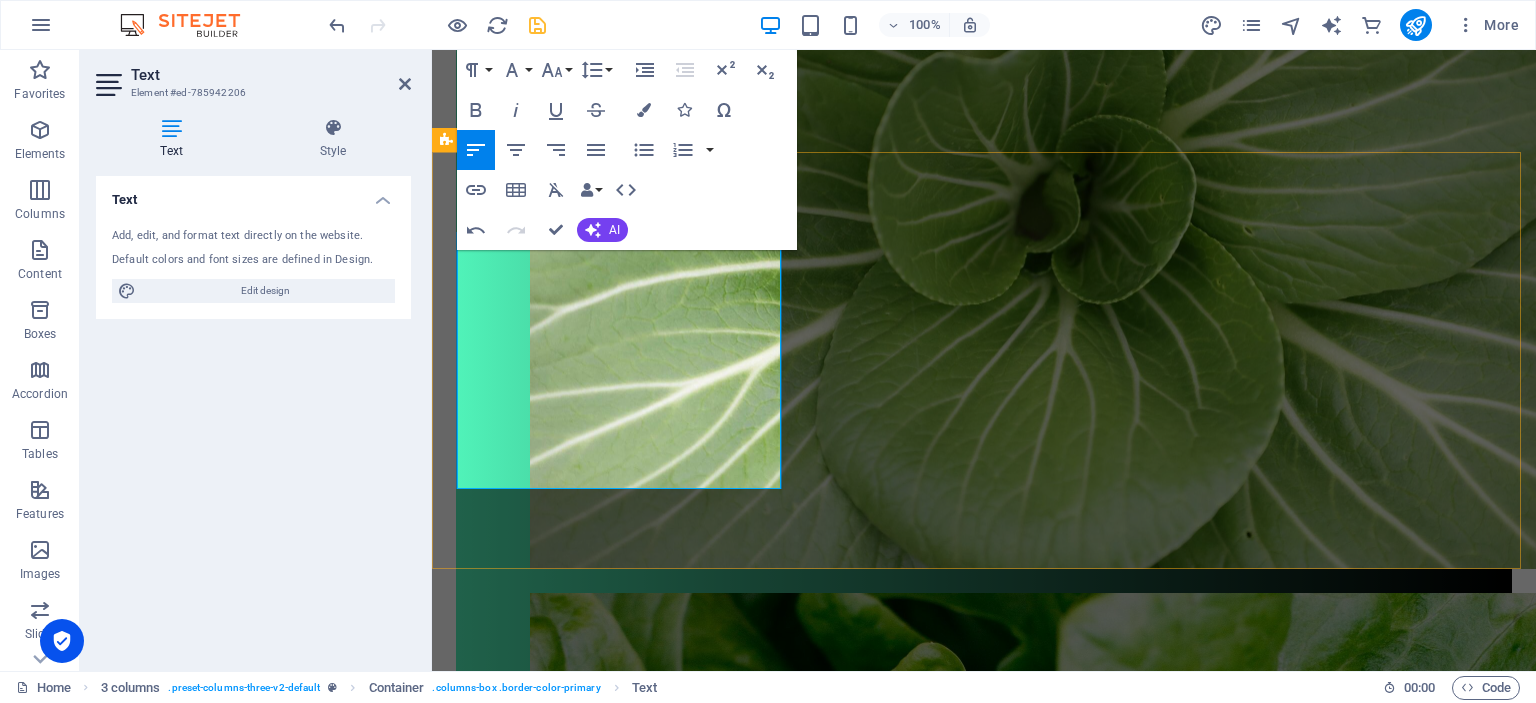 click on "Valmennuksen pituus riippuu tavoitteestasi. Se voi olla kertakonsultaatio,johon kuuluu kaksi tapaamista tai pidempiaikainen, joka kestää 2-12 kuukautta." at bounding box center (621, 2817) 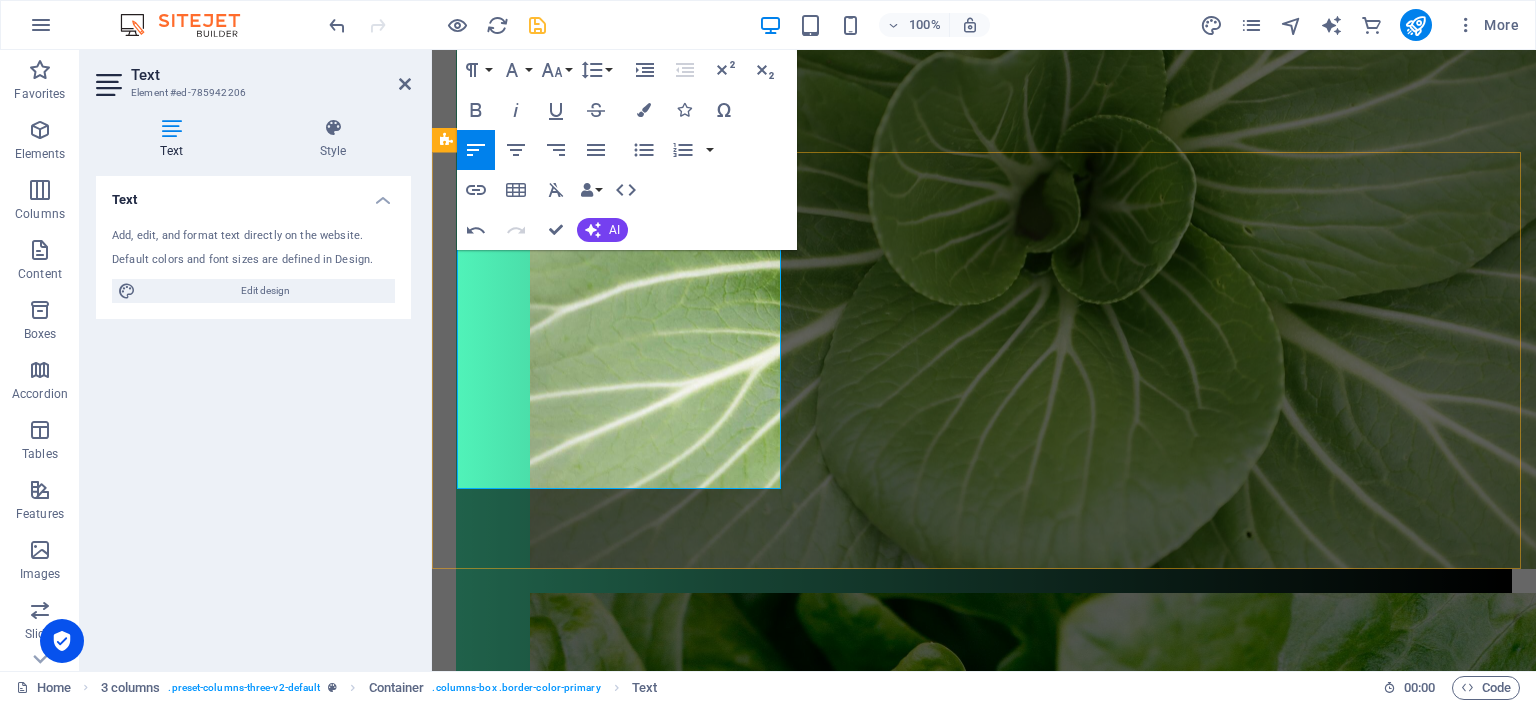 type 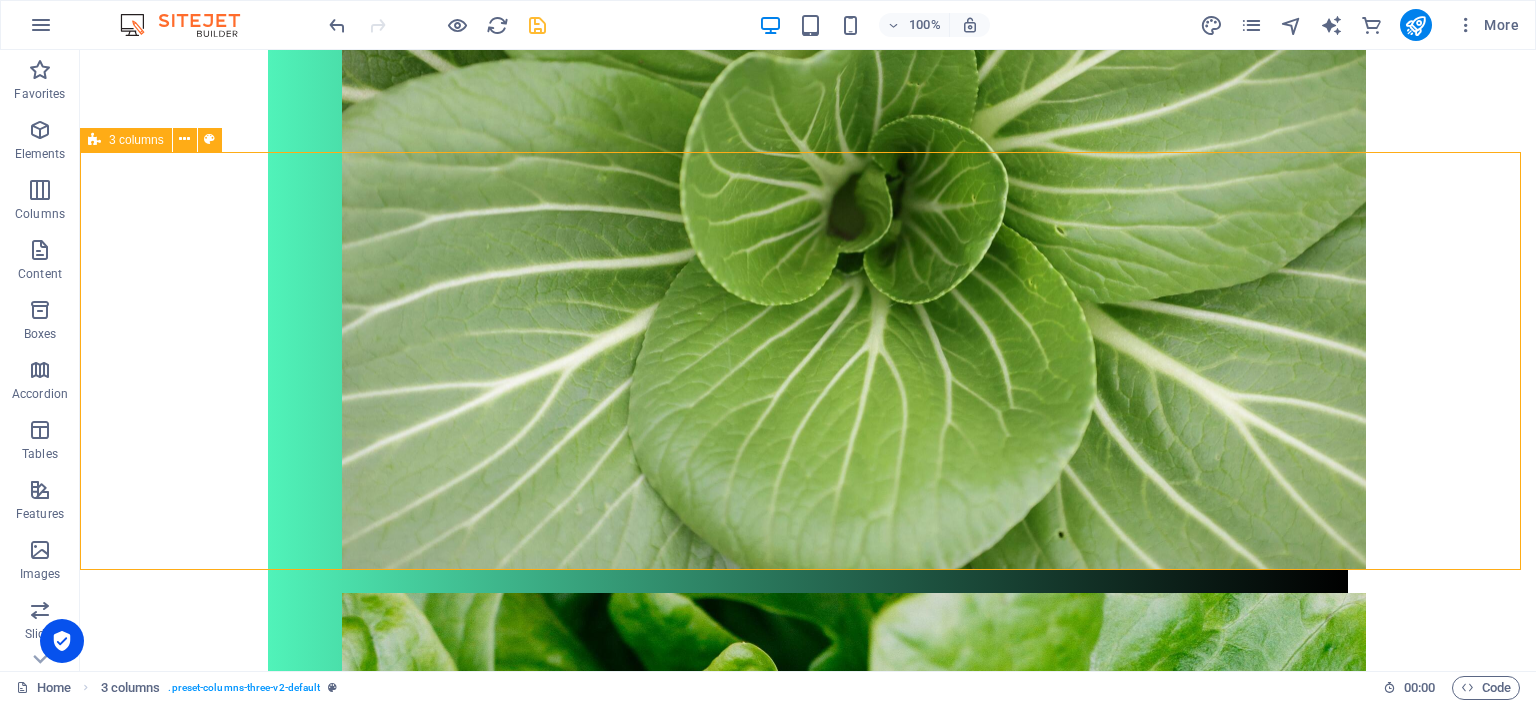 scroll, scrollTop: 1080, scrollLeft: 0, axis: vertical 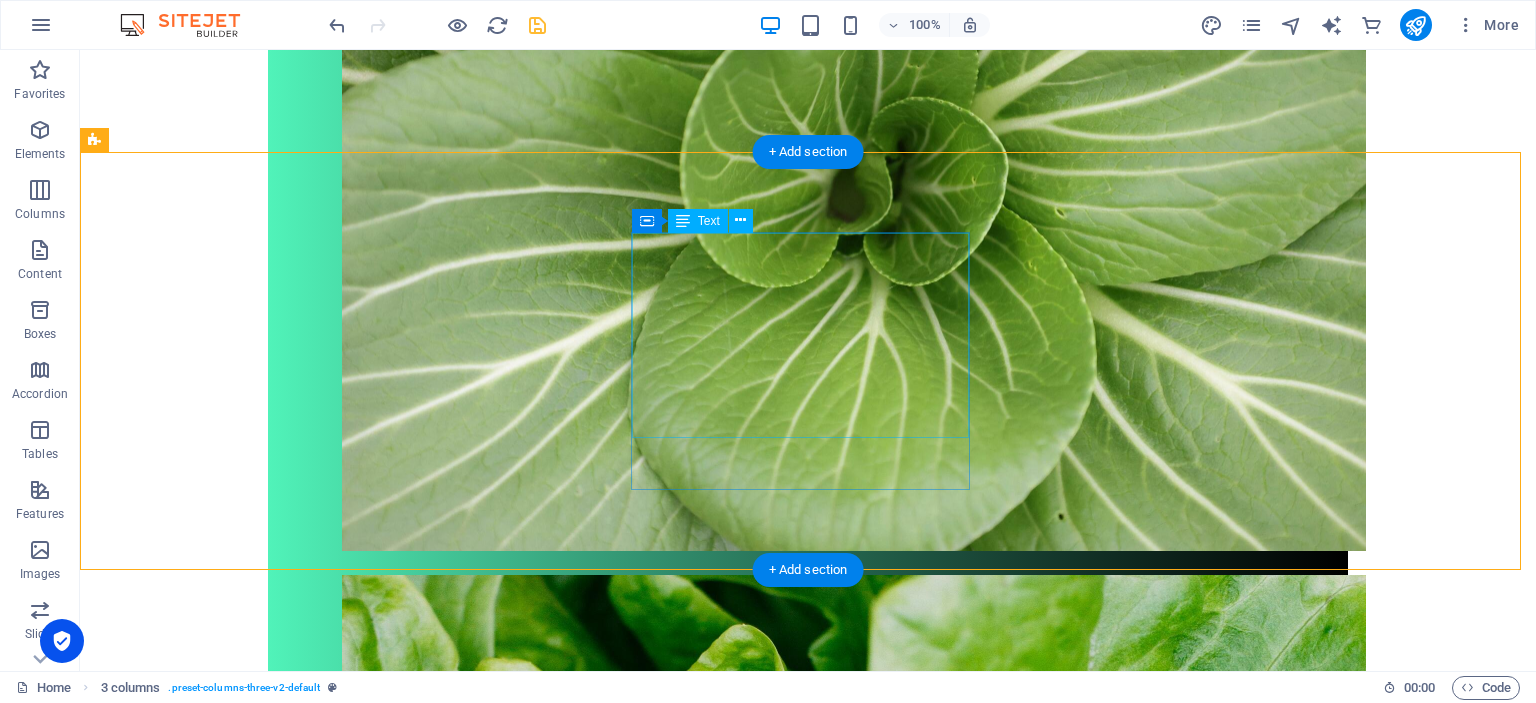 click on "Ravintovalmennus sopii sinulle, esimerkiksi silloin, kun:  nykyinen ruokavaliosi kaipaa parannusta kaipaat lisää energiaa päiviisi sinulla on vatsa-ongelmia haluat vaihtaa kasvisruokavalioon haluat pudottaa tai lisätä painoa" at bounding box center [273, 2973] 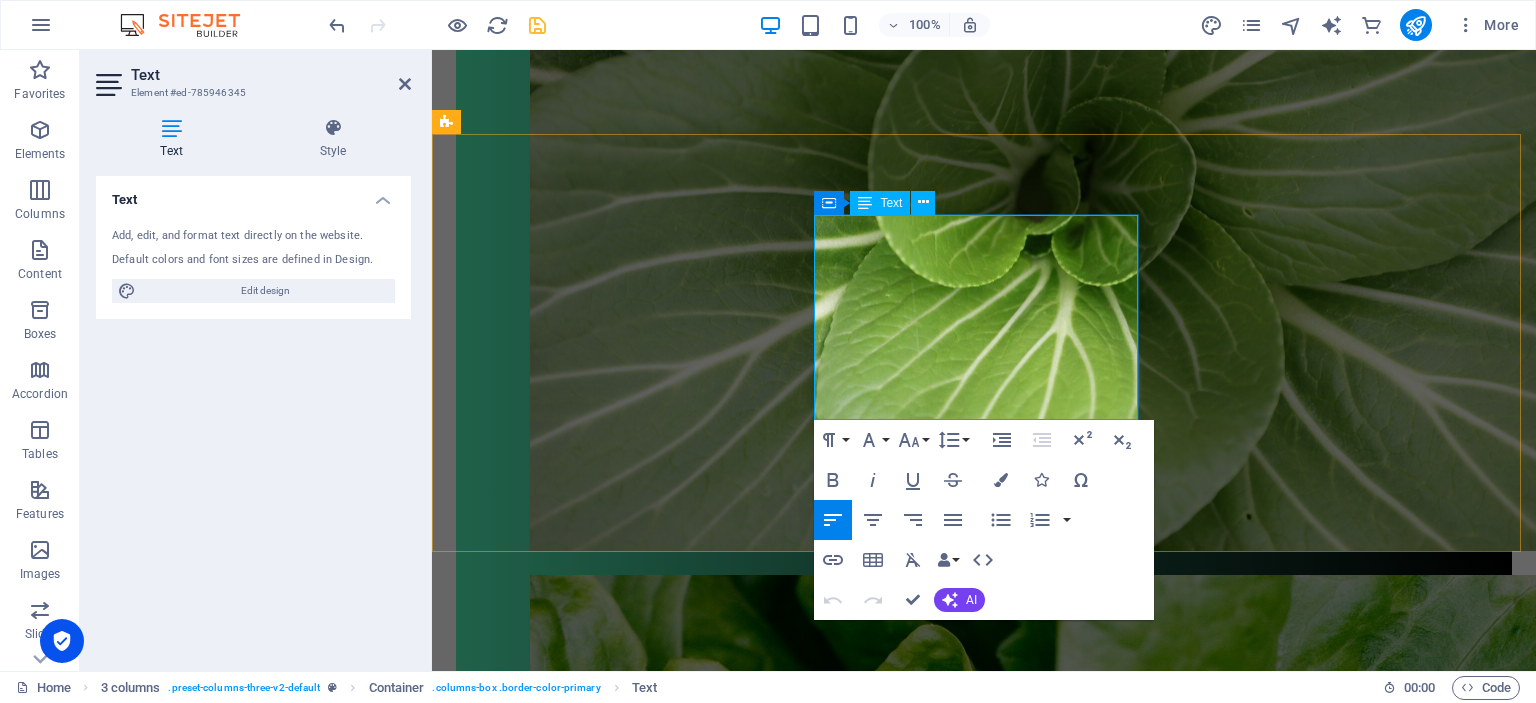 click on "Ravintovalmennus sopii sinulle, esimerkiksi silloin, kun:" at bounding box center (621, 2893) 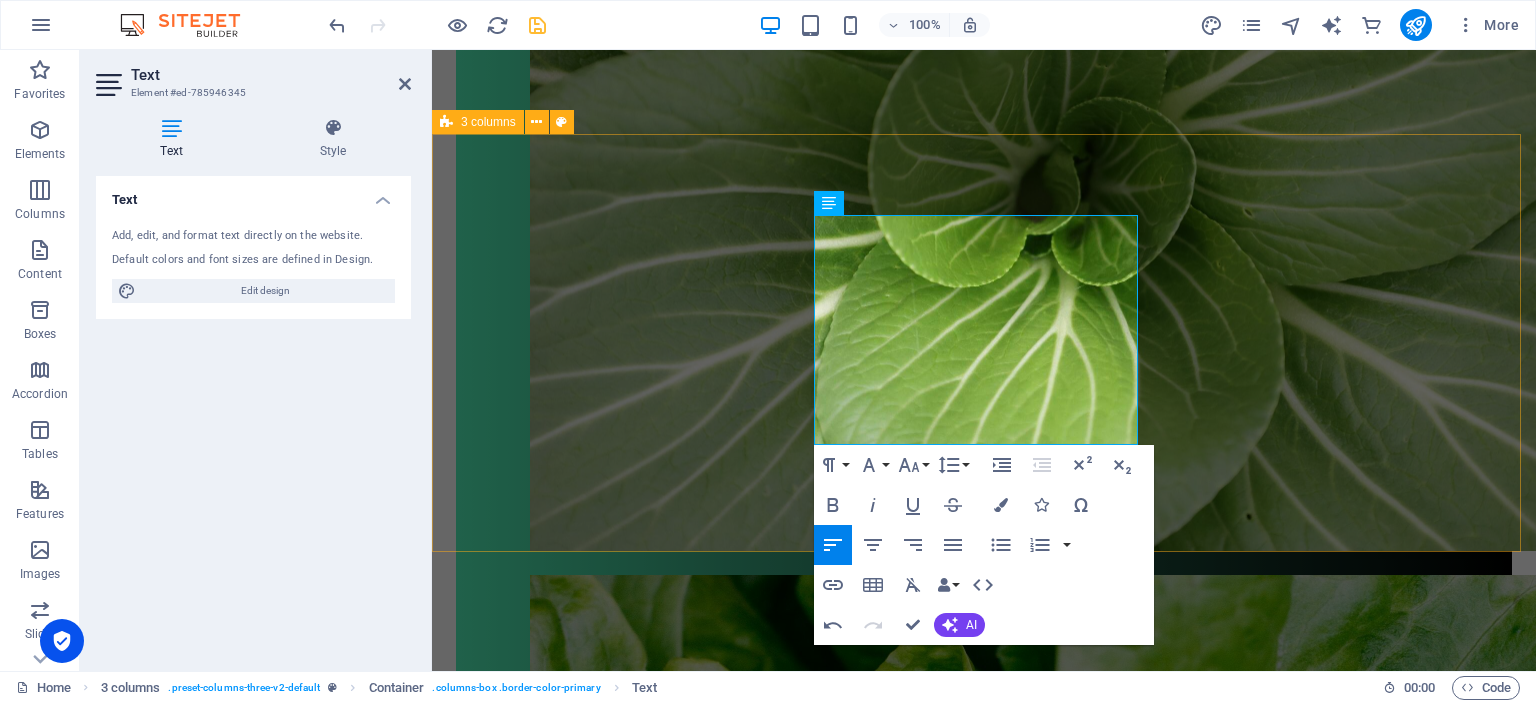 click on "Ravintovalmennuksessa käydään läpi nykyinen ruokavaliosi ja katsotaan mitä muutoksia se kaipaa. Teemme pieniä muutoksia ruokavalioosi ja elämäntapoihisi, riippuen tavoitteestasi. Valmennuksen pituus riippuu tavoitteestasi. Se voi olla kertakonsultaatio,johon kuuluu kaksi tapaamista tai pidempiaikainen, joka voi kestää 2-12 kuukautta. Ravintovalmennus sopii sinulle, esimerkiksi silloin, kun:  nykyinen ruokavaliosi kaipaa parannusta kaipaat lisää energiaa päiviisi sinulla on vatsa-ongelmia haluat vaihtaa kasvisruokavalioon haluat pudottaa tai lisätä painoa Lisätapaaminen 60€ kerta Valmennus on mahdollista suorittaa kokonaan myös etänä" at bounding box center (984, 2909) 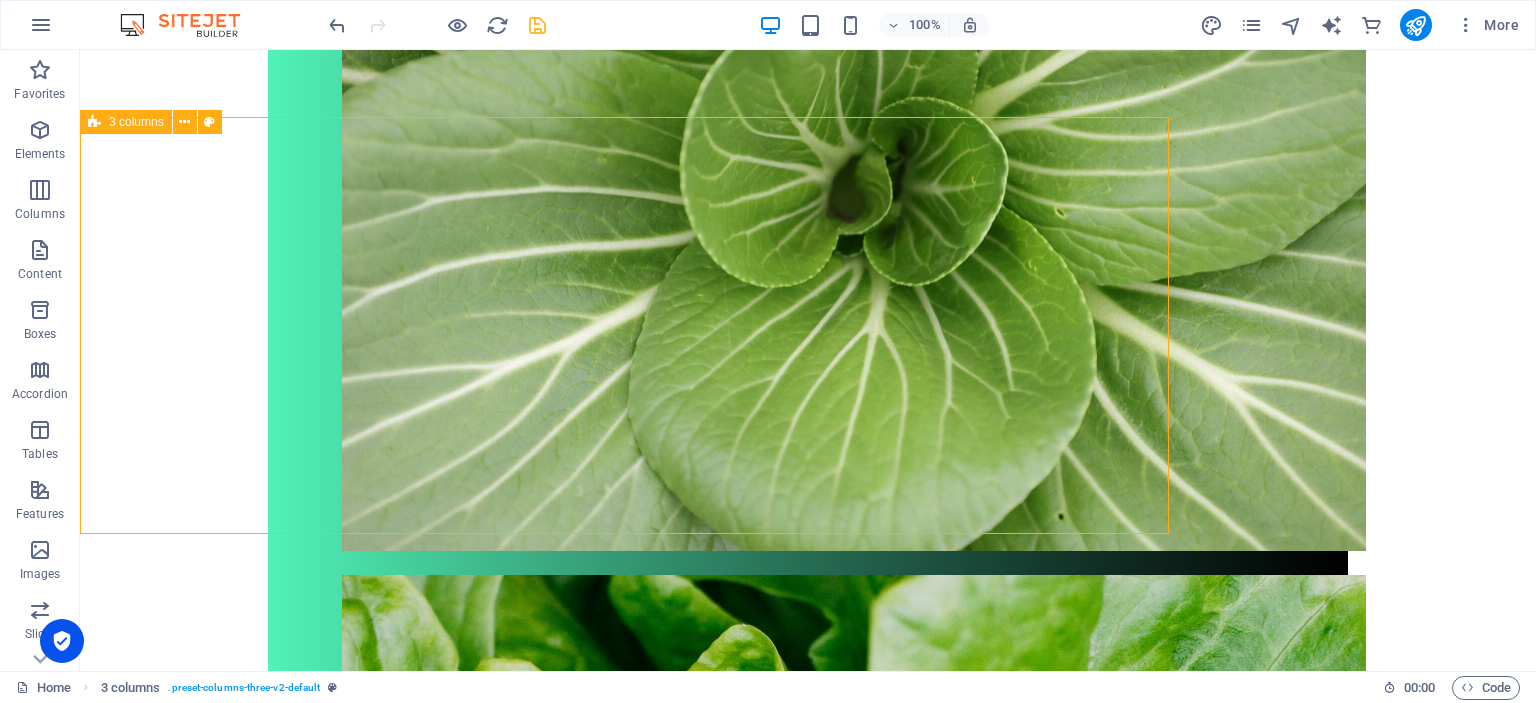 scroll, scrollTop: 1097, scrollLeft: 0, axis: vertical 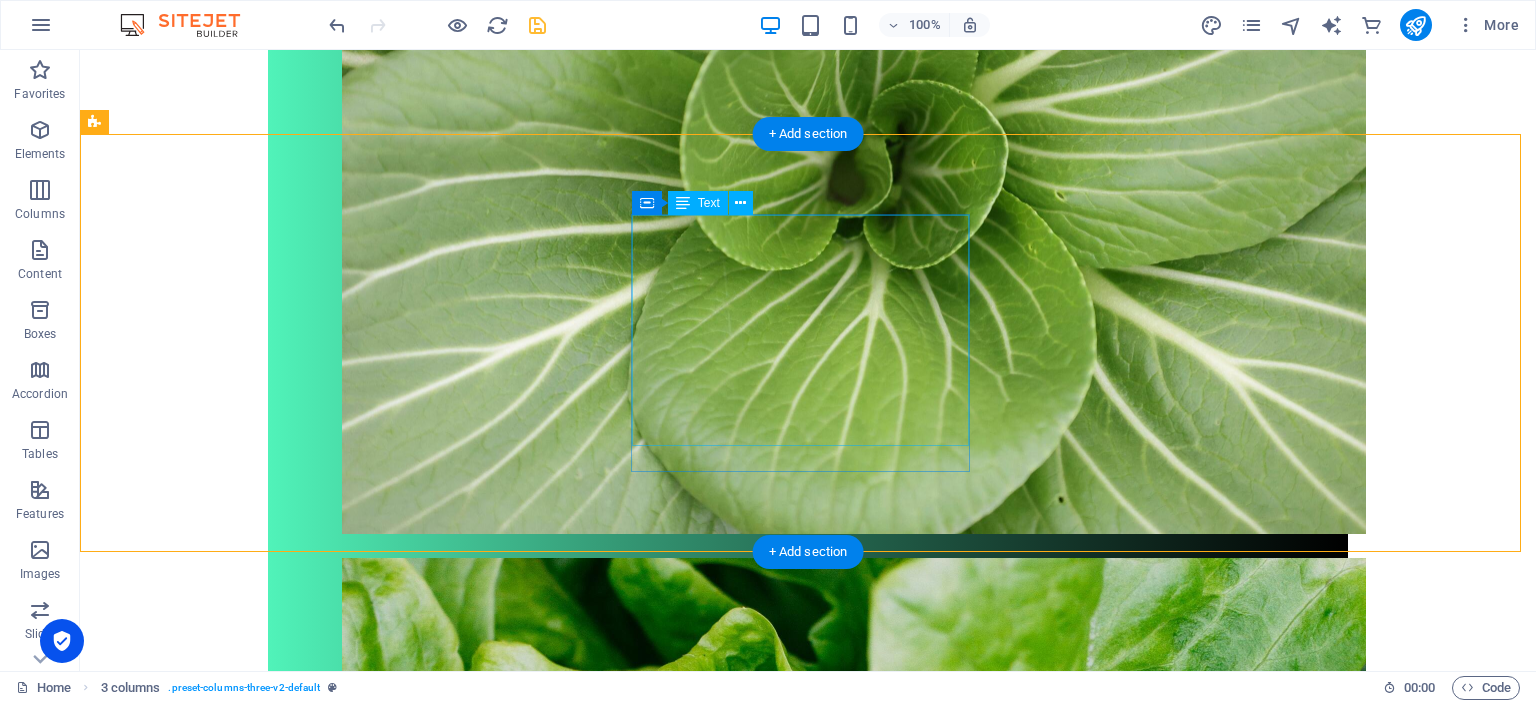 click on "Ravintovalmennus sopii sinulle, esimerkiksi silloin, kun:  nykyinen ruokavaliosi kaipaa parannusta kaipaat lisää energiaa päiviisi sinulla on vatsa-ongelmia haluat vaihtaa kasvisruokavalioon haluat pudottaa tai lisätä painoa" at bounding box center (273, 2969) 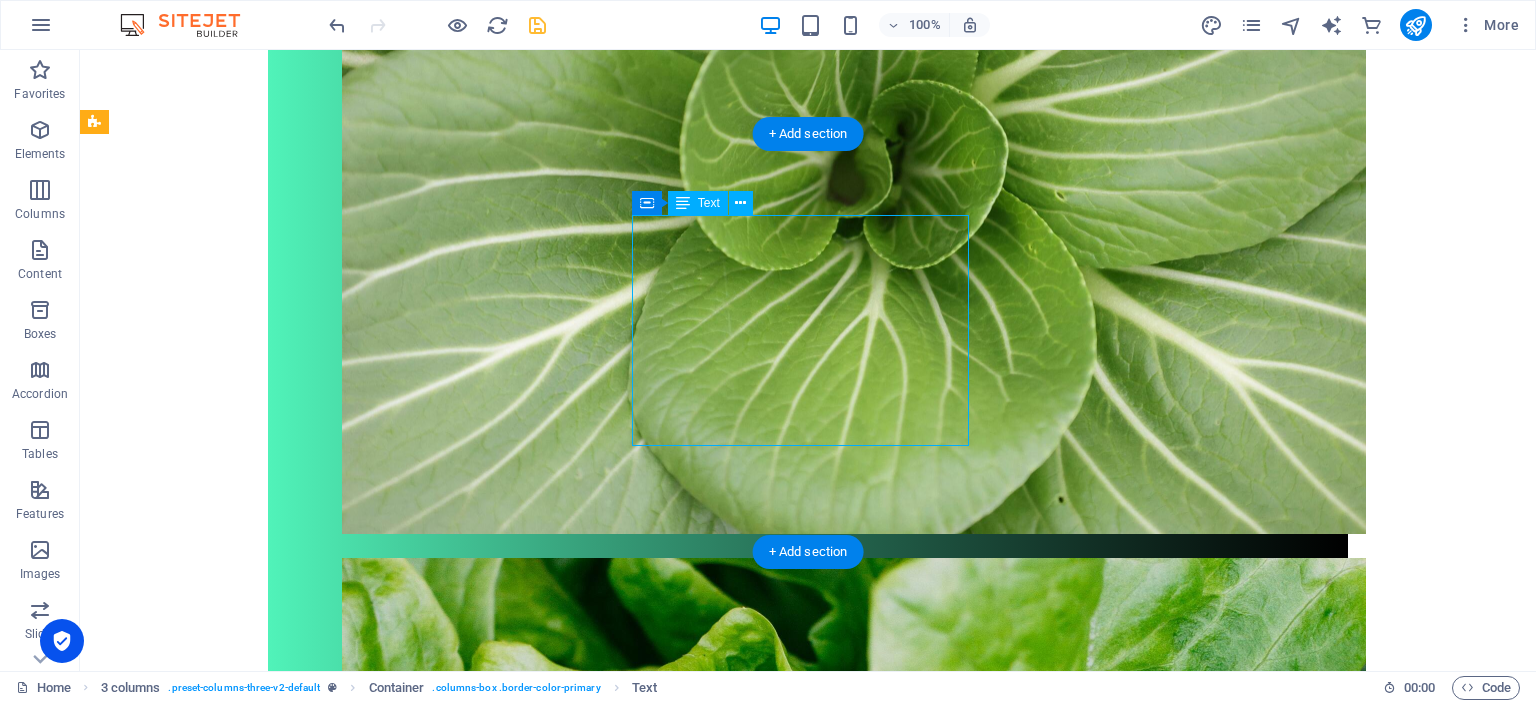 click on "Ravintovalmennus sopii sinulle, esimerkiksi silloin, kun:  nykyinen ruokavaliosi kaipaa parannusta kaipaat lisää energiaa päiviisi sinulla on vatsa-ongelmia haluat vaihtaa kasvisruokavalioon haluat pudottaa tai lisätä painoa" at bounding box center [273, 2969] 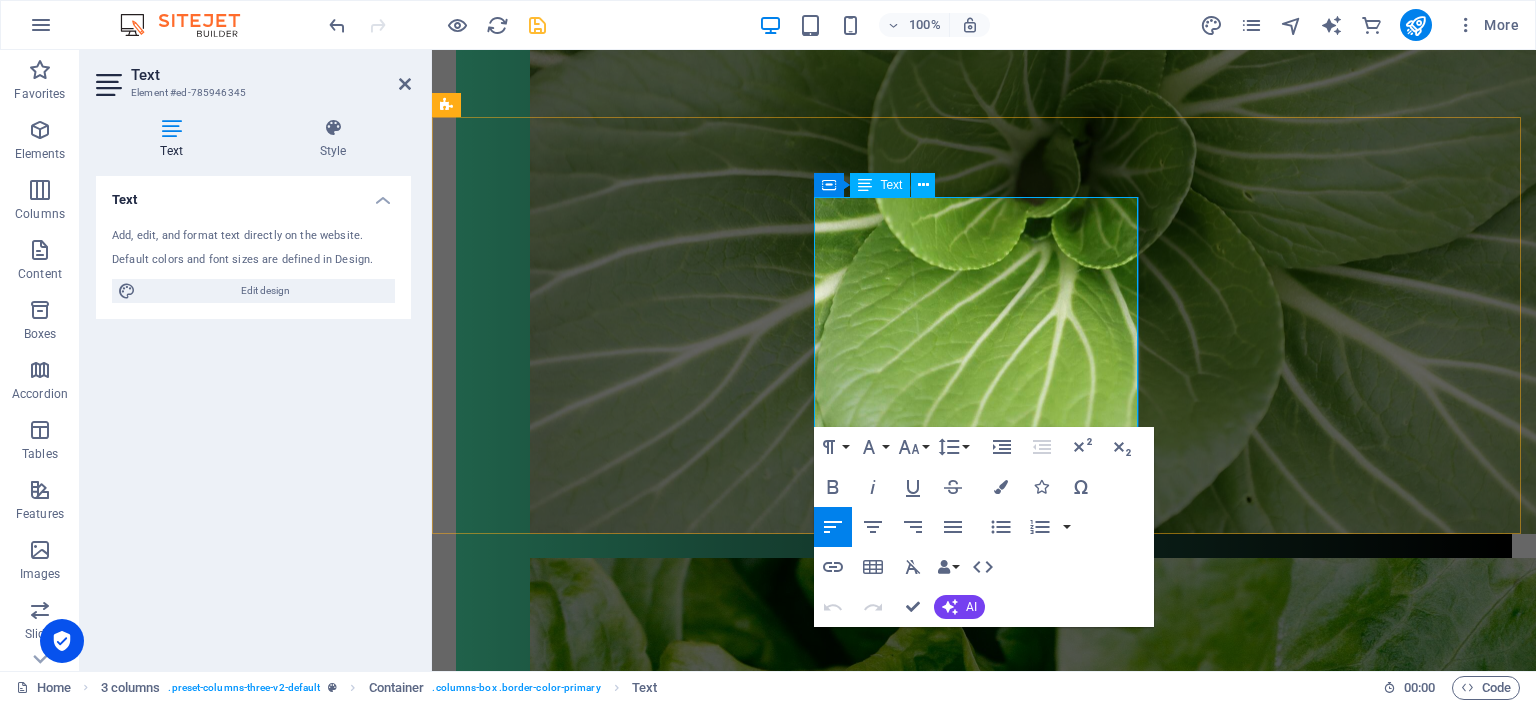 click at bounding box center [633, 3074] 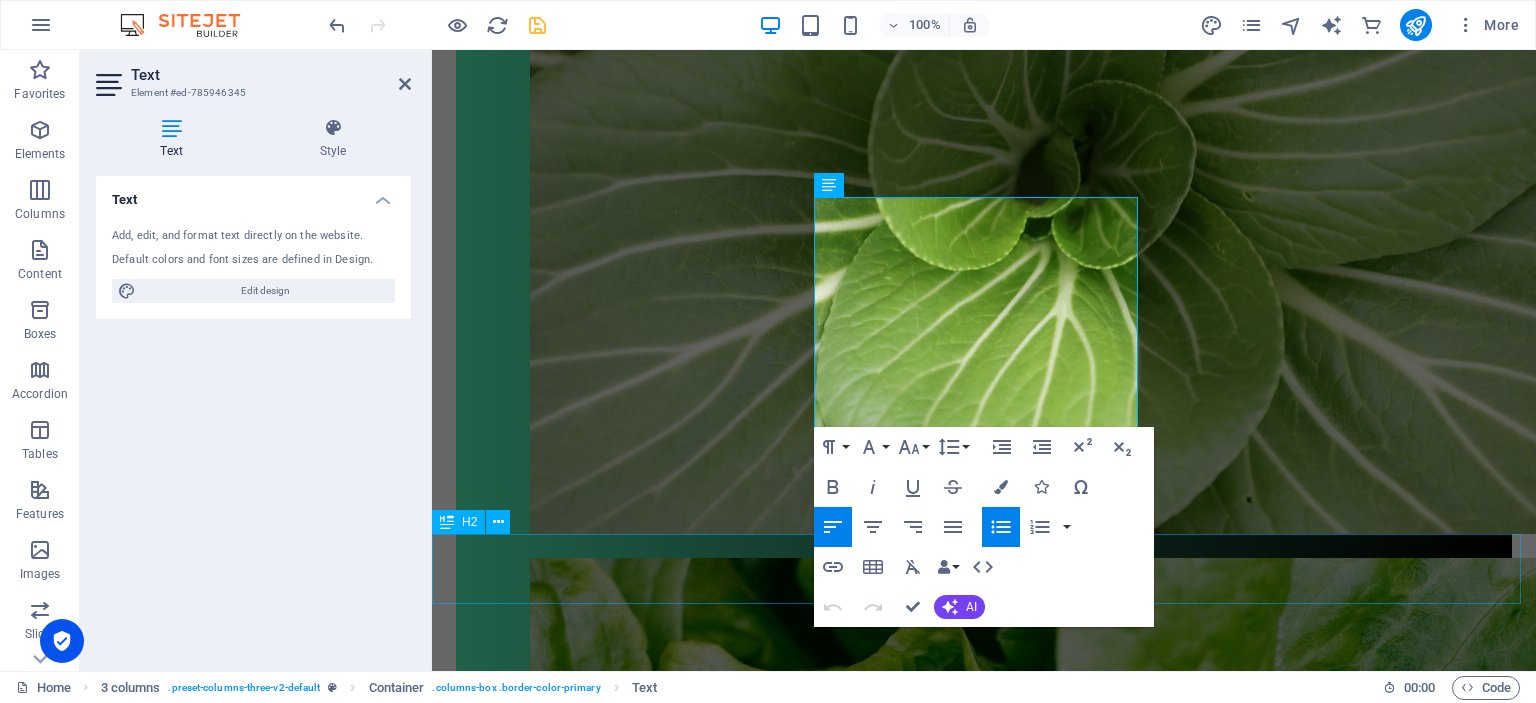 type 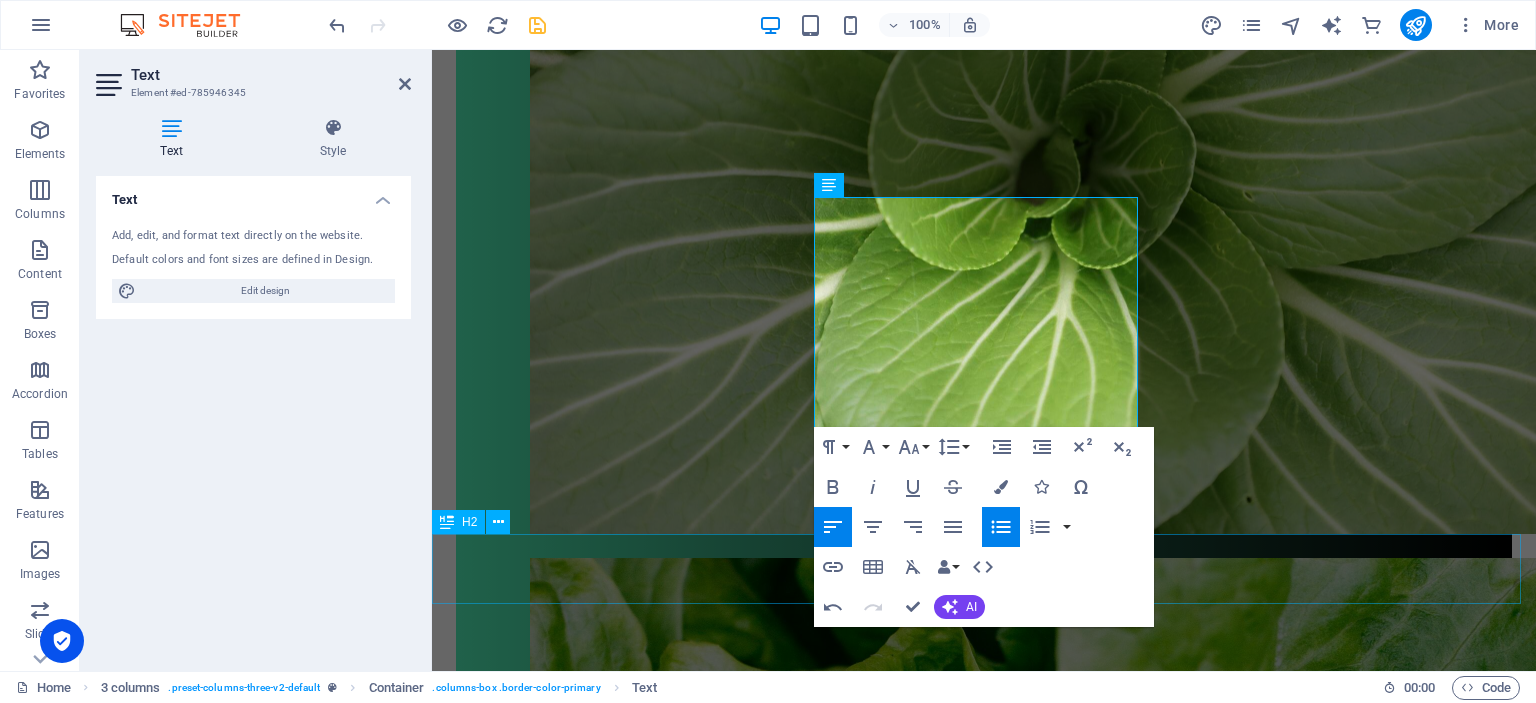 click on "Palvelut" at bounding box center (984, 3324) 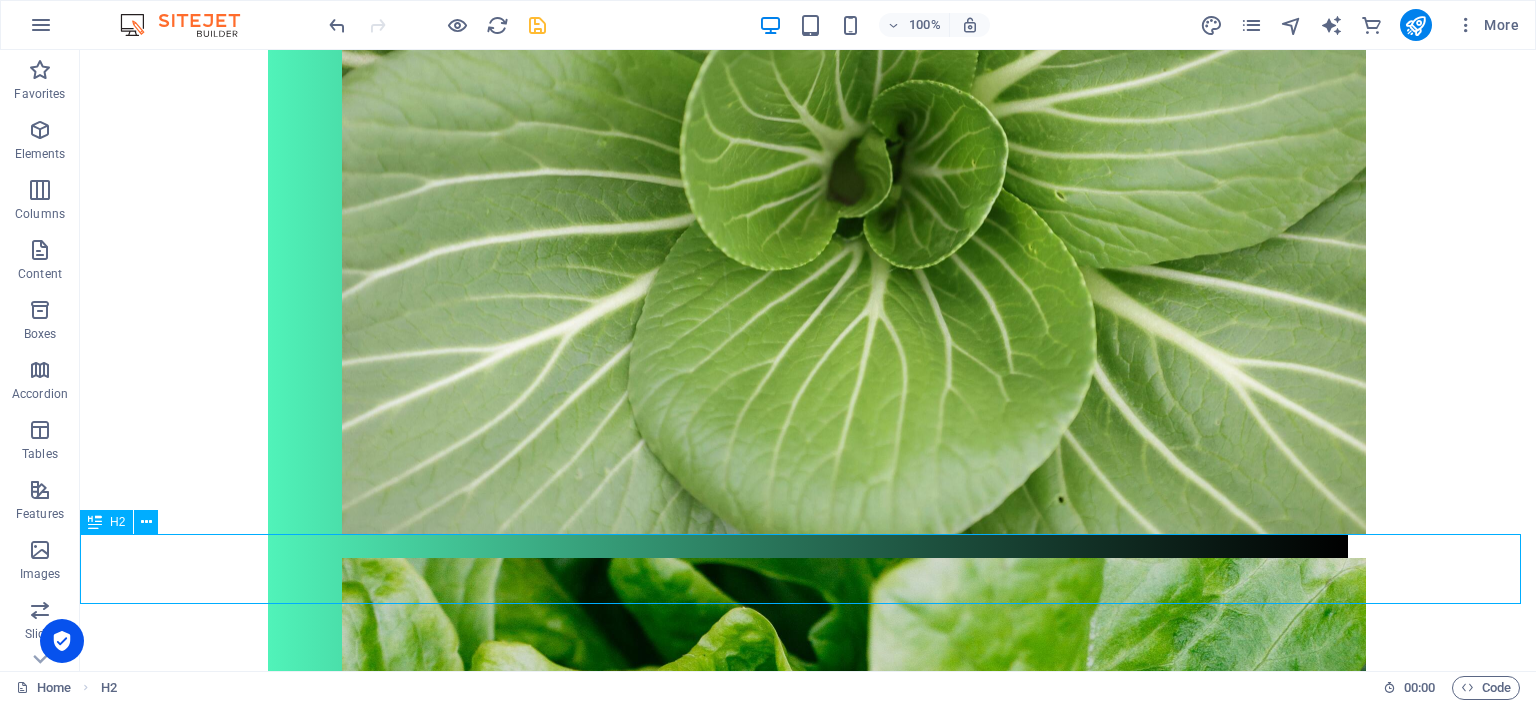 scroll, scrollTop: 1115, scrollLeft: 0, axis: vertical 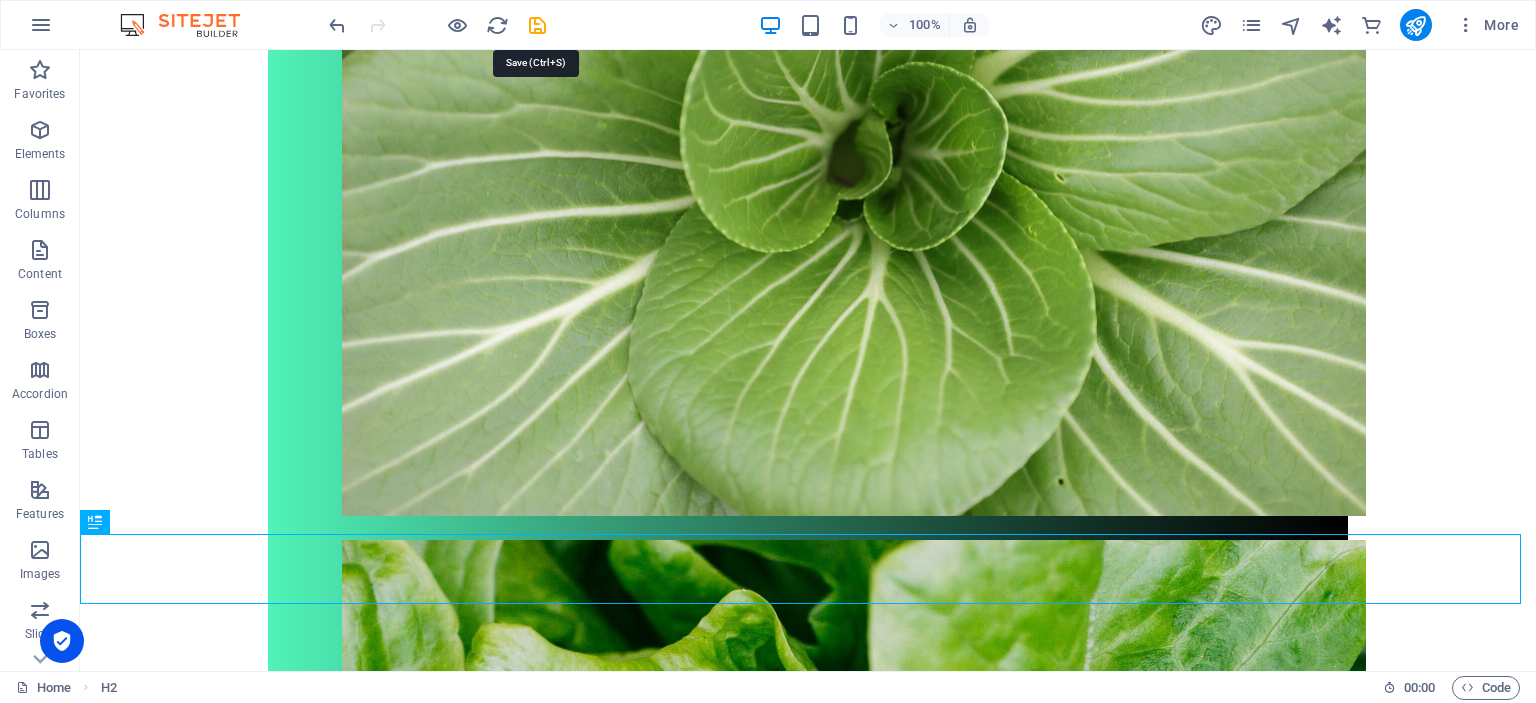 click at bounding box center [537, 25] 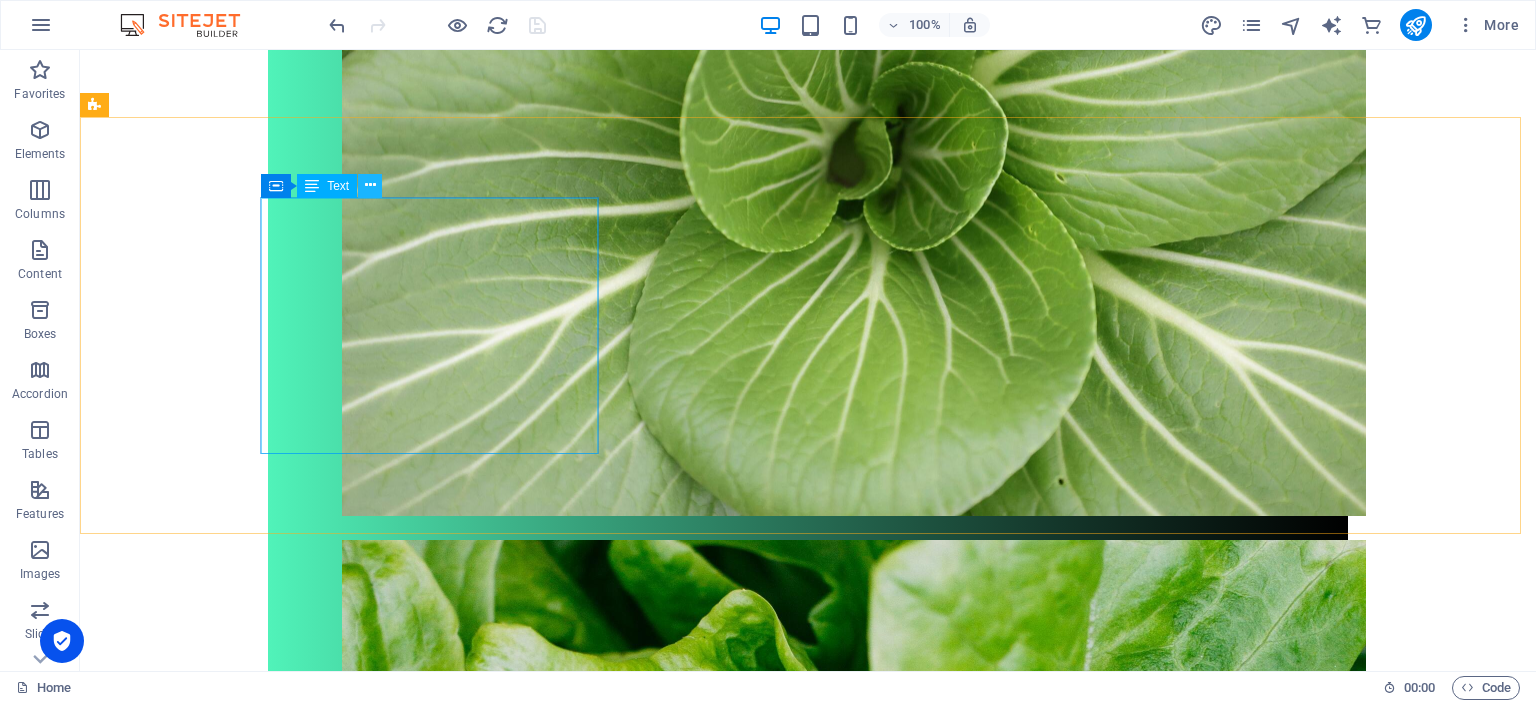 click at bounding box center (370, 185) 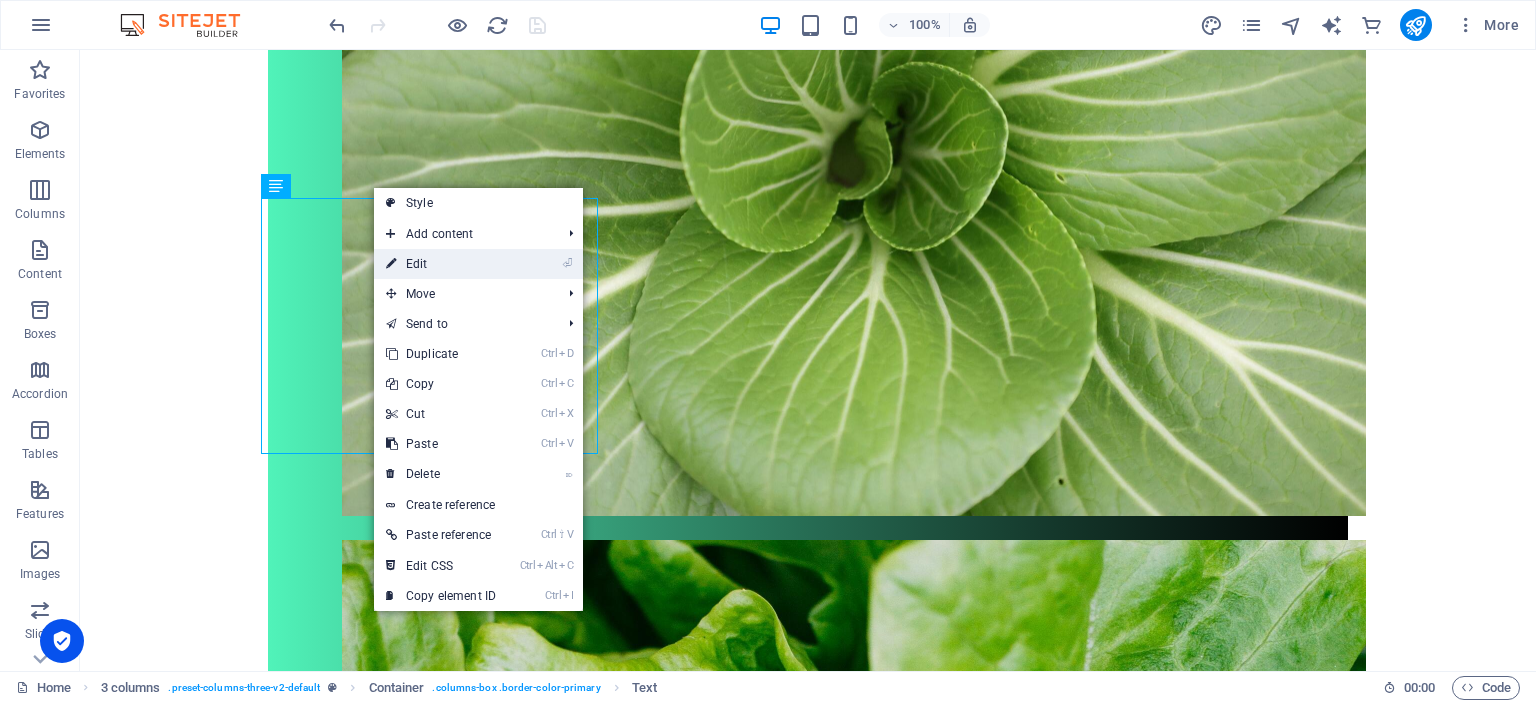 click on "⏎  Edit" at bounding box center [441, 264] 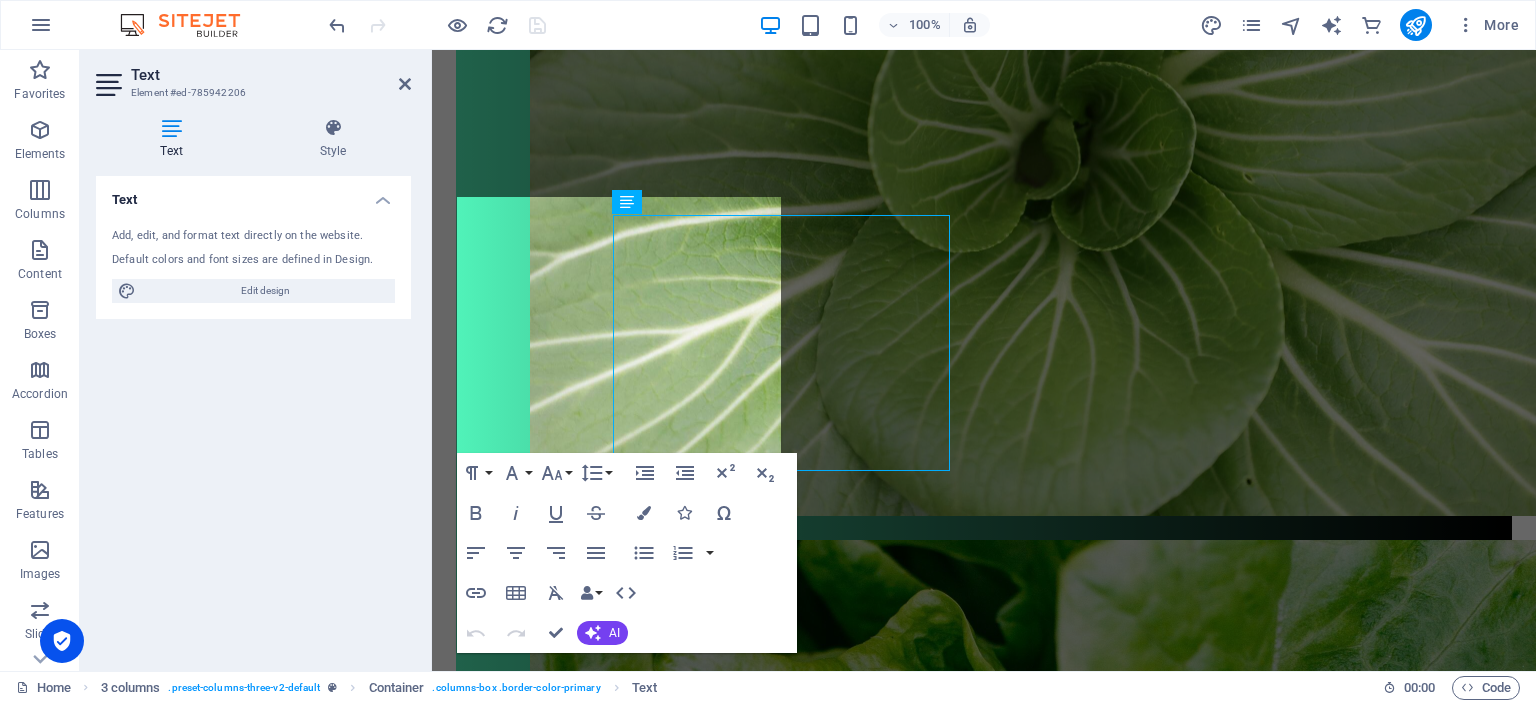 scroll, scrollTop: 1097, scrollLeft: 0, axis: vertical 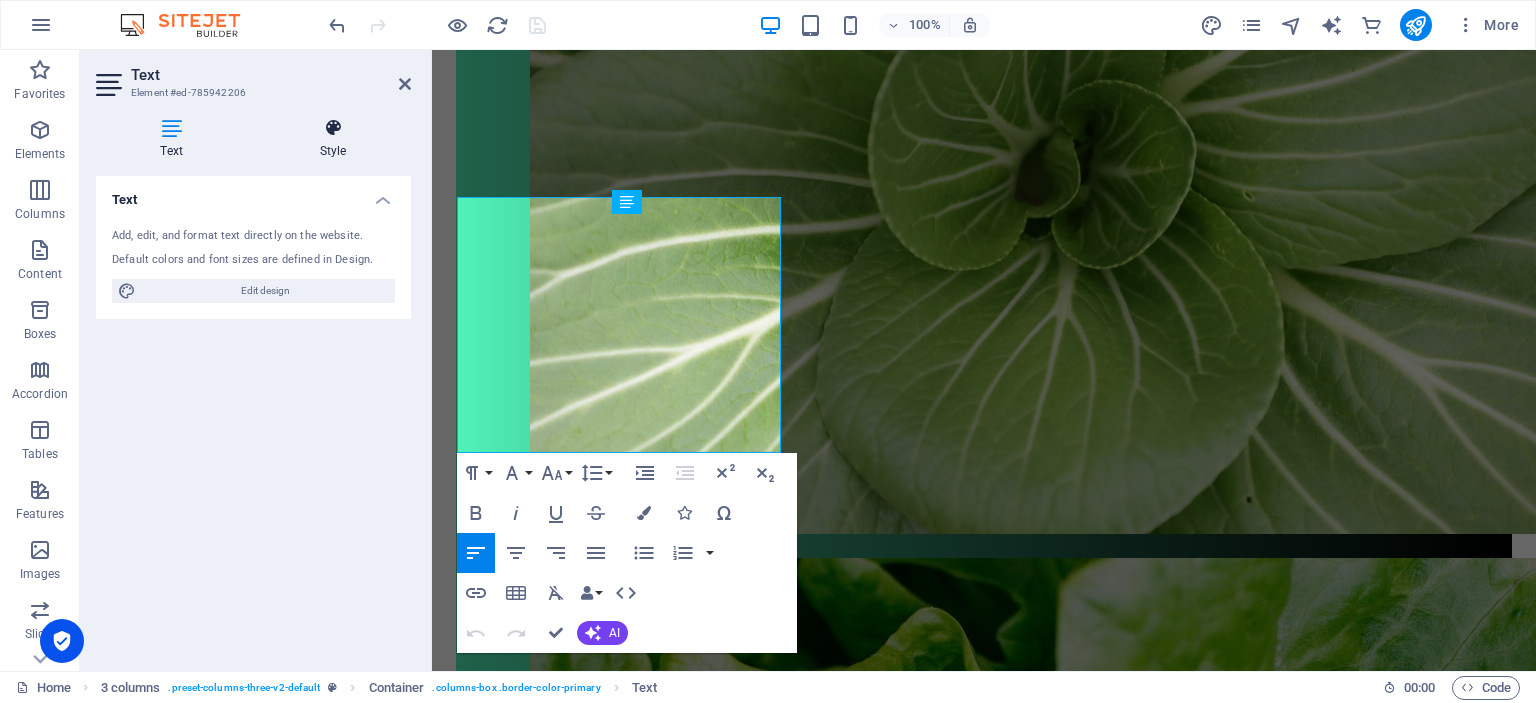 click on "Style" at bounding box center [333, 139] 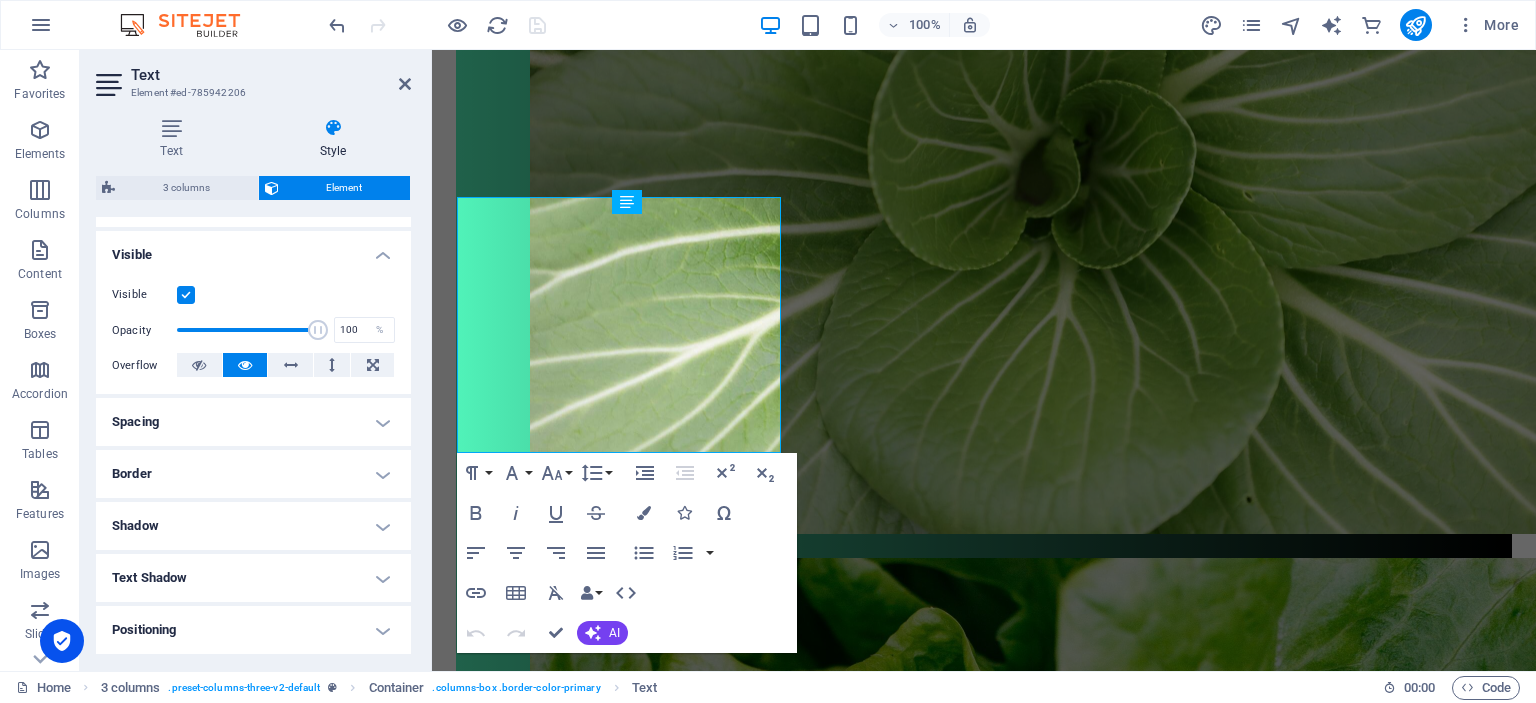 scroll, scrollTop: 300, scrollLeft: 0, axis: vertical 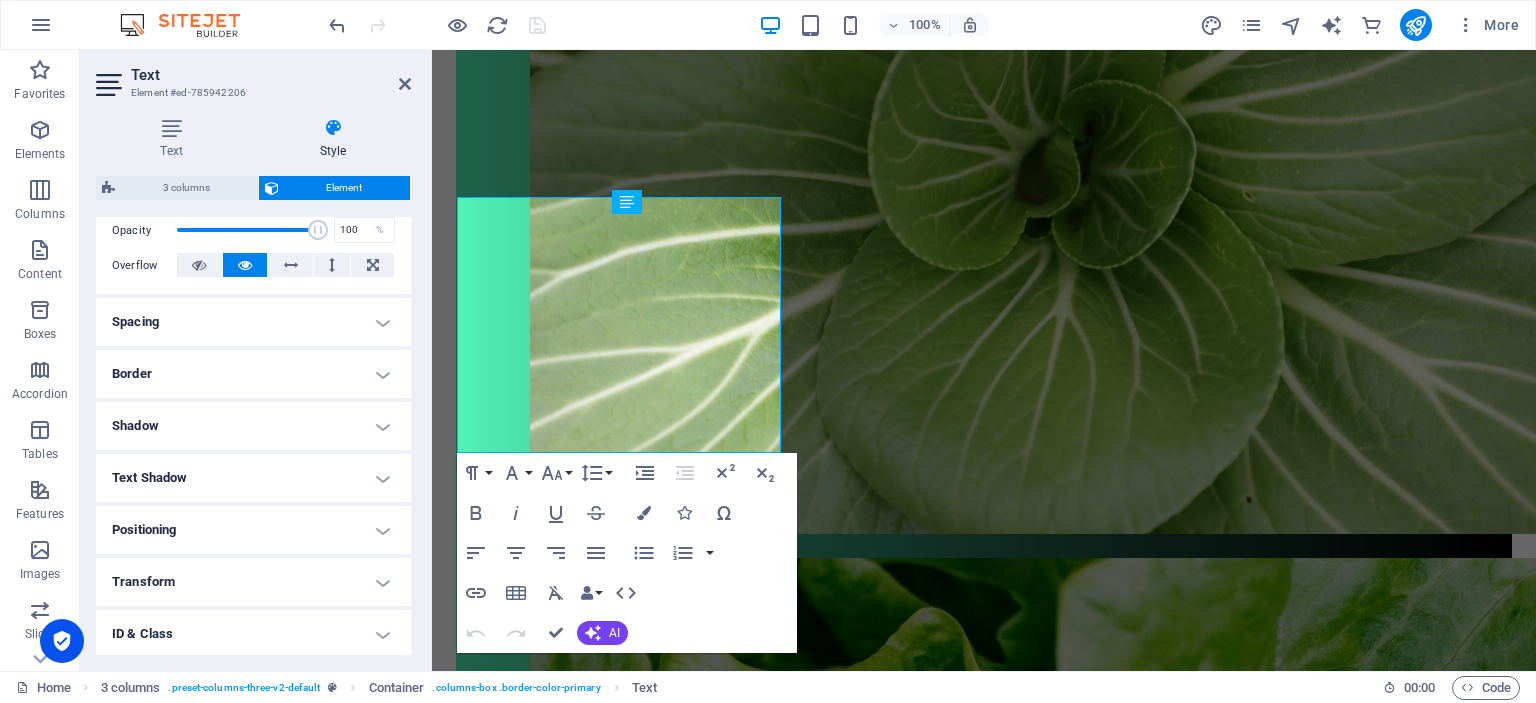 click on "Spacing" at bounding box center [253, 322] 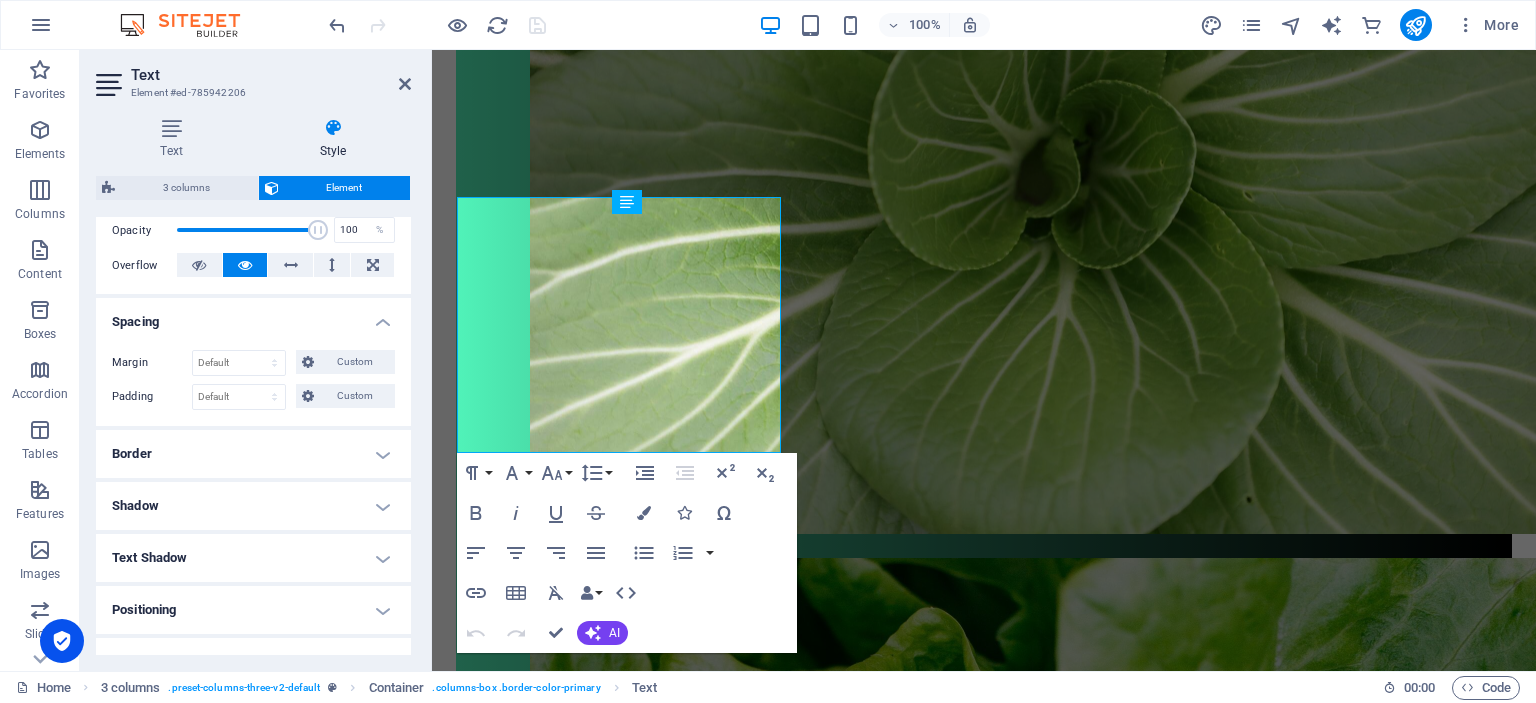 click on "Spacing" at bounding box center (253, 316) 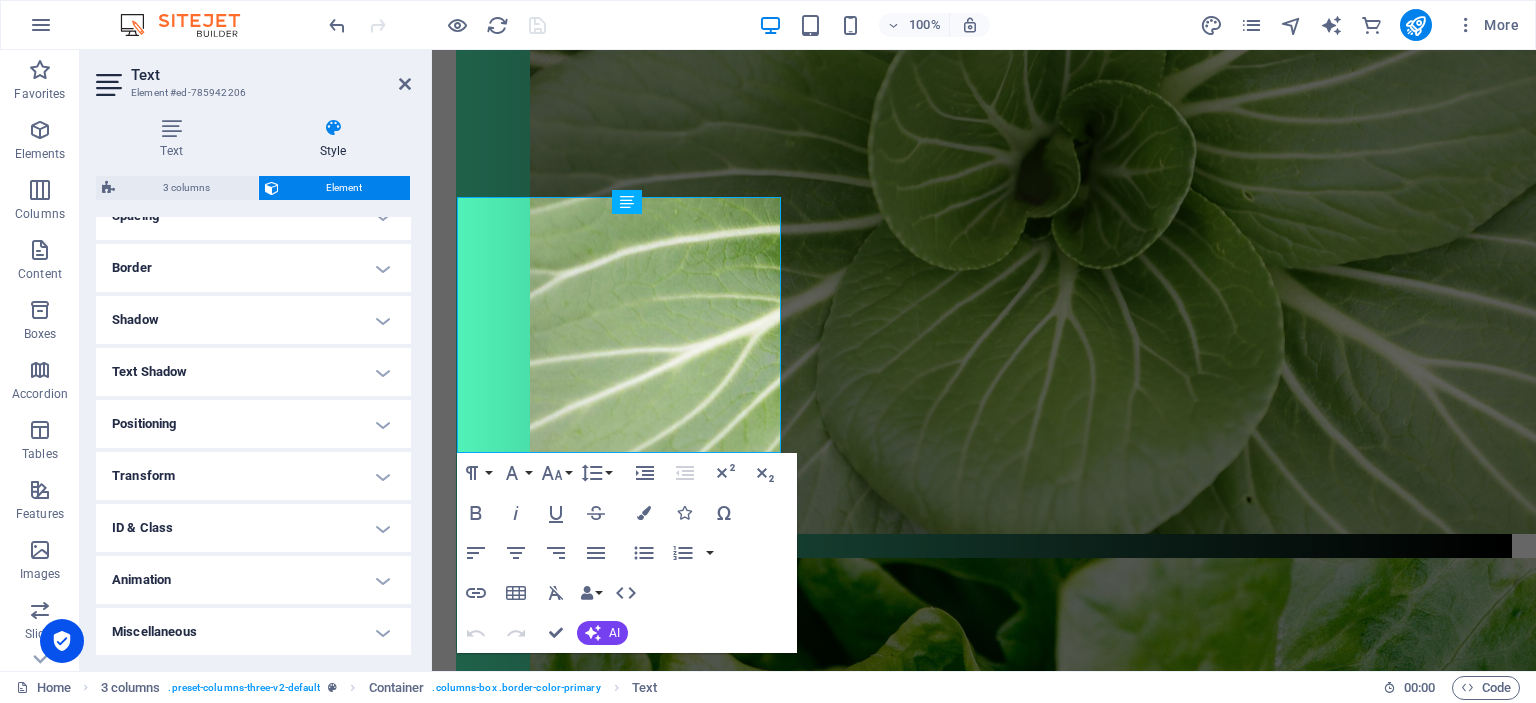 scroll, scrollTop: 306, scrollLeft: 0, axis: vertical 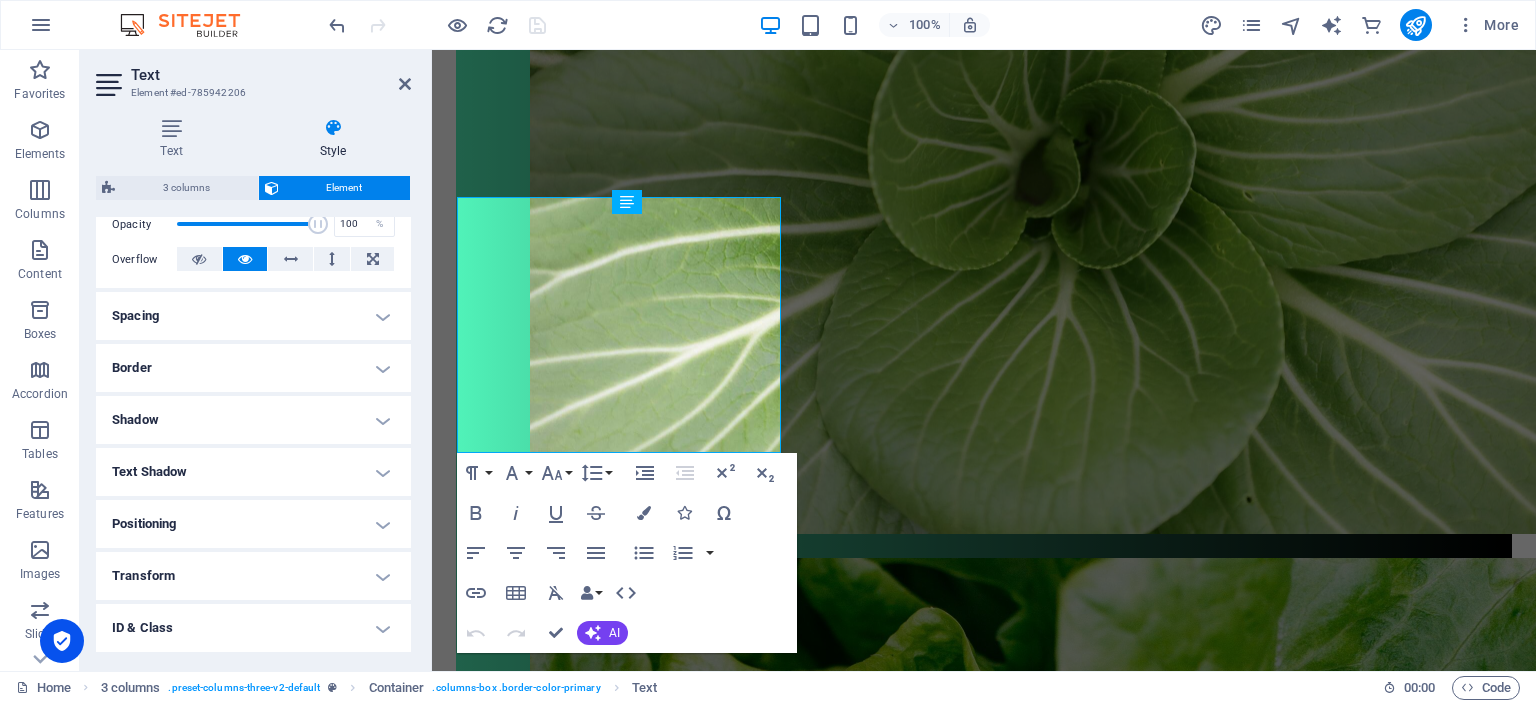 click on "Border" at bounding box center (253, 368) 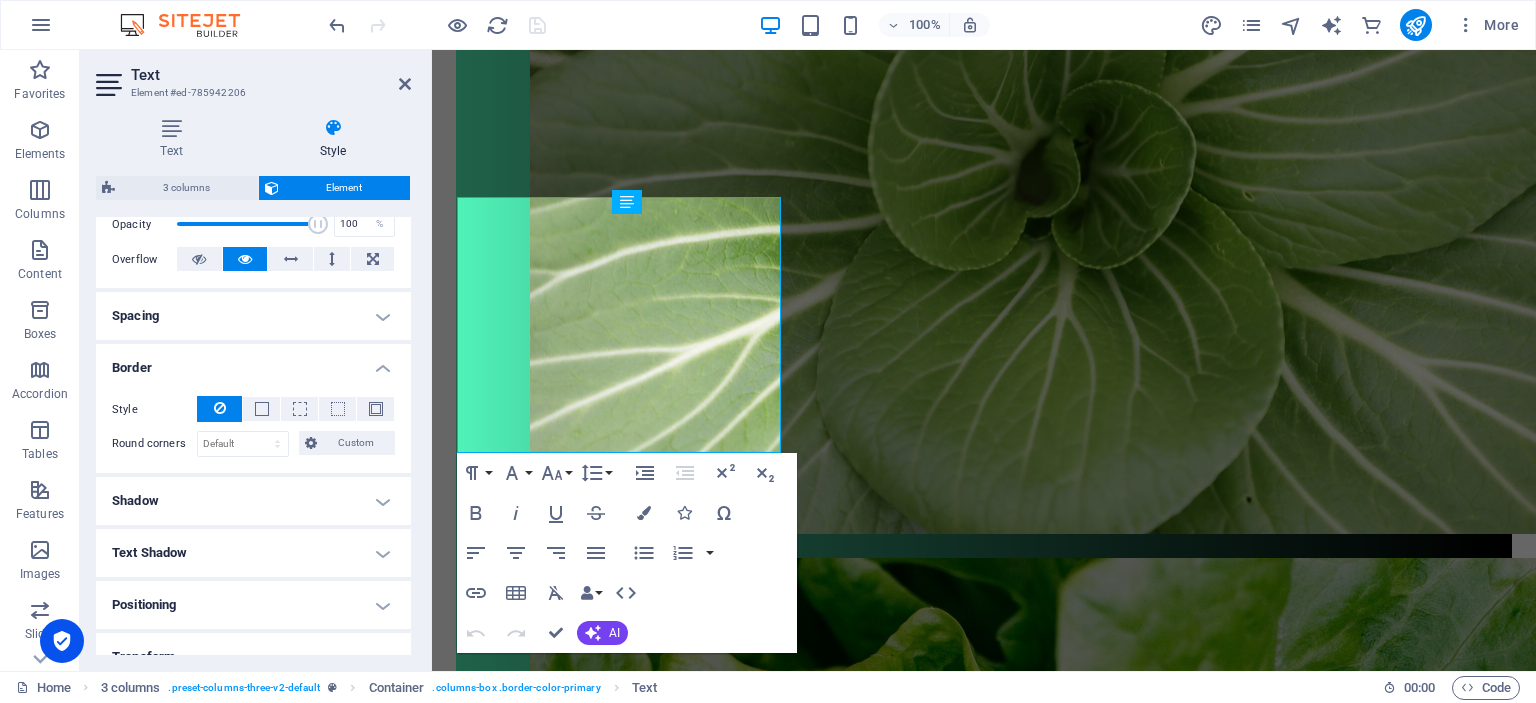 click on "Border" at bounding box center (253, 362) 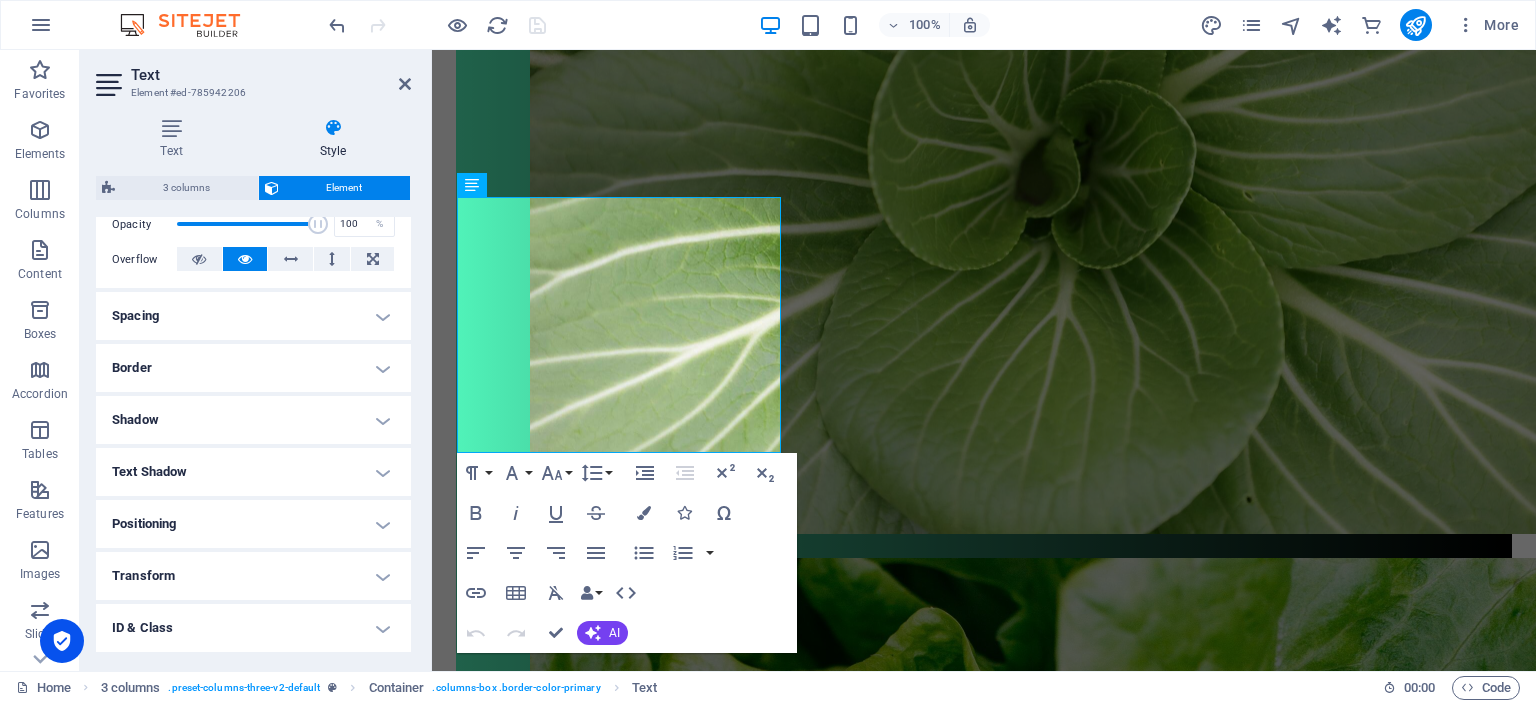 click on "Positioning" at bounding box center (253, 524) 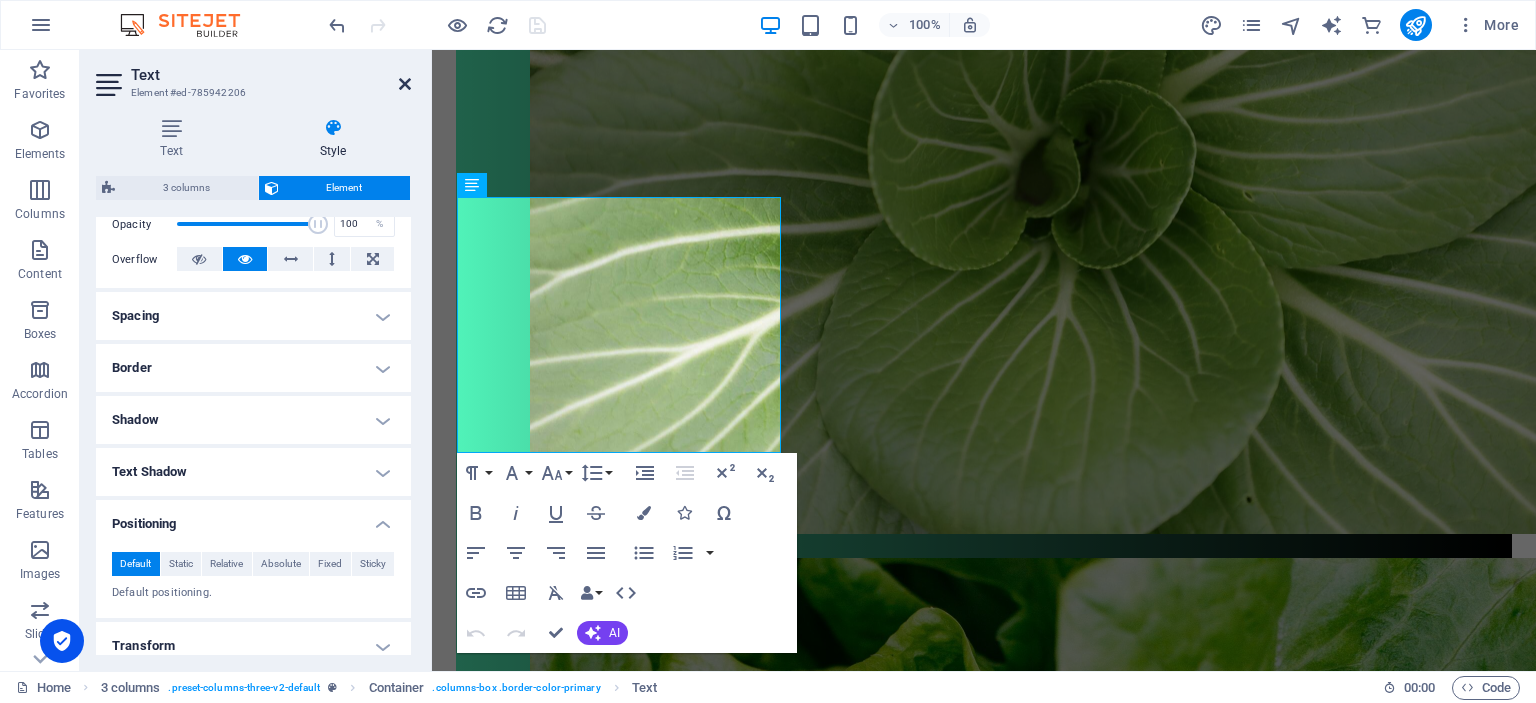 drag, startPoint x: 405, startPoint y: 87, endPoint x: 448, endPoint y: 127, distance: 58.728188 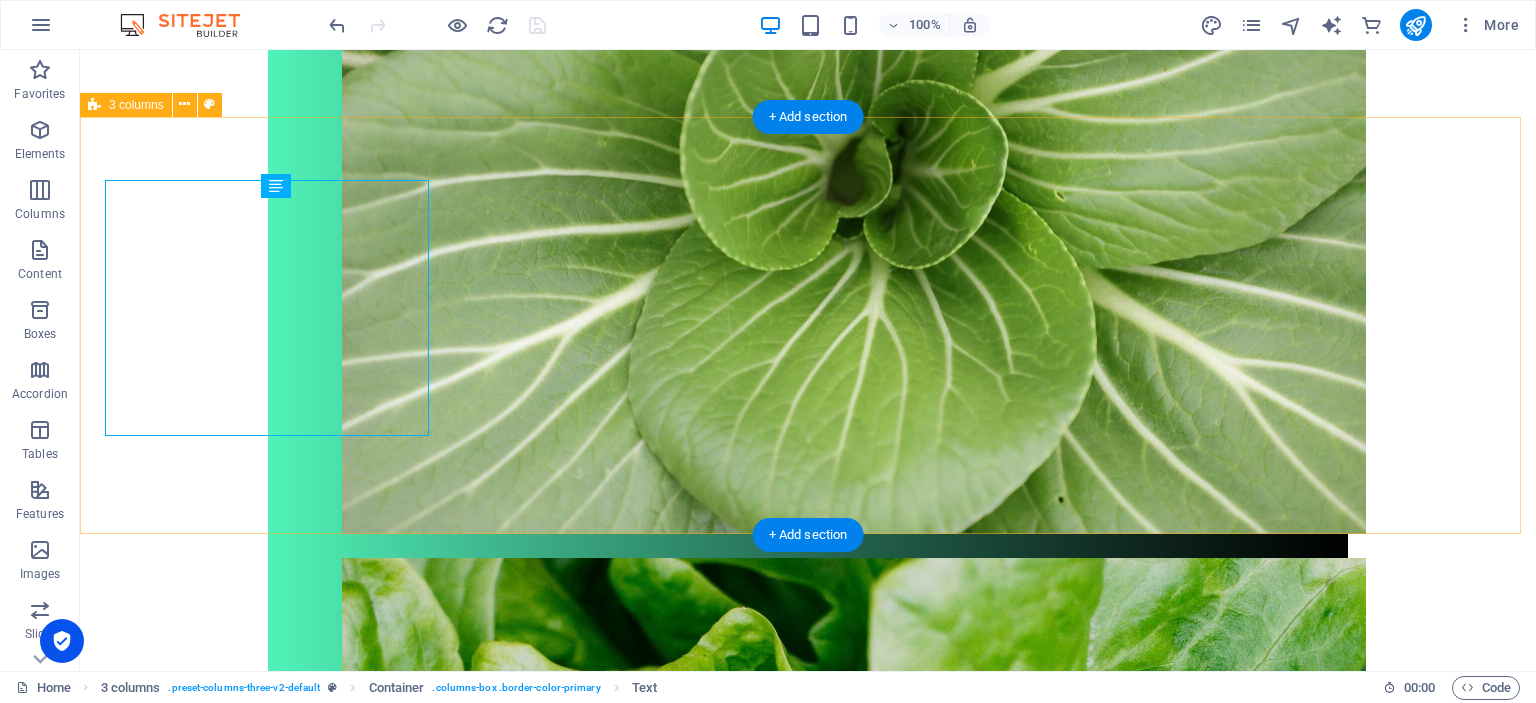 scroll, scrollTop: 1115, scrollLeft: 0, axis: vertical 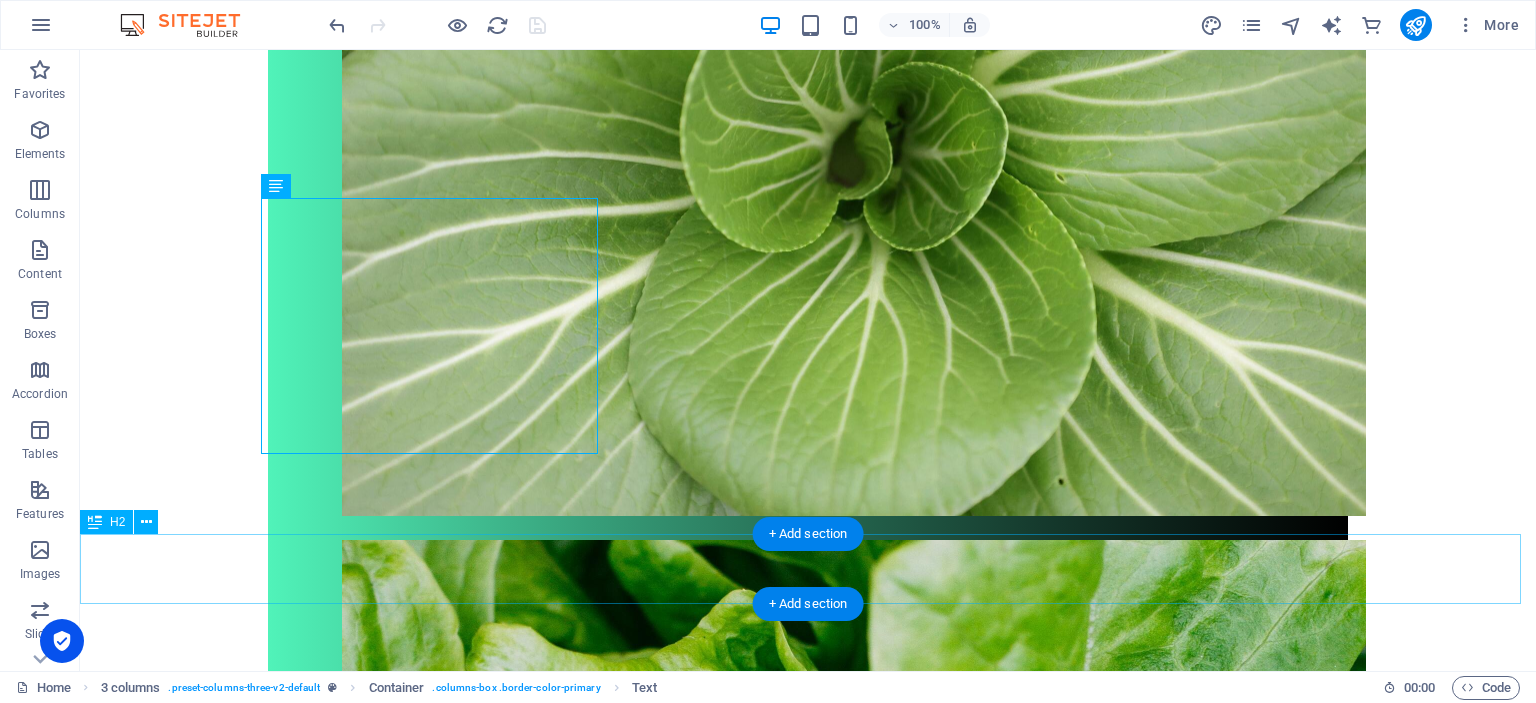 drag, startPoint x: 1244, startPoint y: 571, endPoint x: 1255, endPoint y: 561, distance: 14.866069 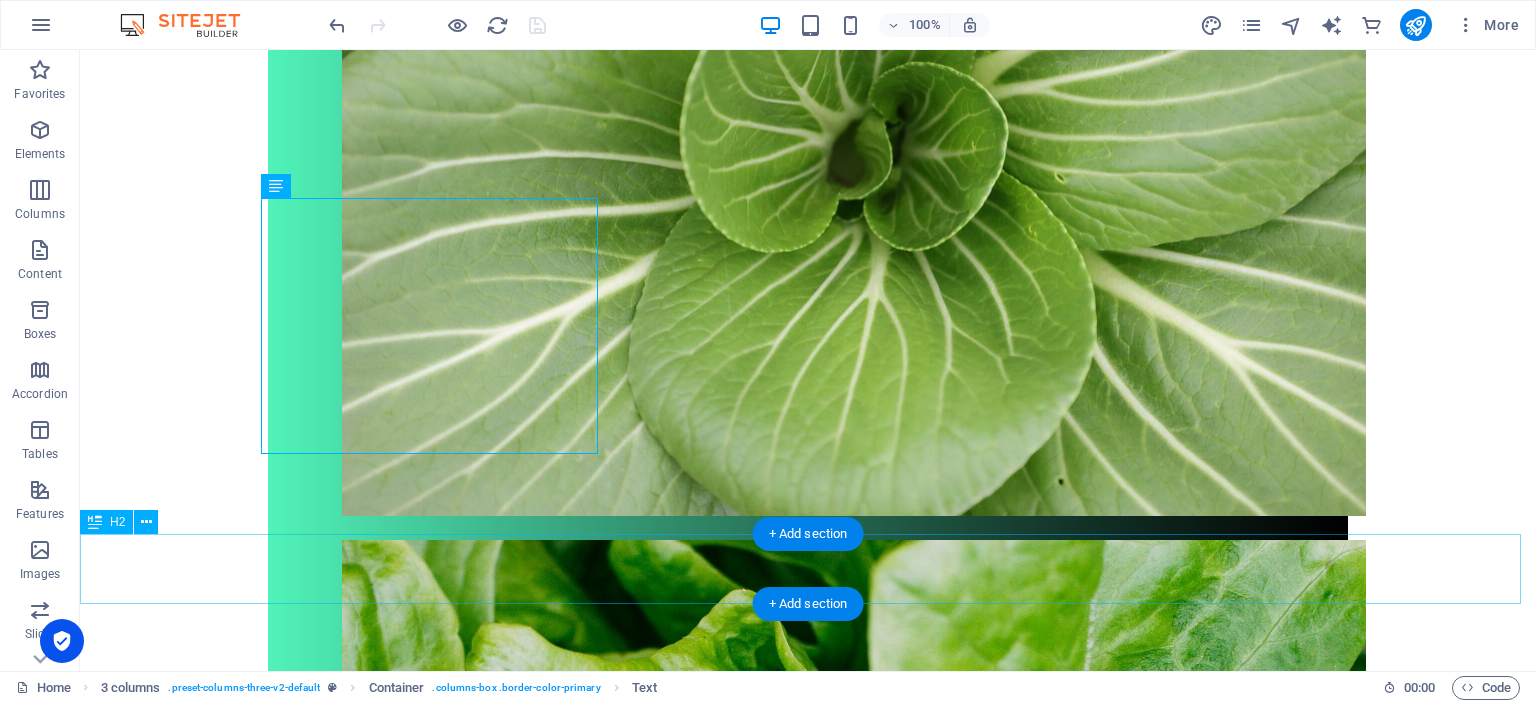 click on "Palvelut" at bounding box center (808, 3306) 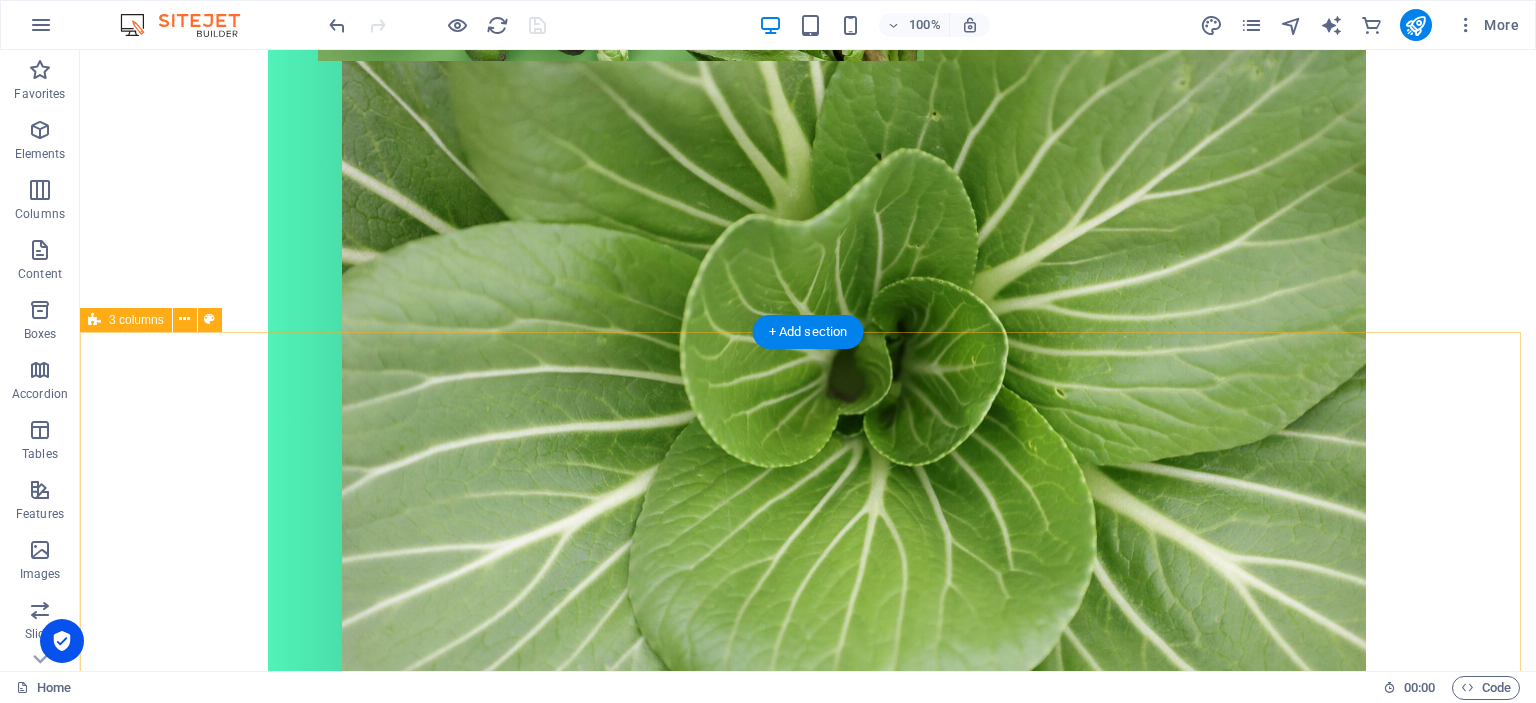 scroll, scrollTop: 1100, scrollLeft: 0, axis: vertical 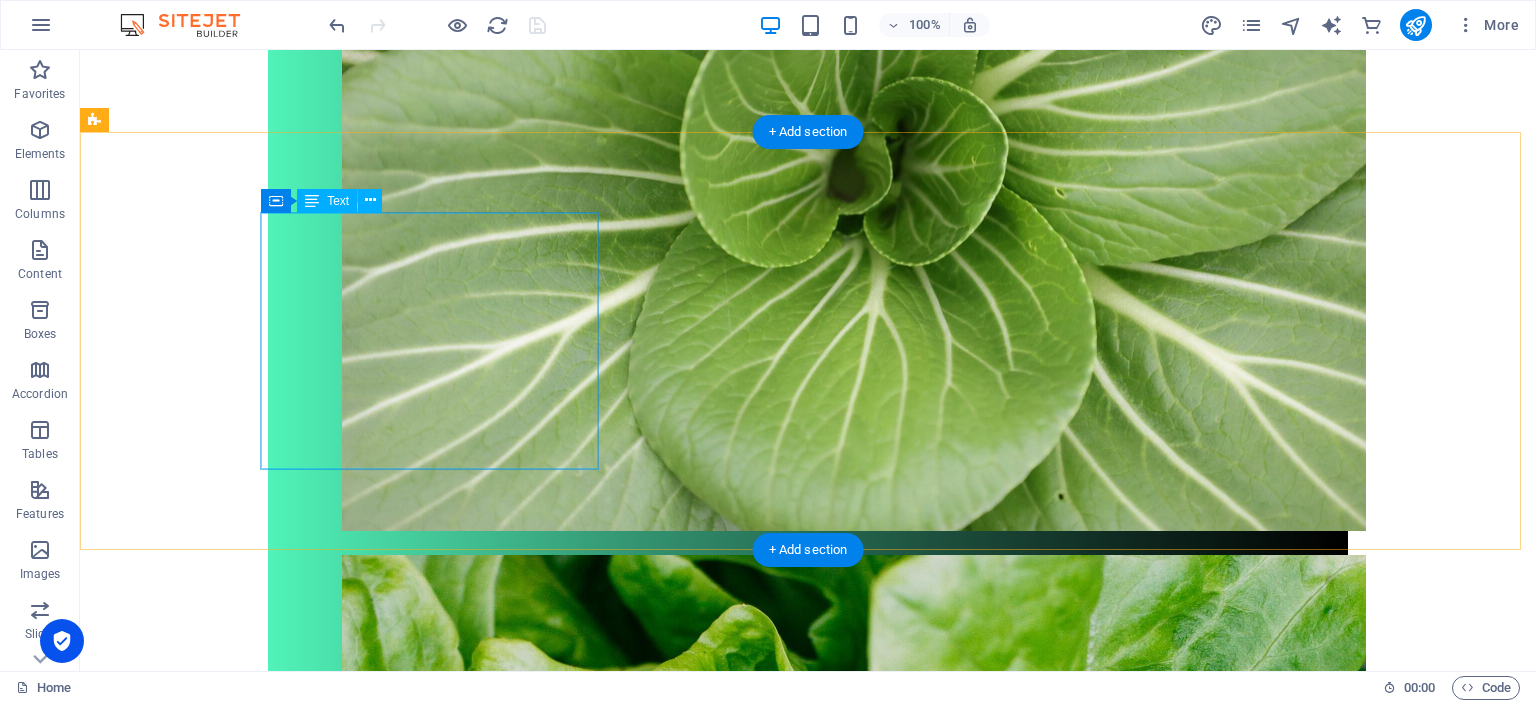 click on "Ravintovalmennuksessa käydään läpi nykyinen ruokavaliosi ja katsotaan mitä muutoksia se kaipaa. Teemme pieniä muutoksia ruokavalioosi ja elämäntapoihisi, riippuen tavoitteestasi. Valmennuksen pituus riippuu tavoitteestasi. Se voi olla kertakonsultaatio,johon kuuluu kaksi tapaamista tai pidempiaikainen, joka voi kestää 2-12 kuukautta." at bounding box center [273, 2702] 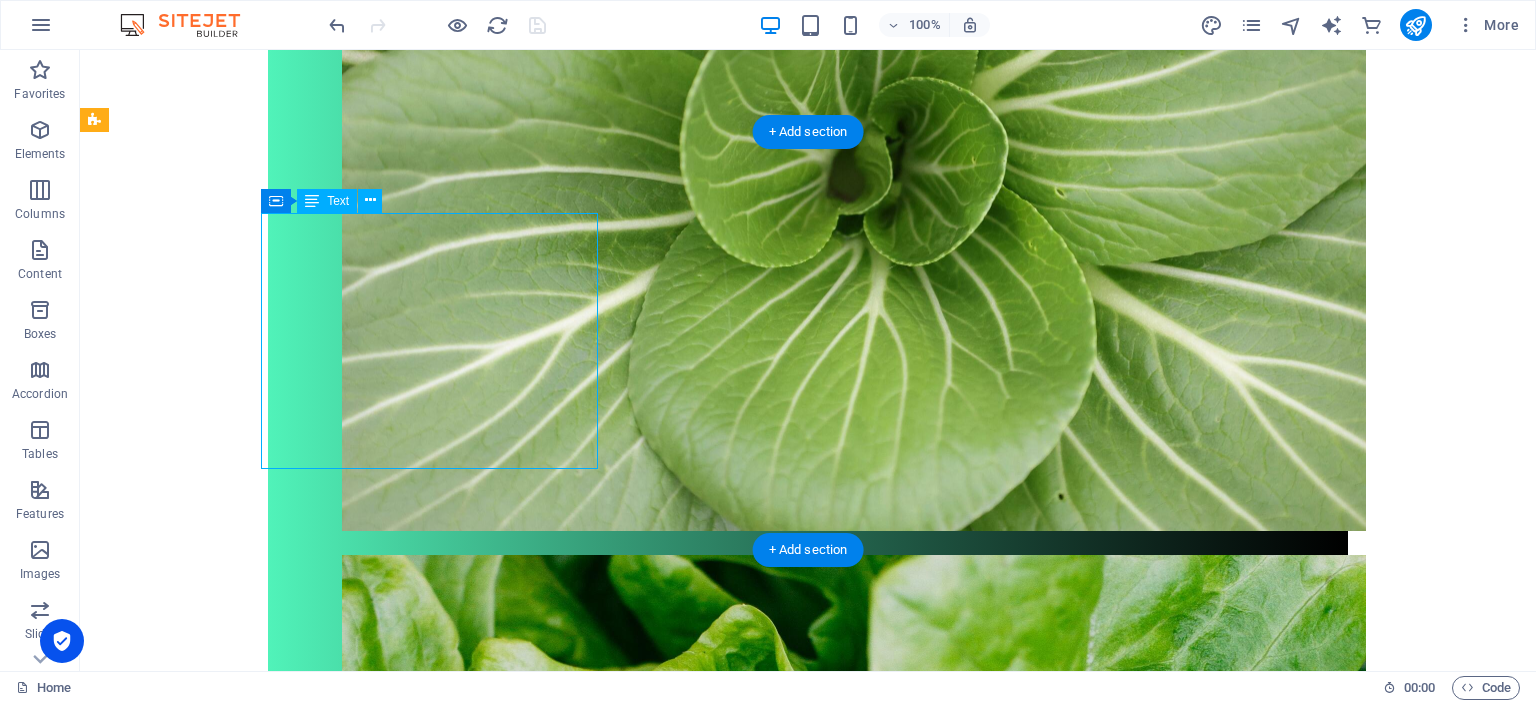 click on "Ravintovalmennuksessa käydään läpi nykyinen ruokavaliosi ja katsotaan mitä muutoksia se kaipaa. Teemme pieniä muutoksia ruokavalioosi ja elämäntapoihisi, riippuen tavoitteestasi. Valmennuksen pituus riippuu tavoitteestasi. Se voi olla kertakonsultaatio,johon kuuluu kaksi tapaamista tai pidempiaikainen, joka voi kestää 2-12 kuukautta." at bounding box center (273, 2702) 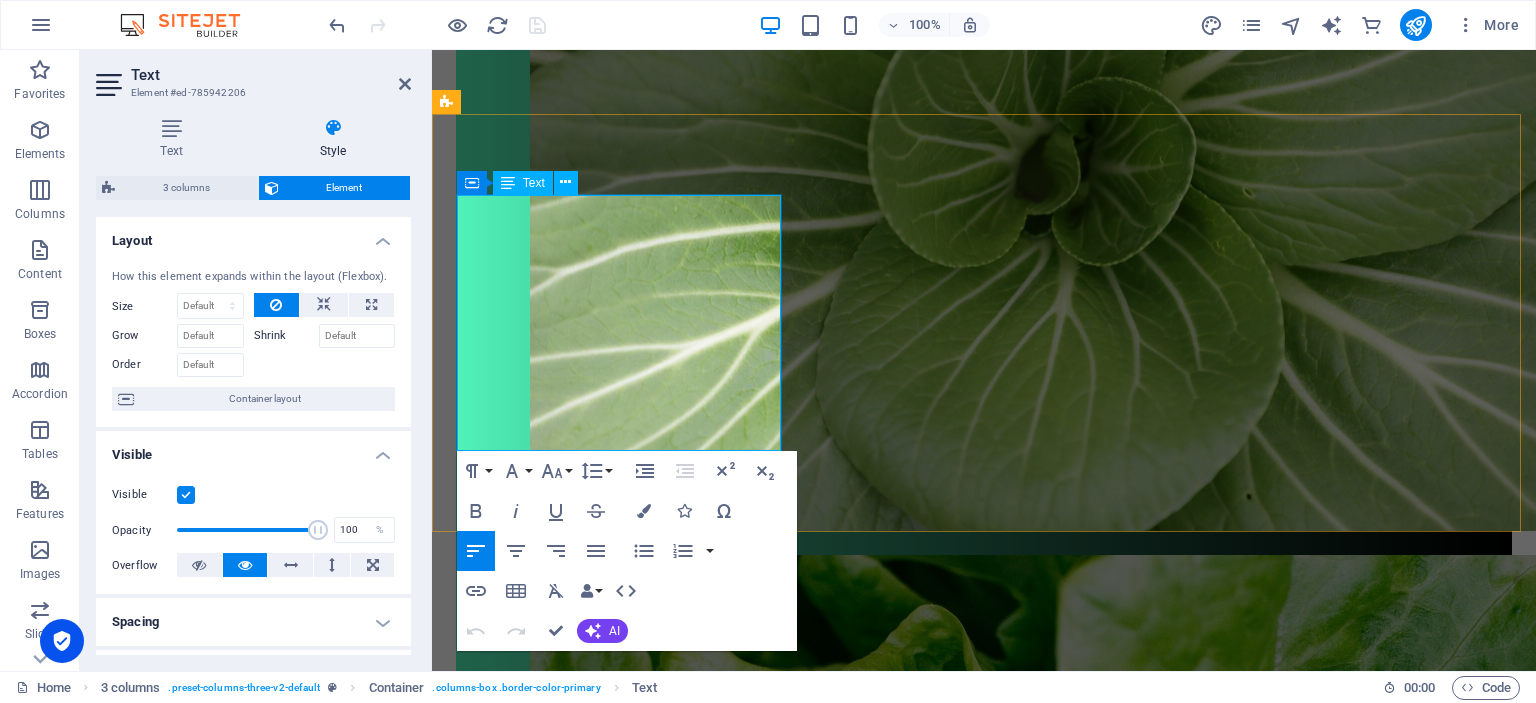 click on "Valmennuksen pituus riippuu tavoitteestasi. Se voi olla kertakonsultaatio,johon kuuluu kaksi tapaamista tai pidempiaikainen, joka voi kestää 2-12 kuukautta." at bounding box center (621, 2779) 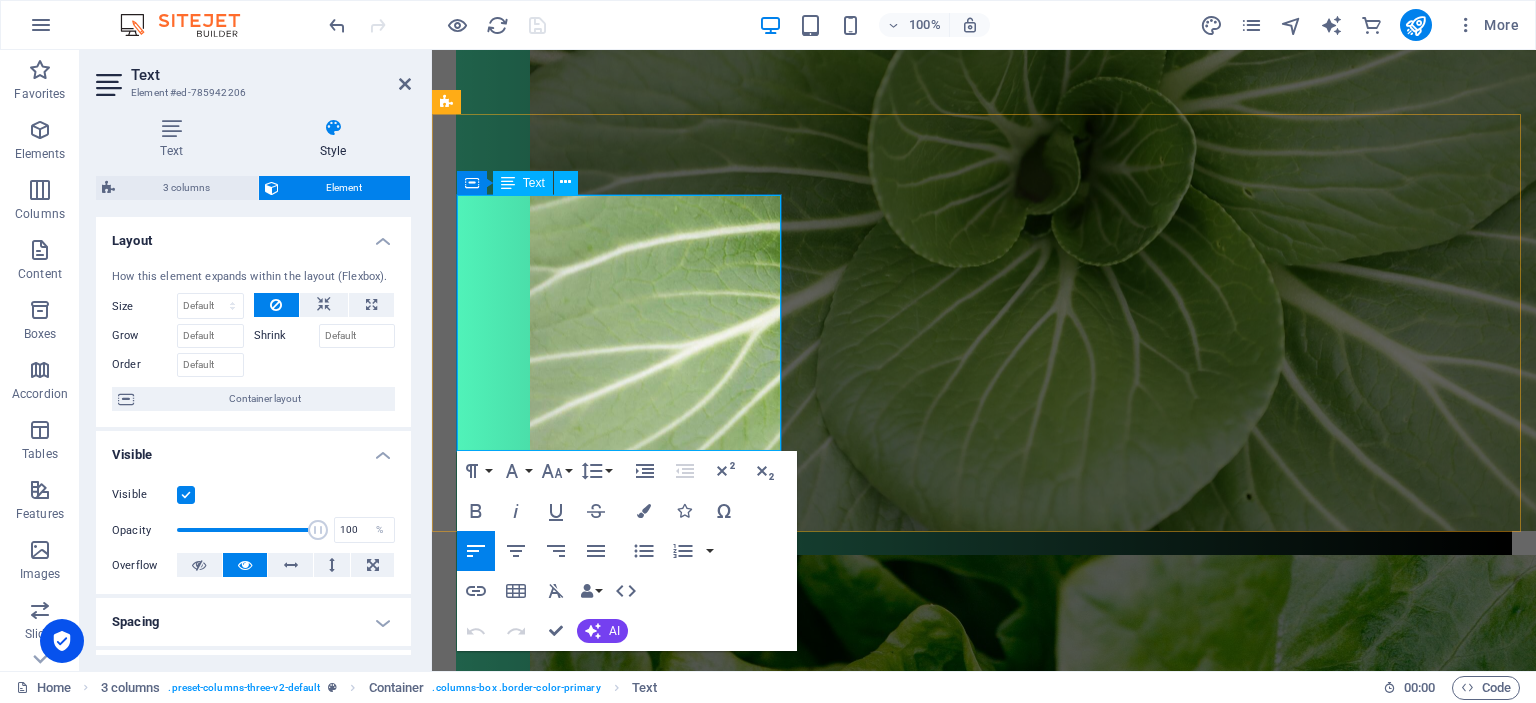 type 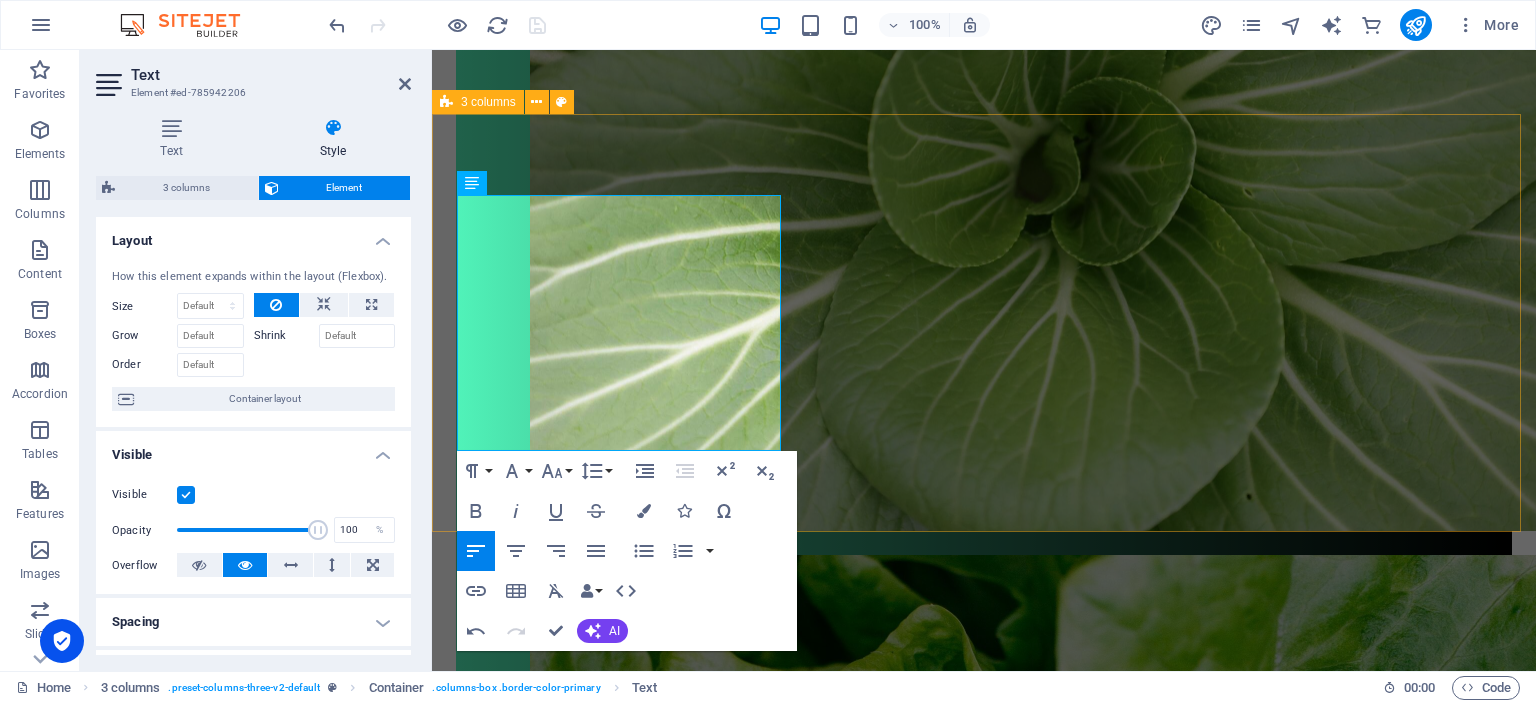click on "Ravintovalmennuksessa käydään läpi nykyinen ruokavaliosi ja katsotaan mitä muutoksia se kaipaa. Teemme pieniä muutoksia ruokavalioosi ja elämäntapoihisi, riippuen tavoitteestasi. Valmennuksen pituus riippuu tavoitteestasi. Se voi olla kertakonsultaatio,  johon kuuluu kaksi tapaamista tai pidempiaikainen, joka voi kestää 2-12 kuukautta. Ravintovalmennus sopii sinulle, esimerkiksi silloin, kun:  nykyinen ruokavaliosi kaipaa parannusta kaipaat lisää energiaa päiviisi sinulla on vatsa-ongelmia haluat vaihtaa kasvisruokavalioon haluat pudottaa tai lisätä painoa tarvitset apua ruokien suunnittelussa Lisätapaaminen 60€ kerta Valmennus on mahdollista suorittaa kokonaan myös etänä" at bounding box center (984, 2889) 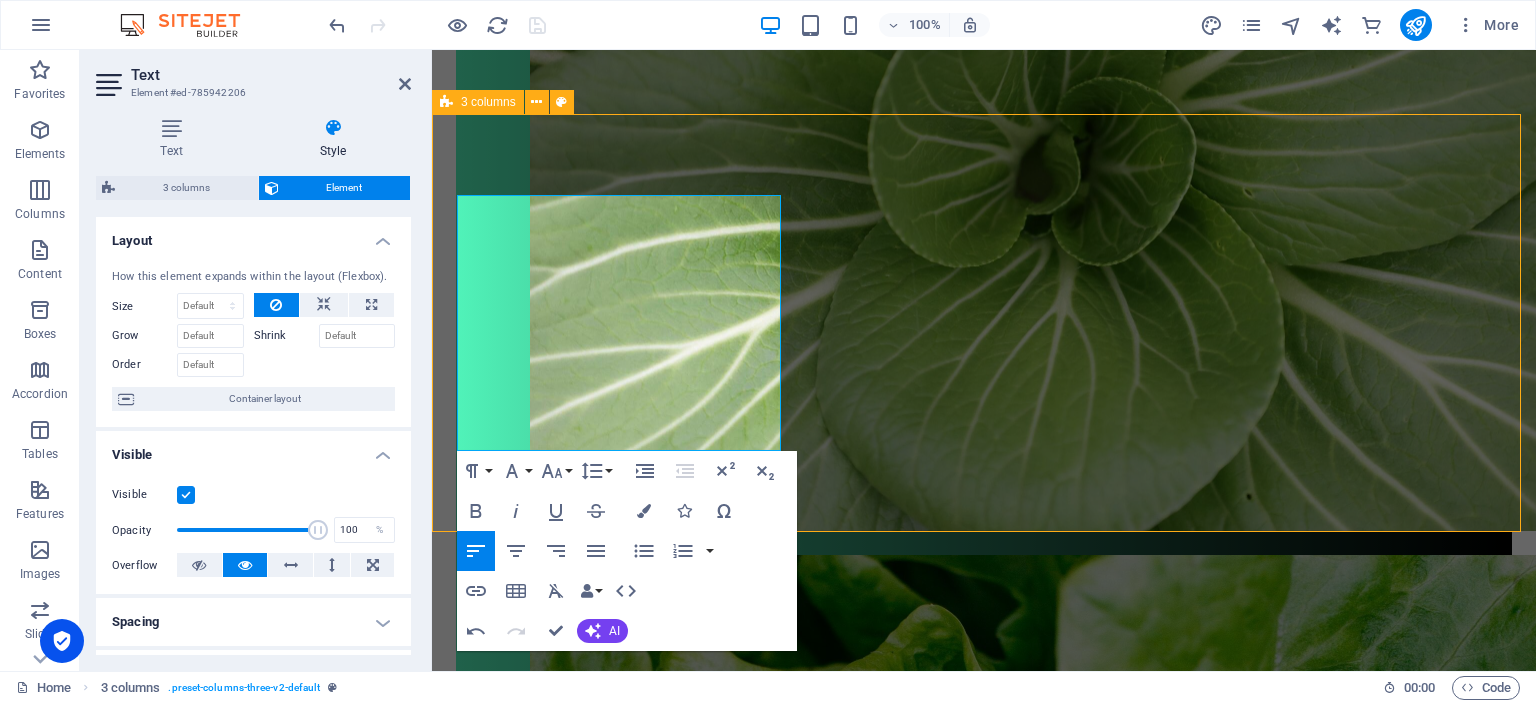 scroll, scrollTop: 1117, scrollLeft: 0, axis: vertical 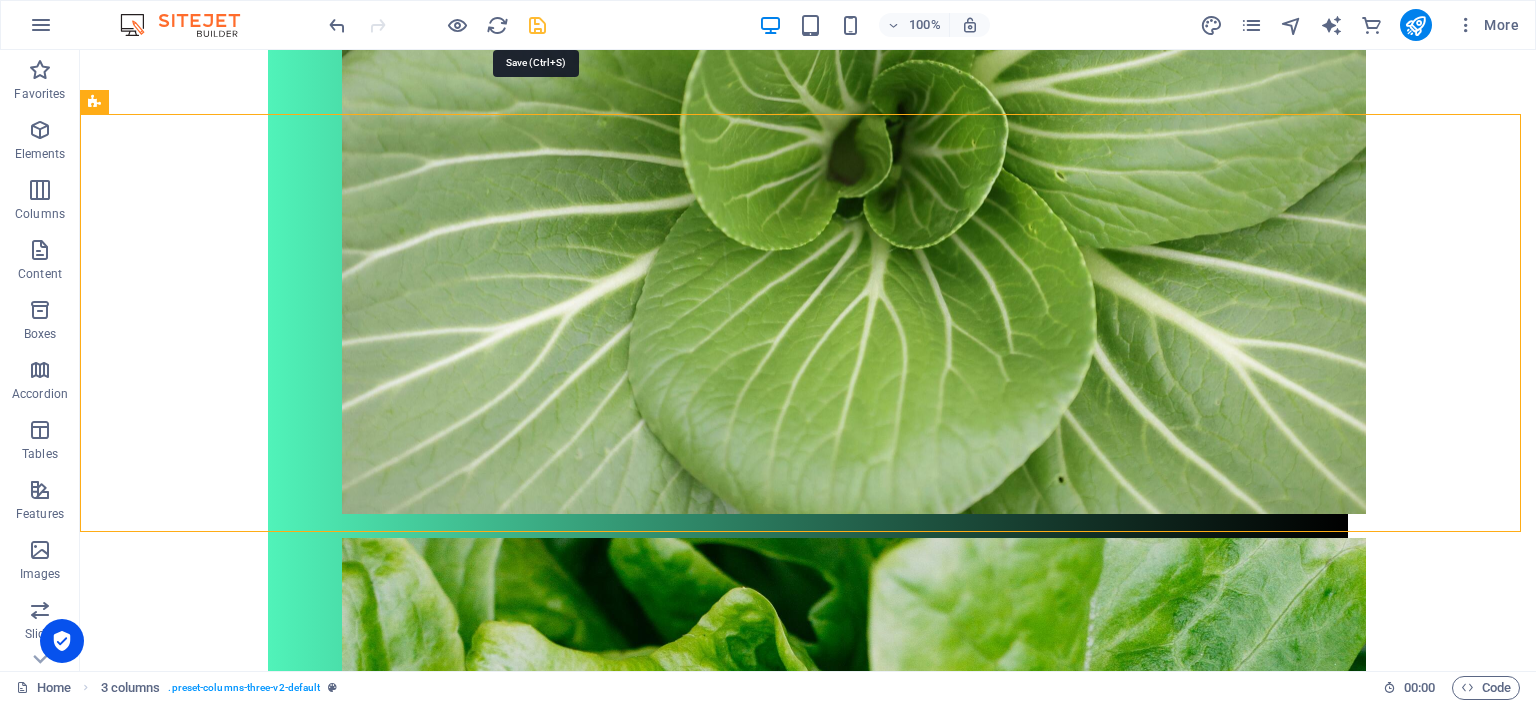 drag, startPoint x: 528, startPoint y: 19, endPoint x: 955, endPoint y: 190, distance: 459.96738 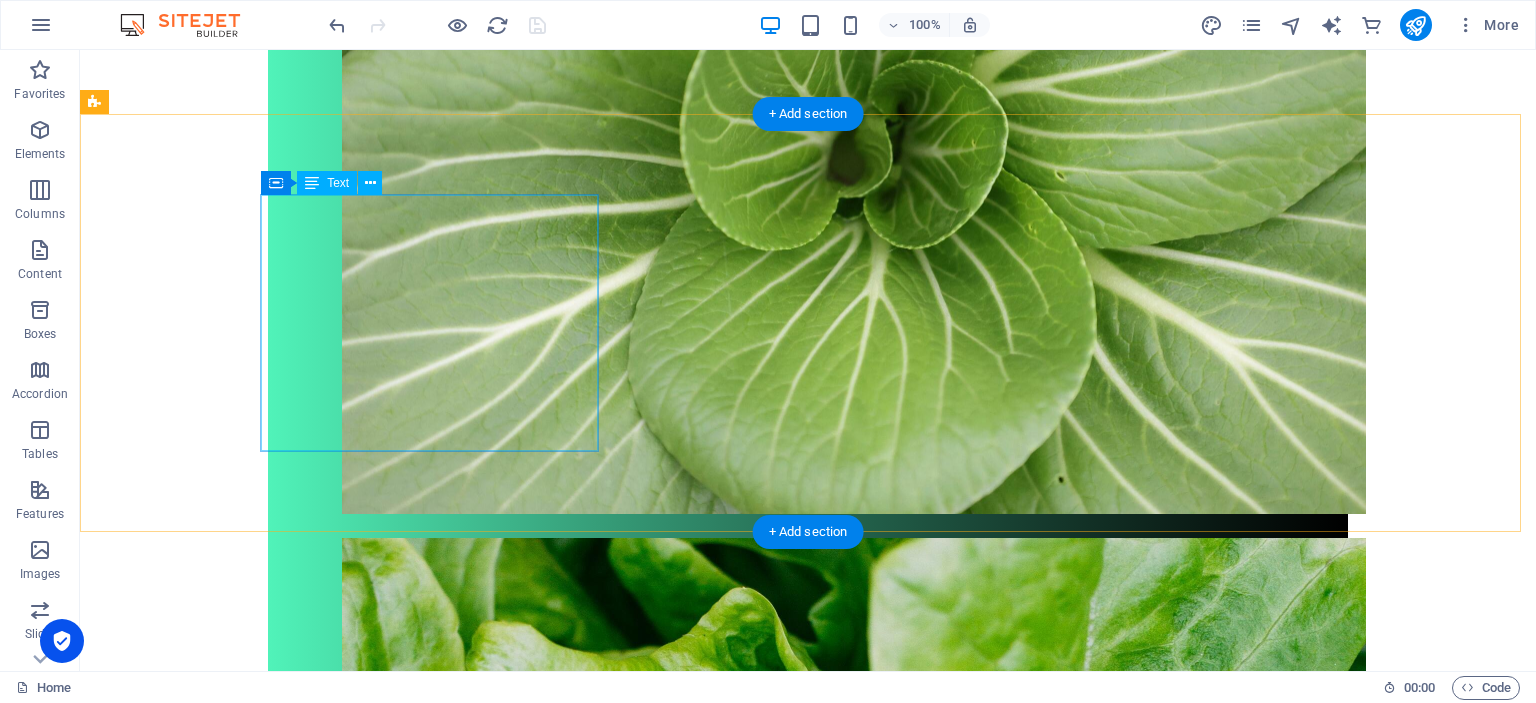 click on "Ravintovalmennuksessa käydään läpi nykyinen ruokavaliosi ja katsotaan mitä muutoksia se kaipaa. Teemme pieniä muutoksia ruokavalioosi ja elämäntapoihisi, riippuen tavoitteestasi. Valmennuksen pituus riippuu tavoitteestasi. Se voi olla kertakonsultaatio, johon kuuluu kaksi tapaamista tai pidempiaikainen, joka voi kestää 2-12 kuukautta." at bounding box center [273, 2685] 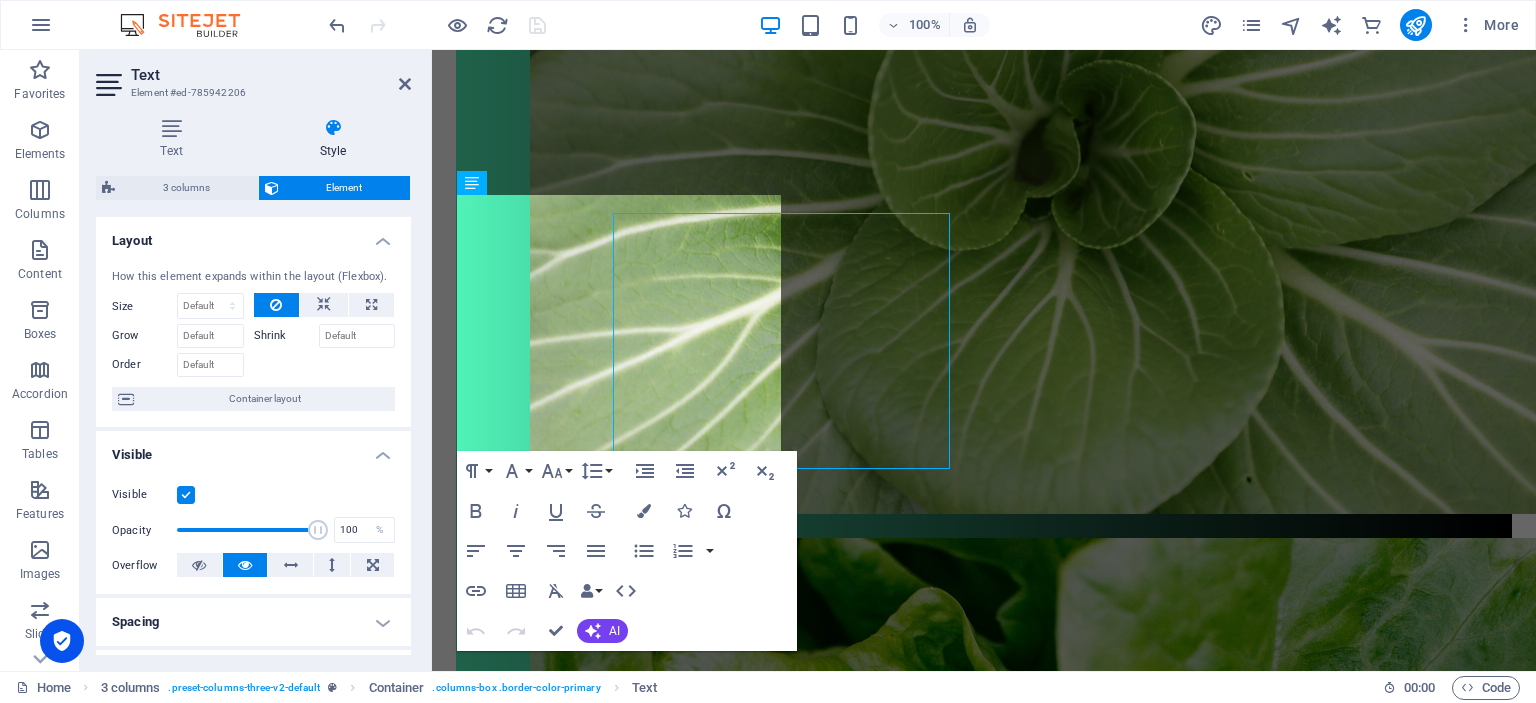 scroll, scrollTop: 1100, scrollLeft: 0, axis: vertical 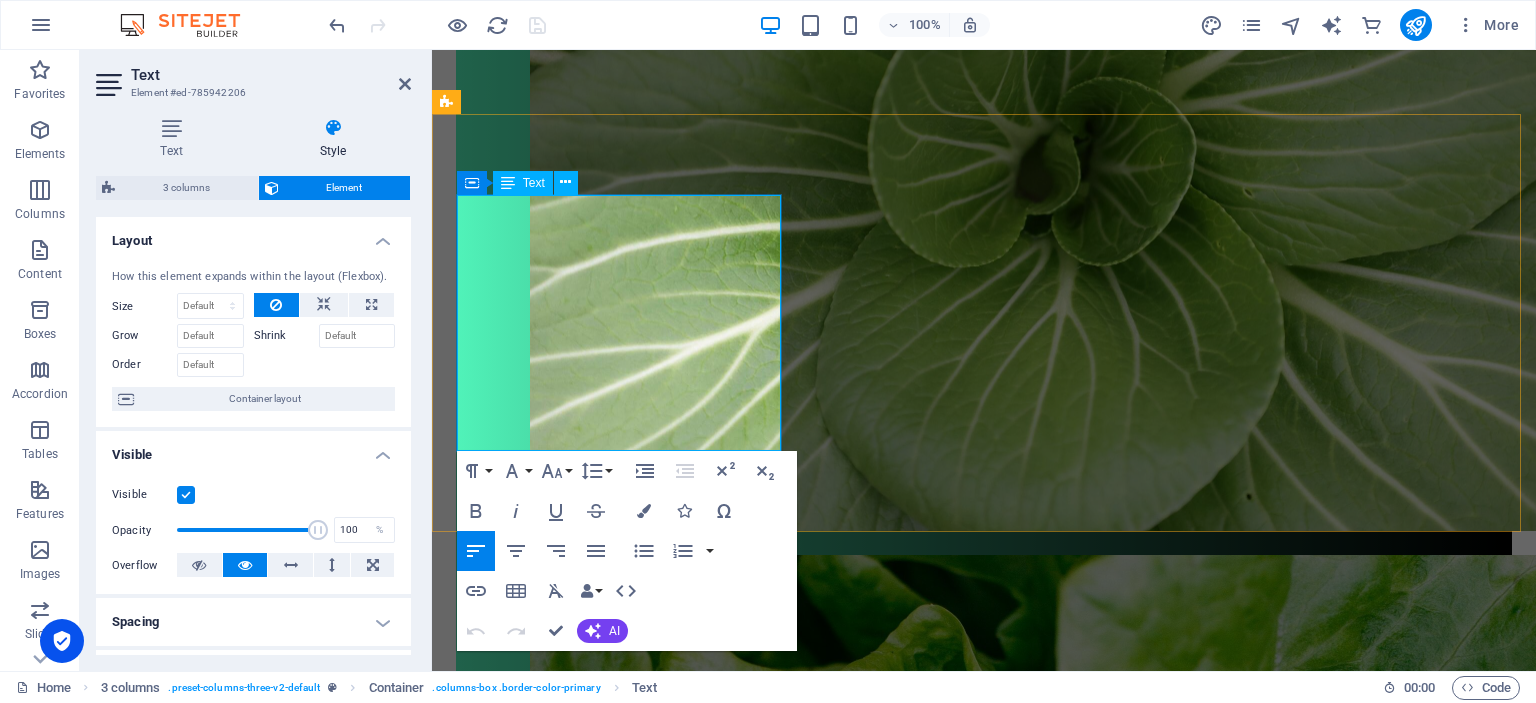 click on "Ravintovalmennuksessa käydään läpi nykyinen ruokavaliosi ja katsotaan mitä muutoksia se kaipaa." at bounding box center [621, 2612] 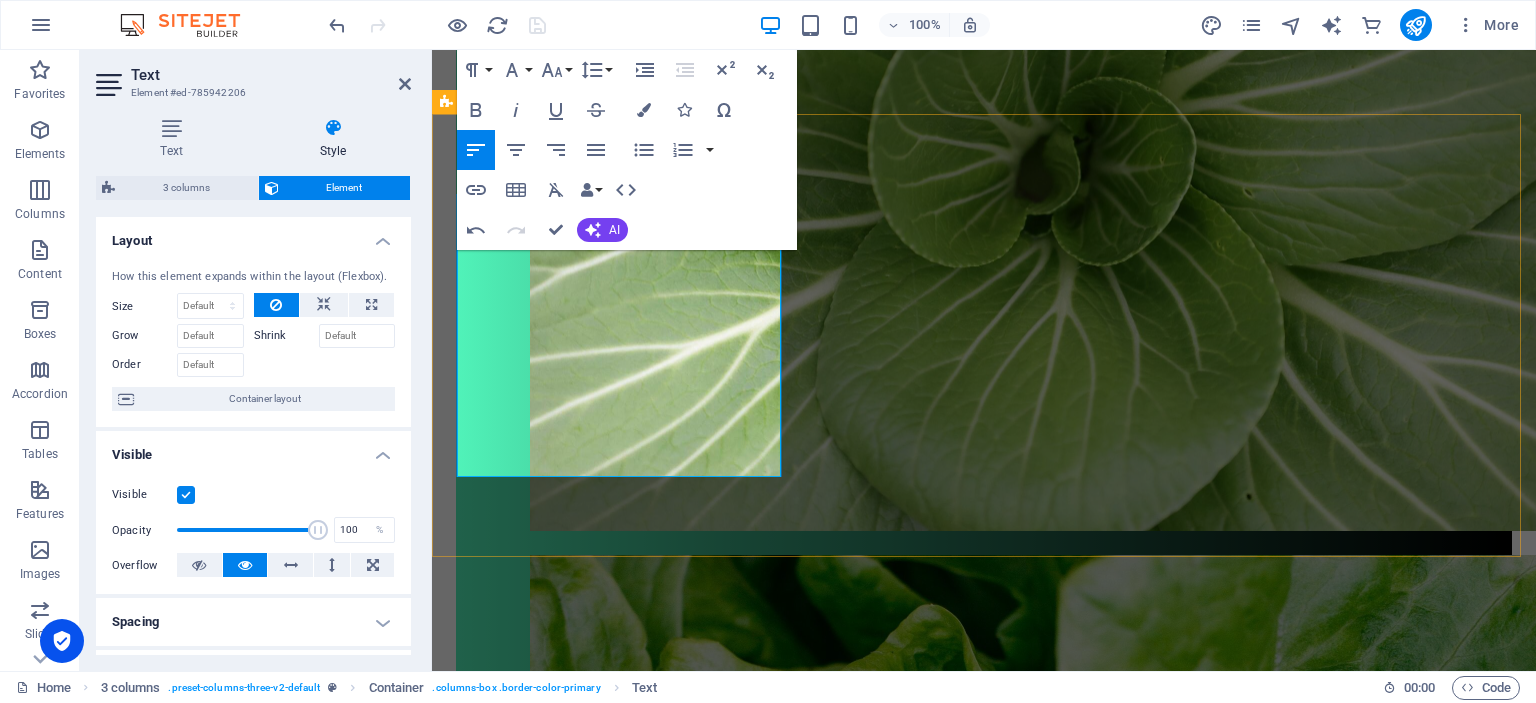 click at bounding box center [621, 2664] 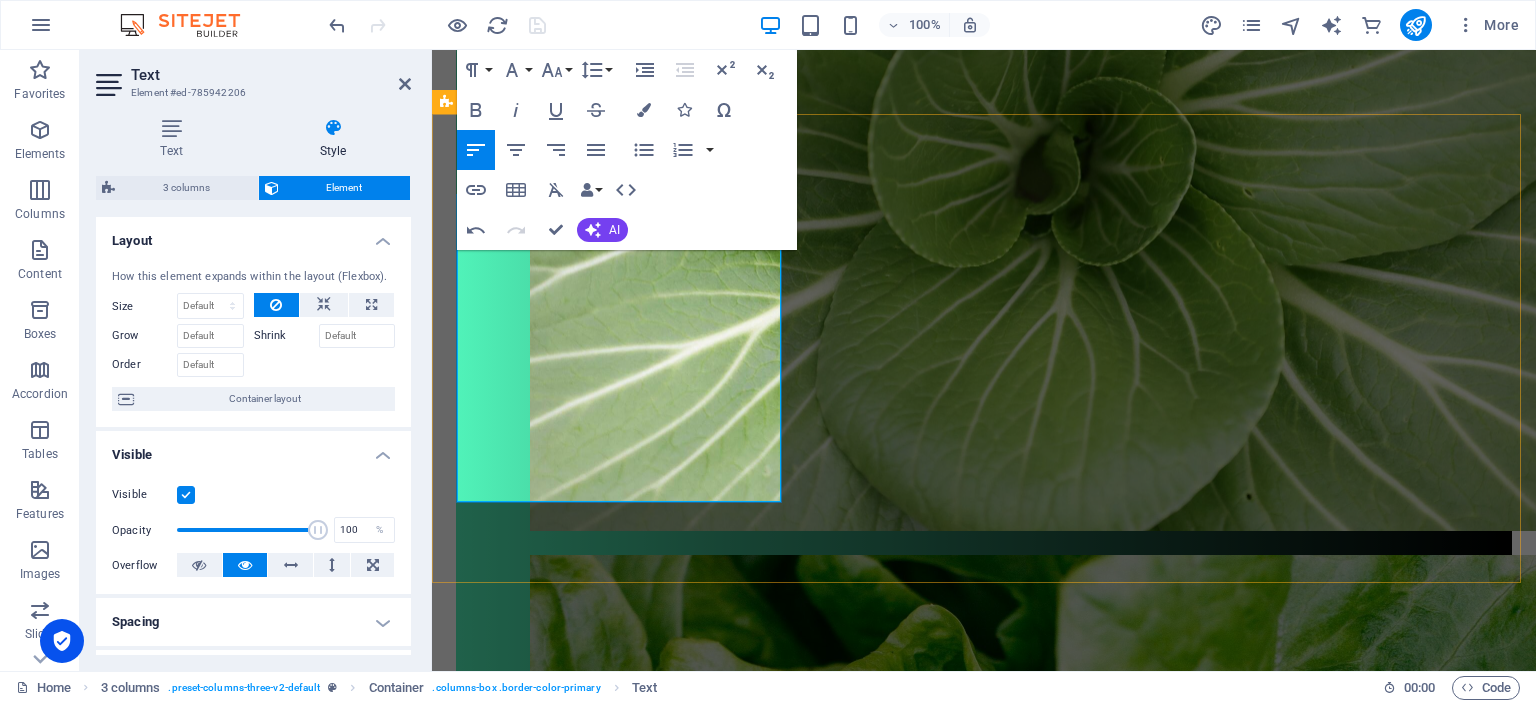 type 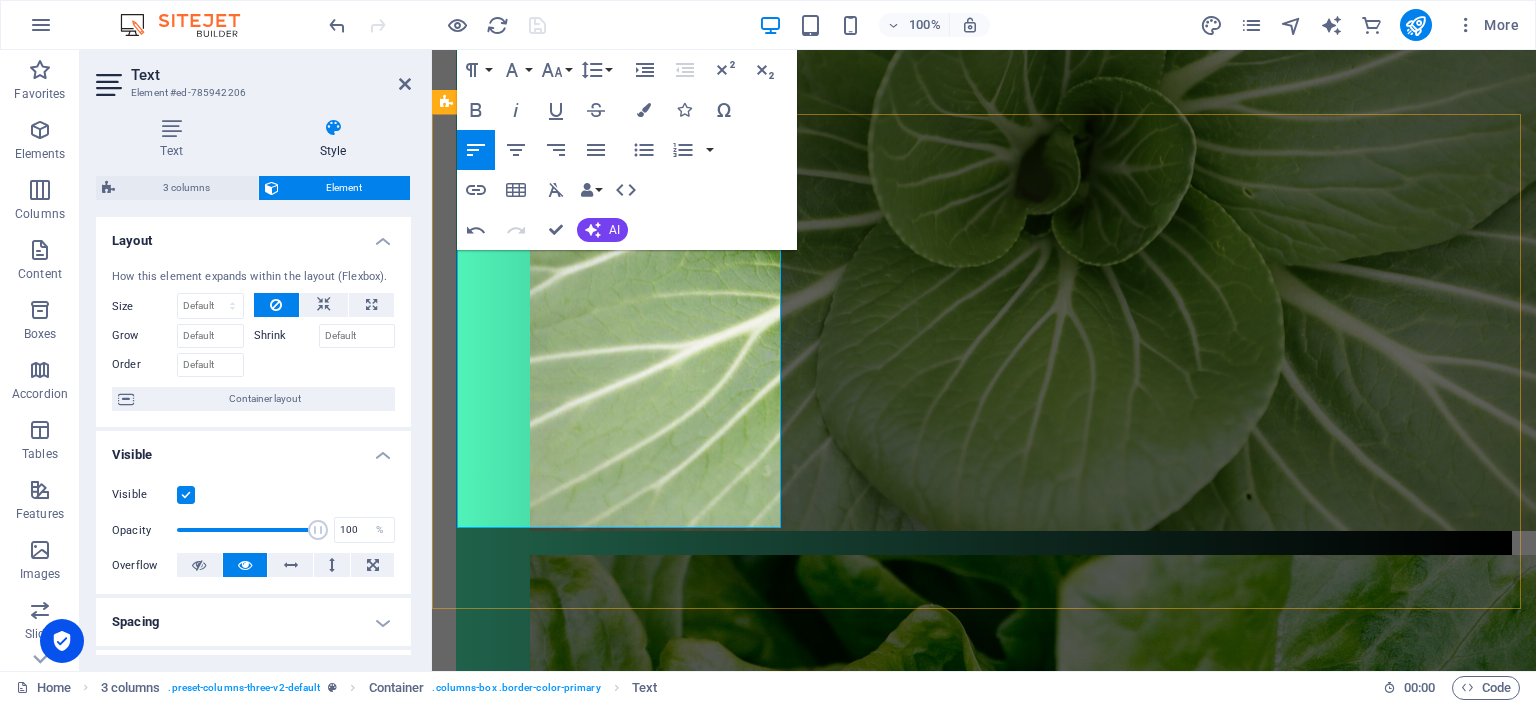 click on "Ravintovalmennuksessa käydään läpi nykyinen ruokavaliosi ja katsotaan mitä muutoksia se kaipaa. Kartoitan myös elämäntapasi, terveyshistoriasi ja tavoitteesi. Teemme pieniä muutoksia ruokavalioosi ja elämäntapoihisi, riippuen tavoitteestasi. Valmennuksen pituus riippuu tavoitteestasi. Se voi olla kertakonsultaatio, johon kuuluu kaksi tapaamista tai pidempiaikainen, joka voi kestää 2-12 kuukautta. Ravintovalmennus sopii sinulle, esimerkiksi silloin, kun:  nykyinen ruokavaliosi kaipaa parannusta kaipaat lisää energiaa päiviisi sinulla on vatsa-ongelmia haluat vaihtaa kasvisruokavalioon haluat pudottaa tai lisätä painoa tarvitset apua ruokien suunnittelussa Lisätapaaminen 60€ kerta Valmennus on mahdollista suorittaa kokonaan myös etänä" at bounding box center [984, 2927] 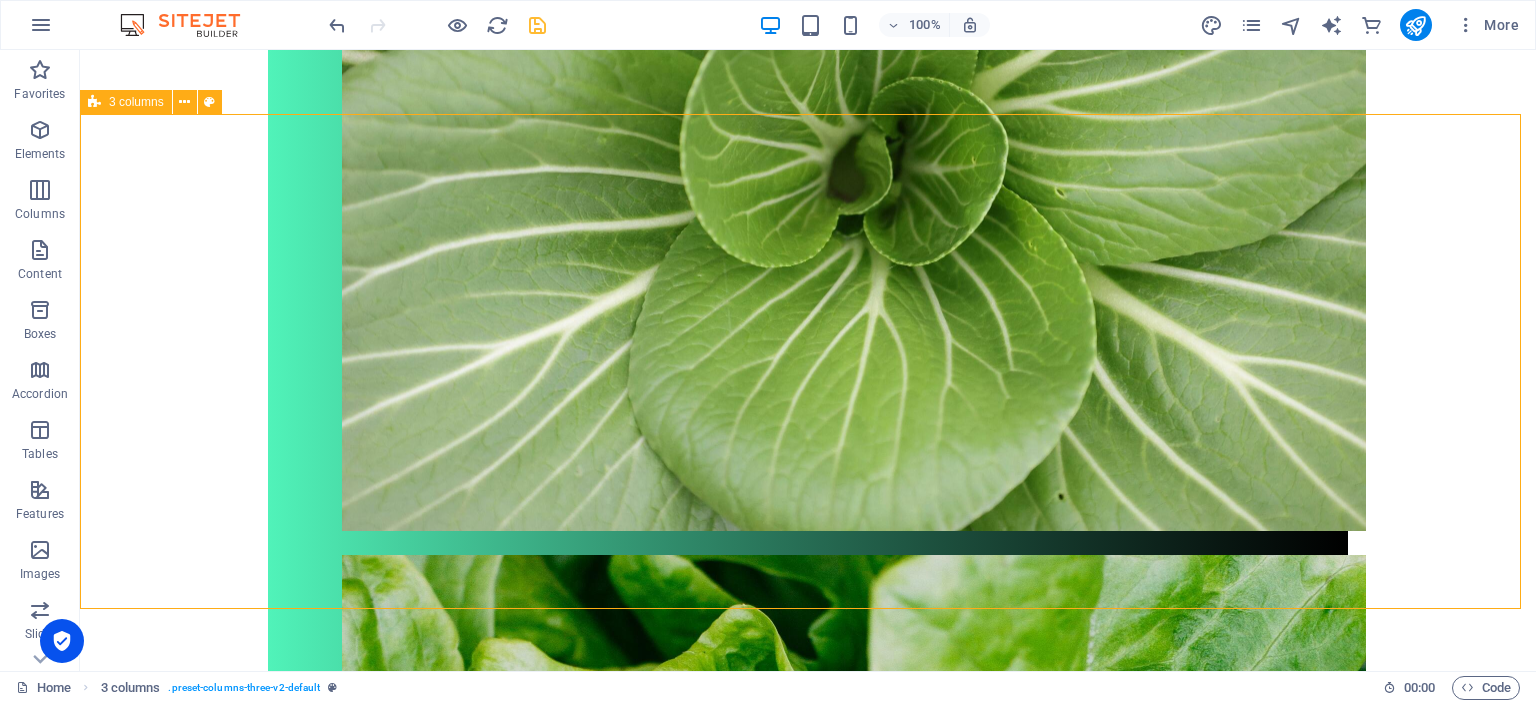 scroll, scrollTop: 1117, scrollLeft: 0, axis: vertical 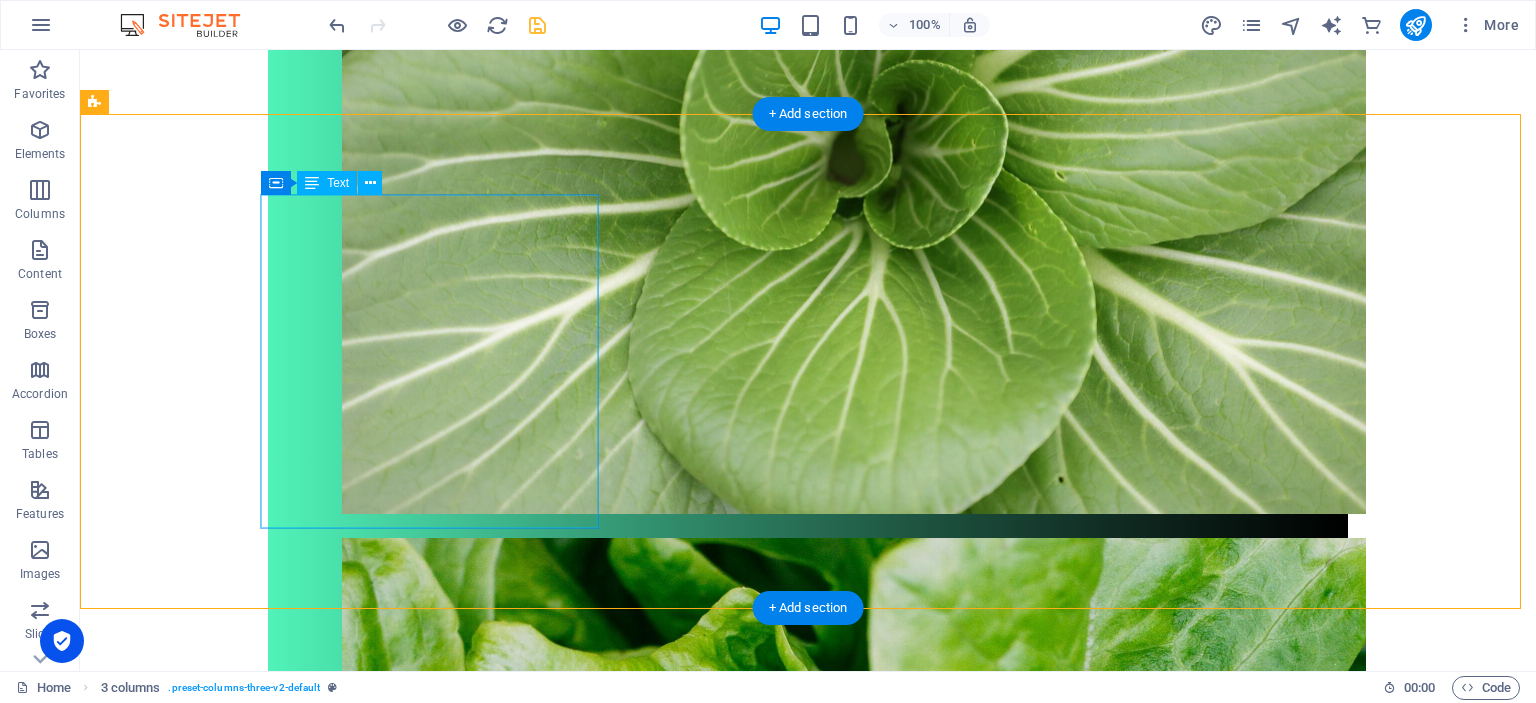 click on "Ravintovalmennuksessa käydään läpi nykyinen ruokavaliosi ja katsotaan mitä muutoksia se kaipaa. Kartoitan myös elämäntapasi, terveyshistoriasi ja tavoitteesi. Teemme pieniä muutoksia ruokavalioosi ja elämäntapoihisi, riippuen tavoitteestasi. Valmennuksen pituus riippuu tavoitteestasi. Se voi olla kertakonsultaatio, johon kuuluu kaksi tapaamista tai pidempiaikainen, joka voi kestää 2-12 kuukautta." at bounding box center [273, 2723] 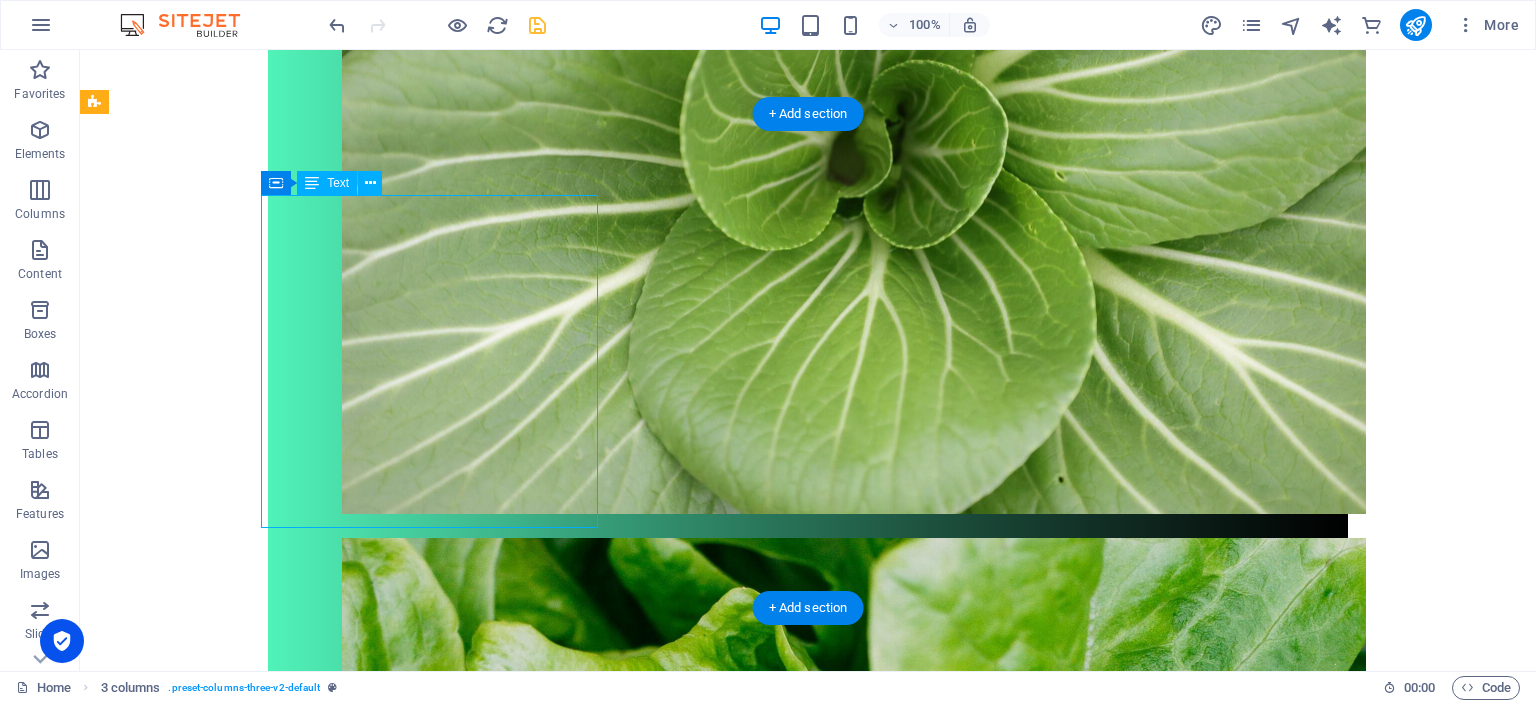 click on "Ravintovalmennuksessa käydään läpi nykyinen ruokavaliosi ja katsotaan mitä muutoksia se kaipaa. Kartoitan myös elämäntapasi, terveyshistoriasi ja tavoitteesi. Teemme pieniä muutoksia ruokavalioosi ja elämäntapoihisi, riippuen tavoitteestasi. Valmennuksen pituus riippuu tavoitteestasi. Se voi olla kertakonsultaatio, johon kuuluu kaksi tapaamista tai pidempiaikainen, joka voi kestää 2-12 kuukautta." at bounding box center (273, 2723) 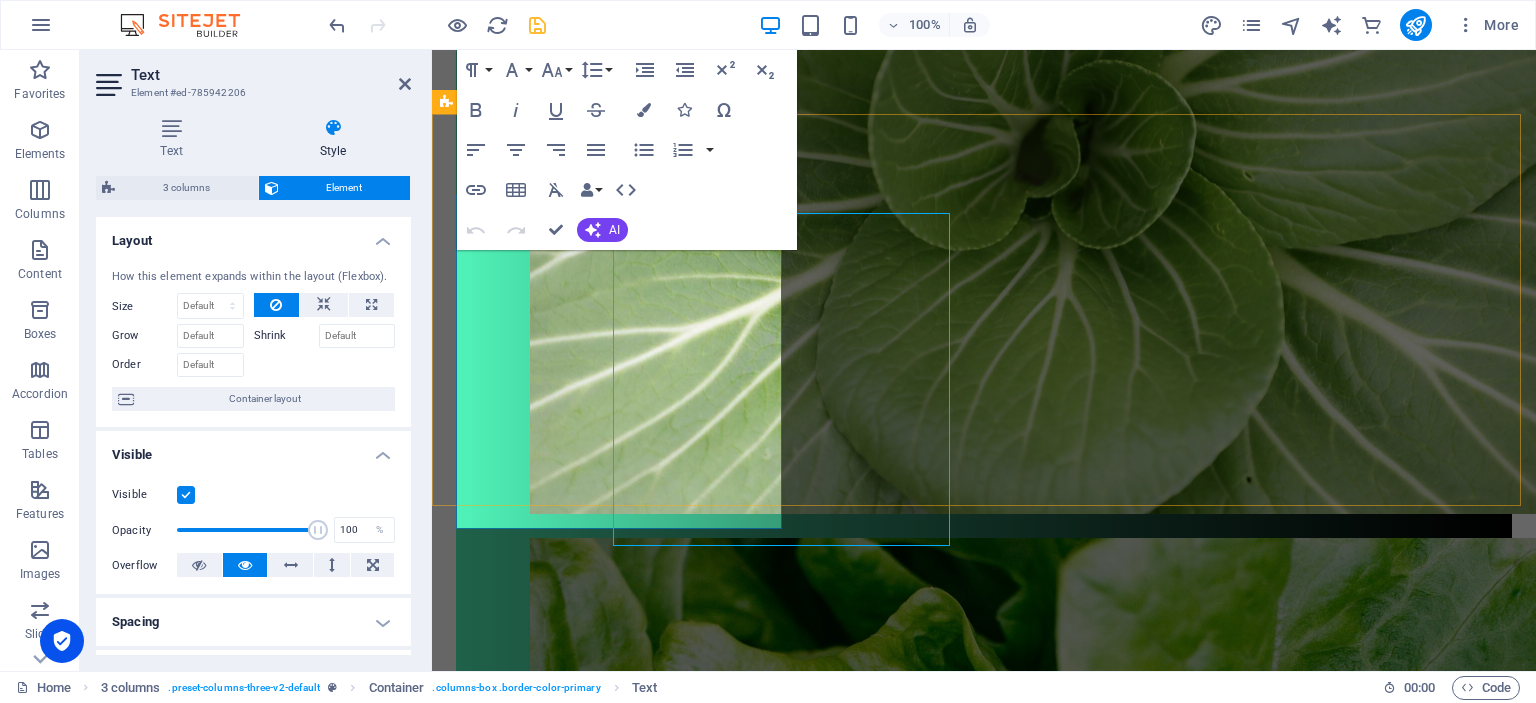 scroll, scrollTop: 1100, scrollLeft: 0, axis: vertical 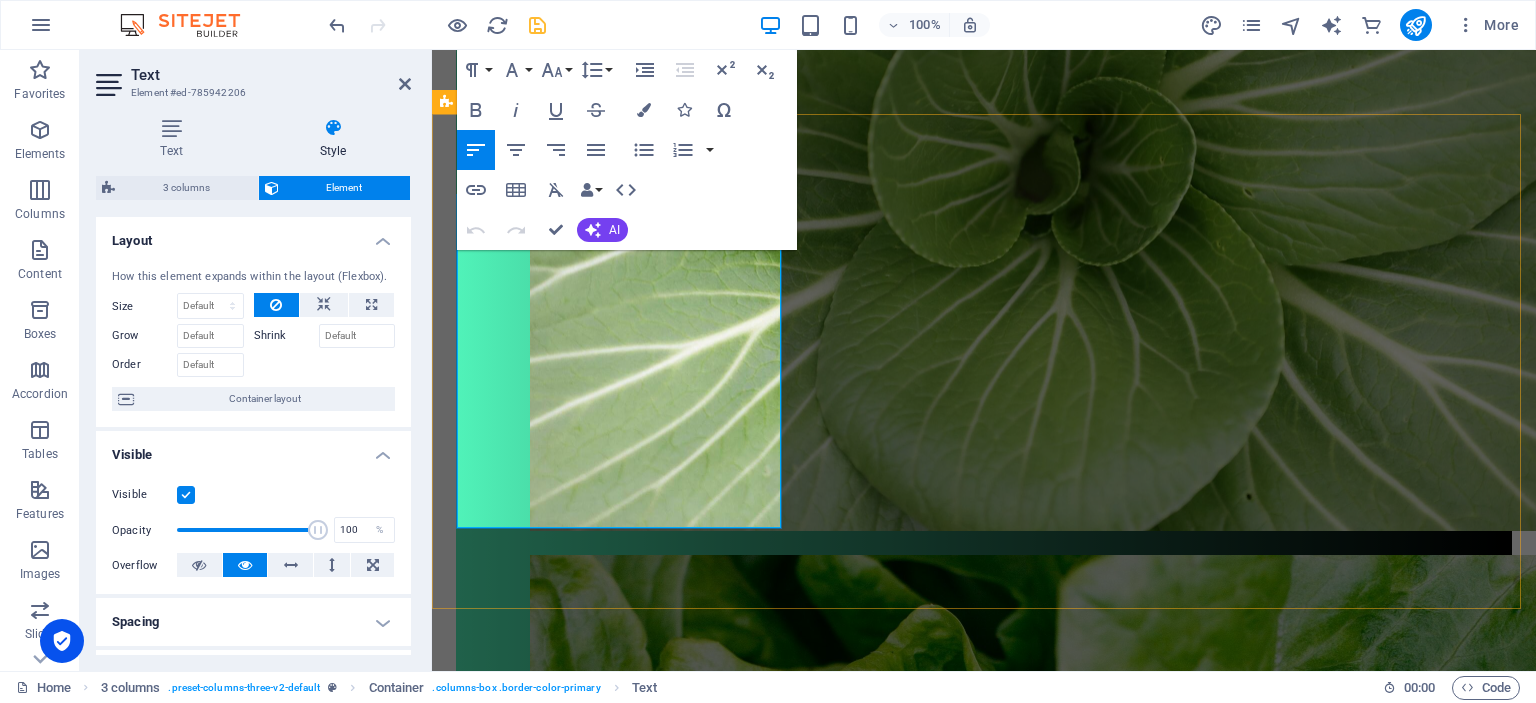 click on "Teemme pieniä muutoksia ruokavalioosi ja elämäntapoihisi, riippuen tavoitteestasi." at bounding box center [621, 2753] 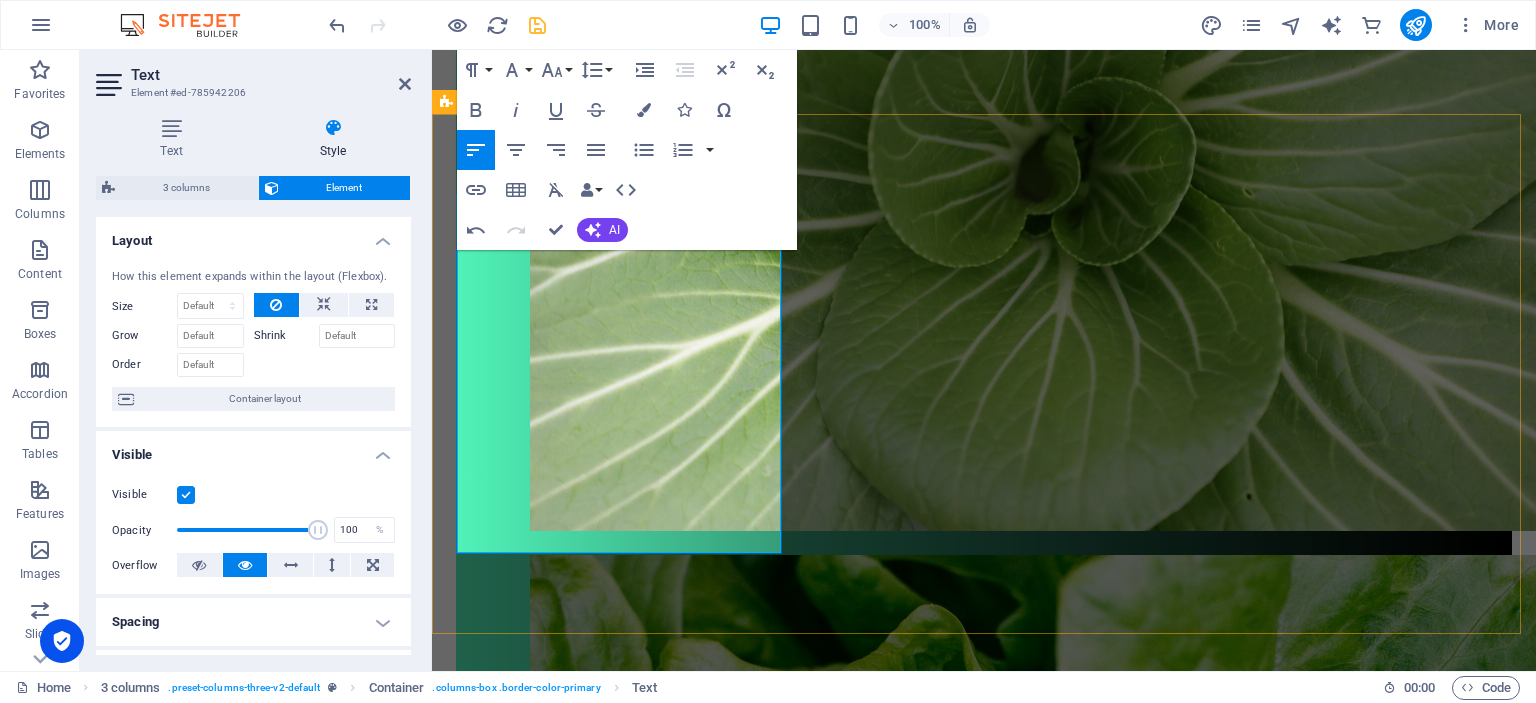 type 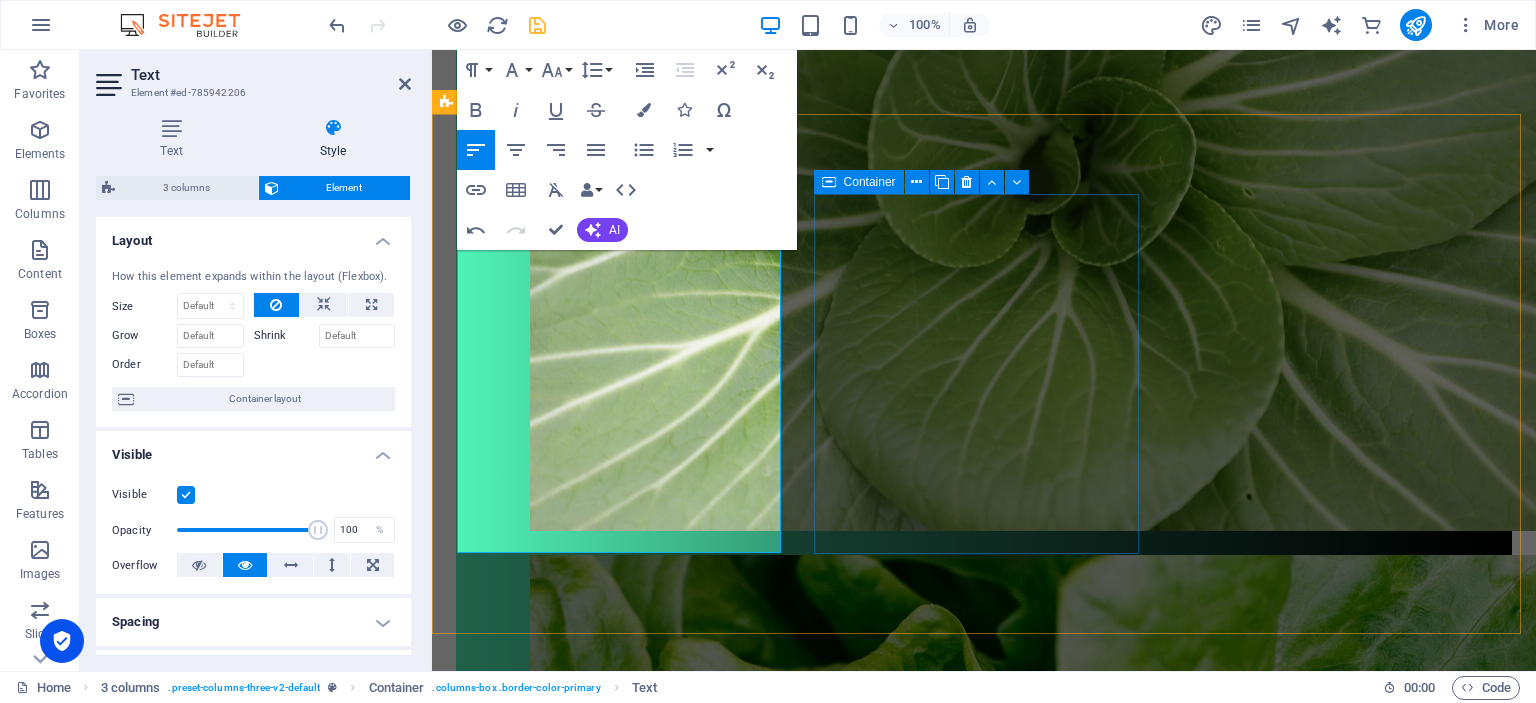 click on "Ravintovalmennus sopii sinulle, esimerkiksi silloin, kun:  nykyinen ruokavaliosi kaipaa parannusta kaipaat lisää energiaa päiviisi sinulla on vatsa-ongelmia haluat vaihtaa kasvisruokavalioon haluat pudottaa tai lisätä painoa tarvitset apua ruokien suunnittelussa" at bounding box center (621, 3069) 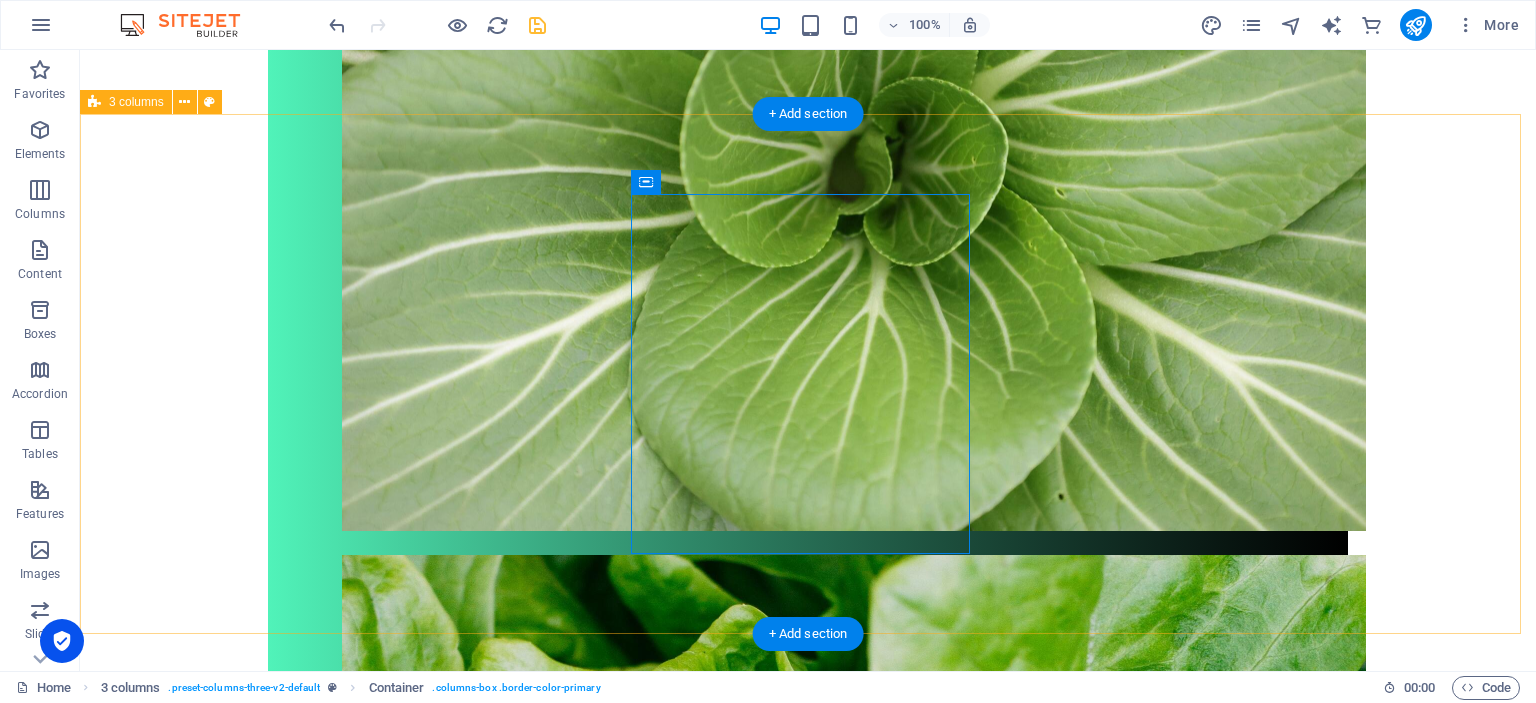 scroll, scrollTop: 1117, scrollLeft: 0, axis: vertical 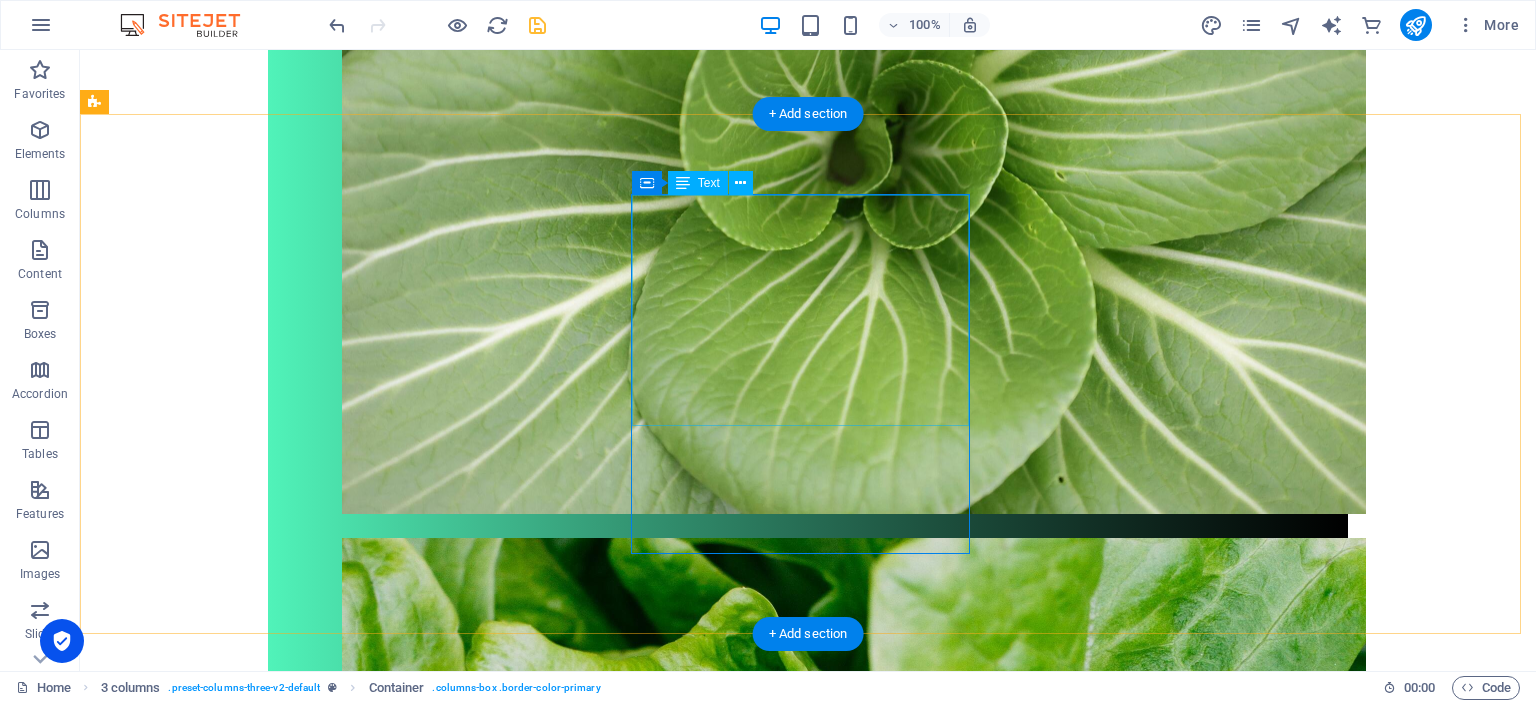 click on "Ravintovalmennus sopii sinulle, esimerkiksi silloin, kun:  nykyinen ruokavaliosi kaipaa parannusta kaipaat lisää energiaa päiviisi sinulla on vatsa-ongelmia haluat vaihtaa kasvisruokavalioon haluat pudottaa tai lisätä painoa tarvitset apua ruokien suunnittelussa" at bounding box center [273, 3052] 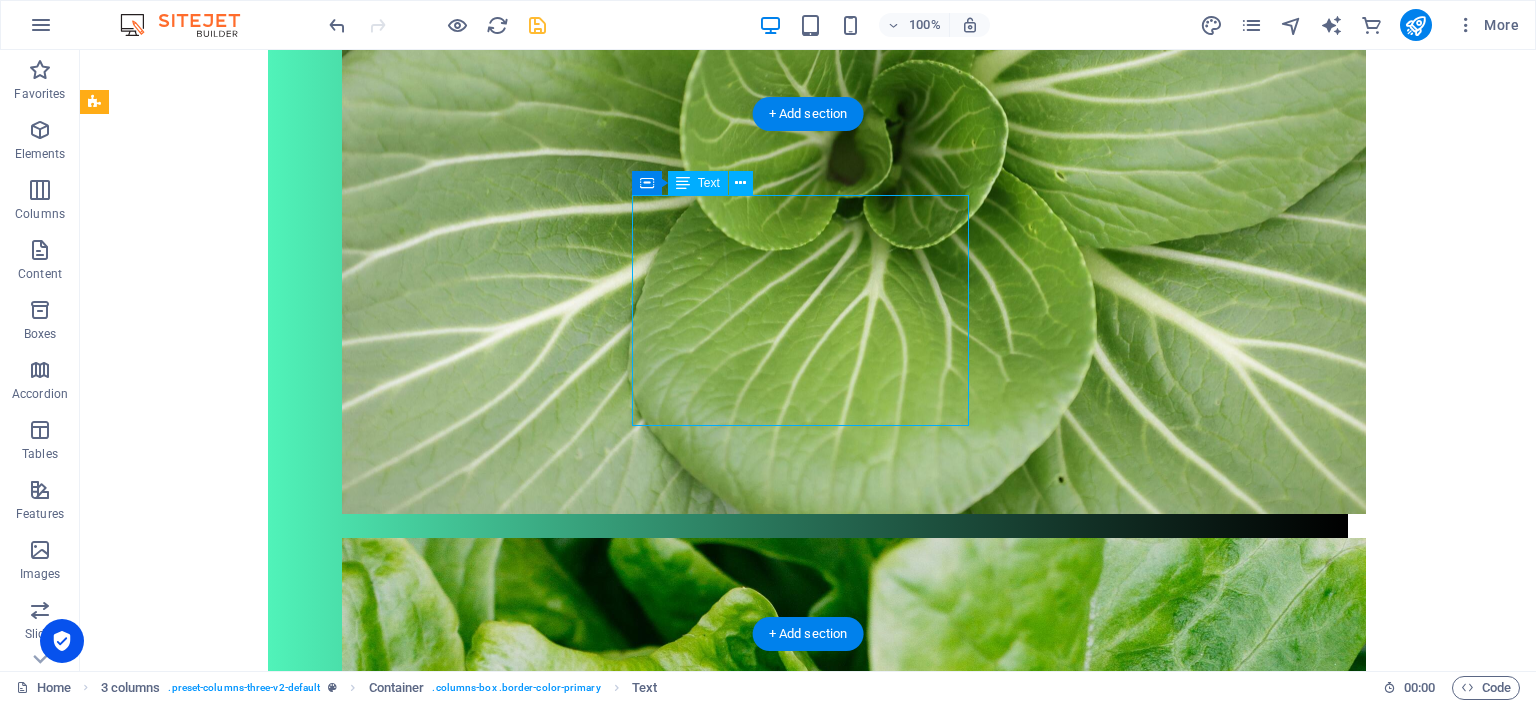 click on "Ravintovalmennus sopii sinulle, esimerkiksi silloin, kun:  nykyinen ruokavaliosi kaipaa parannusta kaipaat lisää energiaa päiviisi sinulla on vatsa-ongelmia haluat vaihtaa kasvisruokavalioon haluat pudottaa tai lisätä painoa tarvitset apua ruokien suunnittelussa" at bounding box center [273, 3052] 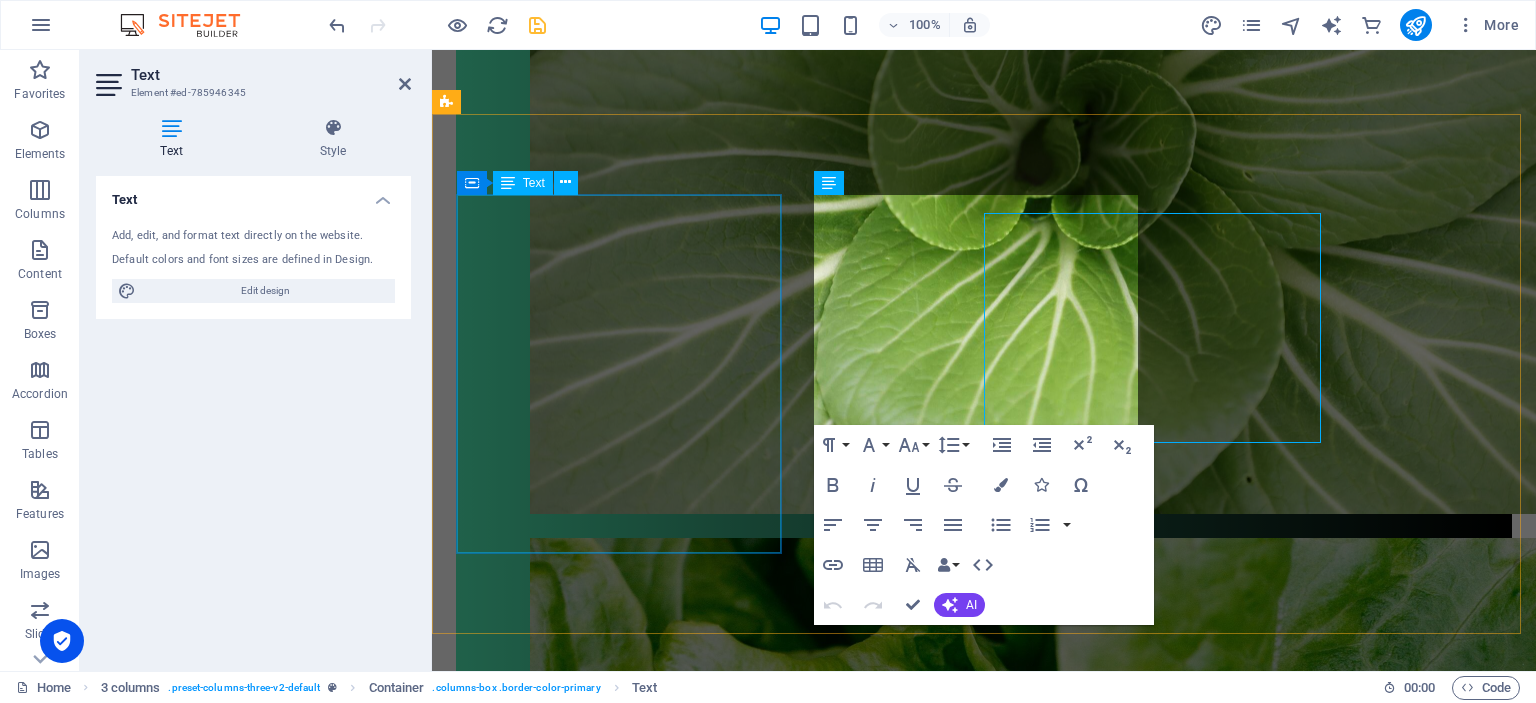 scroll, scrollTop: 1100, scrollLeft: 0, axis: vertical 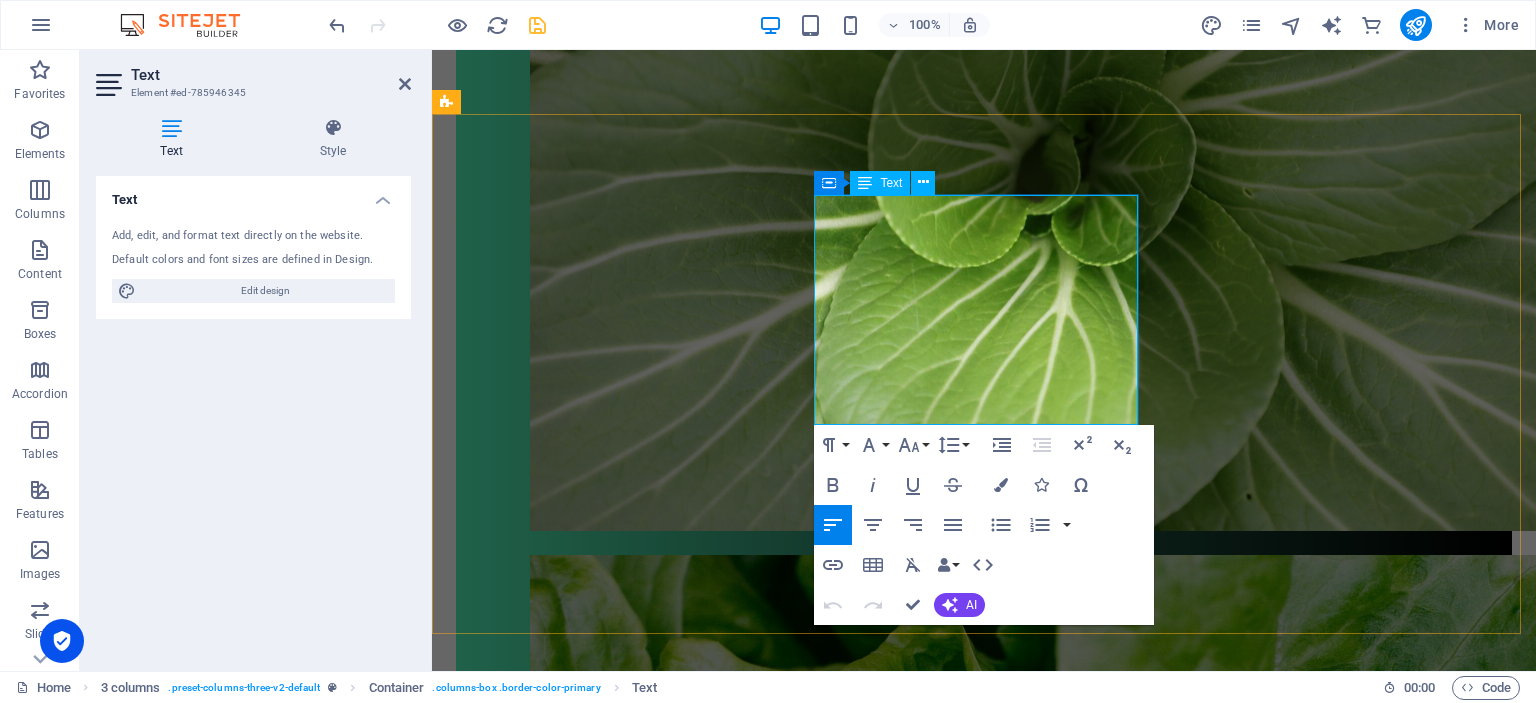 click on "Ravintovalmennus sopii sinulle, esimerkiksi silloin, kun:" at bounding box center [621, 2976] 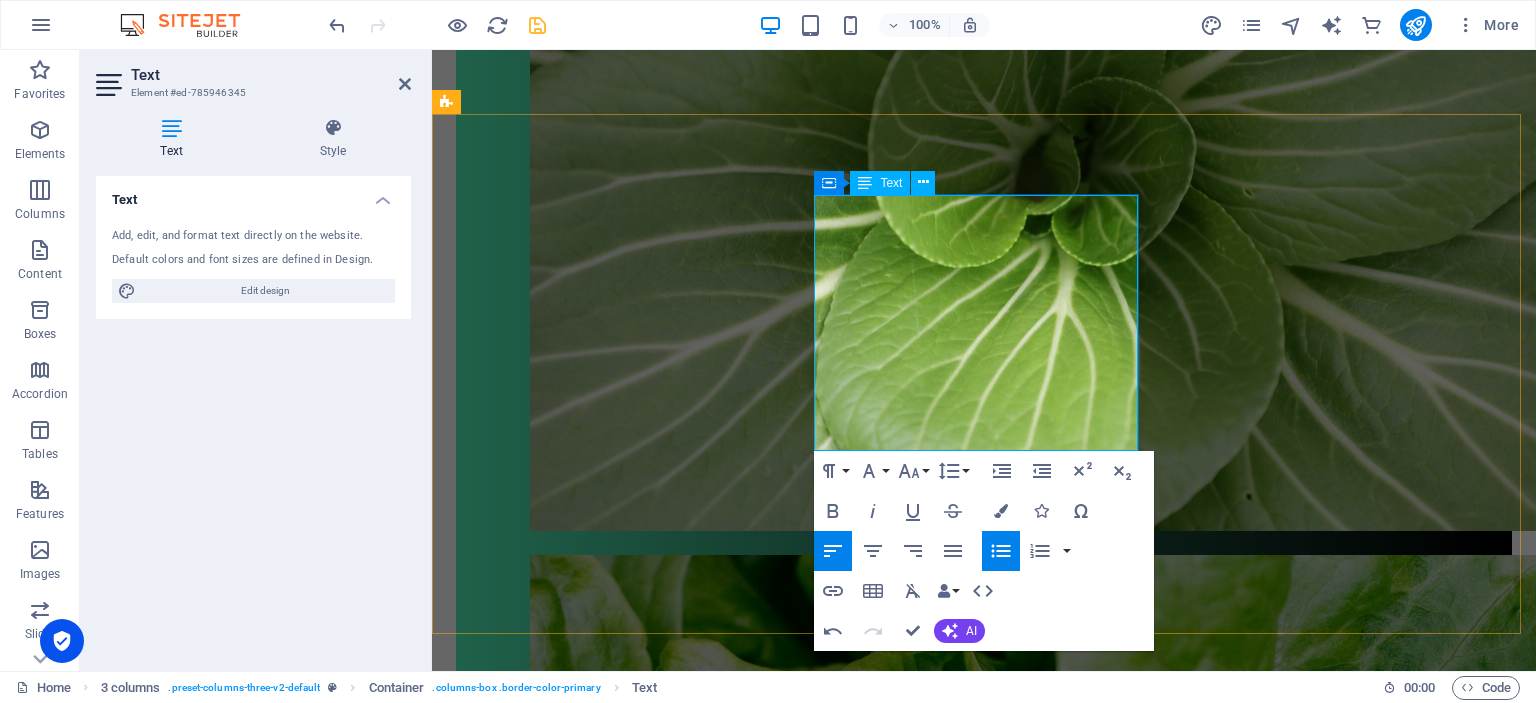 click at bounding box center (633, 3040) 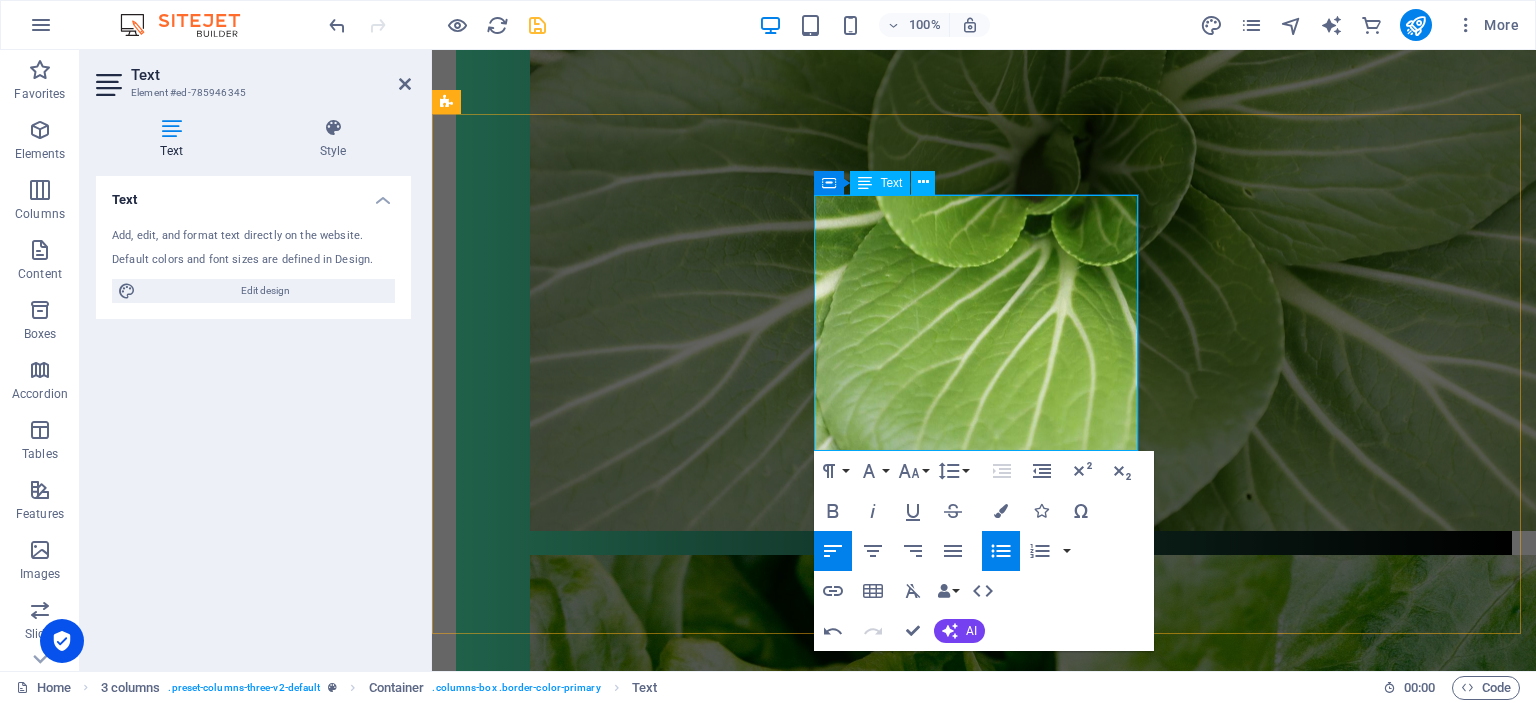 type 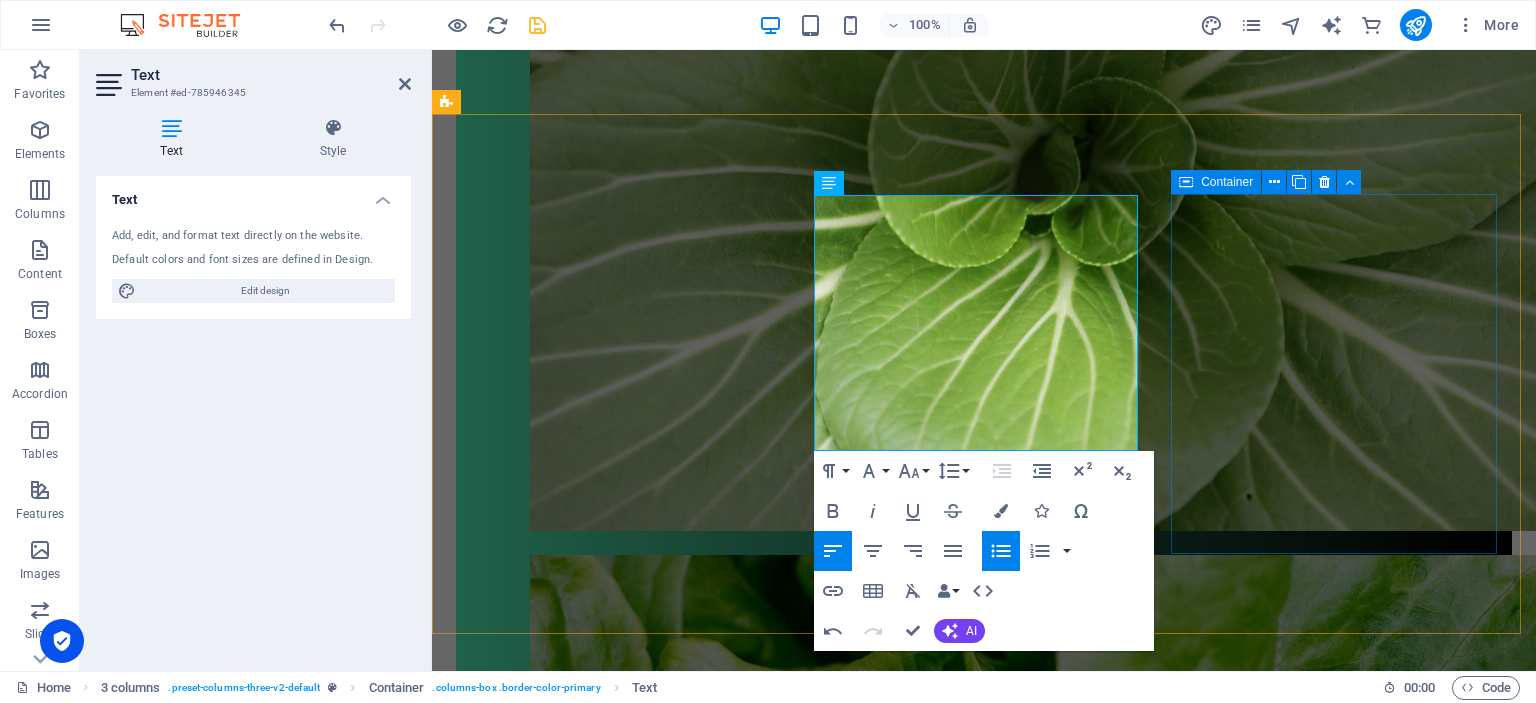 click on "Lisätapaaminen 60€ kerta Valmennus on mahdollista suorittaa kokonaan myös etänä" at bounding box center [621, 3282] 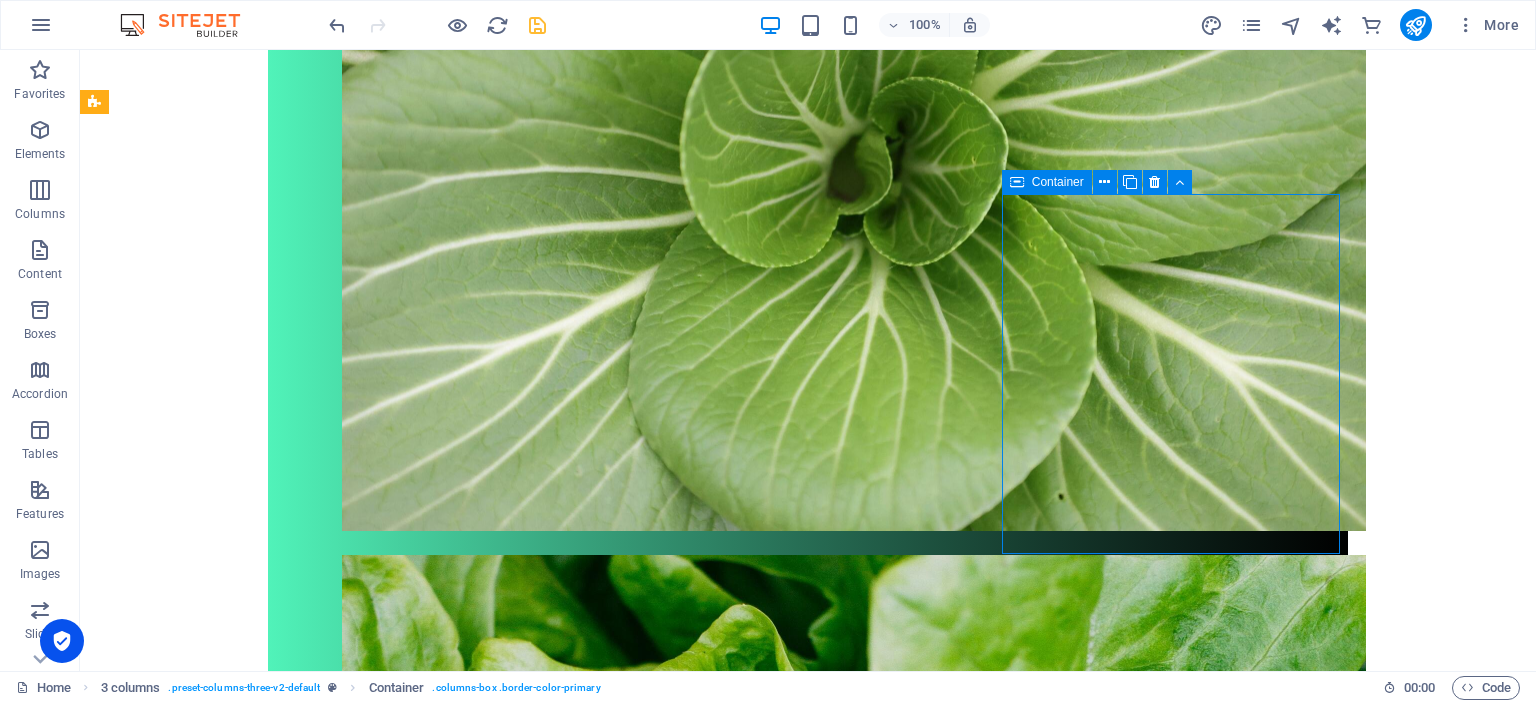 scroll, scrollTop: 1117, scrollLeft: 0, axis: vertical 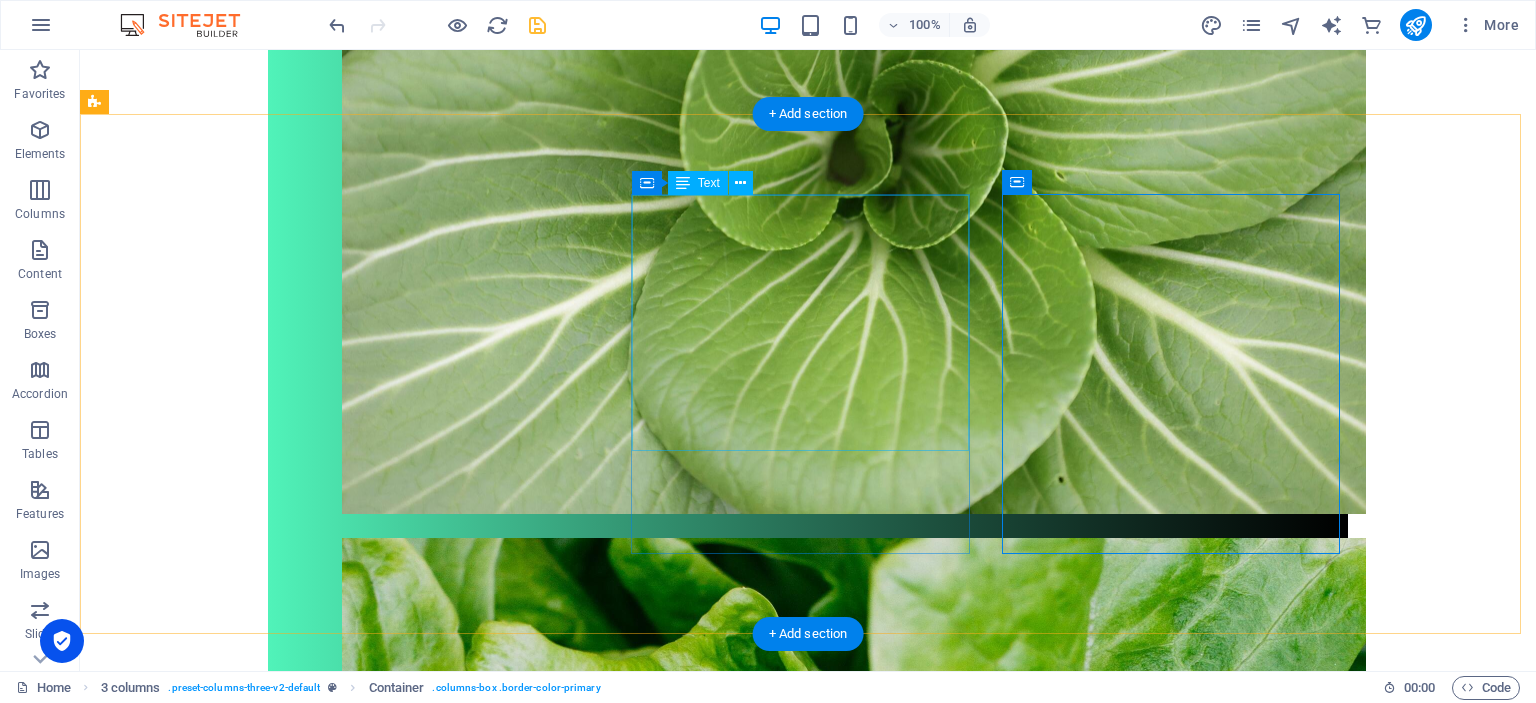 click on "Ravintovalmennus sopii sinulle, esimerkiksi silloin, kun:  haluat voida paremmin nykyinen ruokavaliosi kaipaa parannusta kaipaat lisää energiaa päiviisi sinulla on vatsa-ongelmia haluat vaihtaa kasvisruokavalioon haluat pudottaa tai lisätä painoa tarvitset apua ruokien suunnittelussa" at bounding box center [273, 3065] 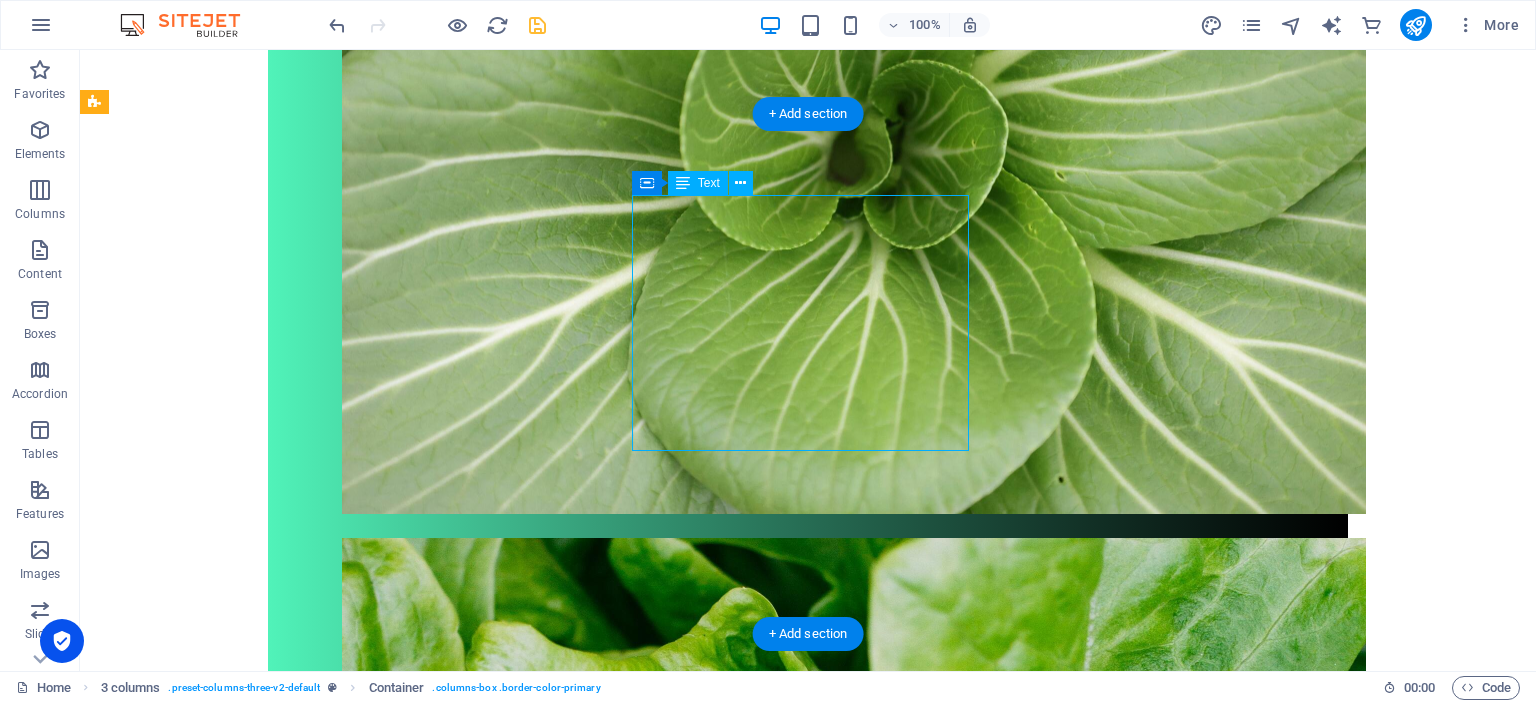 click on "Ravintovalmennus sopii sinulle, esimerkiksi silloin, kun:  haluat voida paremmin nykyinen ruokavaliosi kaipaa parannusta kaipaat lisää energiaa päiviisi sinulla on vatsa-ongelmia haluat vaihtaa kasvisruokavalioon haluat pudottaa tai lisätä painoa tarvitset apua ruokien suunnittelussa" at bounding box center (273, 3065) 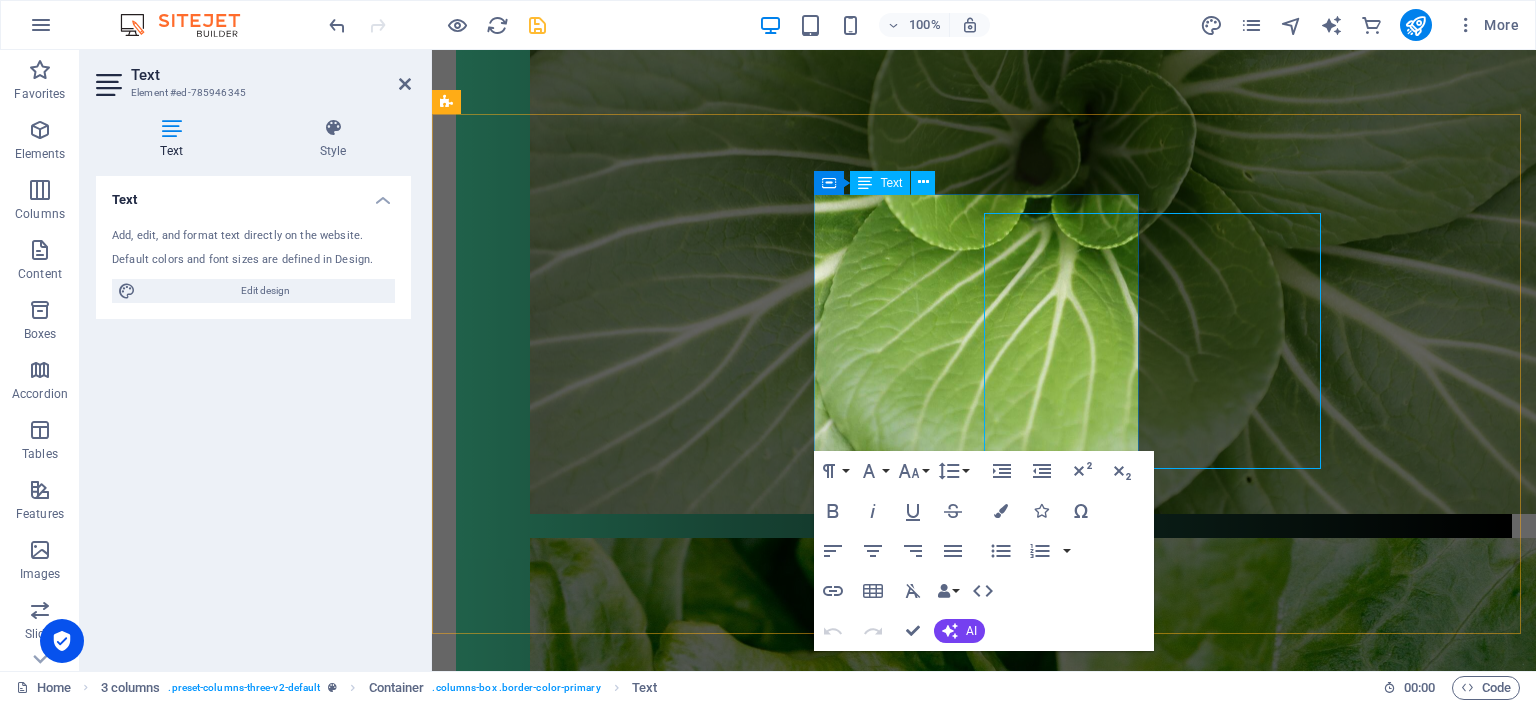 scroll, scrollTop: 1100, scrollLeft: 0, axis: vertical 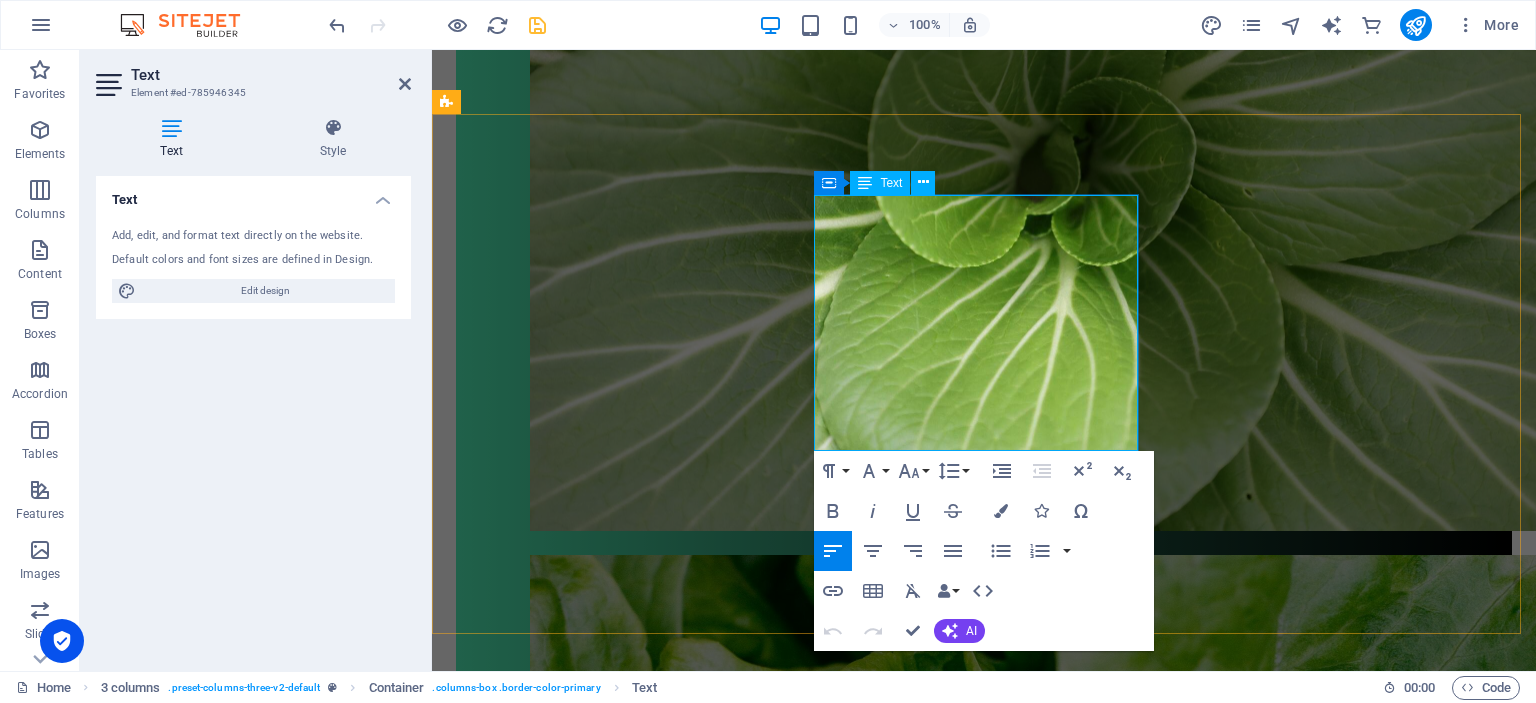 click on "tarvitset apua ruokien suunnittelussa" at bounding box center (633, 3200) 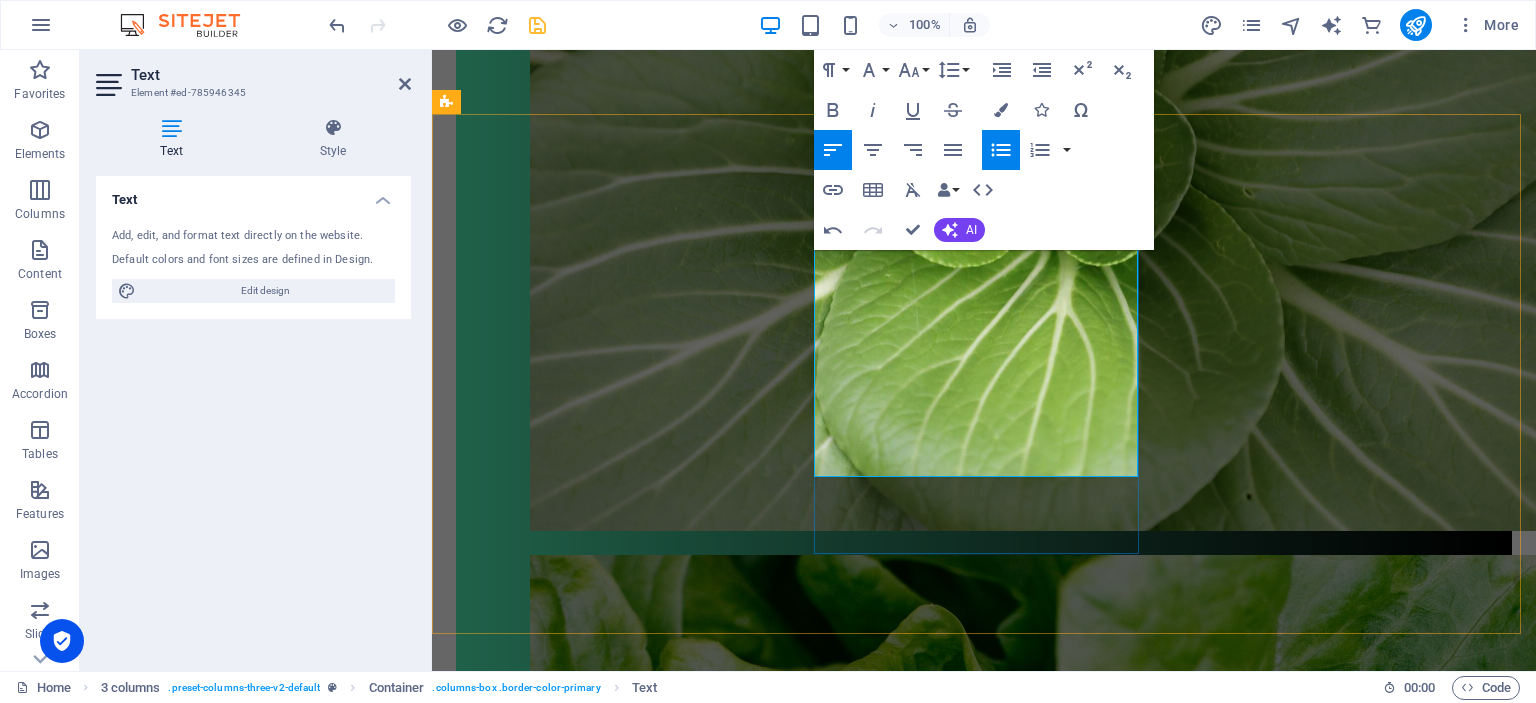type 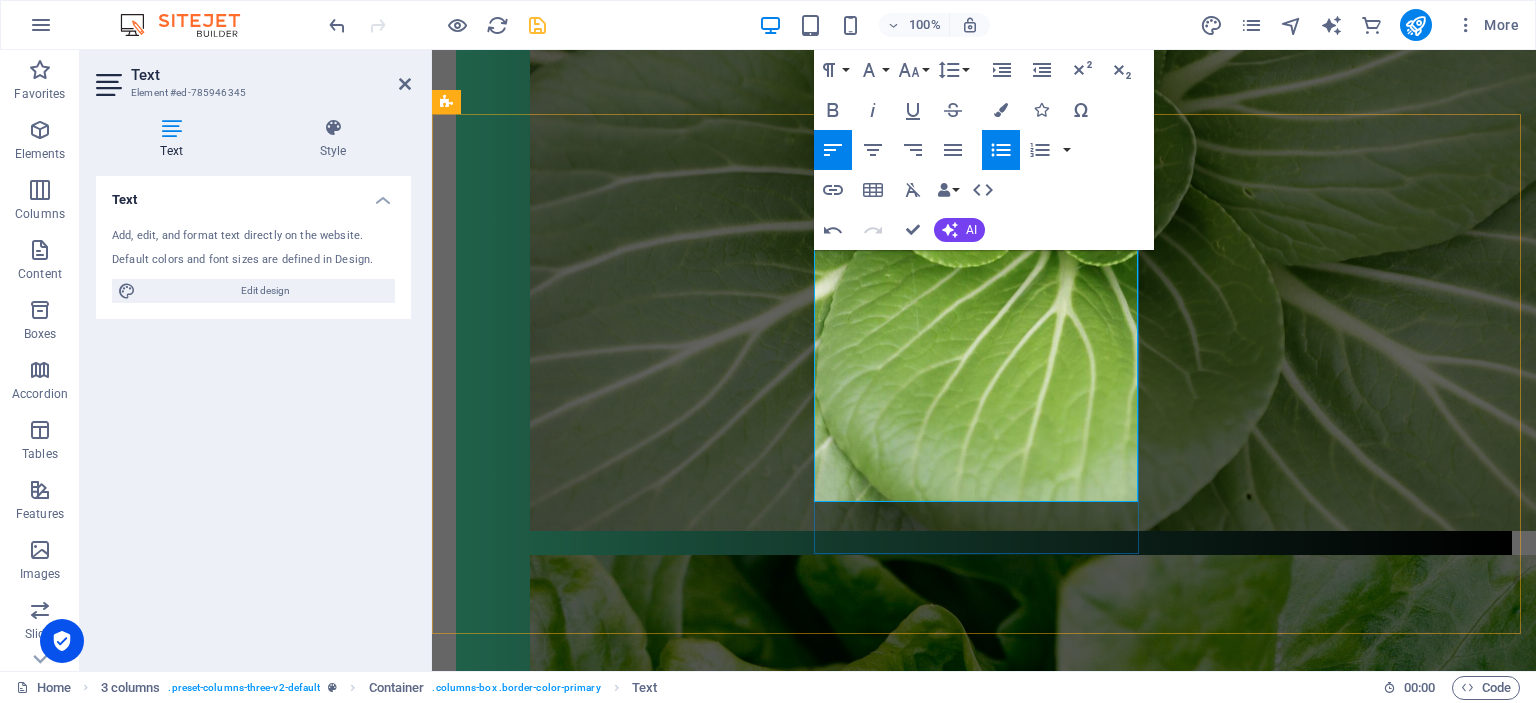 click on "Ravintovalmennus sopii sinulle, esimerkiksi silloin, kun:  haluat voida paremmin nykyinen ruokavaliosi kaipaa parannusta kaipaat lisää energiaa päiviisi sinulla on vatsa-ongelmia haluat vaihtaa kasvisruokavalioon haluat pudottaa tai lisätä painoa tarvitset apua ruokien suunnittelussa sinulla on vaikeuksia sovittaa terveellinen ruokavalio elämääsi" at bounding box center [621, 3108] 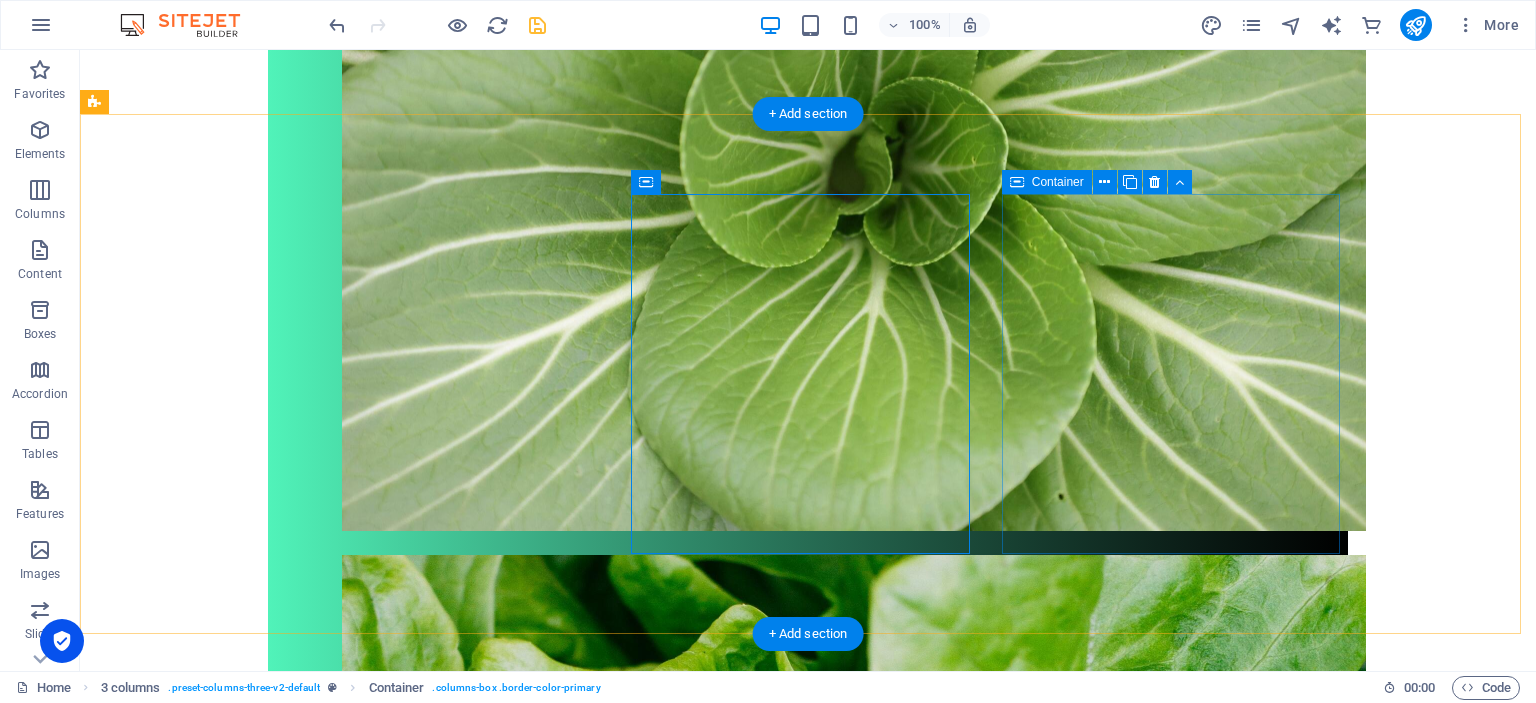 scroll, scrollTop: 1117, scrollLeft: 0, axis: vertical 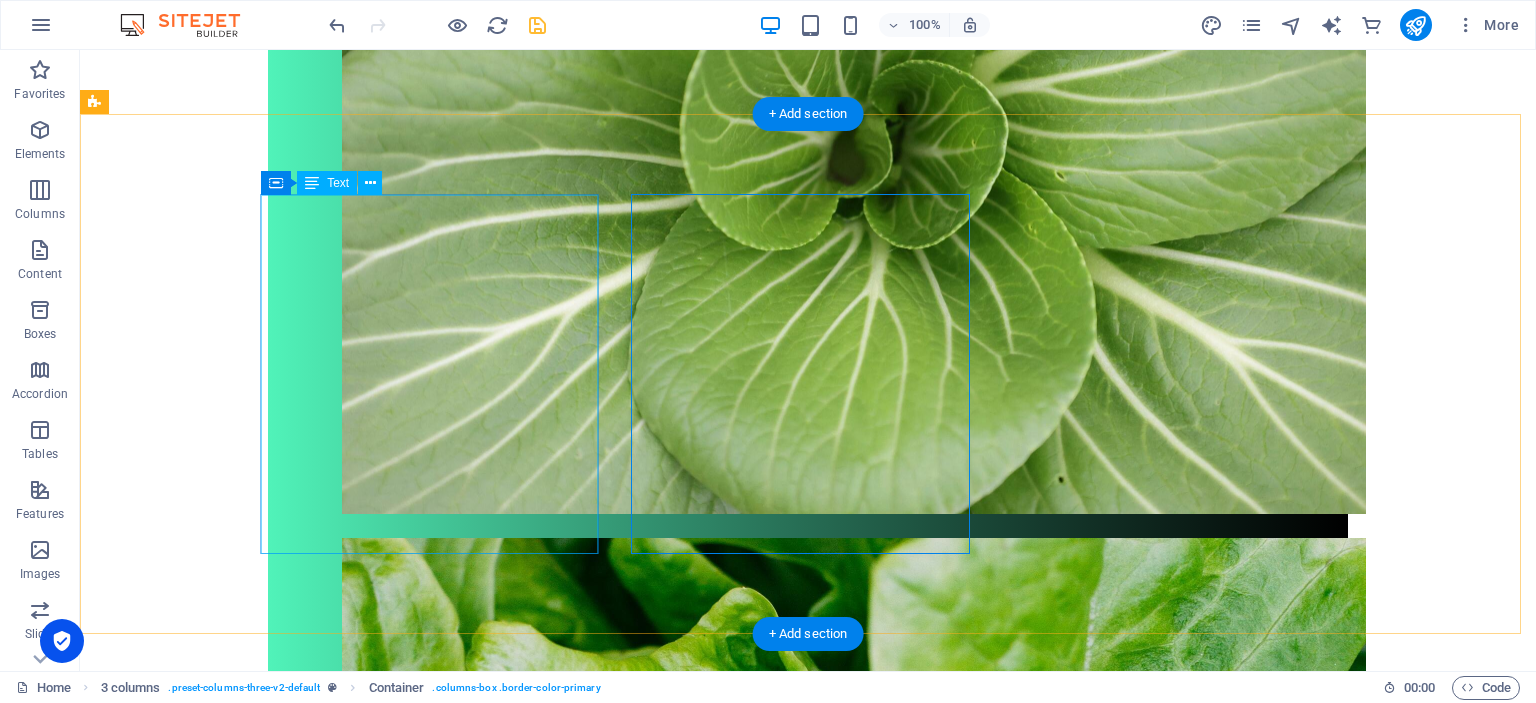 click on "Ravintovalmennuksessa käydään läpi nykyinen ruokavaliosi ja katsotaan mitä muutoksia se kaipaa. Kartoitan myös elämäntapasi, terveyshistoriasi ja tavoitteesi. Teemme pieniä muutoksia ruokavalioosi ja elämäntapoihisi, riippuen tavoitteestasi. Seuraan miten muutokset  Valmennuksen pituus riippuu tavoitteestasi. Se voi olla kertakonsultaatio, johon kuuluu kaksi tapaamista tai pidempiaikainen, joka voi kestää 2-12 kuukautta." at bounding box center [273, 2736] 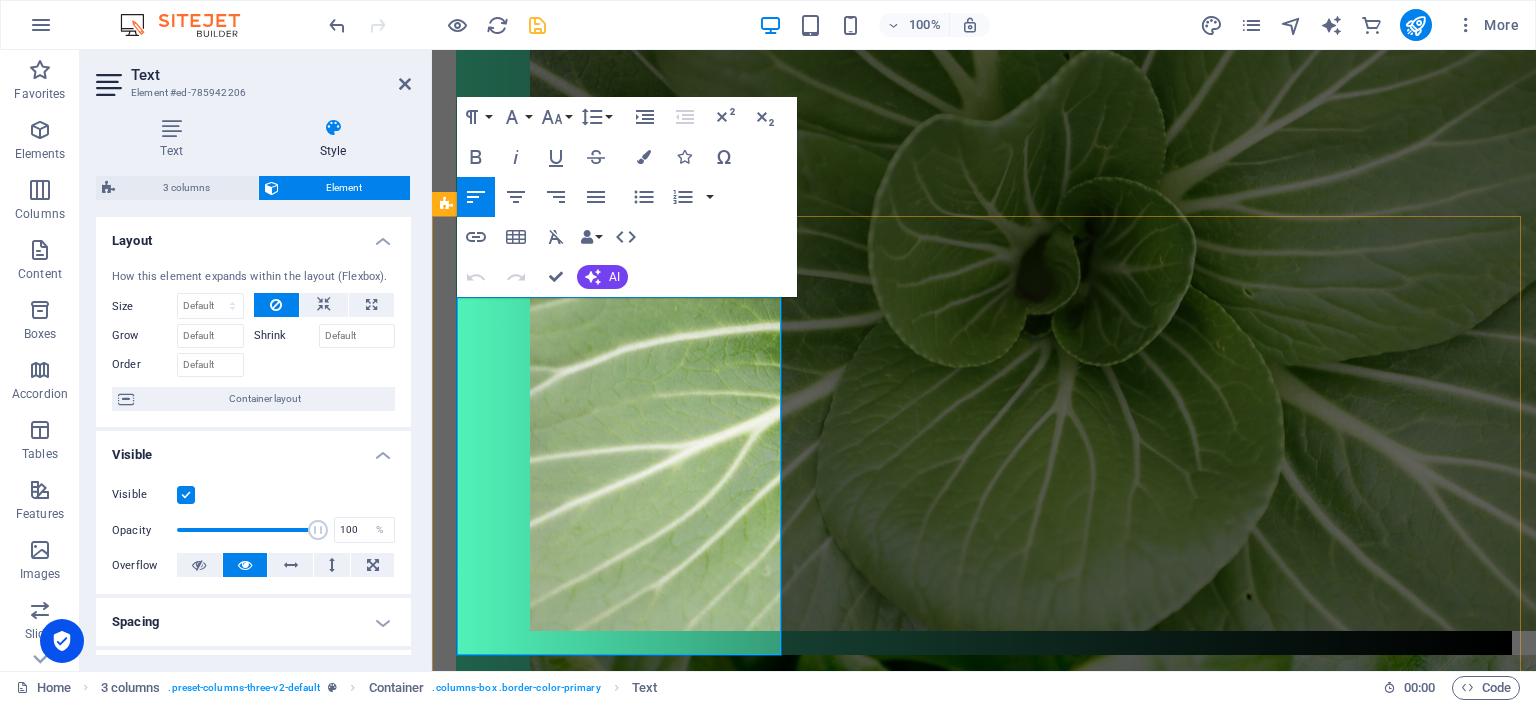scroll, scrollTop: 900, scrollLeft: 0, axis: vertical 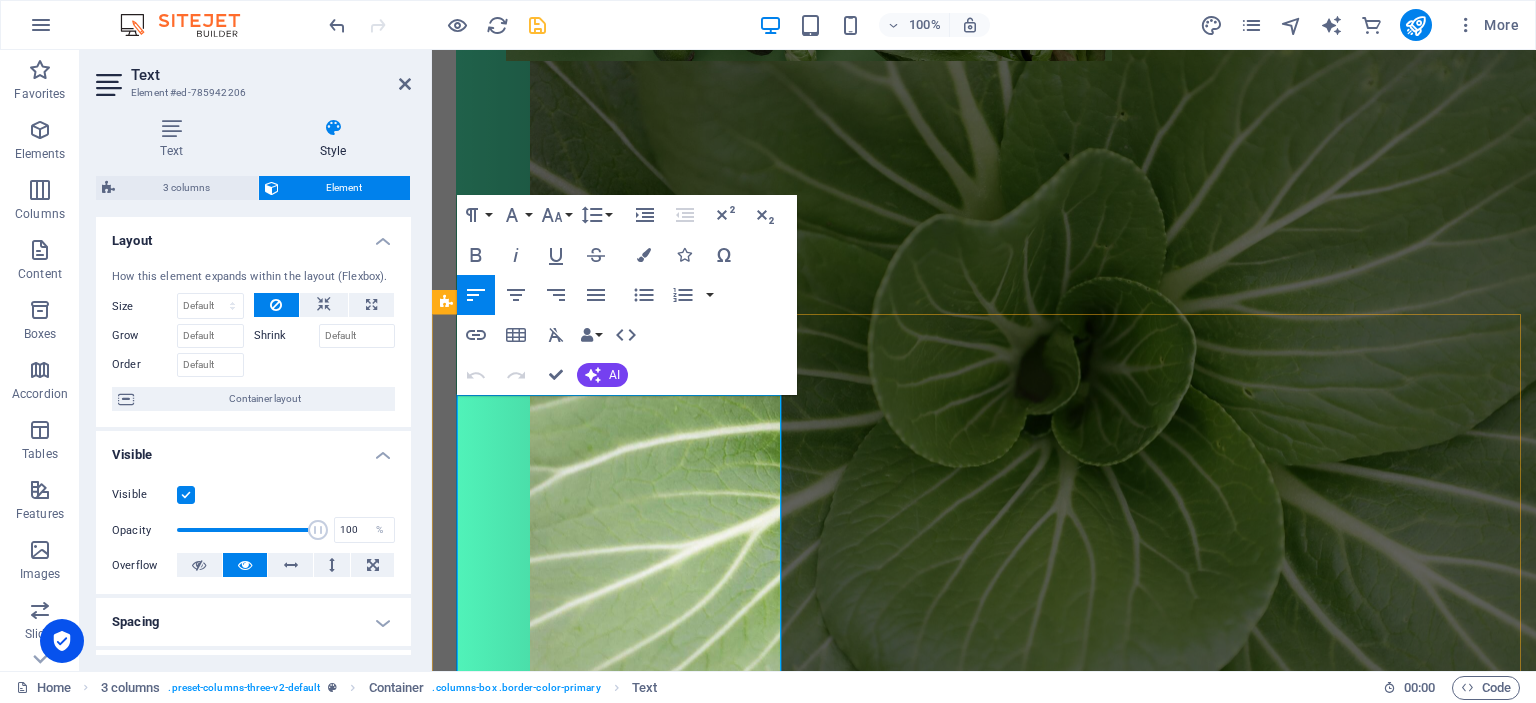 drag, startPoint x: 691, startPoint y: 405, endPoint x: 633, endPoint y: 414, distance: 58.694122 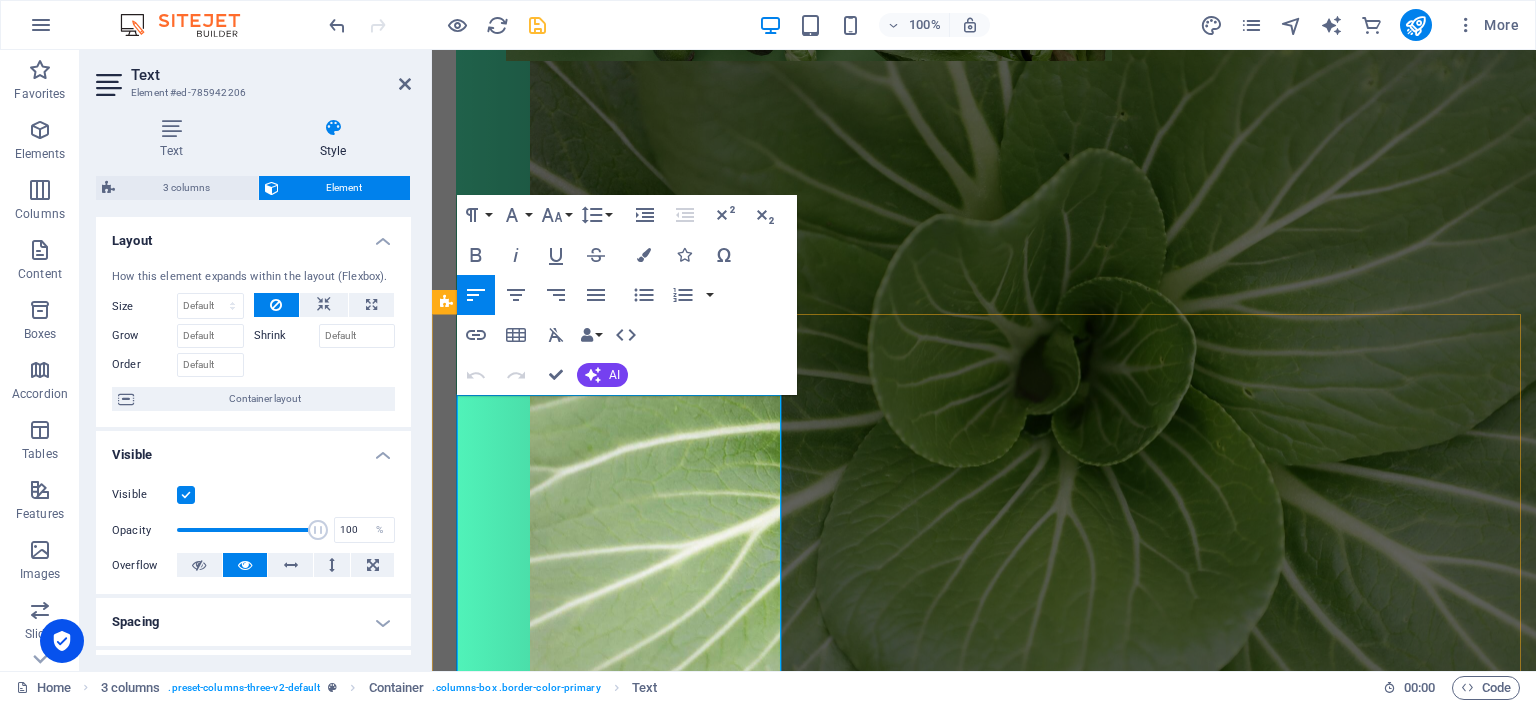 click on "Ravintovalmennuksessa käydään läpi nykyinen ruokavaliosi ja katsotaan mitä muutoksia se kaipaa." at bounding box center (621, 2812) 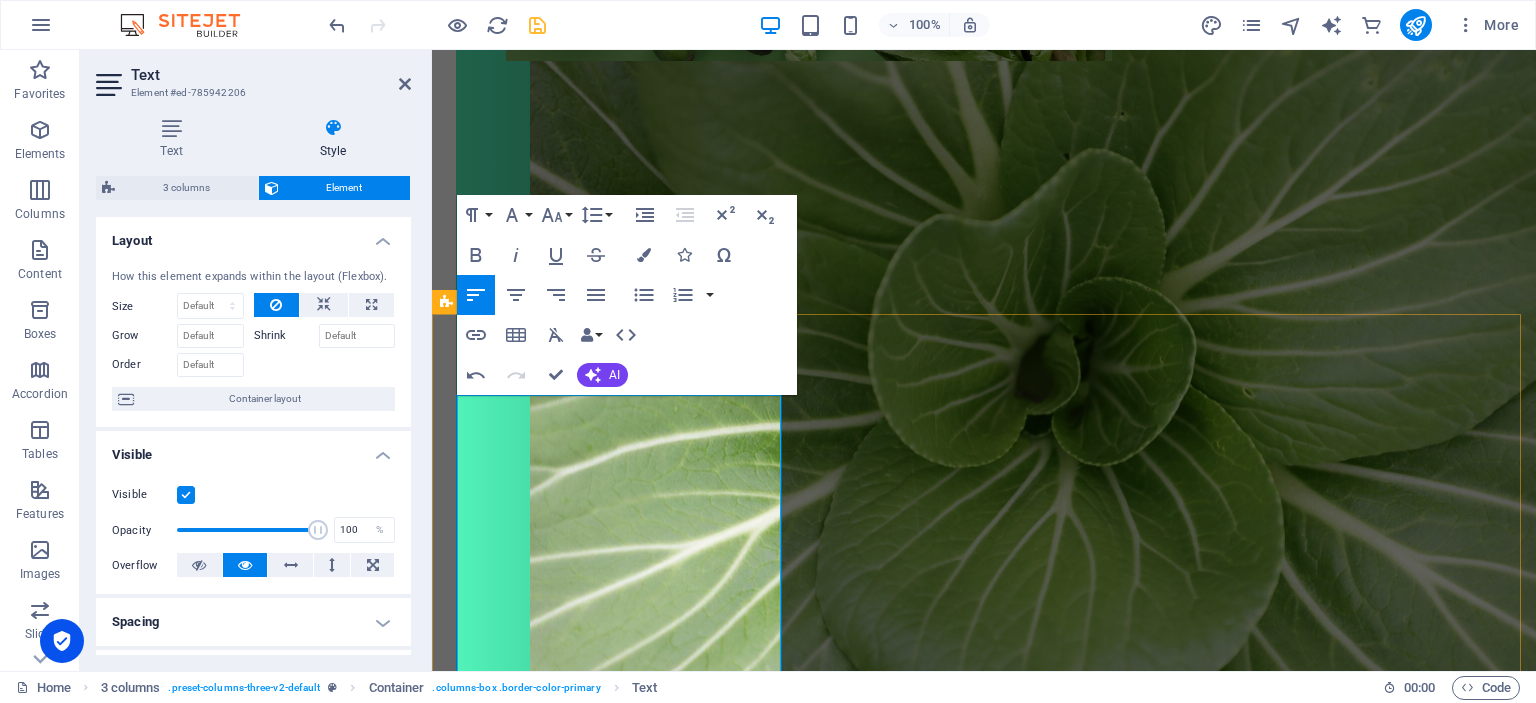 click on "Ravintovalmennuksessa kartoitetaan läpi nykyinen ruokavaliosi ja katsotaan mitä muutoksia se kaipaa." at bounding box center [621, 2812] 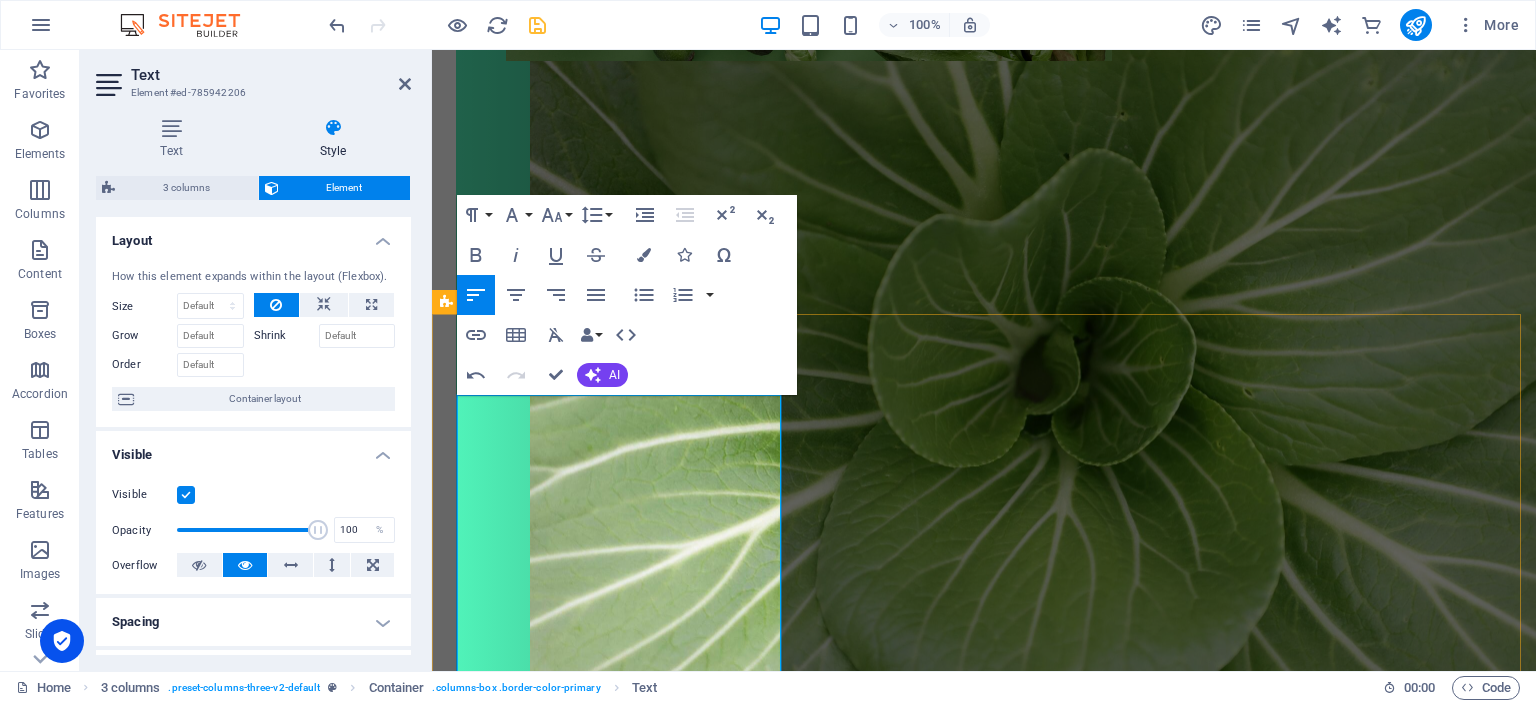 drag, startPoint x: 684, startPoint y: 511, endPoint x: 567, endPoint y: 490, distance: 118.869675 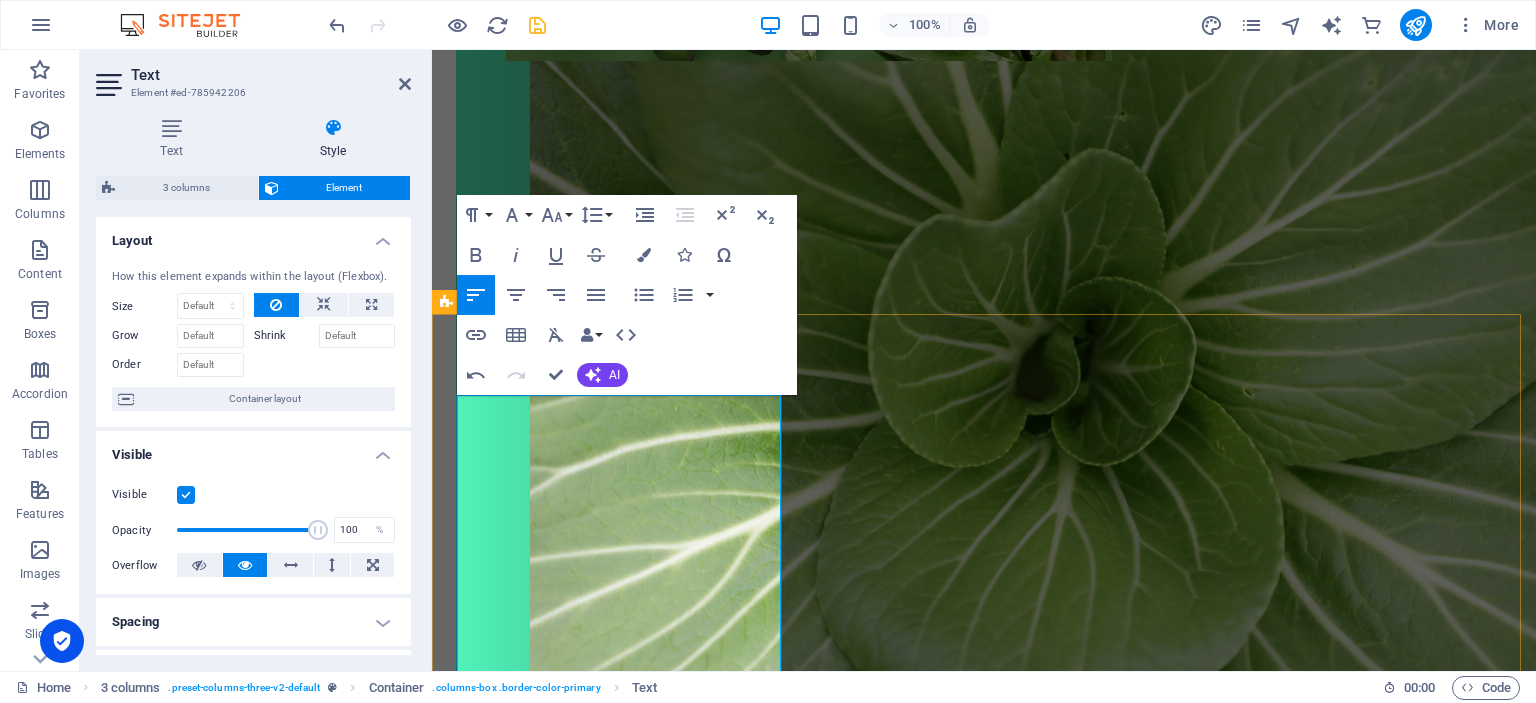 click on "Kartoitan myös elämäntapasi, terveyshistoriasi ja tavoitteesi." at bounding box center [621, 2876] 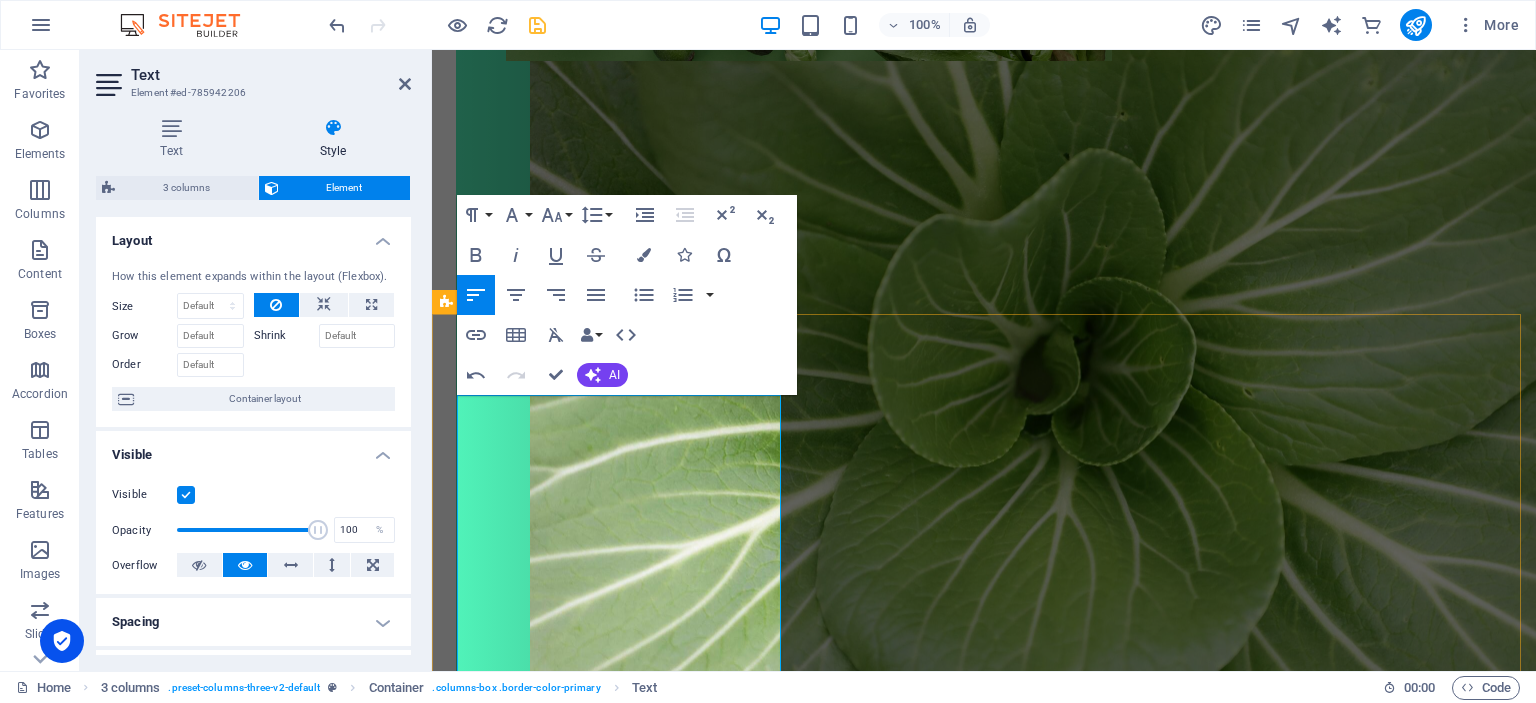 drag, startPoint x: 605, startPoint y: 511, endPoint x: 443, endPoint y: 520, distance: 162.2498 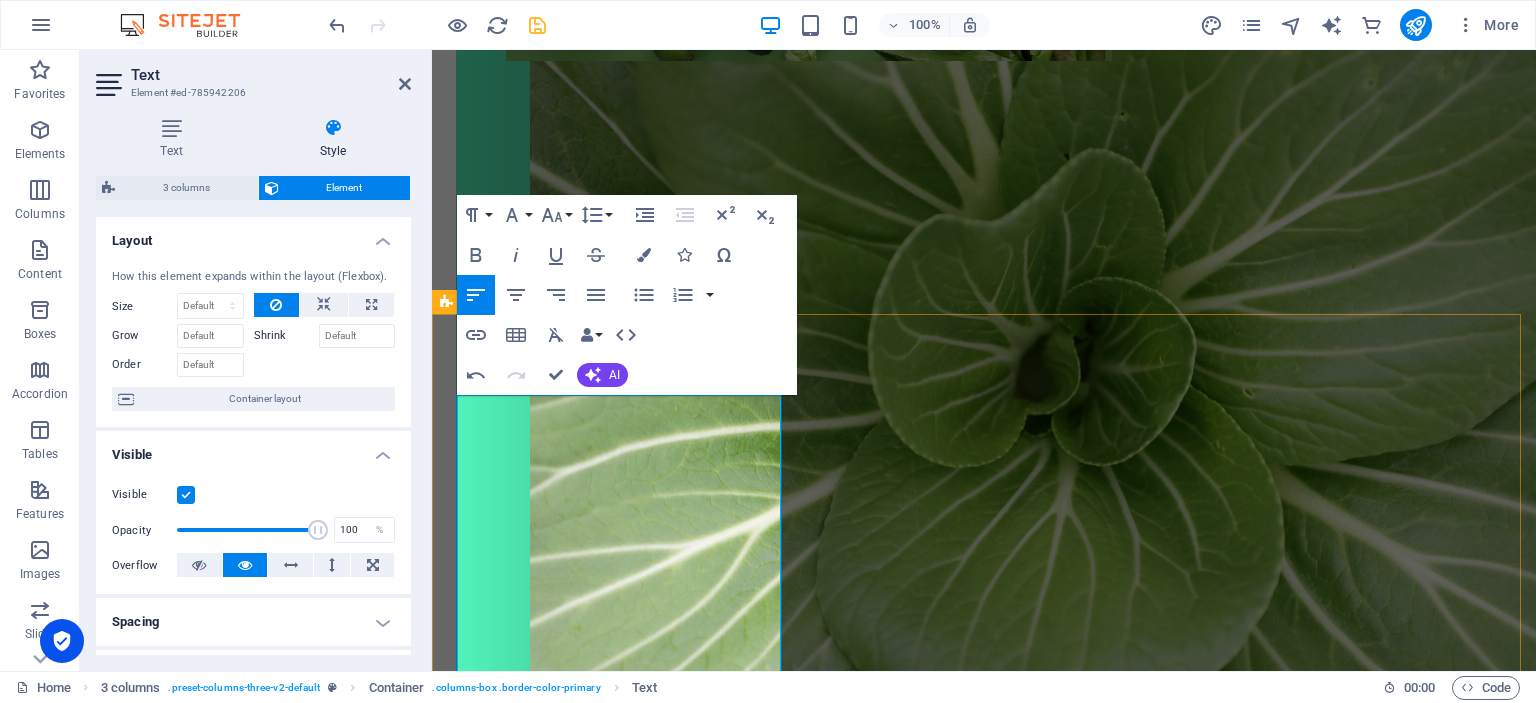 click at bounding box center [621, 2890] 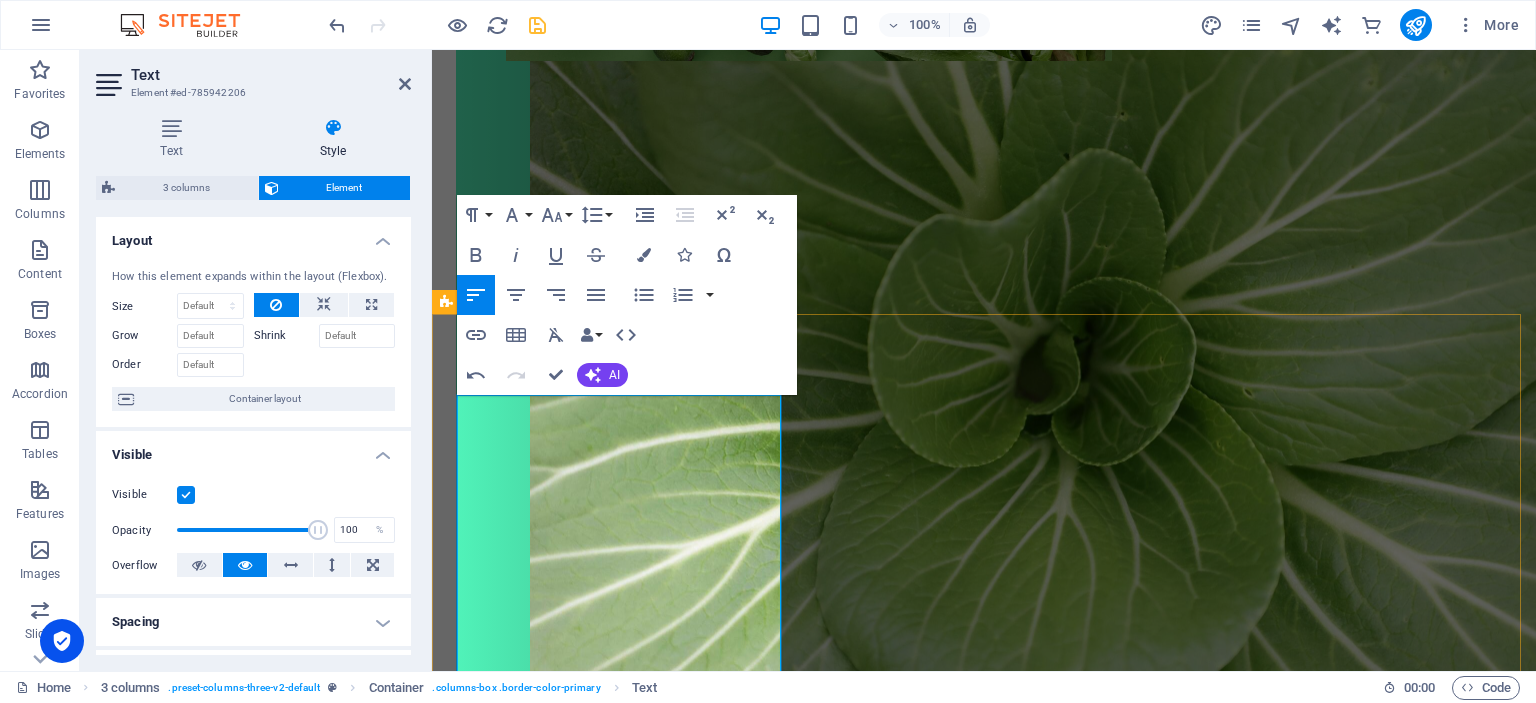 drag, startPoint x: 661, startPoint y: 485, endPoint x: 676, endPoint y: 455, distance: 33.54102 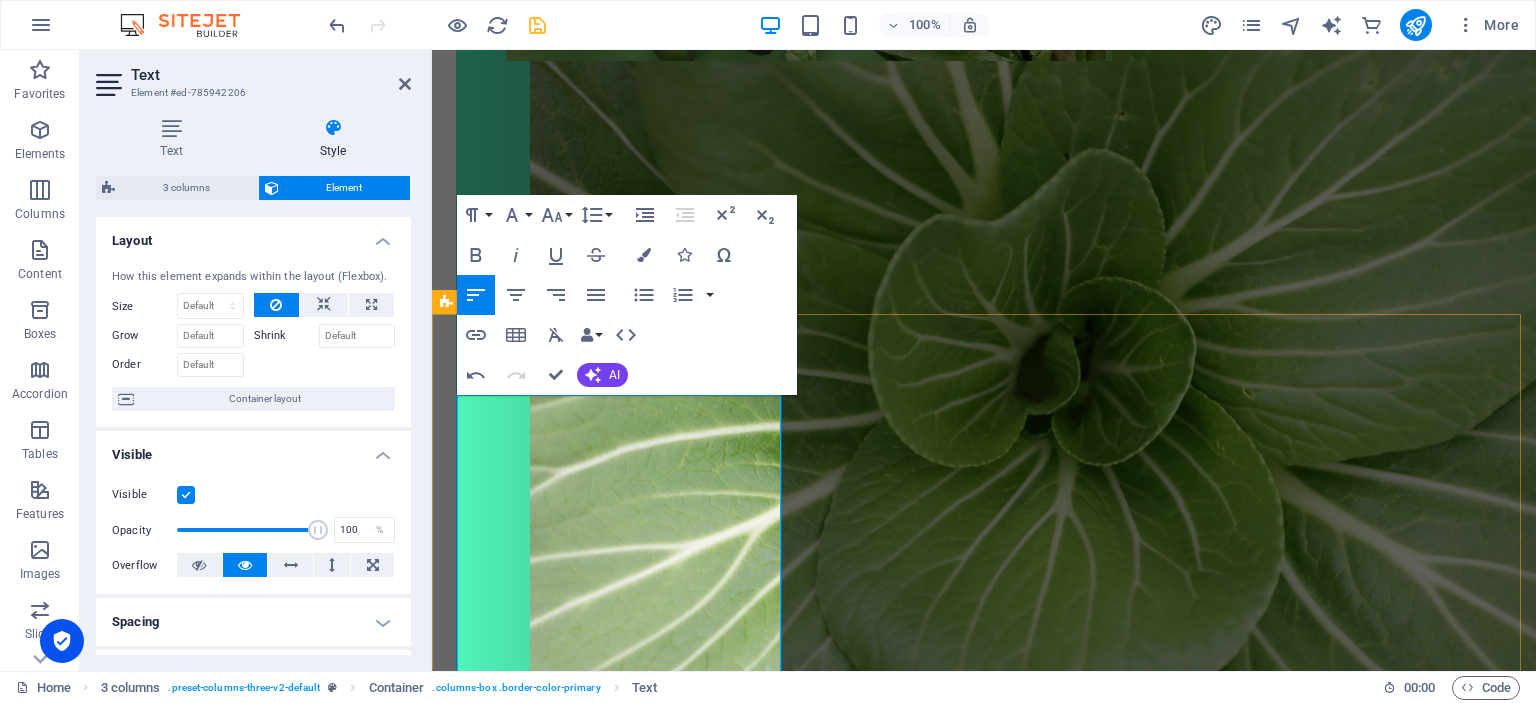 click on "Ravintovalmennuksessa kartoitetaan nykyinen ruokavaliosi, elämäntapasi, terveyshistoriasi ja tavoitteesi, ja katsotaan mitä muutoksia se kaipaa." at bounding box center (621, 2825) 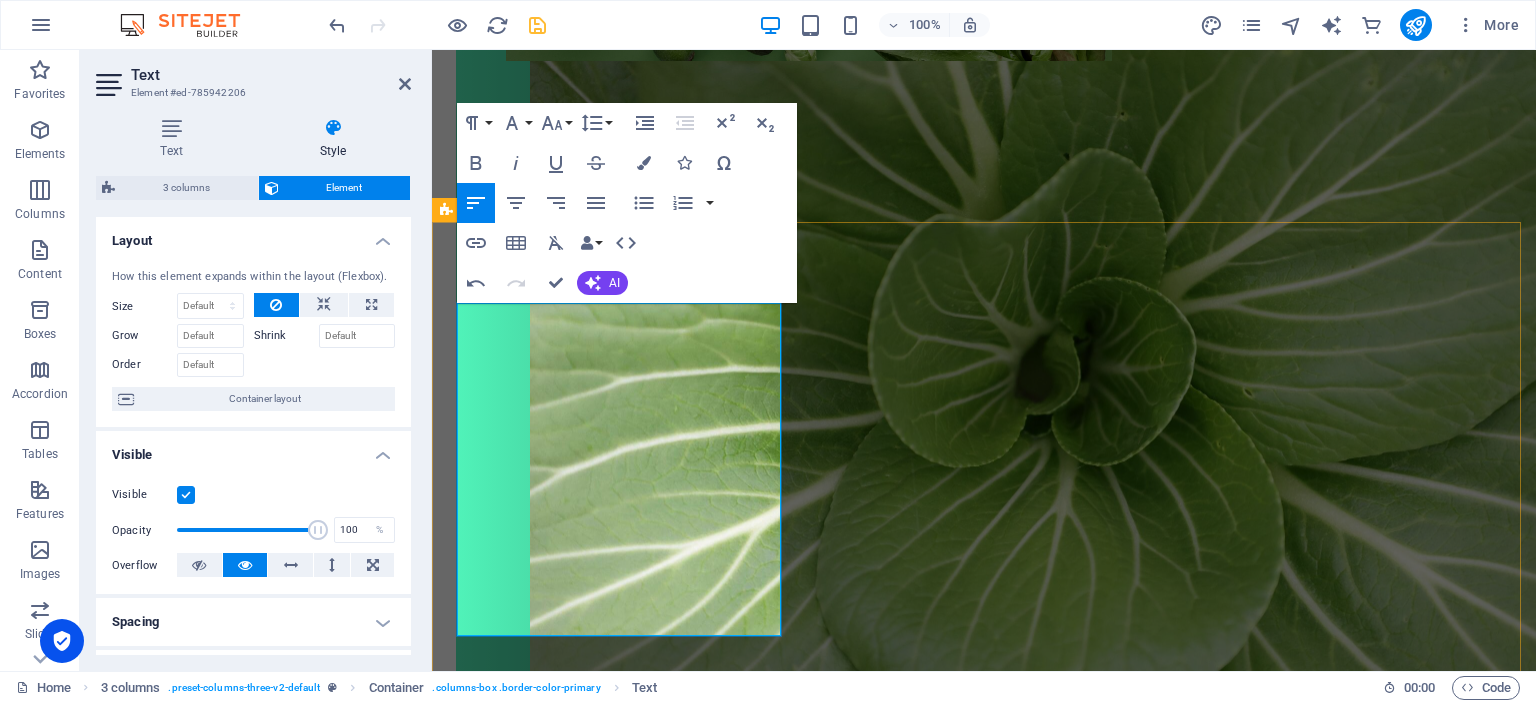 scroll, scrollTop: 1000, scrollLeft: 0, axis: vertical 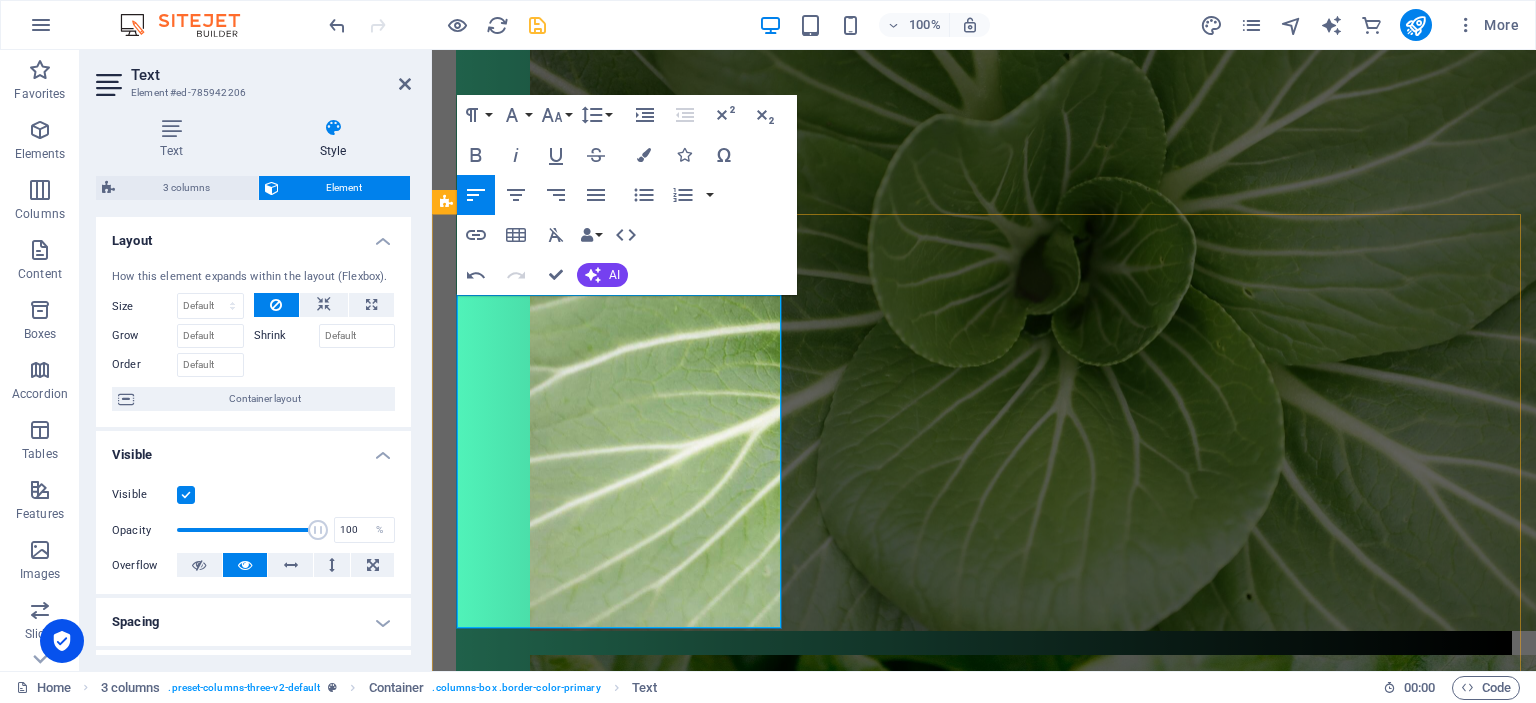 click on "Seuraan miten muutokset" at bounding box center [621, 2866] 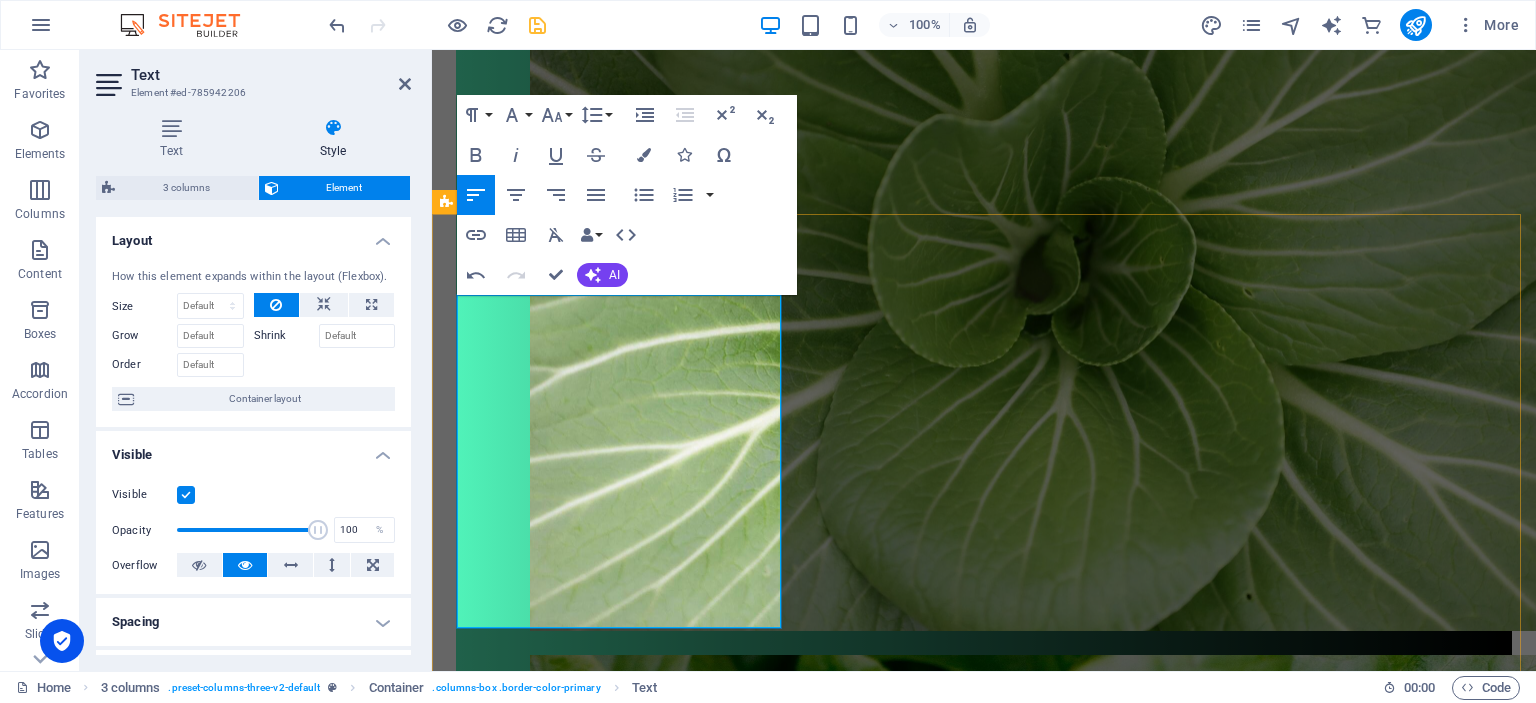 drag, startPoint x: 669, startPoint y: 490, endPoint x: 457, endPoint y: 491, distance: 212.00237 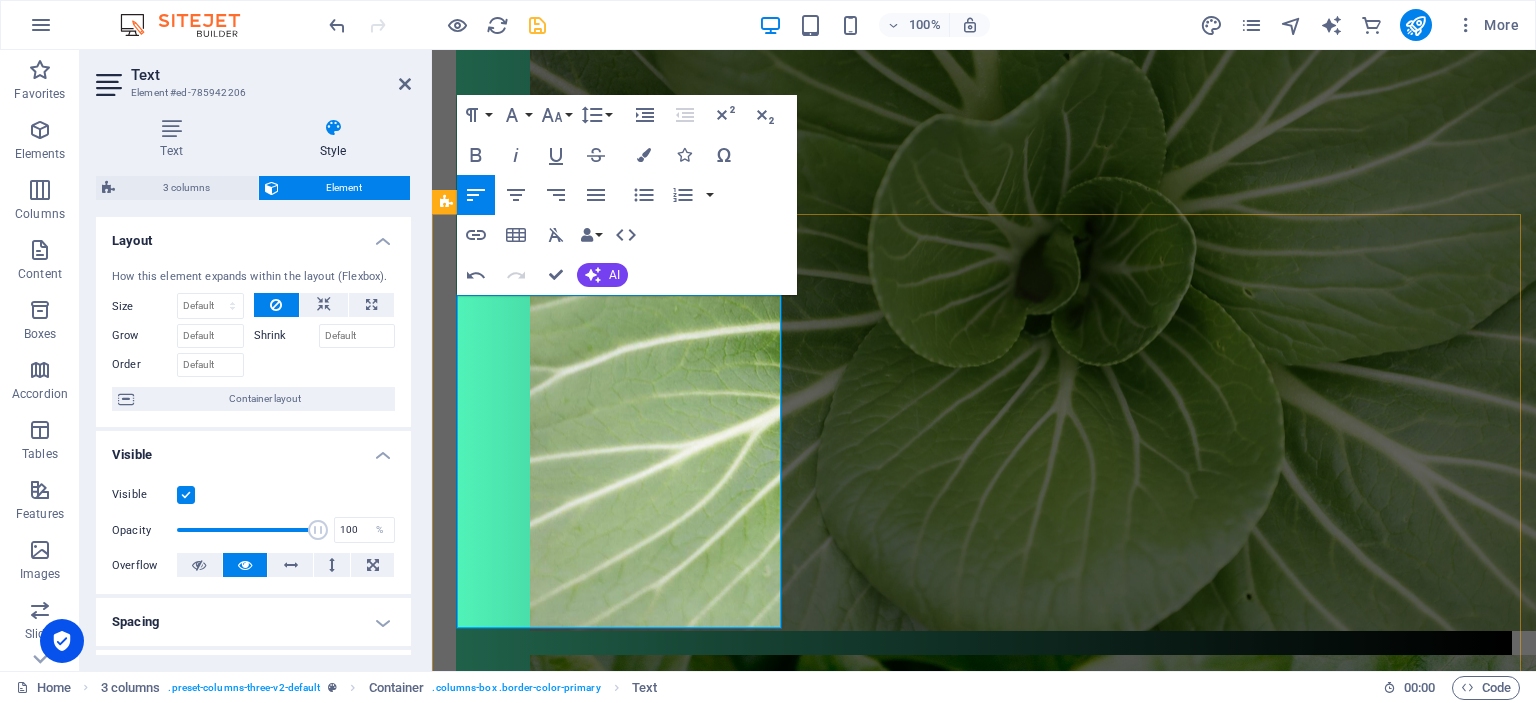 click on "Seuraan miten muutokset" at bounding box center (621, 2866) 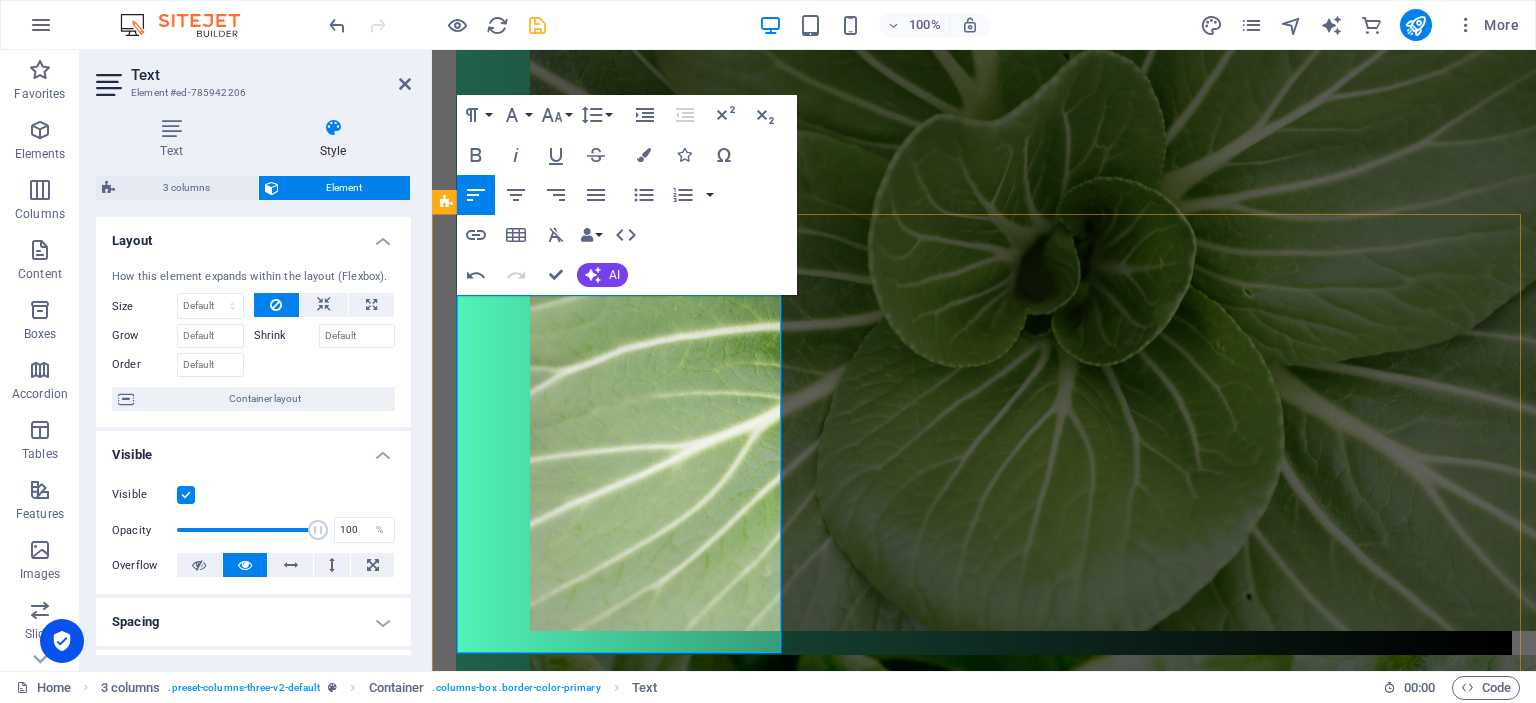 click at bounding box center [621, 2918] 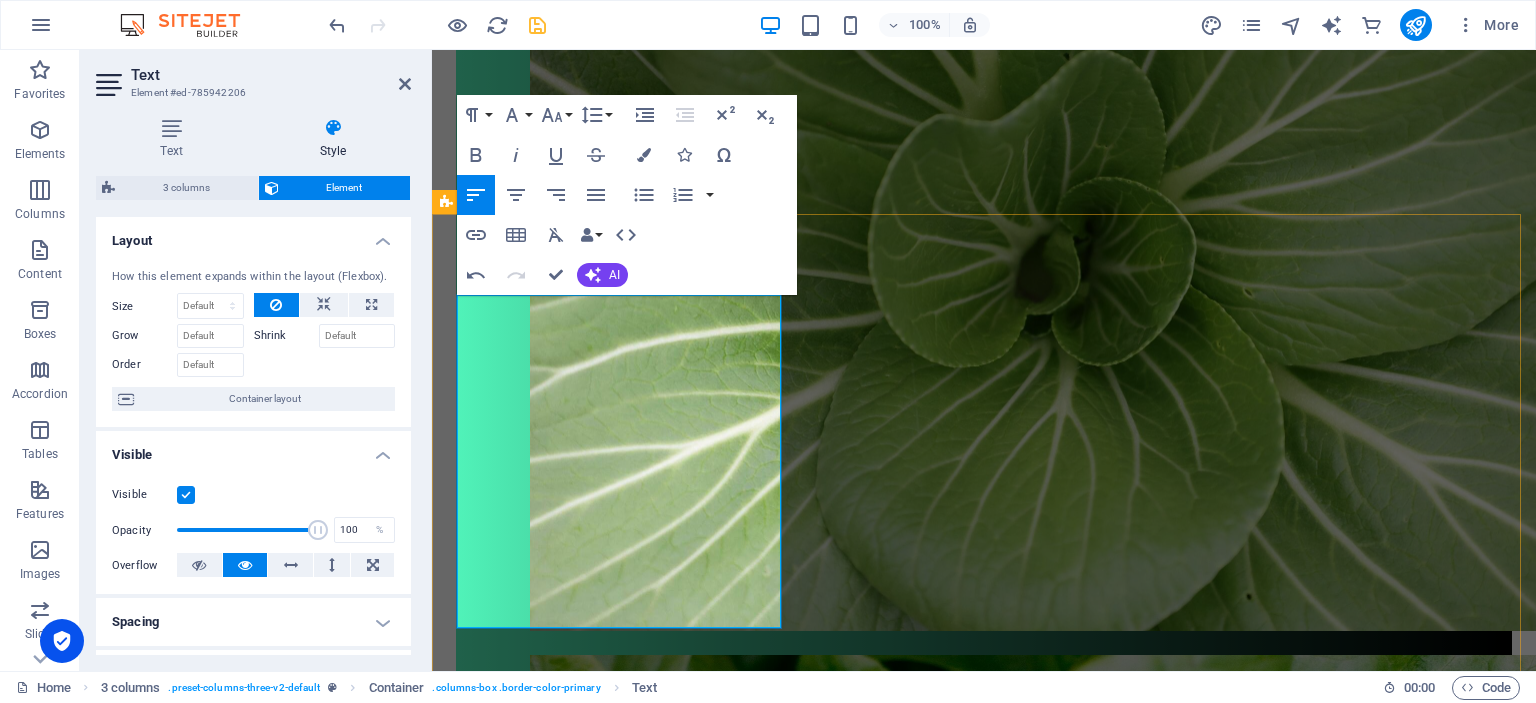 drag, startPoint x: 644, startPoint y: 410, endPoint x: 691, endPoint y: 407, distance: 47.095646 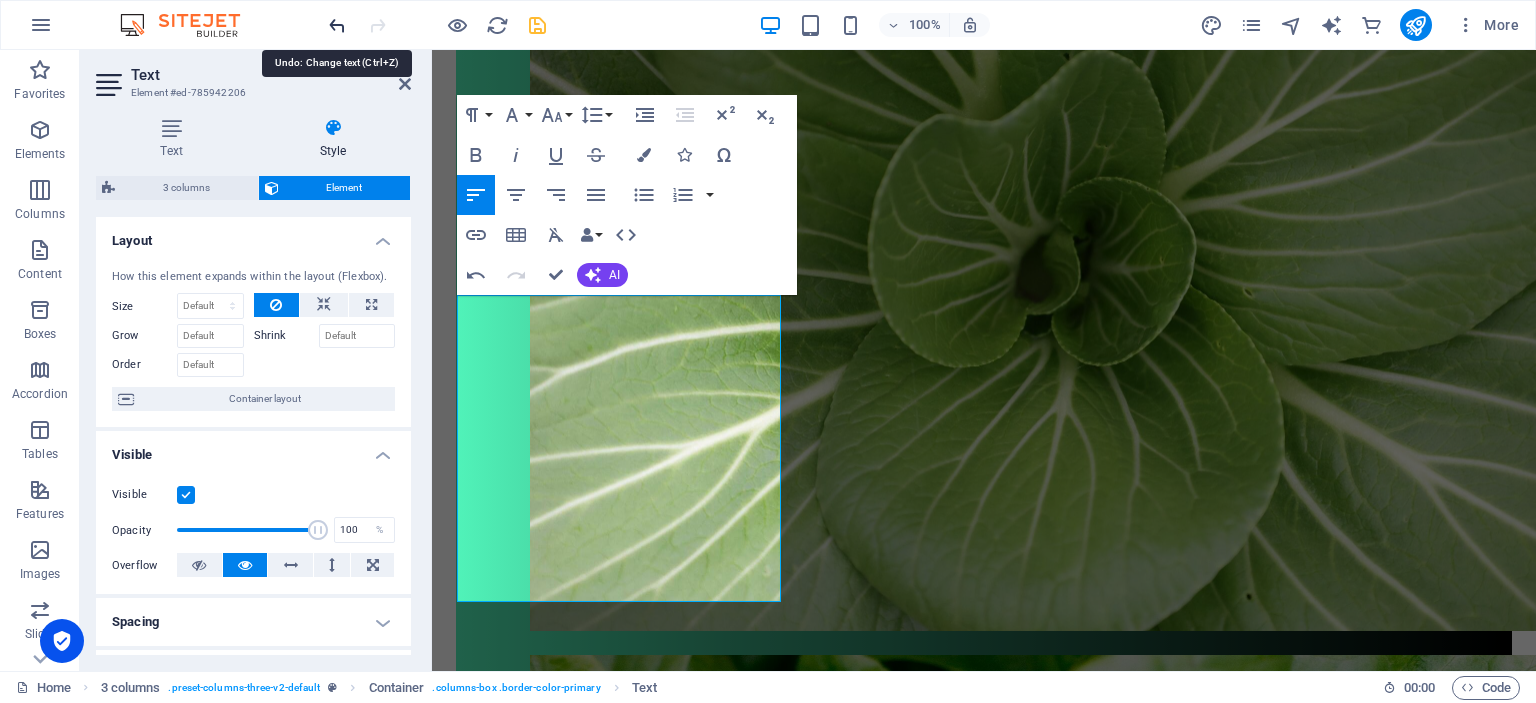 click at bounding box center (337, 25) 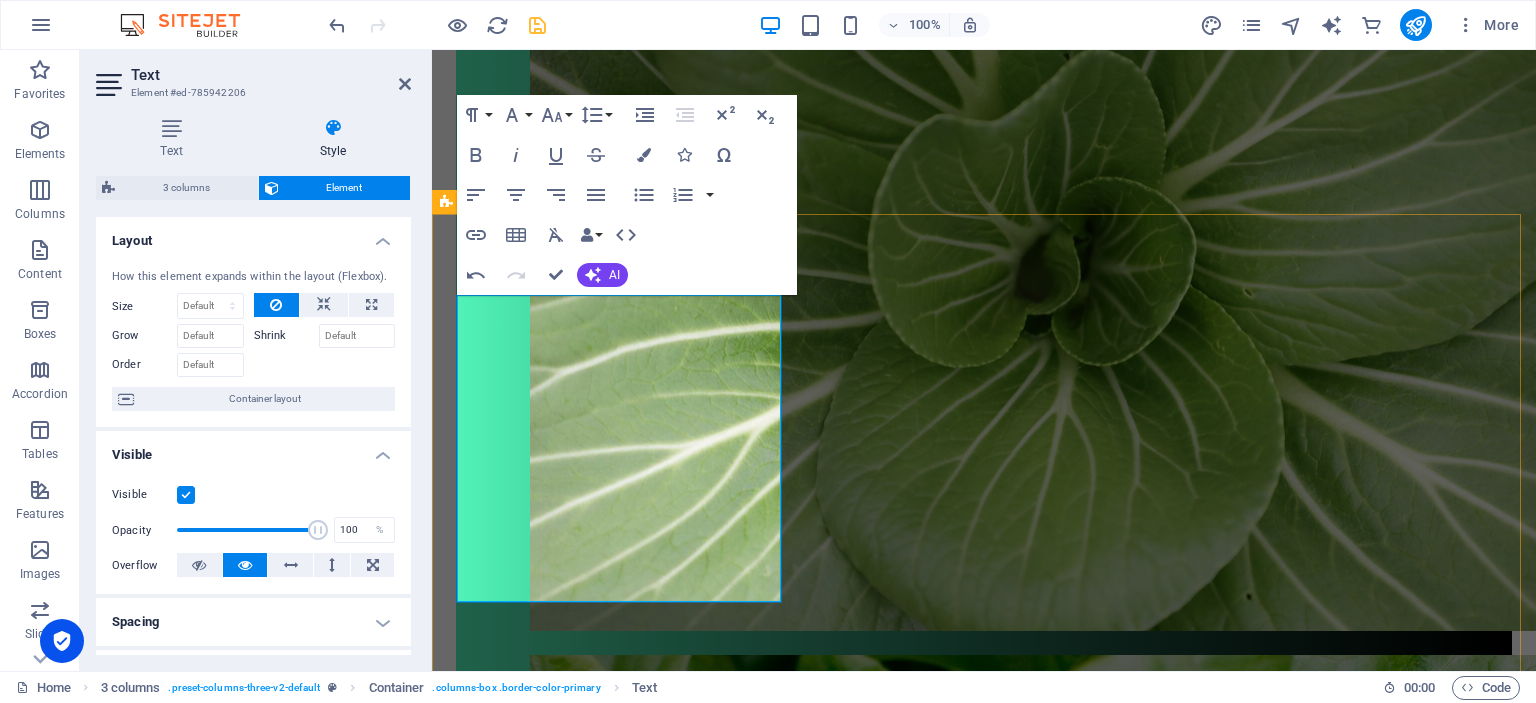 click on "Valmennuksessa tehdään muutoksia ruokavalioosi ja elämäntapoihisi, riippuen tavoittee." at bounding box center [621, 2815] 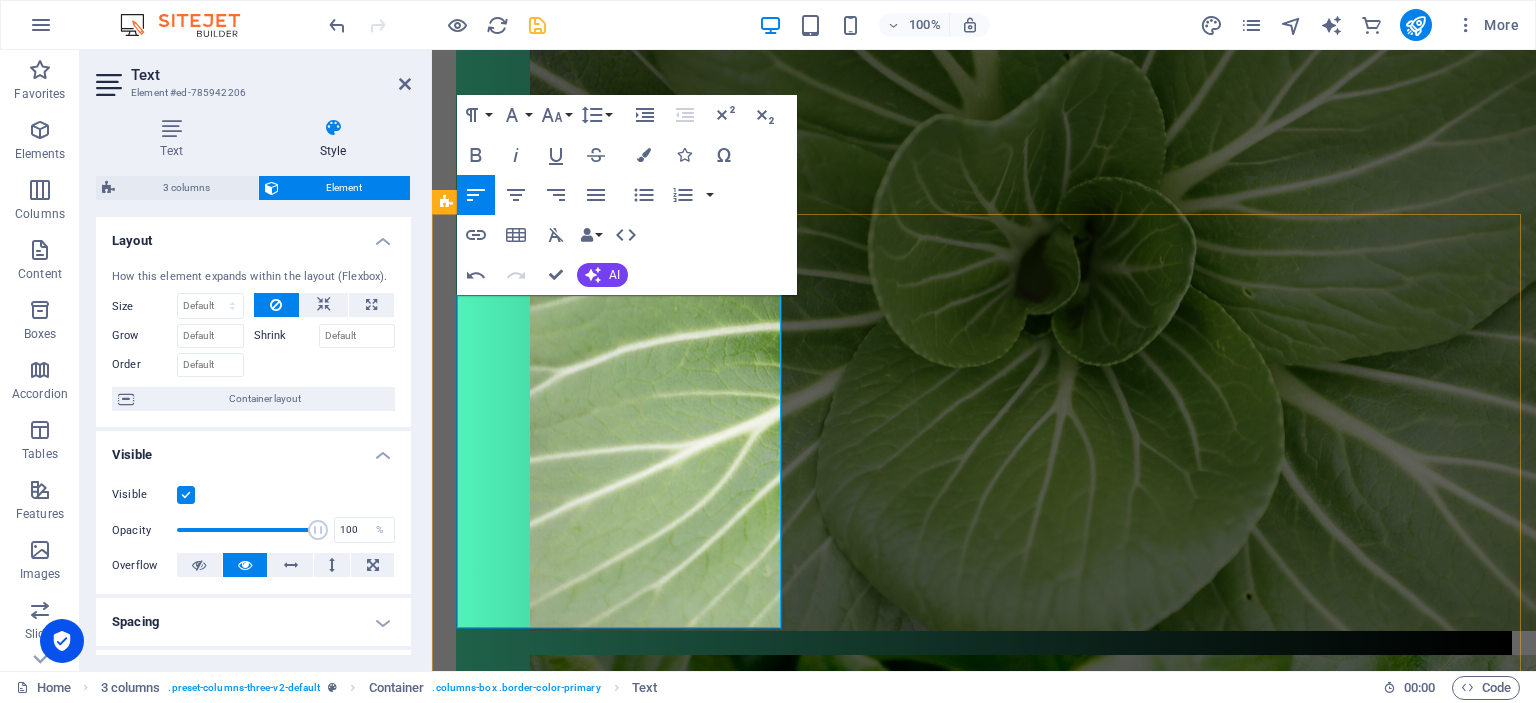 click on "Valmennuksen pituus riippuu tavoitteestasi. Se voi olla kertakonsultaatio, johon kuuluu kaksi tapaamista tai pidempiaikainen, joka voi kestää 2-12 kuukautta." at bounding box center (621, 2956) 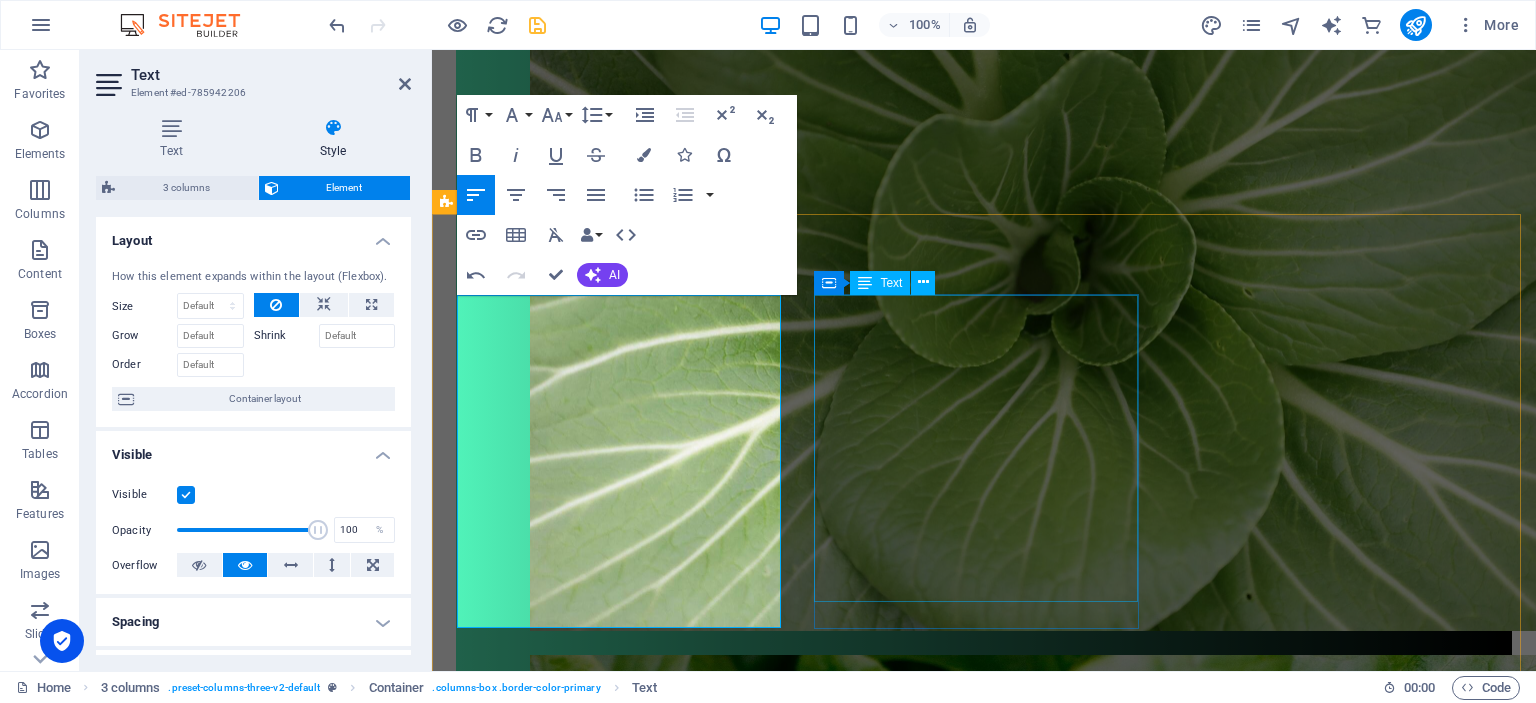 click on "Ravintovalmennus sopii sinulle, esimerkiksi silloin, kun:  haluat voida paremmin nykyinen ruokavaliosi kaipaa parannusta kaipaat lisää energiaa päiviisi sinulla on vatsa-ongelmia haluat vaihtaa kasvisruokavalioon haluat pudottaa tai lisätä painoa tarvitset apua ruokien suunnittelussa sinulla on vaikeuksia sovittaa terveellinen ruokavalio elämääsi" at bounding box center (621, 3182) 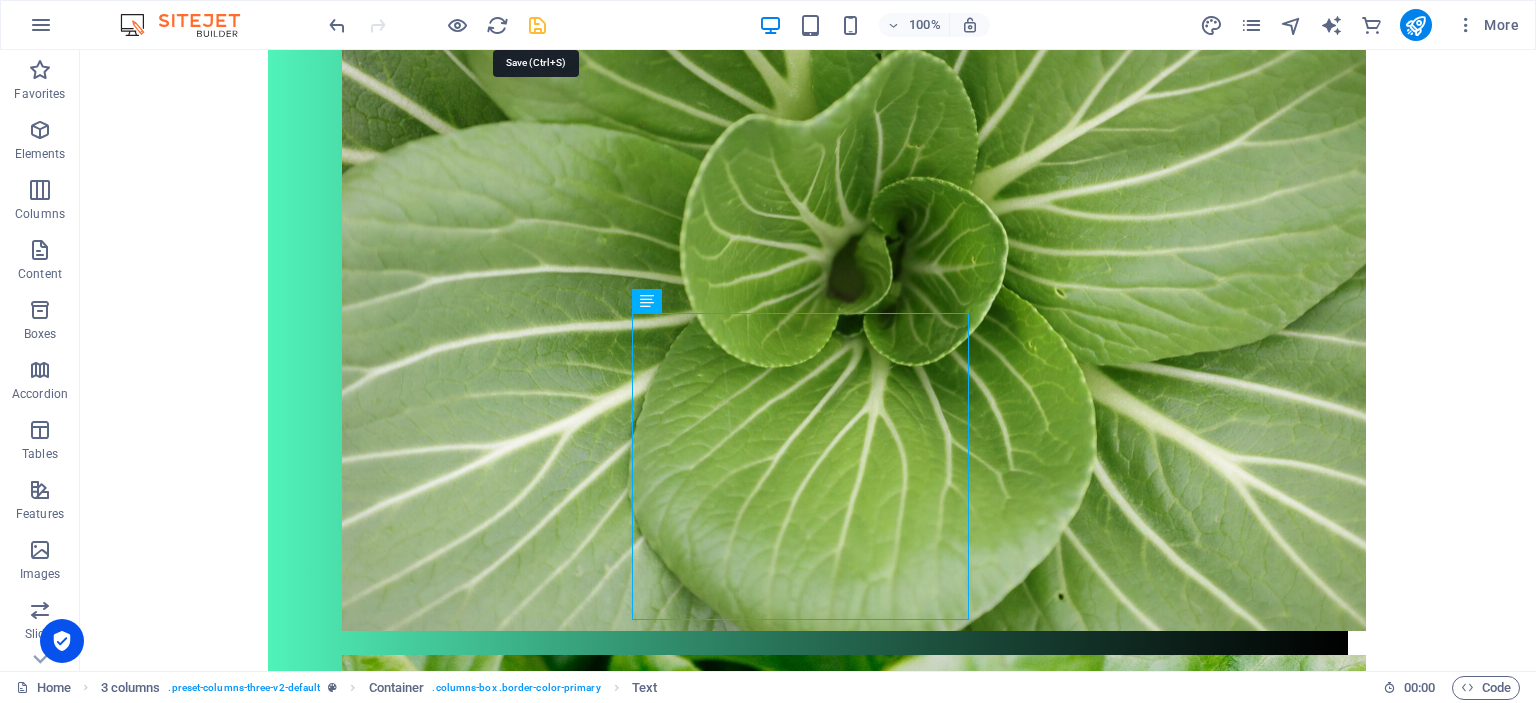 click at bounding box center [537, 25] 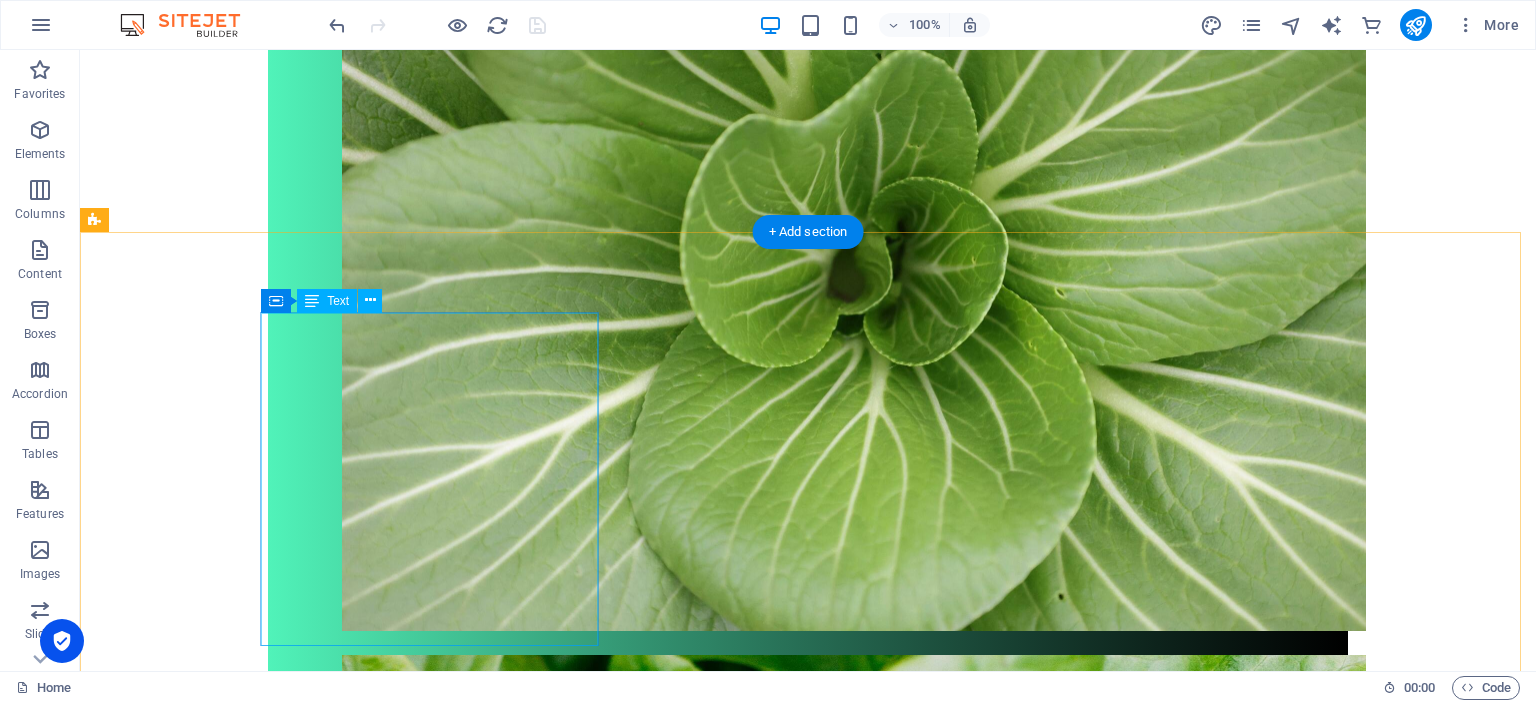 click on "Ravintovalmennuksessa kartoitetaan nykyinen ruokavaliosi, elämäntapasi, terveyshistoriasi ja tavoitteesi. Valmennuksessa tehdään muutoksia ruokavalioosi ja elämäntapoihisi, riippuen tavoitteestasi. Lisäksi seurataan muutosten toteutumista ja edistymistäsi. Valmennuksen pituus riippuu tavoitteestasi. Se voi olla kertakonsultaatio, johon kuuluu kaksi tapaamista tai pidempiaikainen, joka voi kestää 2-12 kuukautta." at bounding box center [273, 2840] 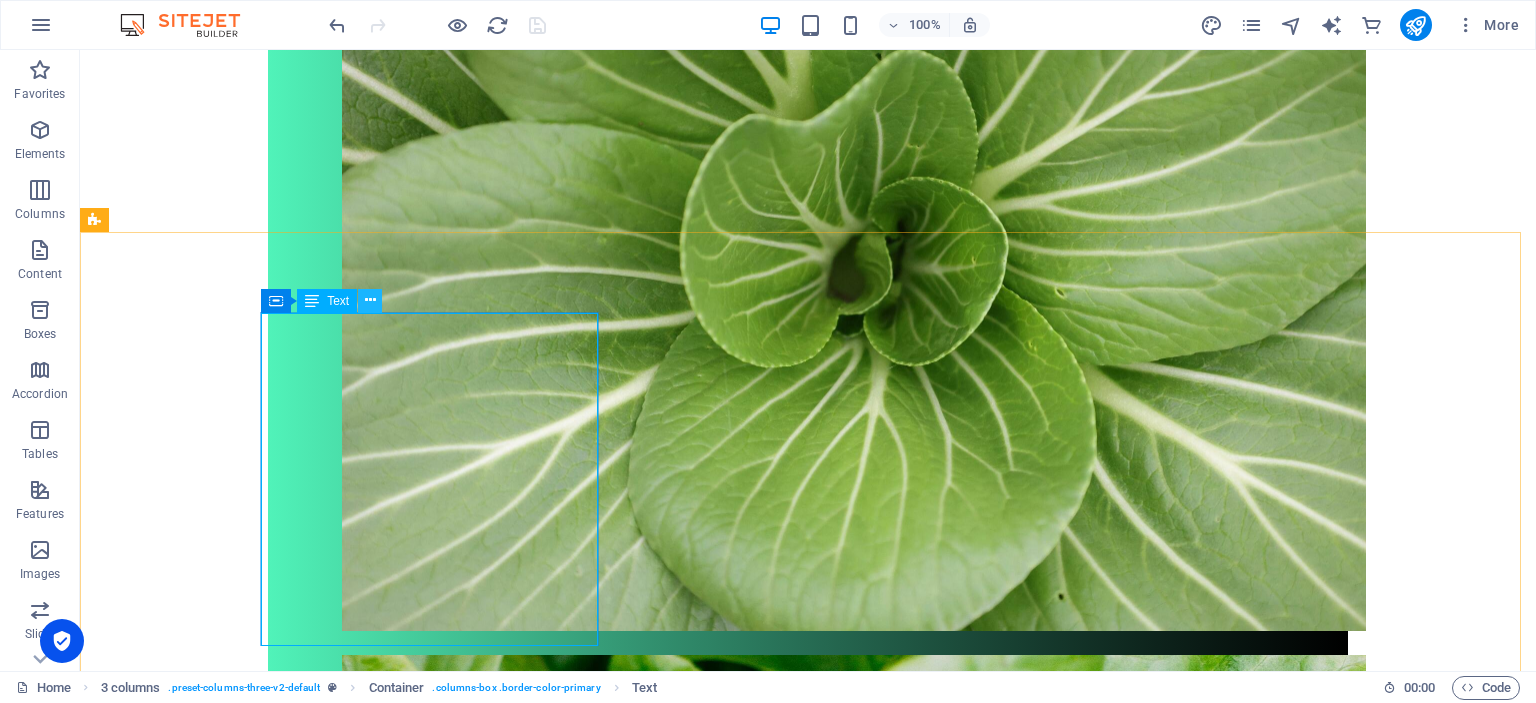 click at bounding box center [370, 300] 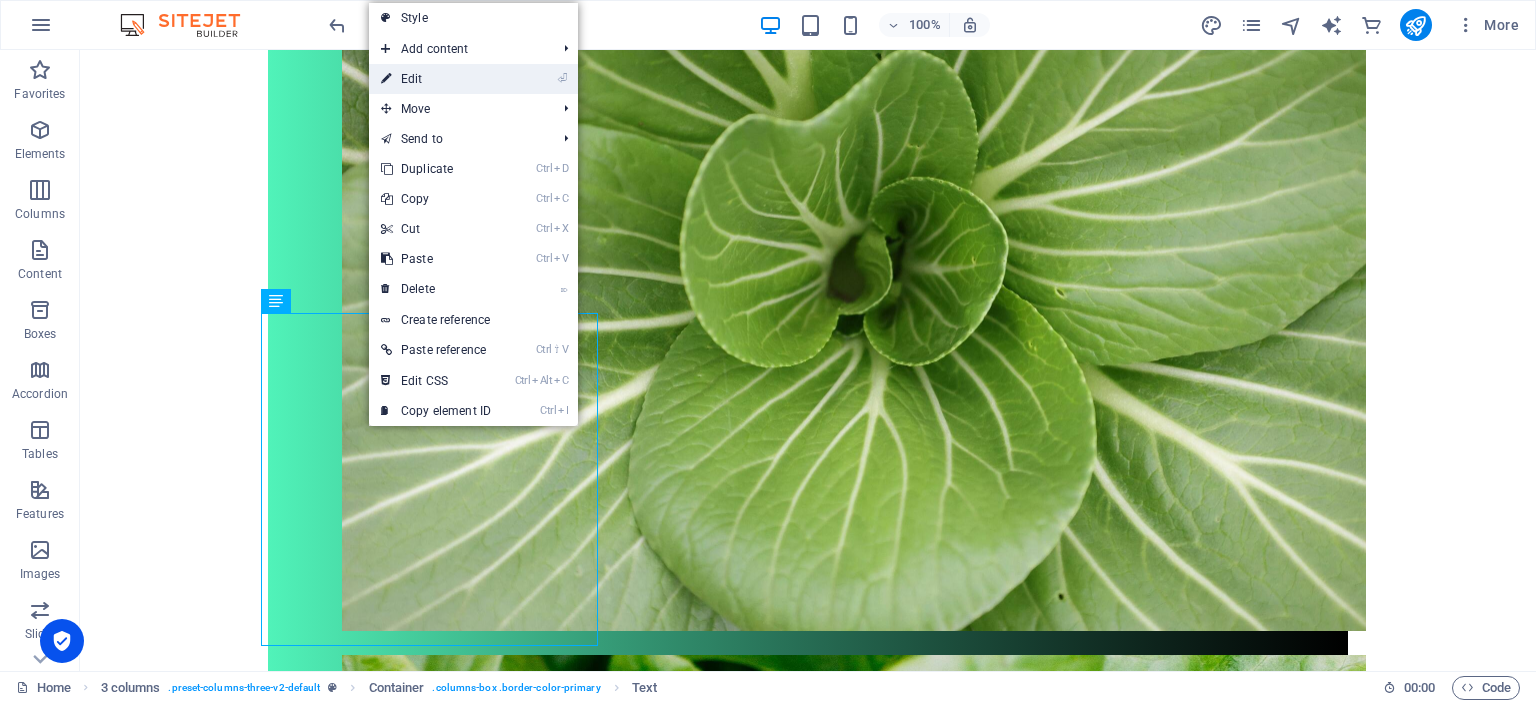 click on "⏎  Edit" at bounding box center [436, 79] 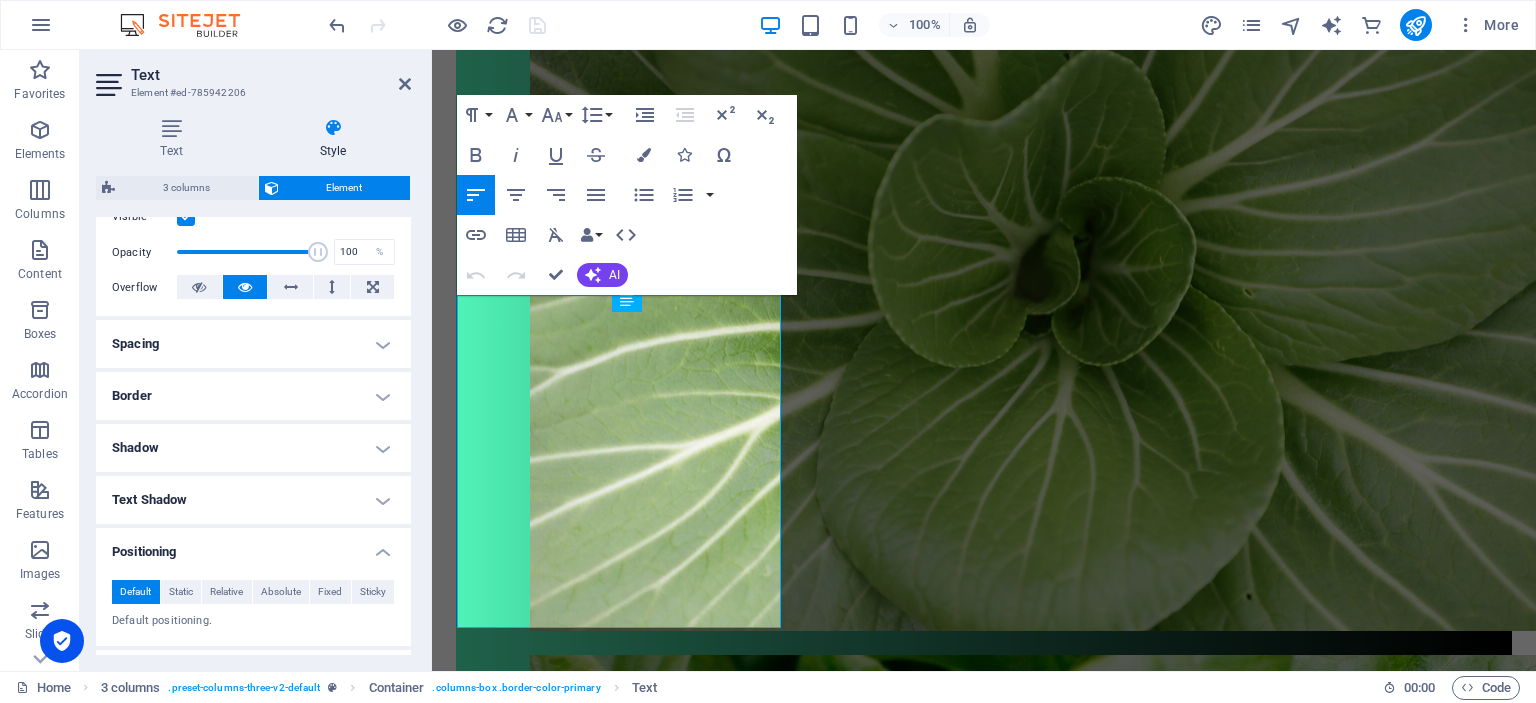 scroll, scrollTop: 400, scrollLeft: 0, axis: vertical 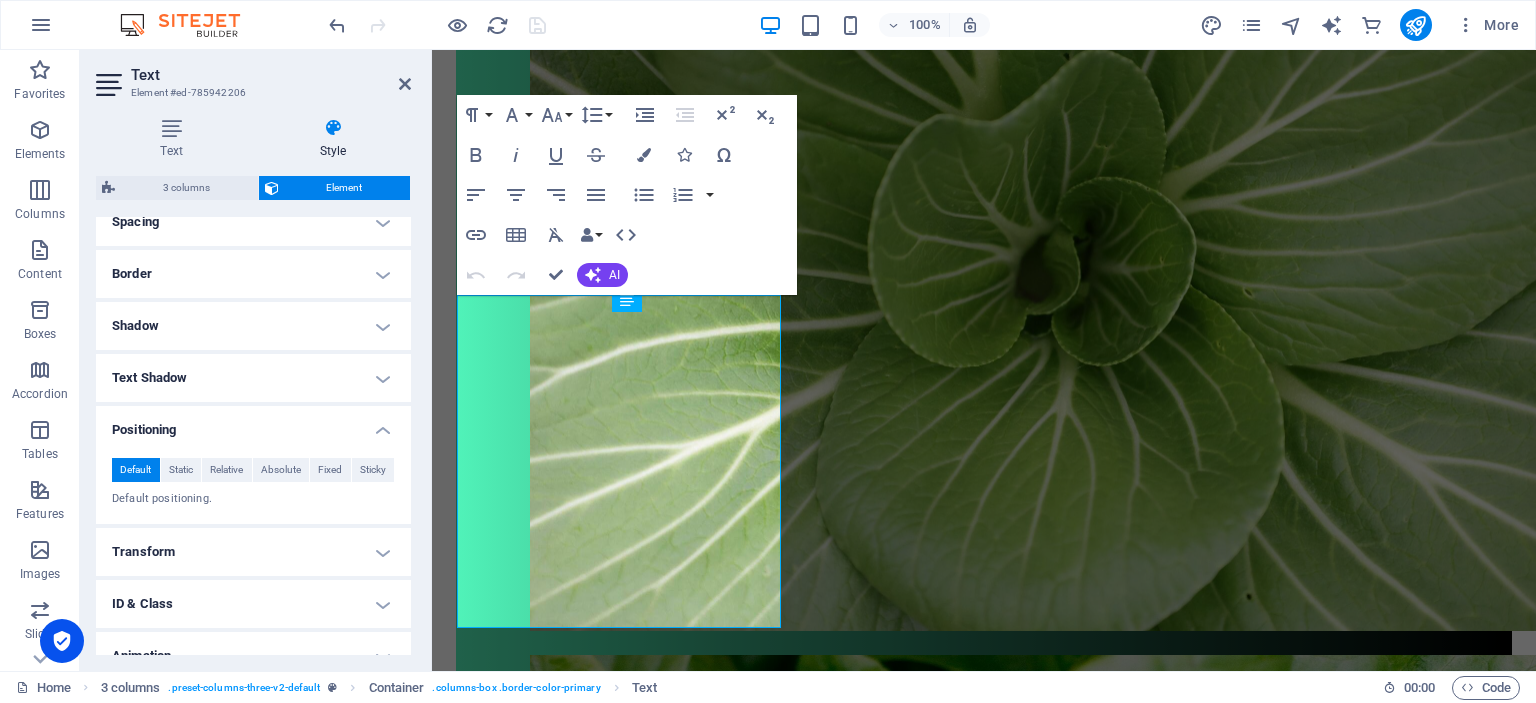 click on "Positioning" at bounding box center [253, 424] 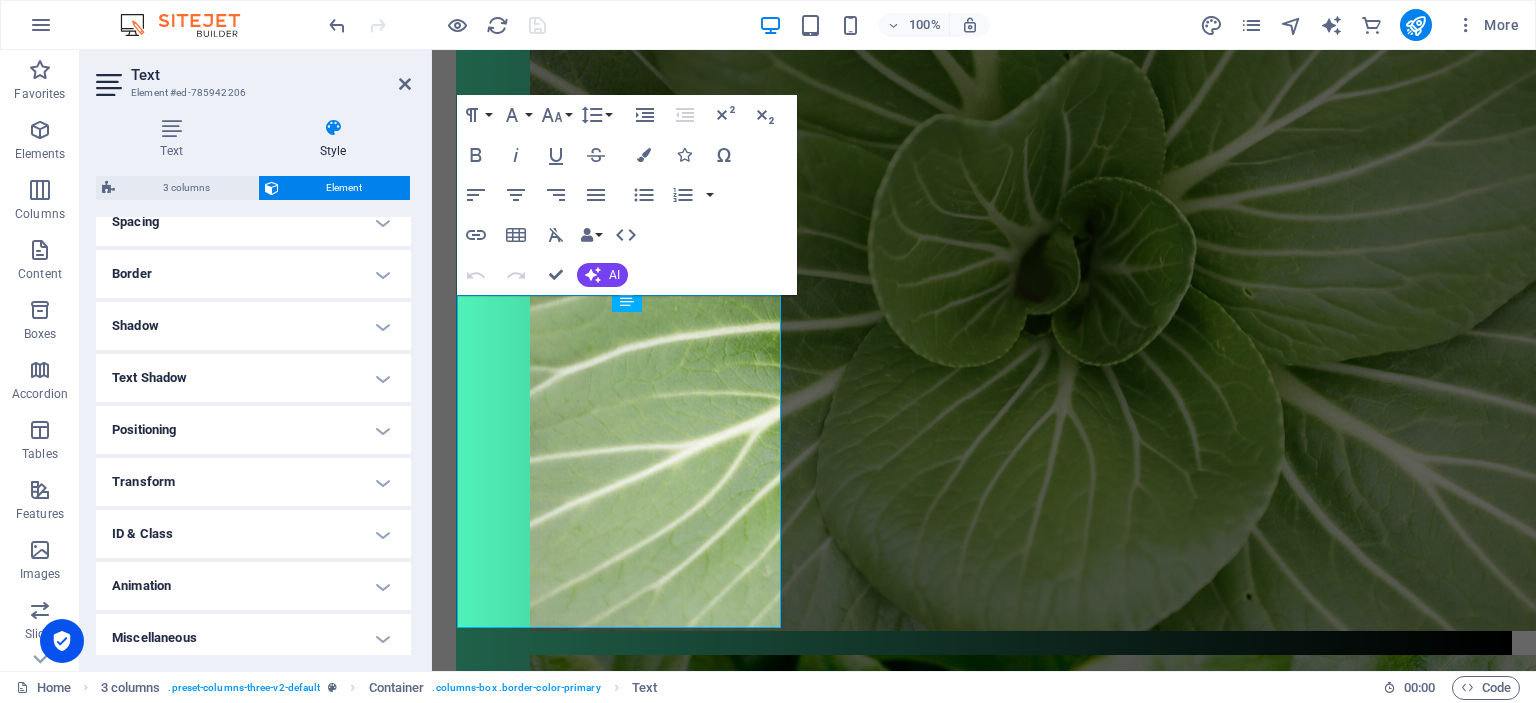 click on "Positioning" at bounding box center (253, 430) 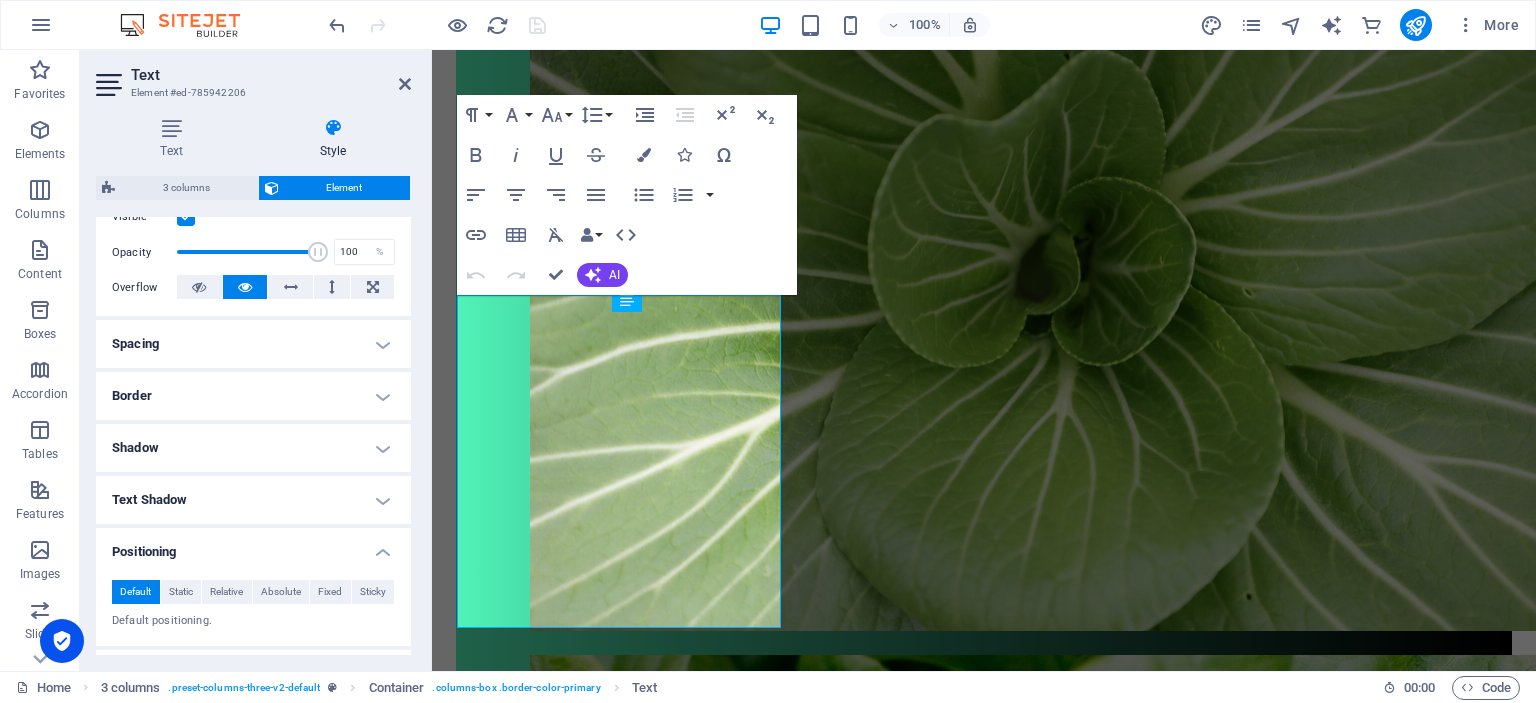 scroll, scrollTop: 0, scrollLeft: 0, axis: both 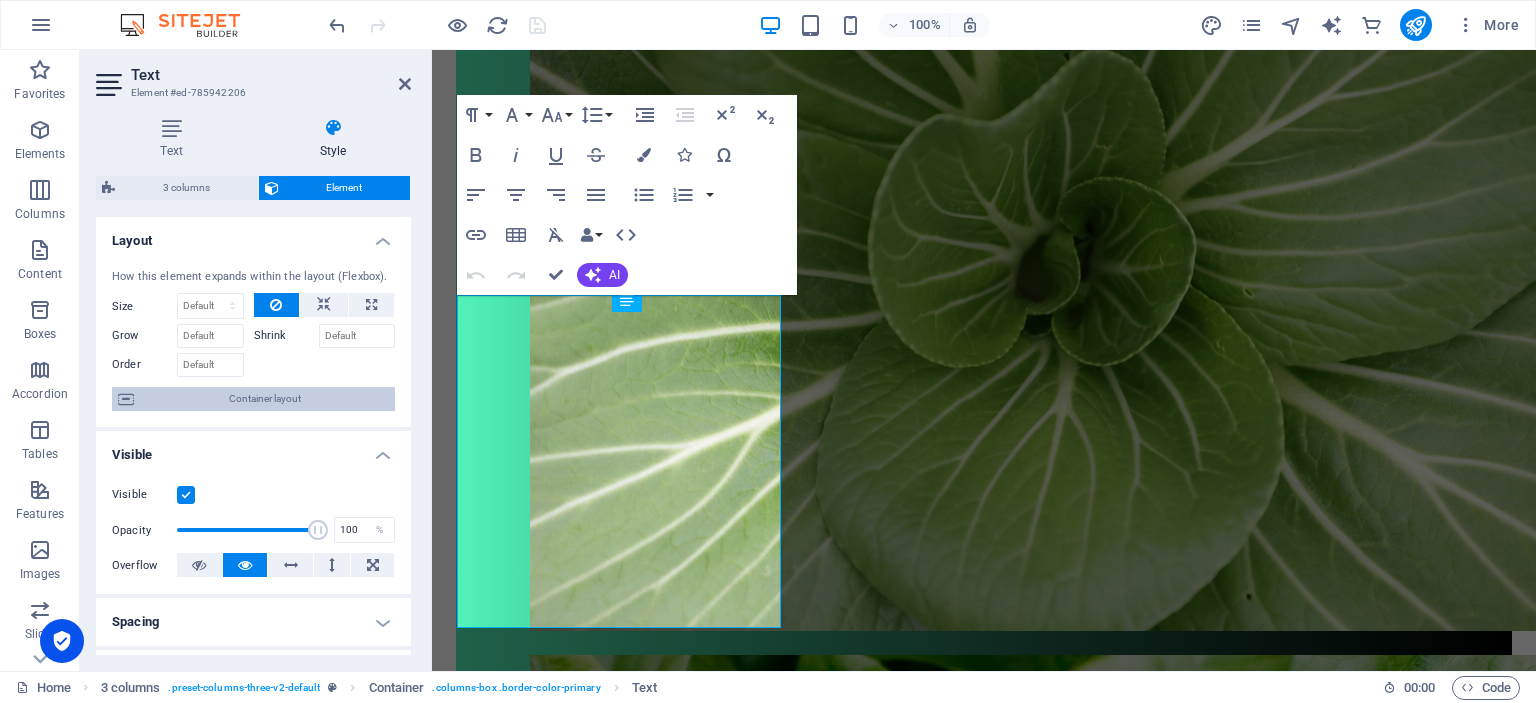 click on "Container layout" at bounding box center [264, 399] 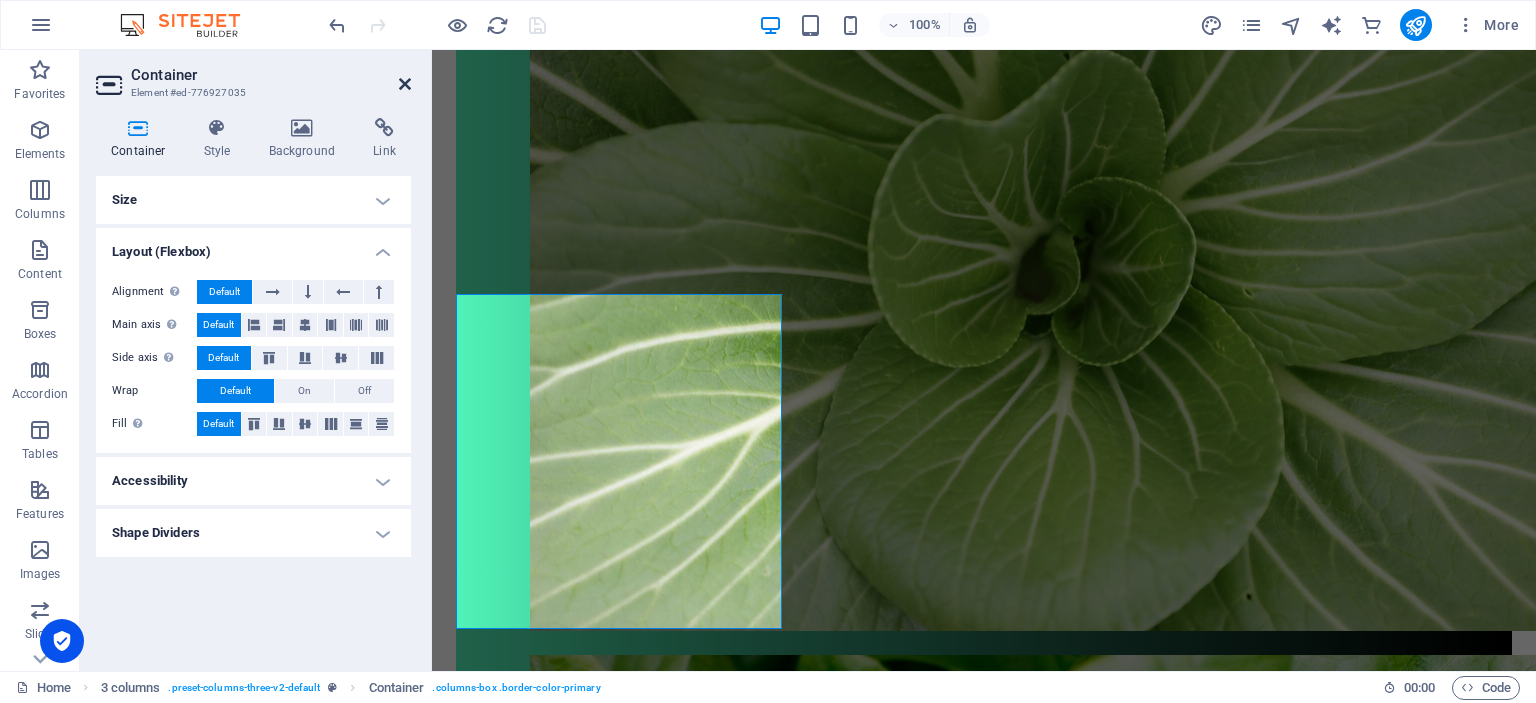 drag, startPoint x: 408, startPoint y: 82, endPoint x: 328, endPoint y: 273, distance: 207.07729 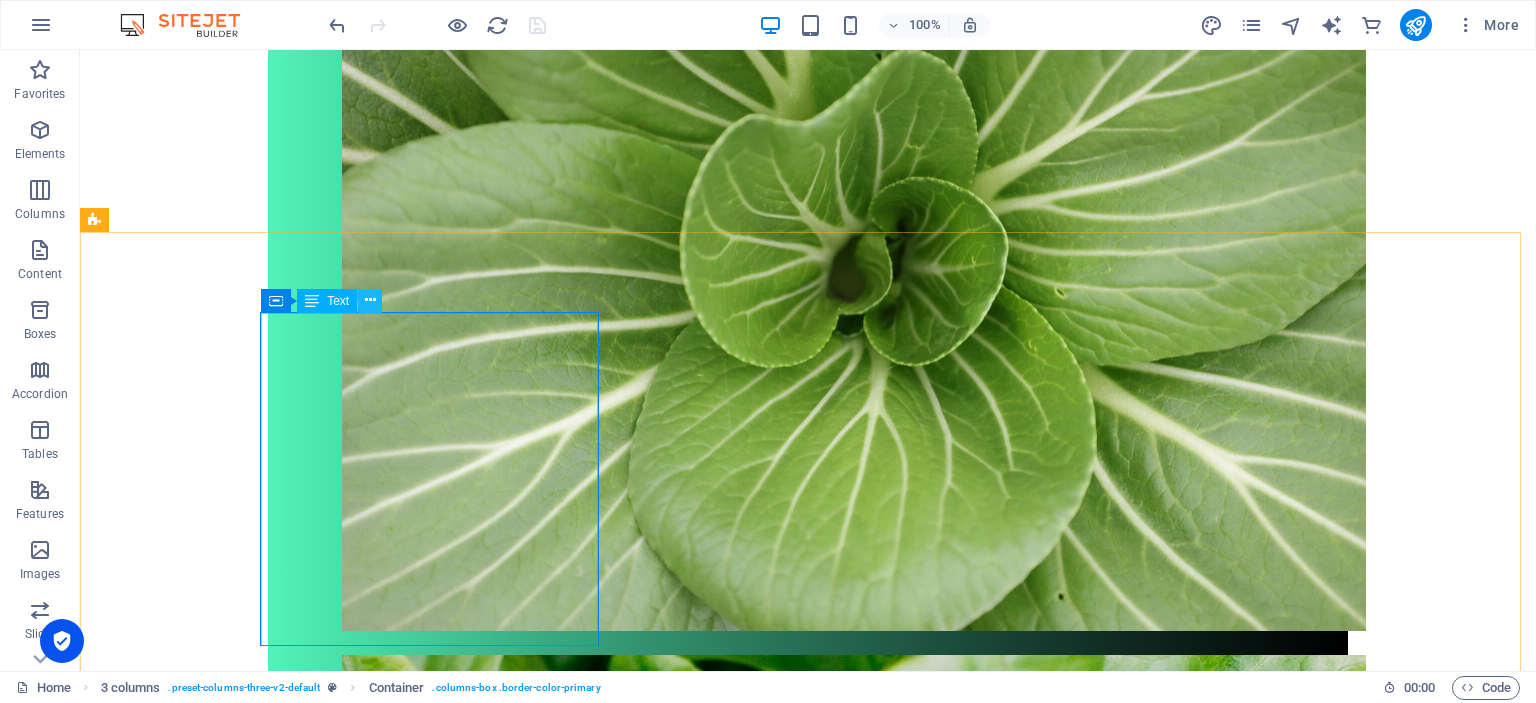 click at bounding box center [370, 300] 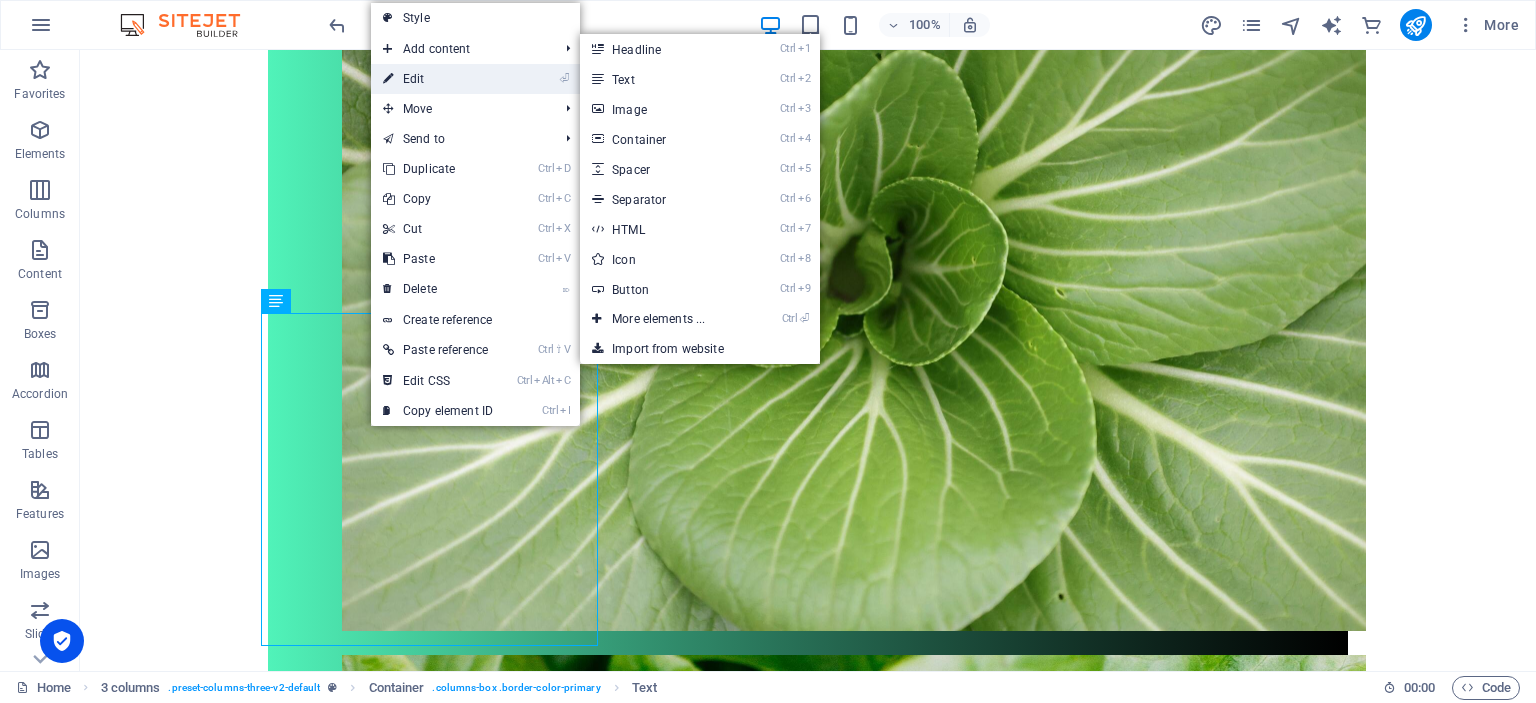 click on "⏎  Edit" at bounding box center [438, 79] 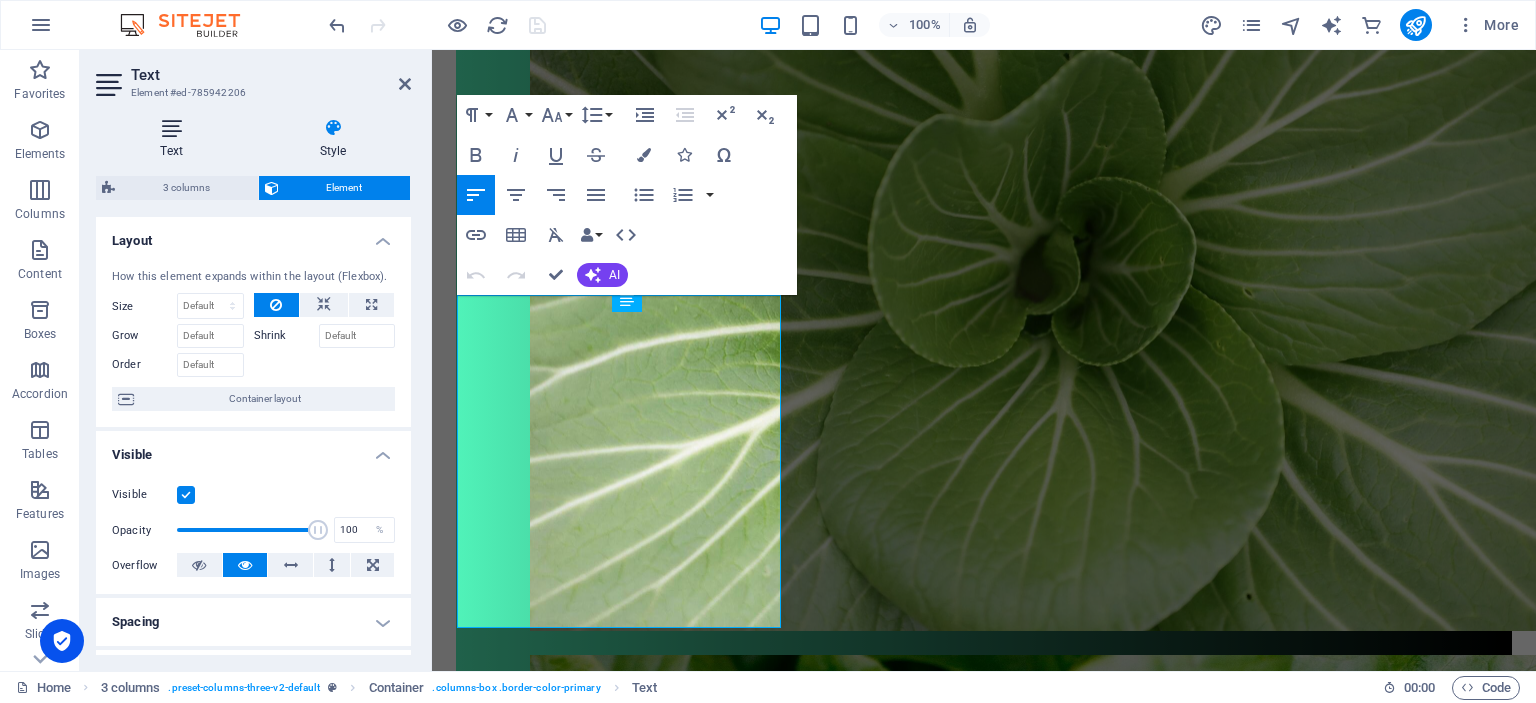 click on "Text" at bounding box center (175, 139) 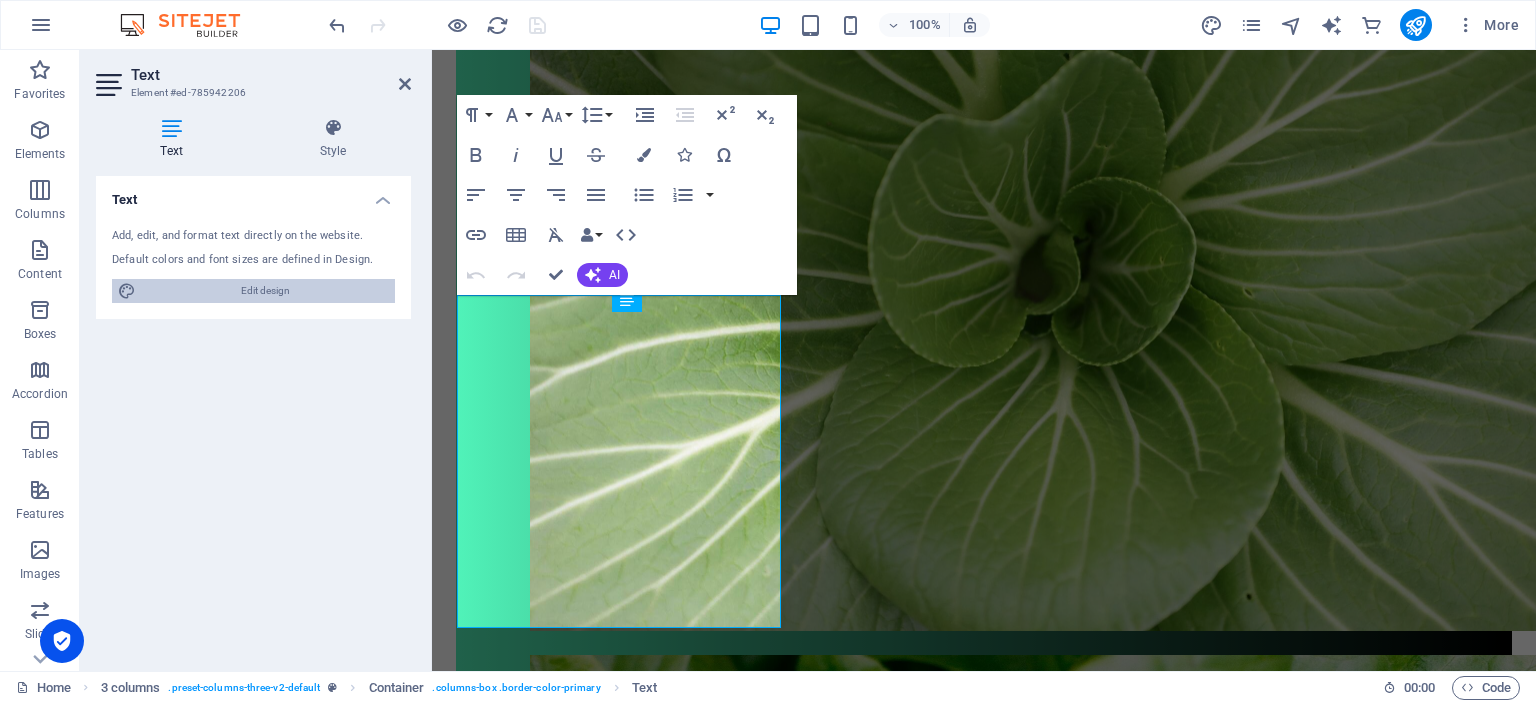click on "Edit design" at bounding box center [265, 291] 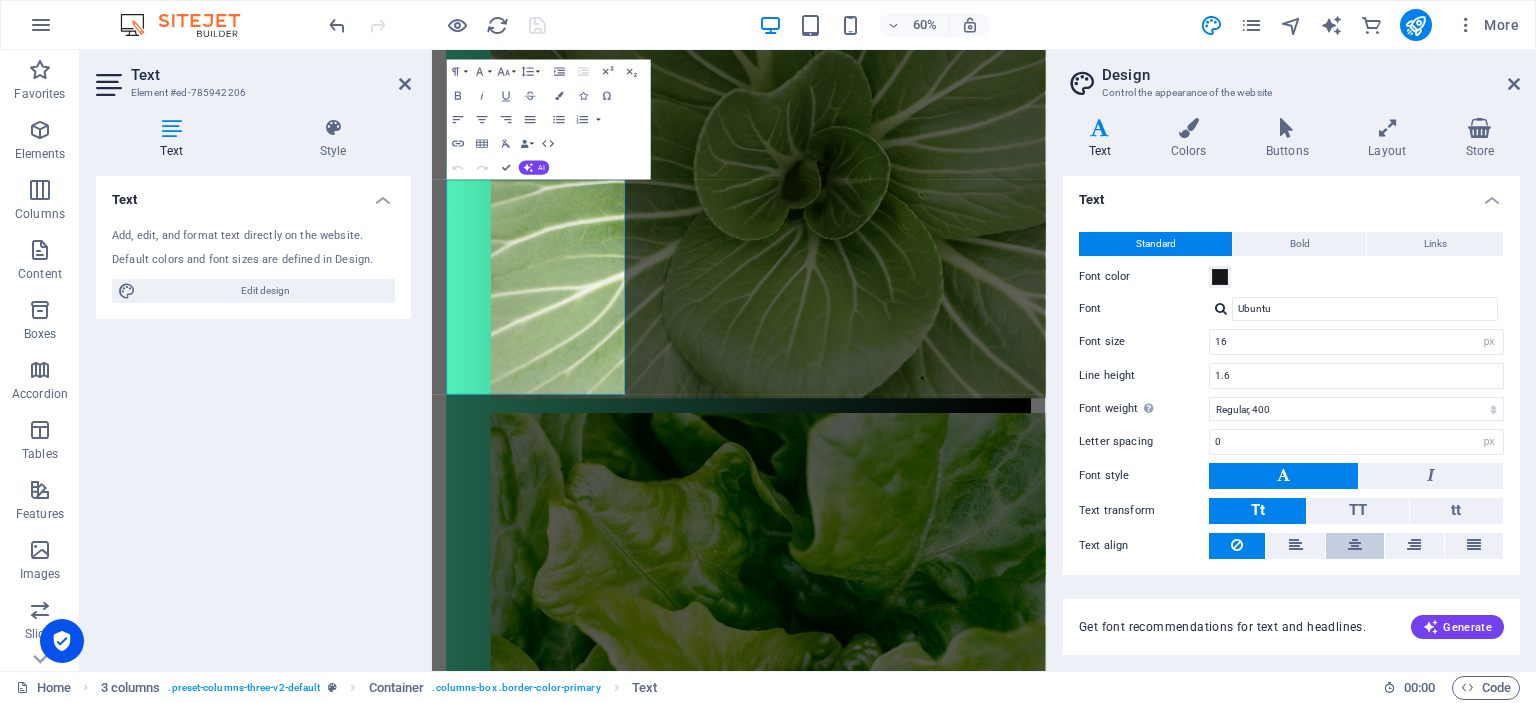 click at bounding box center [1355, 546] 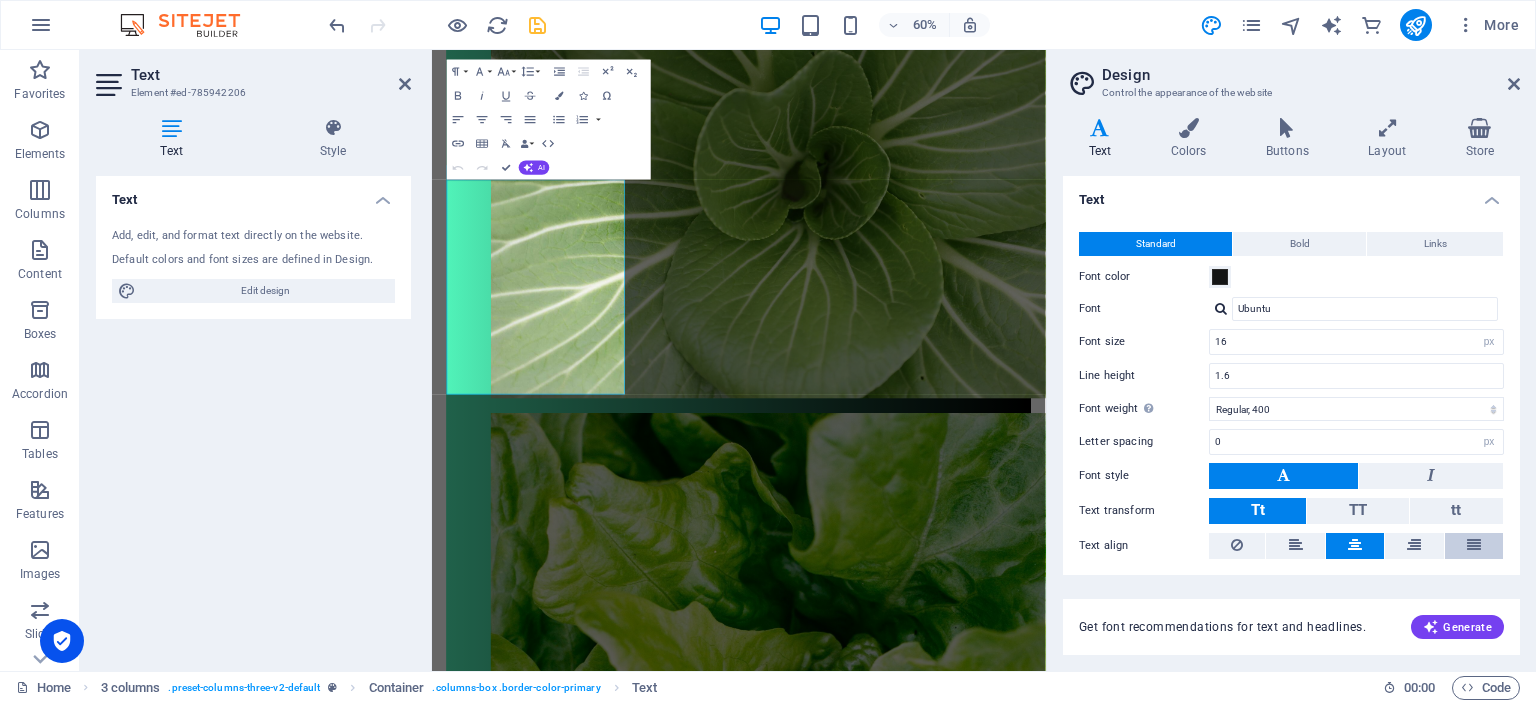 click at bounding box center (1474, 545) 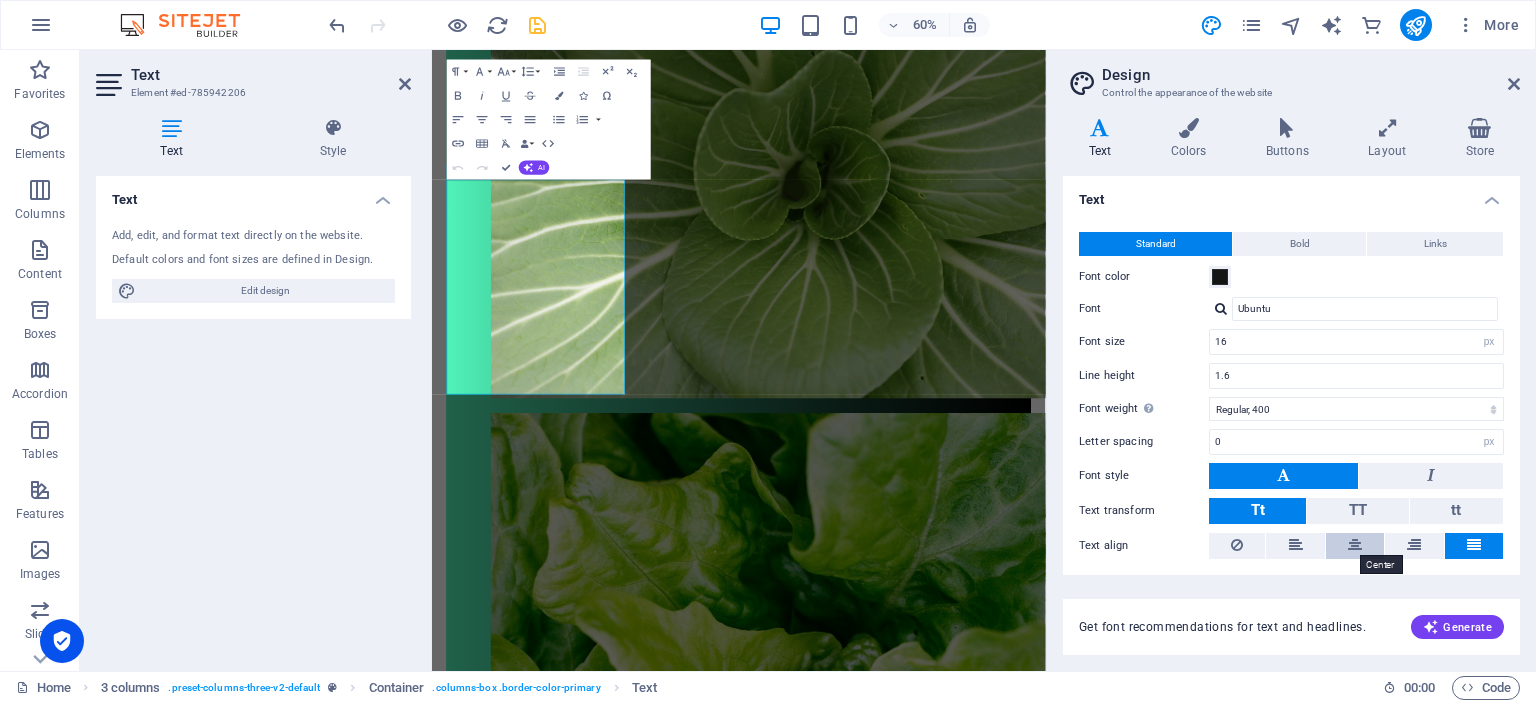 click at bounding box center [1355, 545] 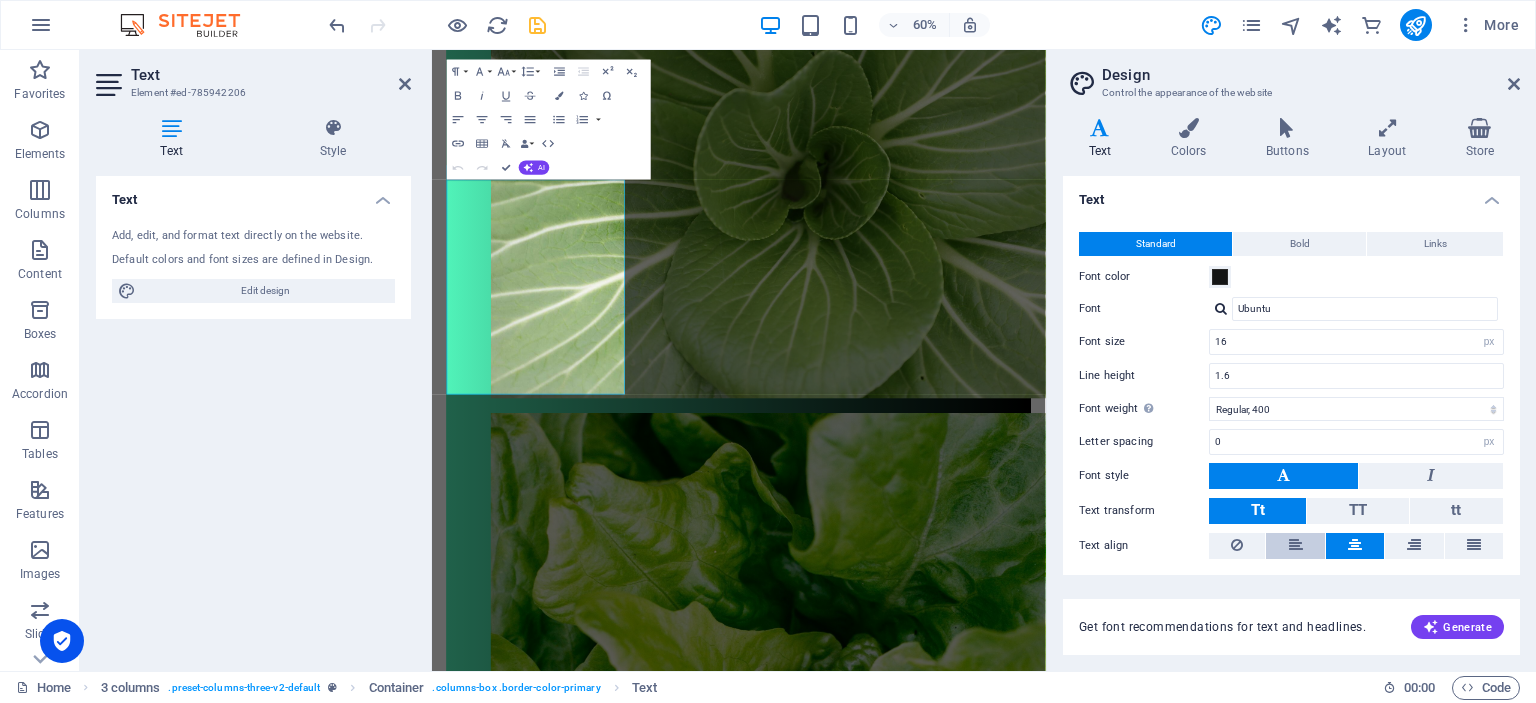 click at bounding box center [1296, 545] 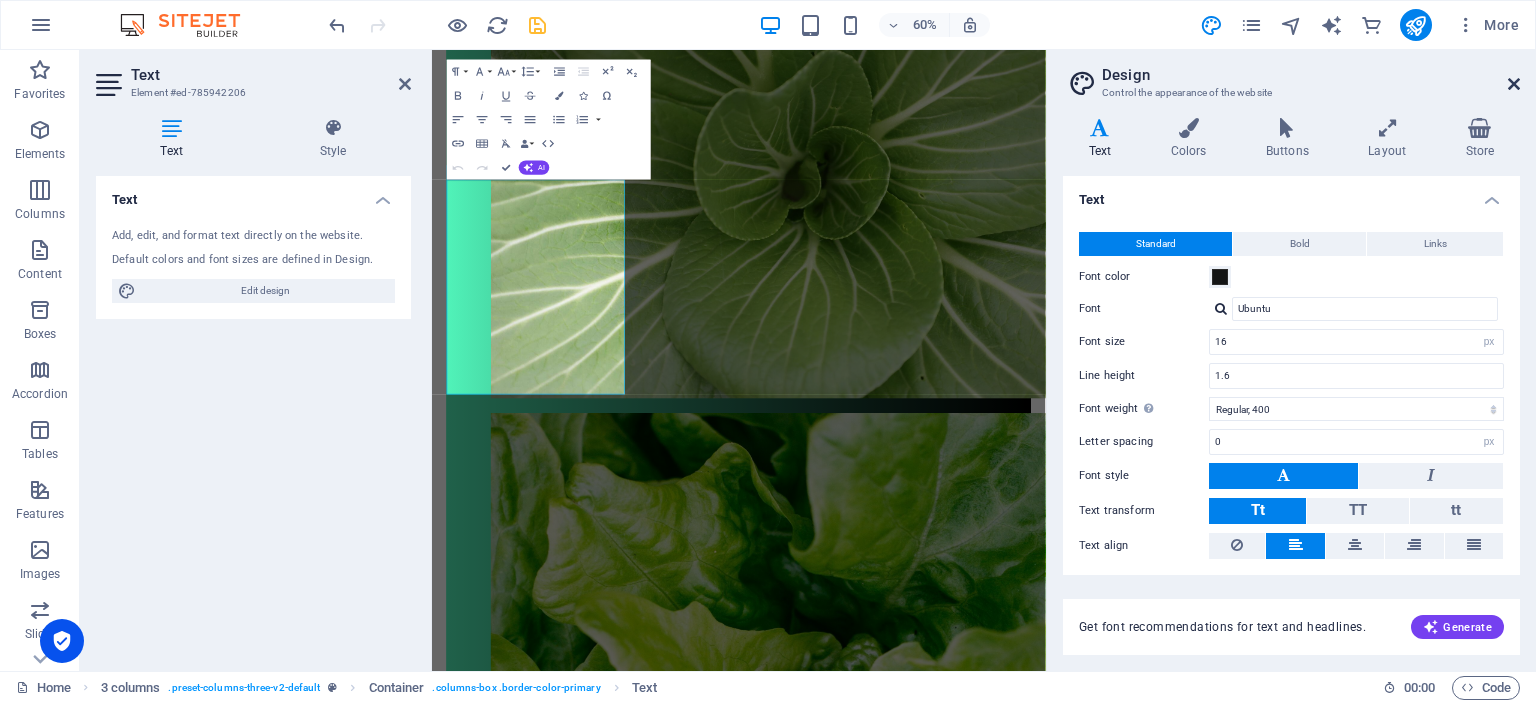 click at bounding box center (1514, 84) 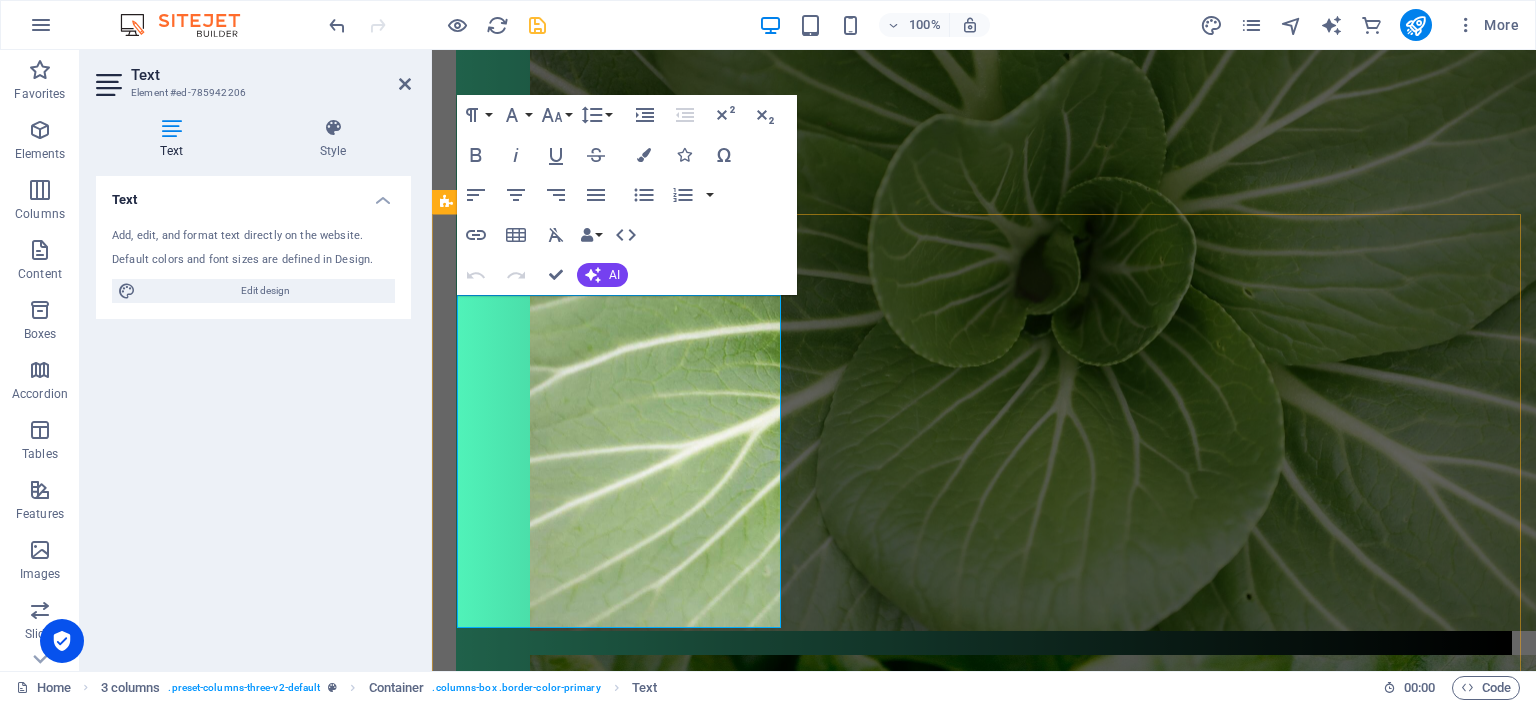 click on "Ravintovalmennuksessa kartoitetaan nykyinen ruokavaliosi, elämäntapasi, terveyshistoriasi ja tavoitteesi. Valmennuksessa tehdään muutoksia ruokavalioosi ja elämäntapoihisi, riippuen tavoitteestasi. Lisäksi seurataan muutosten toteutumista ja edistymistäsi. Valmennuksen pituus riippuu tavoitteestasi. Se voi olla kertakonsultaatio, johon kuuluu kaksi tapaamista tai pidempiaikainen, joka voi kestää 2-12 kuukautta. Ravintovalmennus sopii sinulle, esimerkiksi silloin, kun:  haluat voida paremmin nykyinen ruokavaliosi kaipaa parannusta kaipaat lisää energiaa päiviisi sinulla on vatsa-ongelmia haluat vaihtaa kasvisruokavalioon haluat pudottaa tai lisätä painoa tarvitset apua ruokien suunnittelussa sinulla on vaikeuksia sovittaa terveellinen ruokavalio elämääsi Lisätapaaminen 60€ kerta Valmennus on mahdollista suorittaa kokonaan myös etänä" at bounding box center (984, 3067) 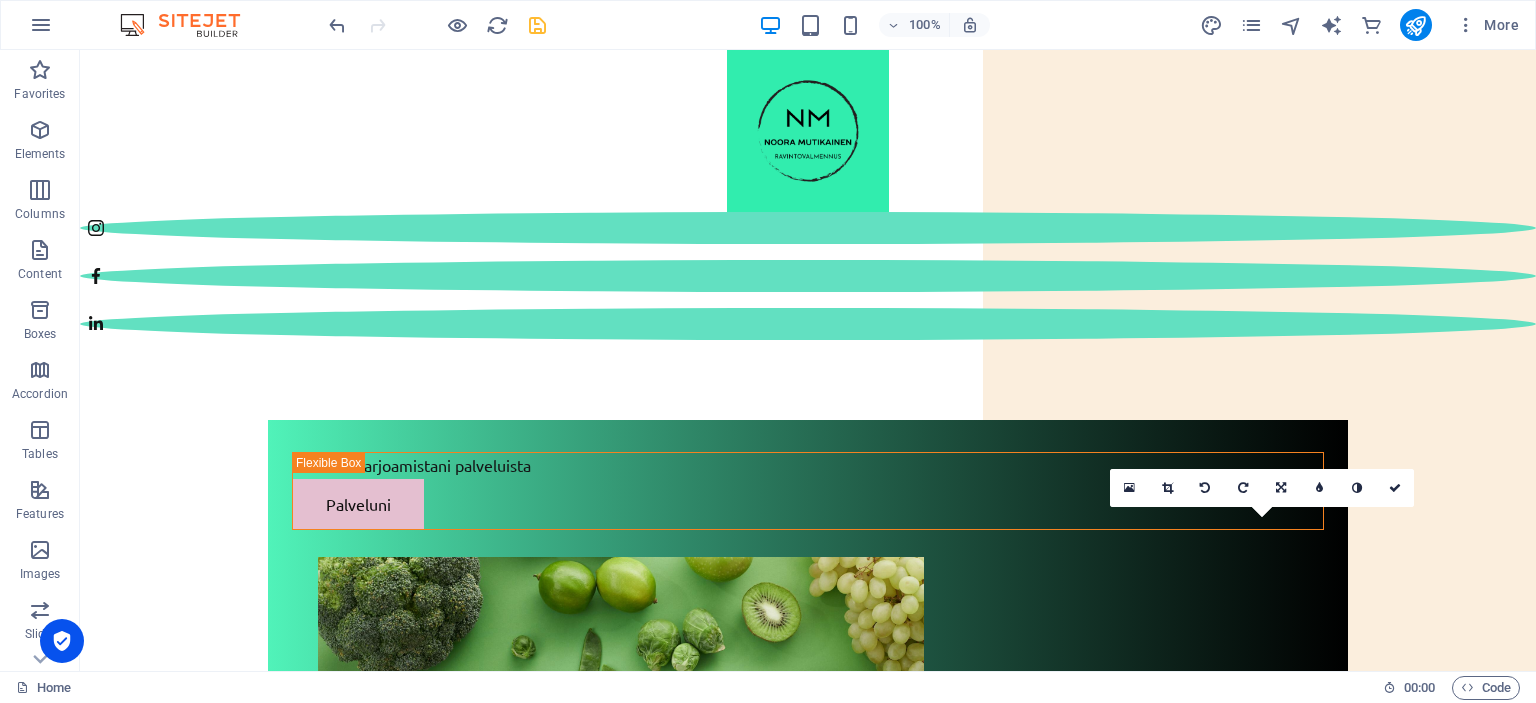 scroll, scrollTop: 200, scrollLeft: 0, axis: vertical 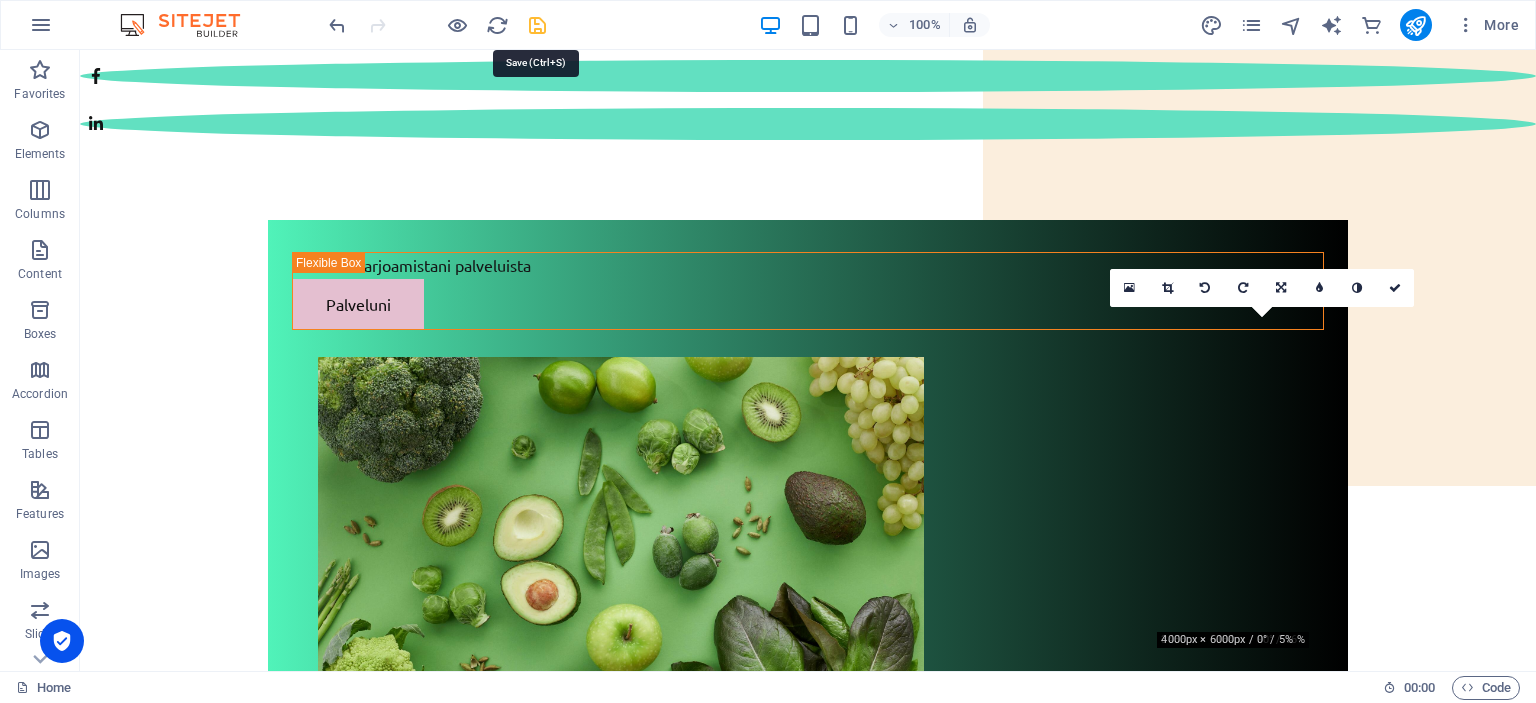 click at bounding box center (537, 25) 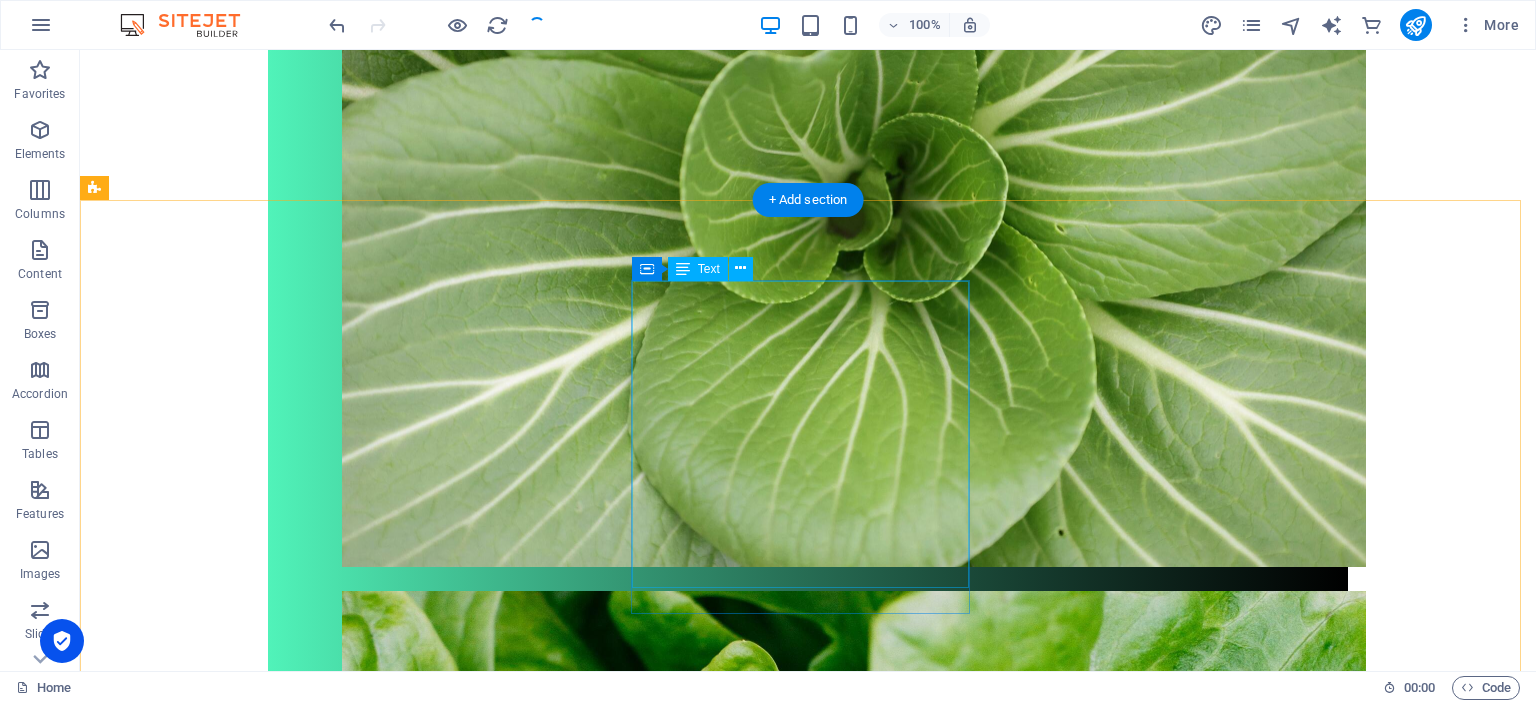 scroll, scrollTop: 1100, scrollLeft: 0, axis: vertical 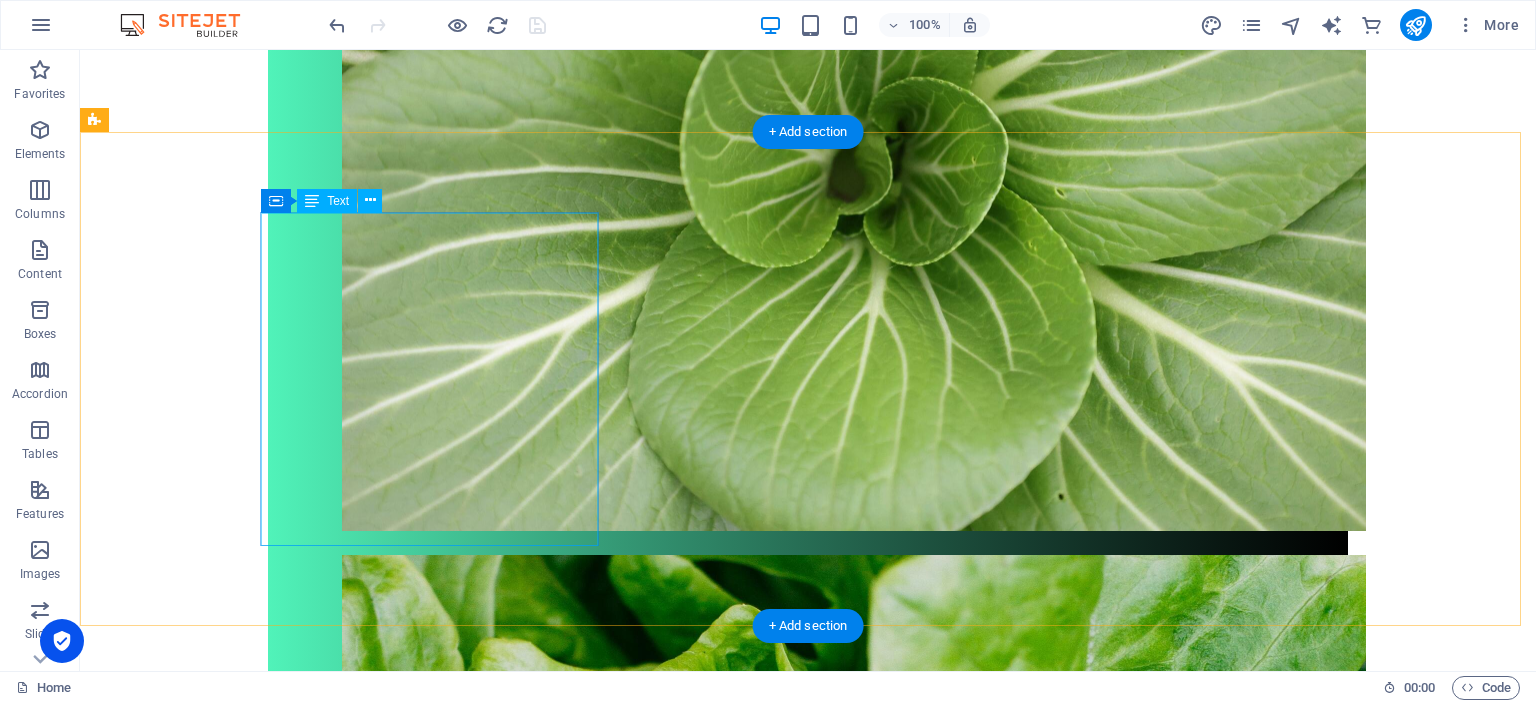 click on "Ravintovalmennuksessa kartoitetaan nykyinen ruokavaliosi, elämäntapasi, terveyshistoriasi ja tavoitteesi. Valmennuksessa tehdään muutoksia ruokavalioosi ja elämäntapoihisi, riippuen tavoitteestasi. Lisäksi seurataan muutosten toteutumista ja edistymistäsi. Valmennuksen pituus riippuu tavoitteestasi. Se voi olla kertakonsultaatio, johon kuuluu kaksi tapaamista tai pidempiaikainen, joka voi kestää 2-12 kuukautta." at bounding box center [273, 2740] 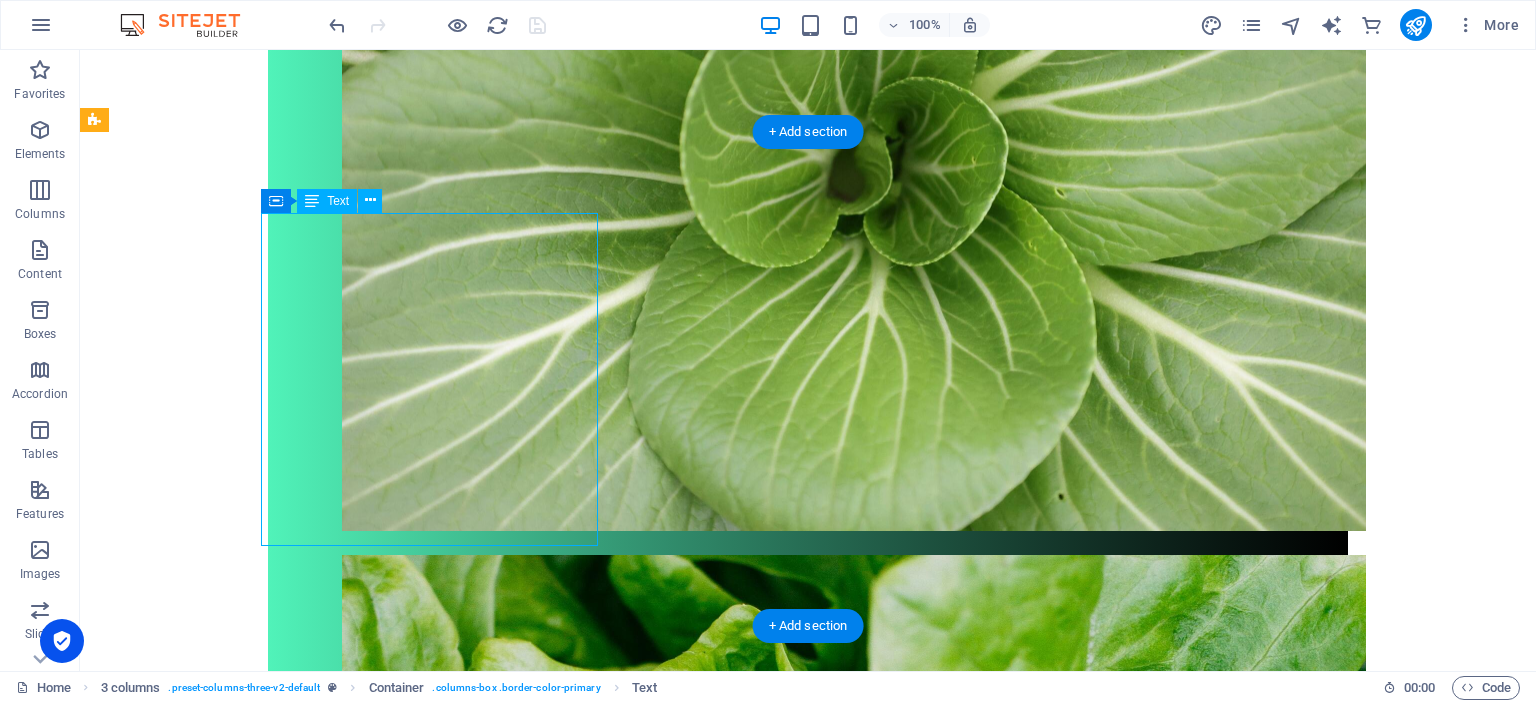 click on "Ravintovalmennuksessa kartoitetaan nykyinen ruokavaliosi, elämäntapasi, terveyshistoriasi ja tavoitteesi. Valmennuksessa tehdään muutoksia ruokavalioosi ja elämäntapoihisi, riippuen tavoitteestasi. Lisäksi seurataan muutosten toteutumista ja edistymistäsi. Valmennuksen pituus riippuu tavoitteestasi. Se voi olla kertakonsultaatio, johon kuuluu kaksi tapaamista tai pidempiaikainen, joka voi kestää 2-12 kuukautta." at bounding box center (273, 2740) 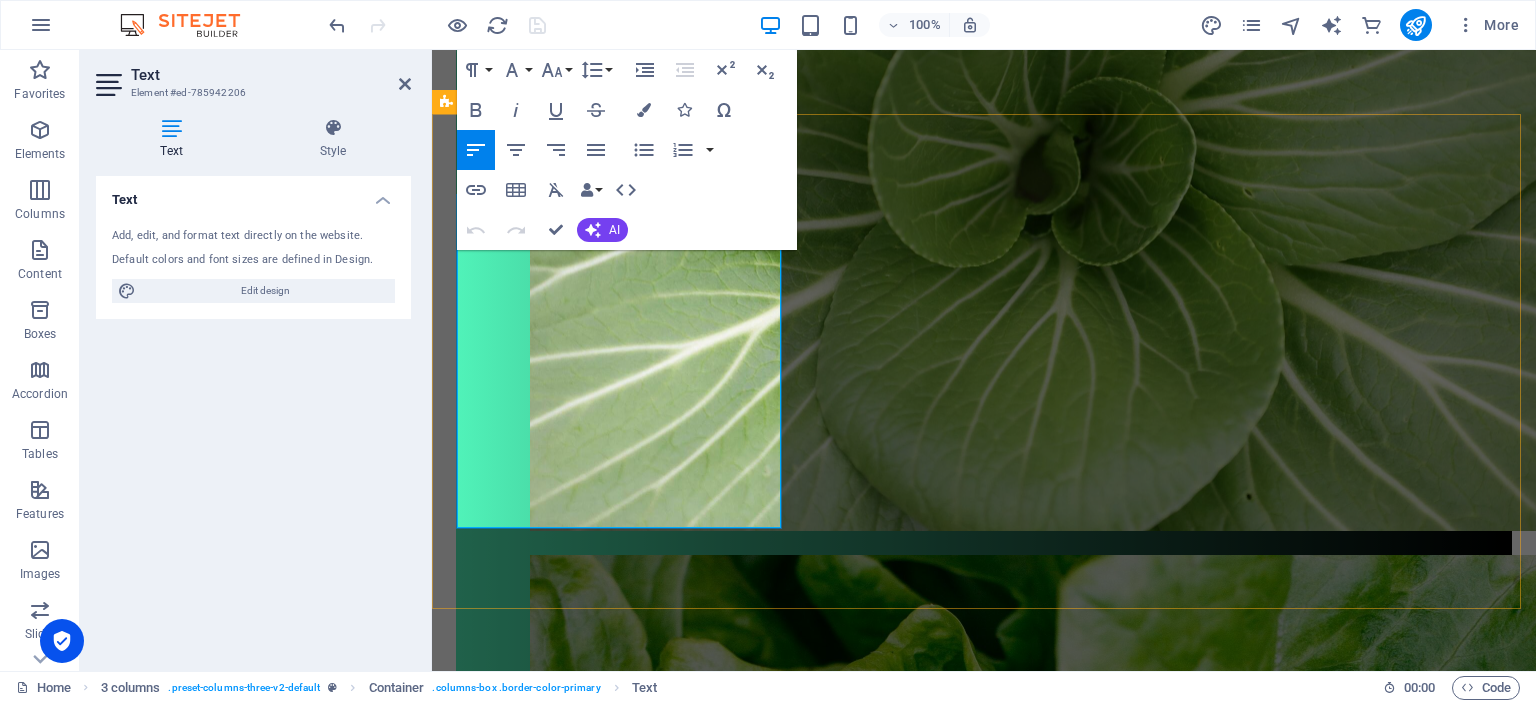 click on "Valmennuksessa tehdään muutoksia ruokavalioosi ja elämäntapoihisi, riippuen tavoitteestasi. Lisäksi seurataan muutosten toteutumista ja edistymistäsi." at bounding box center [621, 2728] 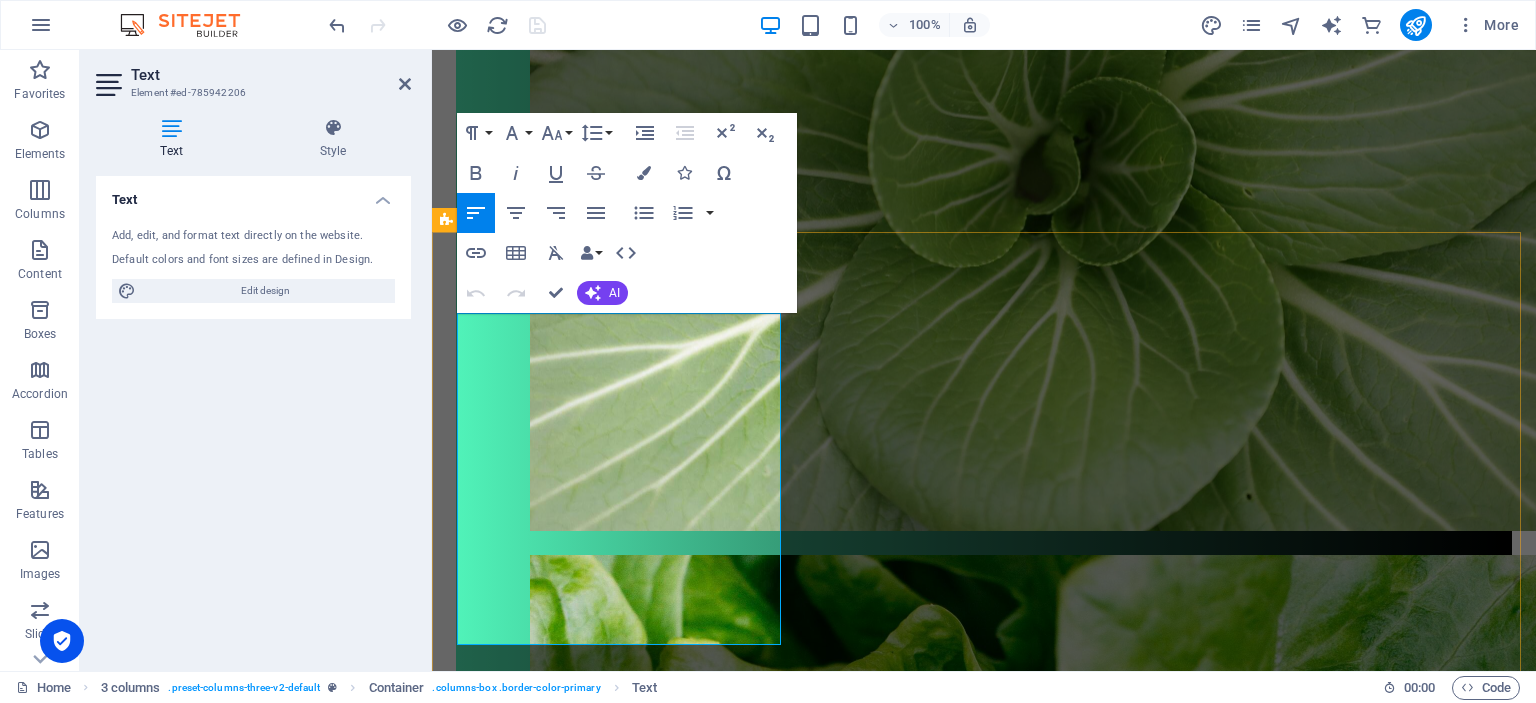 scroll, scrollTop: 900, scrollLeft: 0, axis: vertical 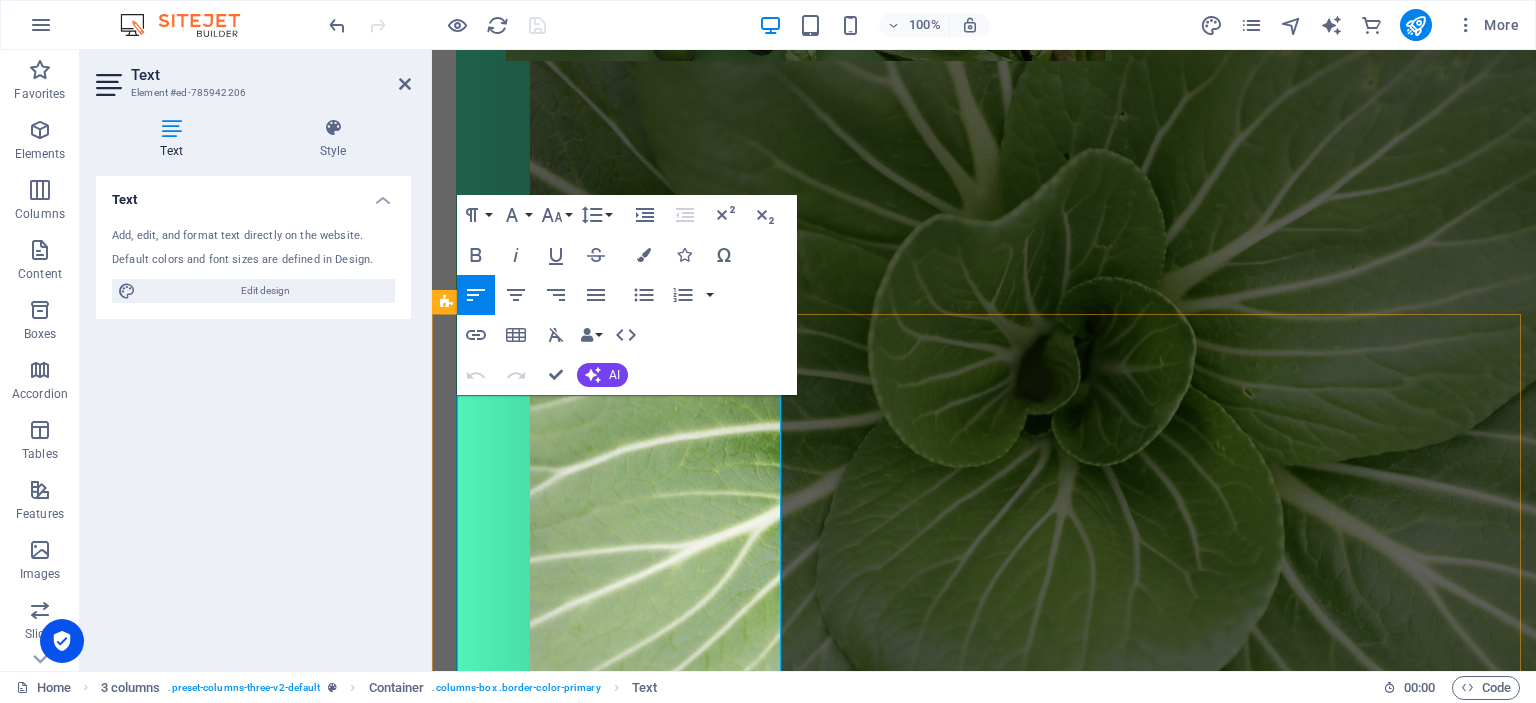click on "Ravintovalmennuksessa kartoitetaan nykyinen ruokavaliosi, elämäntapasi, terveyshistoriasi ja tavoitteesi." at bounding box center [621, 2812] 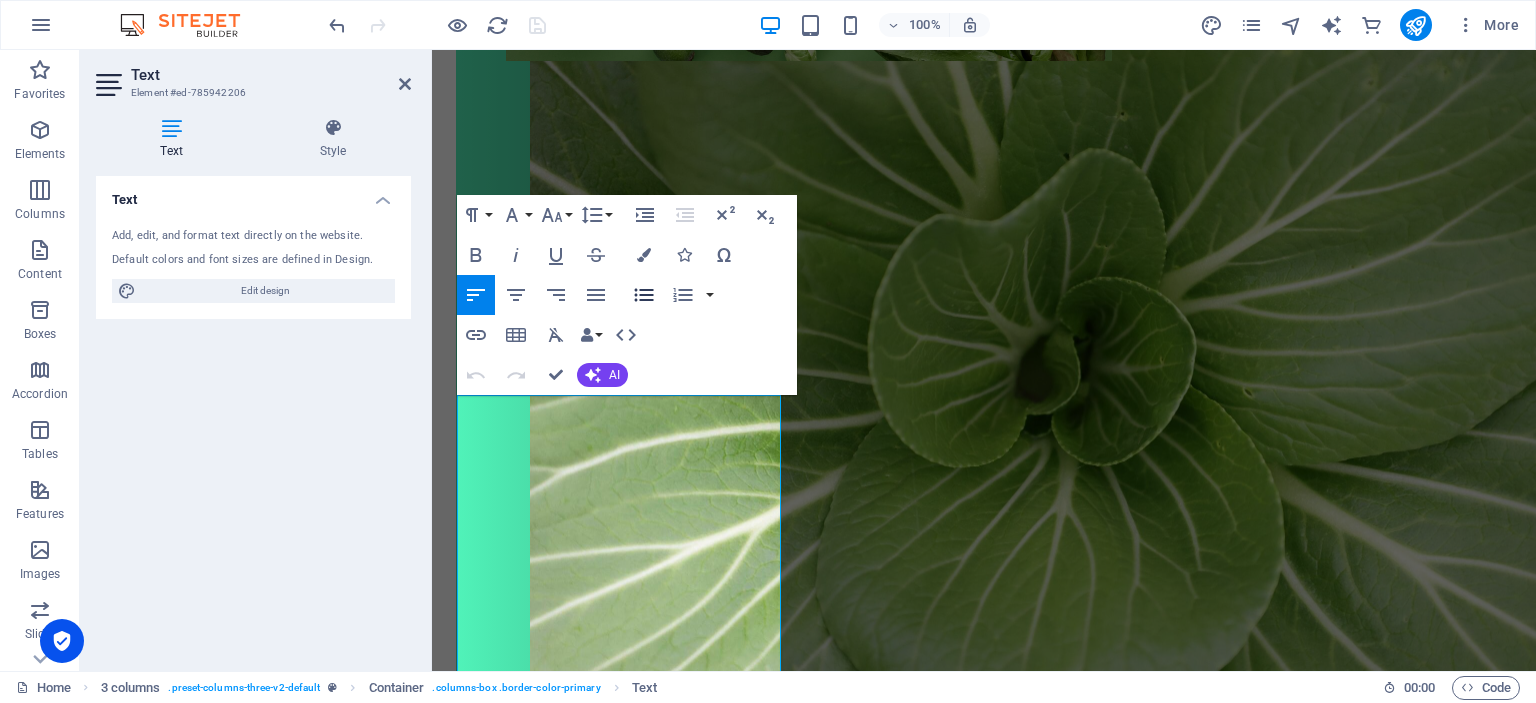 click 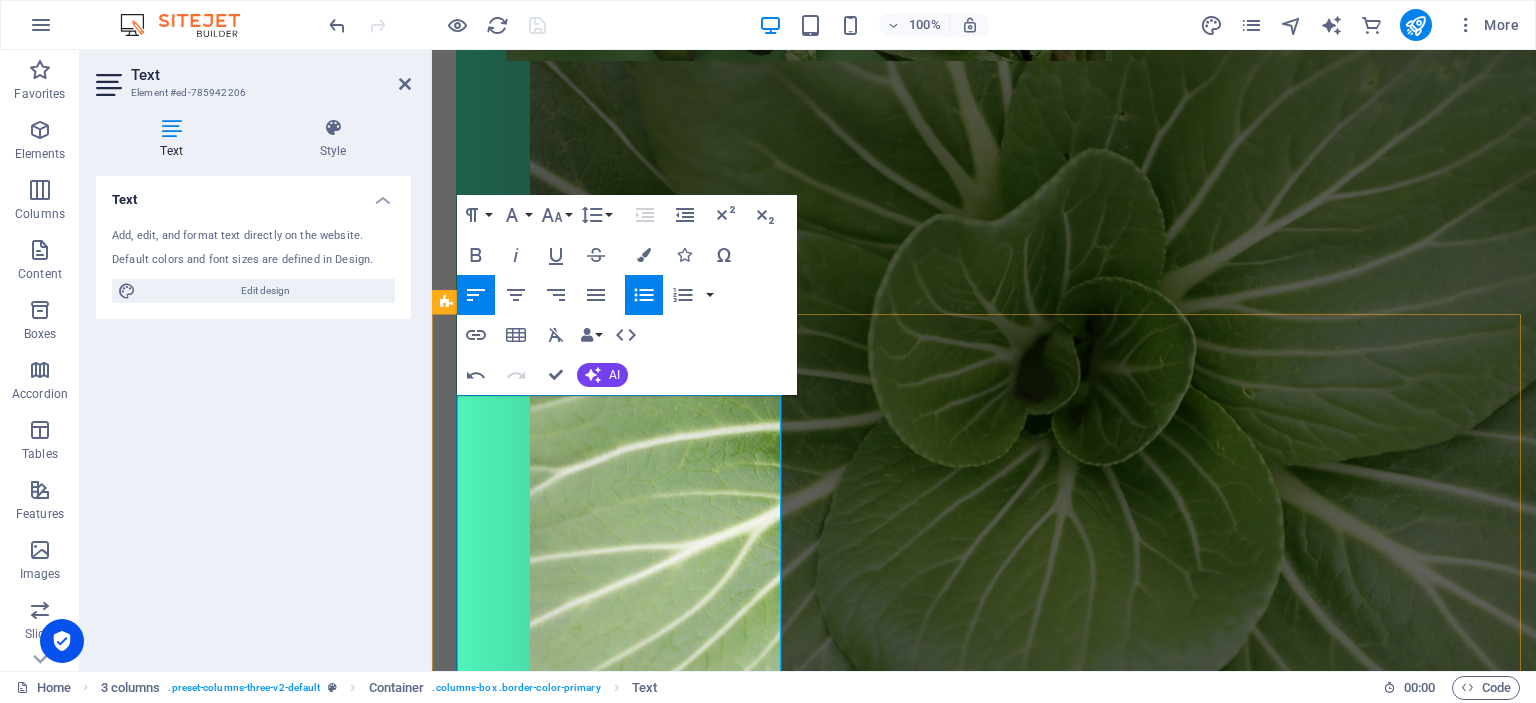 click on "Valmennuksessa tehdään muutoksia ruokavalioosi ja elämäntapoihisi, riippuen tavoitteestasi. Lisäksi seurataan muutosten toteutumista ja edistymistäsi." at bounding box center (621, 2929) 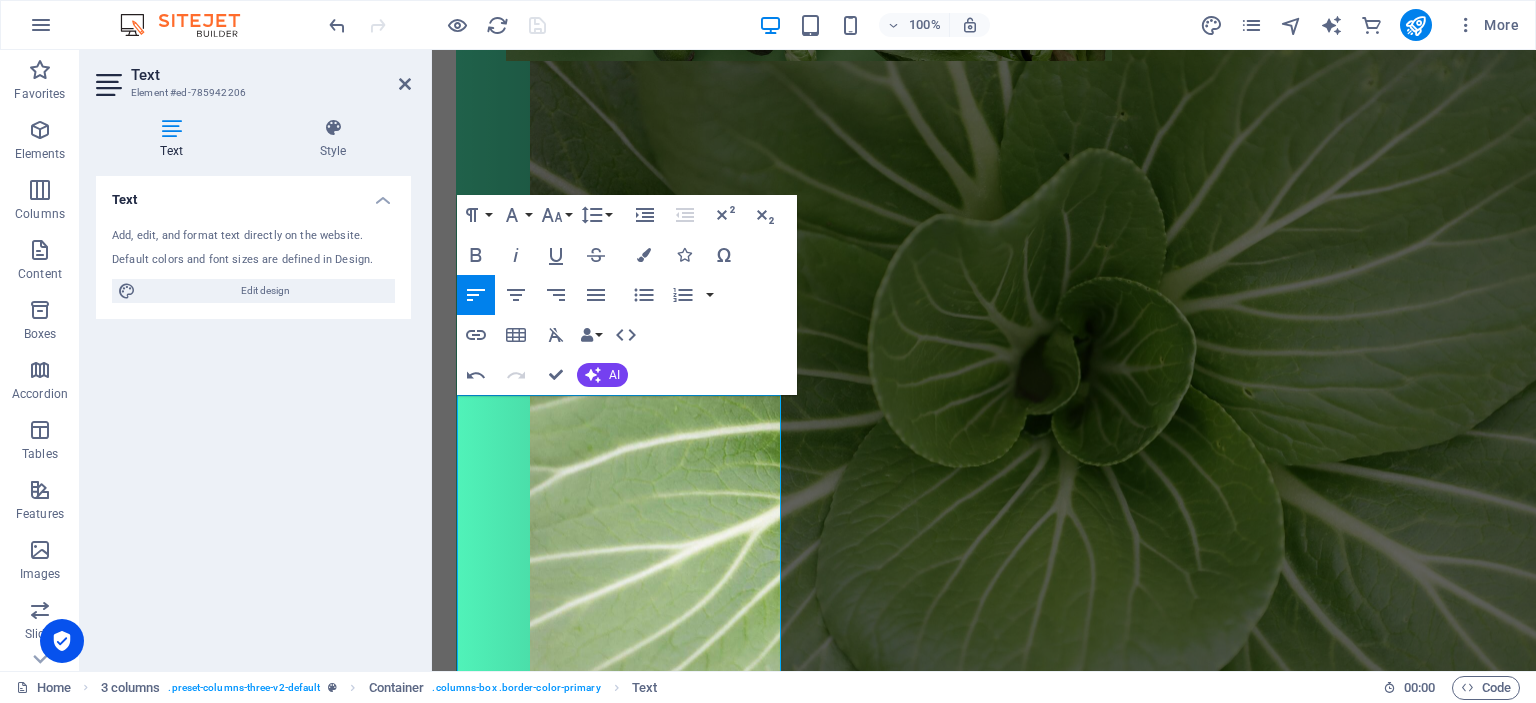 drag, startPoint x: 641, startPoint y: 291, endPoint x: 623, endPoint y: 312, distance: 27.658634 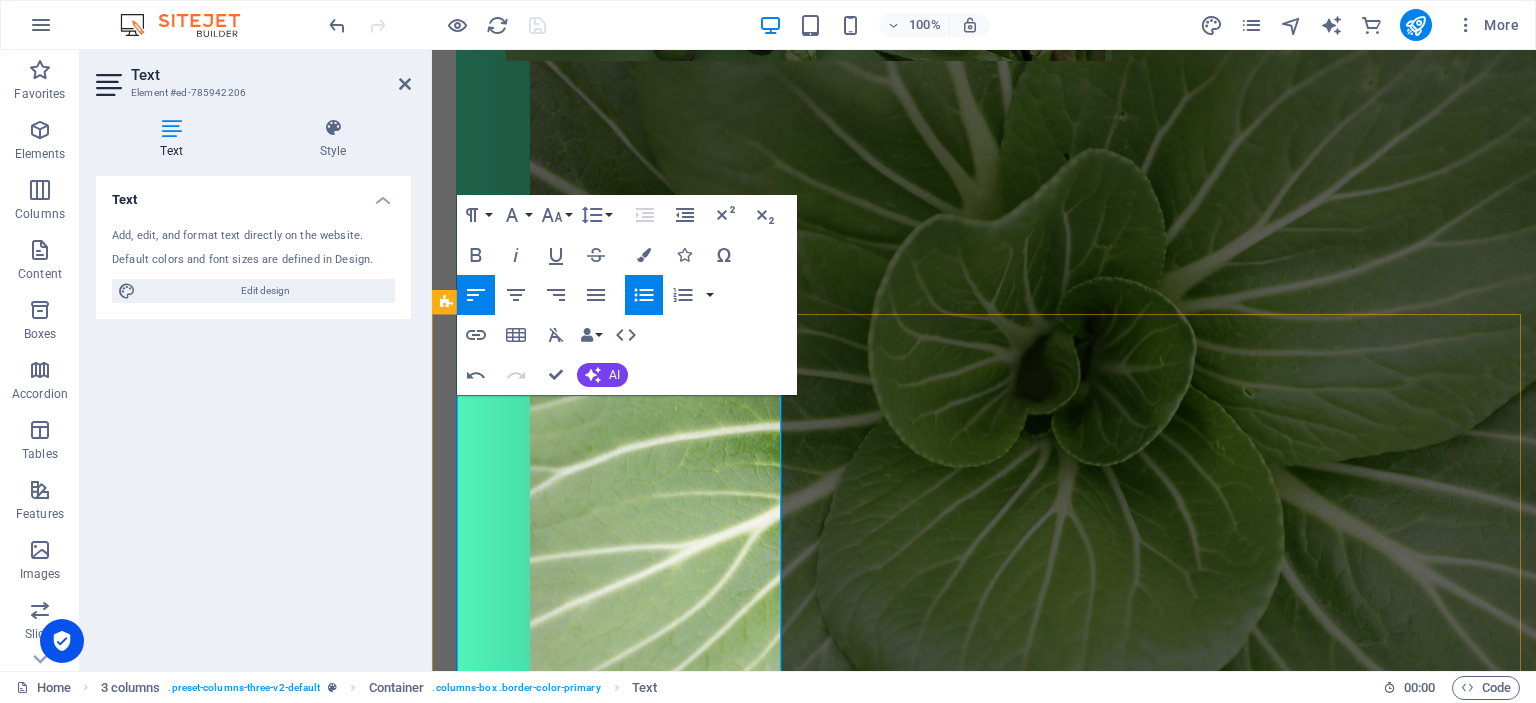 click on "Valmennuksen pituus riippuu tavoitteestasi. Se voi olla kertakonsultaatio, johon kuuluu kaksi tapaamista tai pidempiaikainen, joka voi kestää 2-12 kuukautta." at bounding box center (621, 3058) 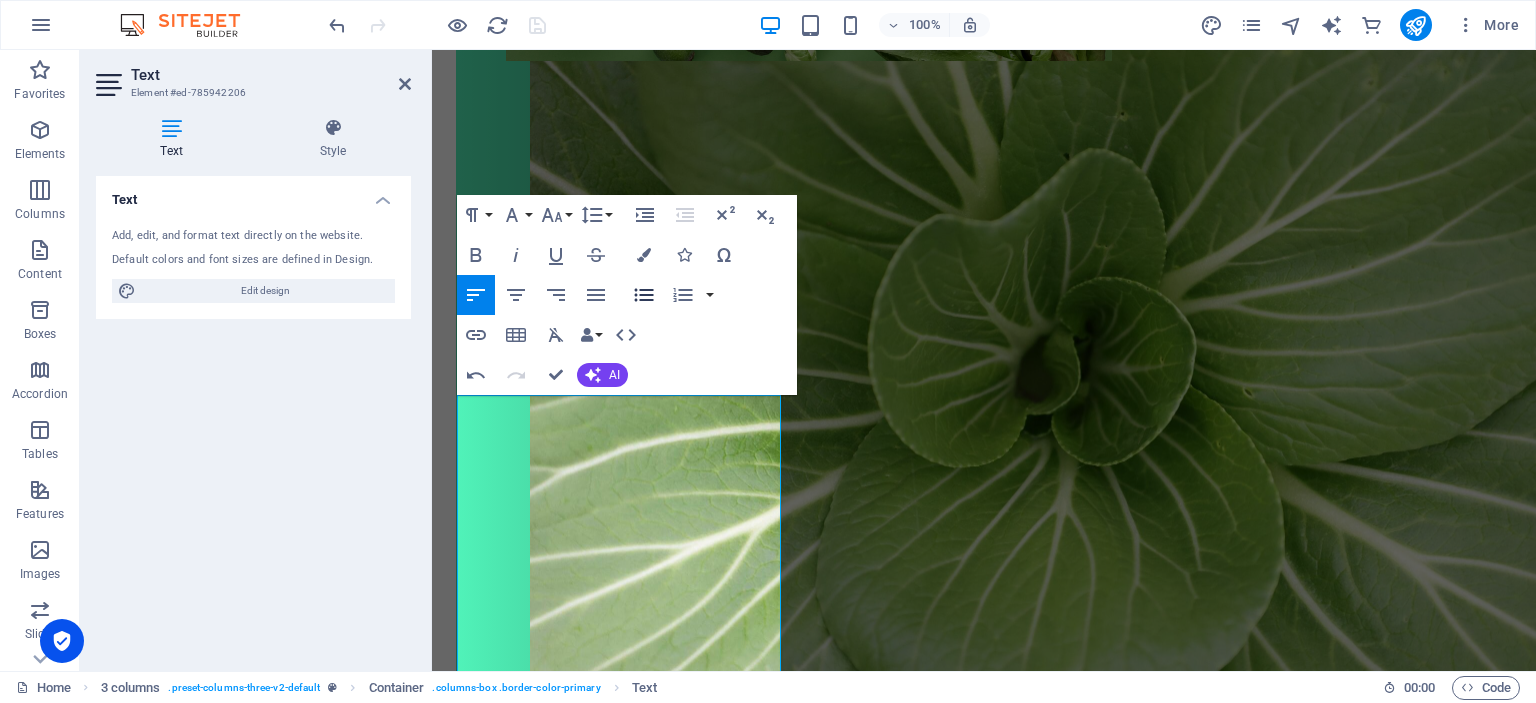 click 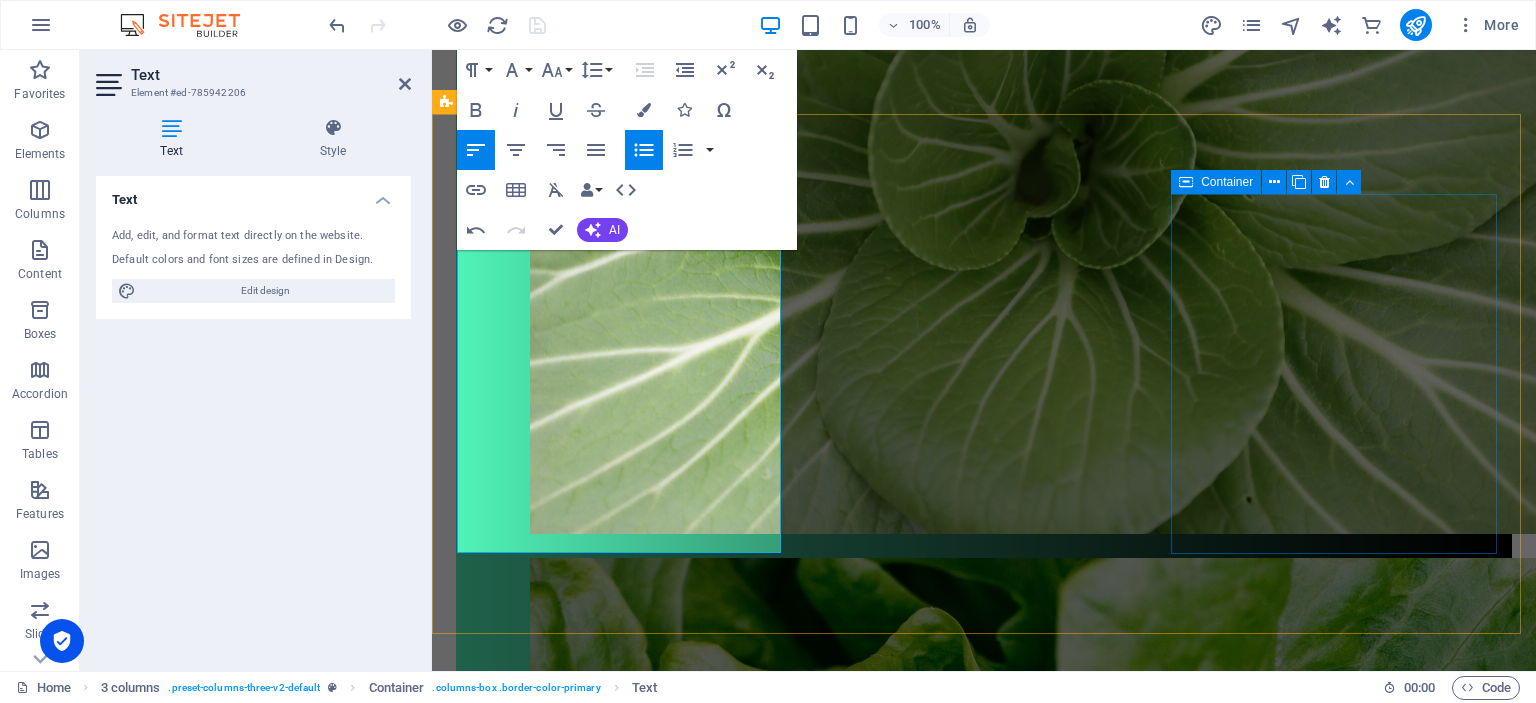 scroll, scrollTop: 1100, scrollLeft: 0, axis: vertical 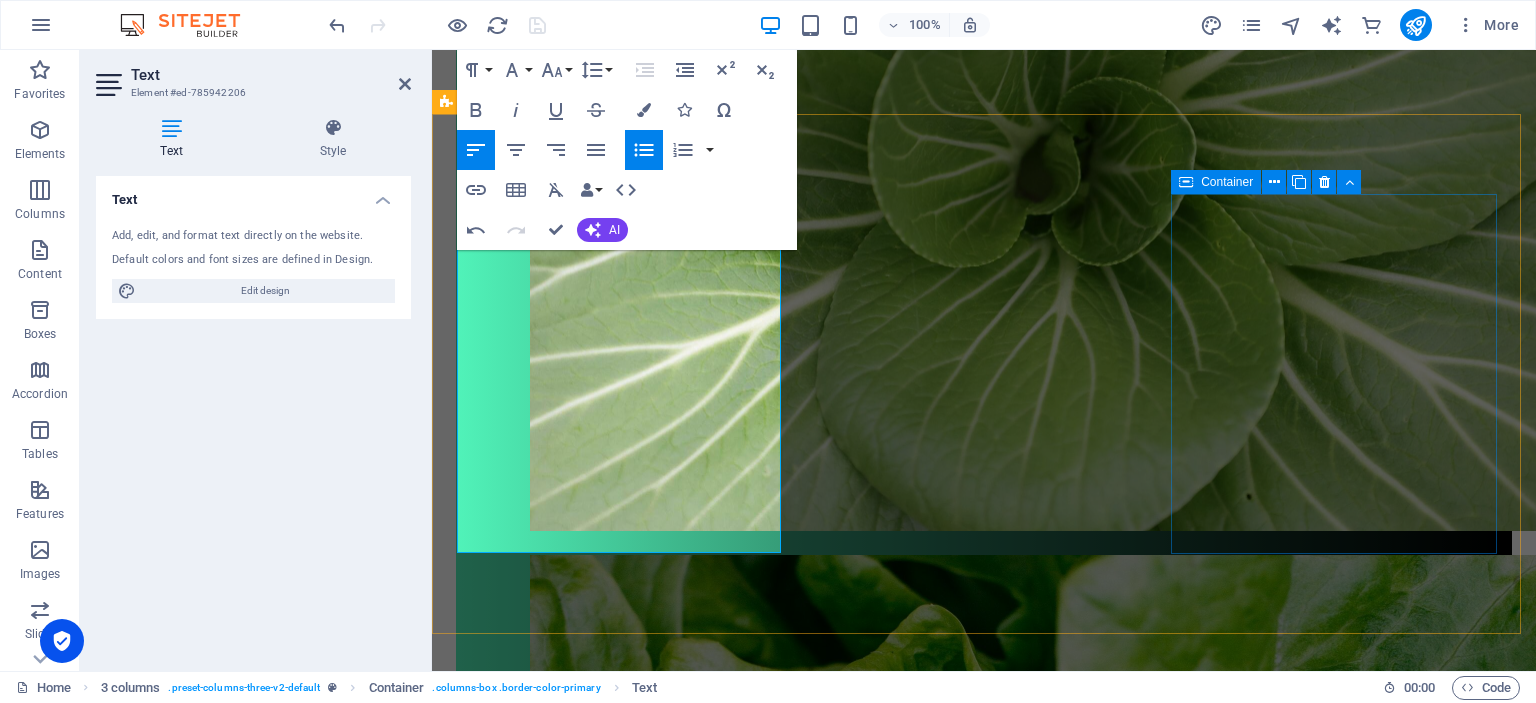 drag, startPoint x: 1416, startPoint y: 447, endPoint x: 1646, endPoint y: 265, distance: 293.2985 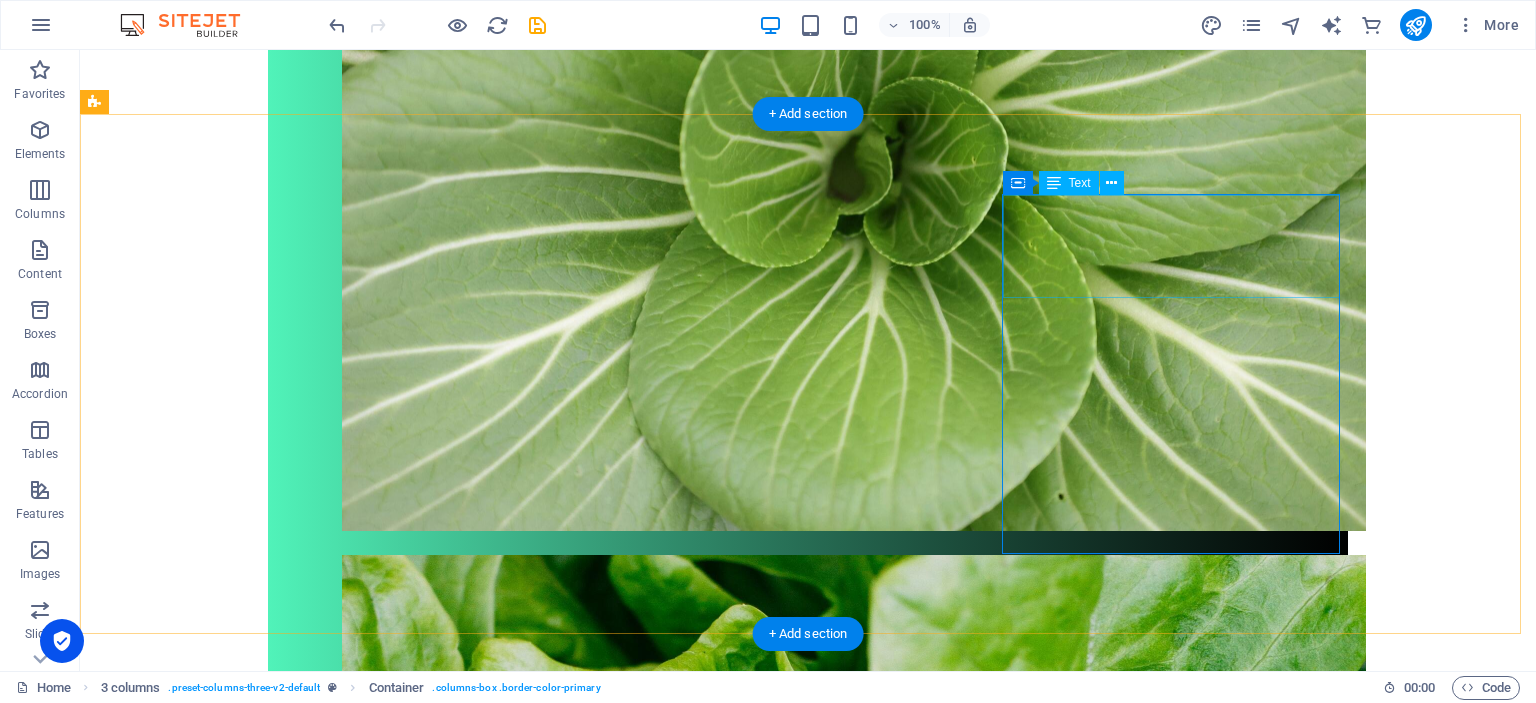scroll, scrollTop: 1117, scrollLeft: 0, axis: vertical 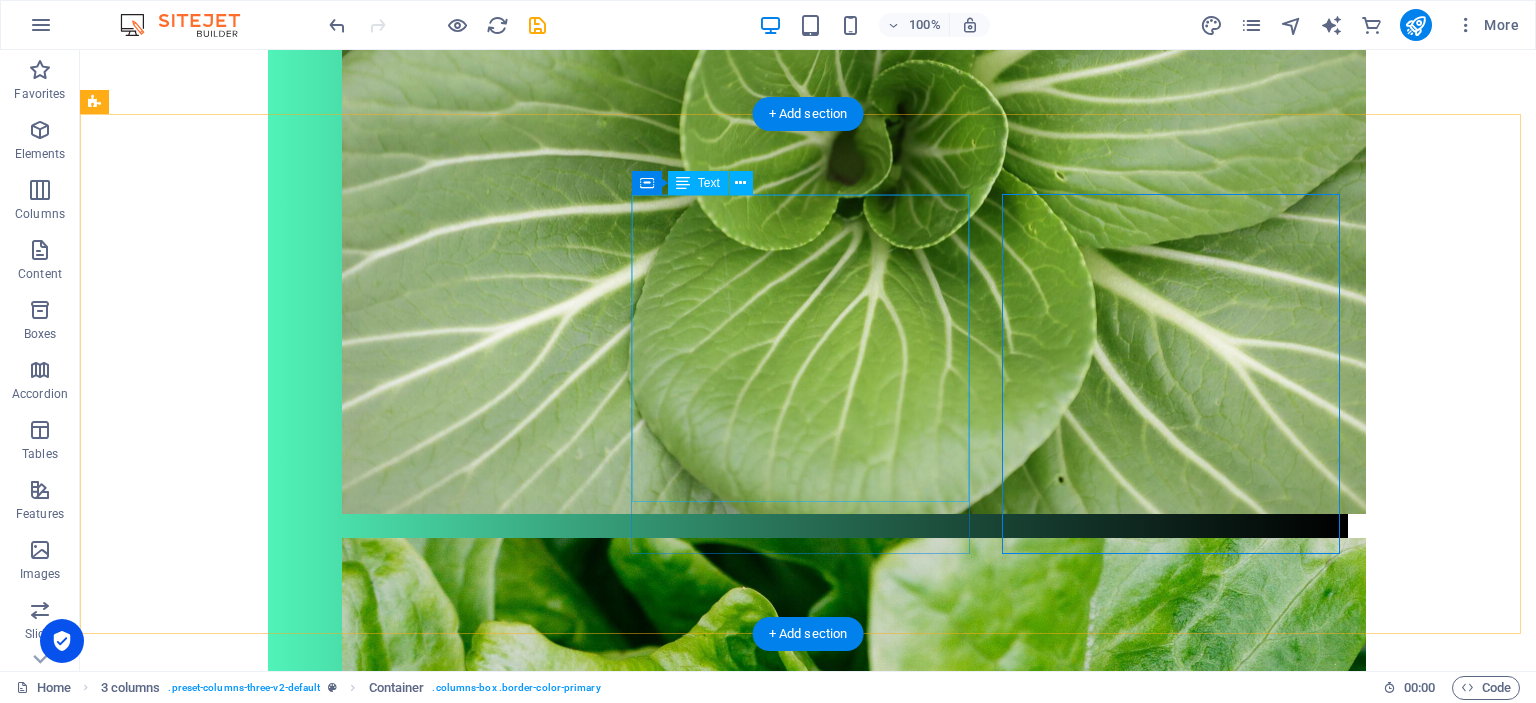 click on "Ravintovalmennus sopii sinulle, esimerkiksi silloin, kun:  haluat voida paremmin nykyinen ruokavaliosi kaipaa parannusta kaipaat lisää energiaa päiviisi sinulla on vatsa-ongelmia haluat vaihtaa kasvisruokavalioon haluat pudottaa tai lisätä painoa tarvitset apua ruokien suunnittelussa sinulla on vaikeuksia sovittaa terveellinen ruokavalio elämääsi" at bounding box center (273, 3094) 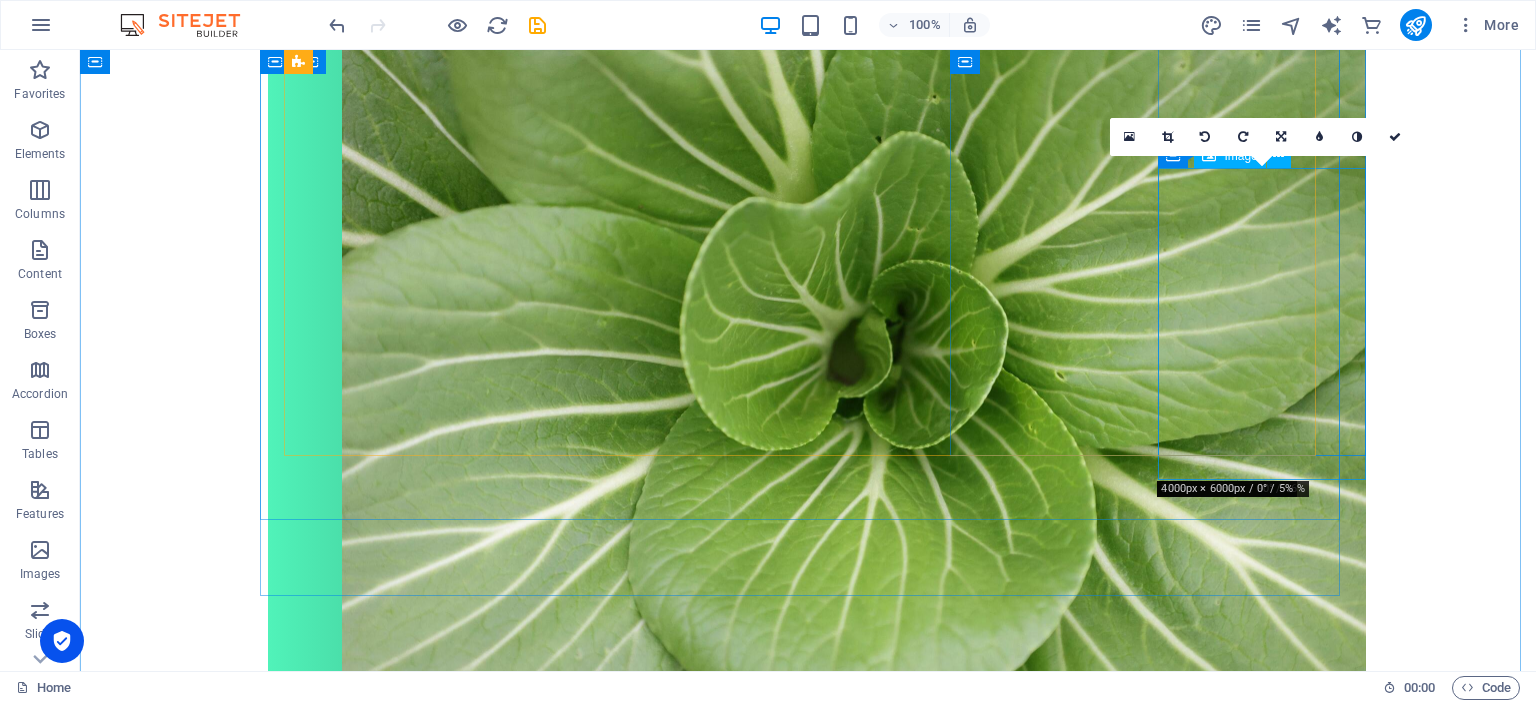 scroll, scrollTop: 217, scrollLeft: 0, axis: vertical 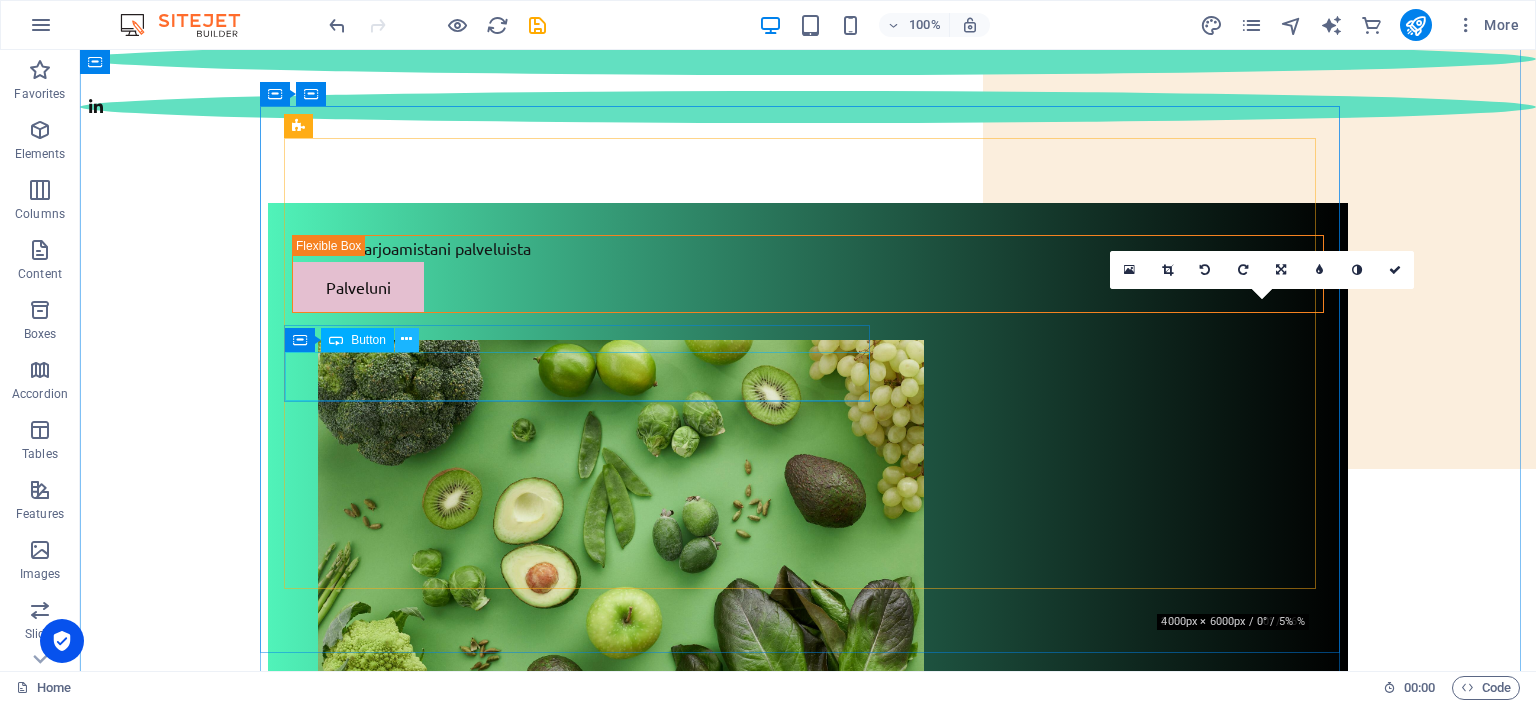 click at bounding box center [406, 339] 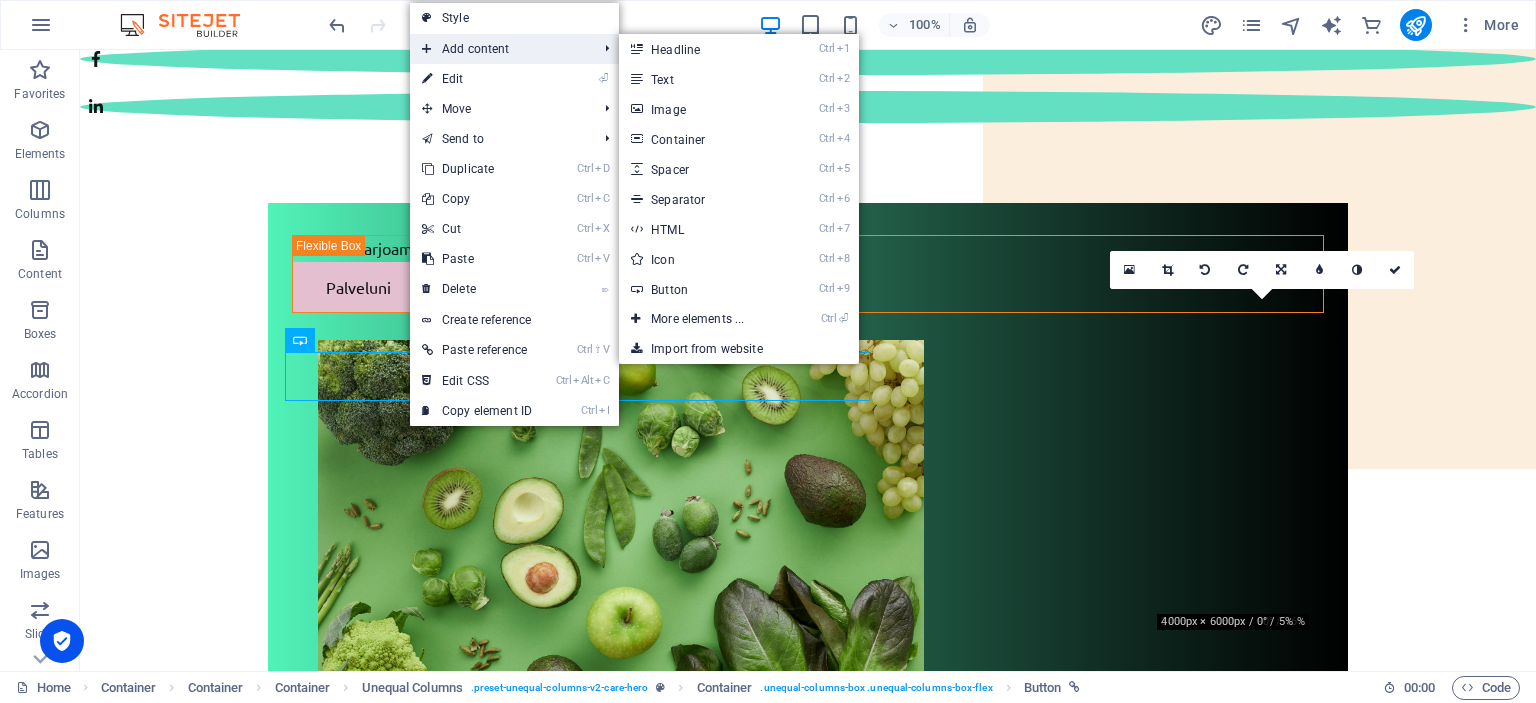 click on "Add content" at bounding box center [499, 49] 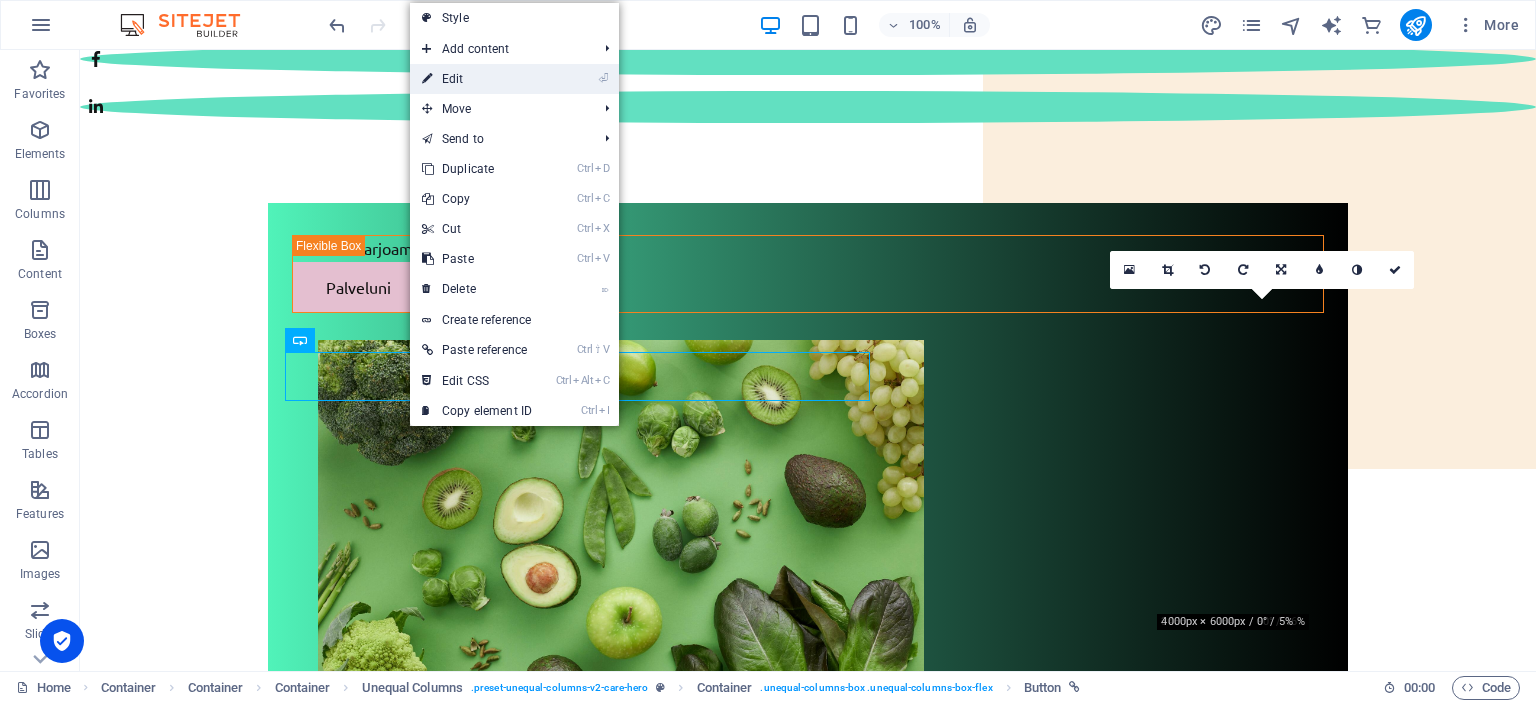 click on "⏎  Edit" at bounding box center (477, 79) 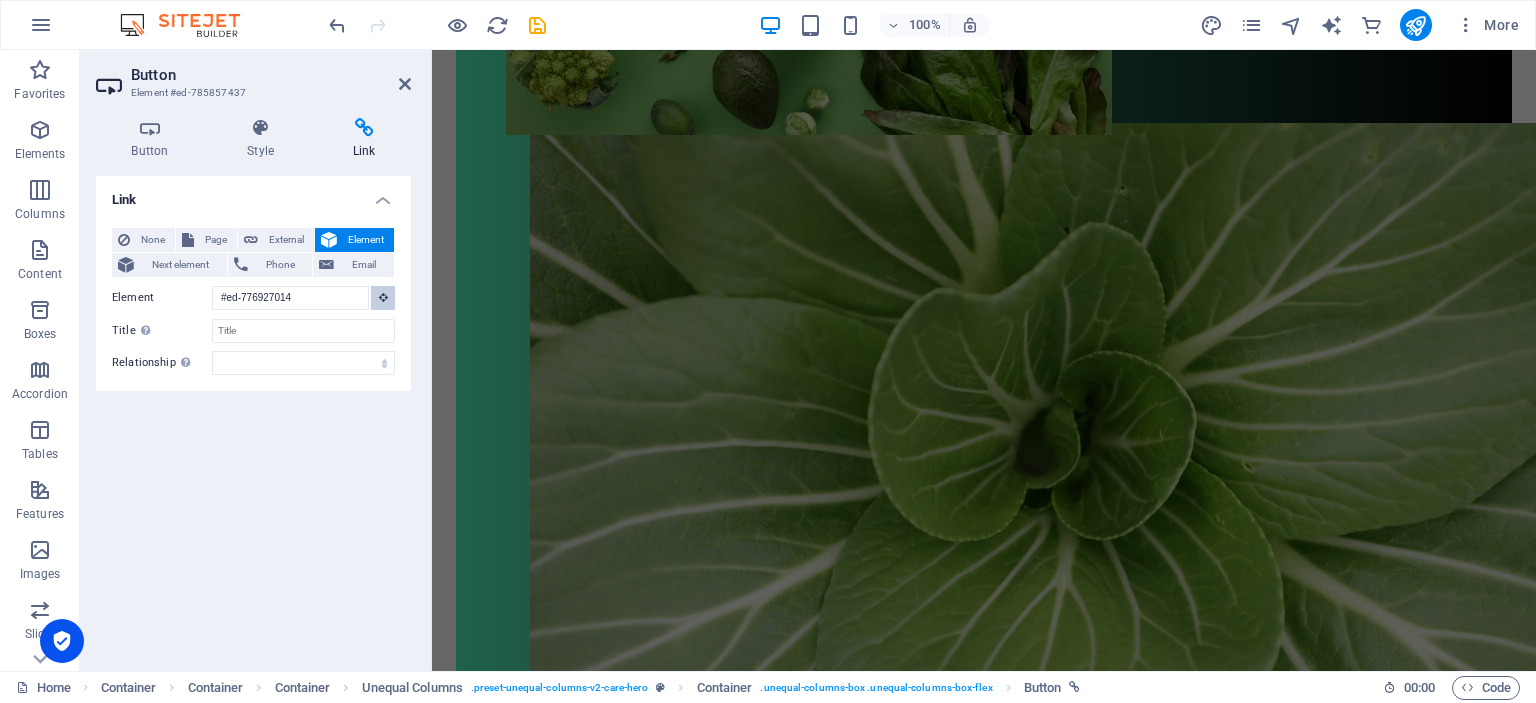 scroll, scrollTop: 217, scrollLeft: 0, axis: vertical 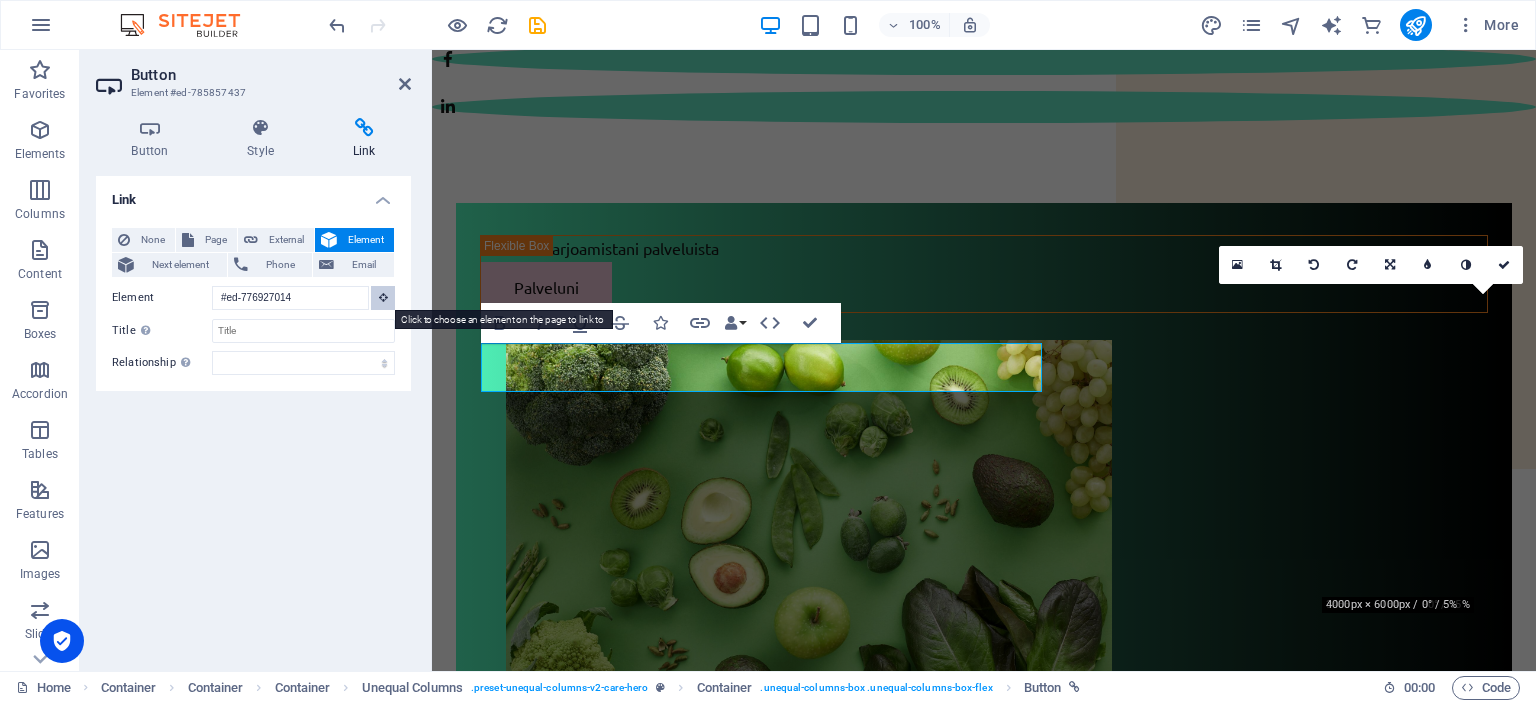 click at bounding box center (383, 298) 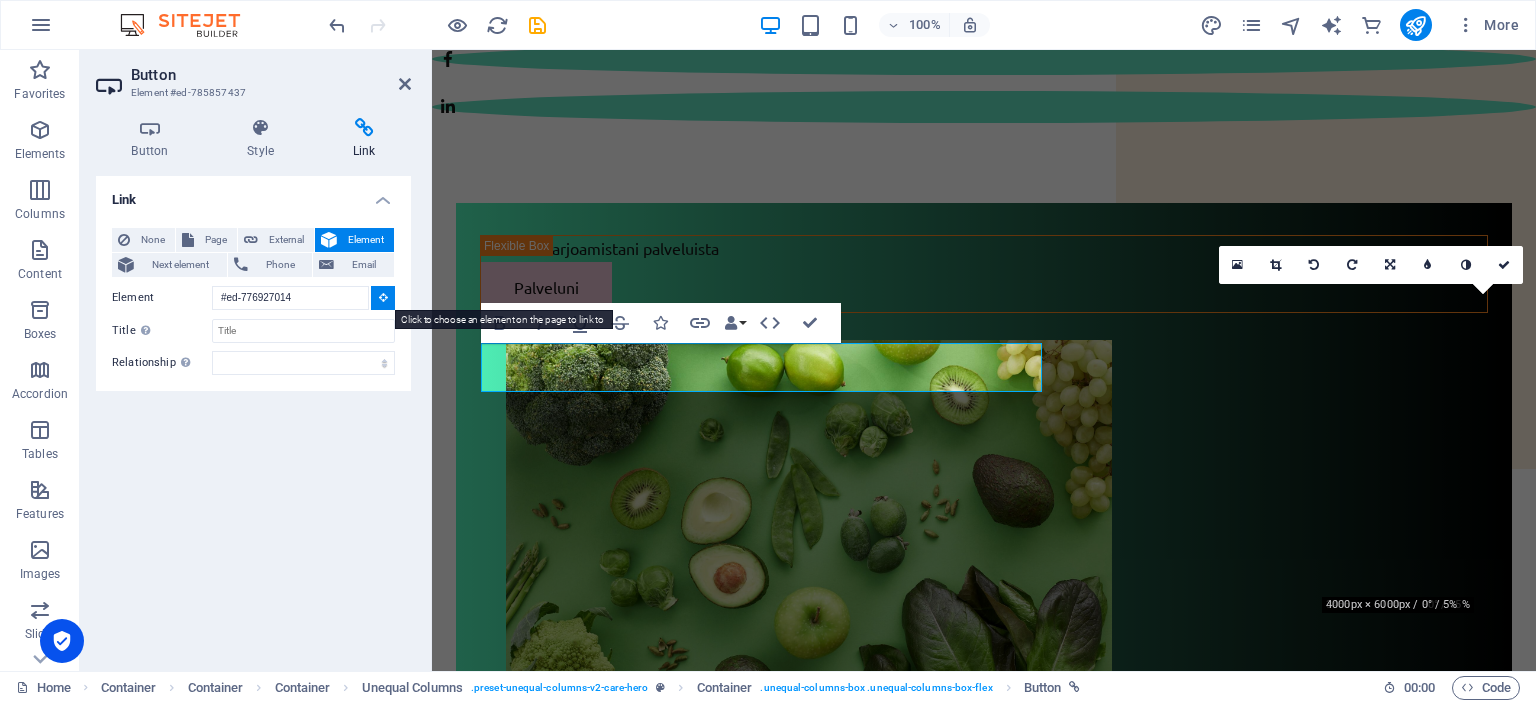 click at bounding box center [383, 297] 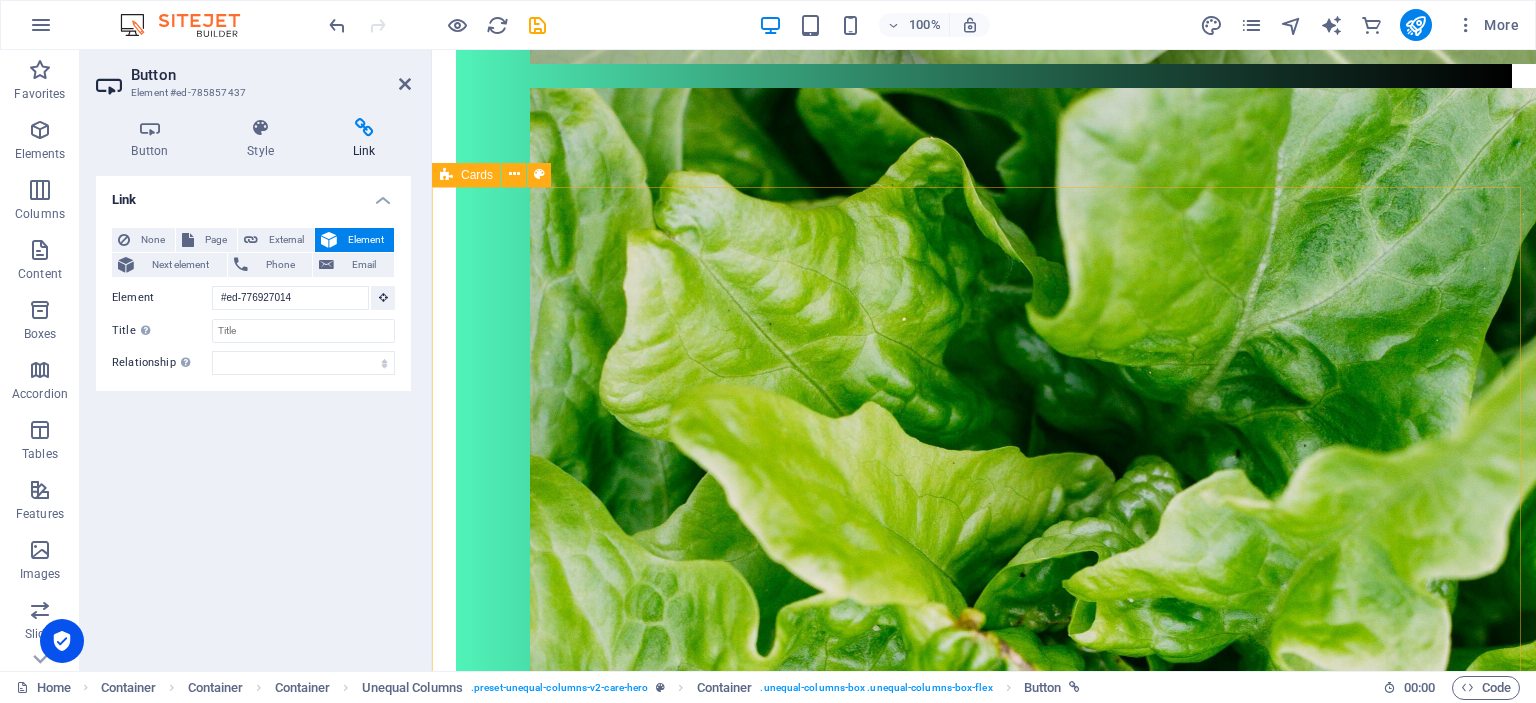 scroll, scrollTop: 1617, scrollLeft: 0, axis: vertical 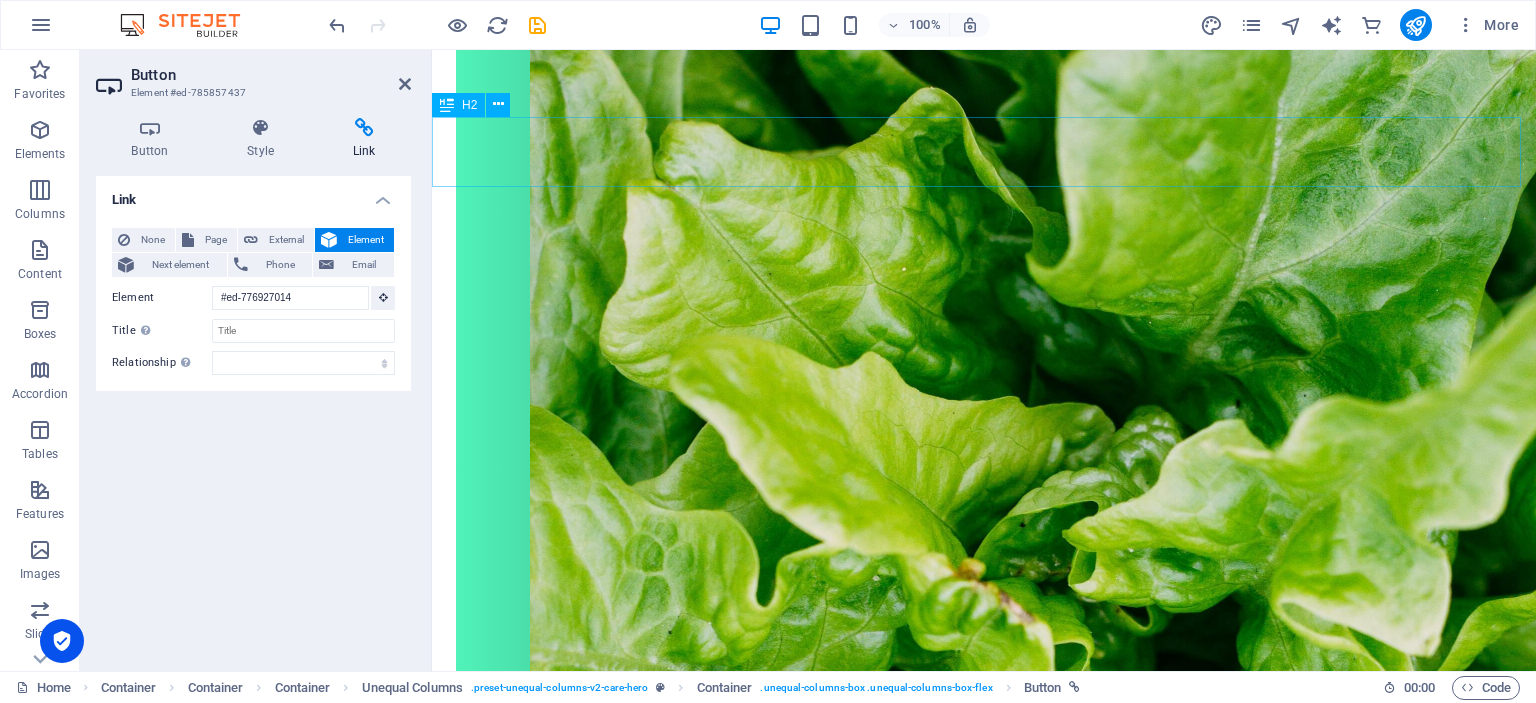 click on "Palvelut" at bounding box center [984, 2988] 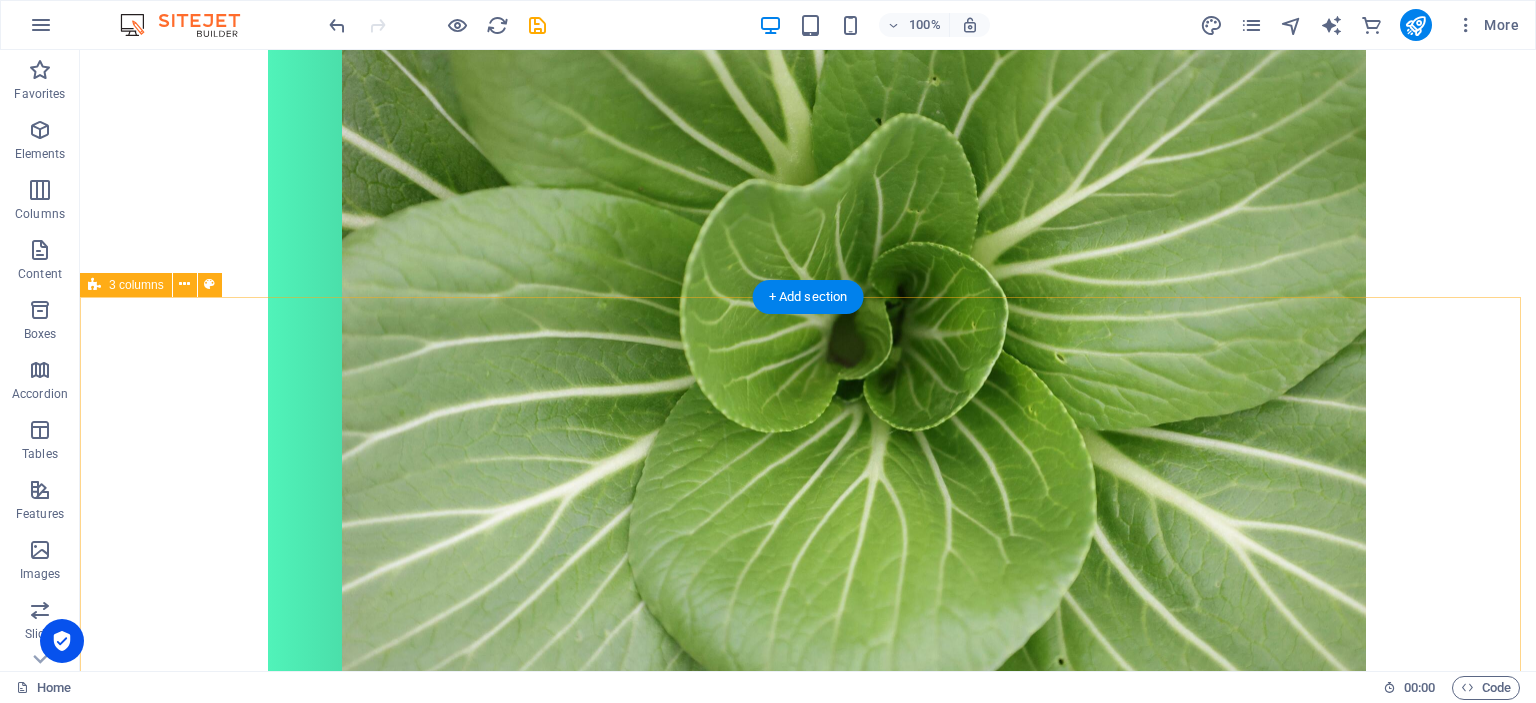 scroll, scrollTop: 335, scrollLeft: 0, axis: vertical 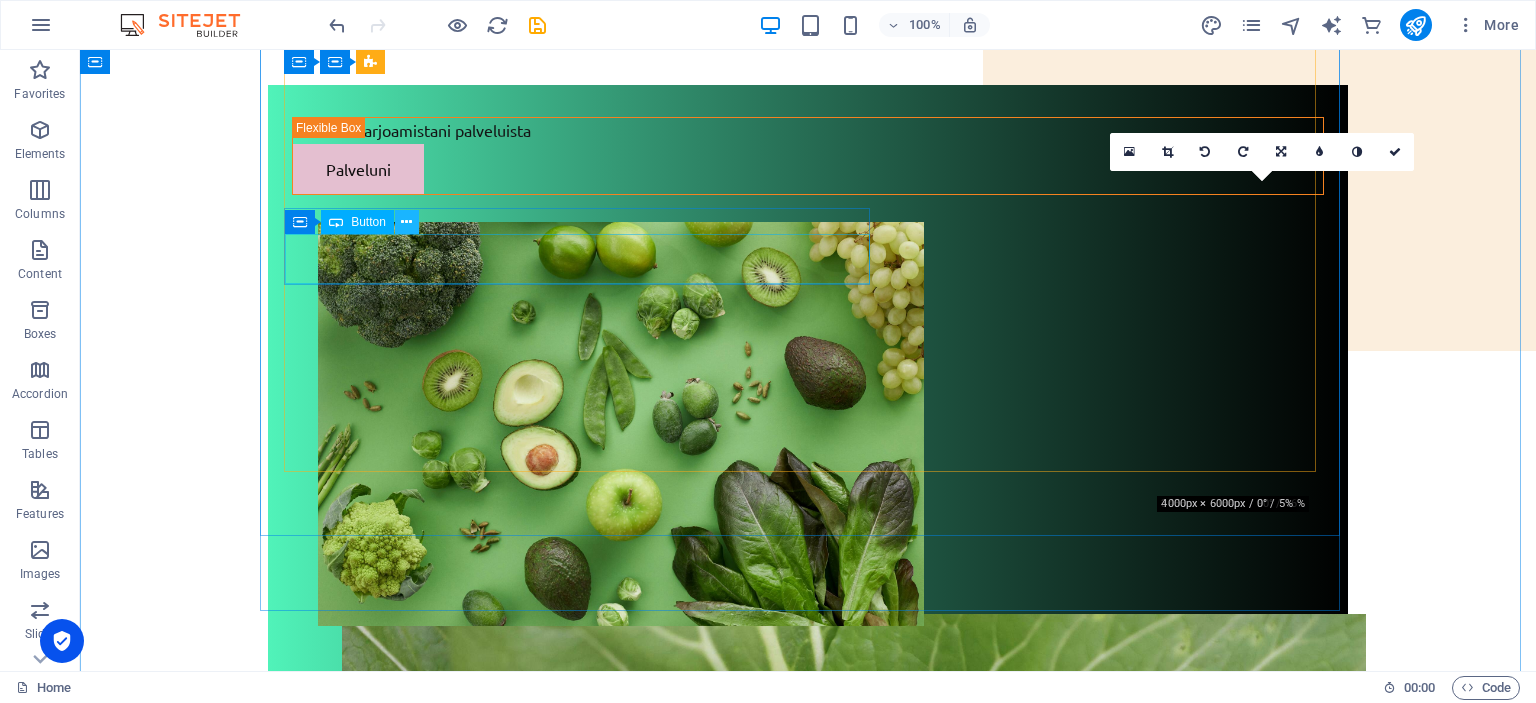 click at bounding box center (407, 222) 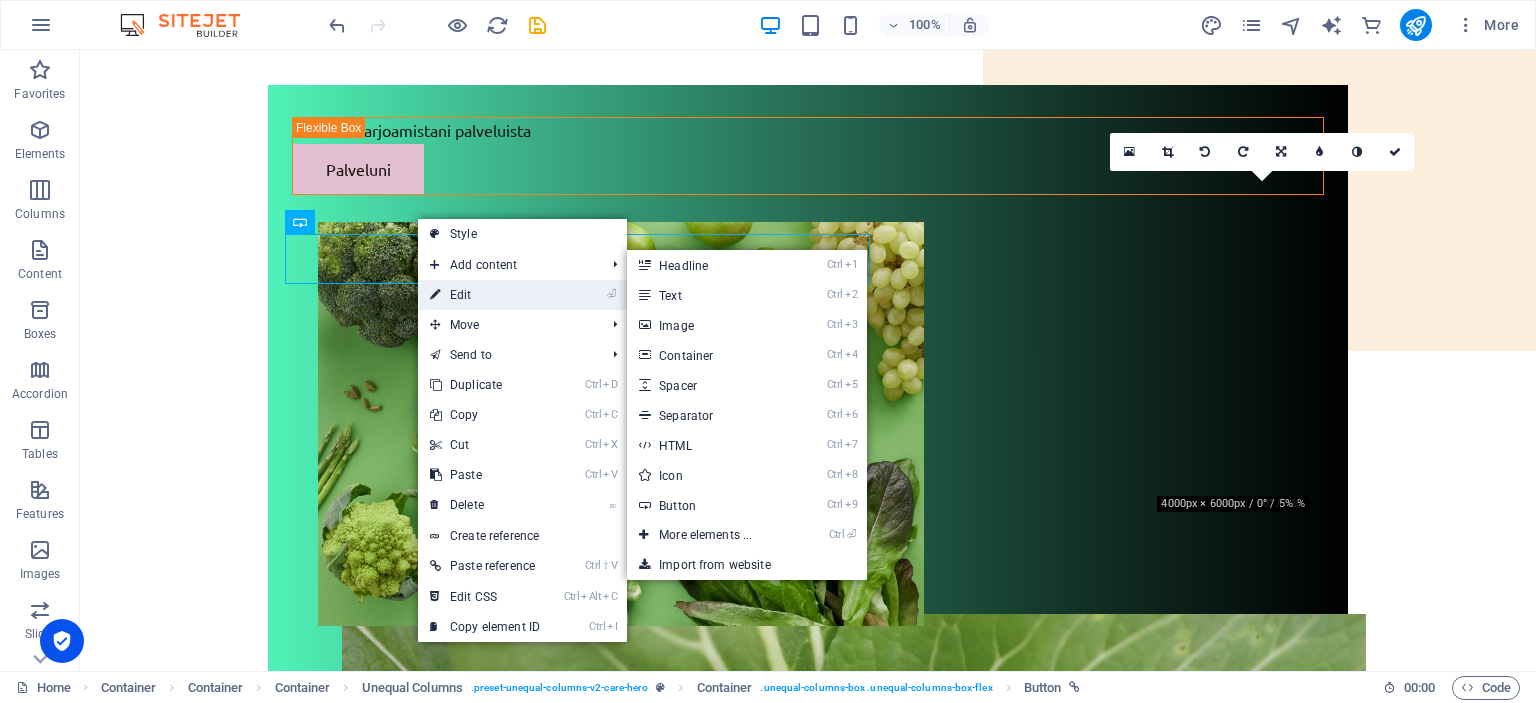 click on "⏎  Edit" at bounding box center [485, 295] 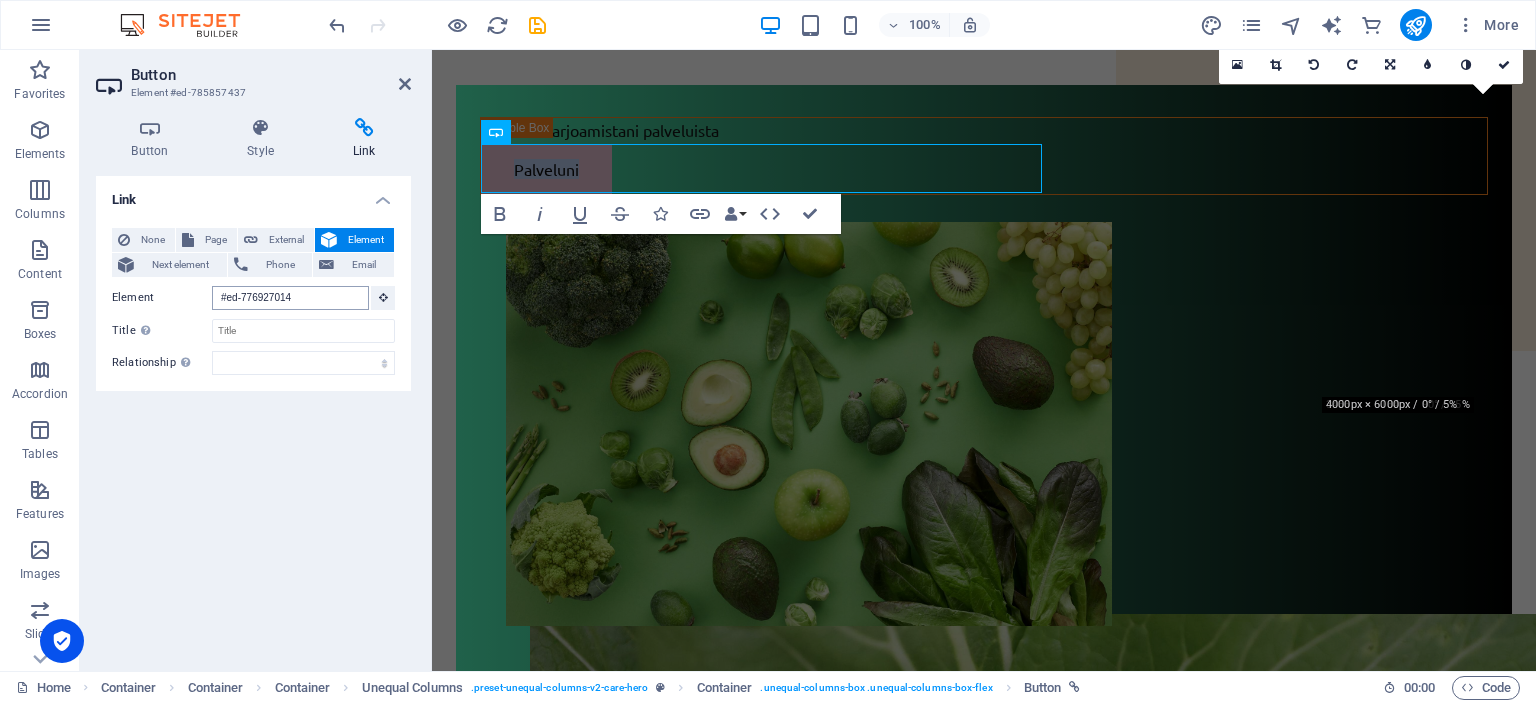 scroll, scrollTop: 826, scrollLeft: 0, axis: vertical 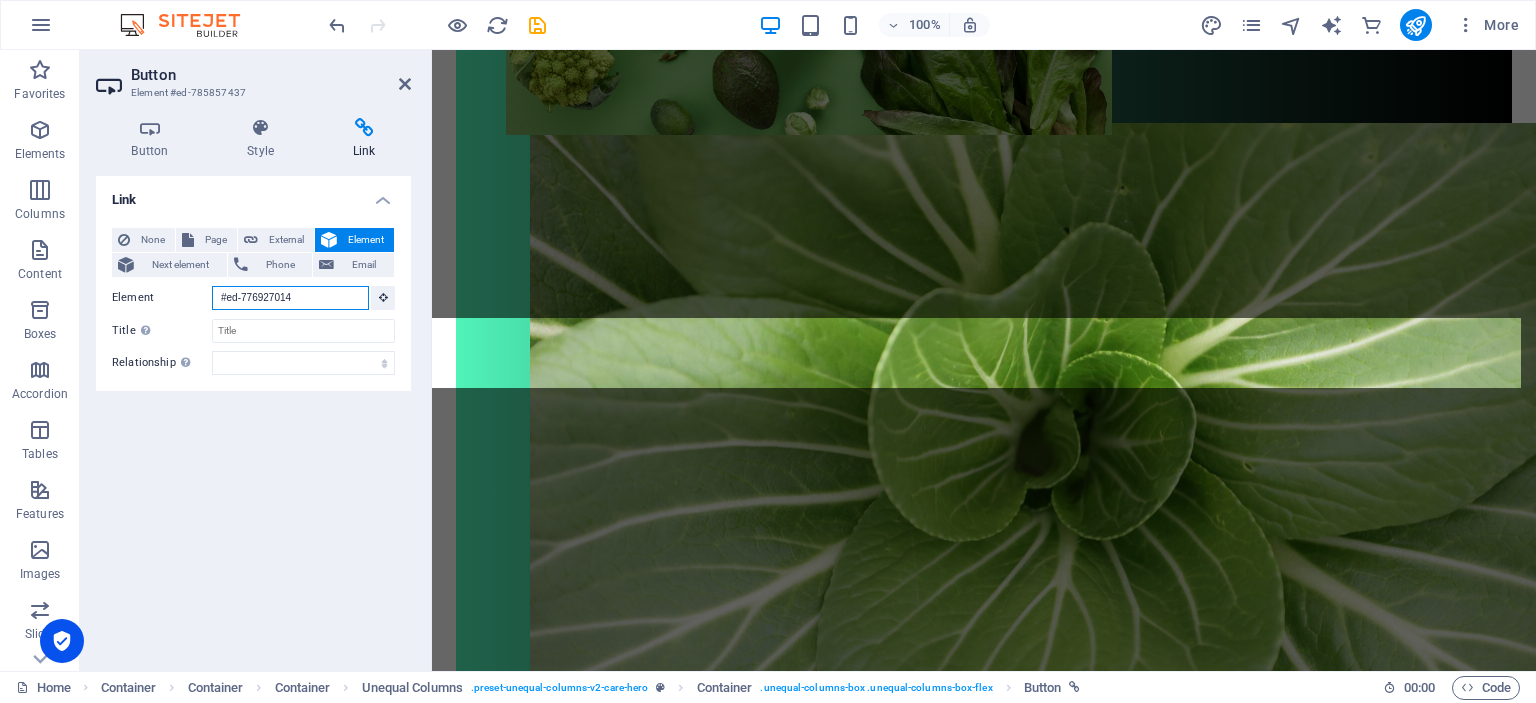 click on "#ed-776927014" at bounding box center [290, 298] 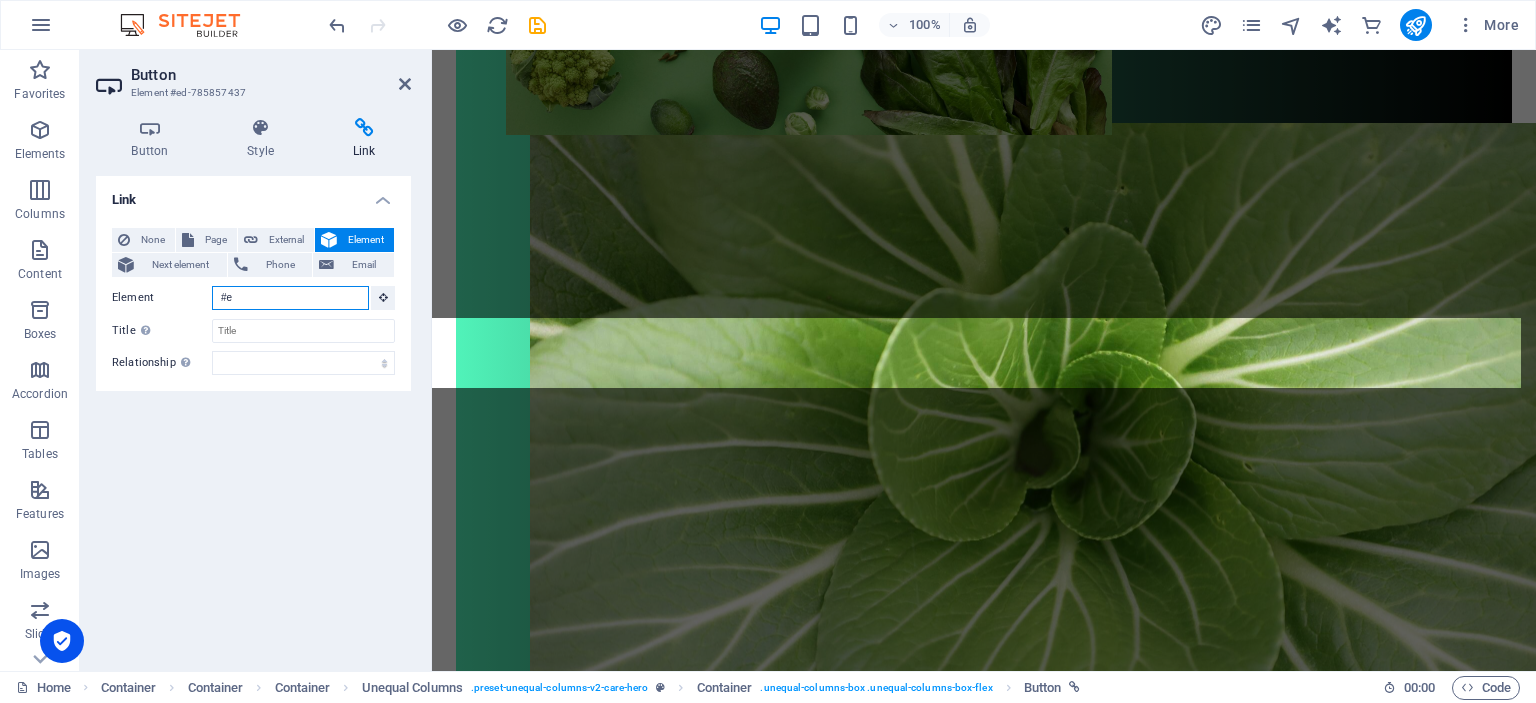 type on "#" 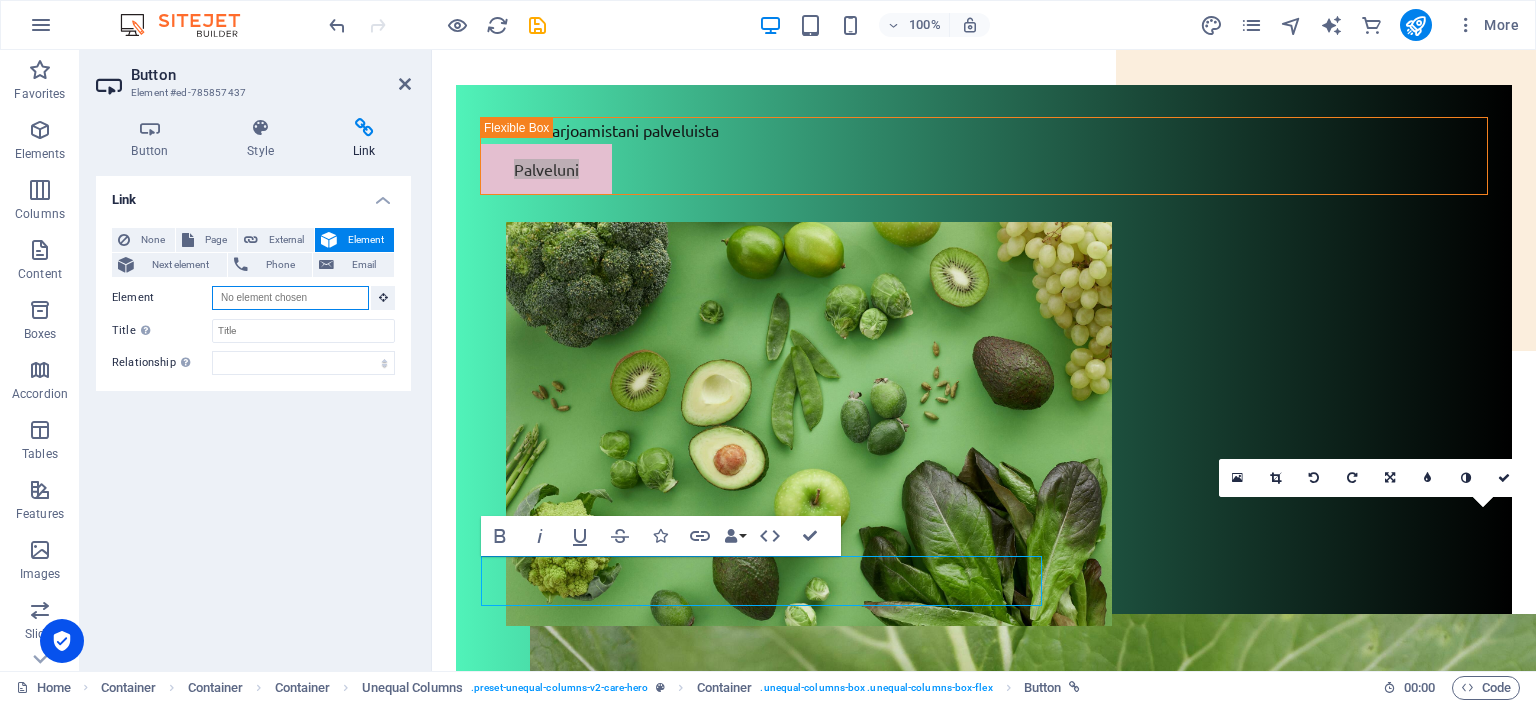 scroll, scrollTop: 0, scrollLeft: 0, axis: both 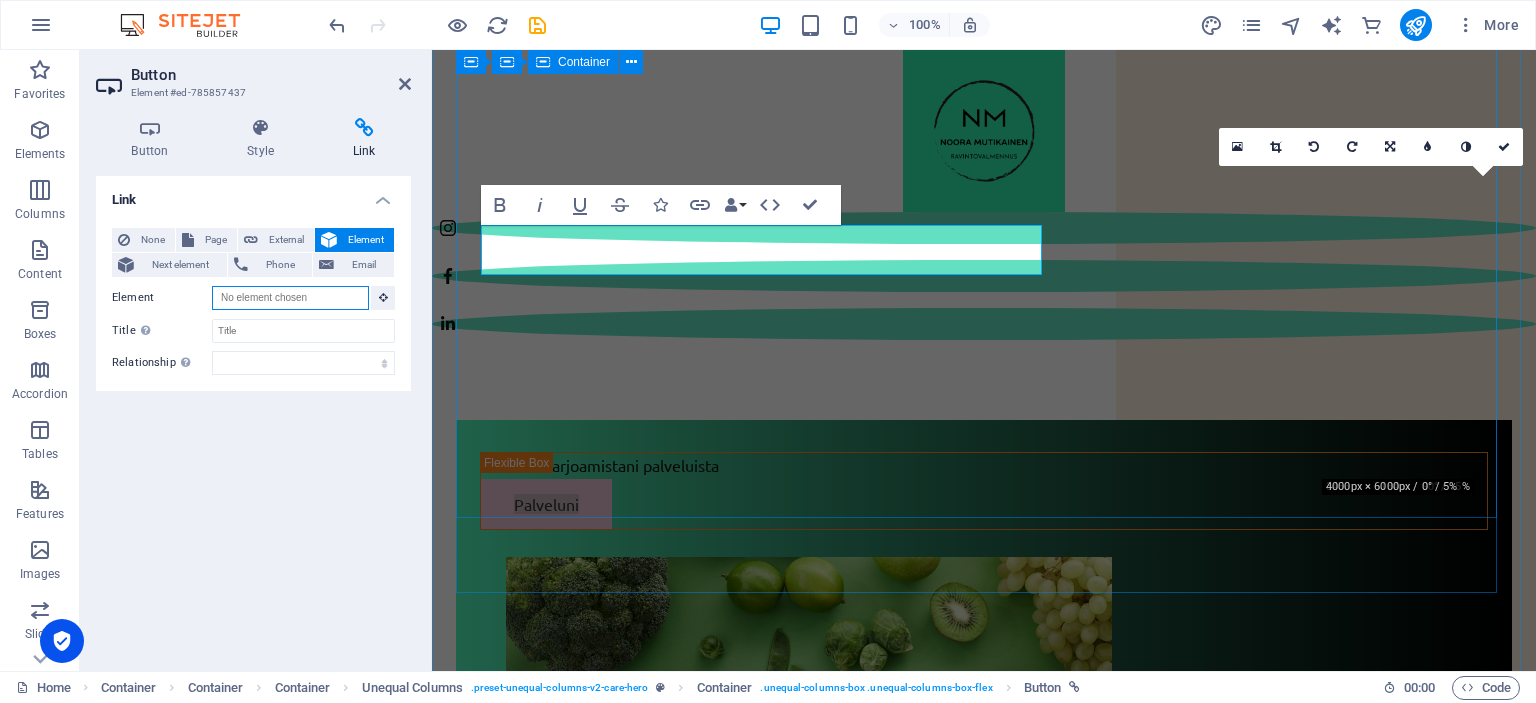 type 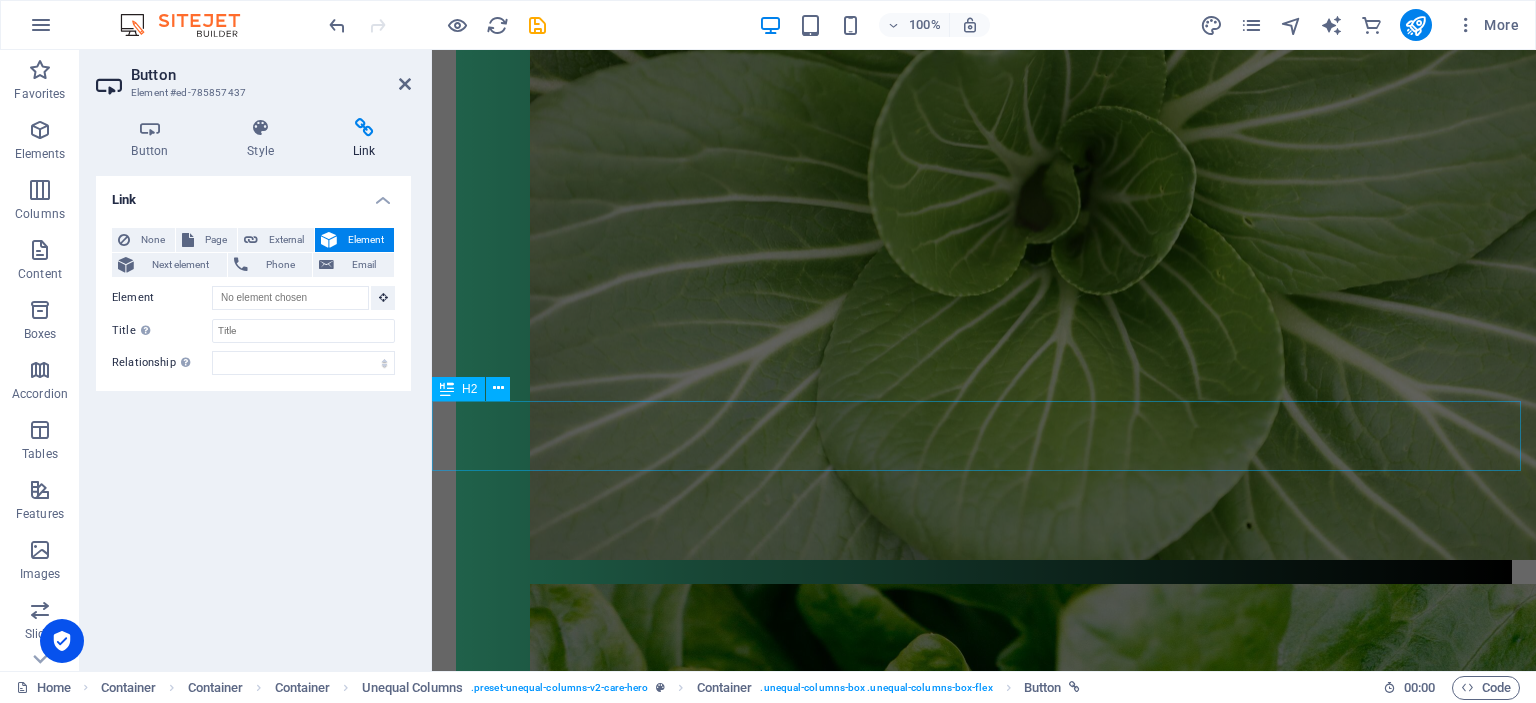 scroll, scrollTop: 1335, scrollLeft: 0, axis: vertical 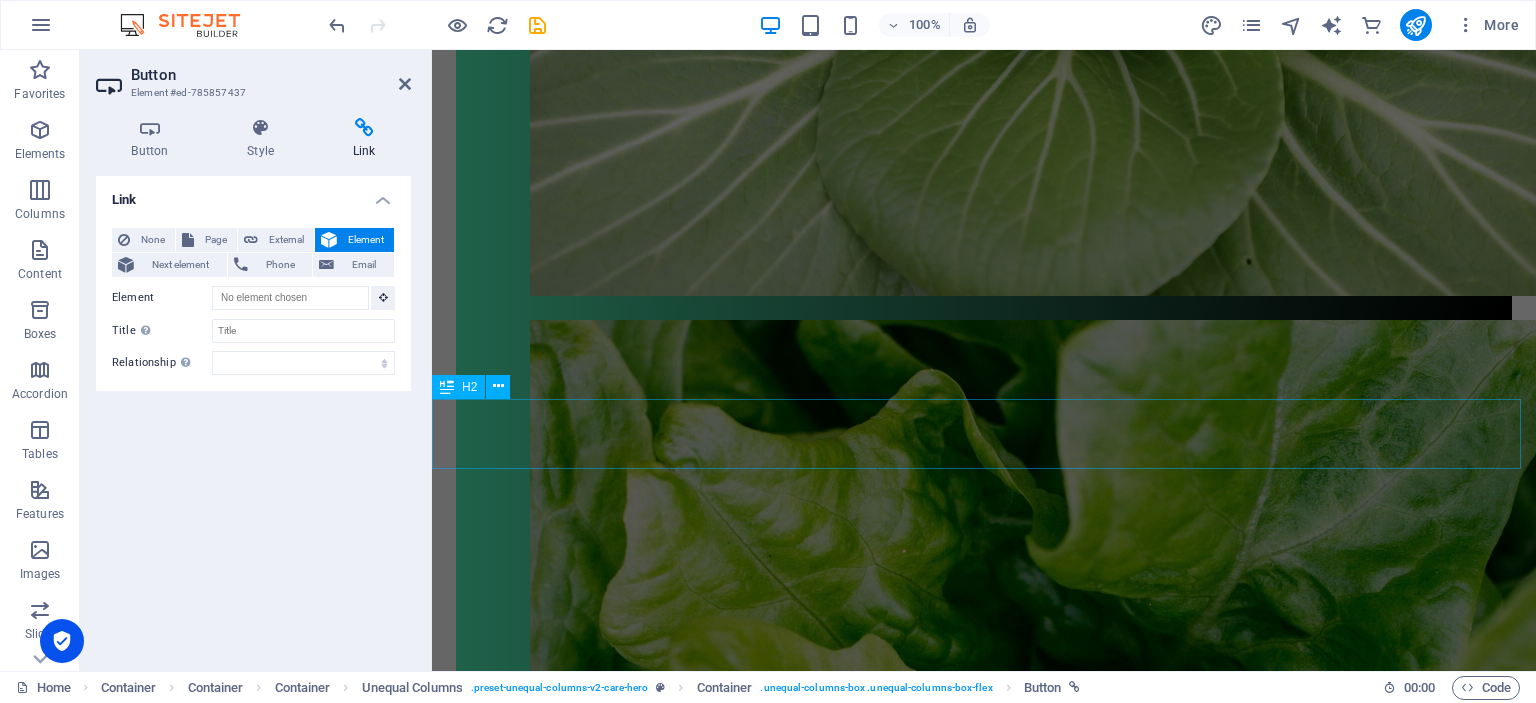 click on "Palvelut" at bounding box center (984, 3270) 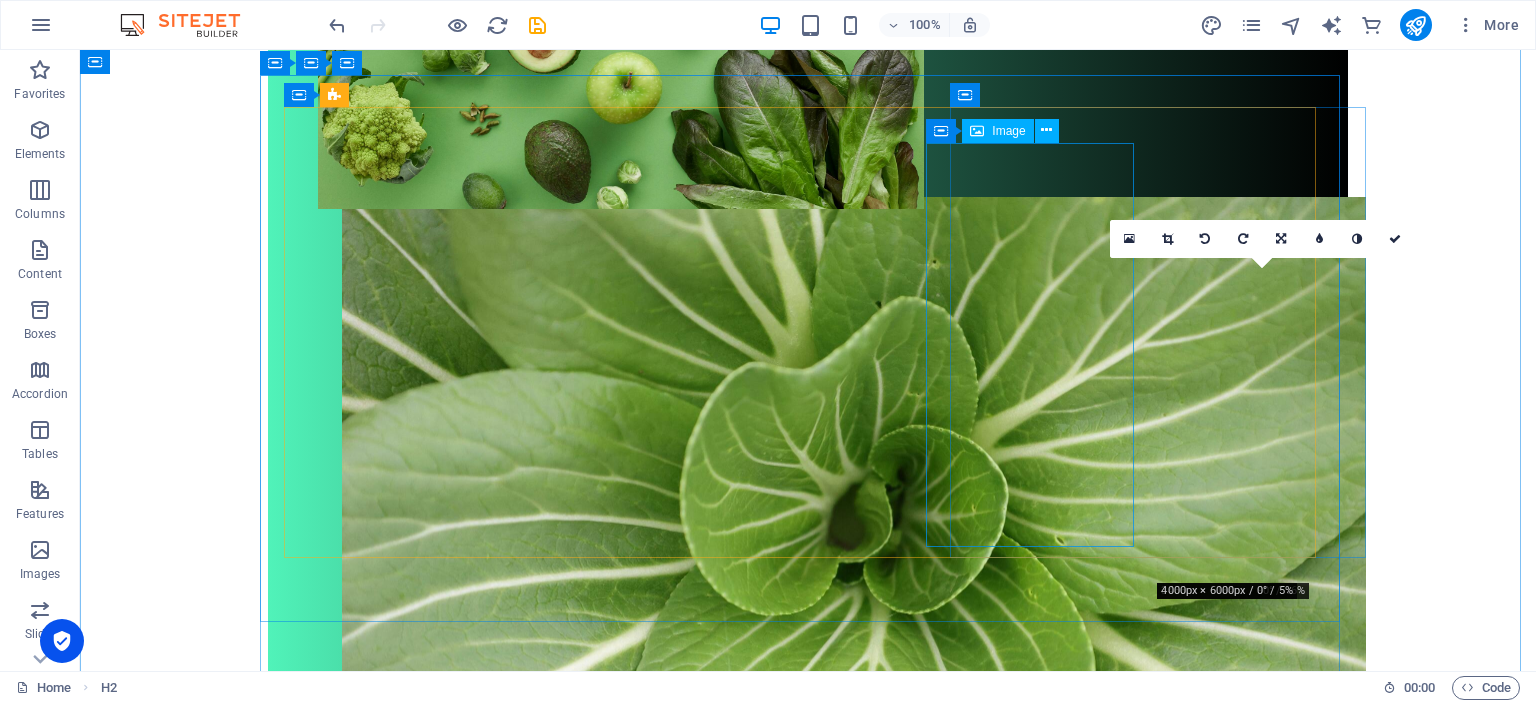 scroll, scrollTop: 52, scrollLeft: 0, axis: vertical 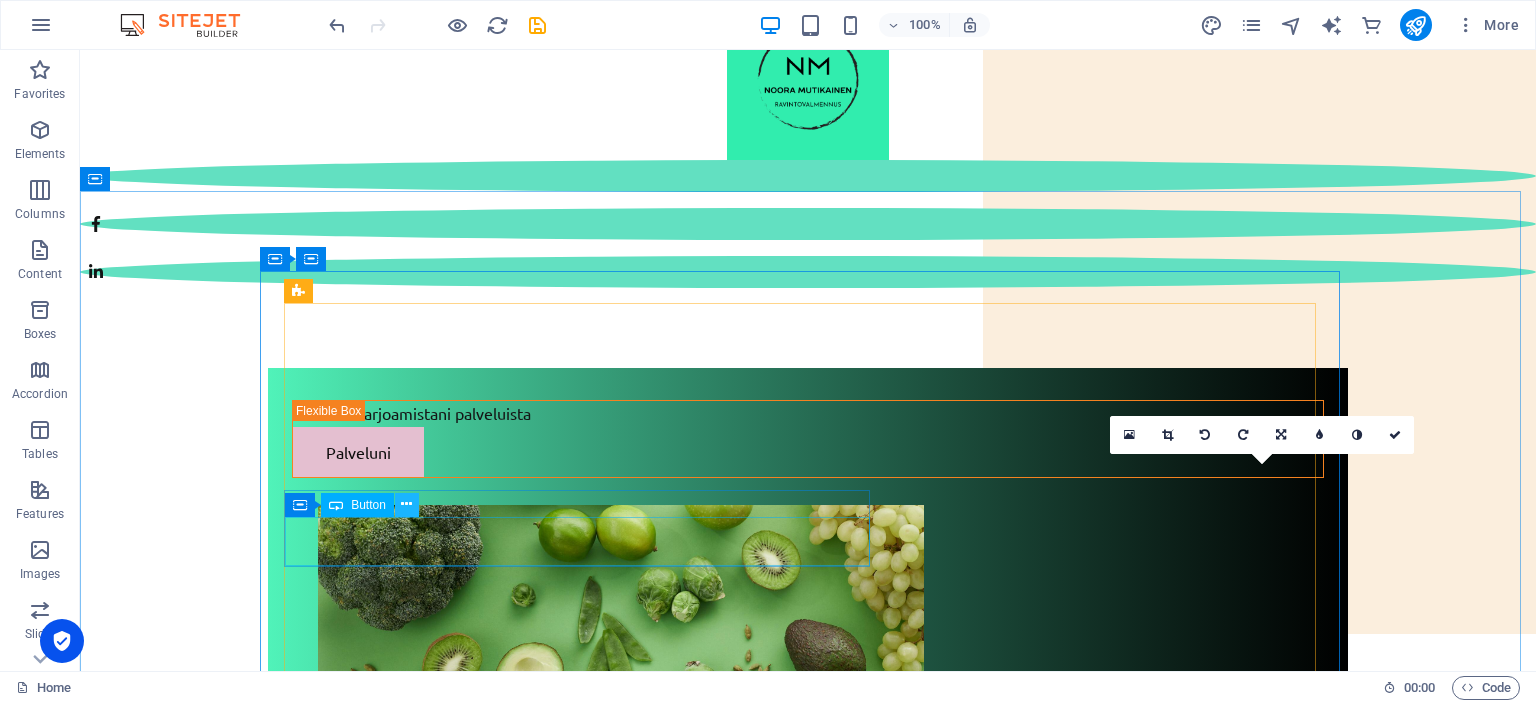 click at bounding box center (406, 504) 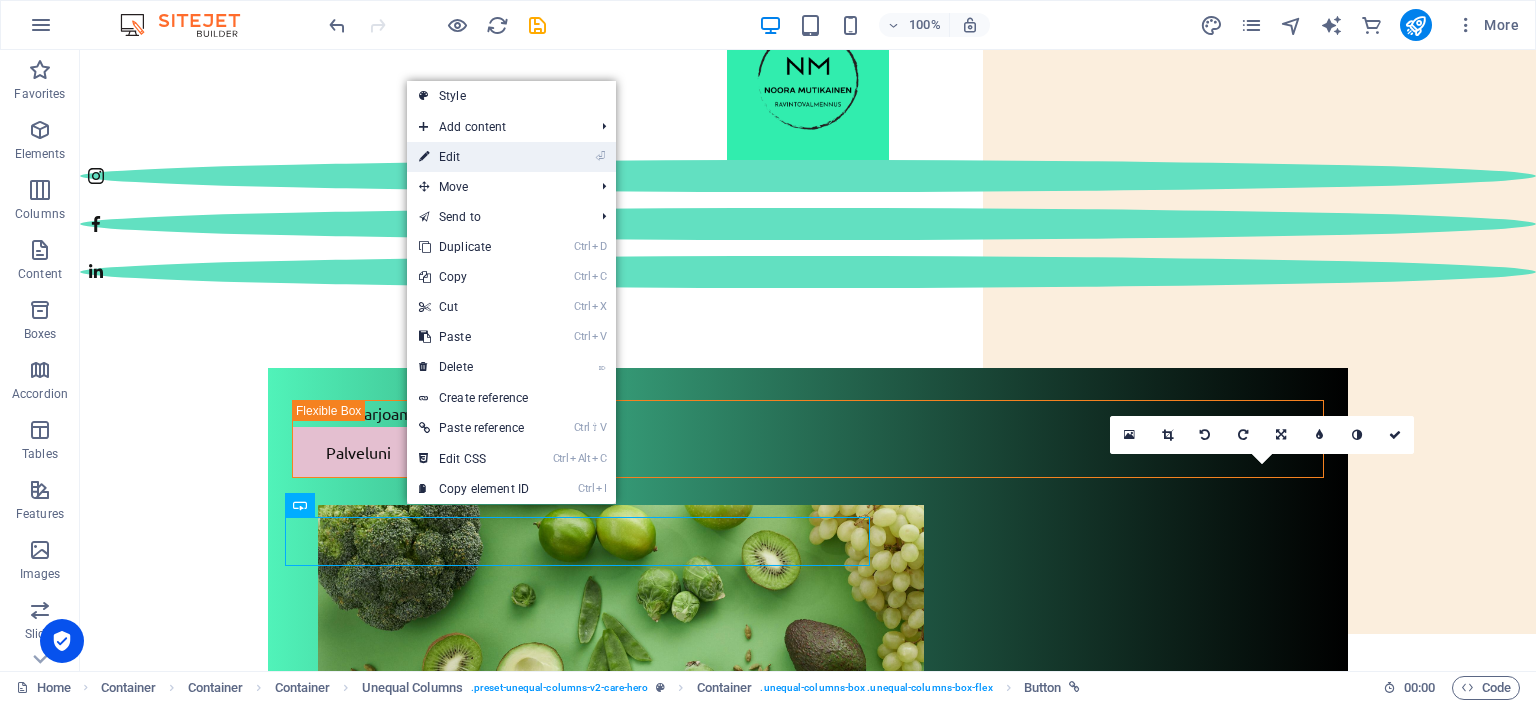 click on "⏎  Edit" at bounding box center (474, 157) 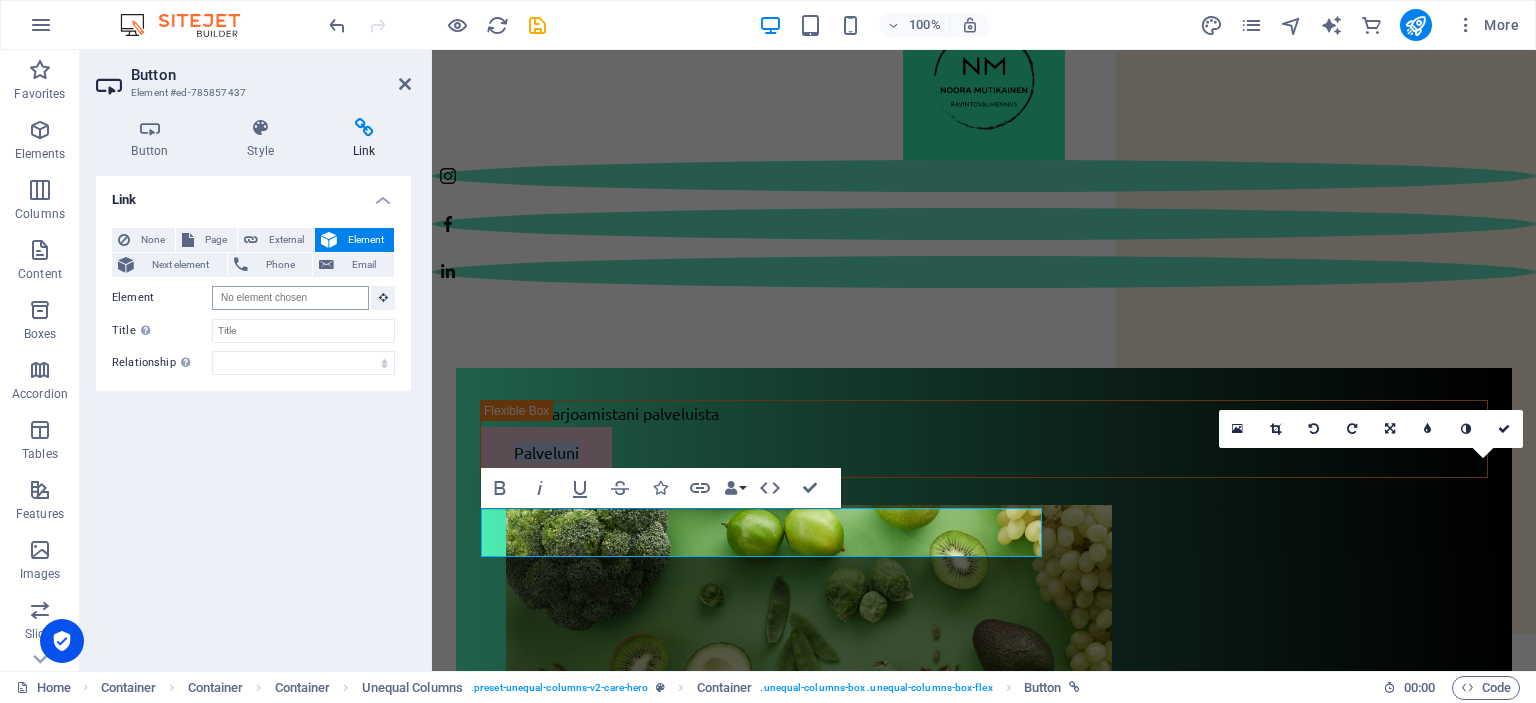 scroll, scrollTop: 0, scrollLeft: 0, axis: both 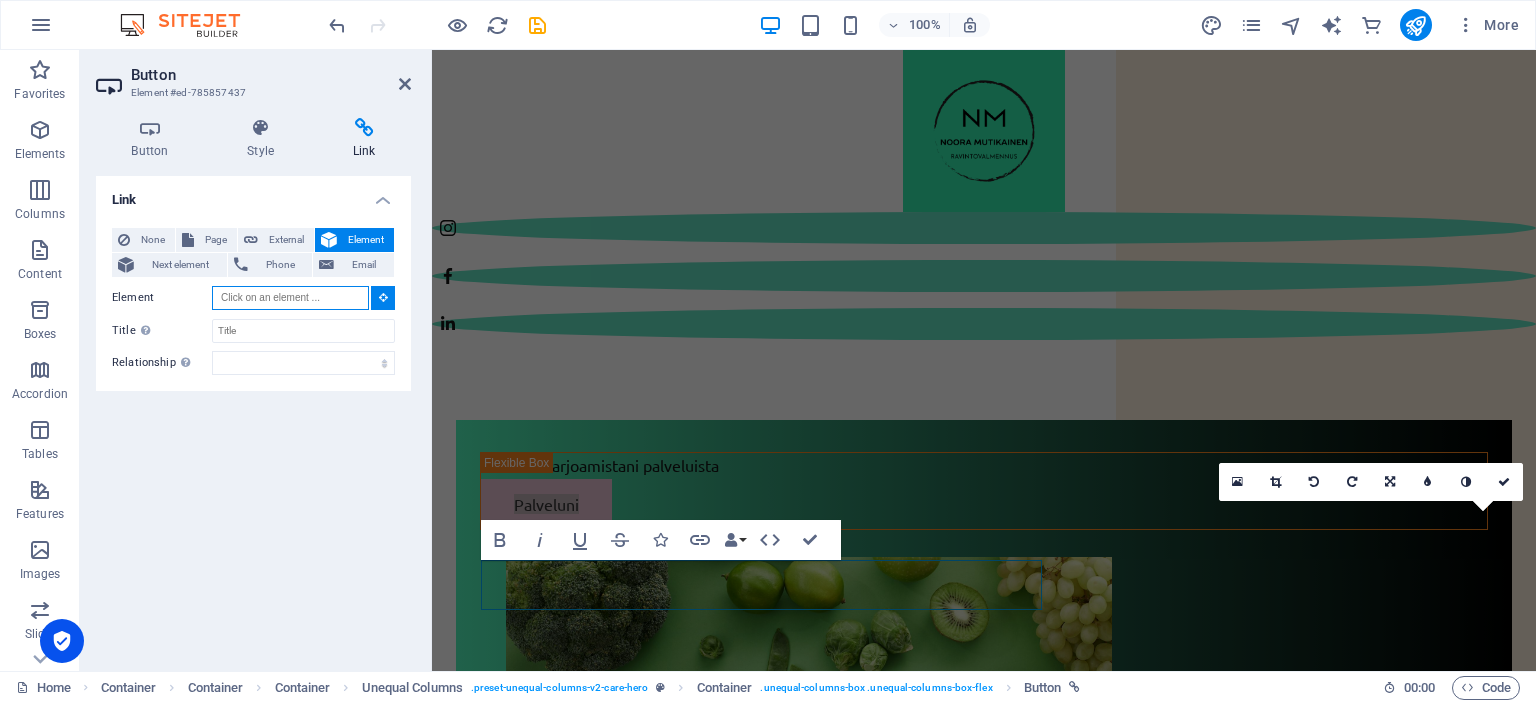click on "Element" at bounding box center [290, 298] 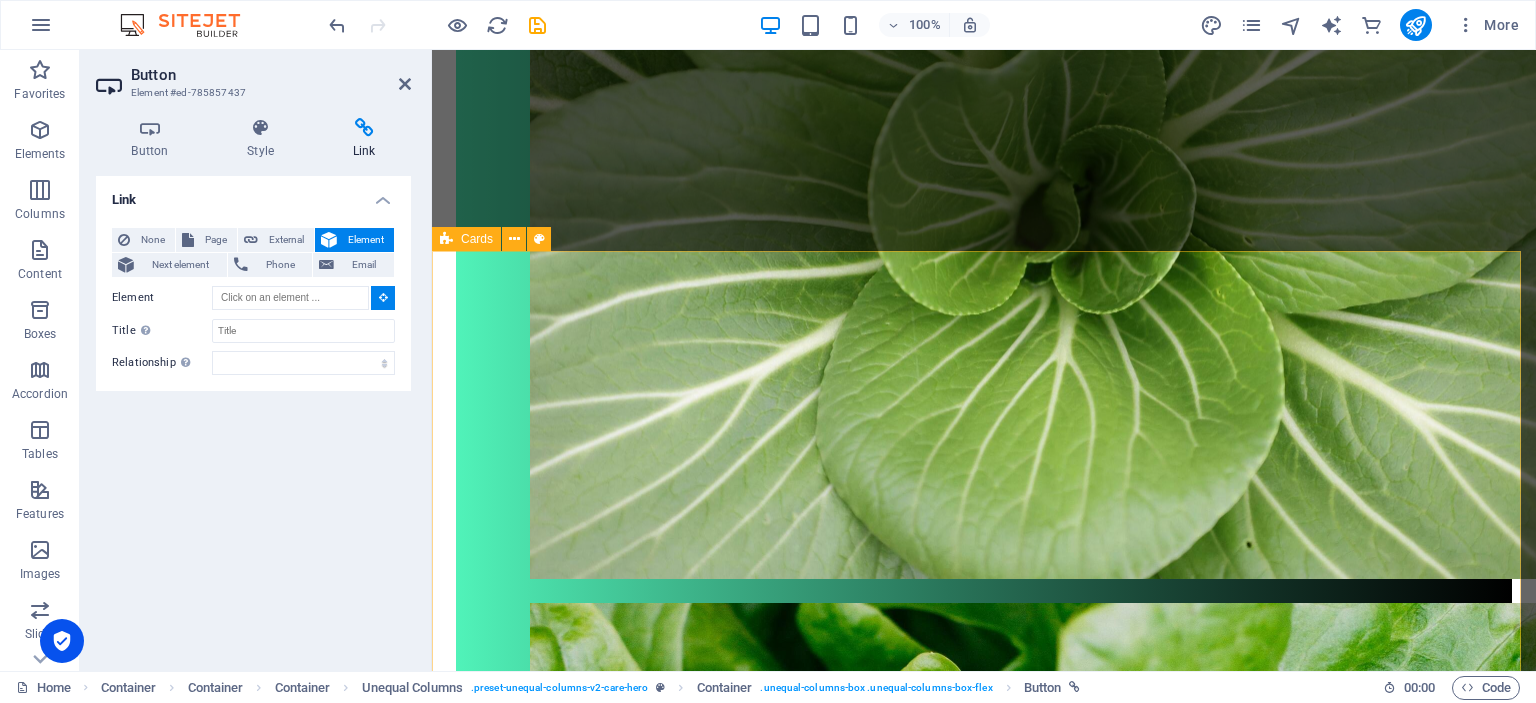 scroll, scrollTop: 1552, scrollLeft: 0, axis: vertical 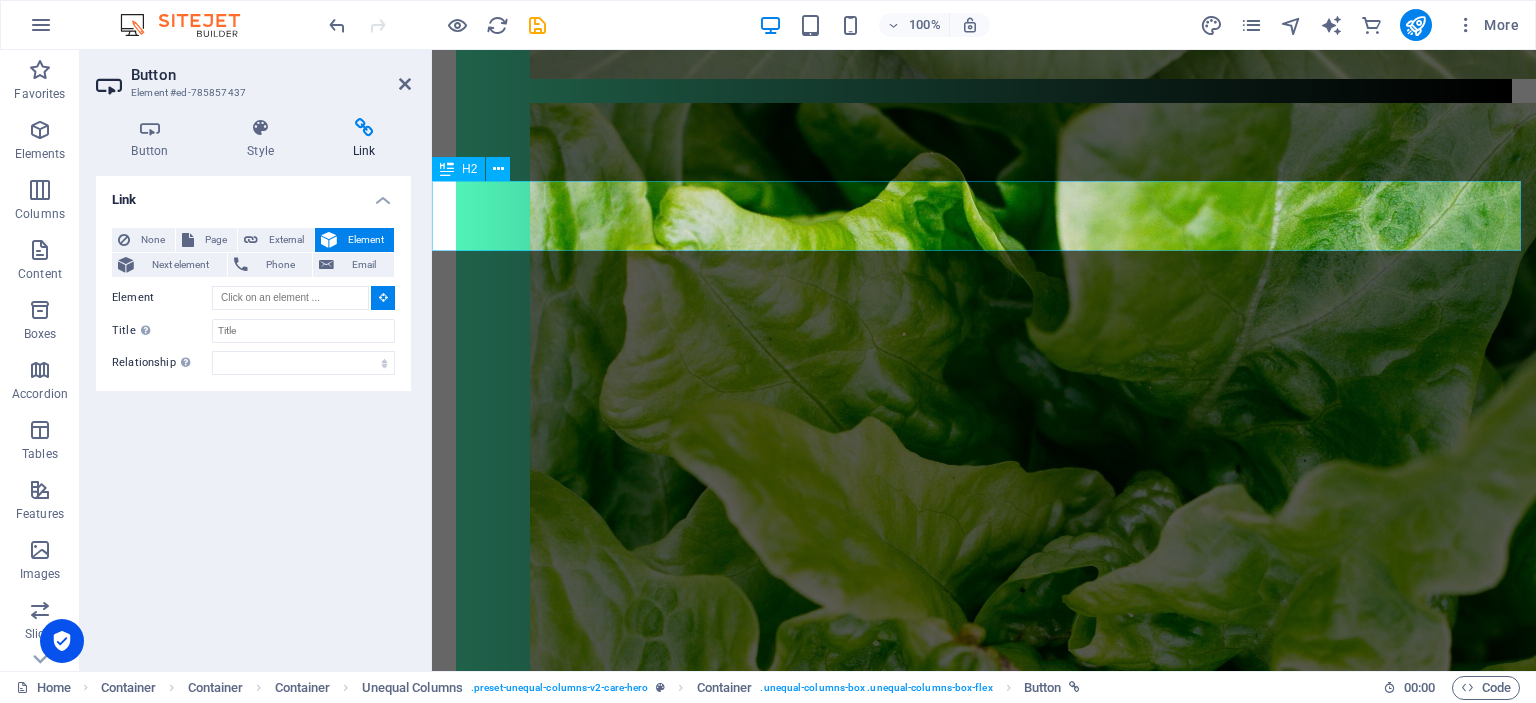 click on "Palvelut" at bounding box center (984, 3053) 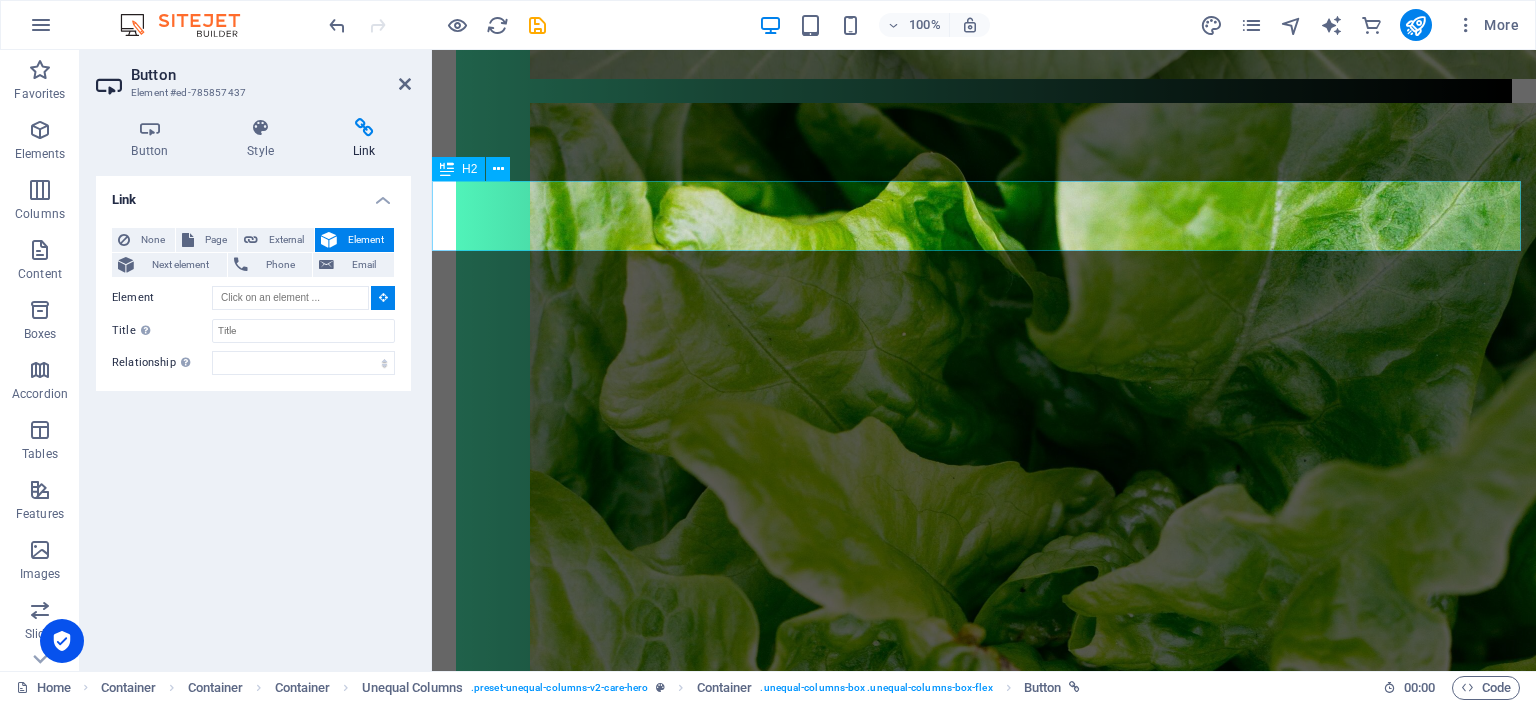 type on "#ed-769894477" 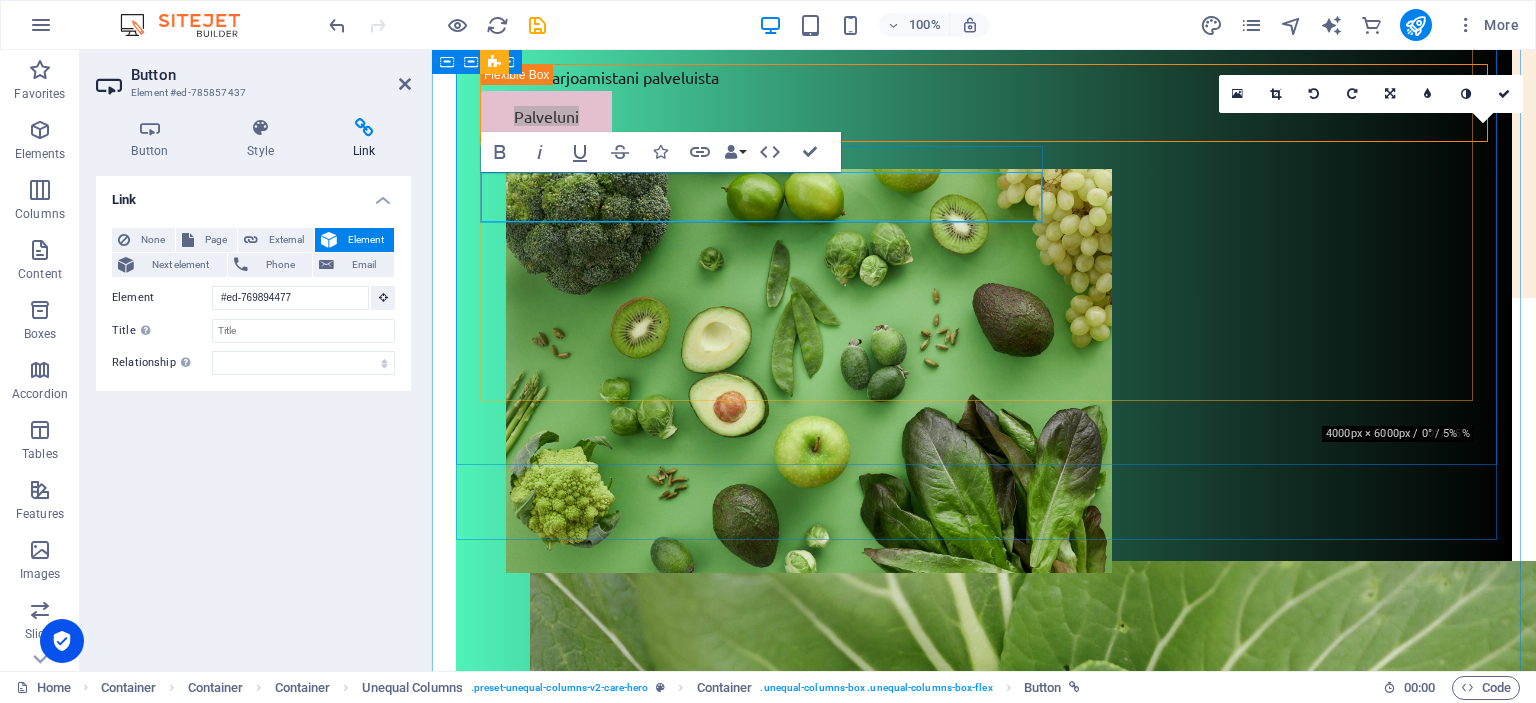 scroll, scrollTop: 232, scrollLeft: 0, axis: vertical 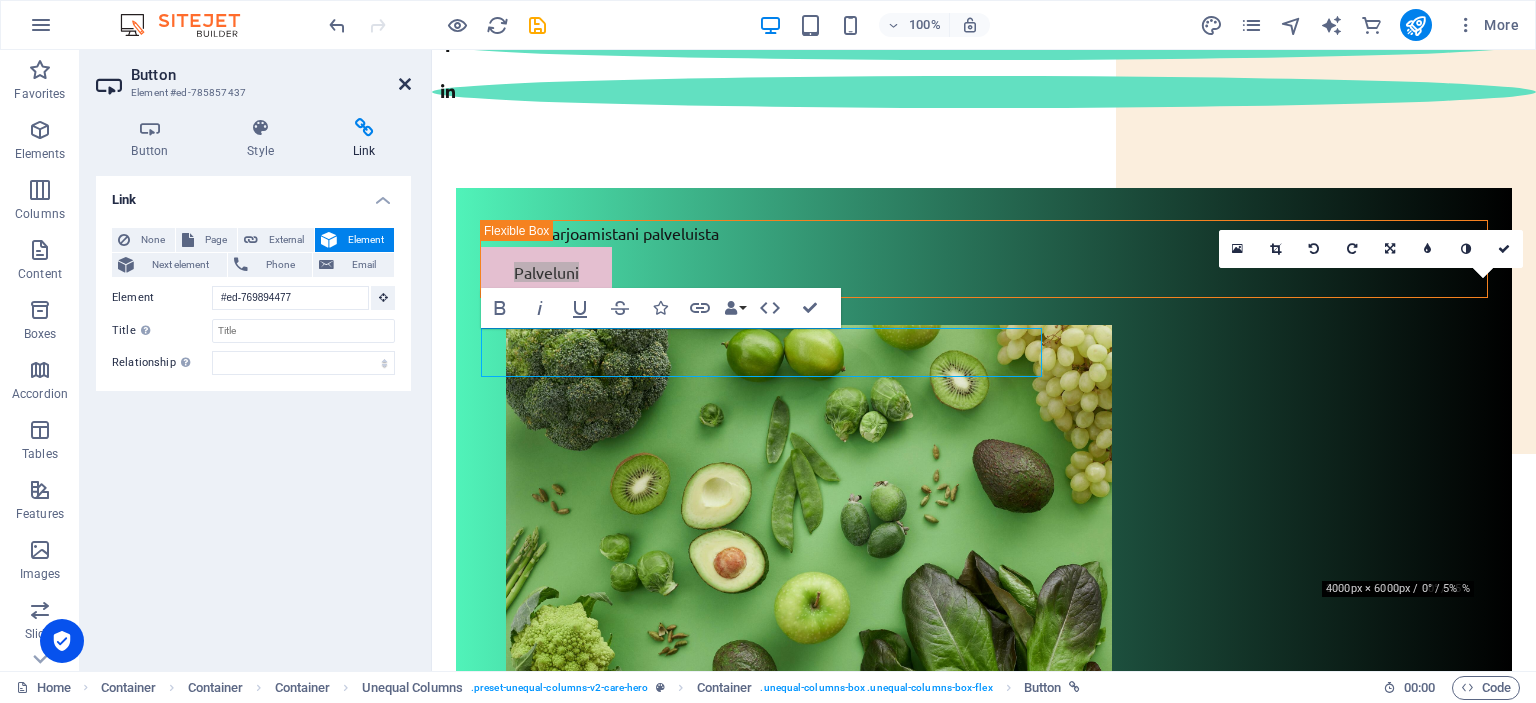 drag, startPoint x: 407, startPoint y: 75, endPoint x: 484, endPoint y: 121, distance: 89.693924 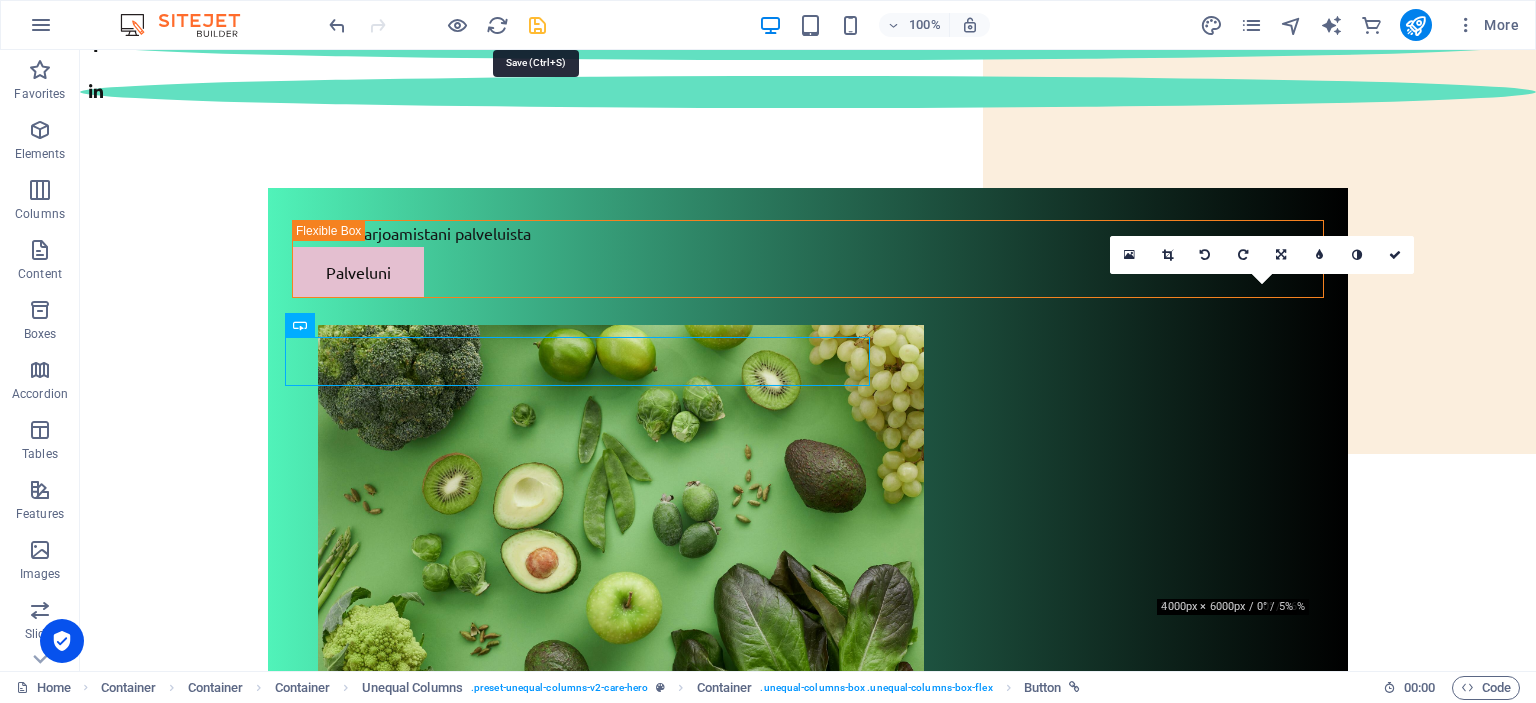 click at bounding box center [537, 25] 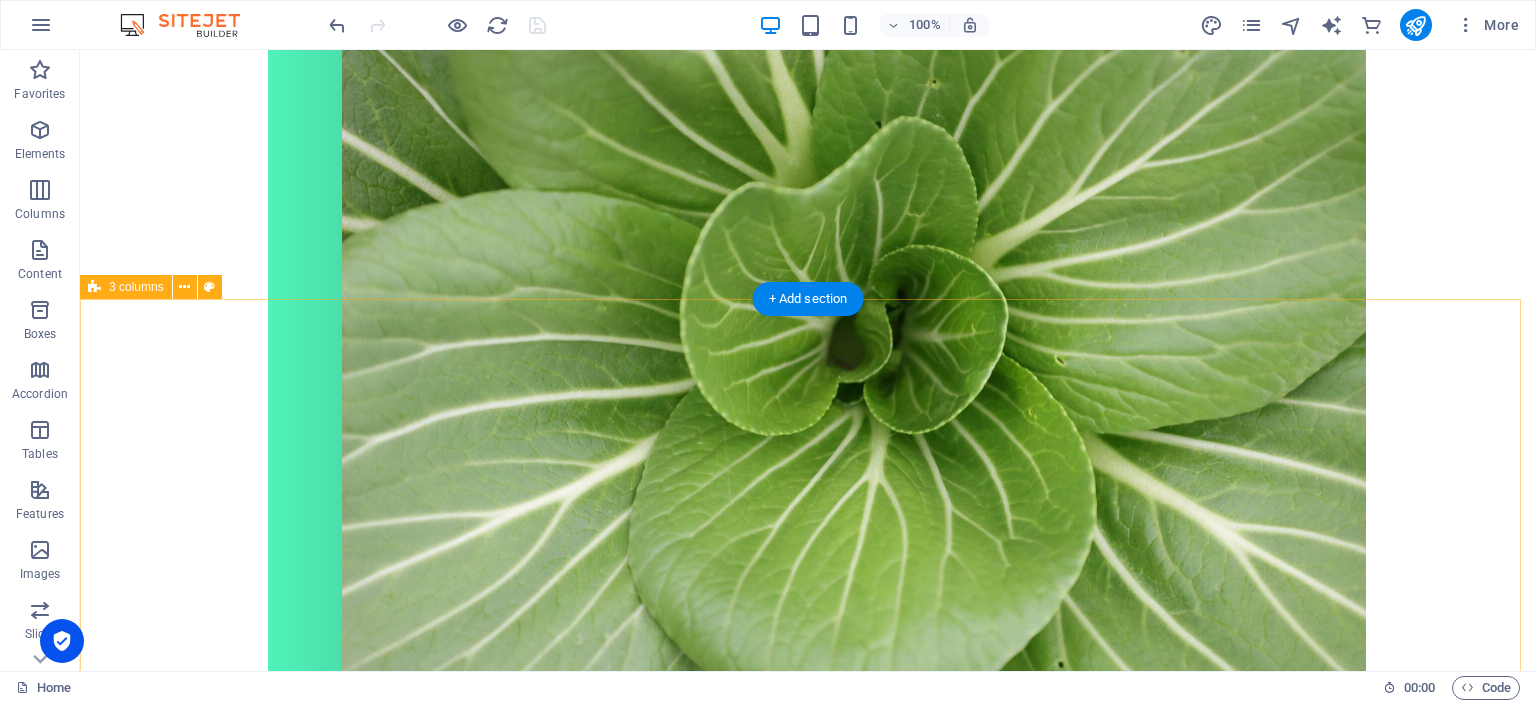 scroll, scrollTop: 1132, scrollLeft: 0, axis: vertical 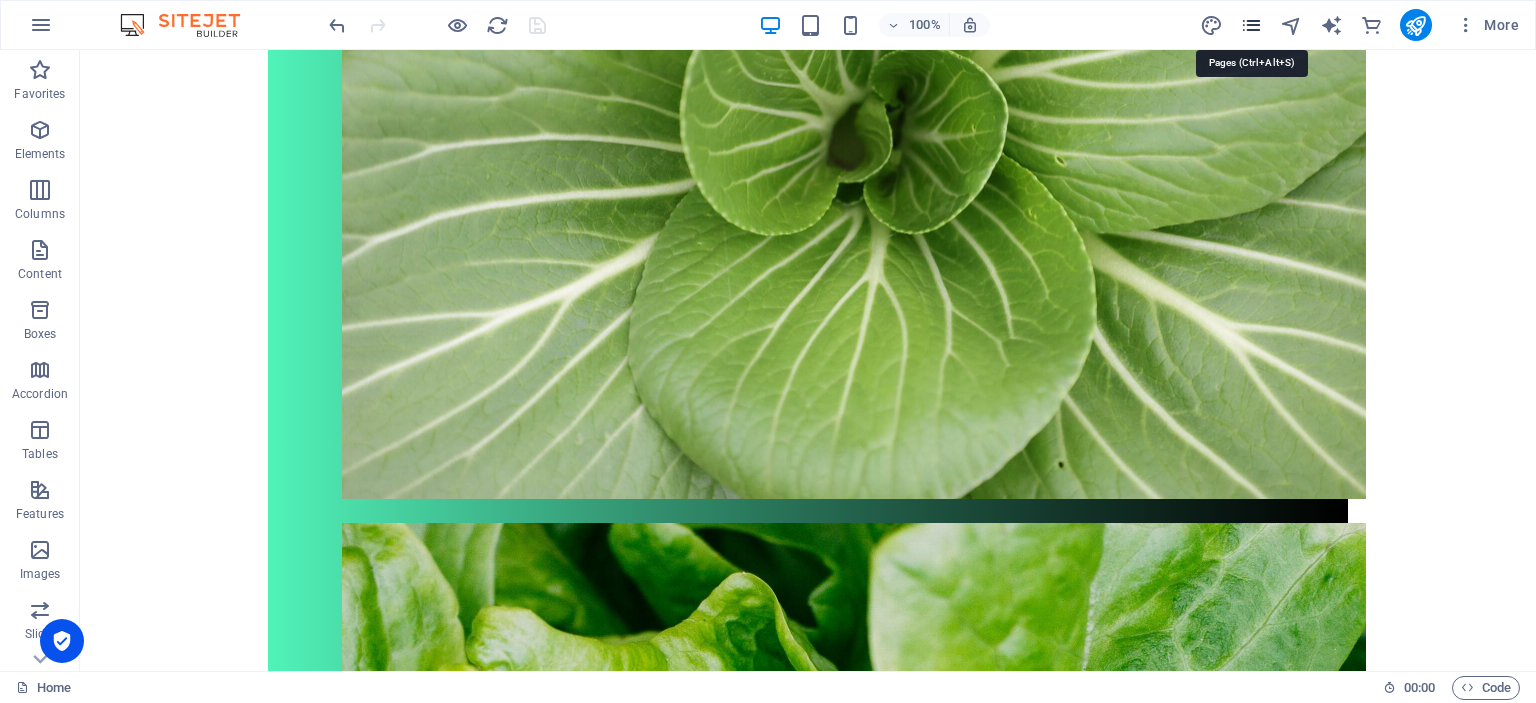 click at bounding box center (1251, 25) 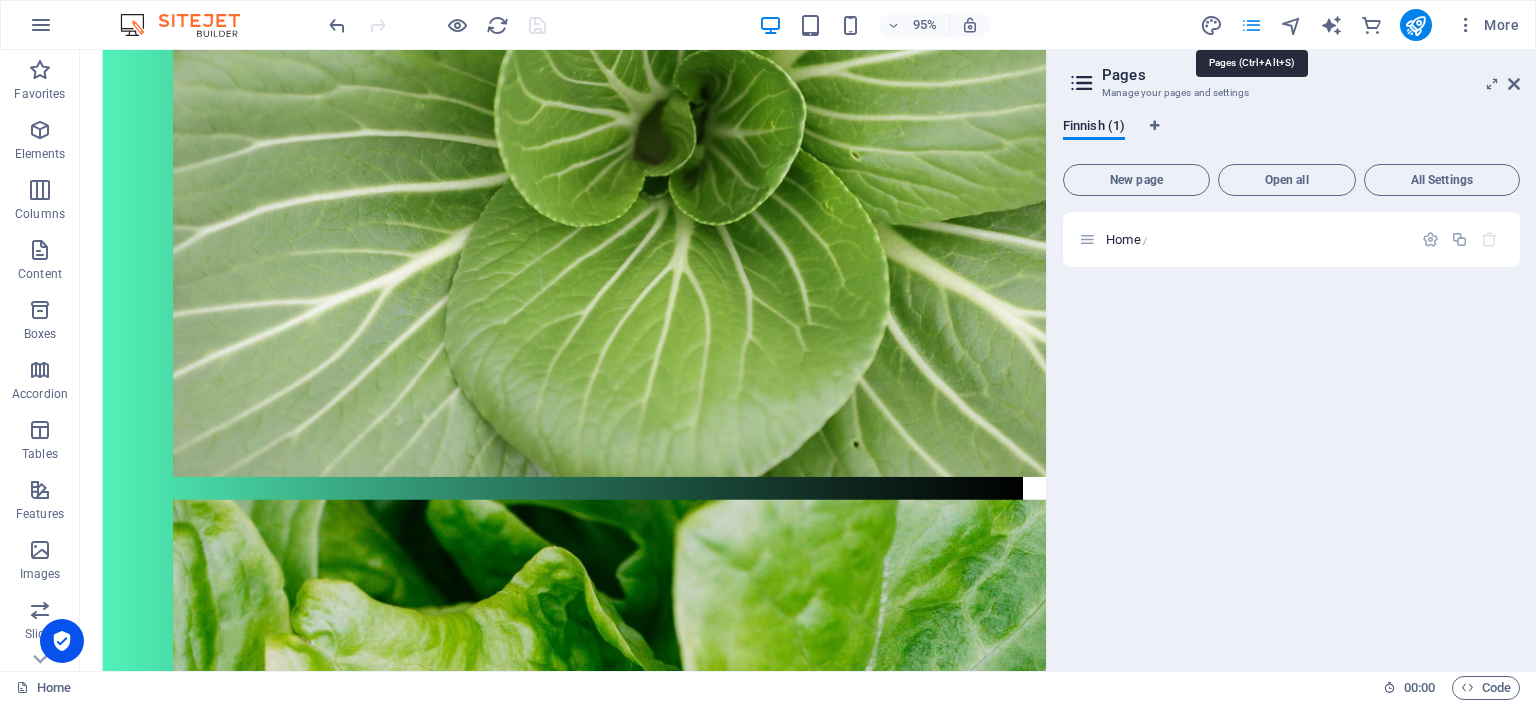 scroll, scrollTop: 1086, scrollLeft: 0, axis: vertical 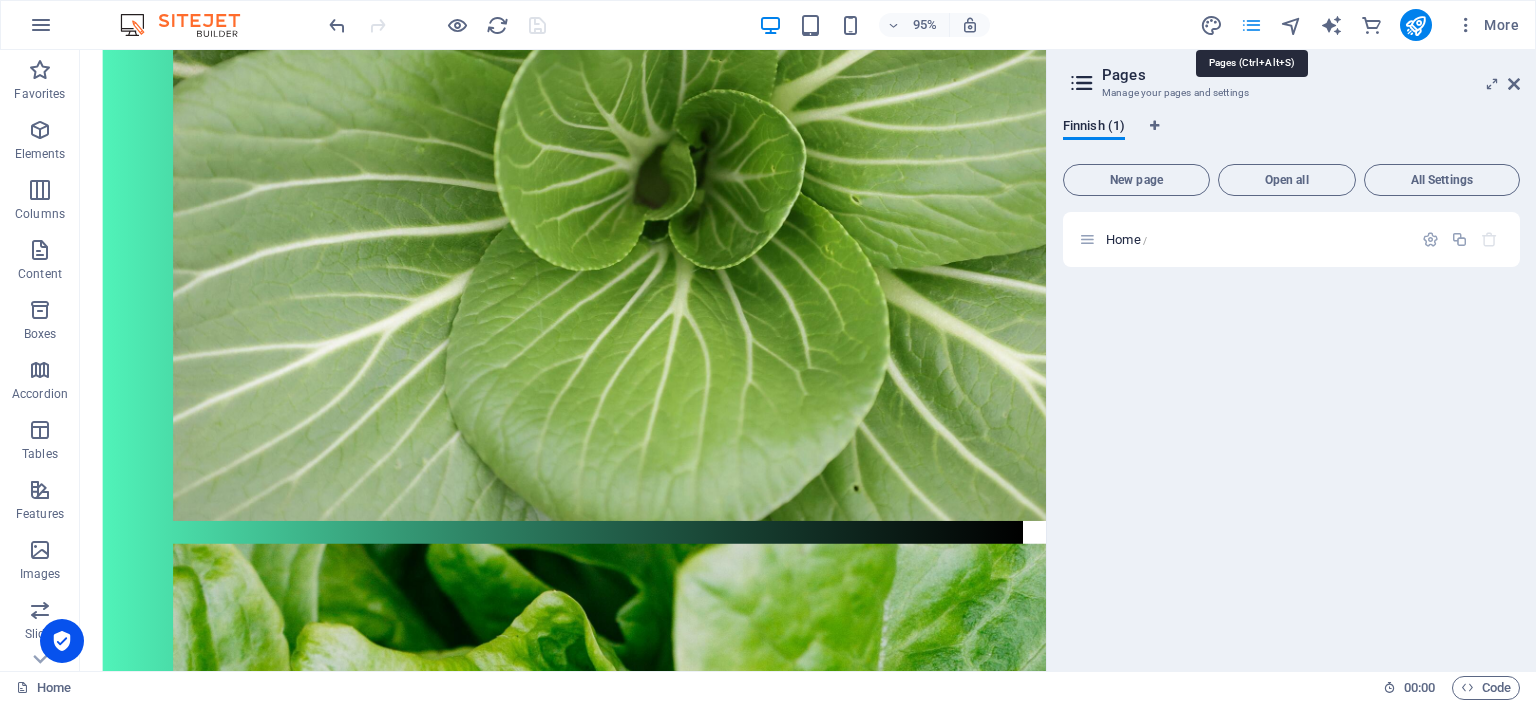 click at bounding box center (1251, 25) 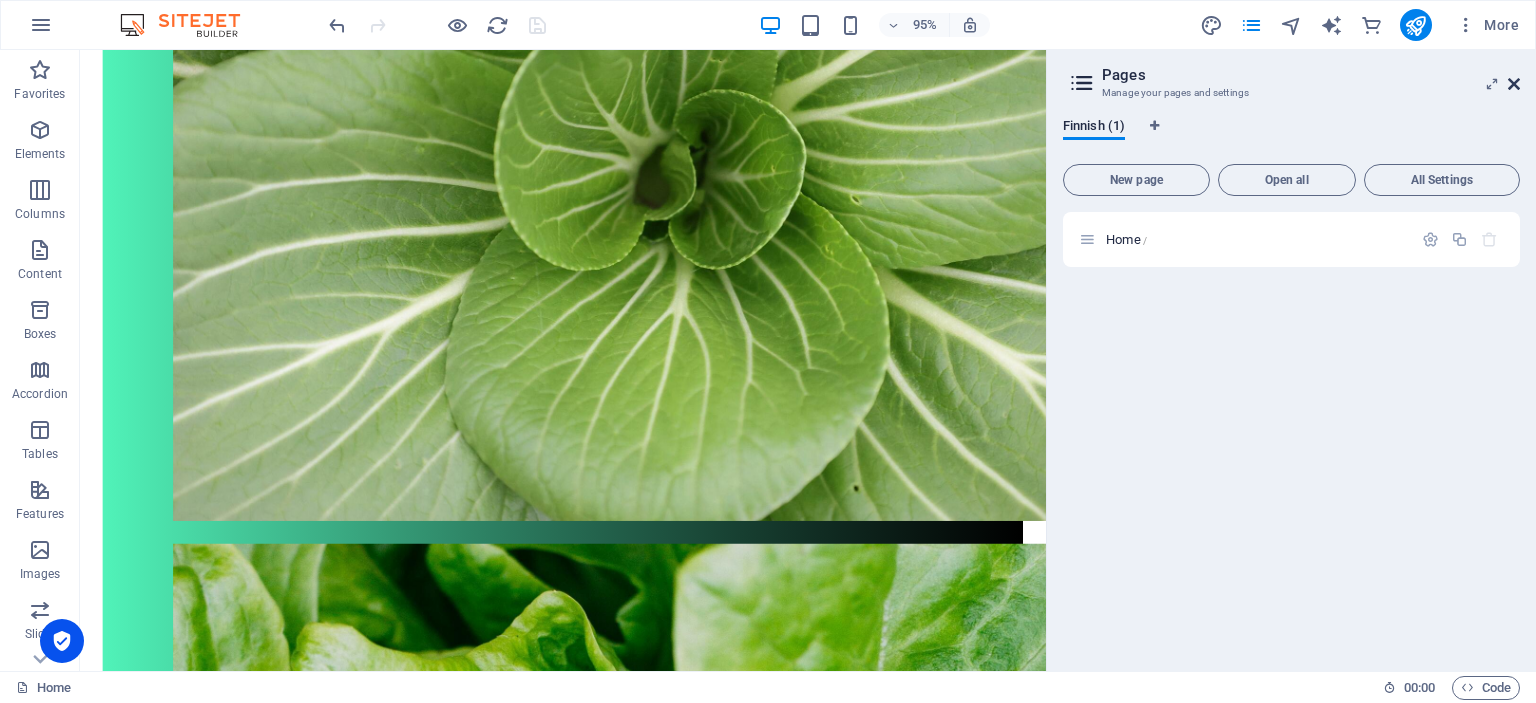 click at bounding box center (1514, 84) 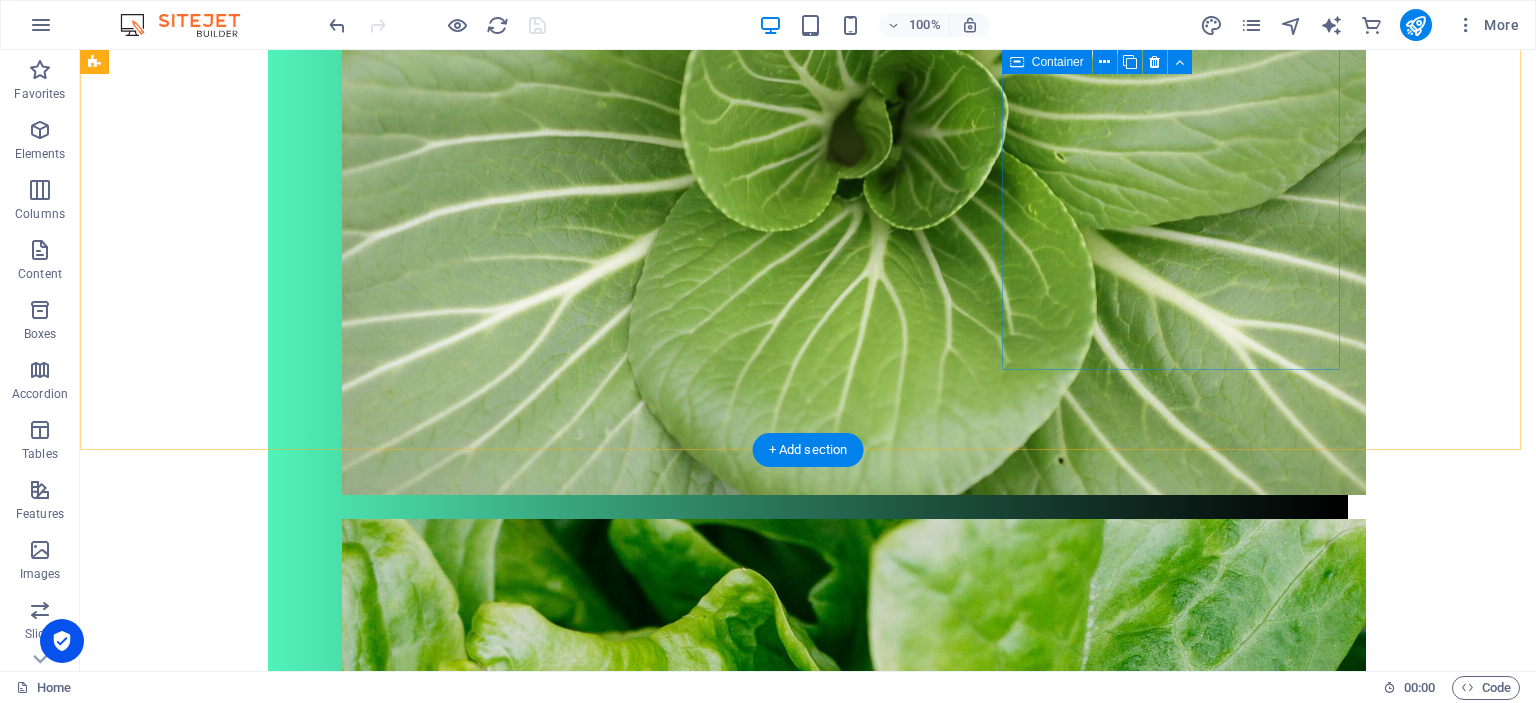 scroll, scrollTop: 1132, scrollLeft: 0, axis: vertical 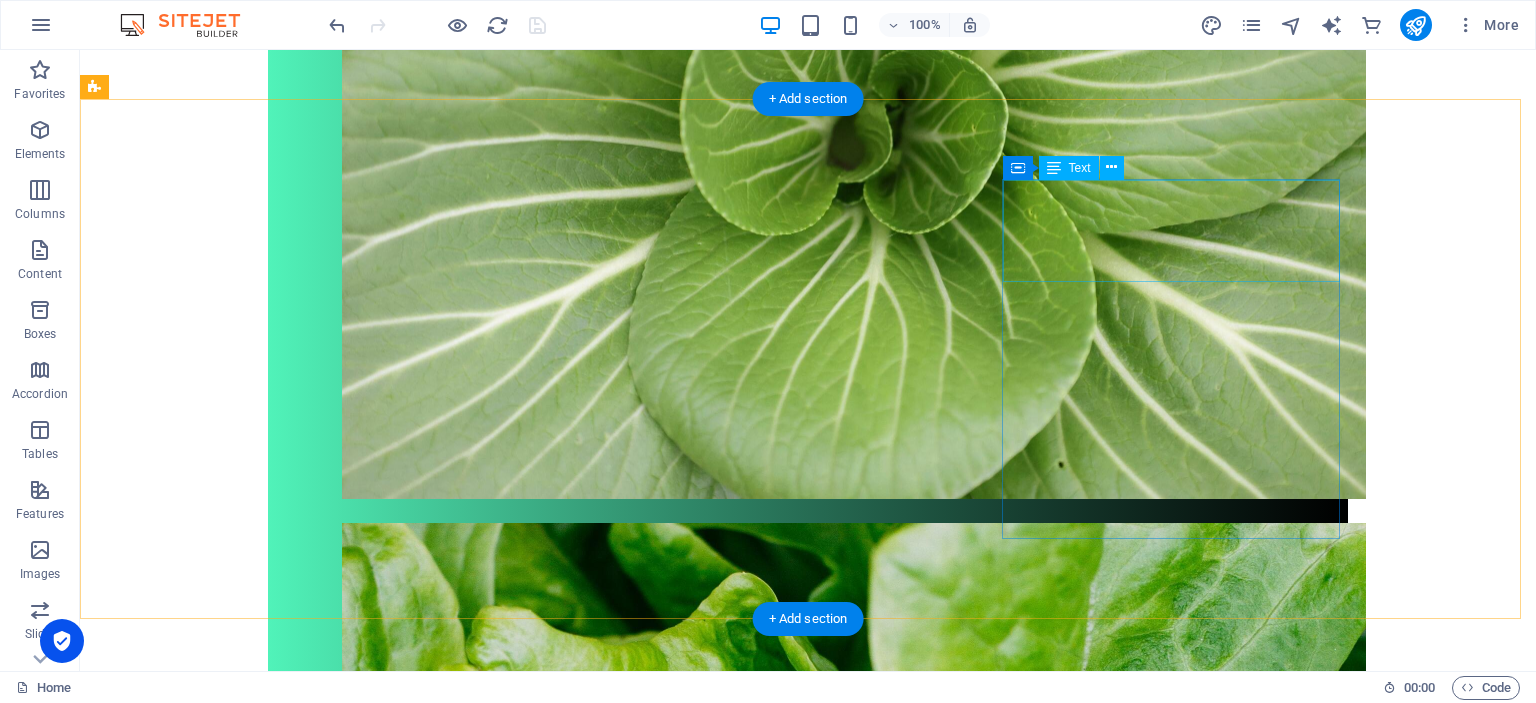 click on "Lisätapaaminen 60€ kerta Valmennus on mahdollista suorittaa kokonaan myös etänä" at bounding box center [273, 3306] 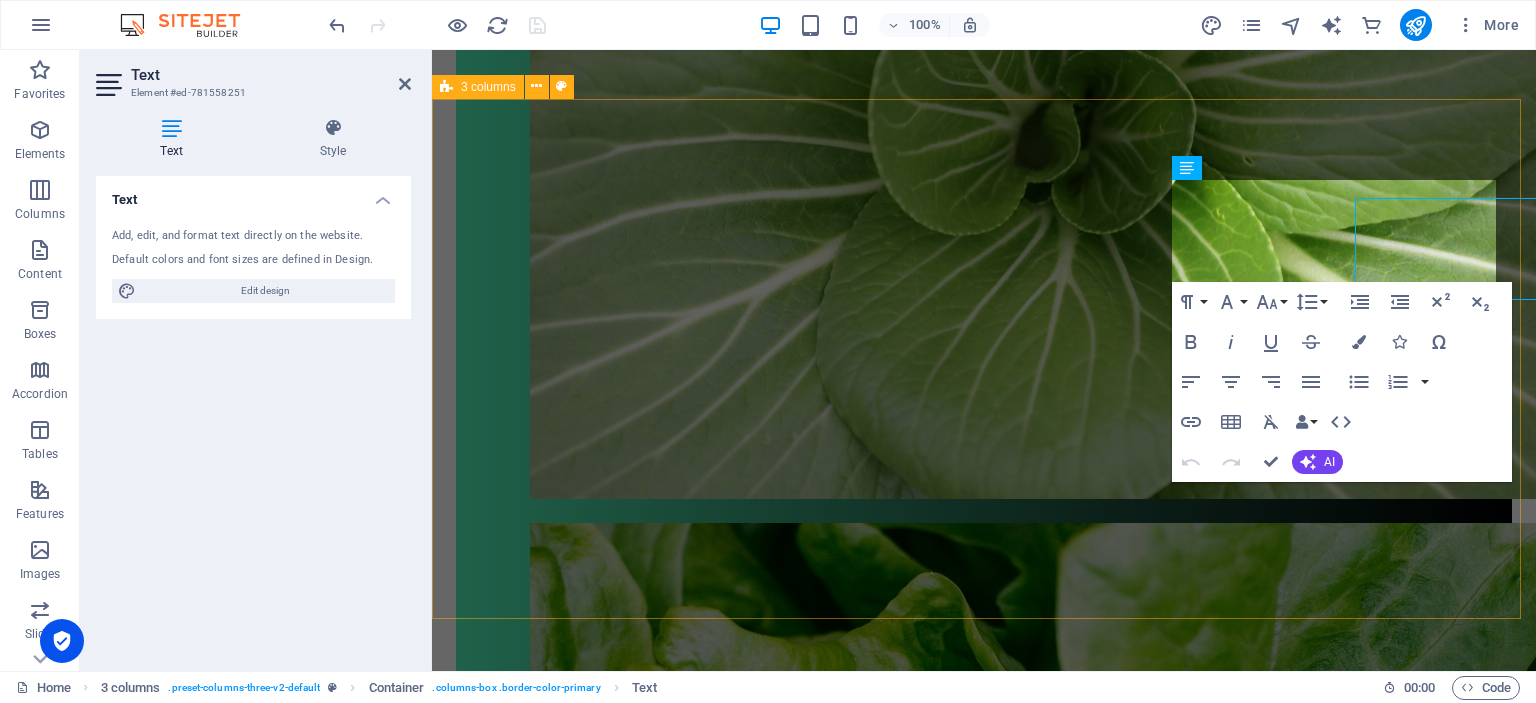 scroll, scrollTop: 1115, scrollLeft: 0, axis: vertical 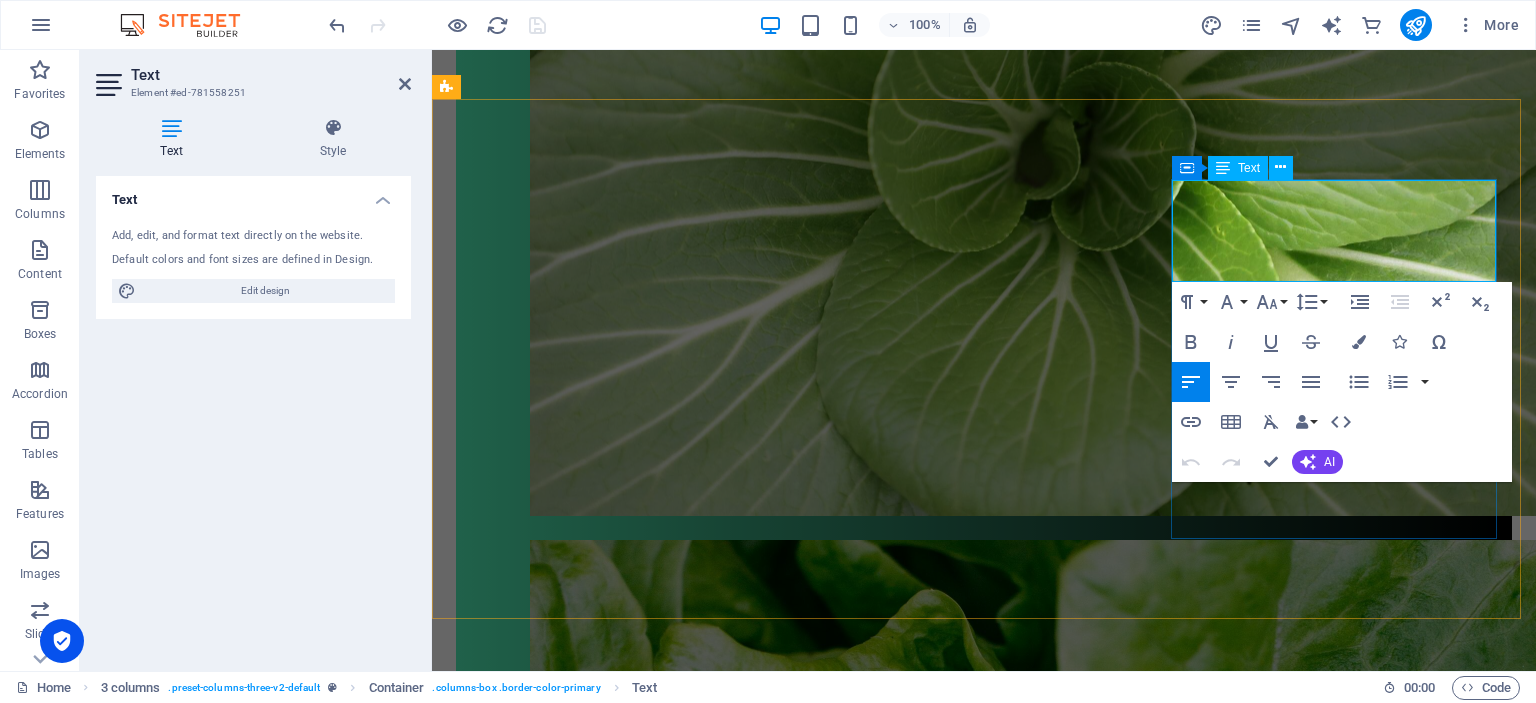 click on "Lisätapaaminen 60€ kerta" at bounding box center [621, 3285] 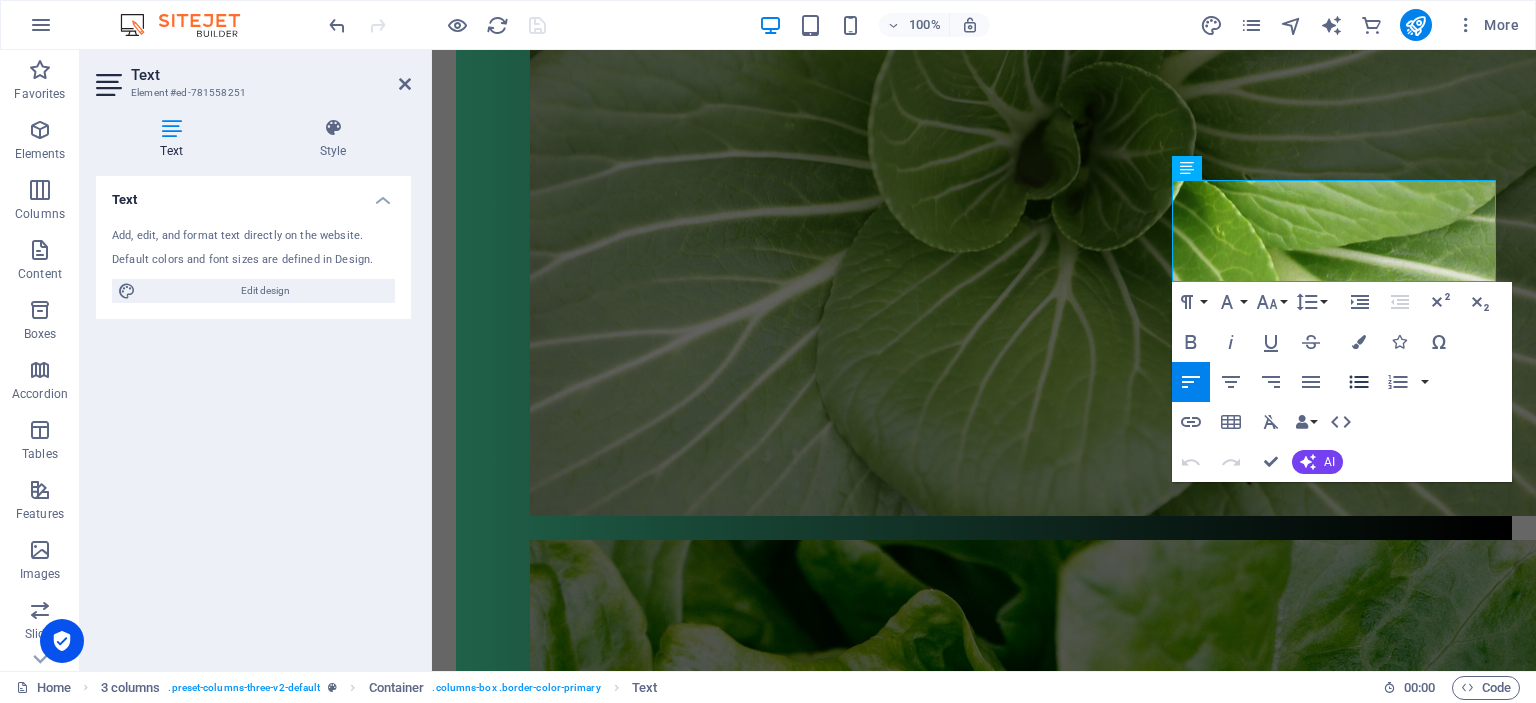 click 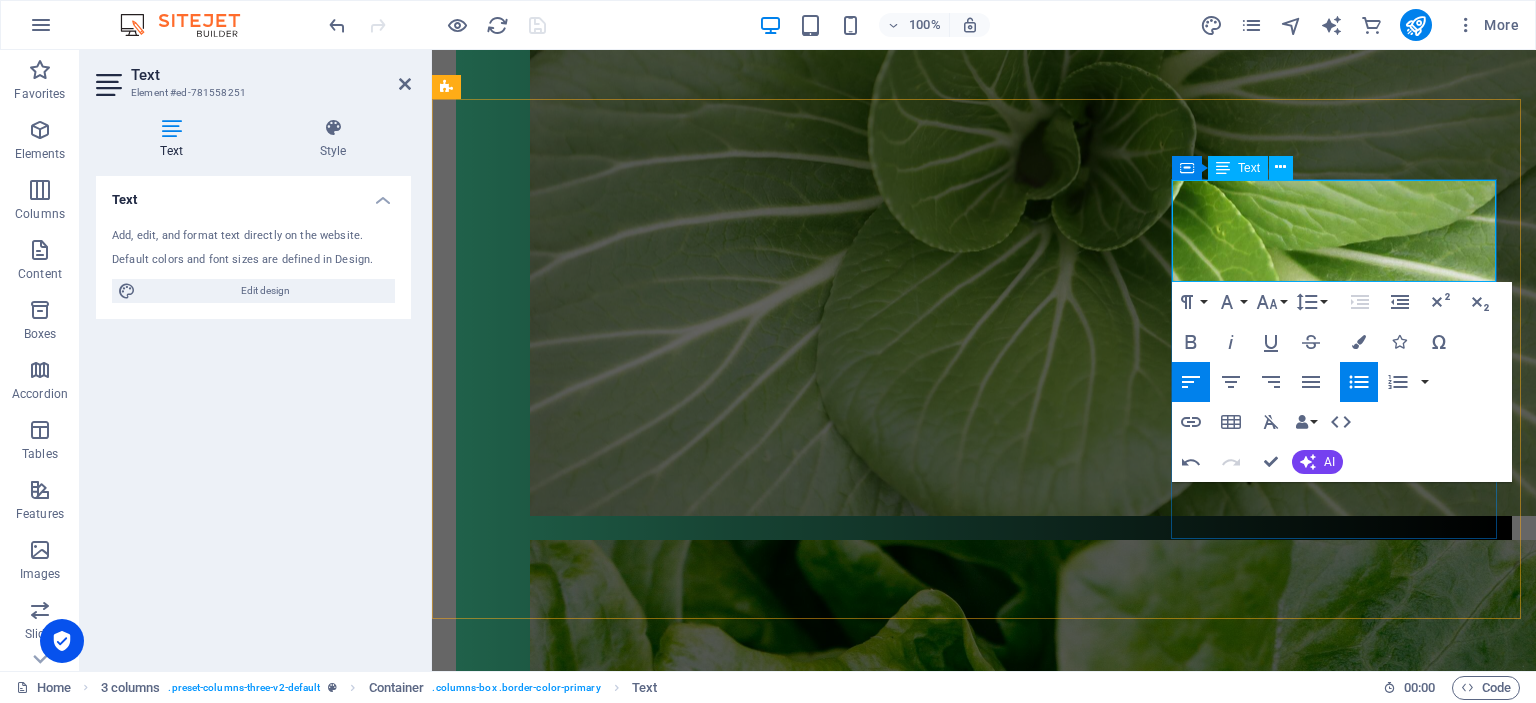 click on "Valmennus on mahdollista suorittaa kokonaan myös etänä" at bounding box center (621, 3349) 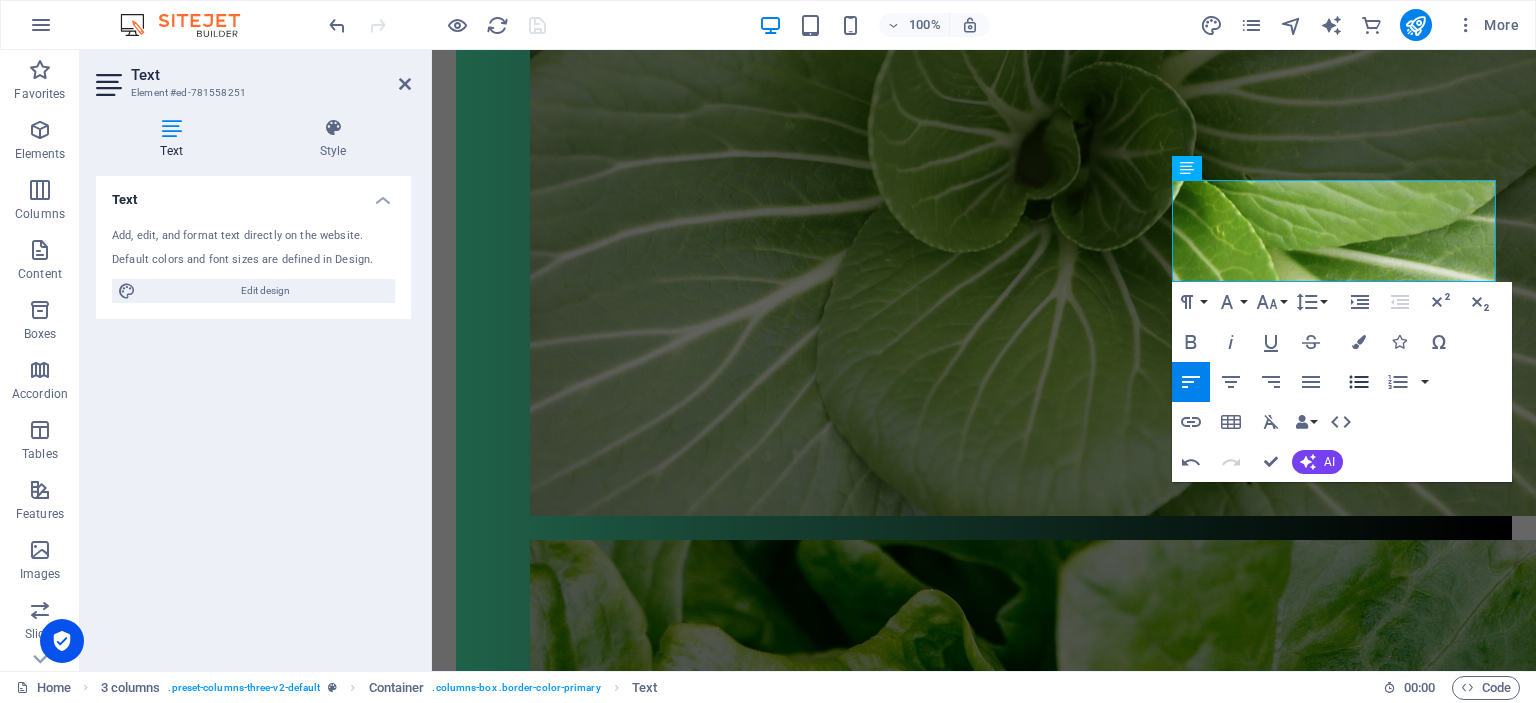 click 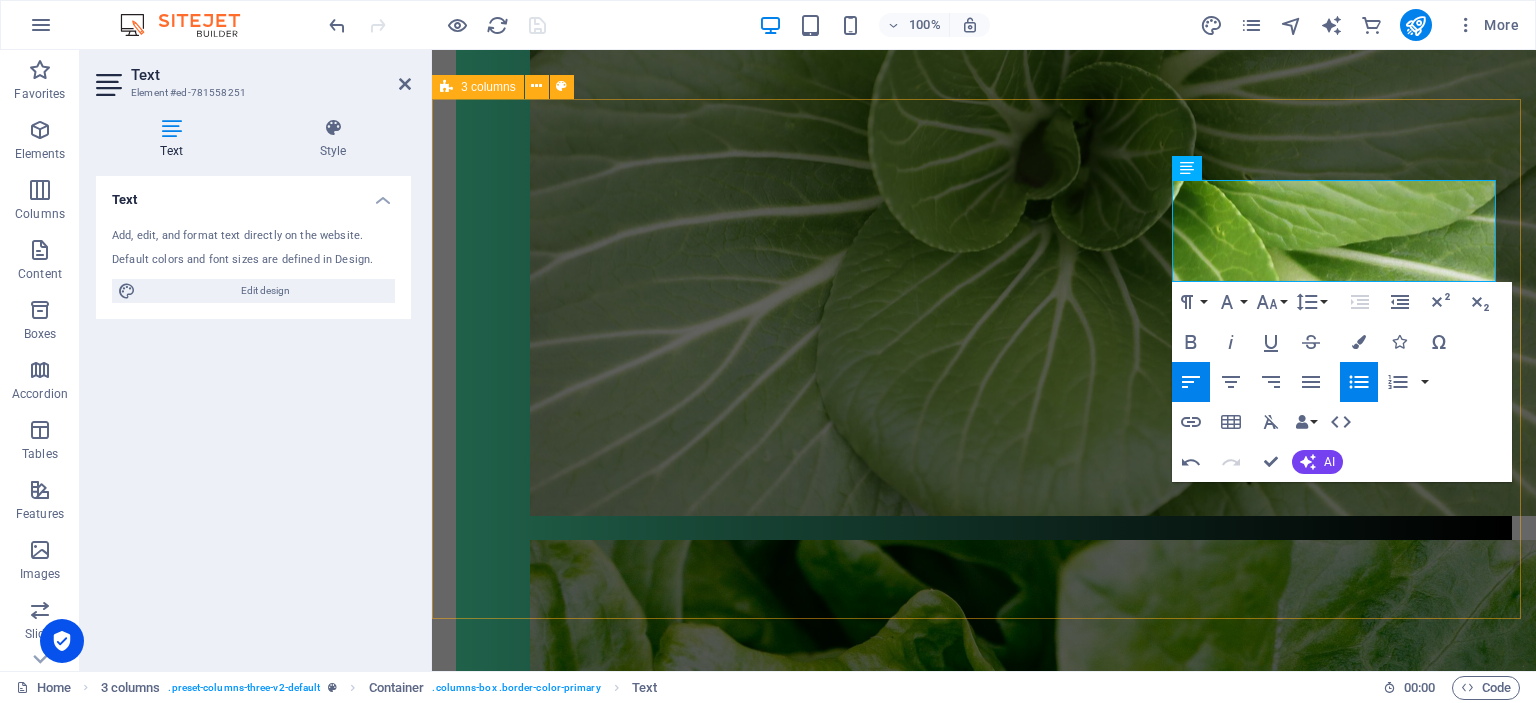 click on "Ravintovalmennuksessa kartoitetaan nykyinen ruokavaliosi, elämäntapasi, terveyshistoriasi ja tavoitteesi. Valmennuksessa tehdään muutoksia ruokavalioosi ja elämäntapoihisi, riippuen tavoitteestasi. Lisäksi seurataan muutosten toteutumista ja edistymistäsi. Valmennuksen pituus riippuu tavoitteestasi. Se voi olla kertakonsultaatio, johon kuuluu kaksi tapaamista tai pidempiaikainen, joka voi kestää 2-12 kuukautta. Ravintovalmennus sopii sinulle, esimerkiksi silloin, kun:  haluat voida paremmin nykyinen ruokavaliosi kaipaa parannusta kaipaat lisää energiaa päiviisi sinulla on vatsa-ongelmia haluat vaihtaa kasvisruokavalioon haluat pudottaa tai lisätä painoa tarvitset apua ruokien suunnittelussa sinulla on vaikeuksia sovittaa terveellinen ruokavalio elämääsi Lisätapaaminen 60€ kerta Valmennus on mahdollista suorittaa kokonaan myös etänä" at bounding box center [984, 2967] 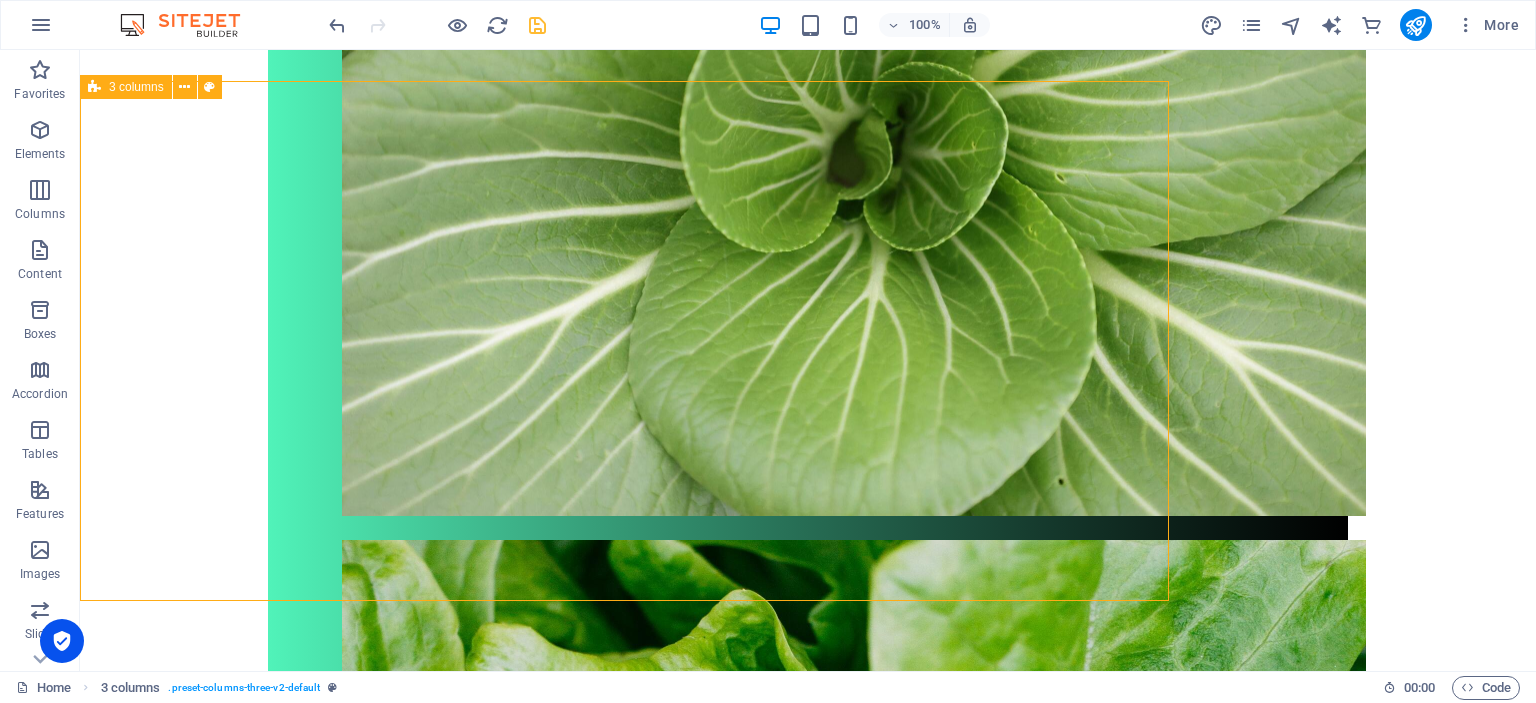 scroll, scrollTop: 1132, scrollLeft: 0, axis: vertical 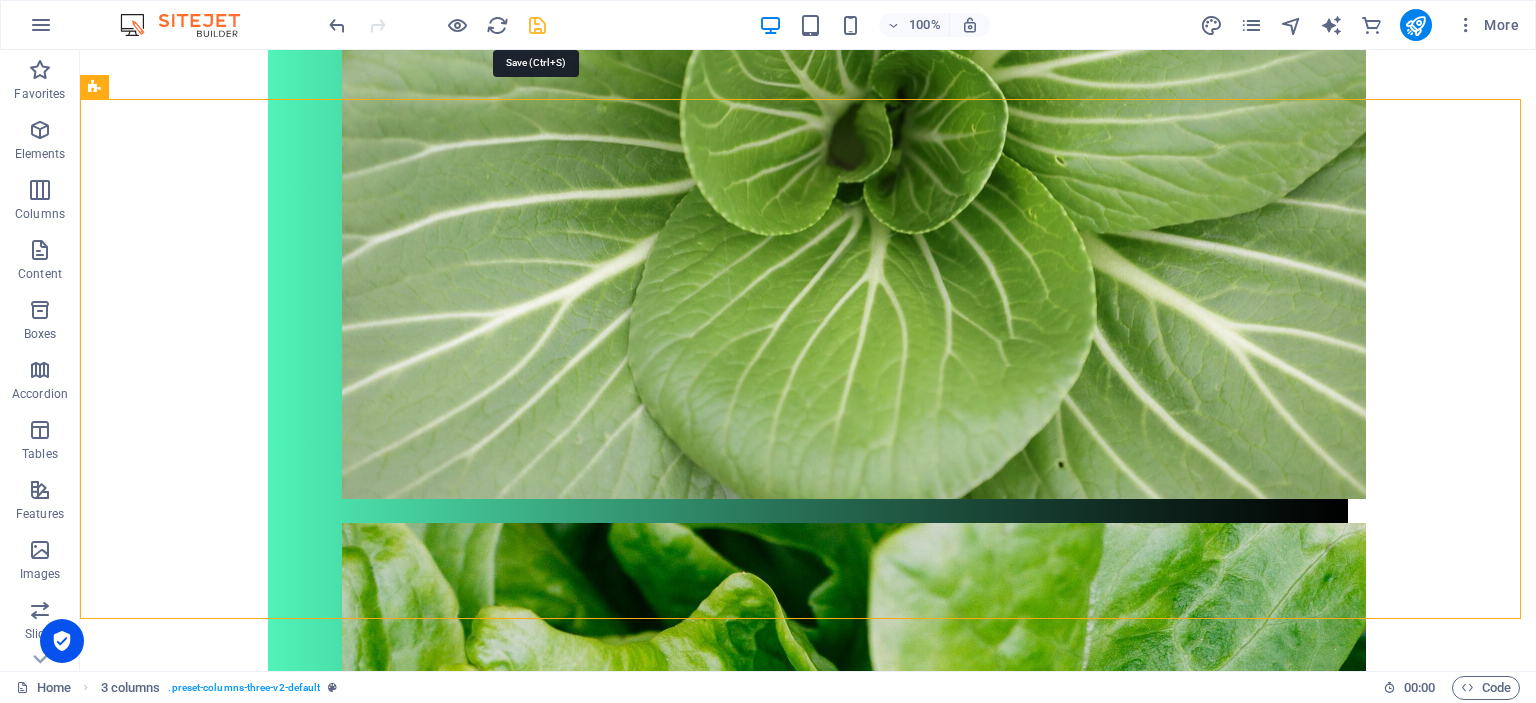 click at bounding box center [537, 25] 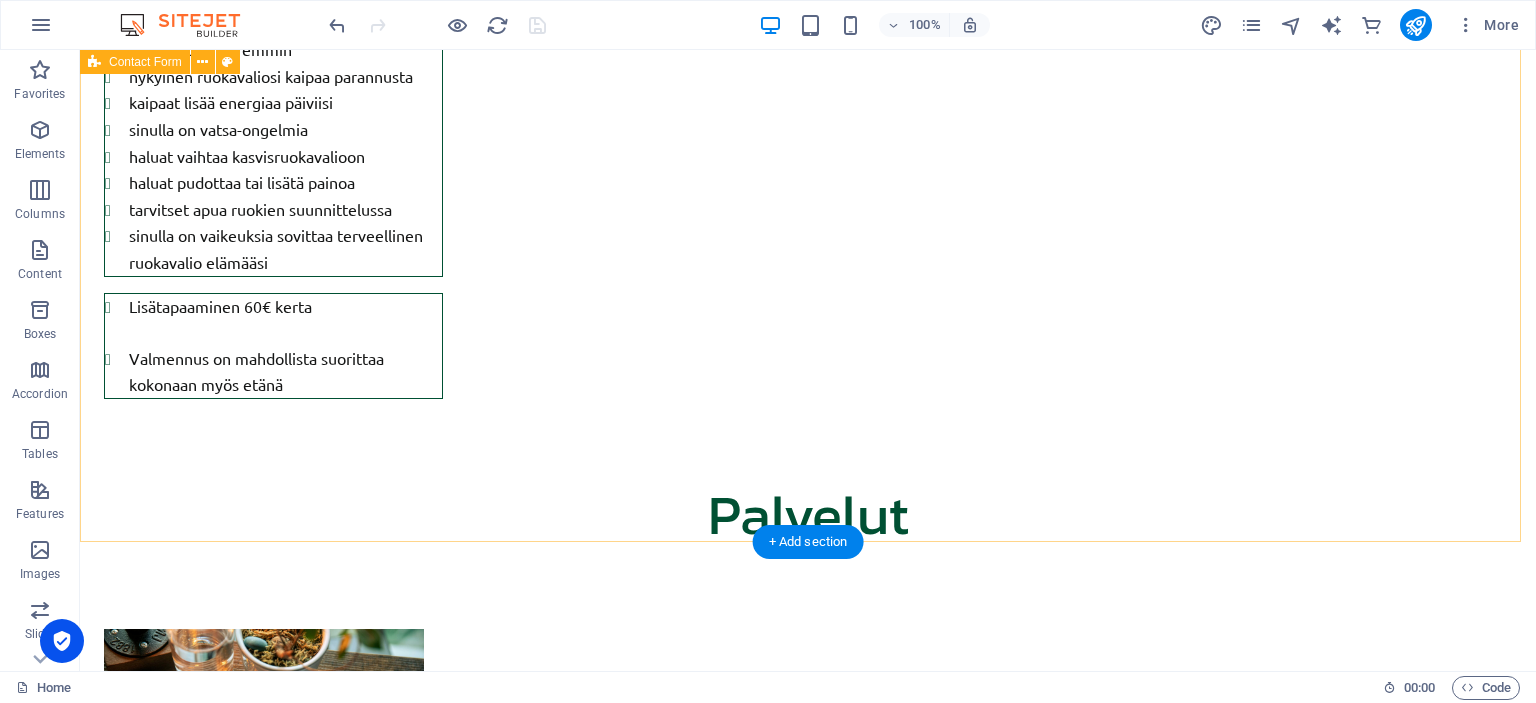 scroll, scrollTop: 4032, scrollLeft: 0, axis: vertical 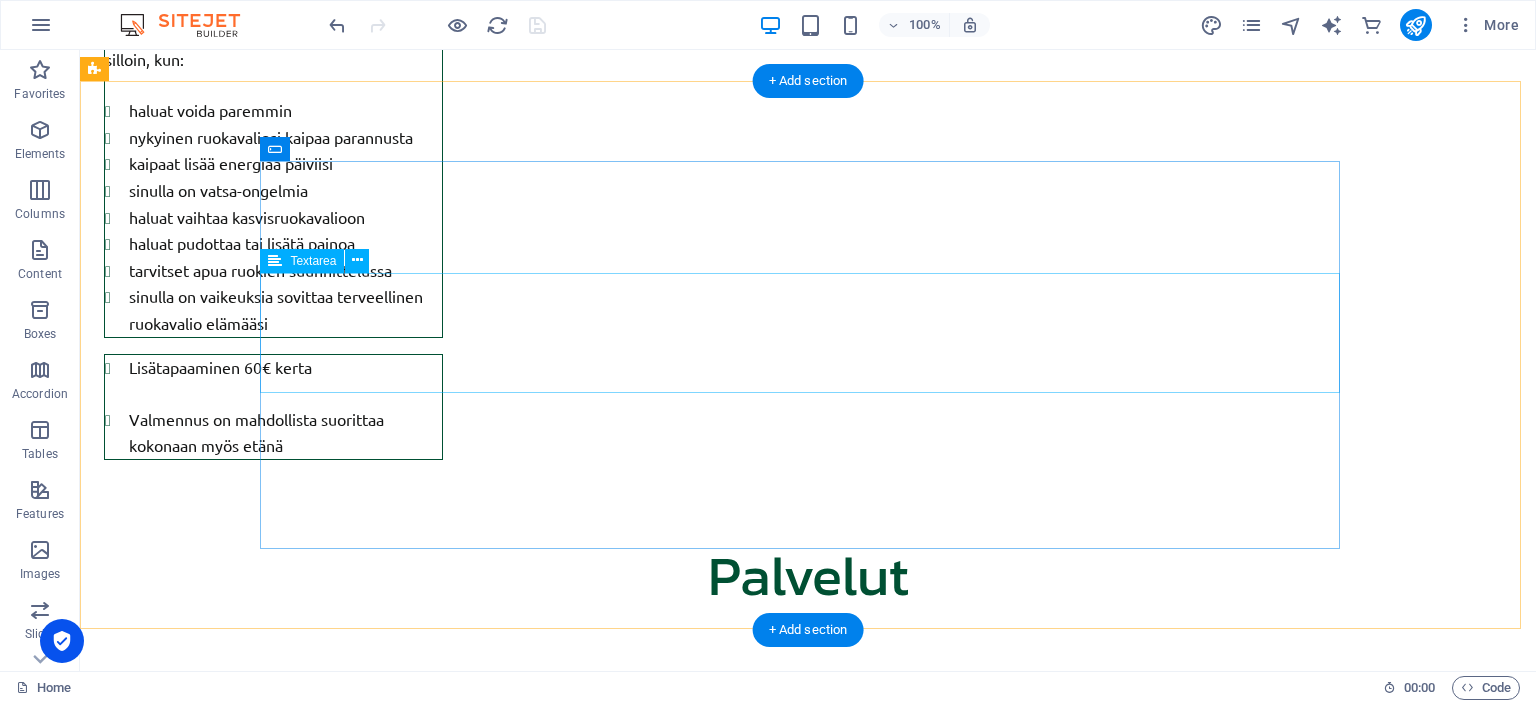 click on "Viesti (valinnainen)" at bounding box center (808, 5838) 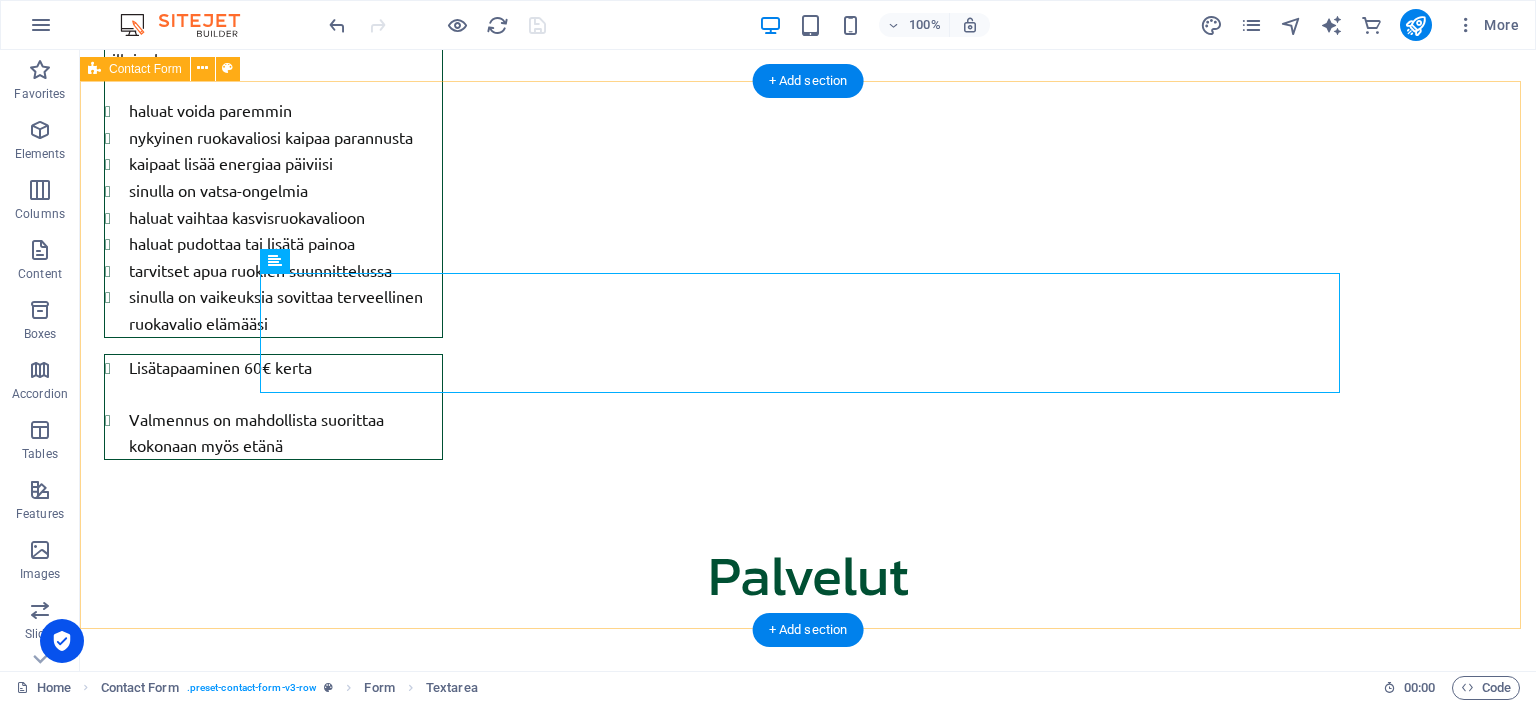 click on "[PERSON_NAME] Viesti (valinnainen)   {{ 'content.forms.privacy'|trans }} Unreadable? Regenerate Lähetä" at bounding box center (808, 5859) 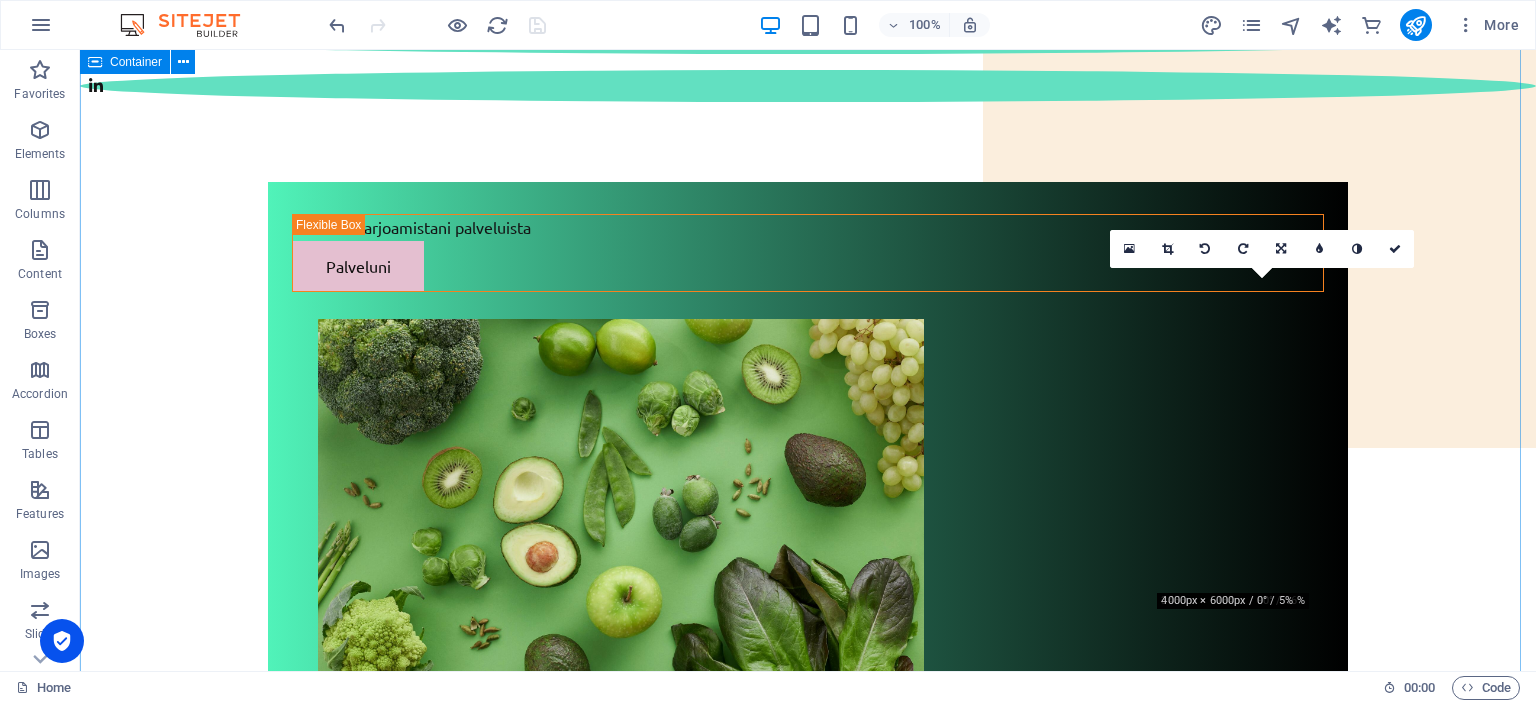 scroll, scrollTop: 228, scrollLeft: 0, axis: vertical 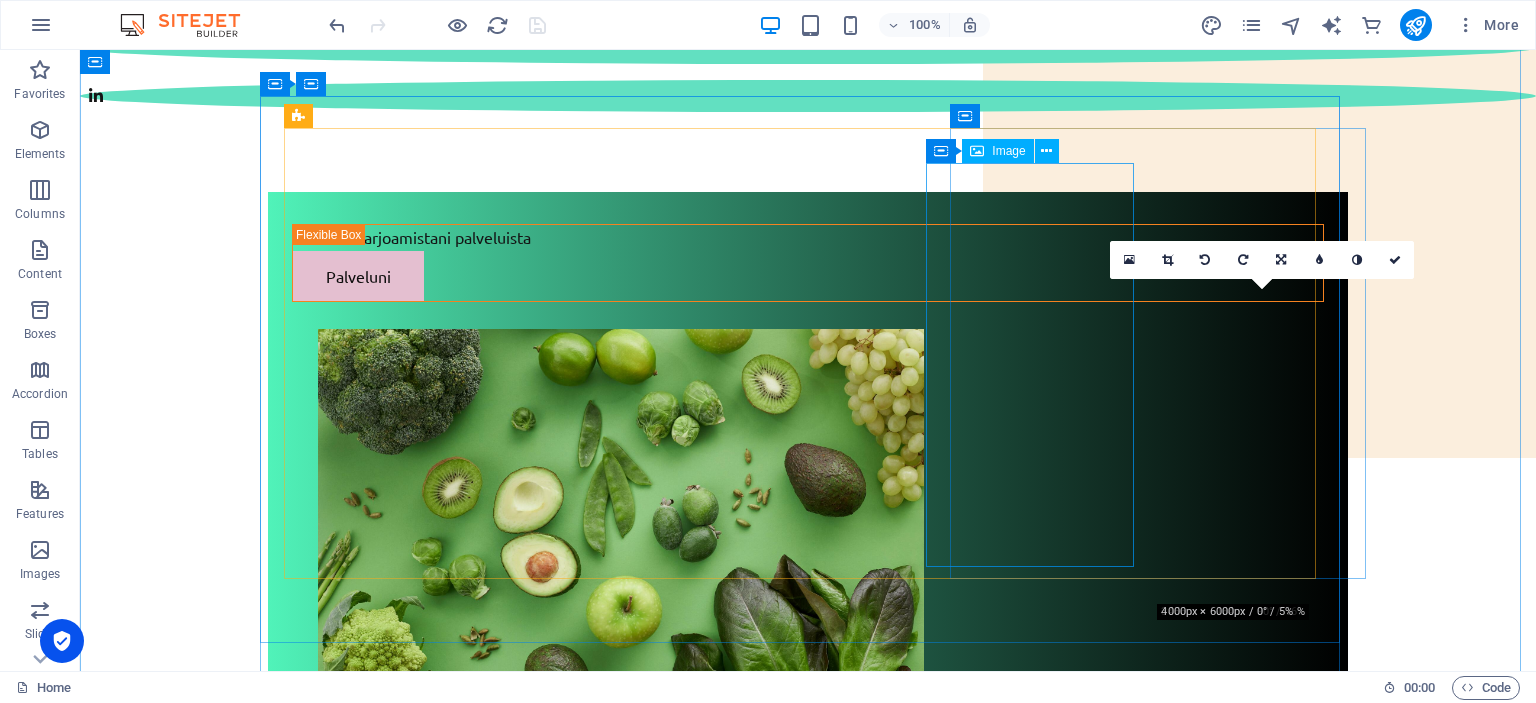 click at bounding box center (834, 531) 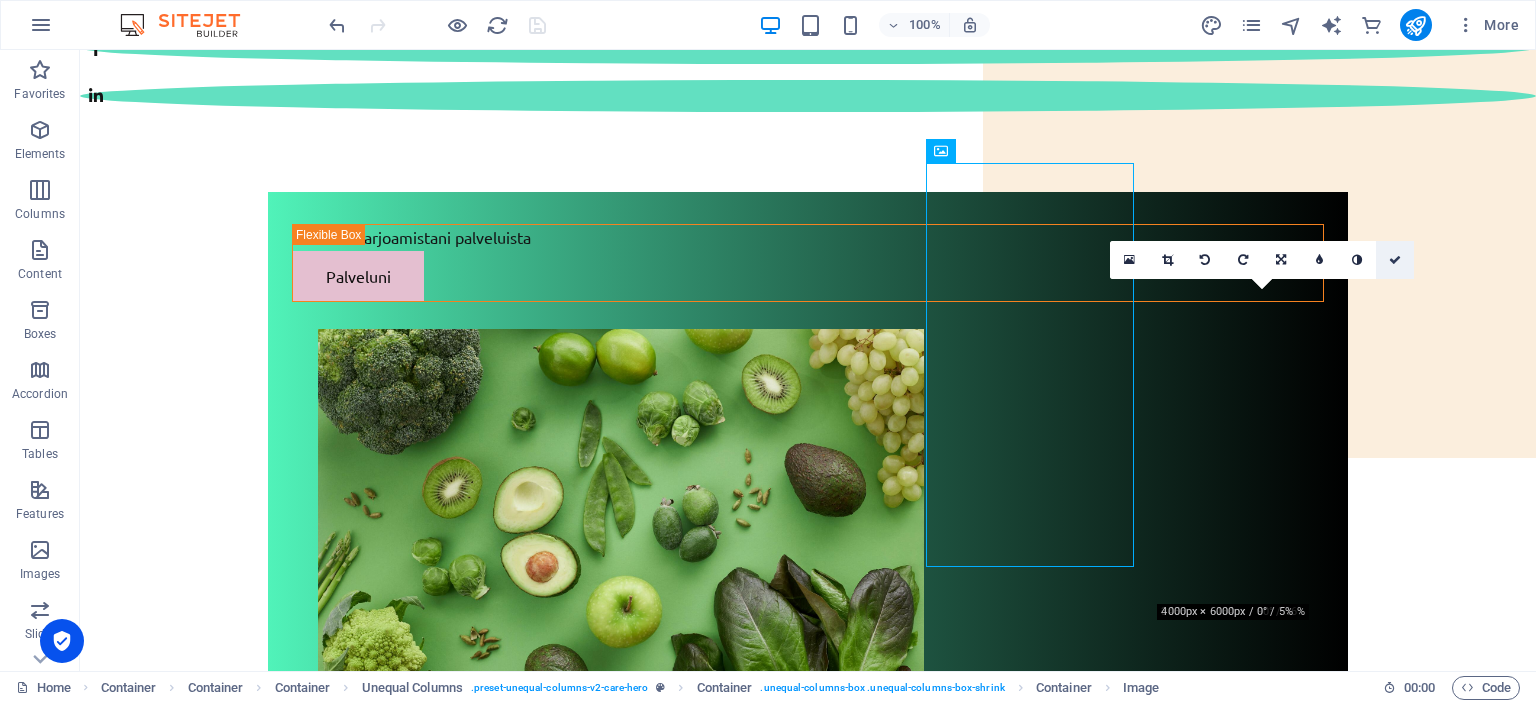click at bounding box center (1395, 260) 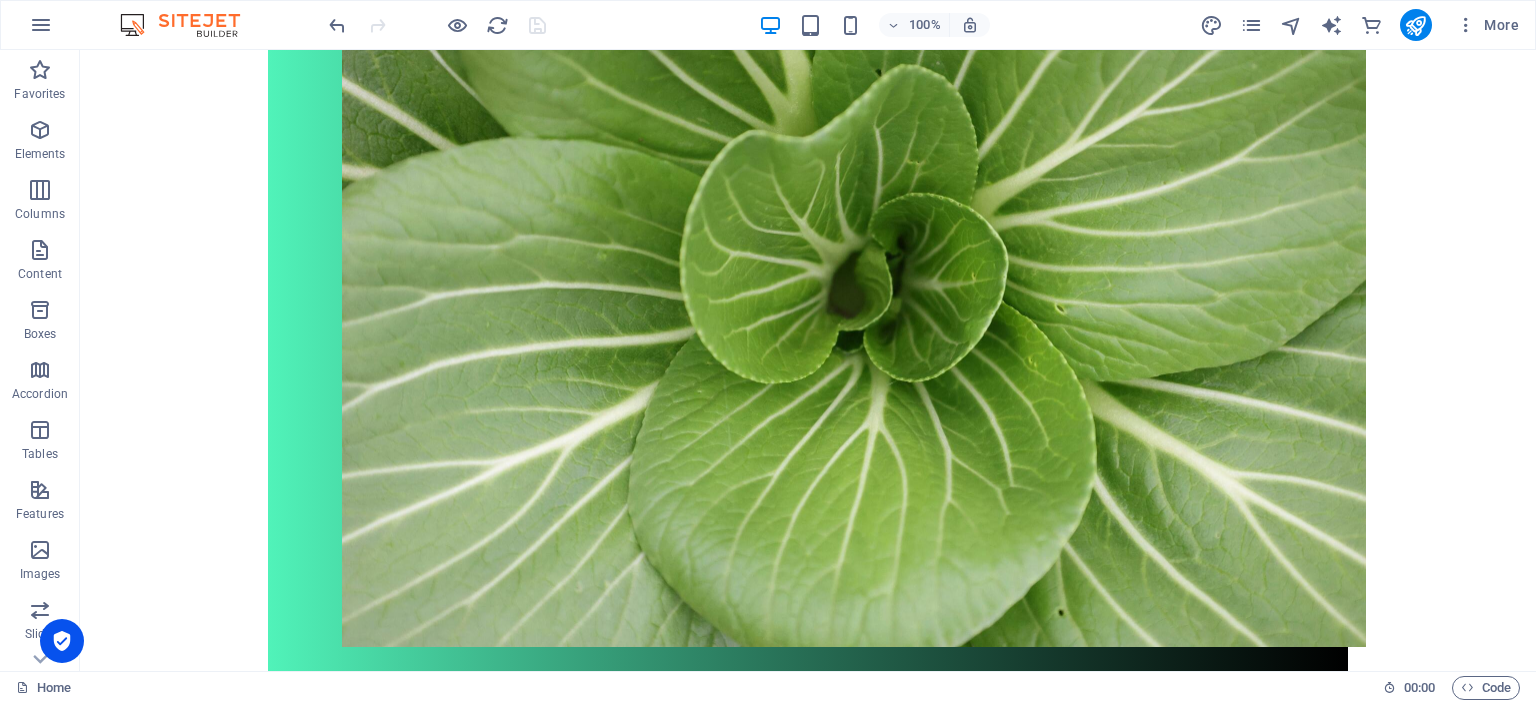 scroll, scrollTop: 1128, scrollLeft: 0, axis: vertical 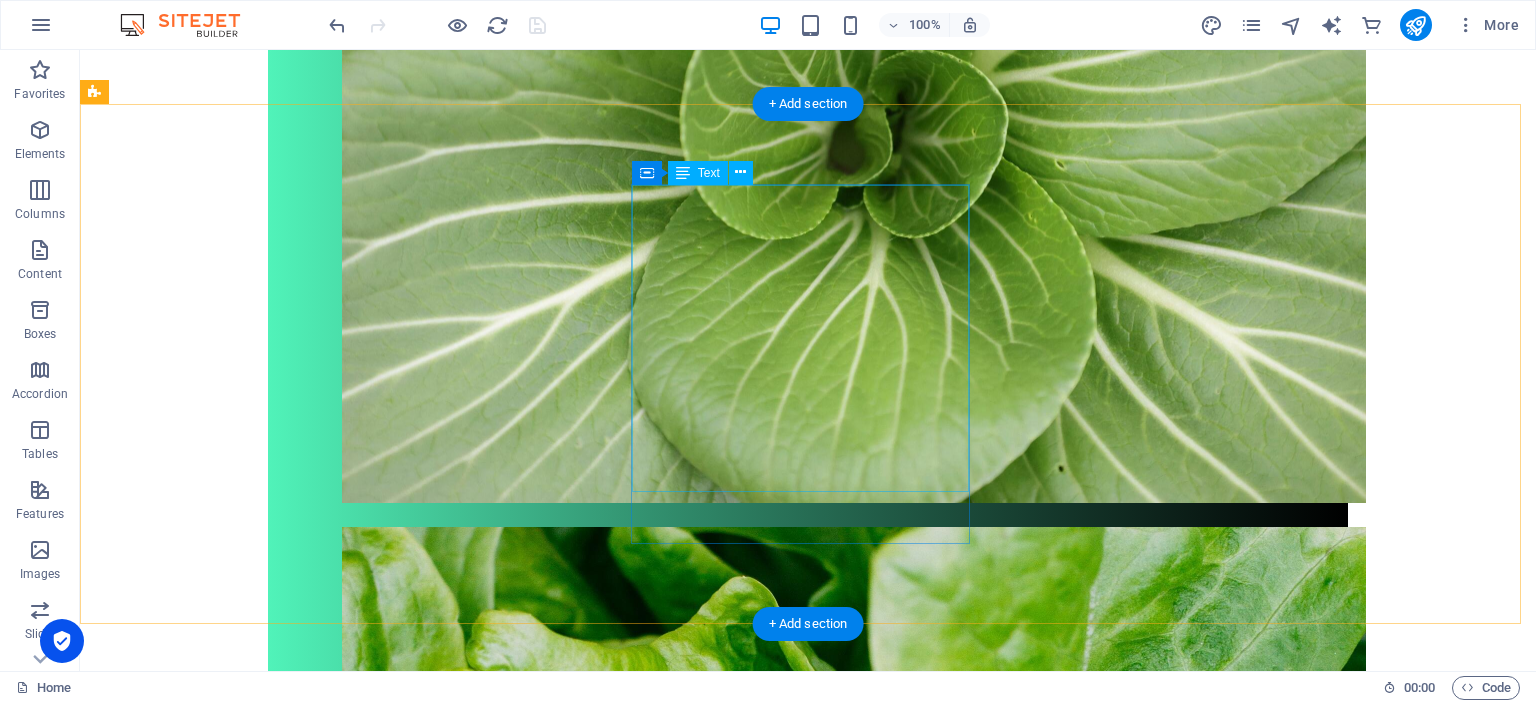 click on "Ravintovalmennus sopii sinulle, esimerkiksi silloin, kun:  haluat voida paremmin nykyinen ruokavaliosi kaipaa parannusta kaipaat lisää energiaa päiviisi sinulla on vatsa-ongelmia haluat vaihtaa kasvisruokavalioon haluat pudottaa tai lisätä painoa tarvitset apua ruokien suunnittelussa sinulla on vaikeuksia sovittaa terveellinen ruokavalio elämääsi" at bounding box center (273, 3083) 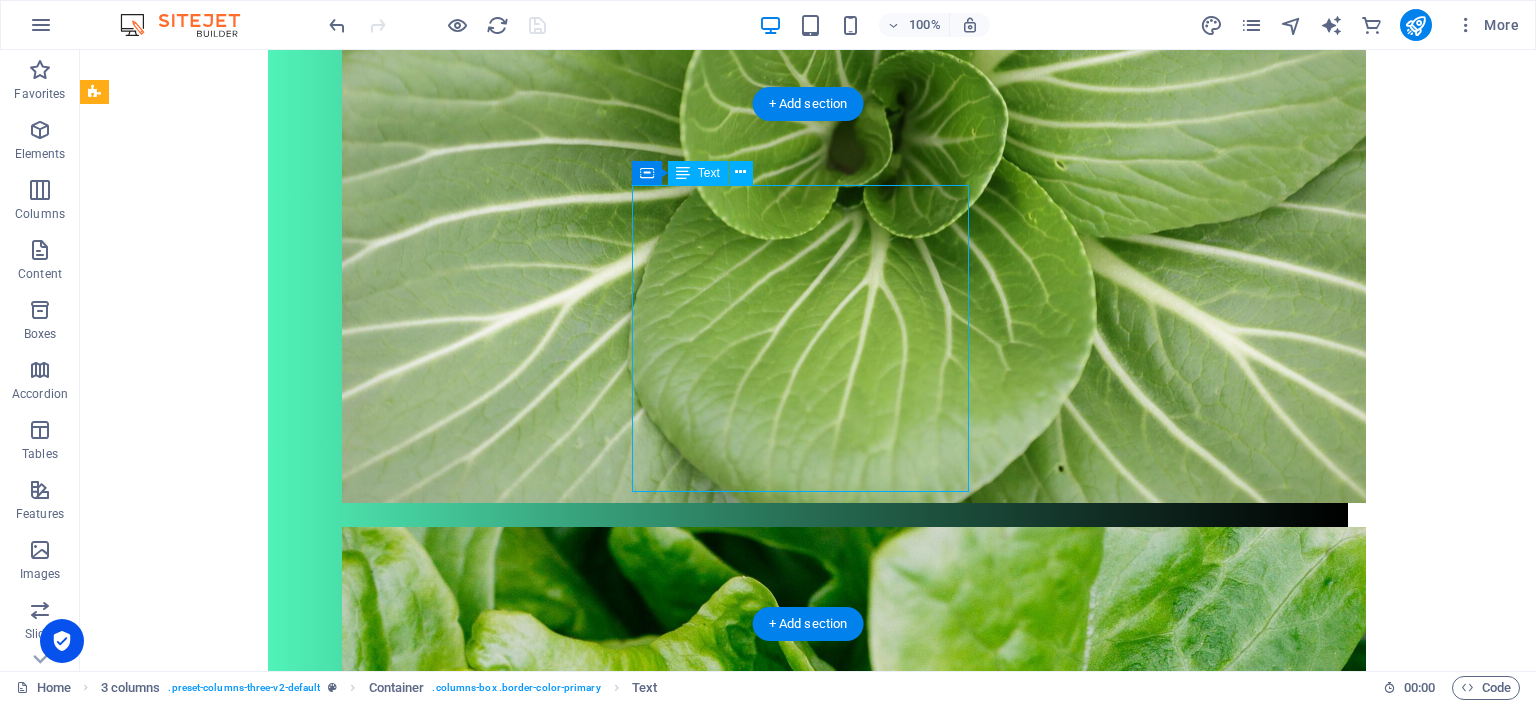 click on "Ravintovalmennus sopii sinulle, esimerkiksi silloin, kun:  haluat voida paremmin nykyinen ruokavaliosi kaipaa parannusta kaipaat lisää energiaa päiviisi sinulla on vatsa-ongelmia haluat vaihtaa kasvisruokavalioon haluat pudottaa tai lisätä painoa tarvitset apua ruokien suunnittelussa sinulla on vaikeuksia sovittaa terveellinen ruokavalio elämääsi" at bounding box center (273, 3083) 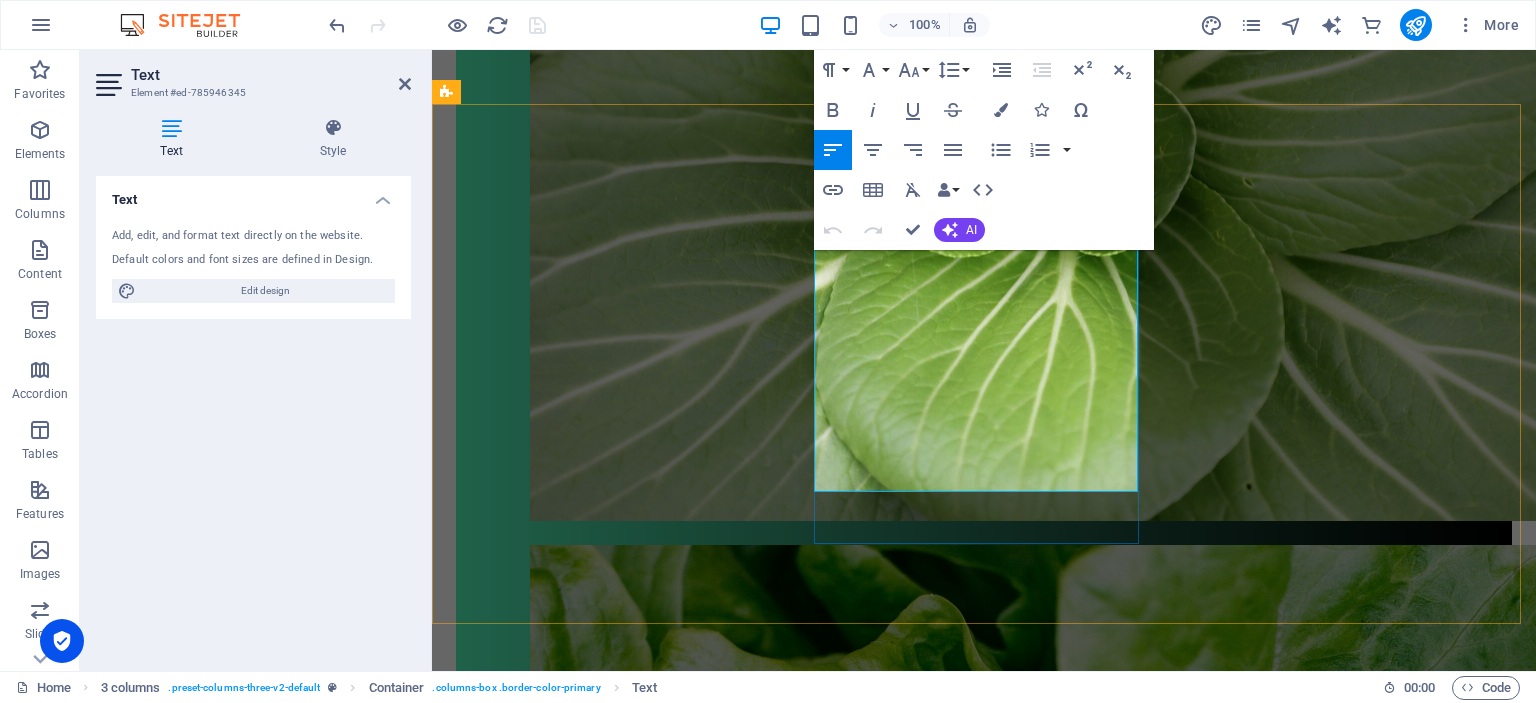 click on "sinulla on vaikeuksia sovittaa terveellinen ruokavalio elämääsi" at bounding box center [633, 3232] 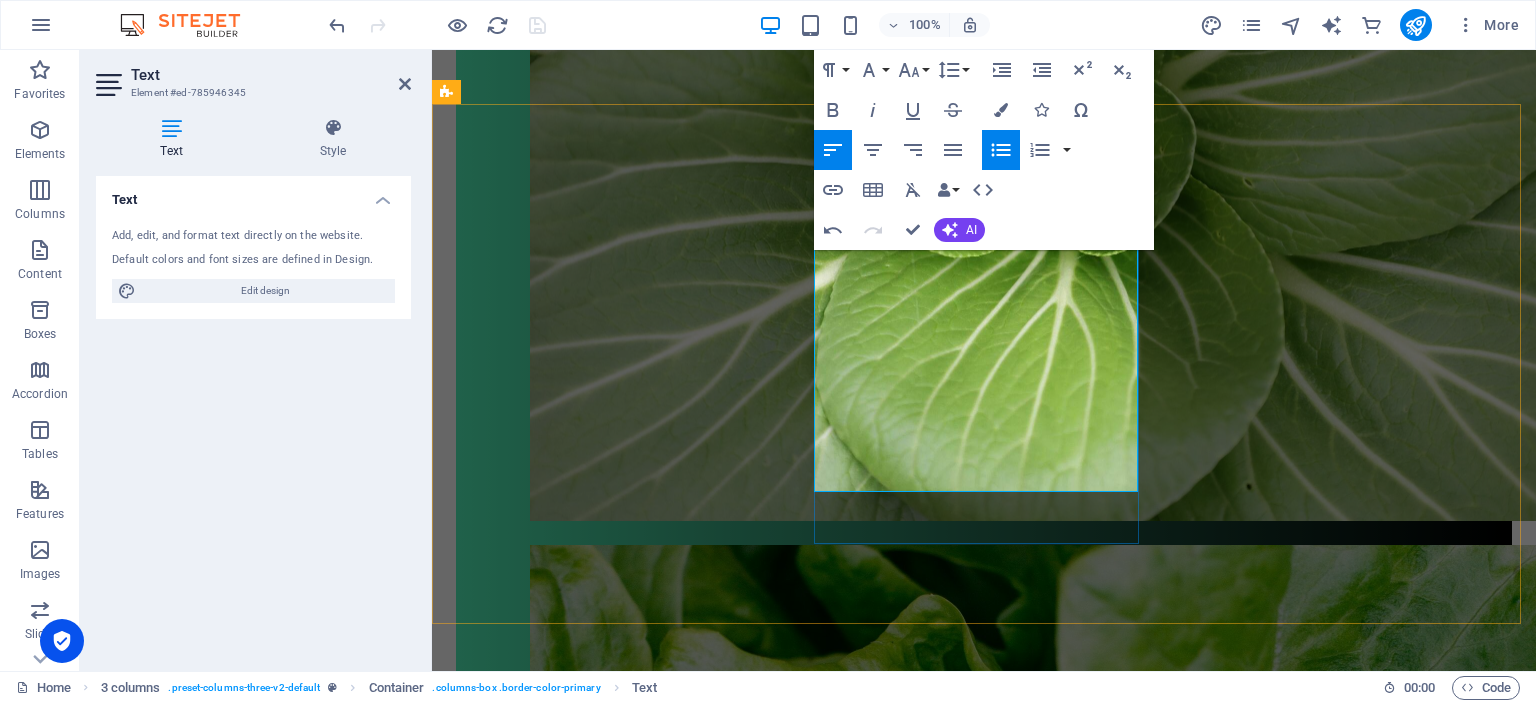 type 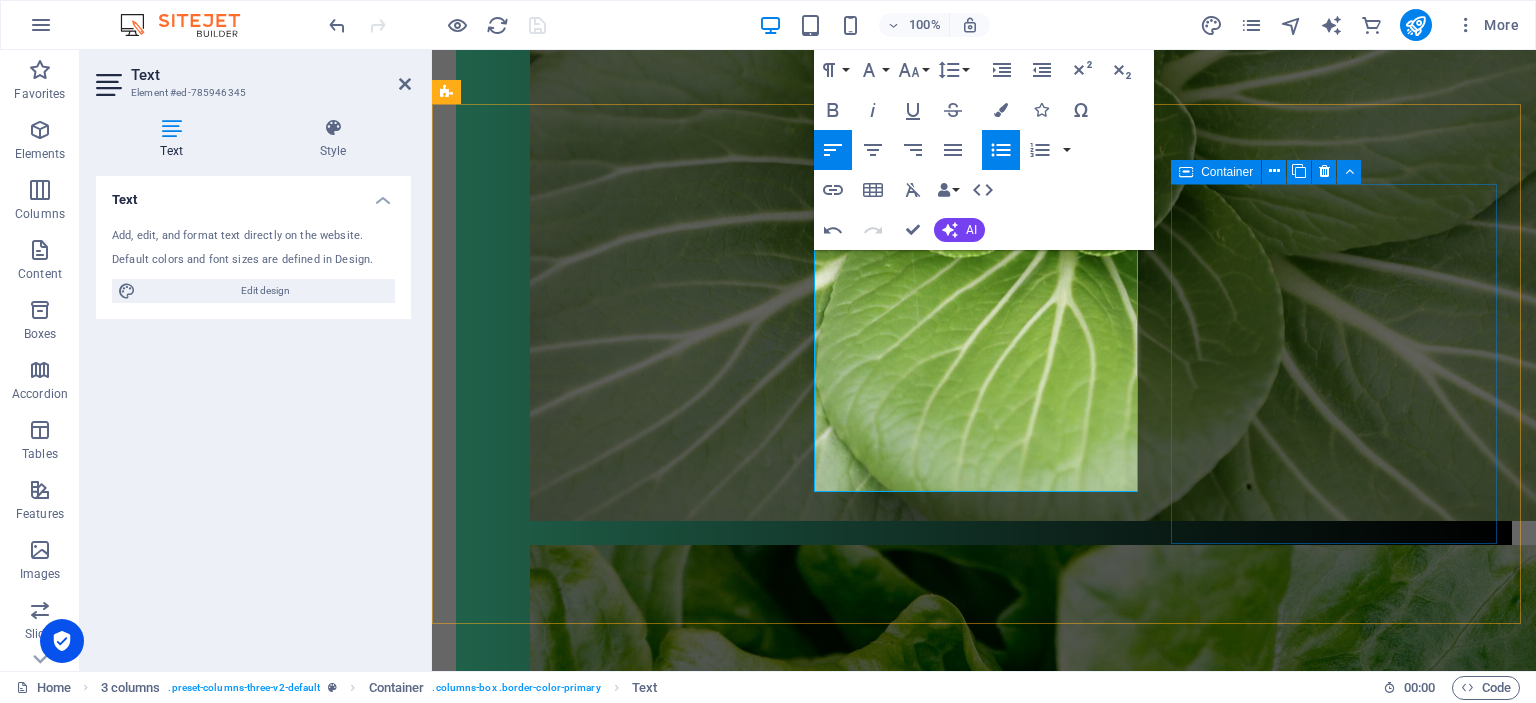 click on "Lisätapaaminen 60€ kerta Valmennus on mahdollista suorittaa kokonaan myös etänä" at bounding box center (621, 3329) 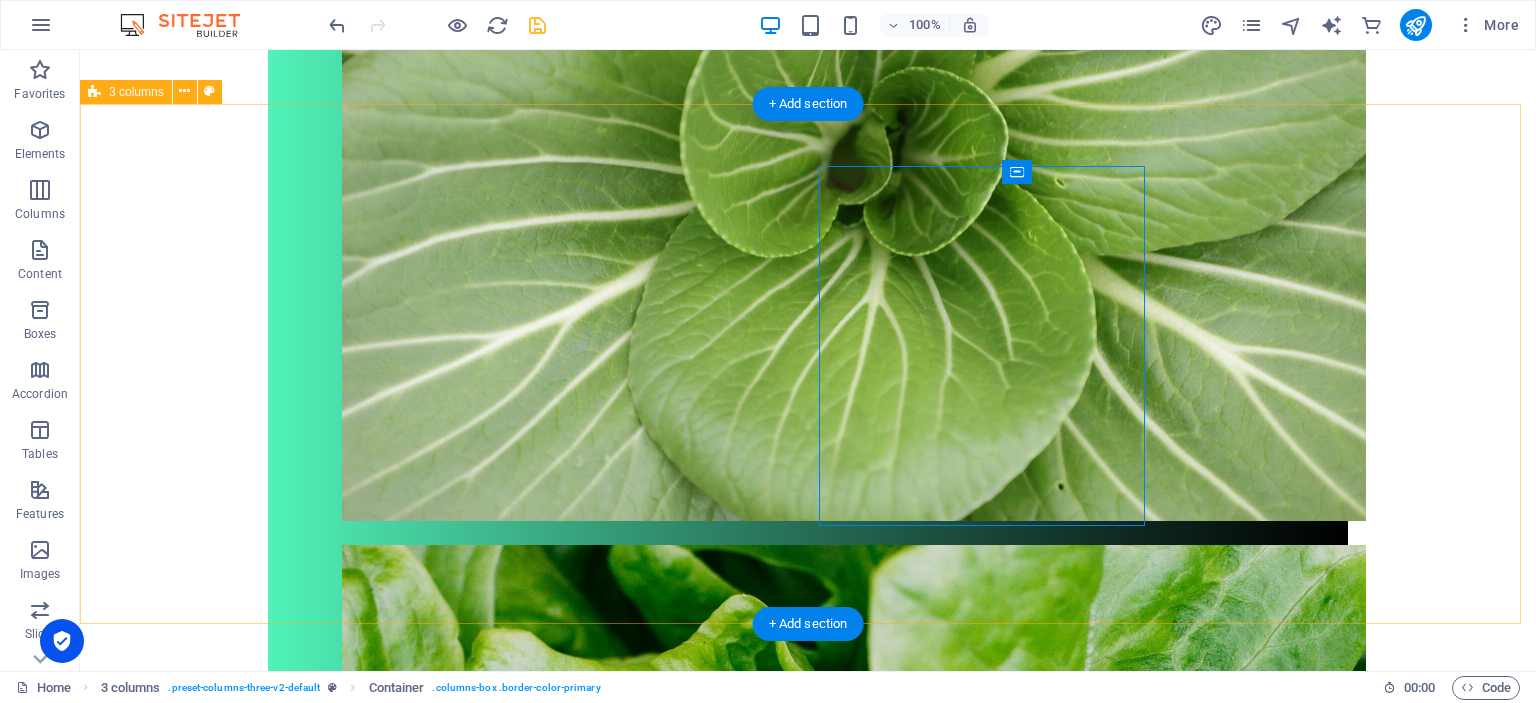 scroll, scrollTop: 1128, scrollLeft: 0, axis: vertical 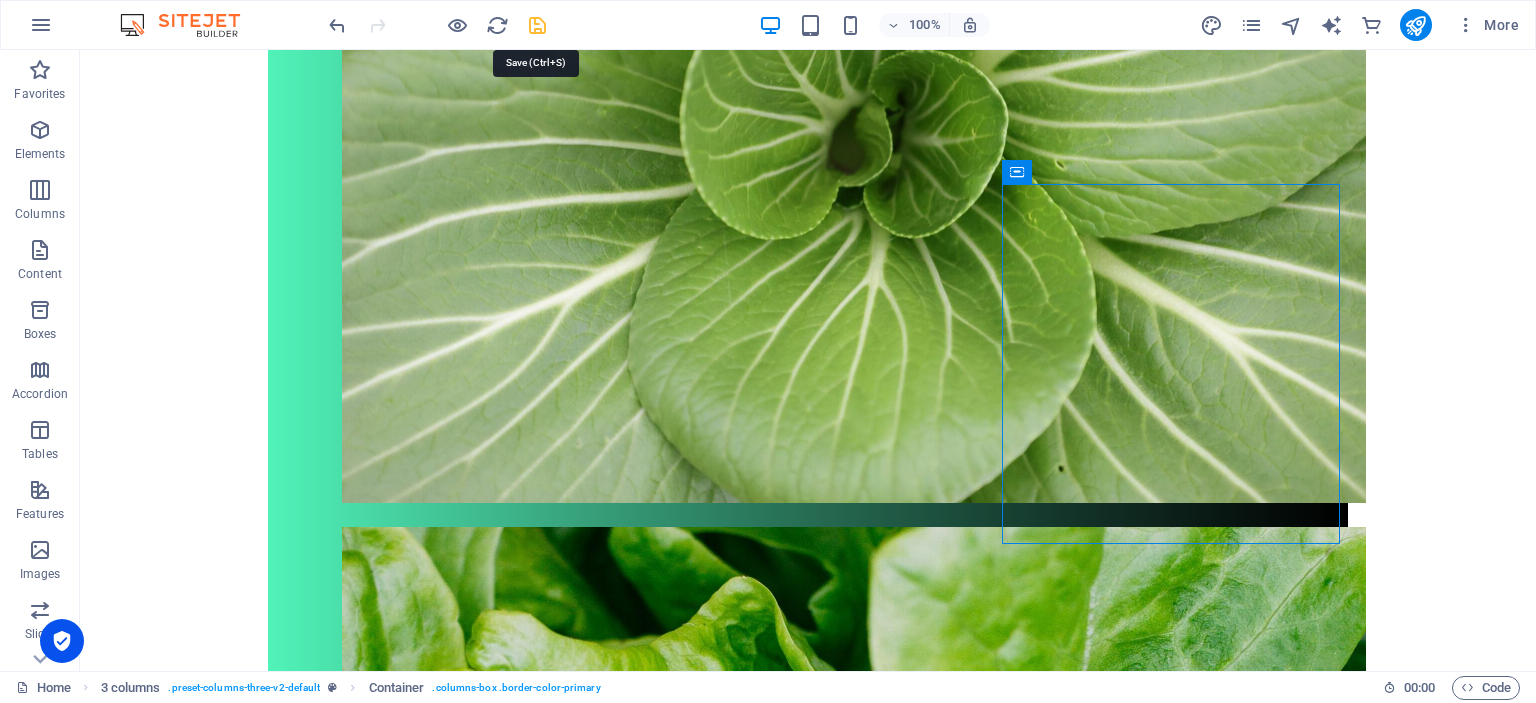 click at bounding box center [537, 25] 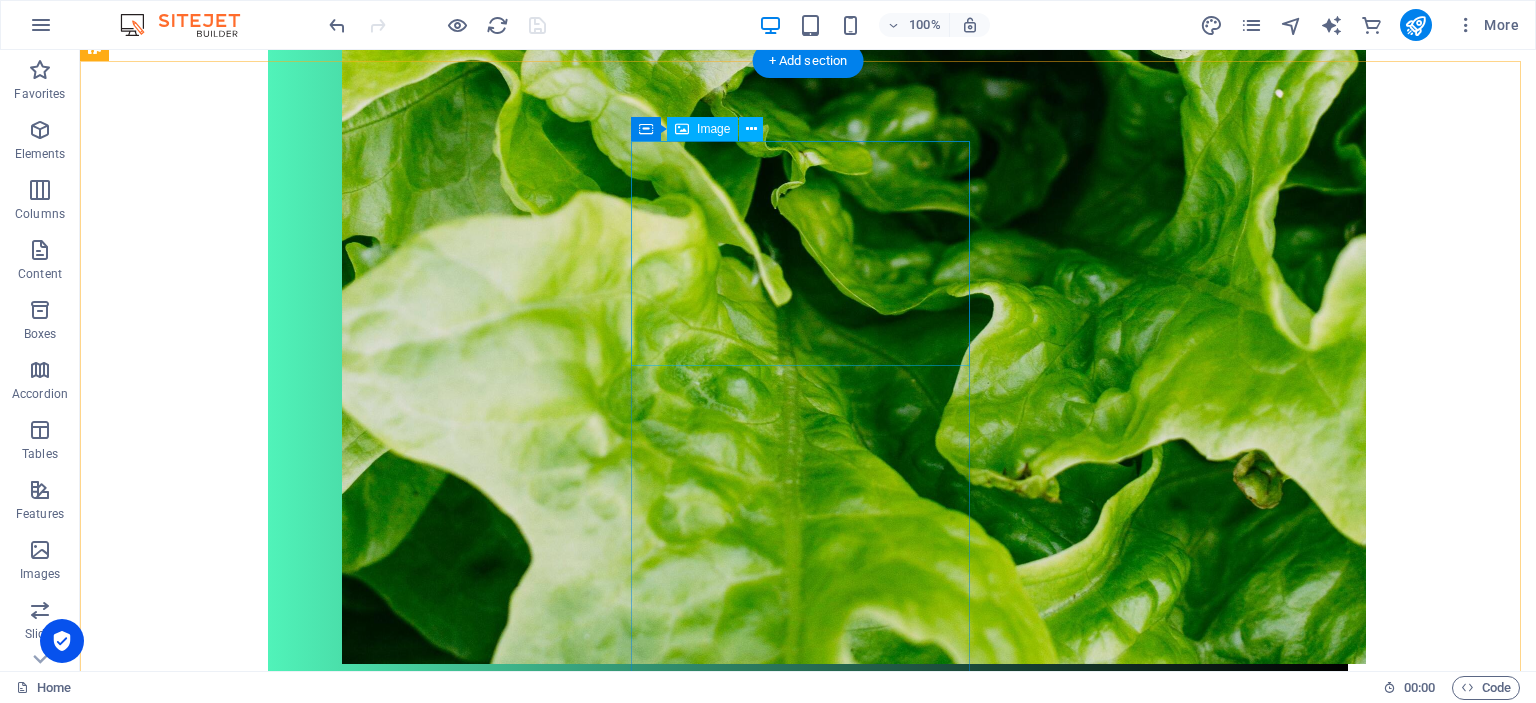 scroll, scrollTop: 2328, scrollLeft: 0, axis: vertical 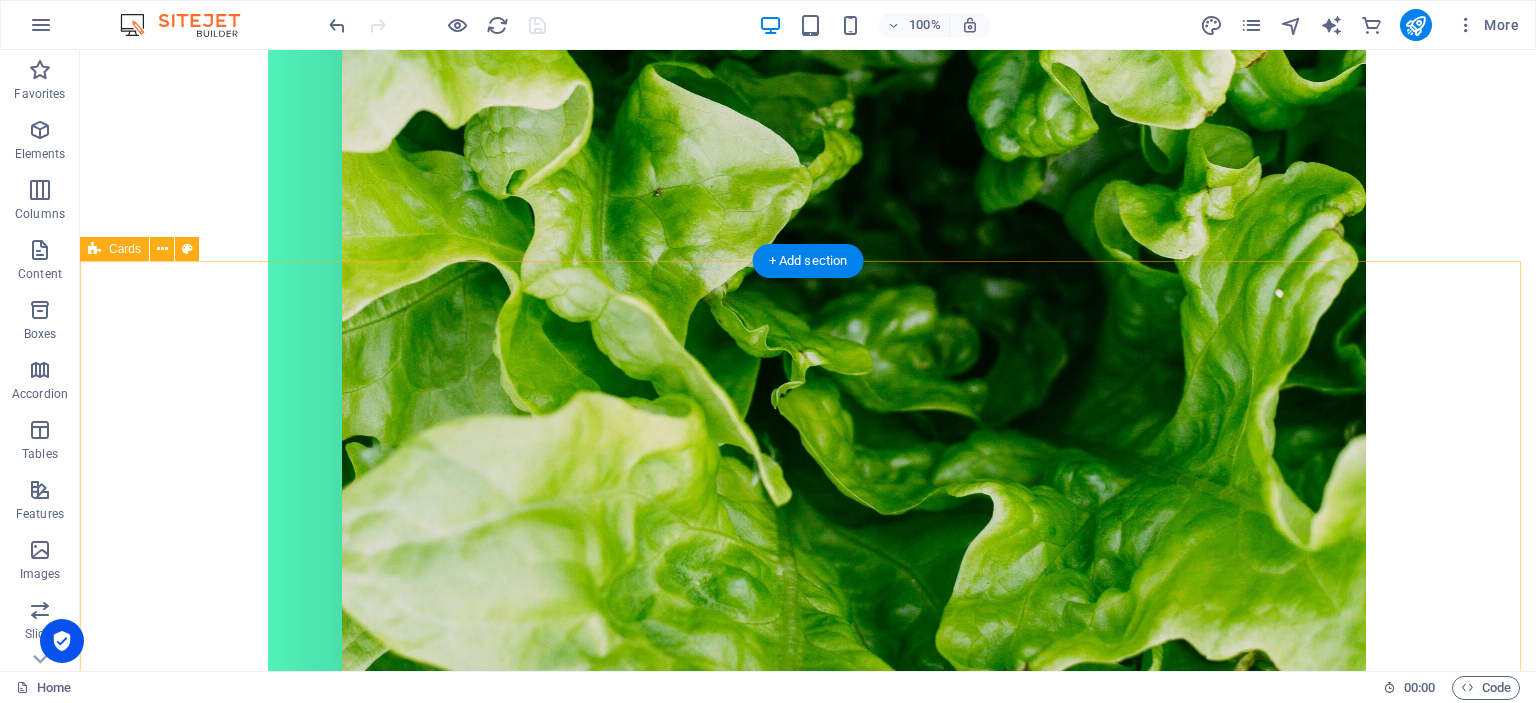 click on "Viikon ruokalistan ja kauppalistan koostaminen 80€ - Helpottamaan ruokien suunnittelua - Nopeuttamaan arjen kokkailuja - Sisältää myös reseptit Pariskuntavalmennus 250€/kuukausi - Ravintovalmennus pariskunnille, kun molemmilla on samanlaisia tavoitteita, esim. painonpudotus - Valmennuksen pituus 2, 4, 6, 8, 10 tai 12 kuukautta riippuen tavoitteista - Valmennus sisältää: esitietolomakkeiden täyttö ruokapäiväkirjan pitäminen ilmainen konsultaatio, jossa käydään läpi esitiedot ja ruokapäiväkirjat valmennuksen suunnittelu tavoitteiden asettelu toimenpiteiden suunnittelu ja toteutus seuranta useampia tapaamisia etätuki Elämäntaparemontti 150€/kuukausi - Kun haluat voida paremmin - Valmennuksen pituus 2, 4, 6, 8, 10 tai 12 kuukautta riippuen tavoitteista - Valmennus sisältää: esitietolomakkeen täyttö ruokapäiväkirjan pitäminen ilmainen konsultaatio, jossa käydään läpi esitiedot ja ruokapäiväkirja valmennuksen suunnittelu tavoitteen asettelu seuranta useampia tapaamisia" at bounding box center (808, 5216) 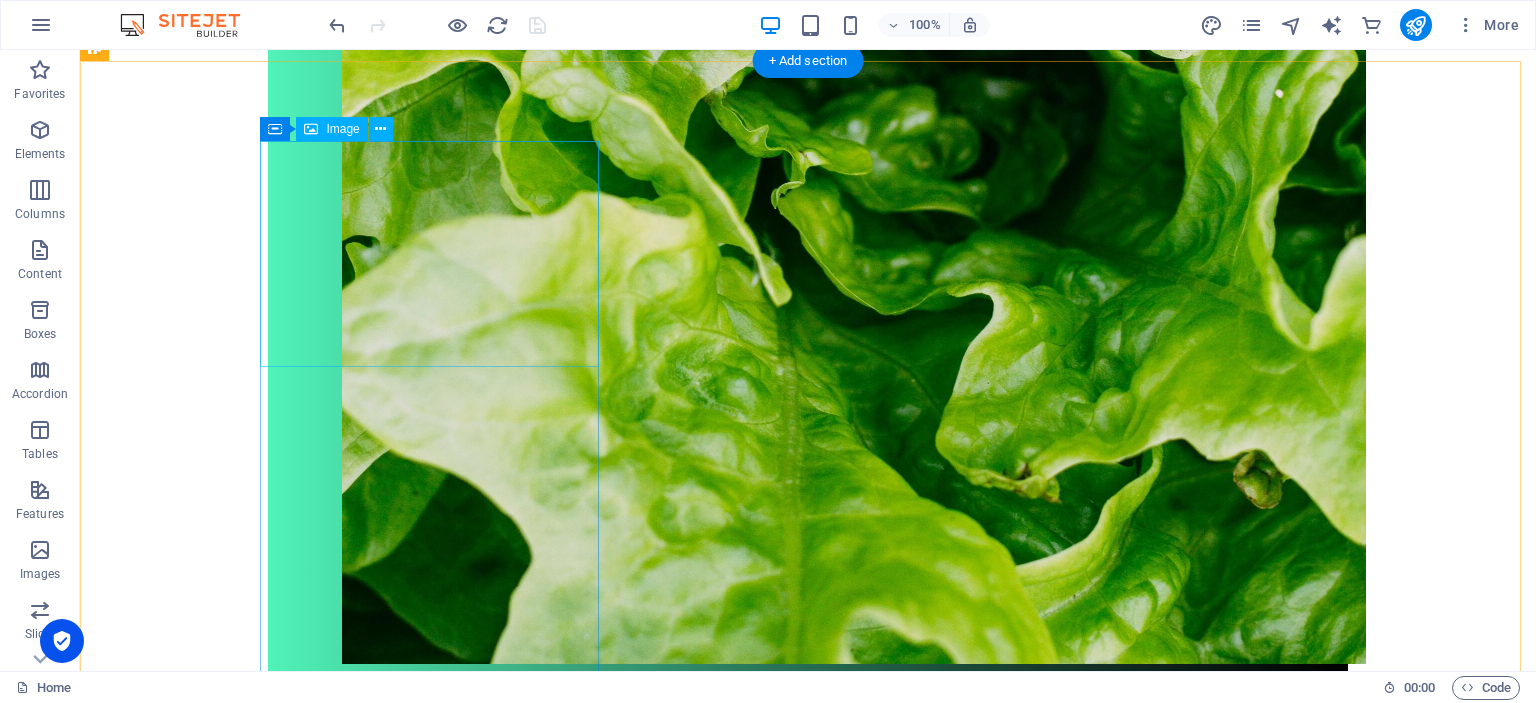 scroll, scrollTop: 2428, scrollLeft: 0, axis: vertical 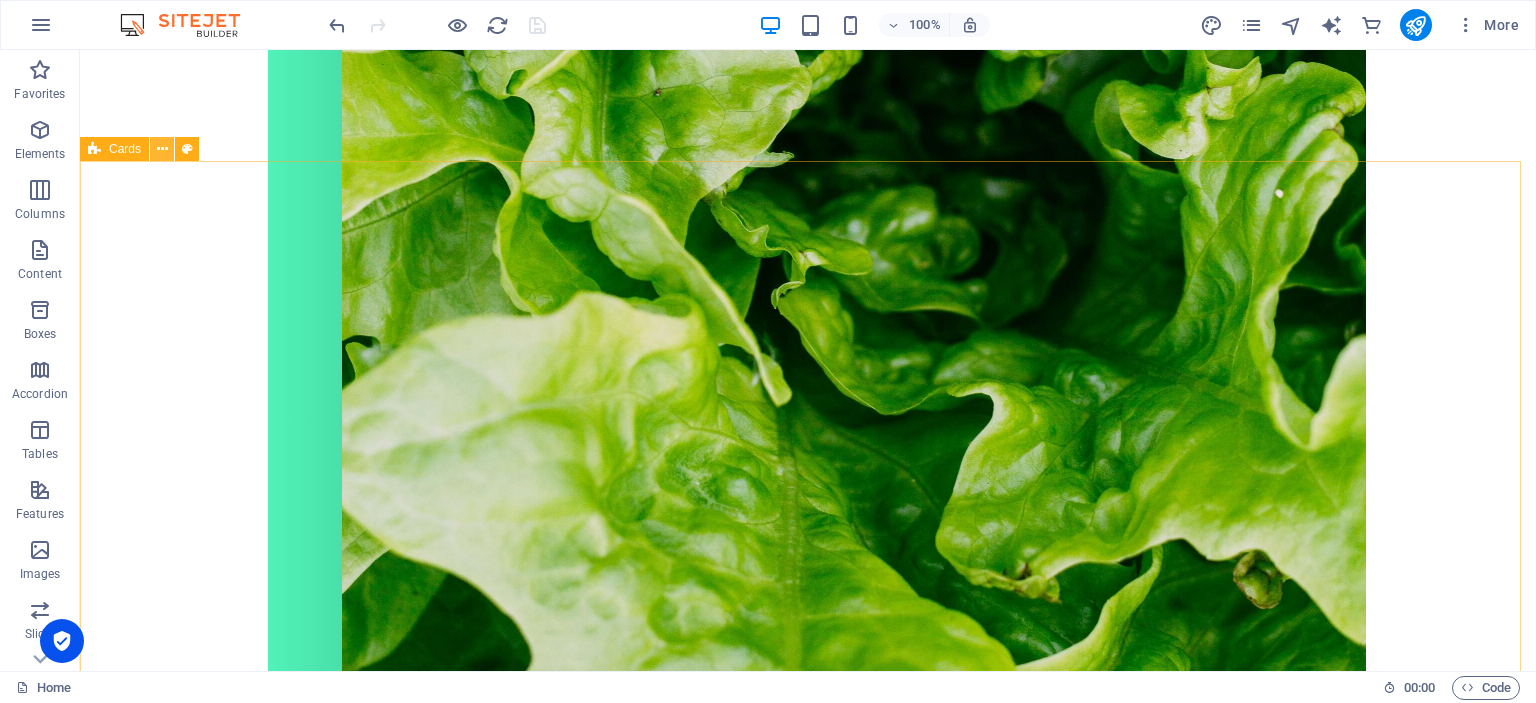 click at bounding box center (162, 149) 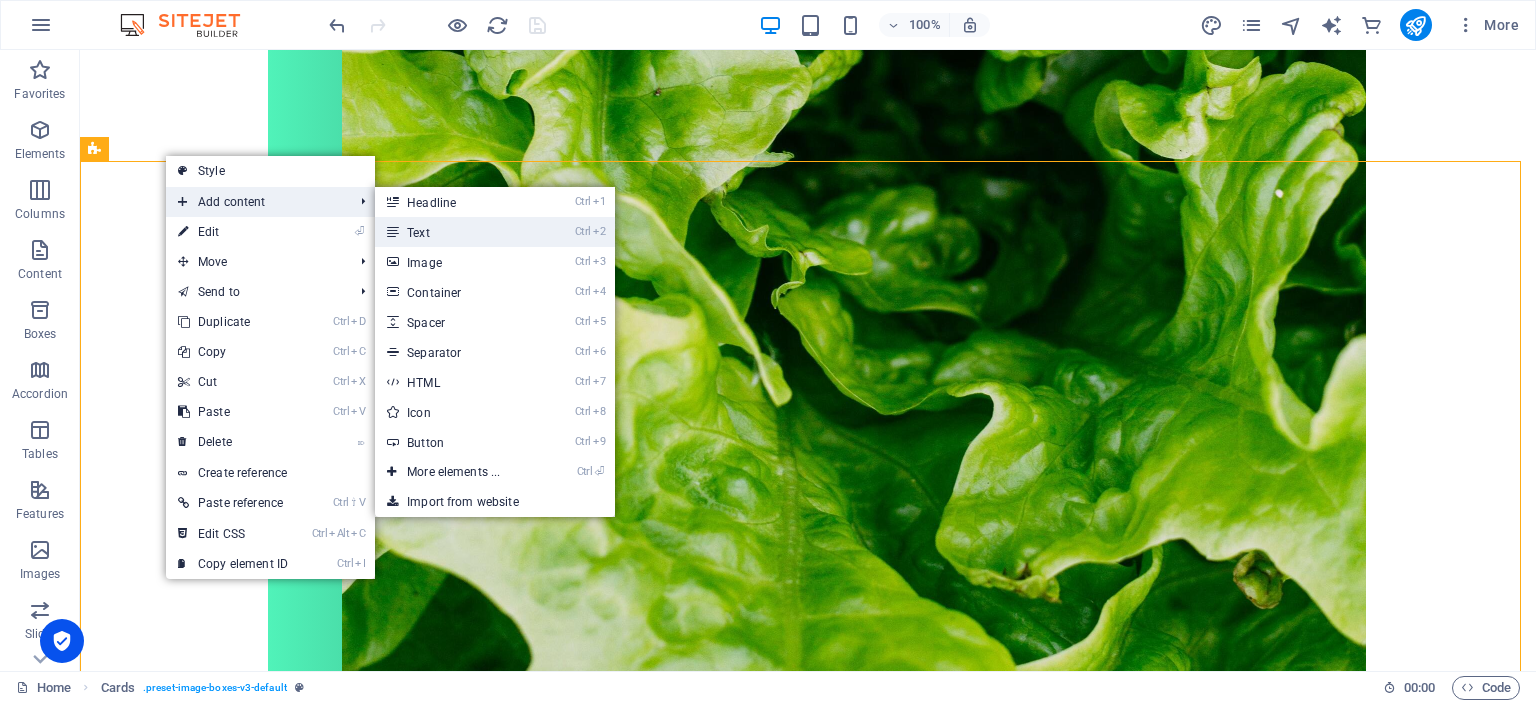 click on "Ctrl 2  Text" at bounding box center (457, 232) 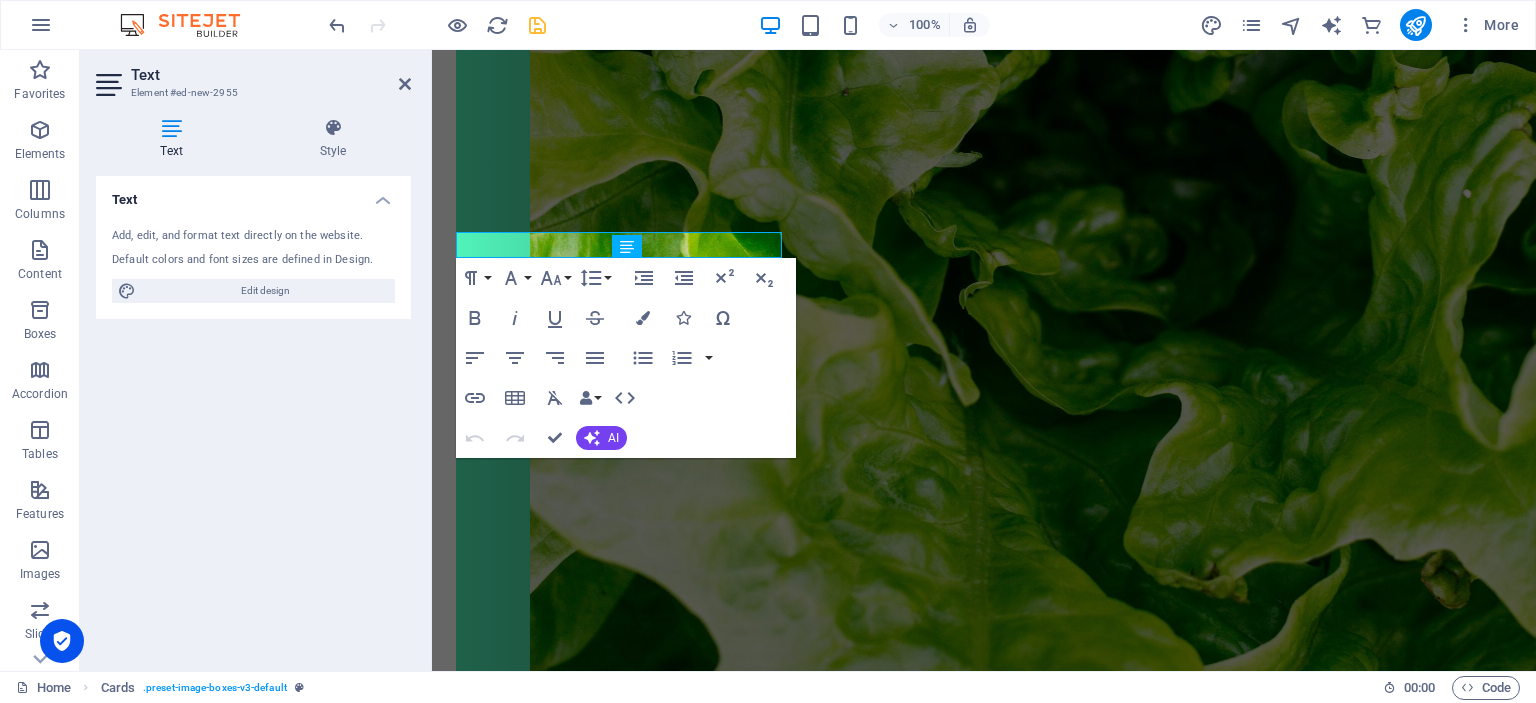 scroll, scrollTop: 2410, scrollLeft: 0, axis: vertical 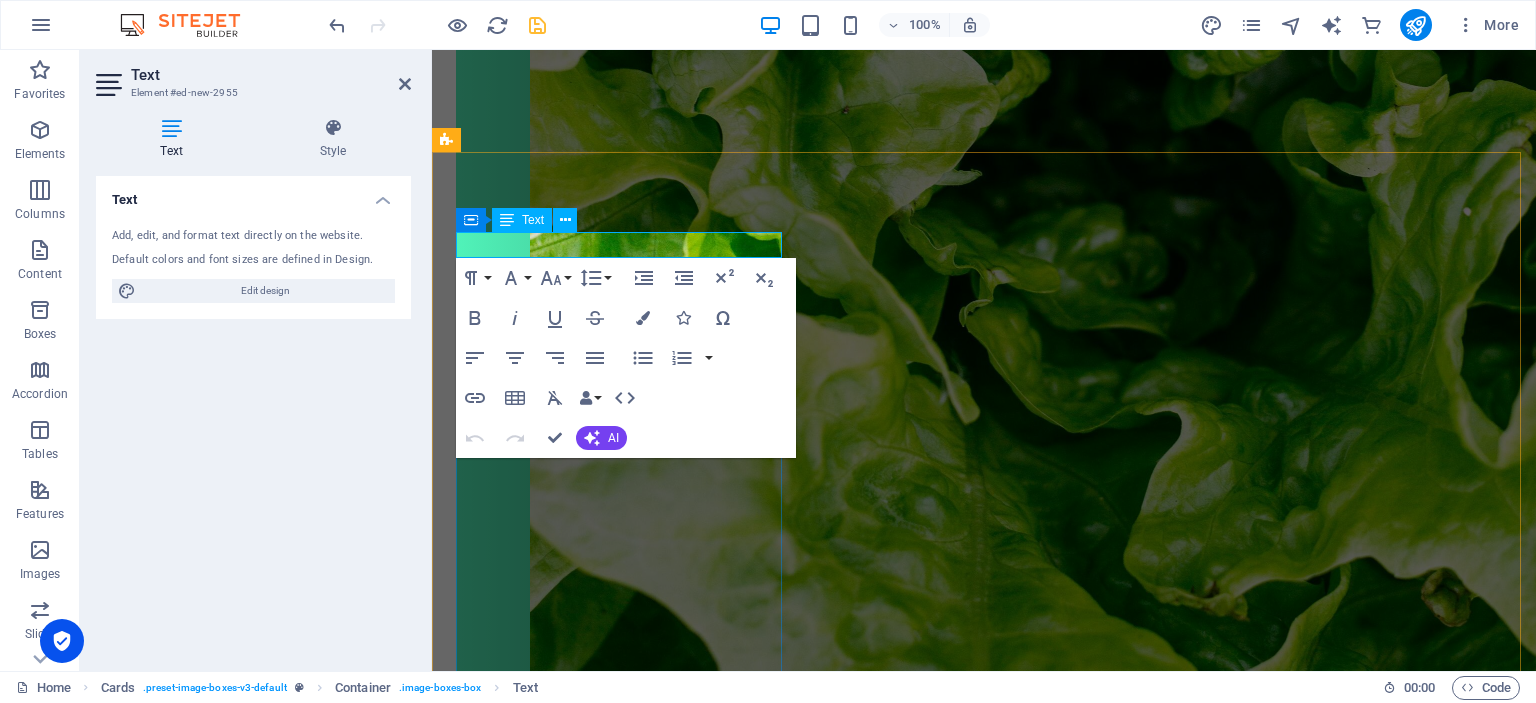 click on "New text element" at bounding box center (621, 4123) 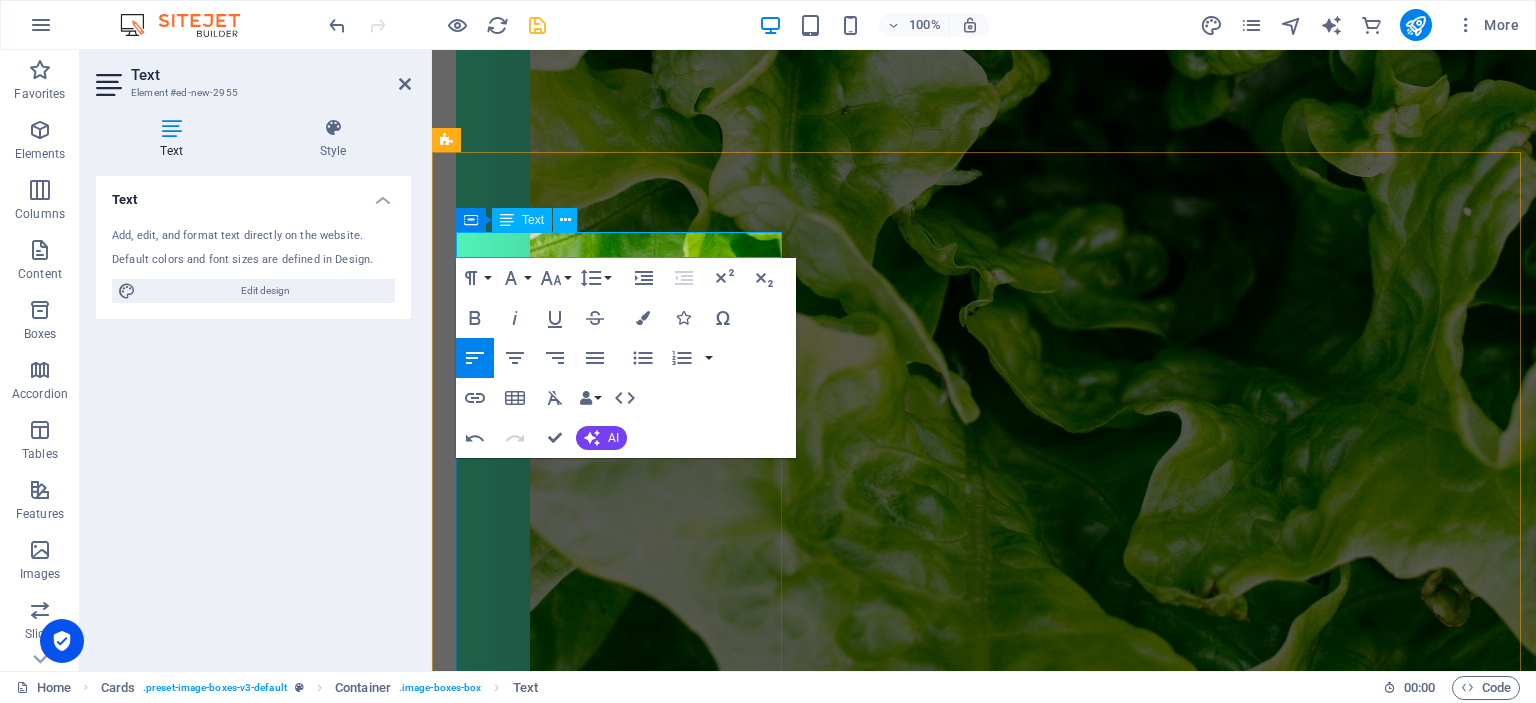 type 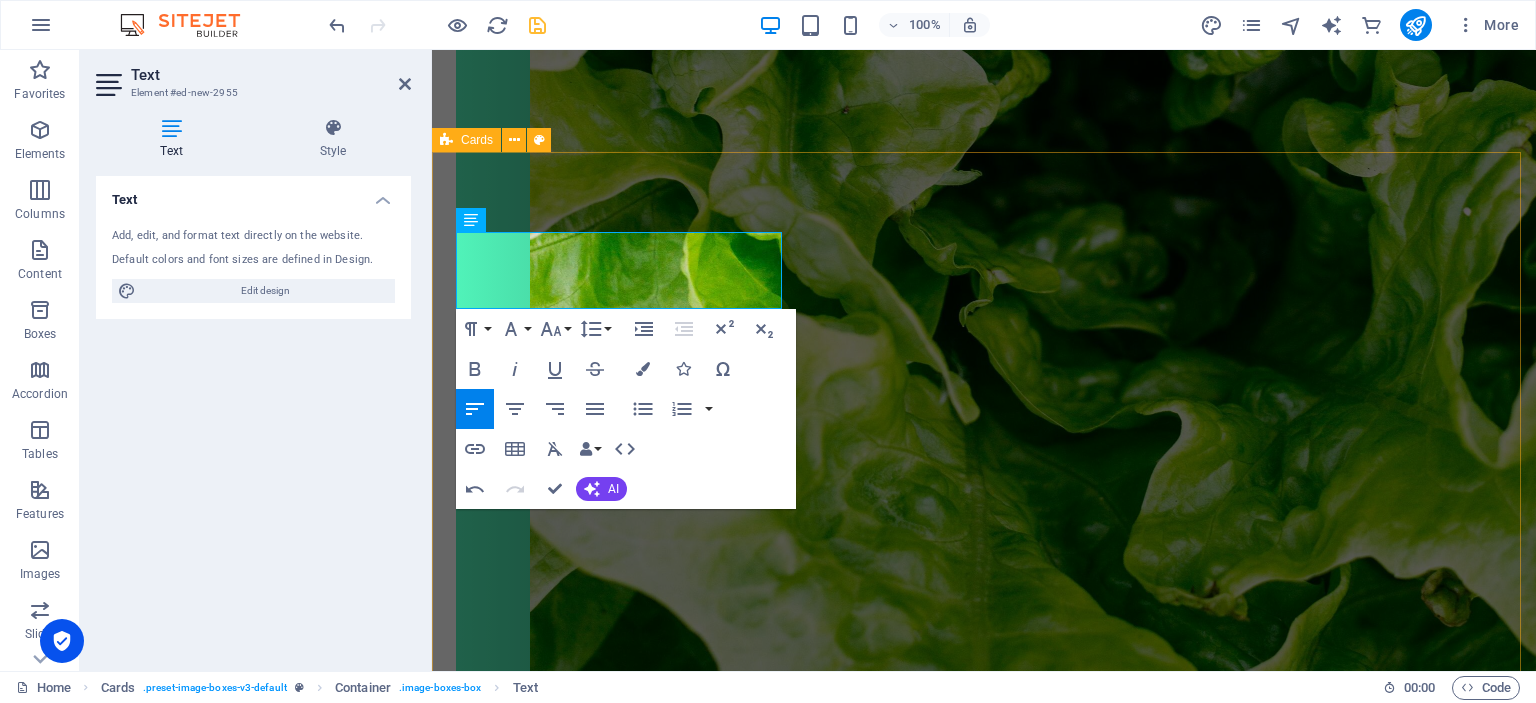 click on "Kaikkiin palveluihin onmahdollista lisätä tapaamisia tarpeen mukaan. Lisätapaaminen on 60€ kerta. Viikon ruokalistan ja kauppalistan koostaminen 80€ - Helpottamaan ruokien suunnittelua - Nopeuttamaan arjen kokkailuja - Sisältää myös reseptit Pariskuntavalmennus 250€/kuukausi - Ravintovalmennus pariskunnille, kun molemmilla on samanlaisia tavoitteita, esim. painonpudotus - Valmennuksen pituus 2, 4, 6, 8, 10 tai 12 kuukautta riippuen tavoitteista - Valmennus sisältää: esitietolomakkeiden täyttö ruokapäiväkirjan pitäminen ilmainen konsultaatio, jossa käydään läpi esitiedot ja ruokapäiväkirjat valmennuksen suunnittelu tavoitteiden asettelu toimenpiteiden suunnittelu ja toteutus seuranta useampia tapaamisia etätuki Elämäntaparemontti 150€/kuukausi - Kun haluat voida paremmin - Valmennuksen pituus 2, 4, 6, 8, 10 tai 12 kuukautta riippuen tavoitteista - Valmennus sisältää: esitietolomakkeen täyttö ruokapäiväkirjan pitäminen valmennuksen suunnittelu tavoitteen asettelu seuranta" at bounding box center [984, 5177] 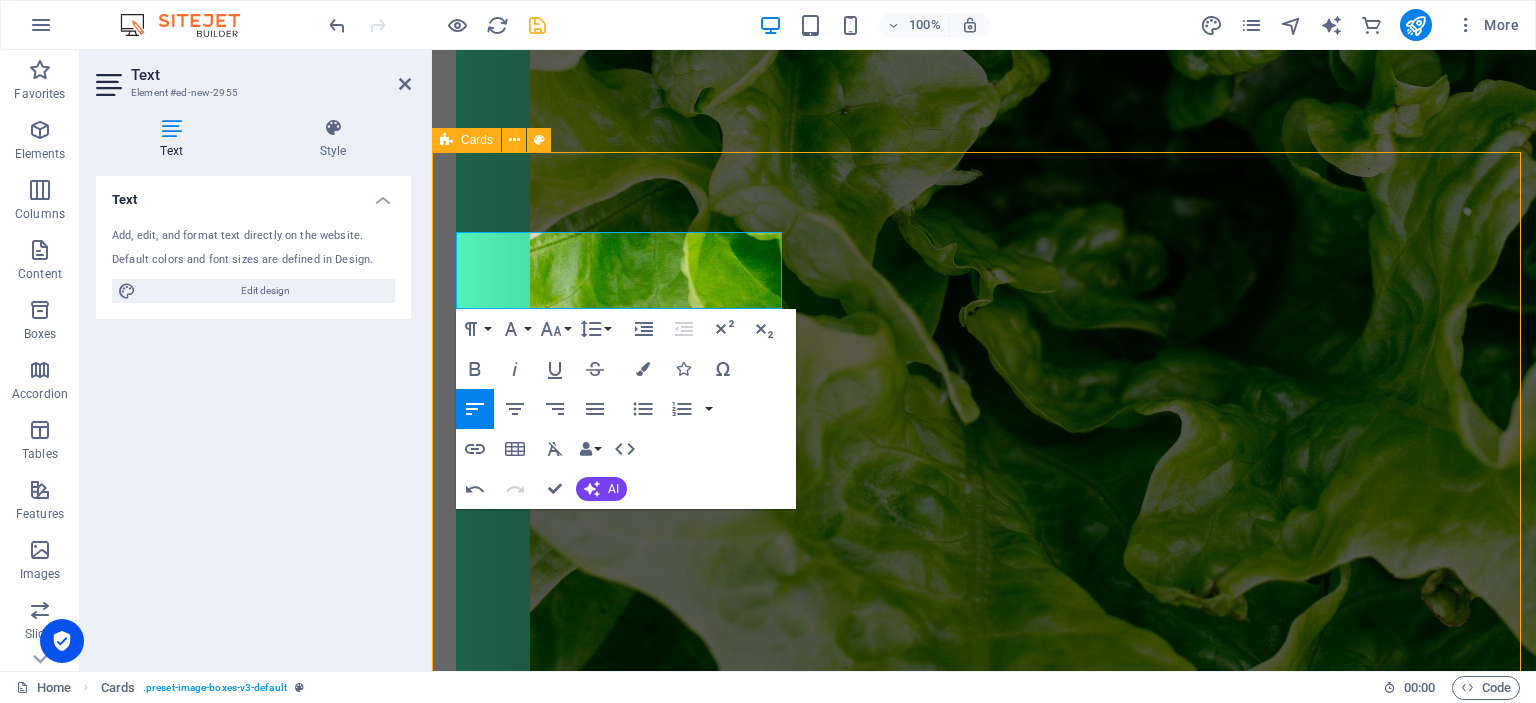 scroll, scrollTop: 2436, scrollLeft: 0, axis: vertical 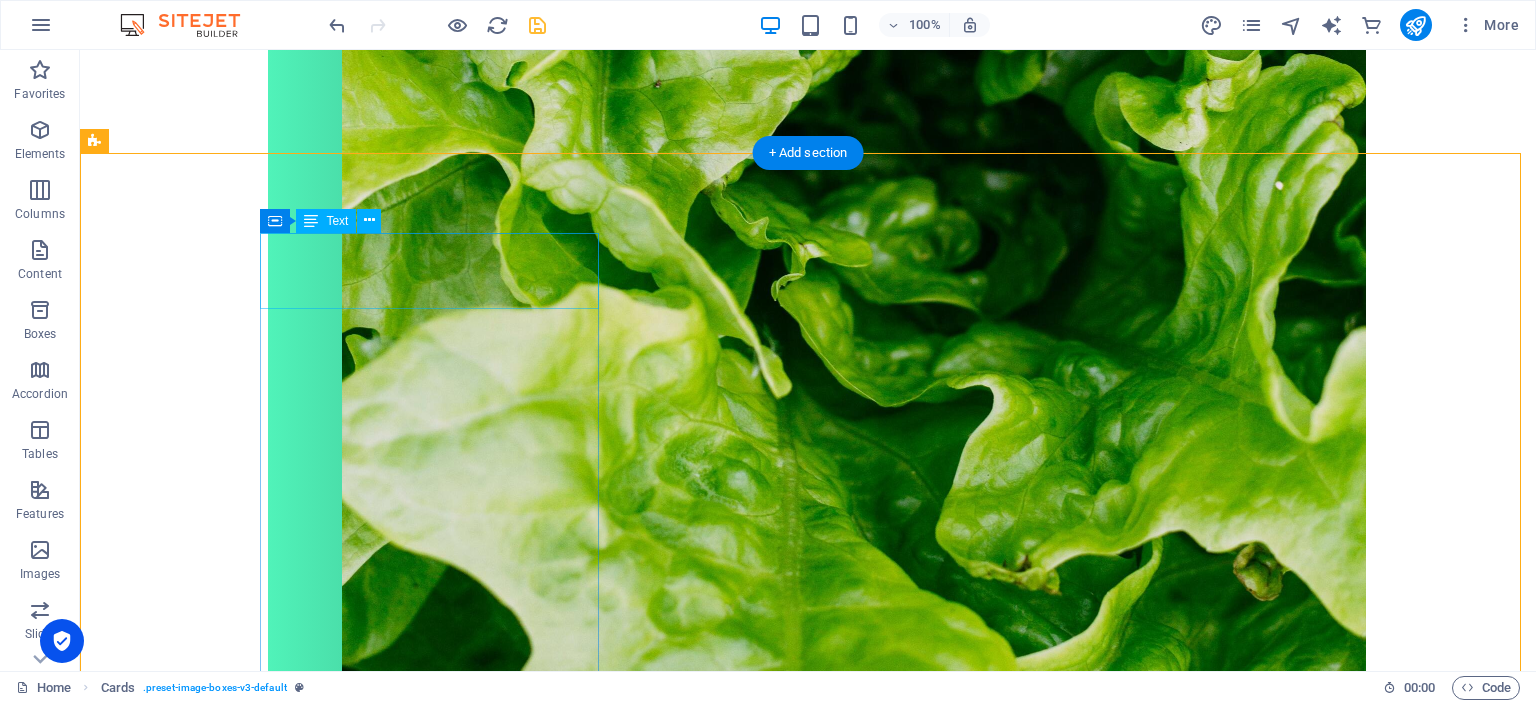 click on "Kaikkiin palveluihin onmahdollista lisätä tapaamisia tarpeen mukaan. Lisätapaaminen on 60€ kerta." at bounding box center [273, 4138] 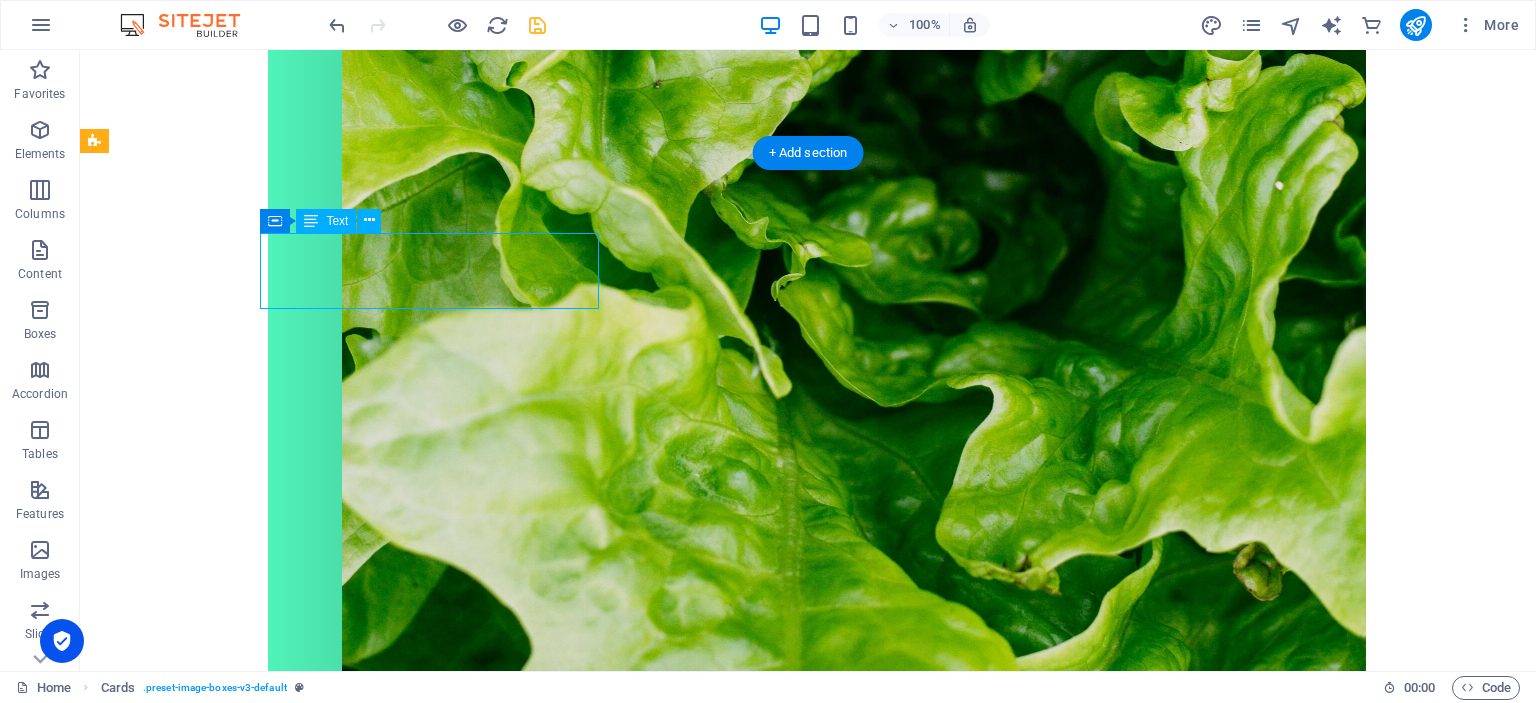 click on "Kaikkiin palveluihin onmahdollista lisätä tapaamisia tarpeen mukaan. Lisätapaaminen on 60€ kerta." at bounding box center [273, 4138] 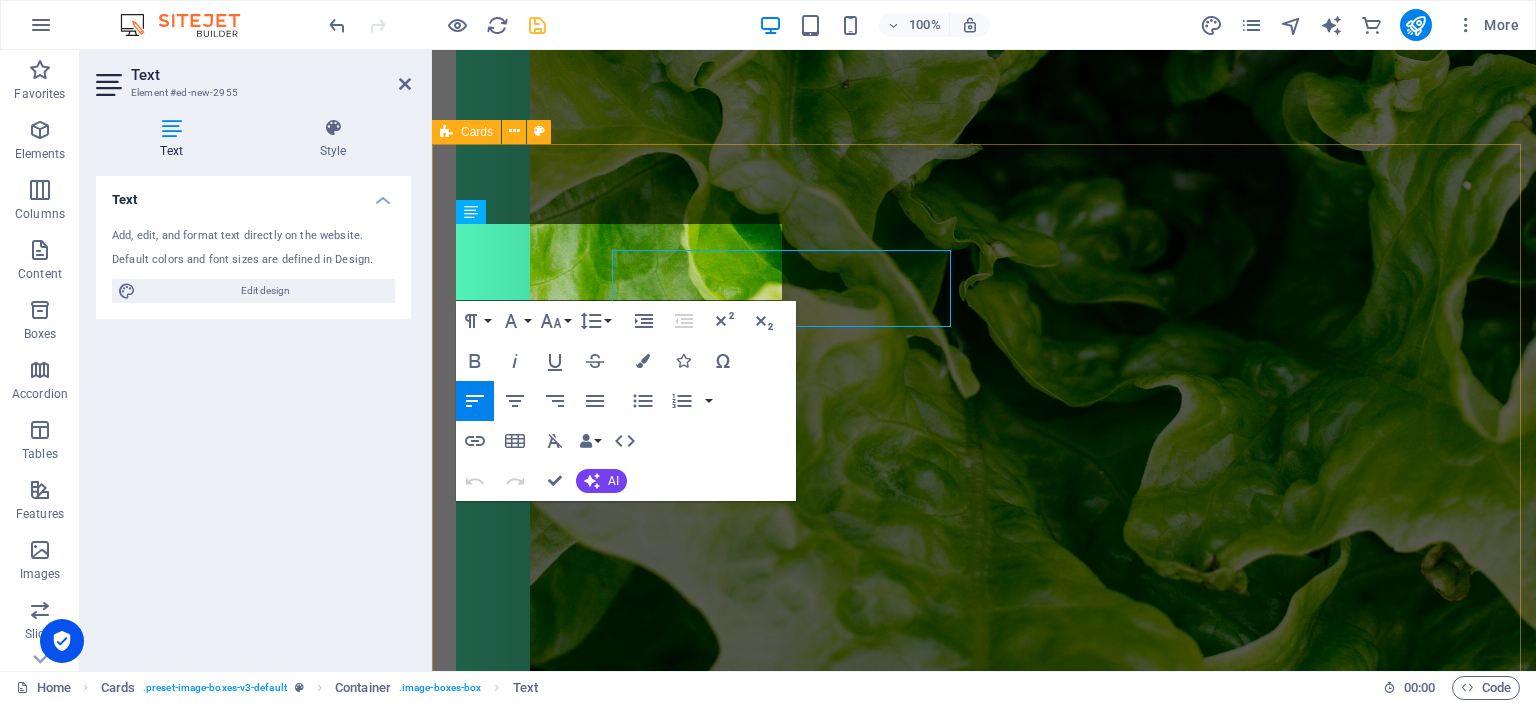 scroll, scrollTop: 2419, scrollLeft: 0, axis: vertical 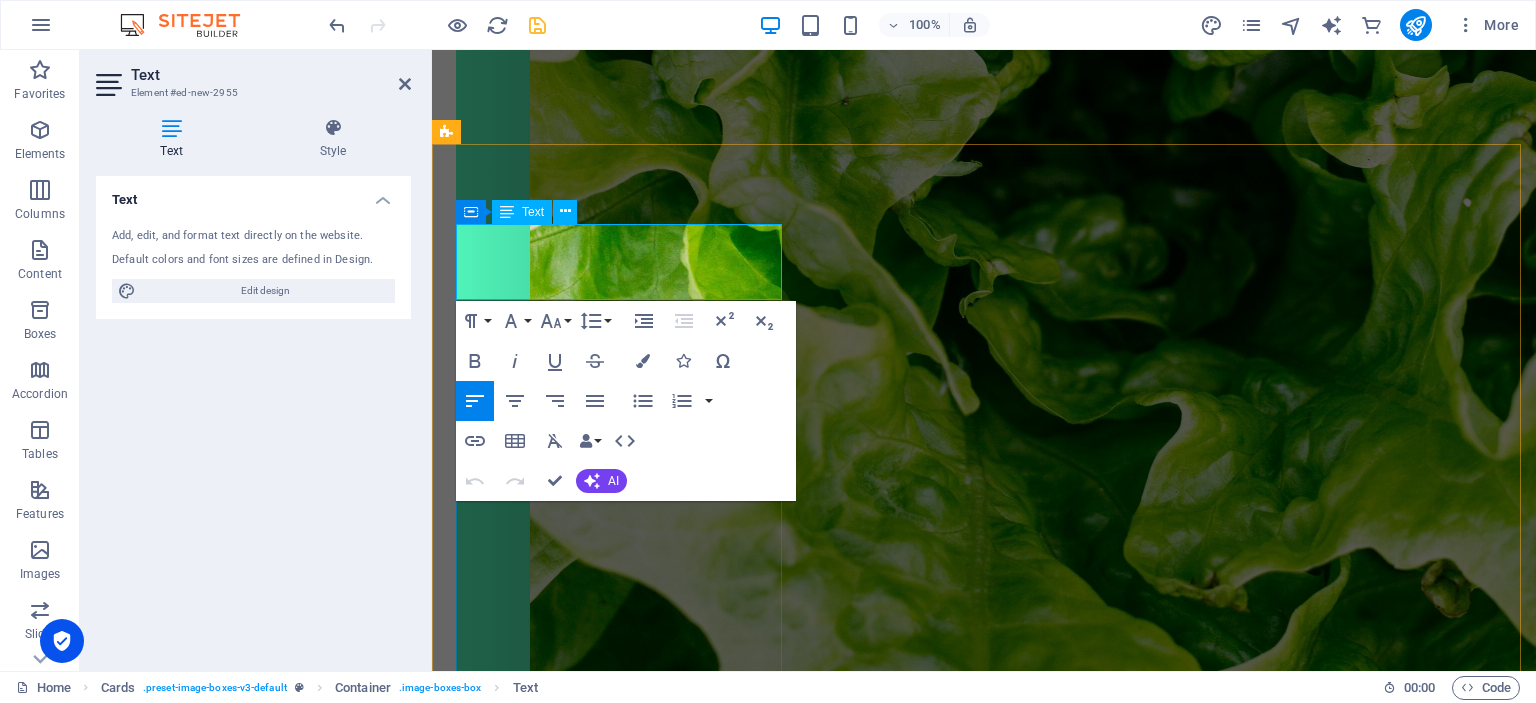 click on "Kaikkiin palveluihin onmahdollista lisätä tapaamisia tarpeen mukaan. Lisätapaaminen on 60€ kerta." at bounding box center (621, 4139) 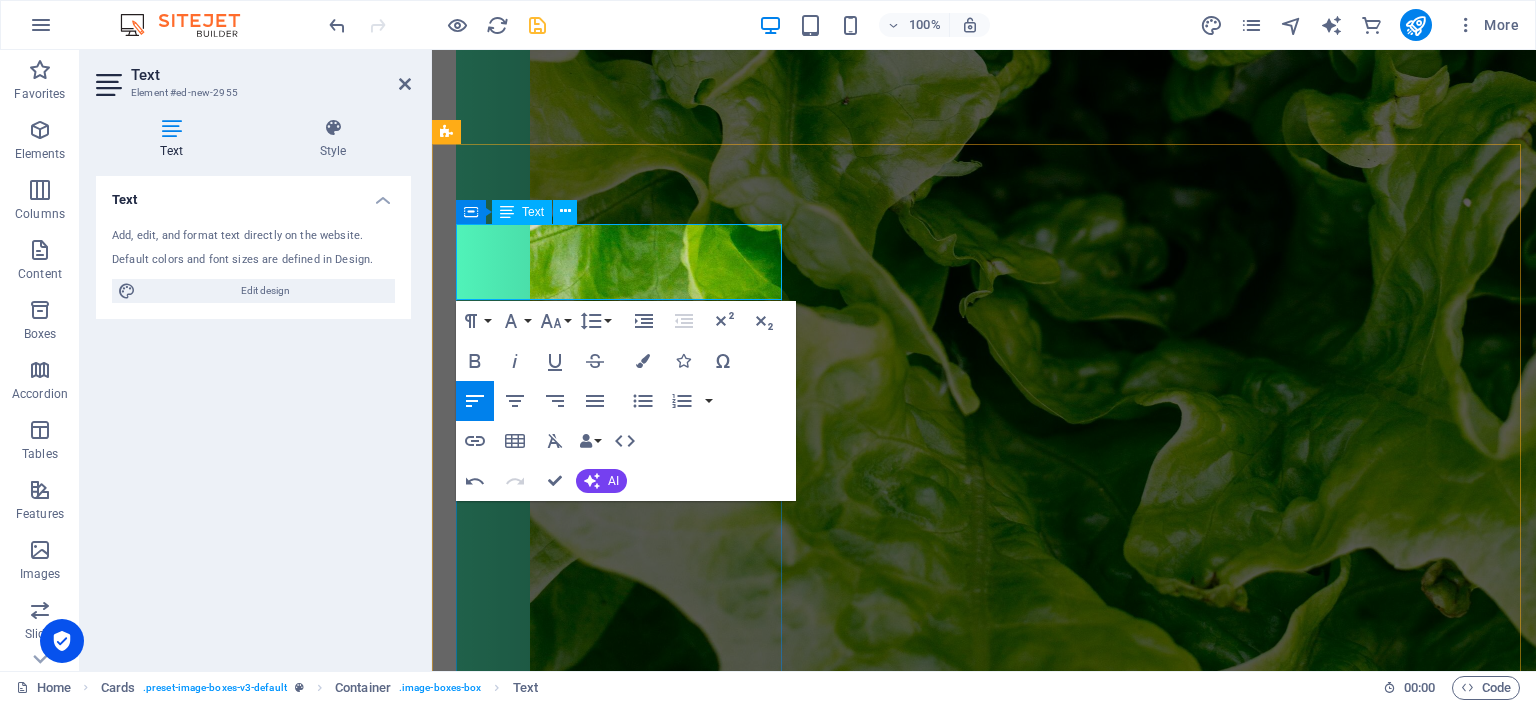 click on "Kaikkiin palveluihin on  mahdollista lisätä tapaamisia tarpeen mukaan. Lisätapaaminen on 60€ kerta." at bounding box center [621, 4139] 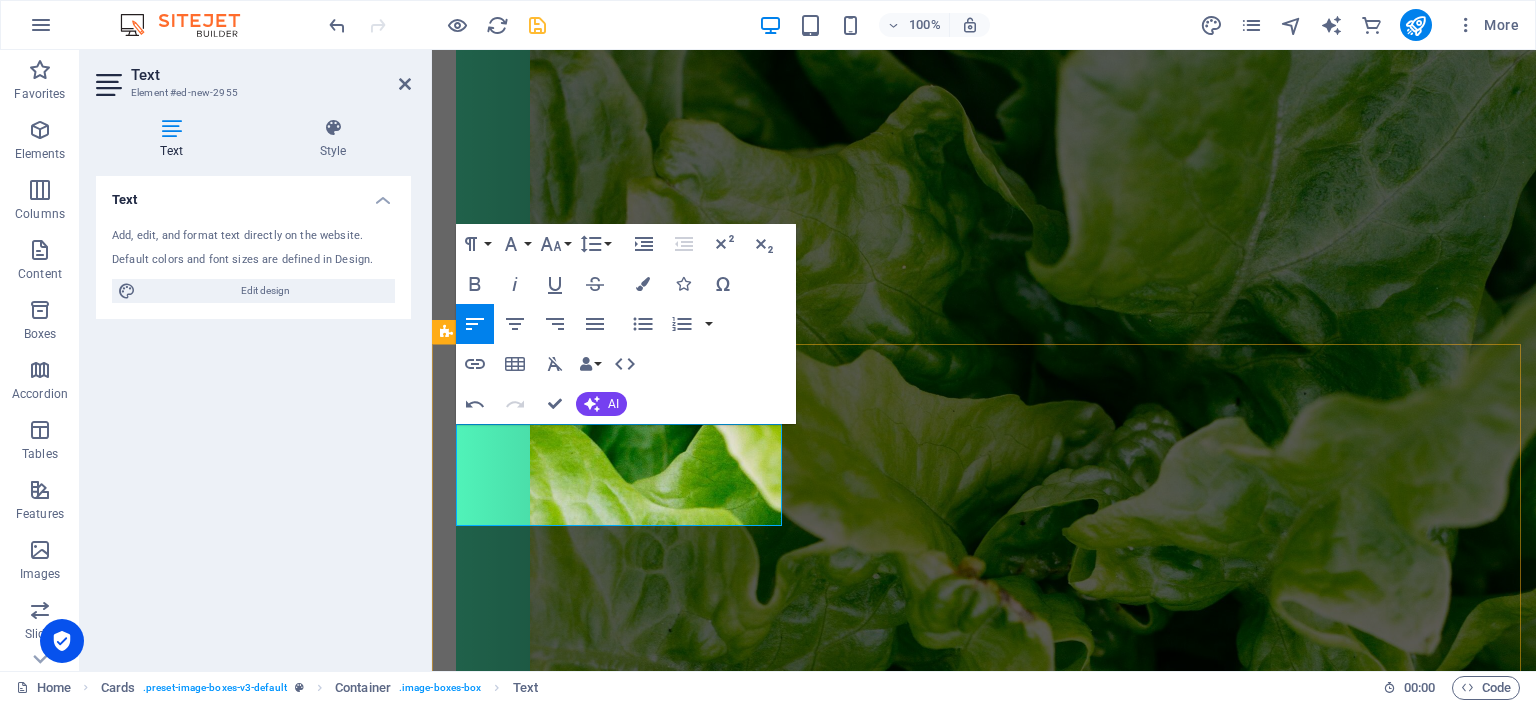 scroll, scrollTop: 2219, scrollLeft: 0, axis: vertical 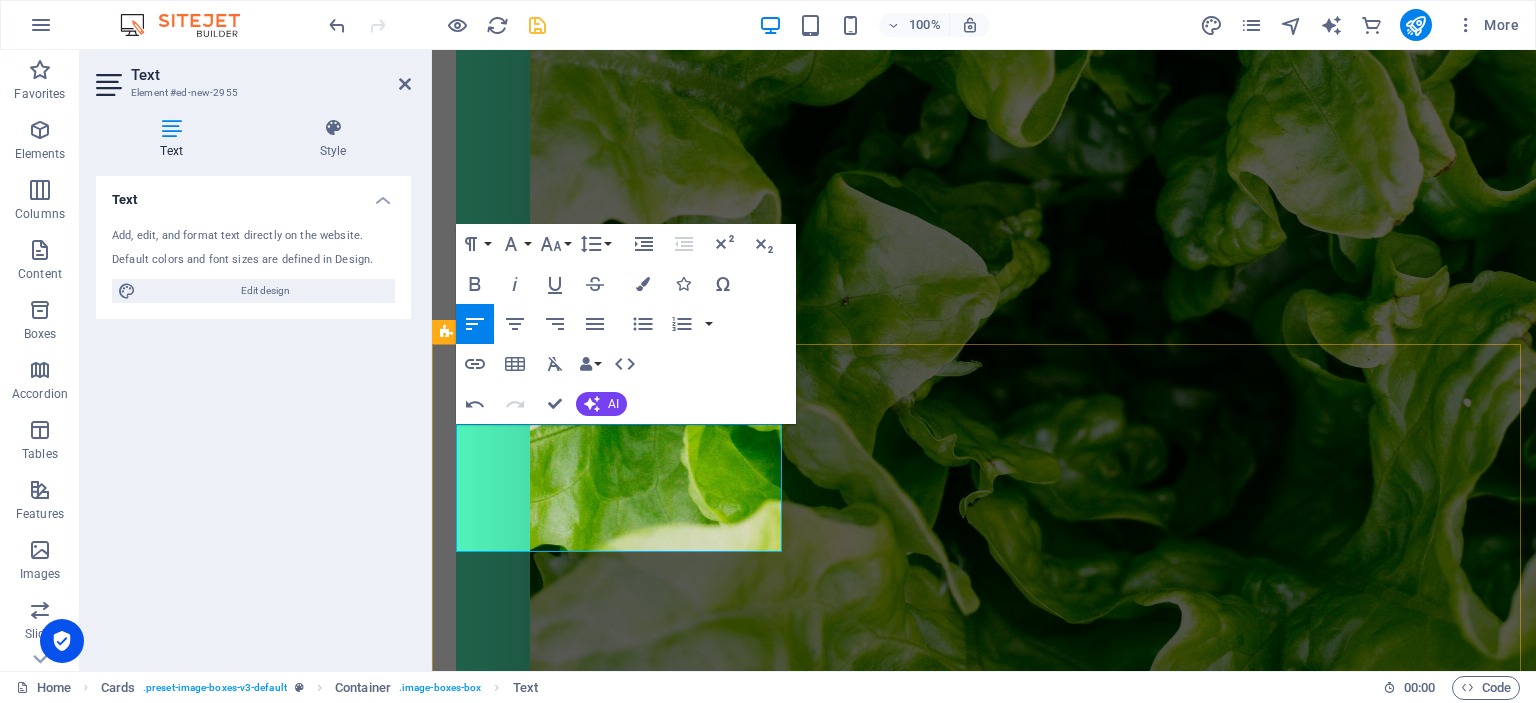 click on "Valmennus on mahdollista suorittaa kokonaan myös etänä.  Kaikkiin palveluihin on mahdollista lisätä tapaamisia tarpeen mukaan. Lisätapaaminen on 60€ kerta. Viikon ruokalistan ja kauppalistan koostaminen 80€ - Helpottamaan ruokien suunnittelua - Nopeuttamaan arjen kokkailuja - Sisältää myös reseptit Pariskuntavalmennus 250€/kuukausi - Ravintovalmennus pariskunnille, kun molemmilla on samanlaisia tavoitteita, esim. painonpudotus - Valmennuksen pituus 2, 4, 6, 8, 10 tai 12 kuukautta riippuen tavoitteista - Valmennus sisältää: esitietolomakkeiden täyttö ruokapäiväkirjan pitäminen ilmainen konsultaatio, jossa käydään läpi esitiedot ja ruokapäiväkirjat valmennuksen suunnittelu tavoitteiden asettelu toimenpiteiden suunnittelu ja toteutus seuranta useampia tapaamisia etätuki Elämäntaparemontti 150€/kuukausi - Kun haluat voida paremmin - Valmennuksen pituus 2, 4, 6, 8, 10 tai 12 kuukautta riippuen tavoitteista - Valmennus sisältää: esitietolomakkeen täyttö tavoitteen asettelu" at bounding box center [984, 5393] 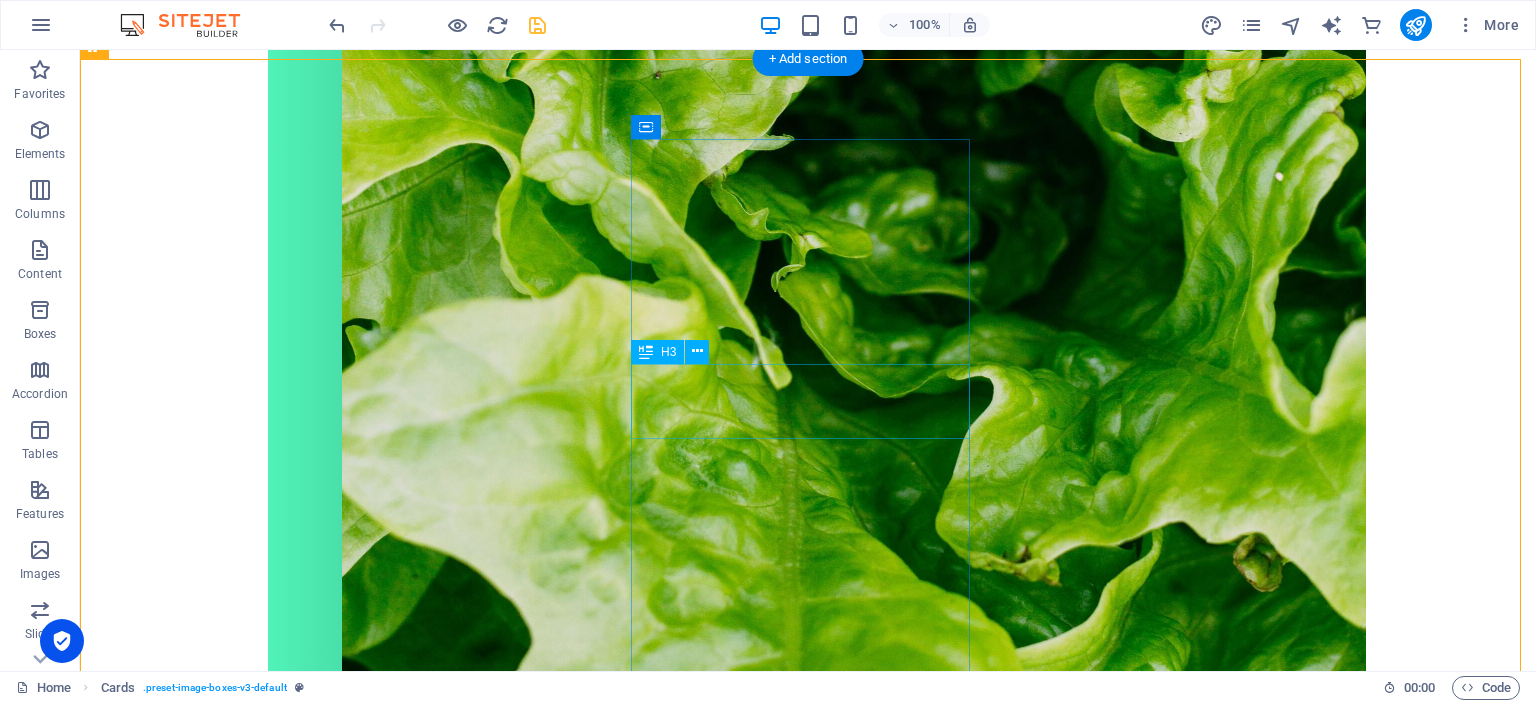 scroll, scrollTop: 2645, scrollLeft: 0, axis: vertical 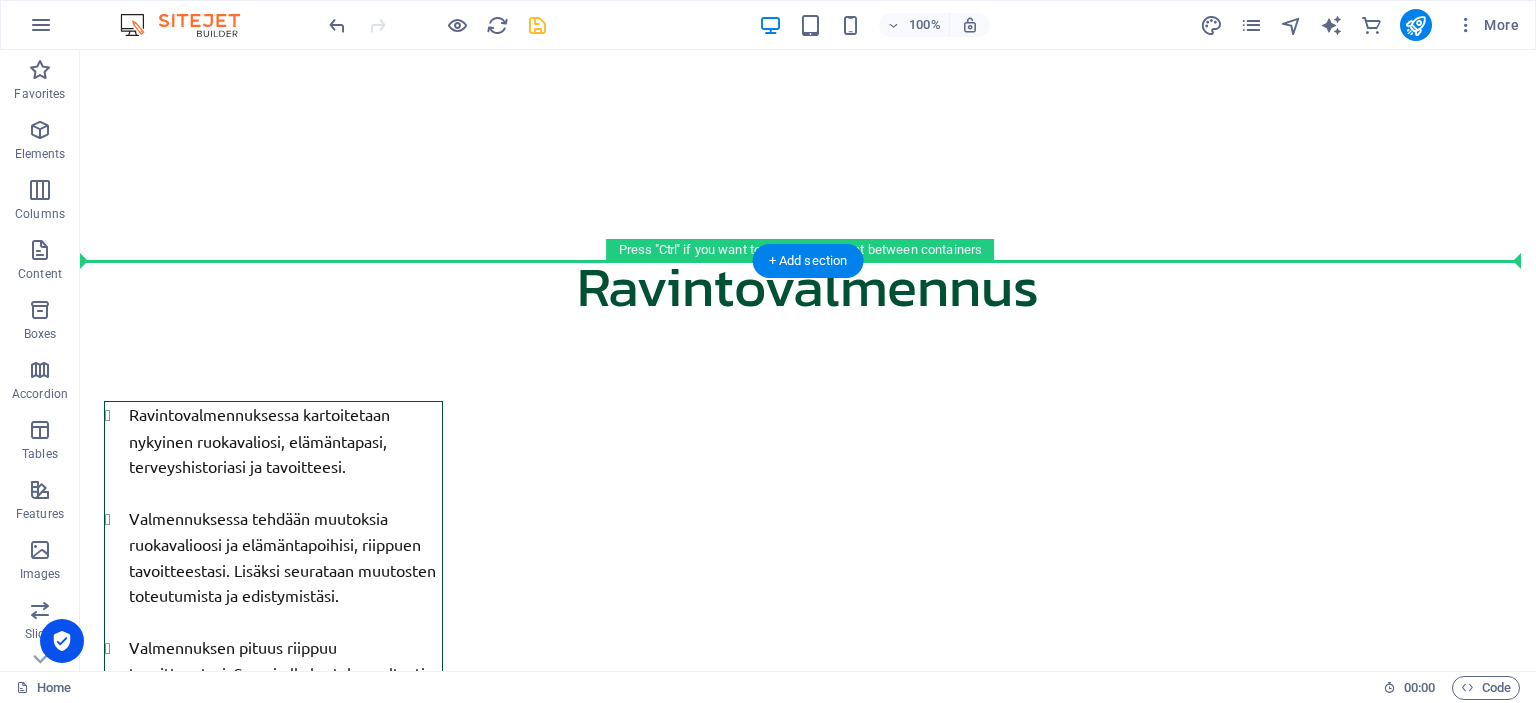 drag, startPoint x: 399, startPoint y: 98, endPoint x: 484, endPoint y: 245, distance: 169.80577 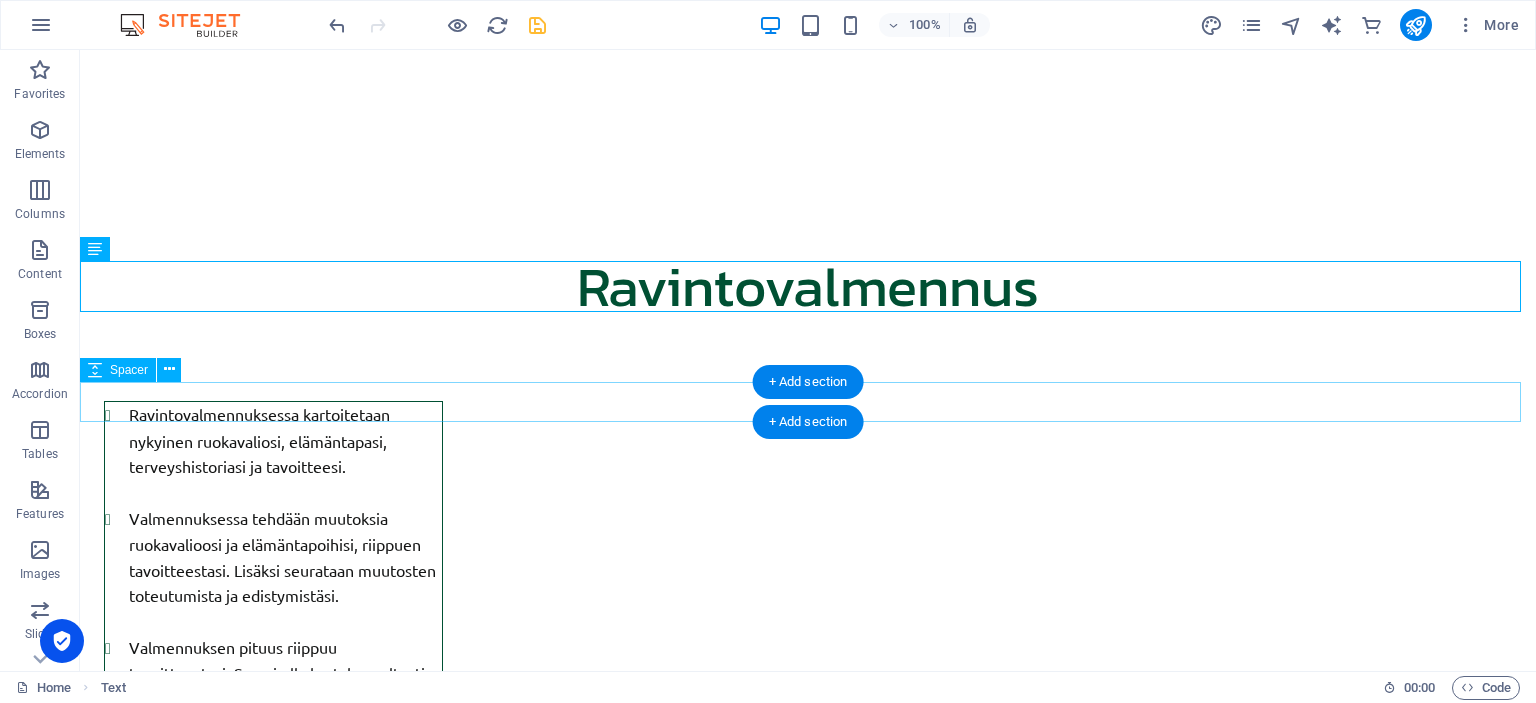 click at bounding box center [808, 5502] 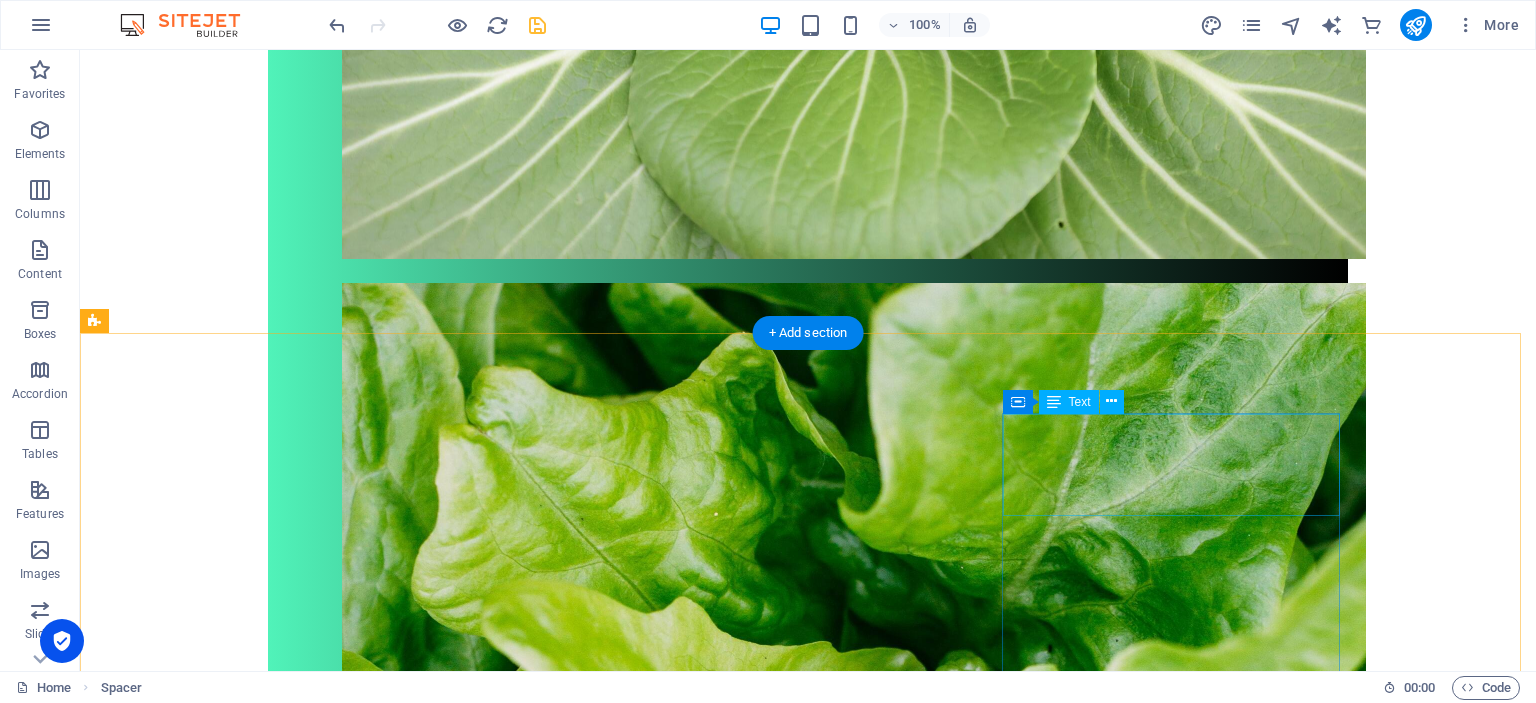 scroll, scrollTop: 872, scrollLeft: 0, axis: vertical 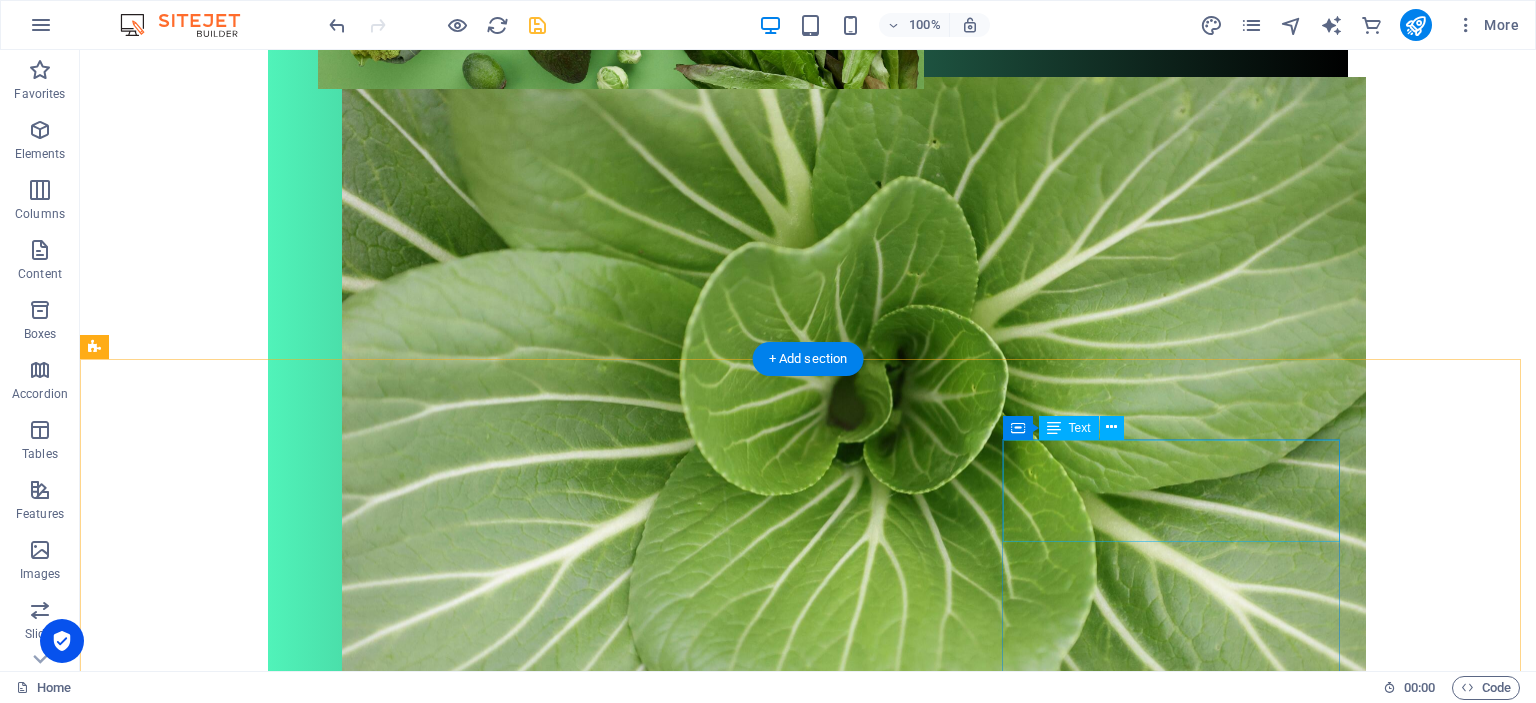click on "Lisätapaaminen 60€ kerta Valmennus on mahdollista suorittaa kokonaan myös etänä" at bounding box center [273, 3567] 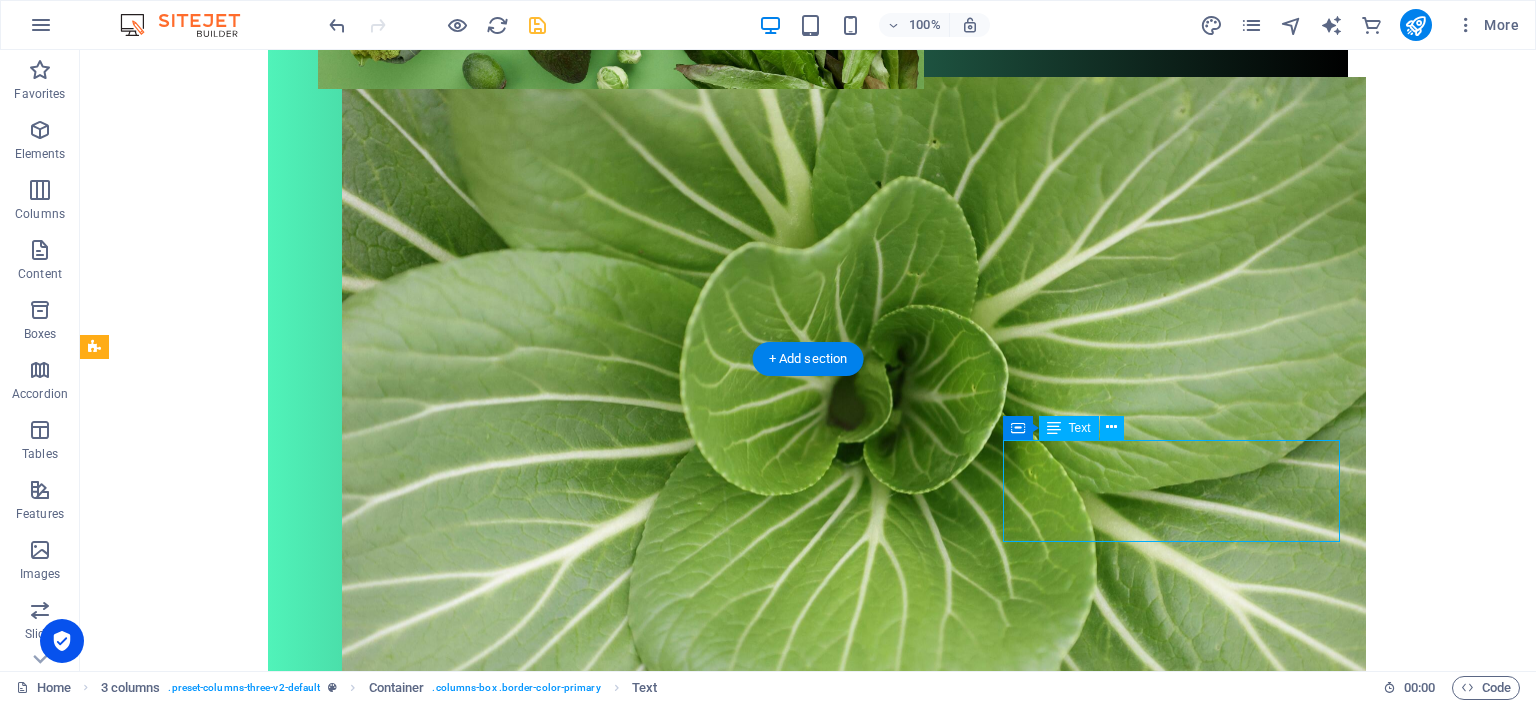 click on "Lisätapaaminen 60€ kerta Valmennus on mahdollista suorittaa kokonaan myös etänä" at bounding box center [273, 3567] 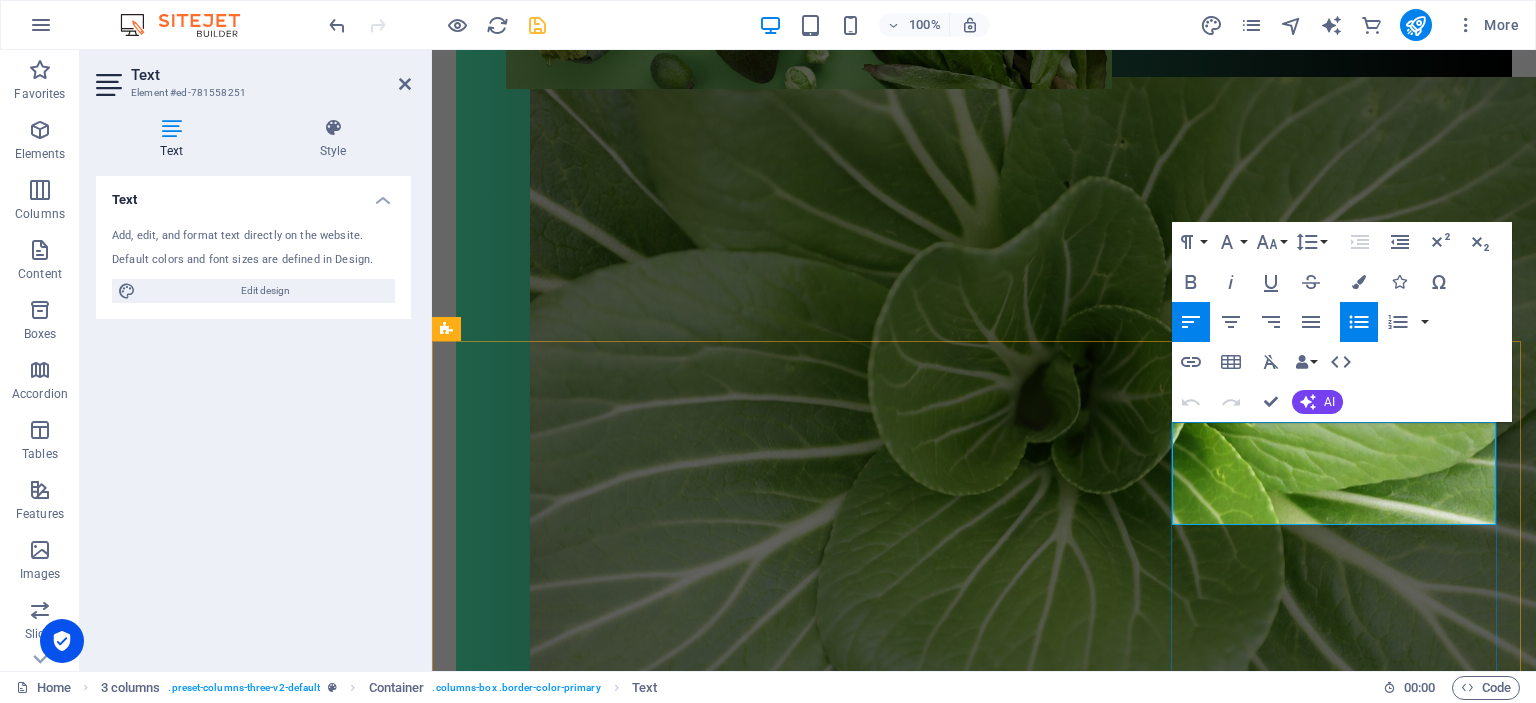 drag, startPoint x: 1404, startPoint y: 512, endPoint x: 1193, endPoint y: 472, distance: 214.75801 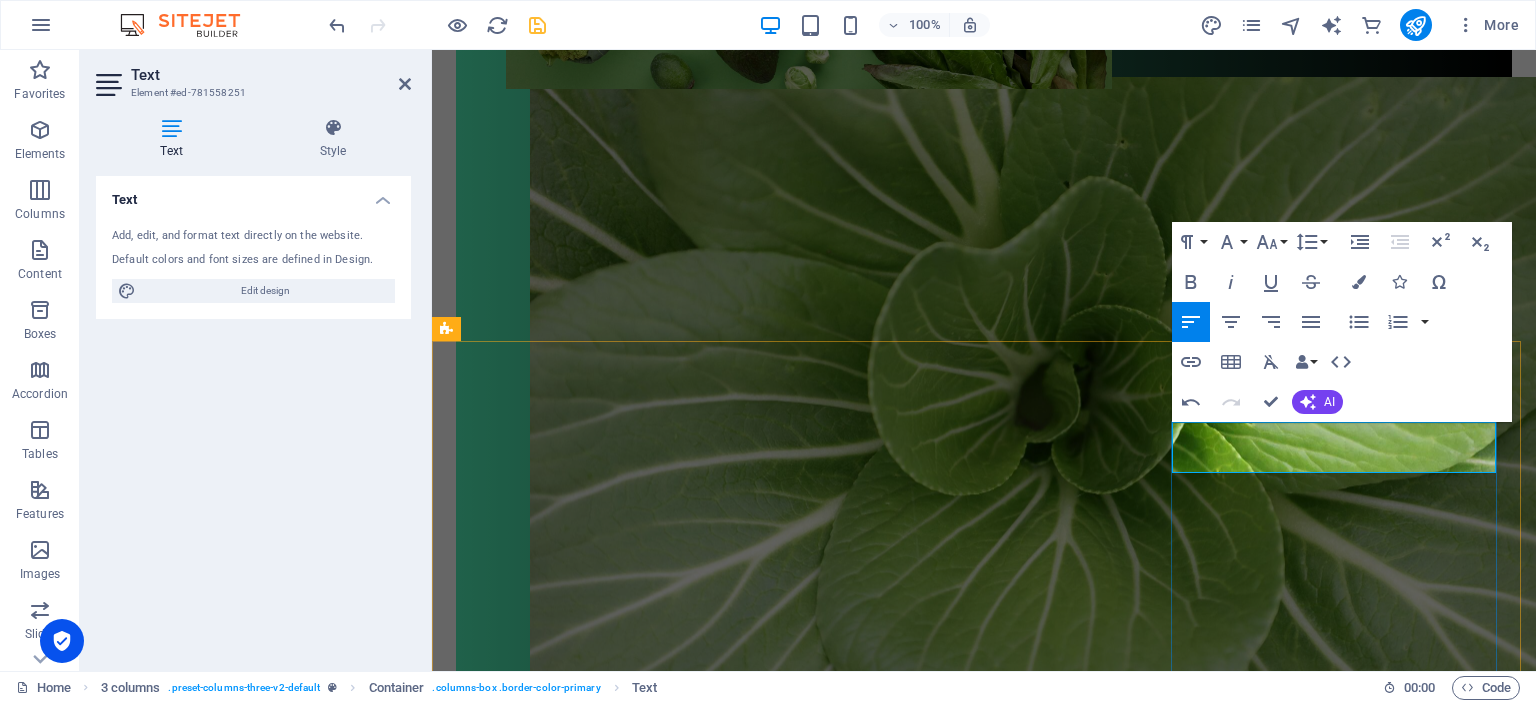 drag, startPoint x: 1396, startPoint y: 435, endPoint x: 1223, endPoint y: 477, distance: 178.02528 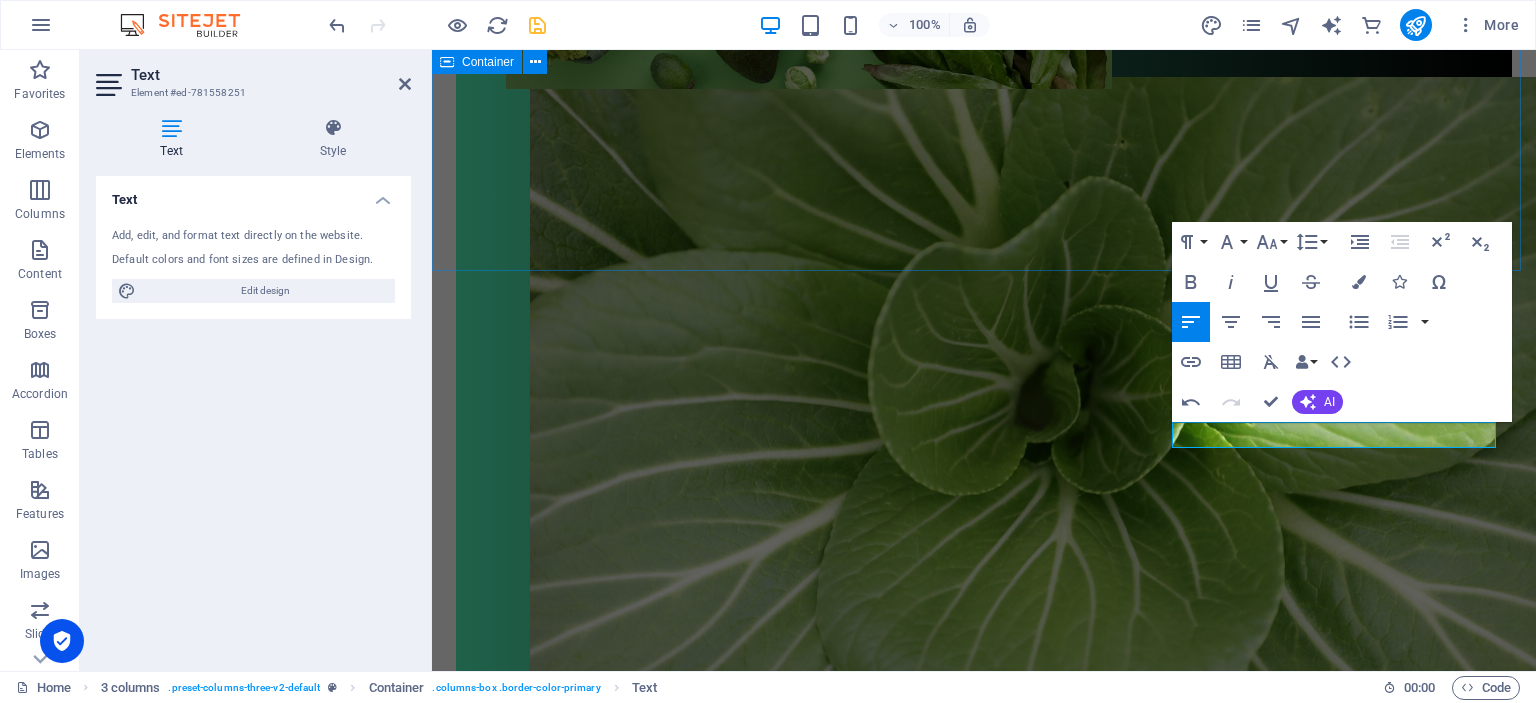 click on "Lue lisää tarjoamistani palveluista Palveluni Jos haluat voida paremmin, mutta et tiedä mistä aloittaa, ota yhteyttä. Olen täällä sinua varten. Ota yhteyttä" at bounding box center [984, 1059] 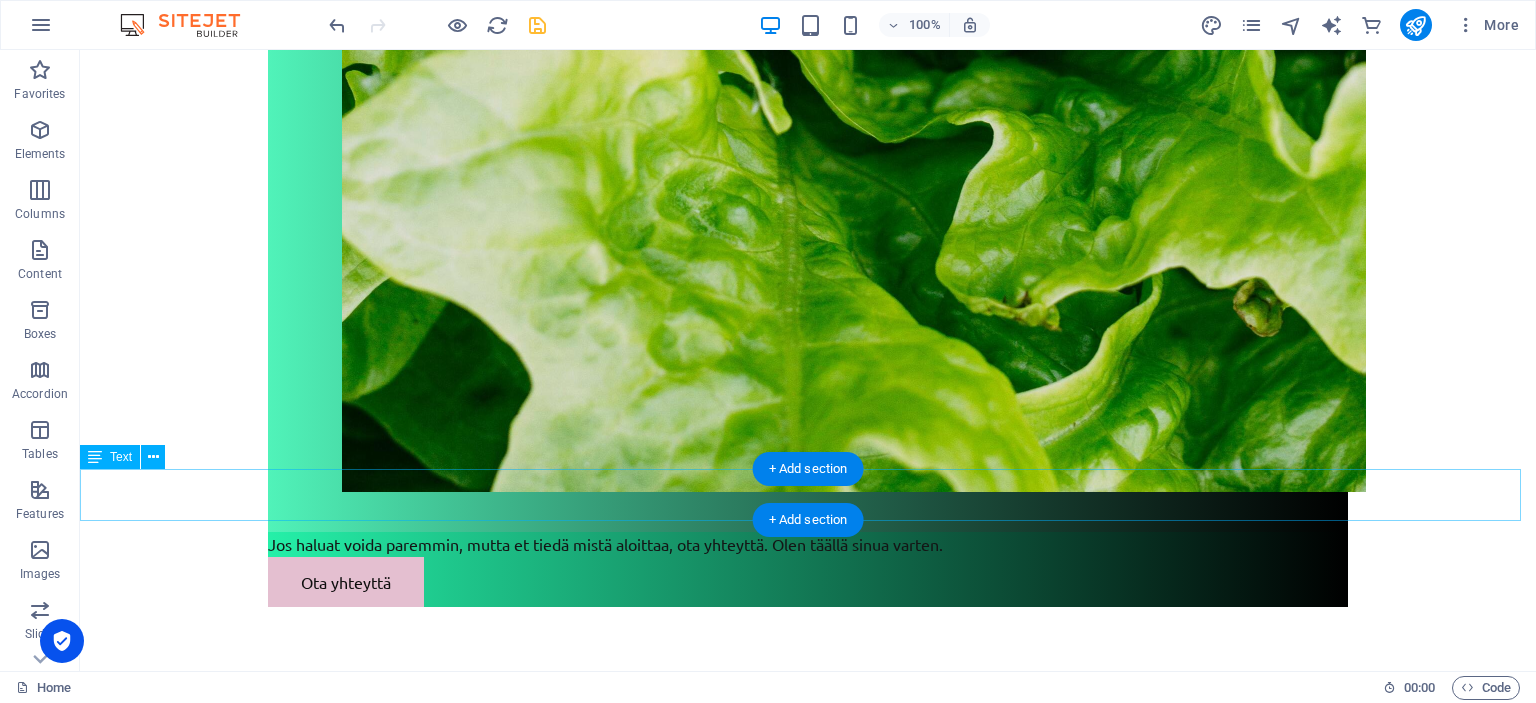 scroll, scrollTop: 3100, scrollLeft: 0, axis: vertical 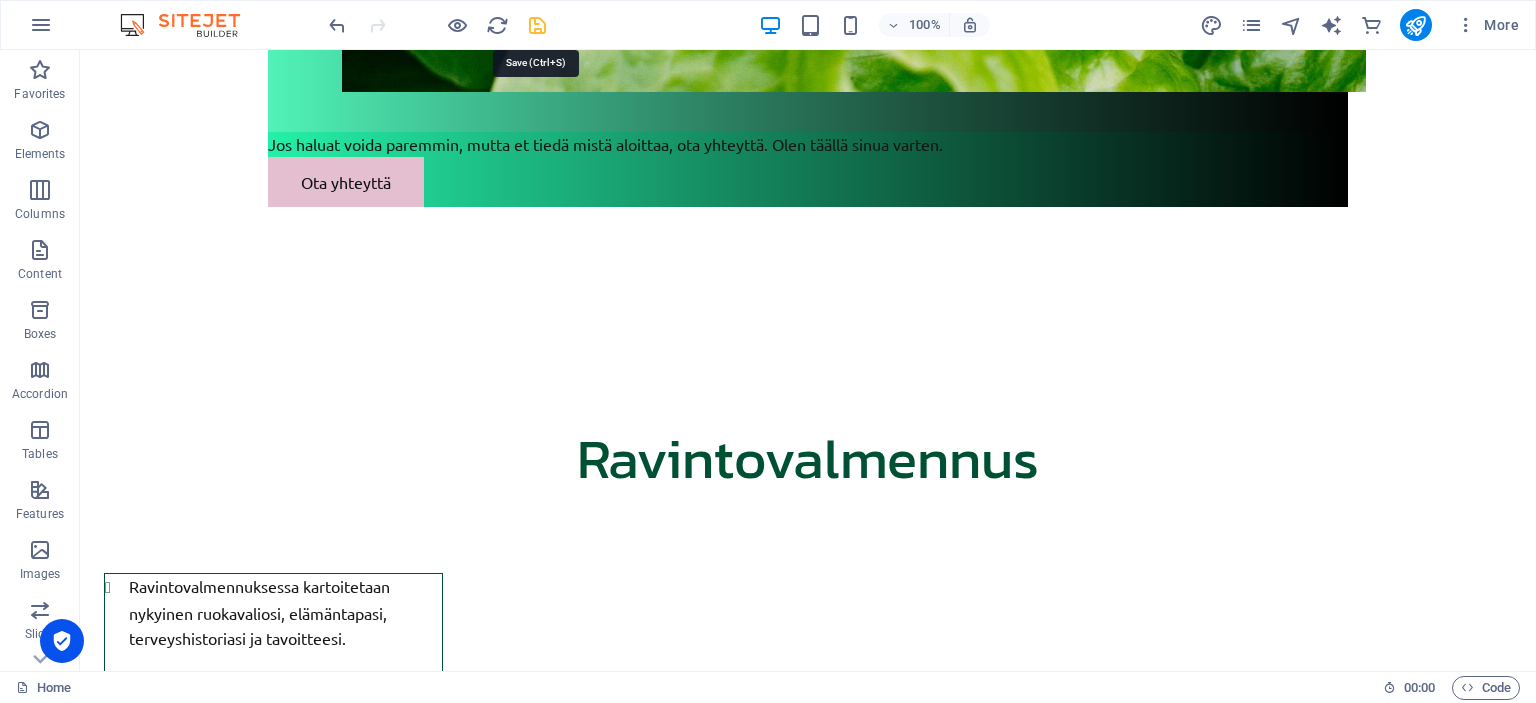 drag, startPoint x: 539, startPoint y: 21, endPoint x: 635, endPoint y: 51, distance: 100.57833 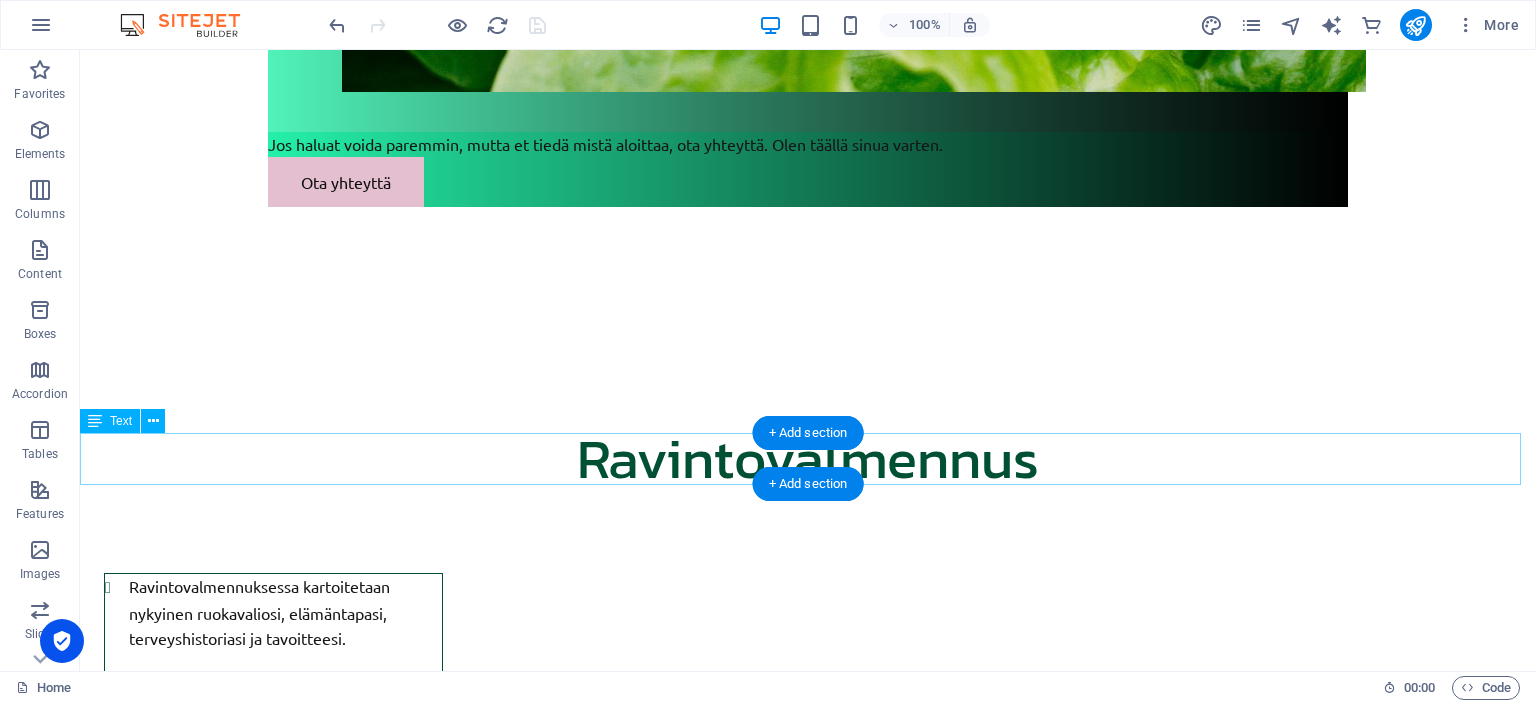 click on "Valmennus on mahdollista suorittaa kokonaan myös etänä.  Kaikkiin palveluihin on mahdollista lisätä tapaamisia tarpeen mukaan. Lisätapaaminen on 60€ kerta." at bounding box center (808, 5596) 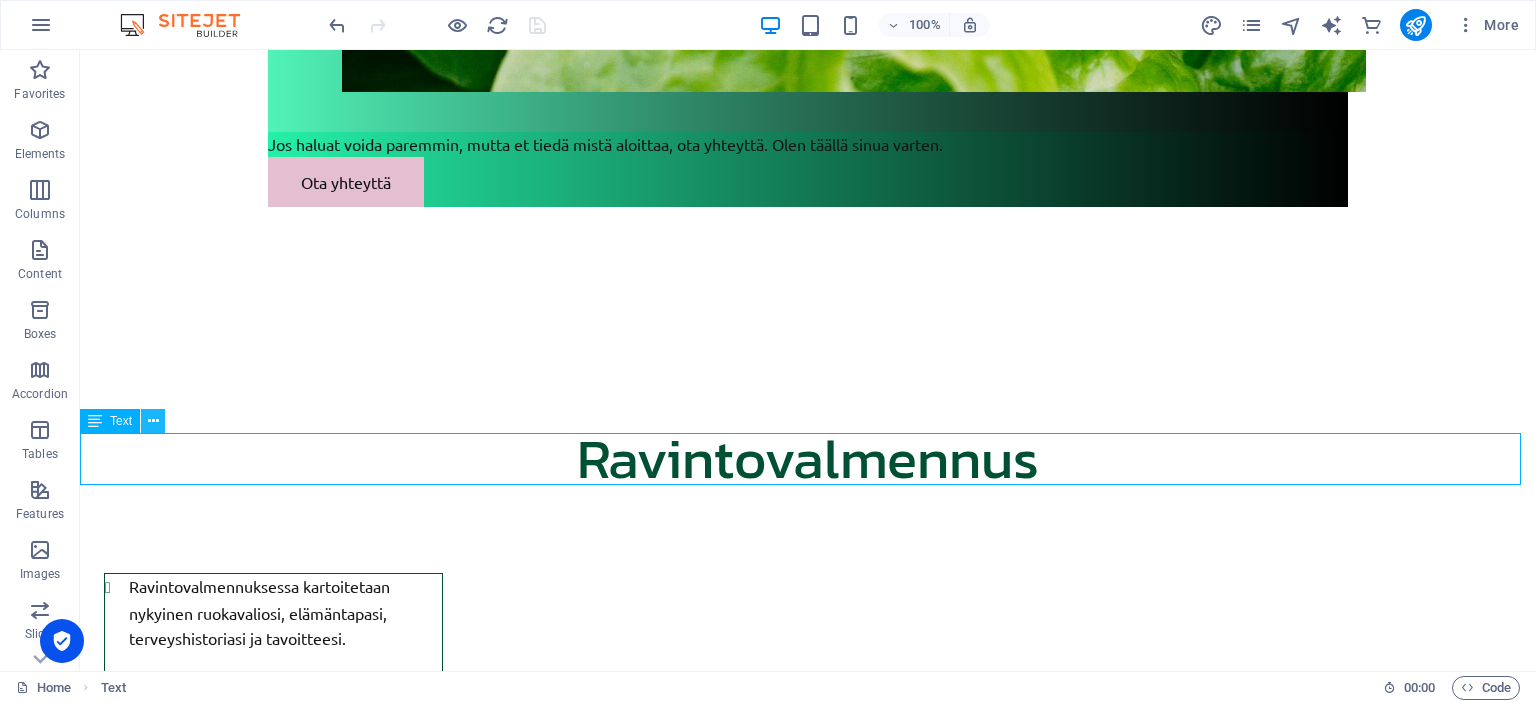 click at bounding box center (153, 421) 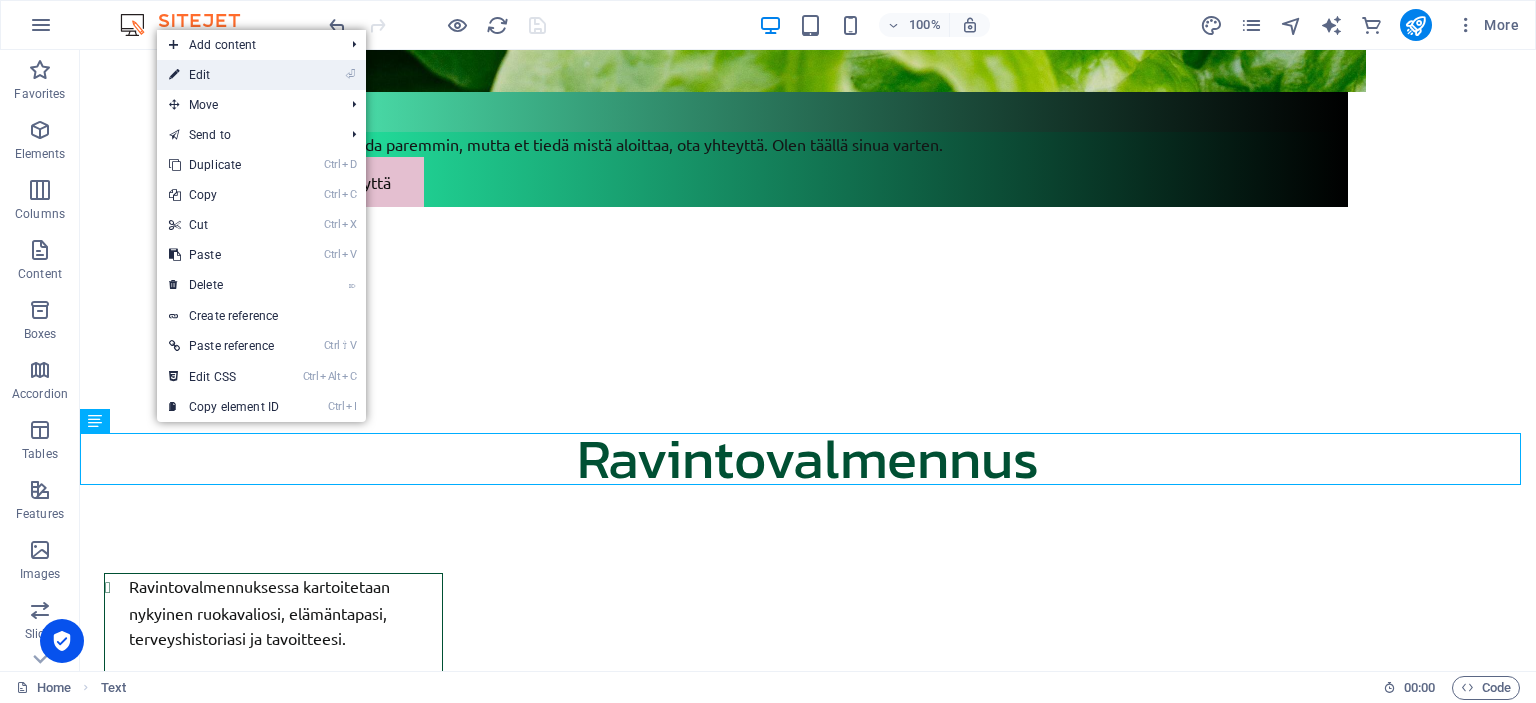 click on "⏎  Edit" at bounding box center (224, 75) 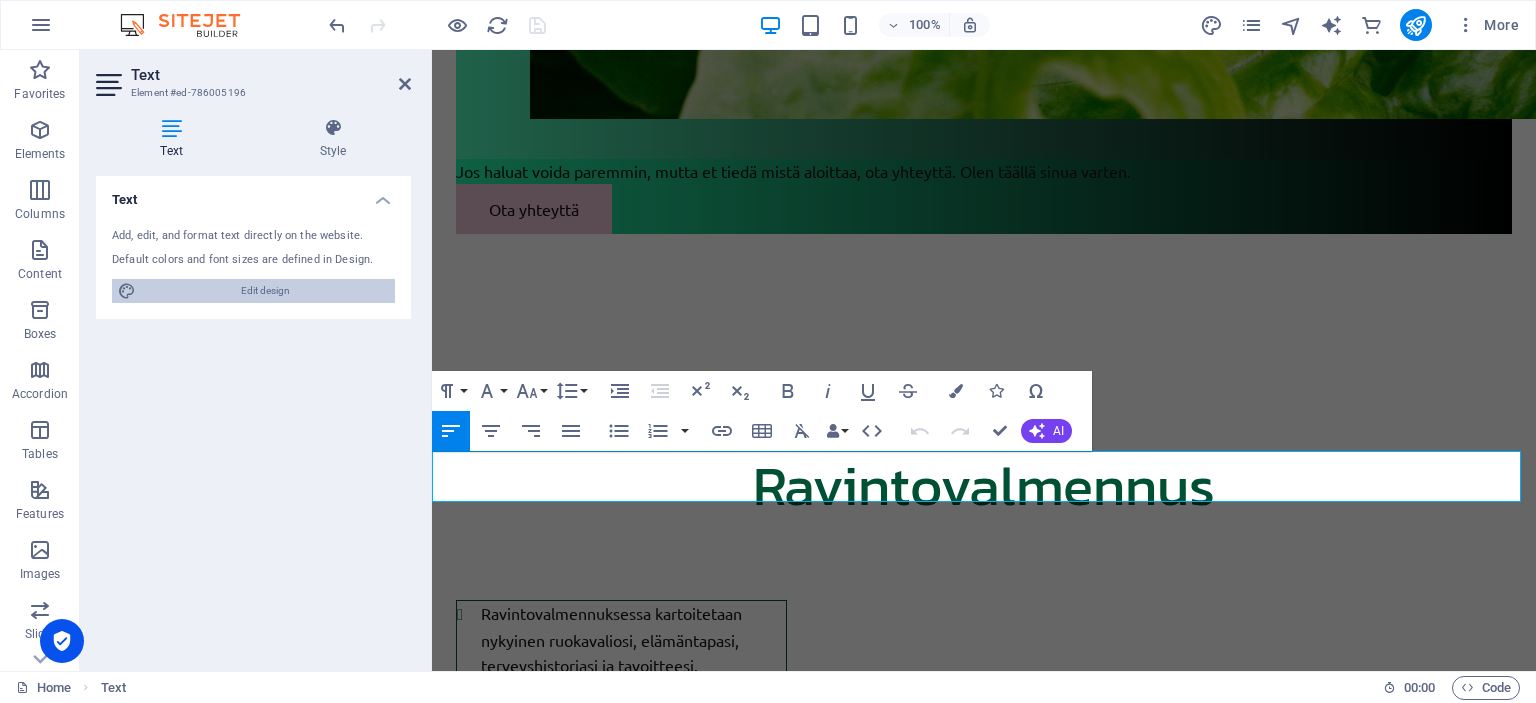 click on "Edit design" at bounding box center [265, 291] 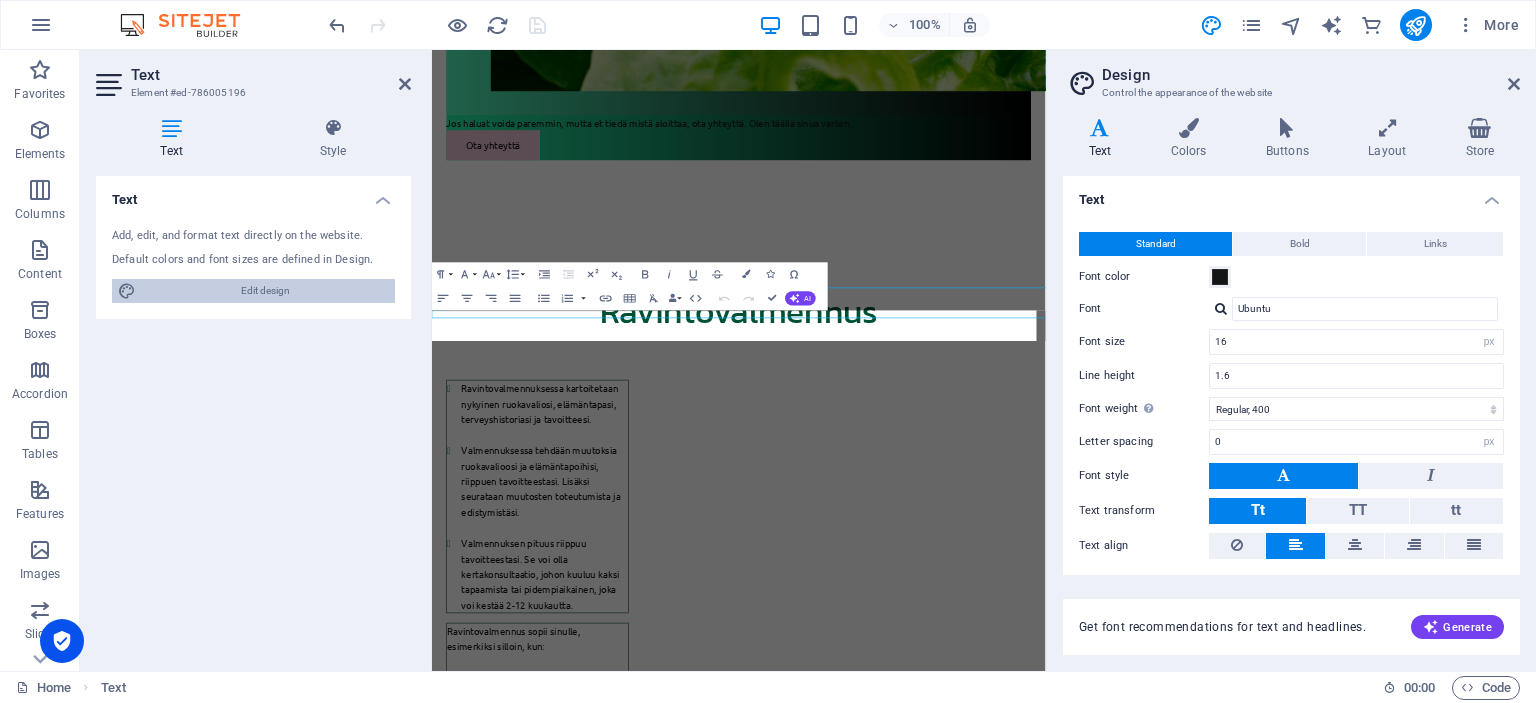 scroll, scrollTop: 3078, scrollLeft: 0, axis: vertical 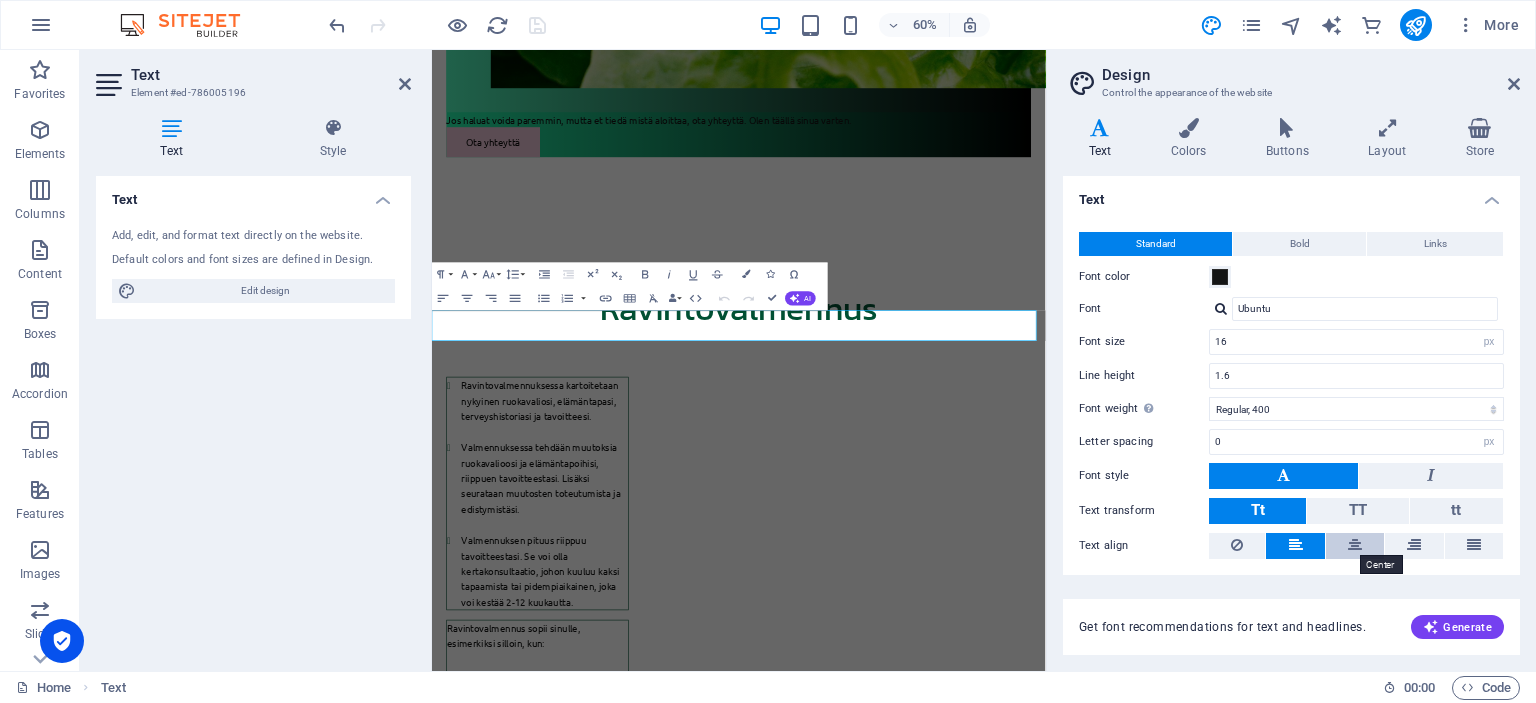 click at bounding box center (1355, 545) 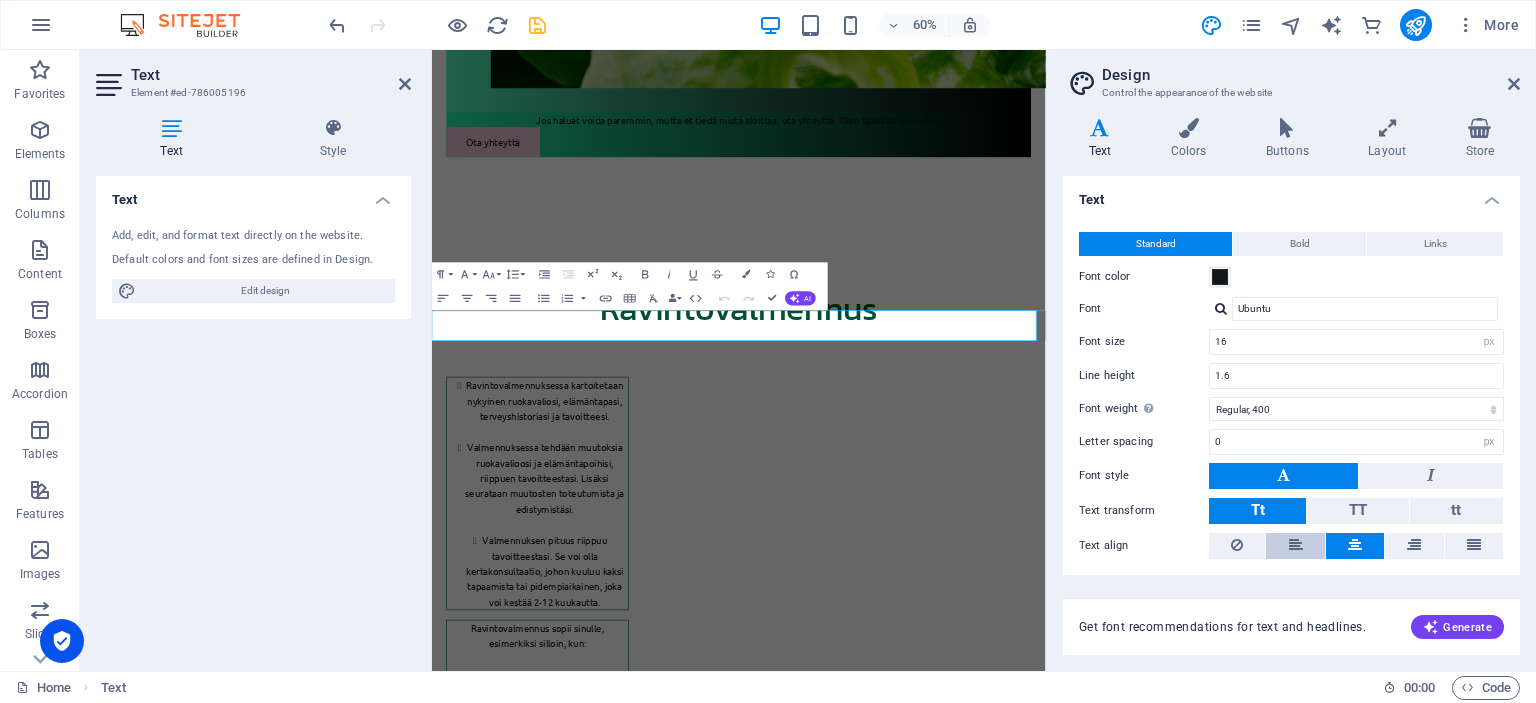click at bounding box center (1296, 545) 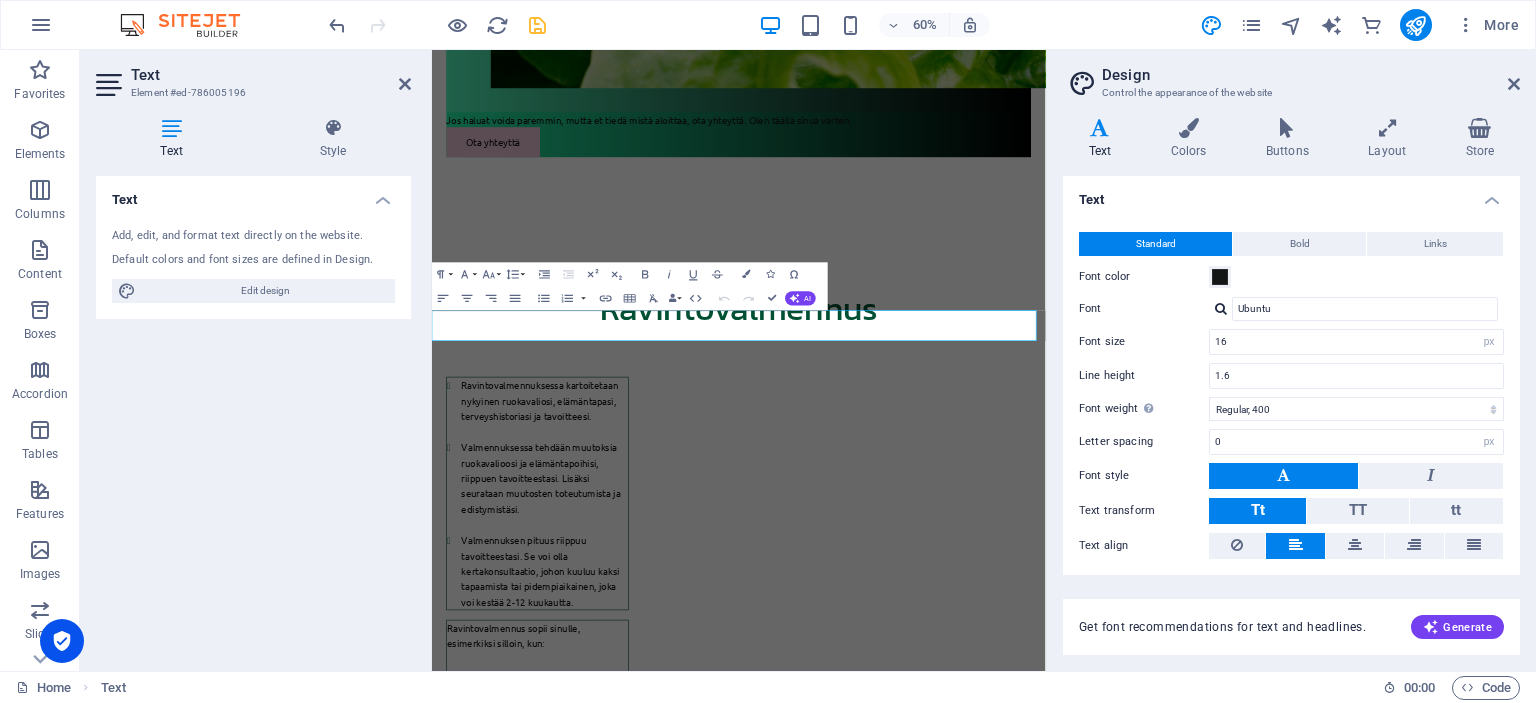 click on "Design" at bounding box center (1311, 75) 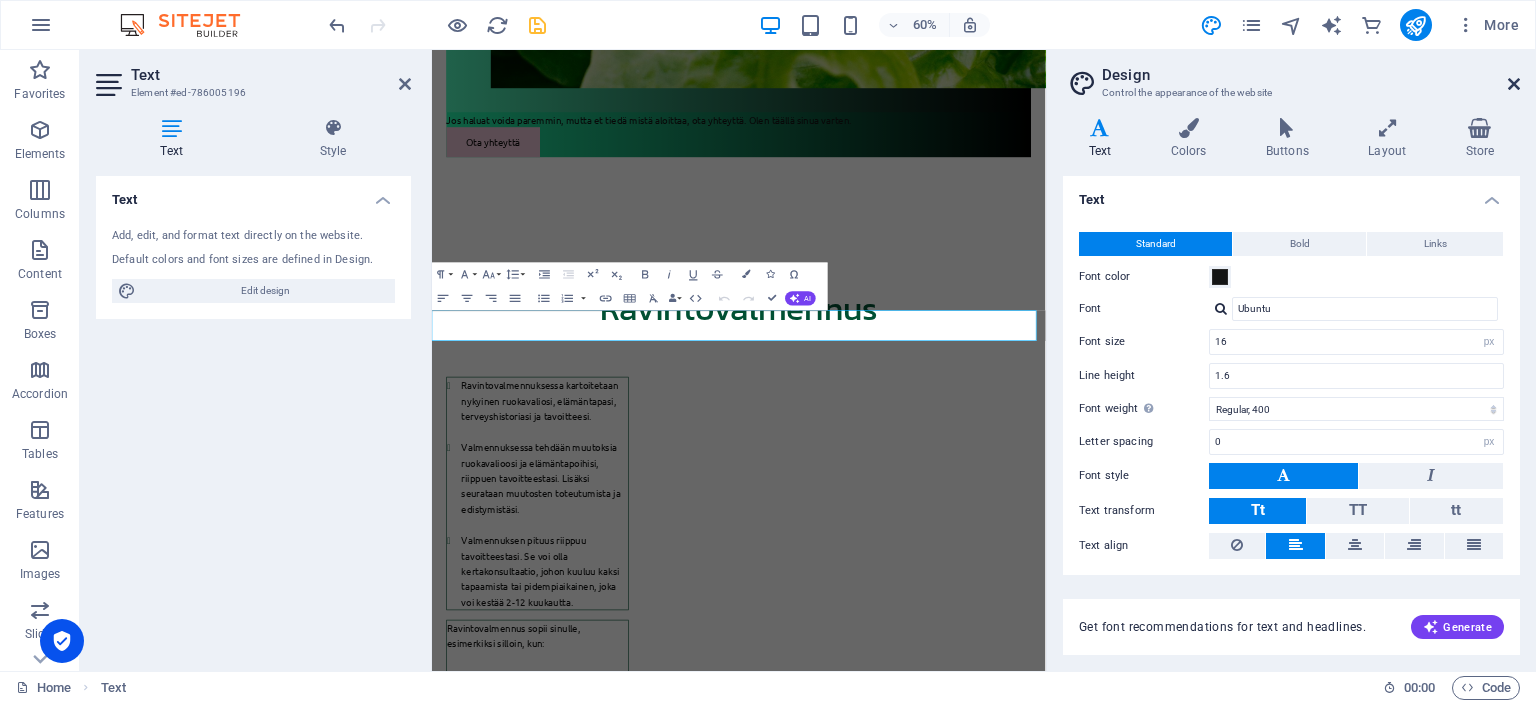 drag, startPoint x: 1508, startPoint y: 80, endPoint x: 1065, endPoint y: 188, distance: 455.9748 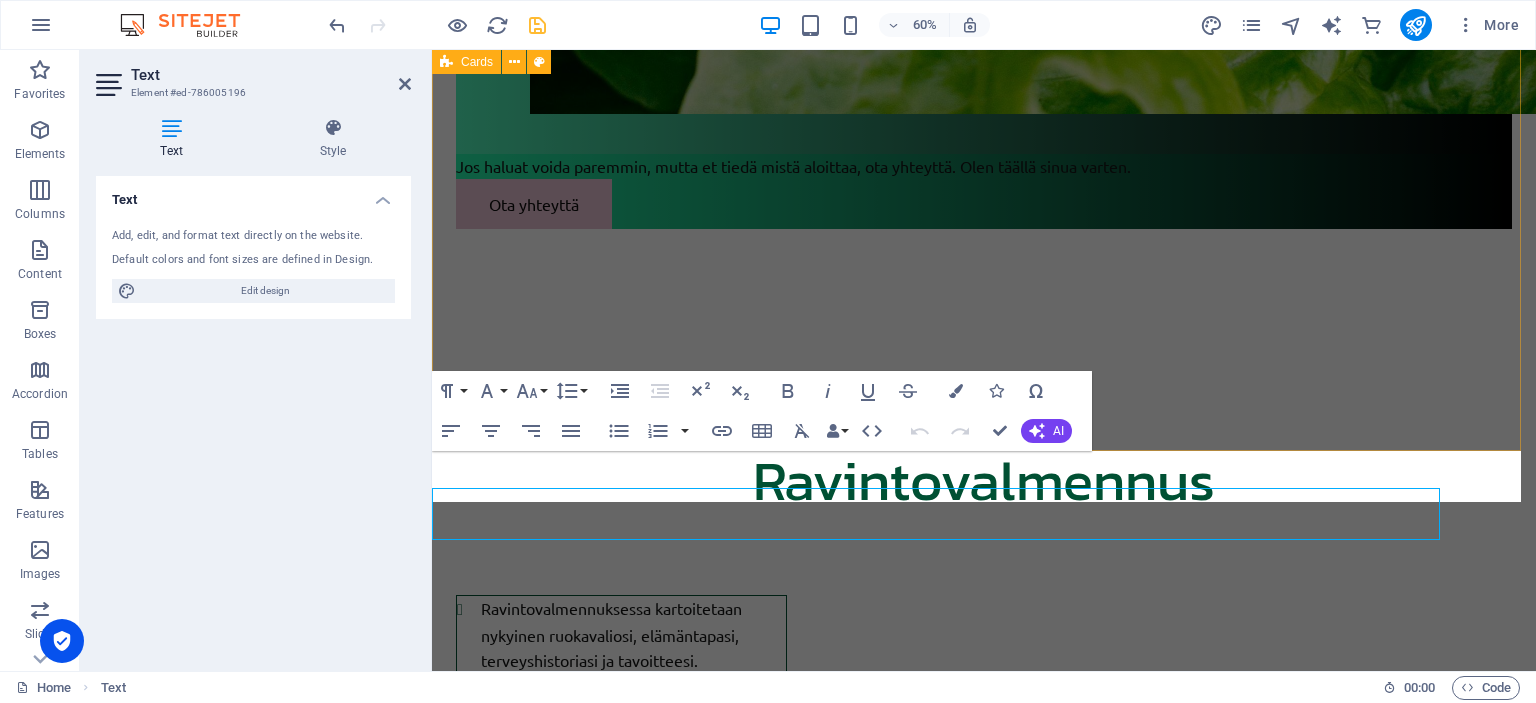 scroll, scrollTop: 3073, scrollLeft: 0, axis: vertical 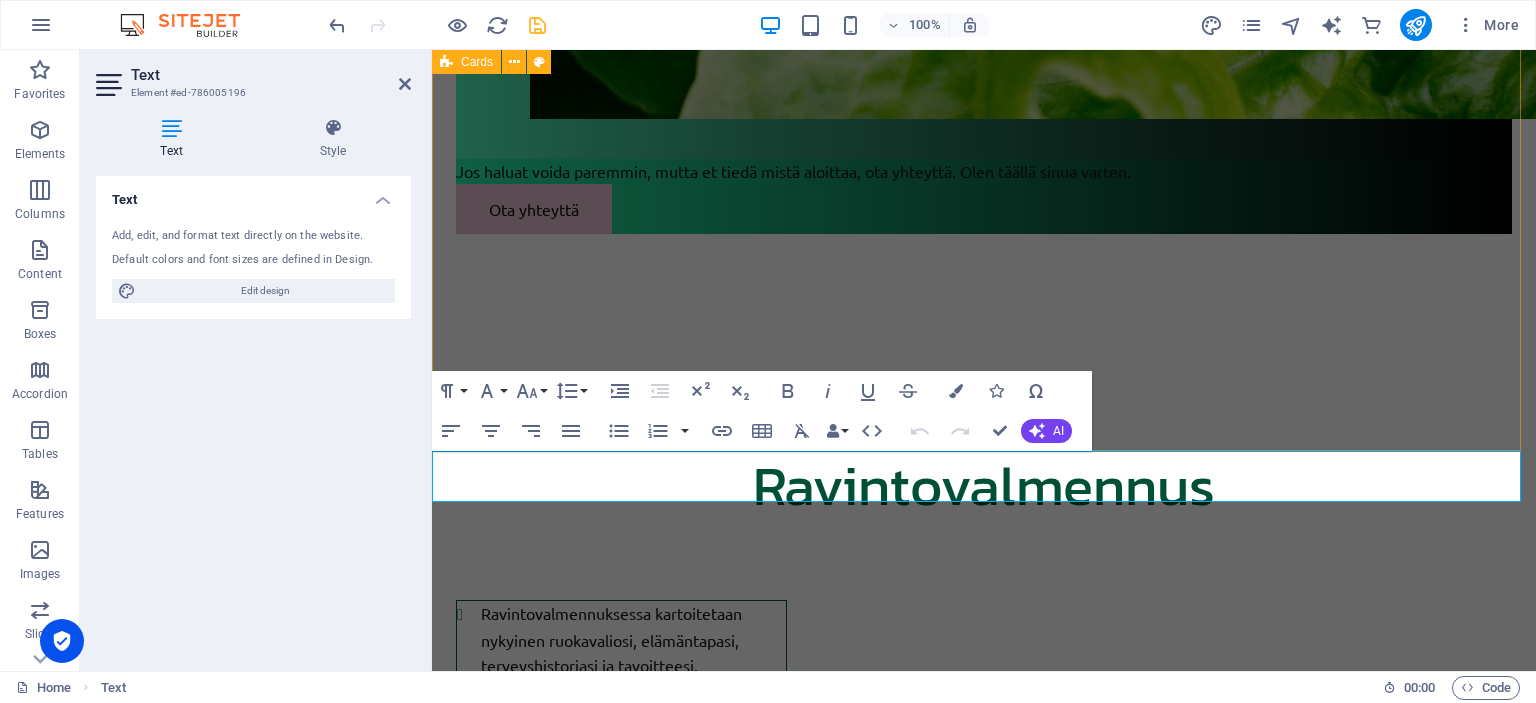 click on "Viikon ruokalistan ja kauppalistan koostaminen 80€ - Helpottamaan ruokien suunnittelua - Nopeuttamaan arjen kokkailuja - Sisältää myös reseptit Pariskuntavalmennus 250€/kuukausi - Ravintovalmennus pariskunnille, kun molemmilla on samanlaisia tavoitteita, esim. painonpudotus - Valmennuksen pituus 2, 4, 6, 8, 10 tai 12 kuukautta riippuen tavoitteista - Valmennus sisältää: esitietolomakkeiden täyttö ruokapäiväkirjan pitäminen ilmainen konsultaatio, jossa käydään läpi esitiedot ja ruokapäiväkirjat valmennuksen suunnittelu tavoitteiden asettelu toimenpiteiden suunnittelu ja toteutus seuranta useampia tapaamisia etätuki Elämäntaparemontti 150€/kuukausi - Kun haluat voida paremmin - Valmennuksen pituus 2, 4, 6, 8, 10 tai 12 kuukautta riippuen tavoitteista - Valmennus sisältää: esitietolomakkeen täyttö ruokapäiväkirjan pitäminen ilmainen konsultaatio, jossa käydään läpi esitiedot ja ruokapäiväkirja valmennuksen suunnittelu tavoitteen asettelu seuranta useampia tapaamisia" at bounding box center (984, 4513) 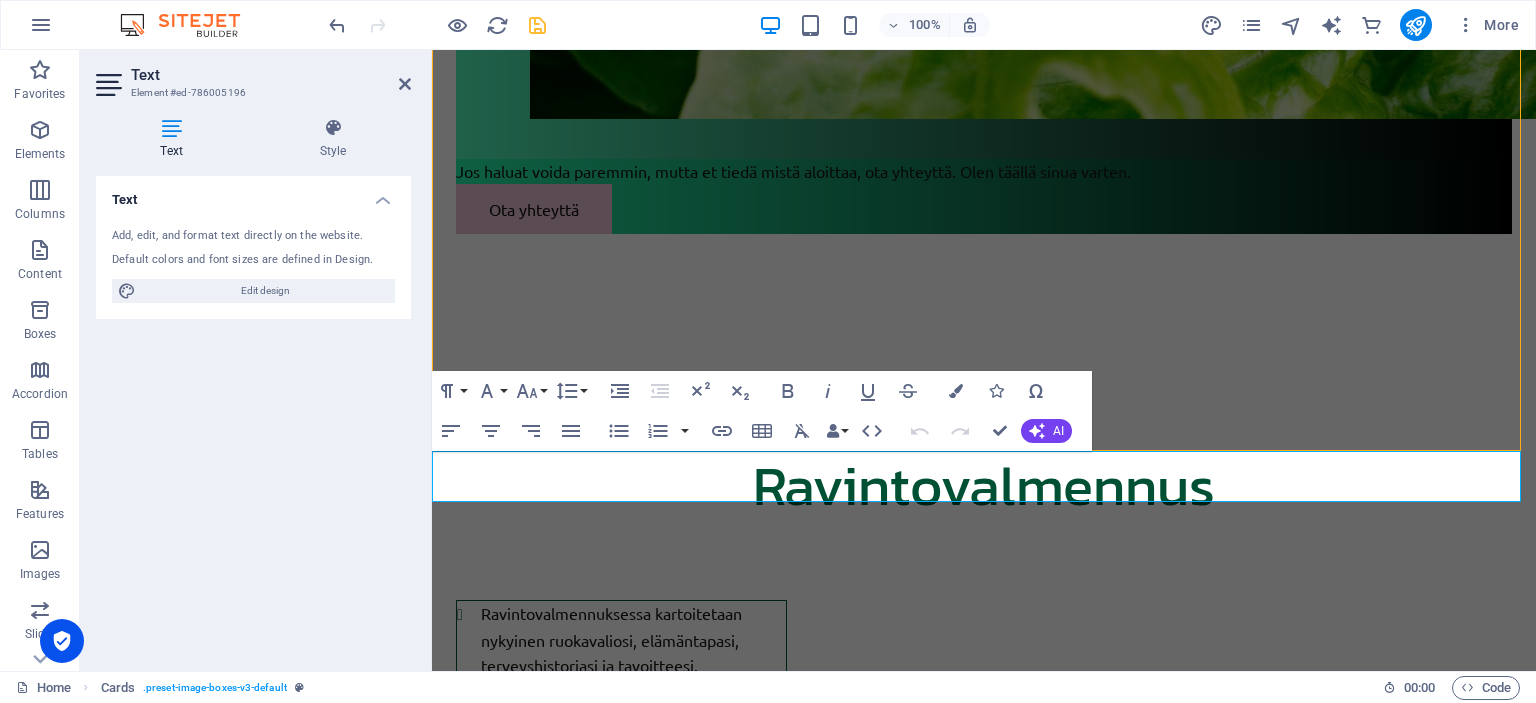 scroll, scrollTop: 3100, scrollLeft: 0, axis: vertical 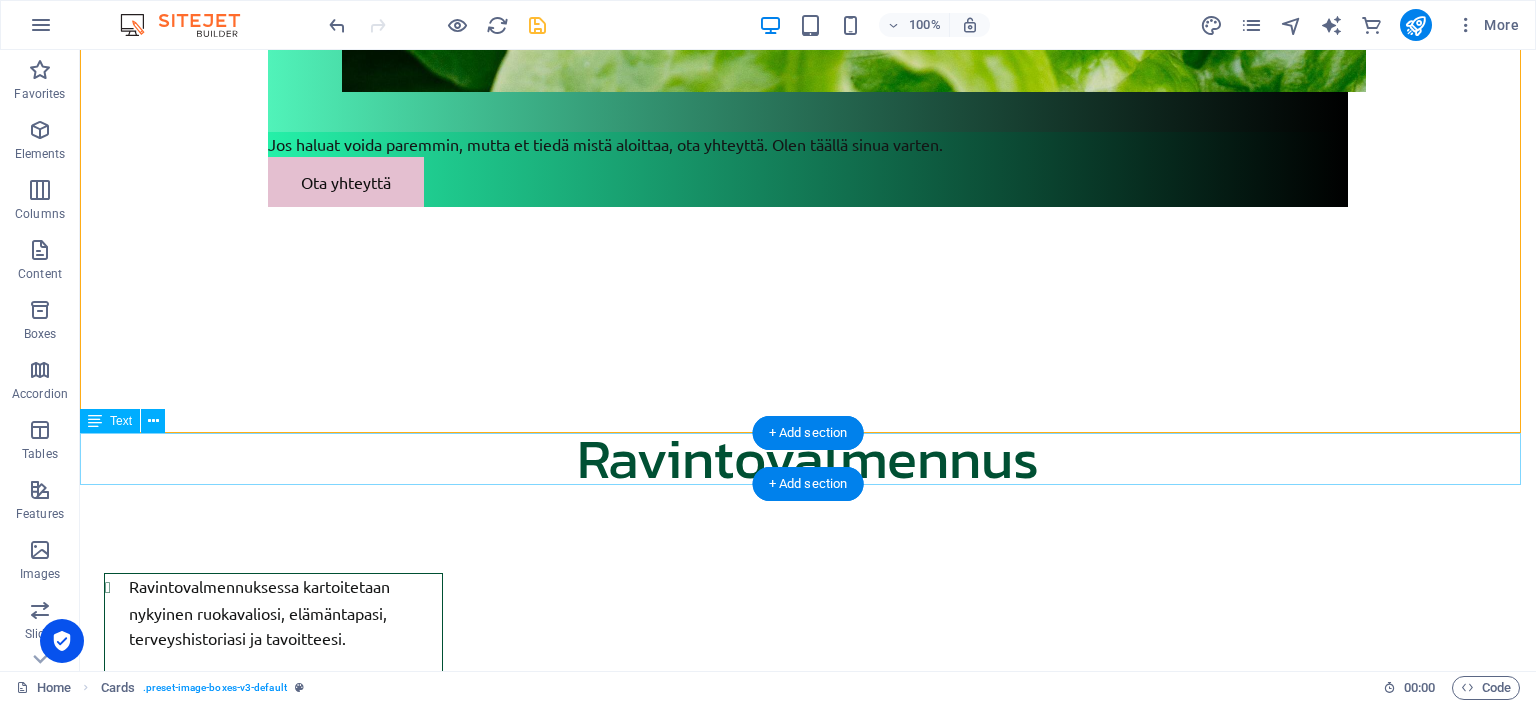click on "Valmennus on mahdollista suorittaa kokonaan myös etänä.  Kaikkiin palveluihin on mahdollista lisätä tapaamisia tarpeen mukaan. Lisätapaaminen on 60€ kerta." at bounding box center (808, 5596) 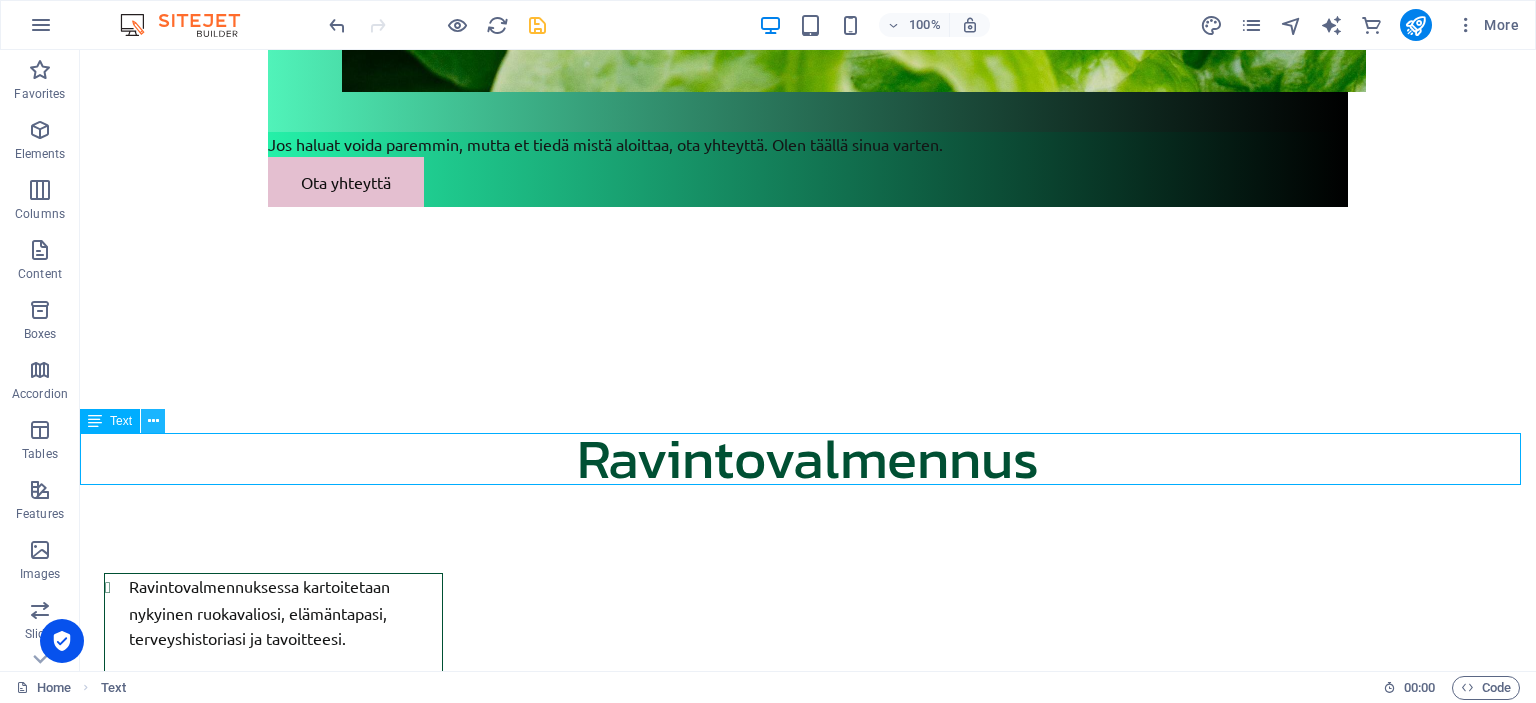 click at bounding box center [153, 421] 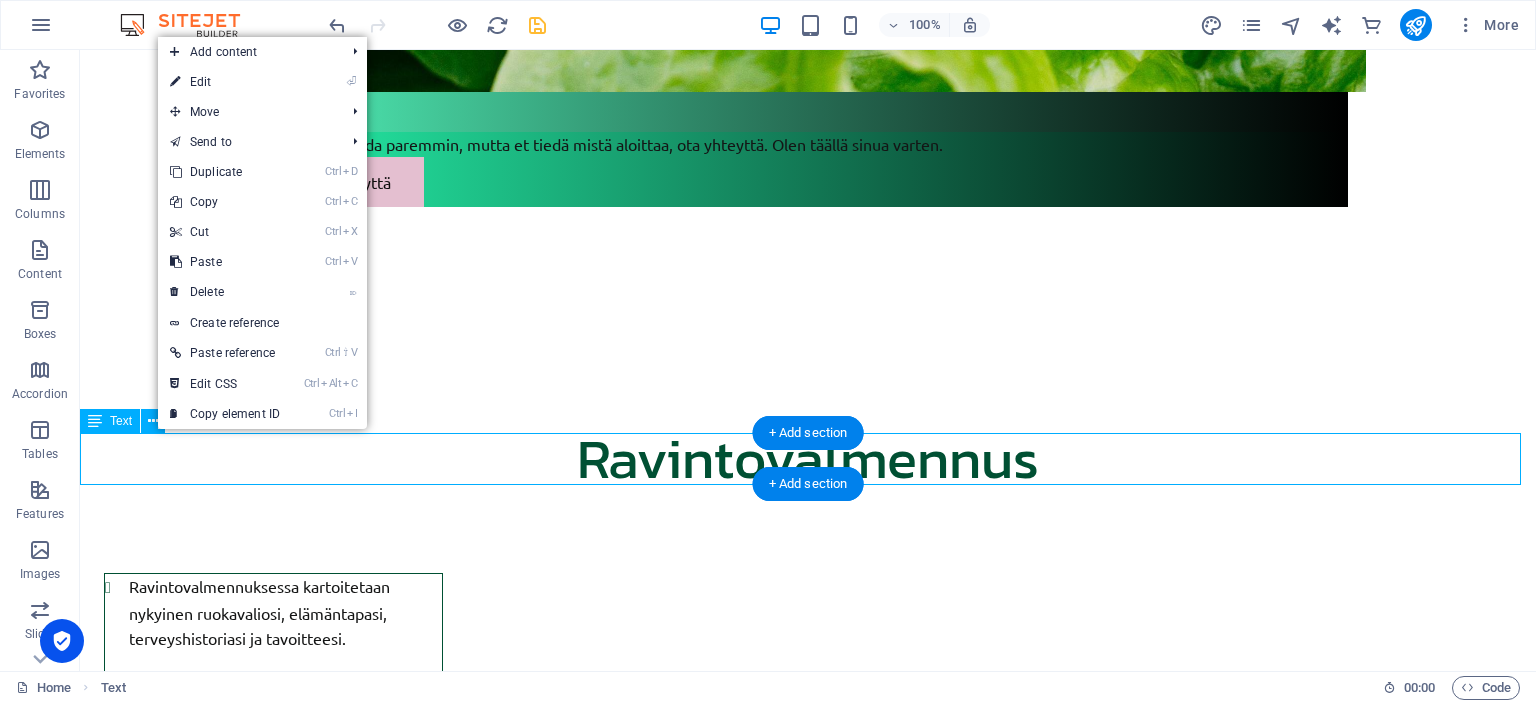 click on "Valmennus on mahdollista suorittaa kokonaan myös etänä.  Kaikkiin palveluihin on mahdollista lisätä tapaamisia tarpeen mukaan. Lisätapaaminen on 60€ kerta." at bounding box center [808, 5596] 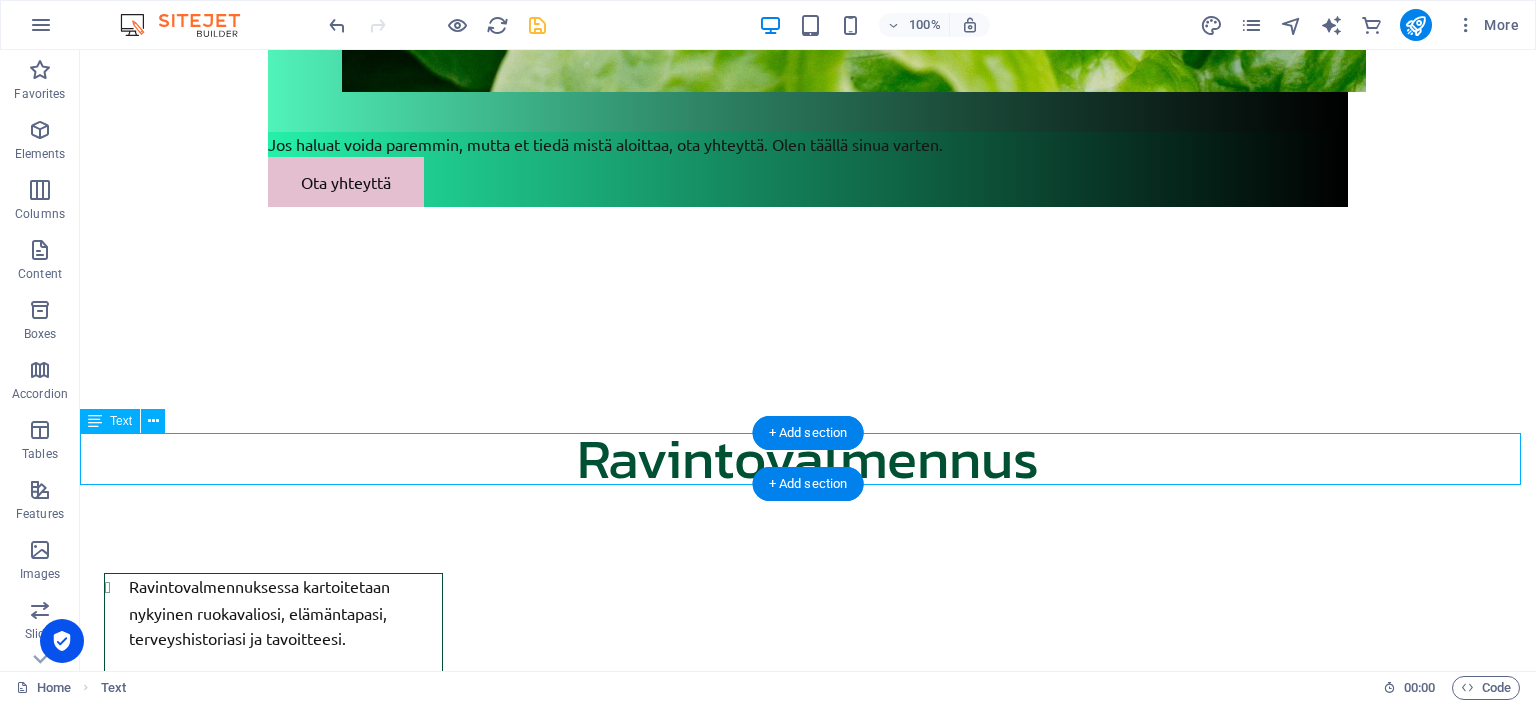 click on "Valmennus on mahdollista suorittaa kokonaan myös etänä.  Kaikkiin palveluihin on mahdollista lisätä tapaamisia tarpeen mukaan. Lisätapaaminen on 60€ kerta." at bounding box center (808, 5596) 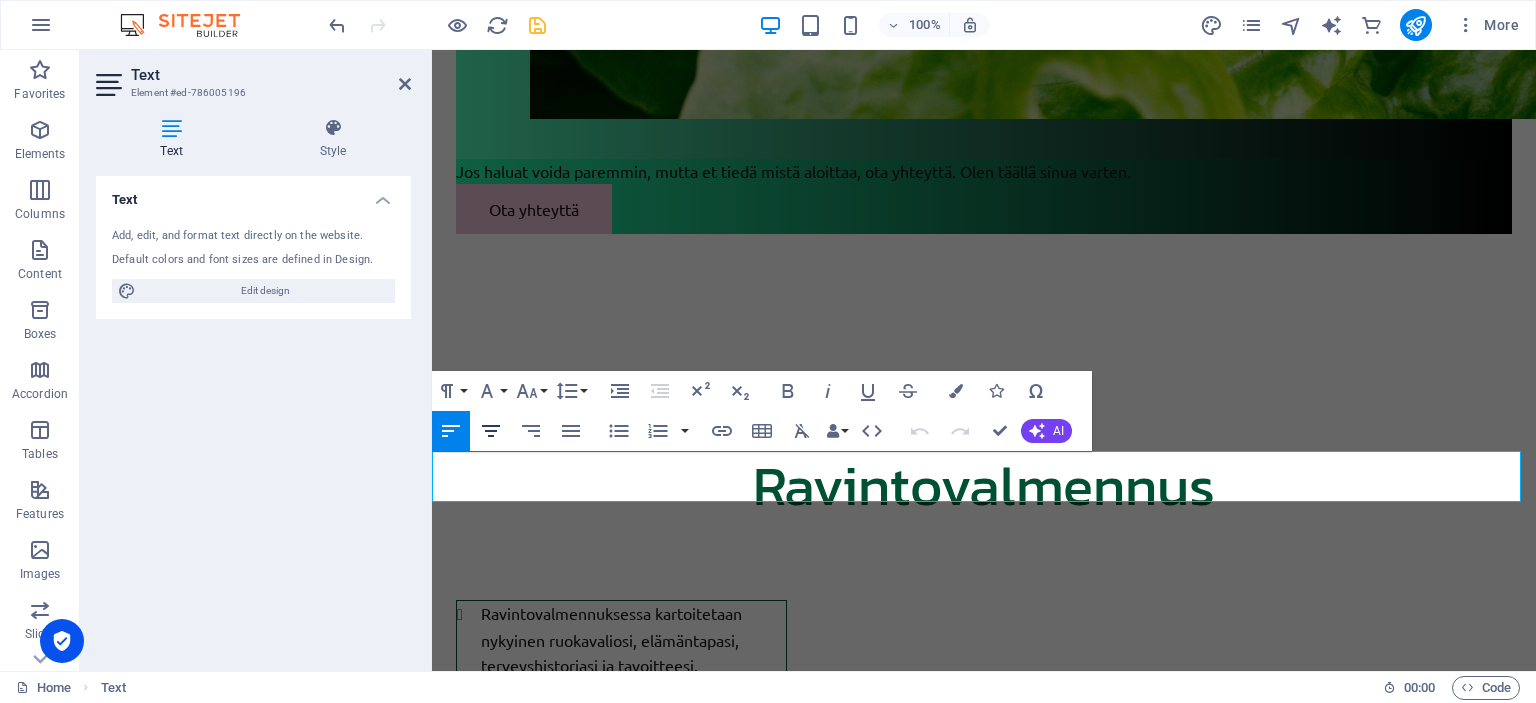 click 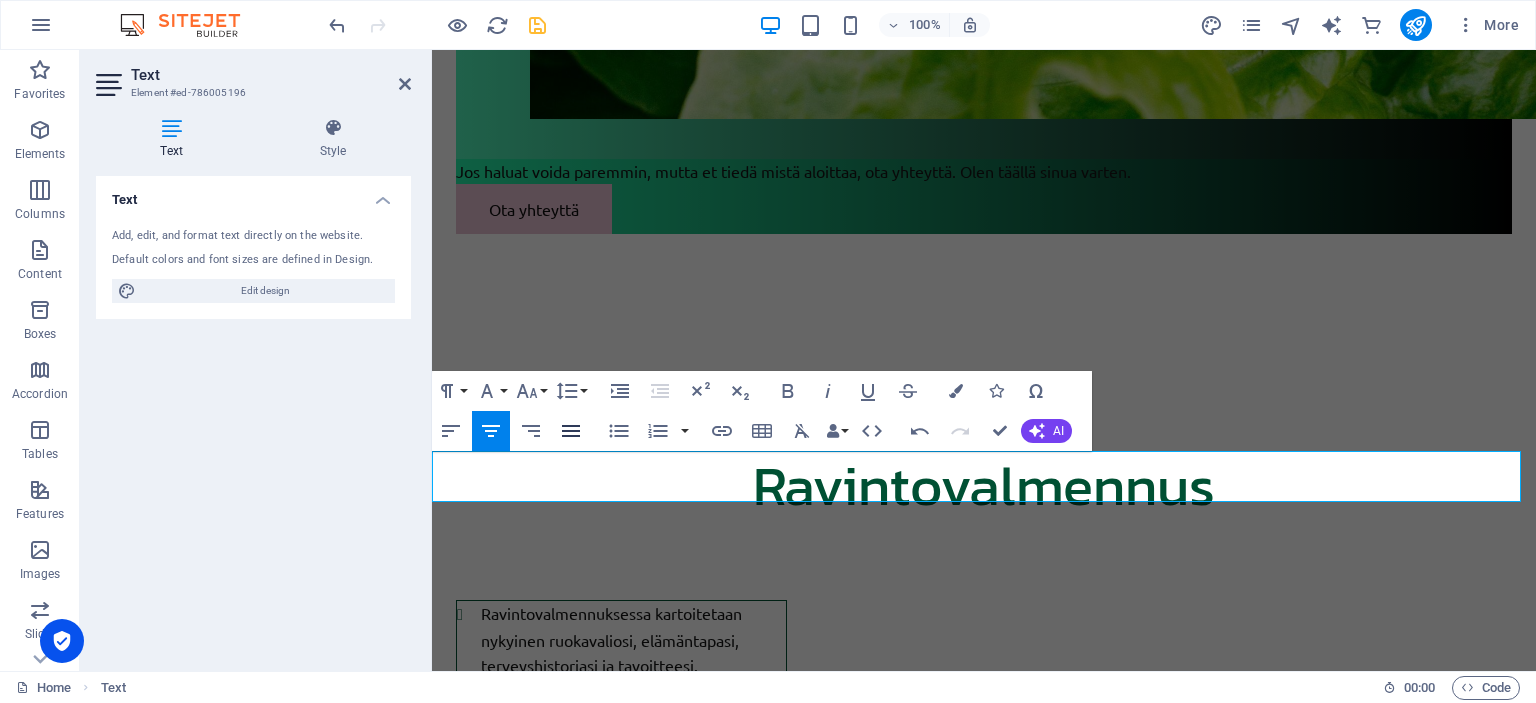 click 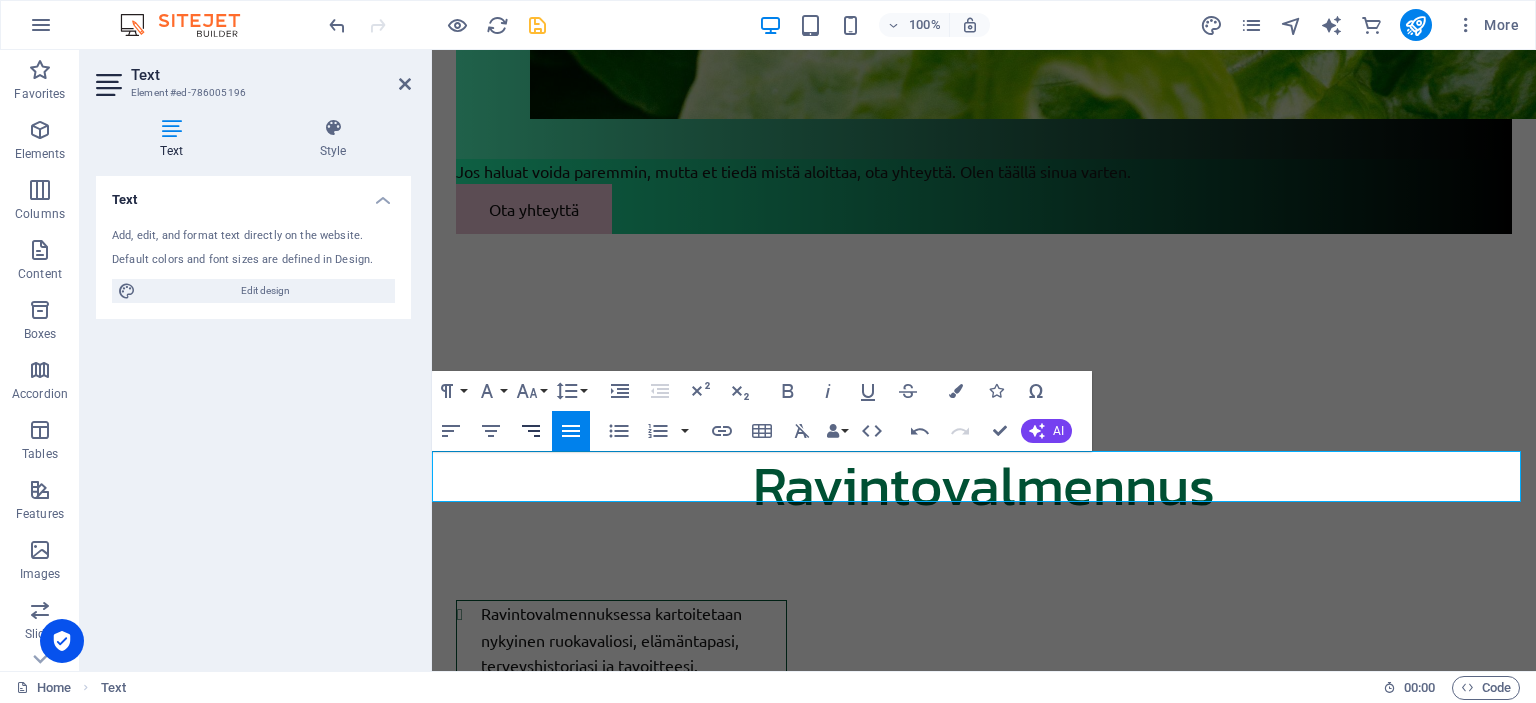 click 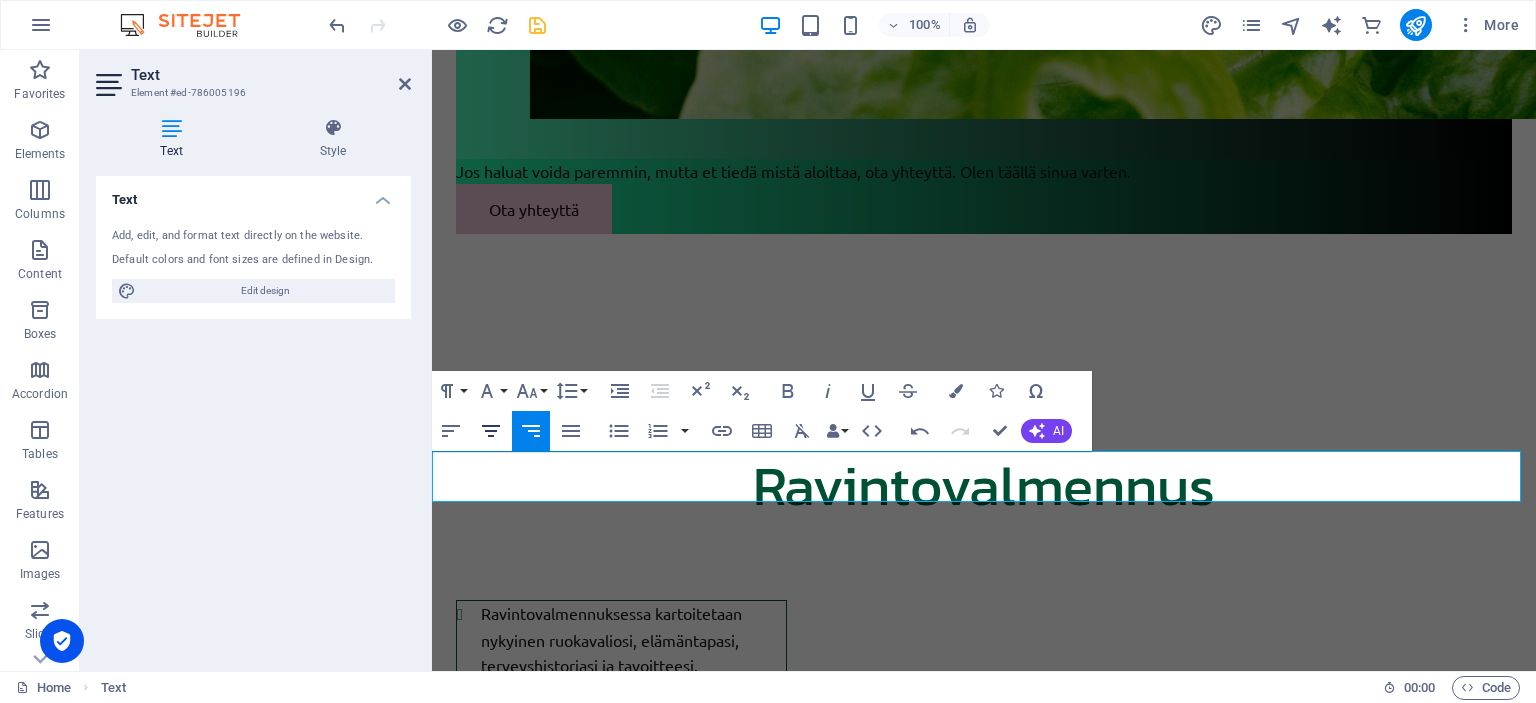 click 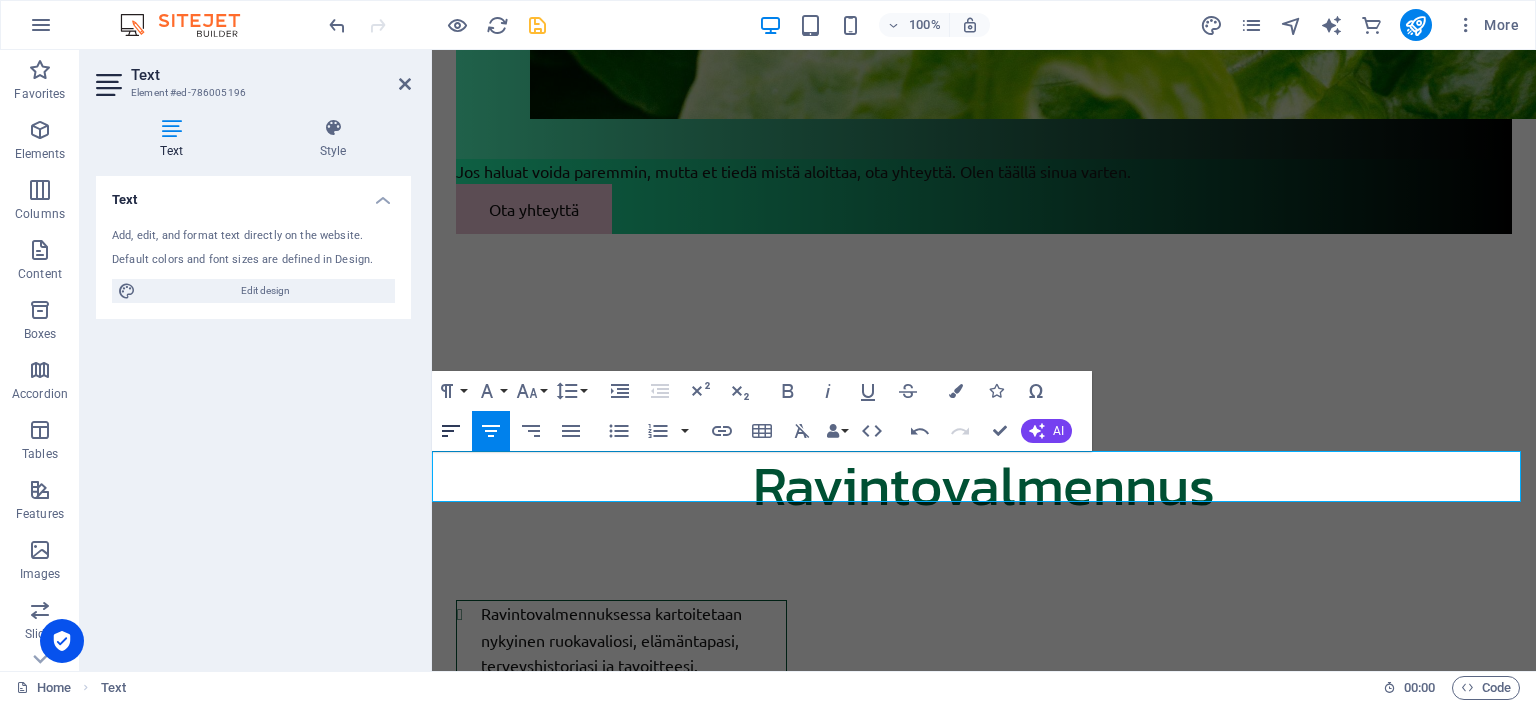 click 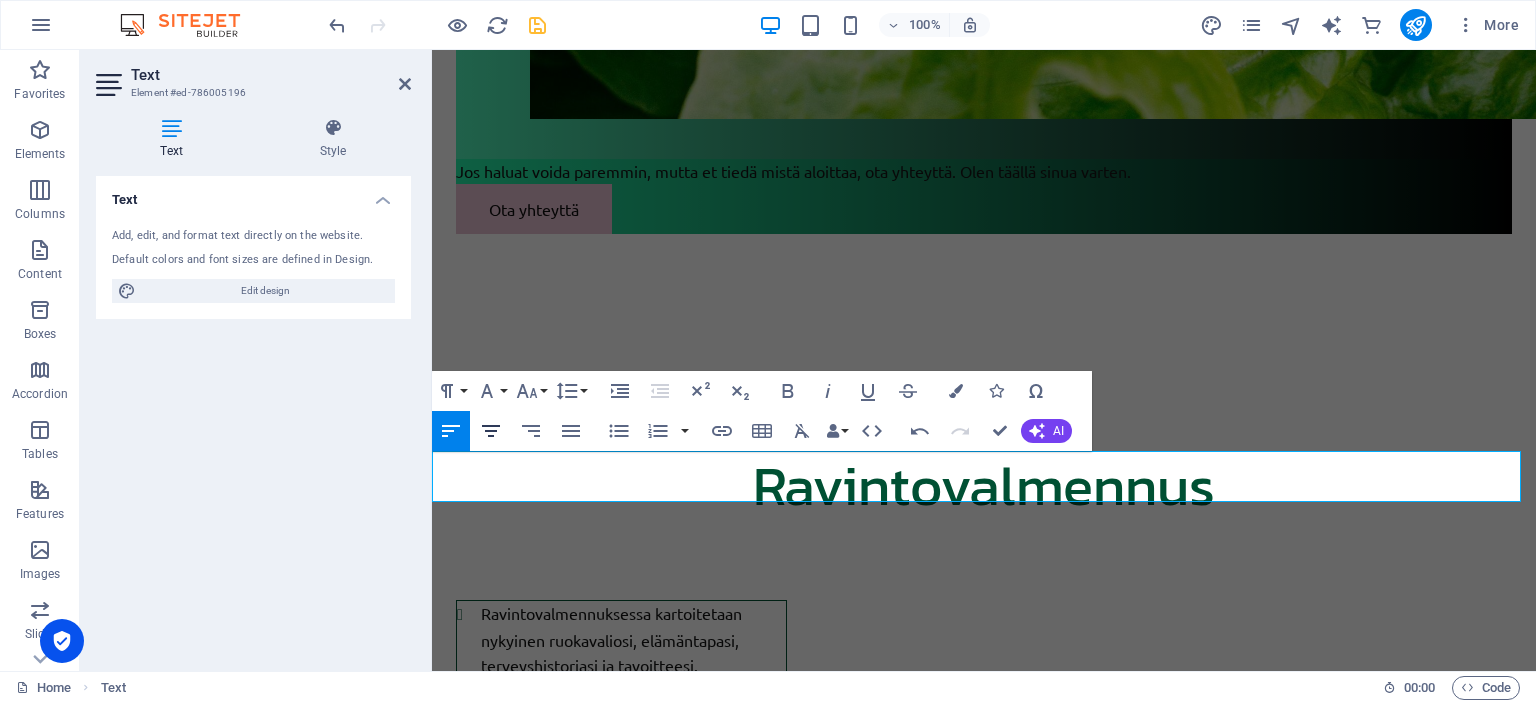 click 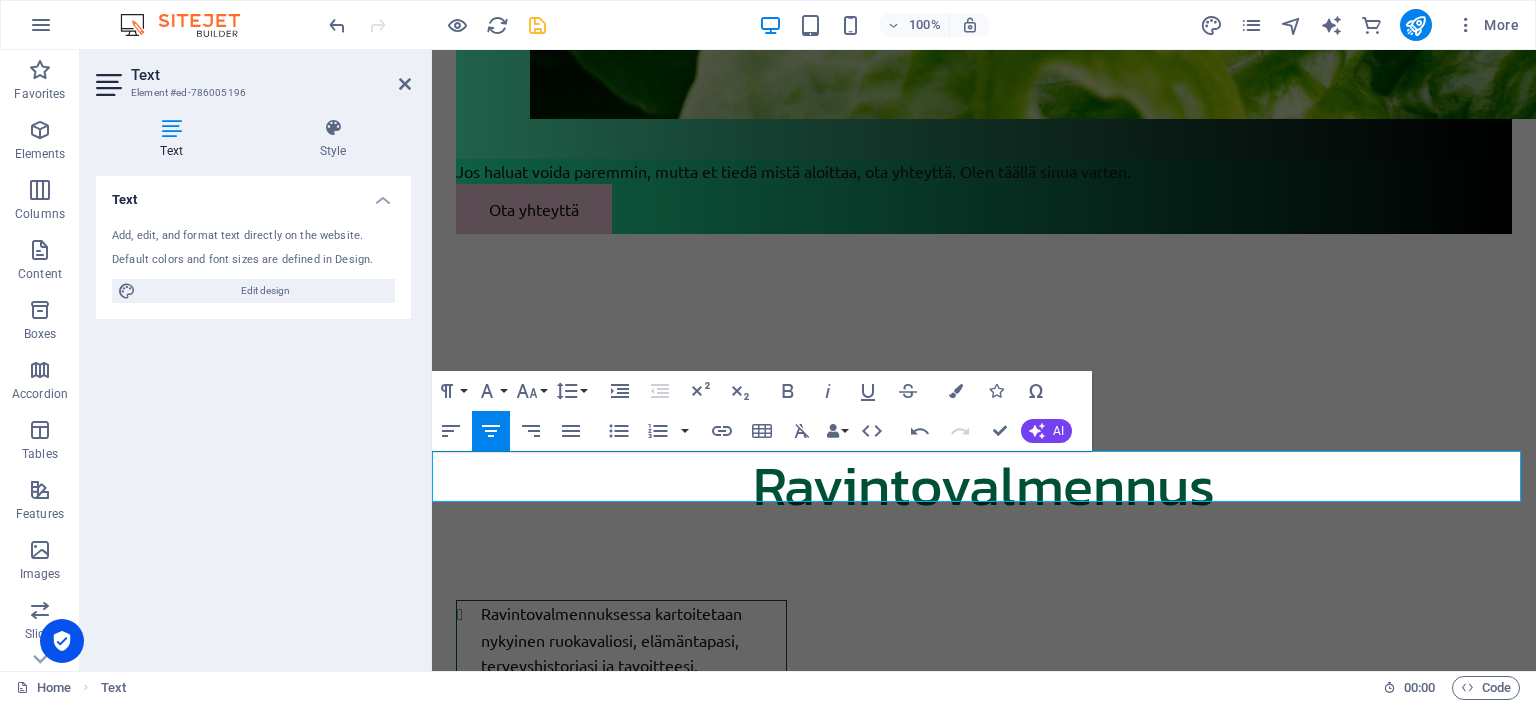 click on "Kaikkiin palveluihin on mahdollista lisätä tapaamisia tarpeen mukaan. Lisätapaaminen on 60€ kerta." at bounding box center (984, 5661) 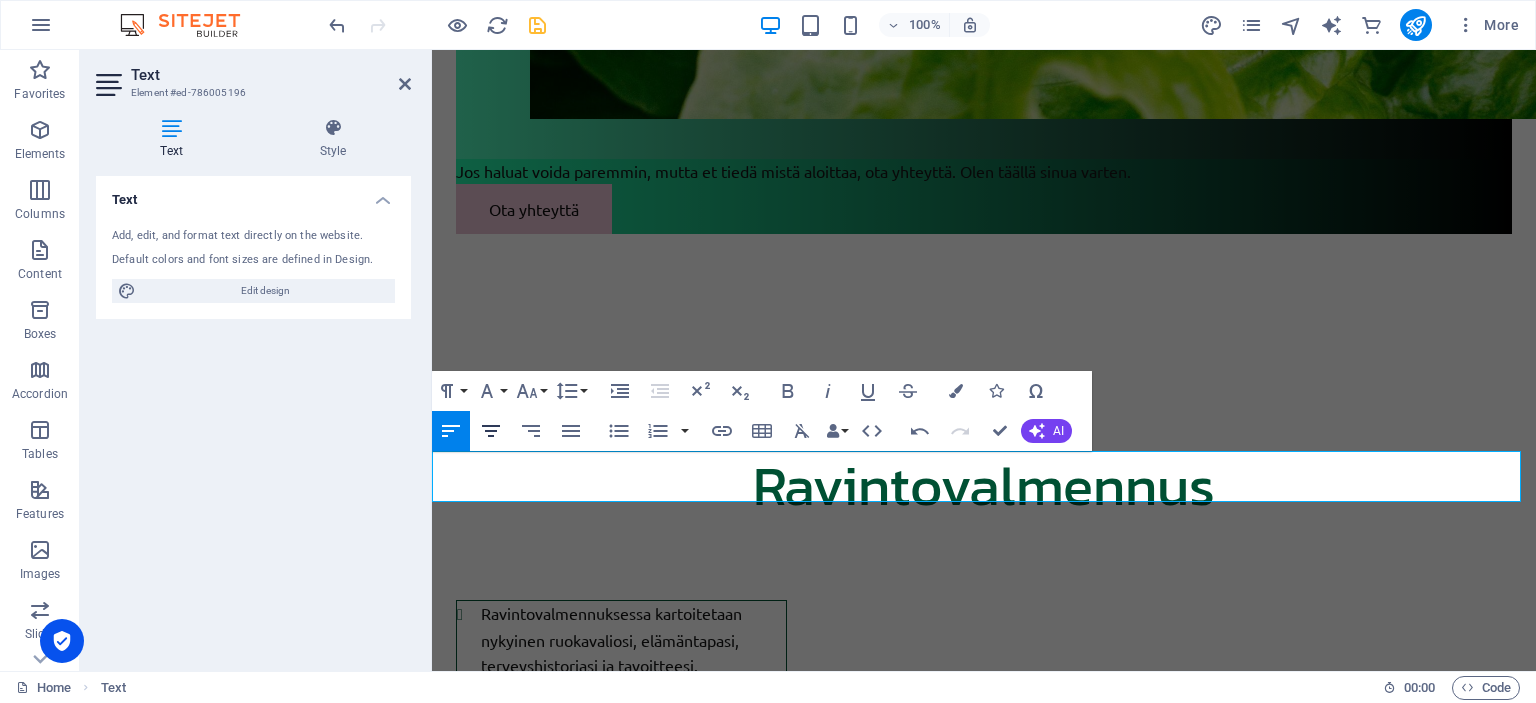 click 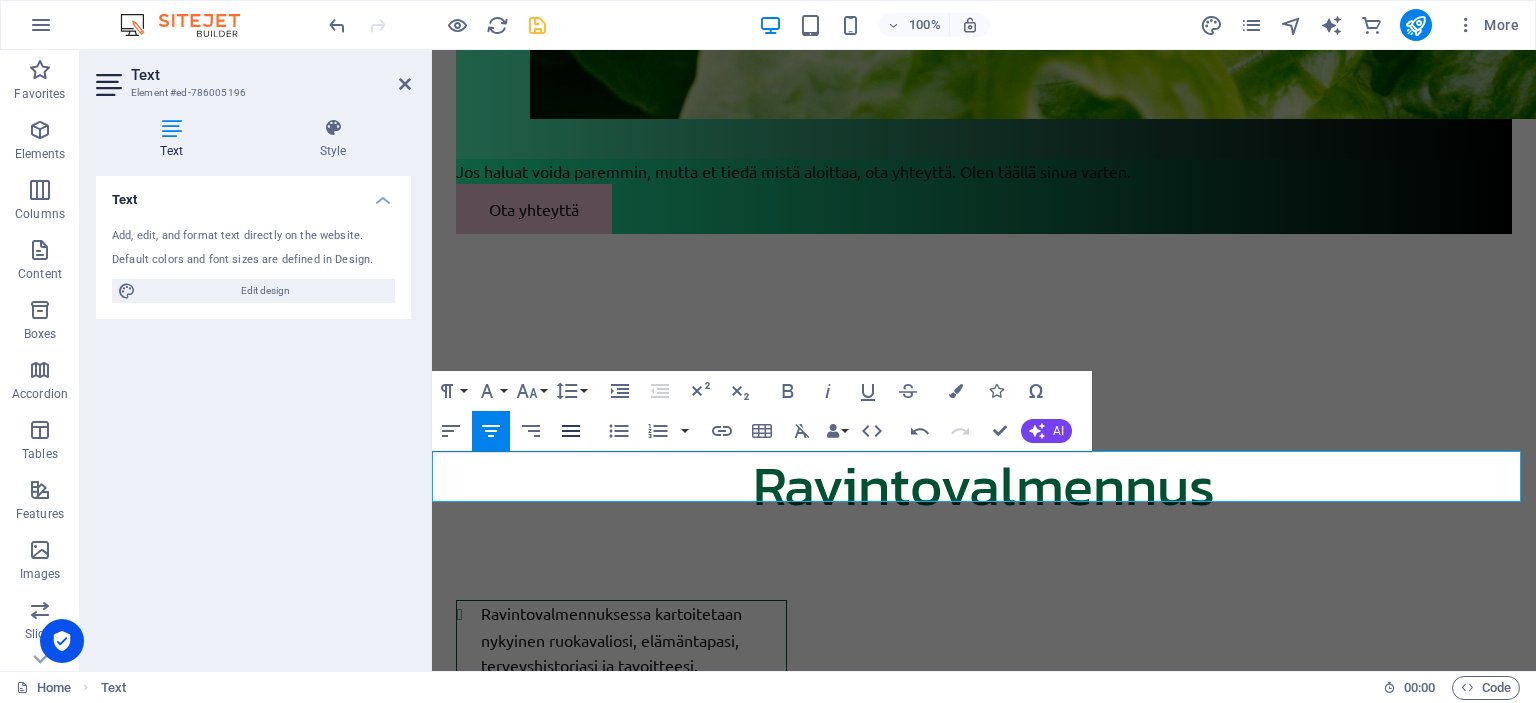 click 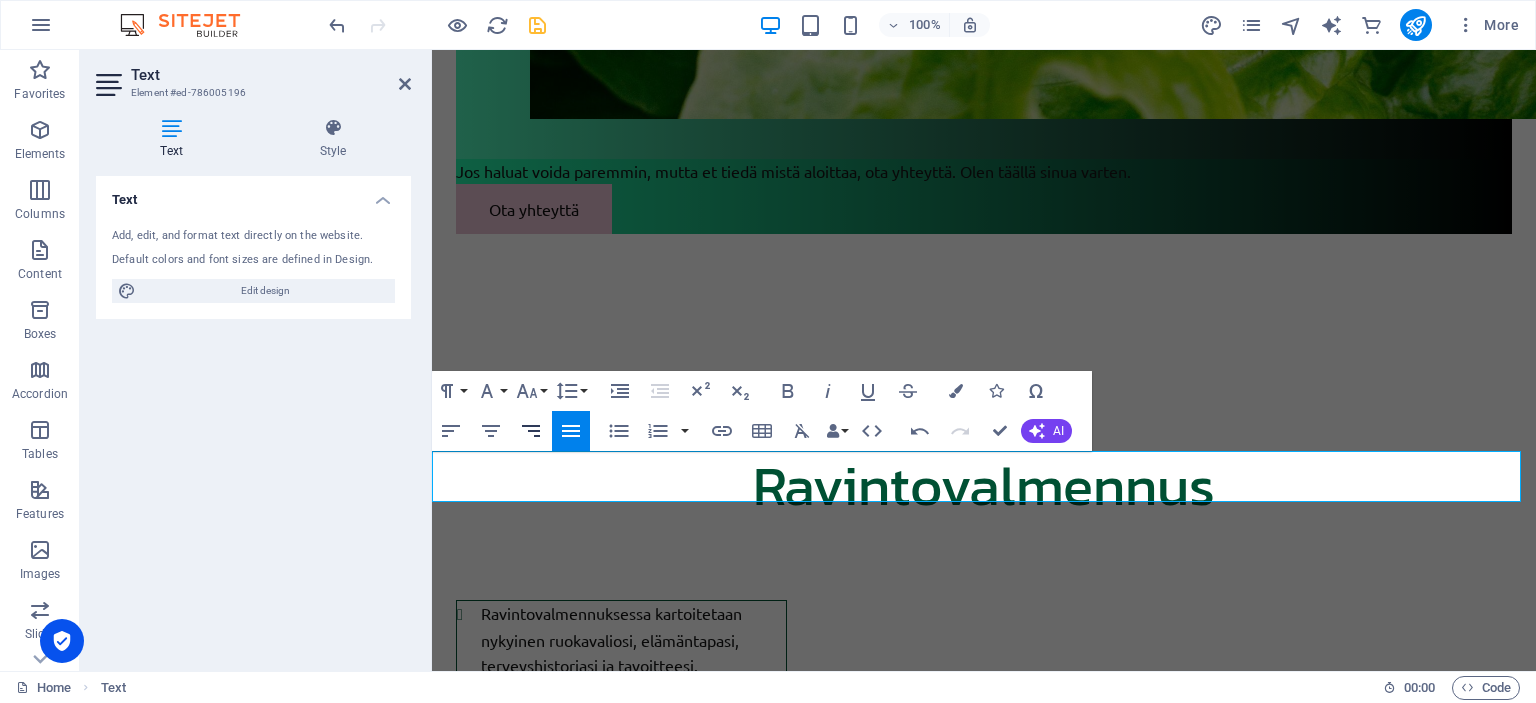 click 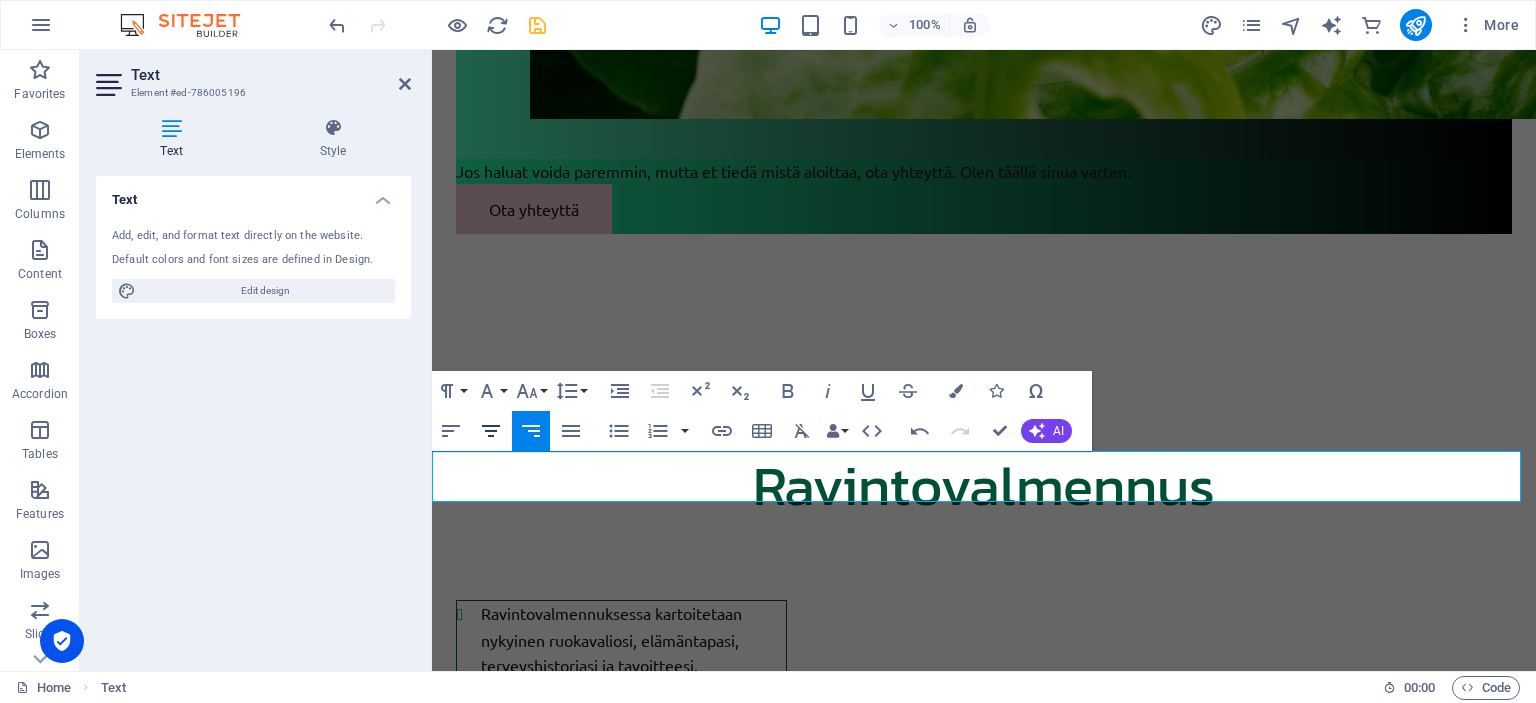 click 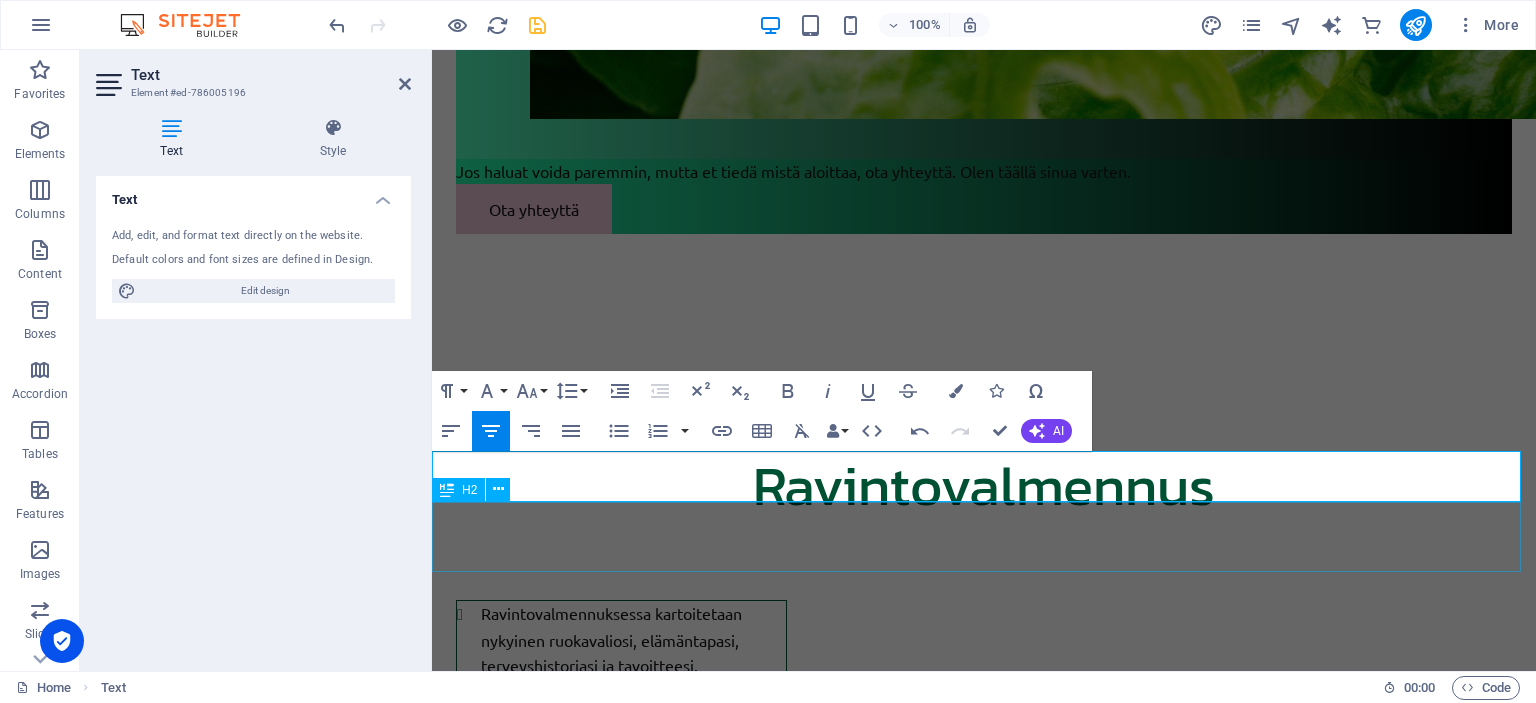 click on "Ota yhteyttä" at bounding box center [984, 5709] 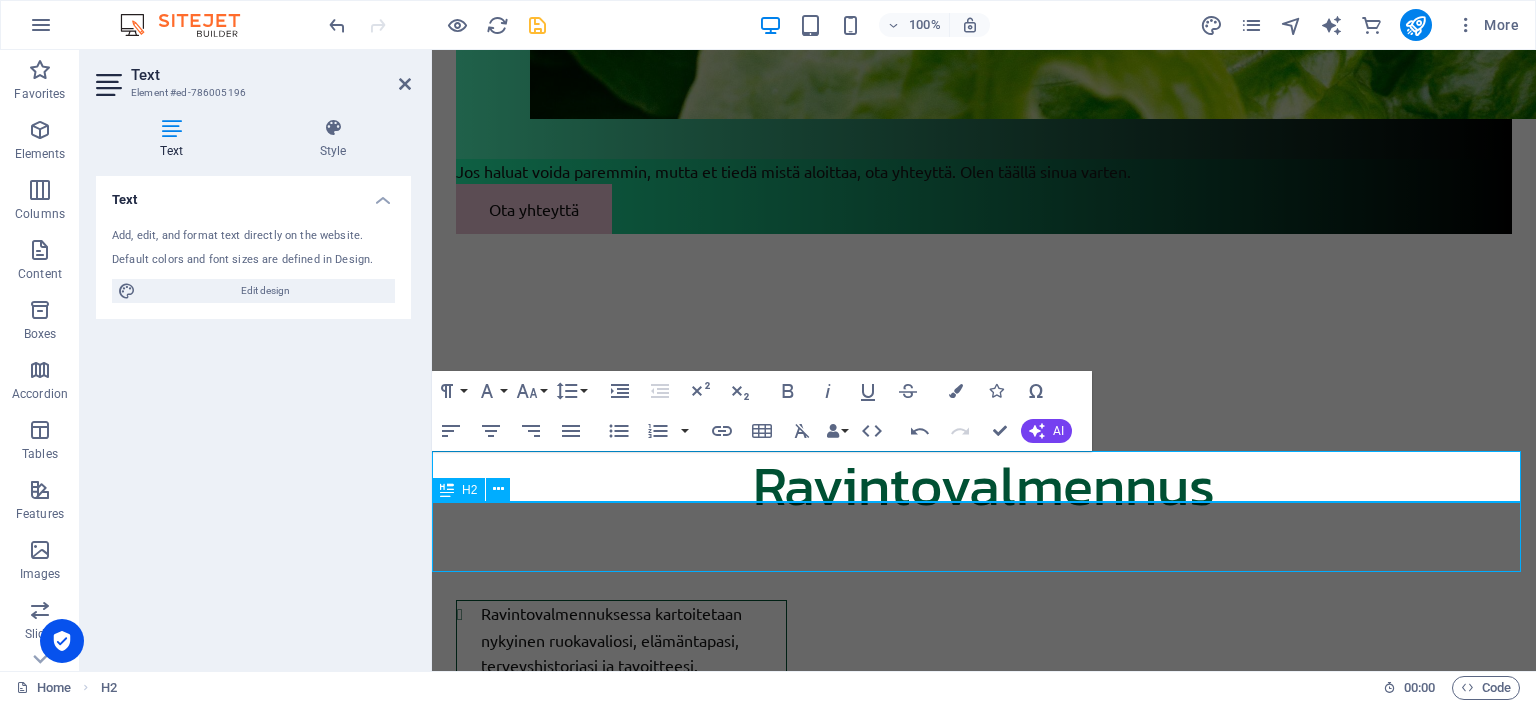 scroll, scrollTop: 3100, scrollLeft: 0, axis: vertical 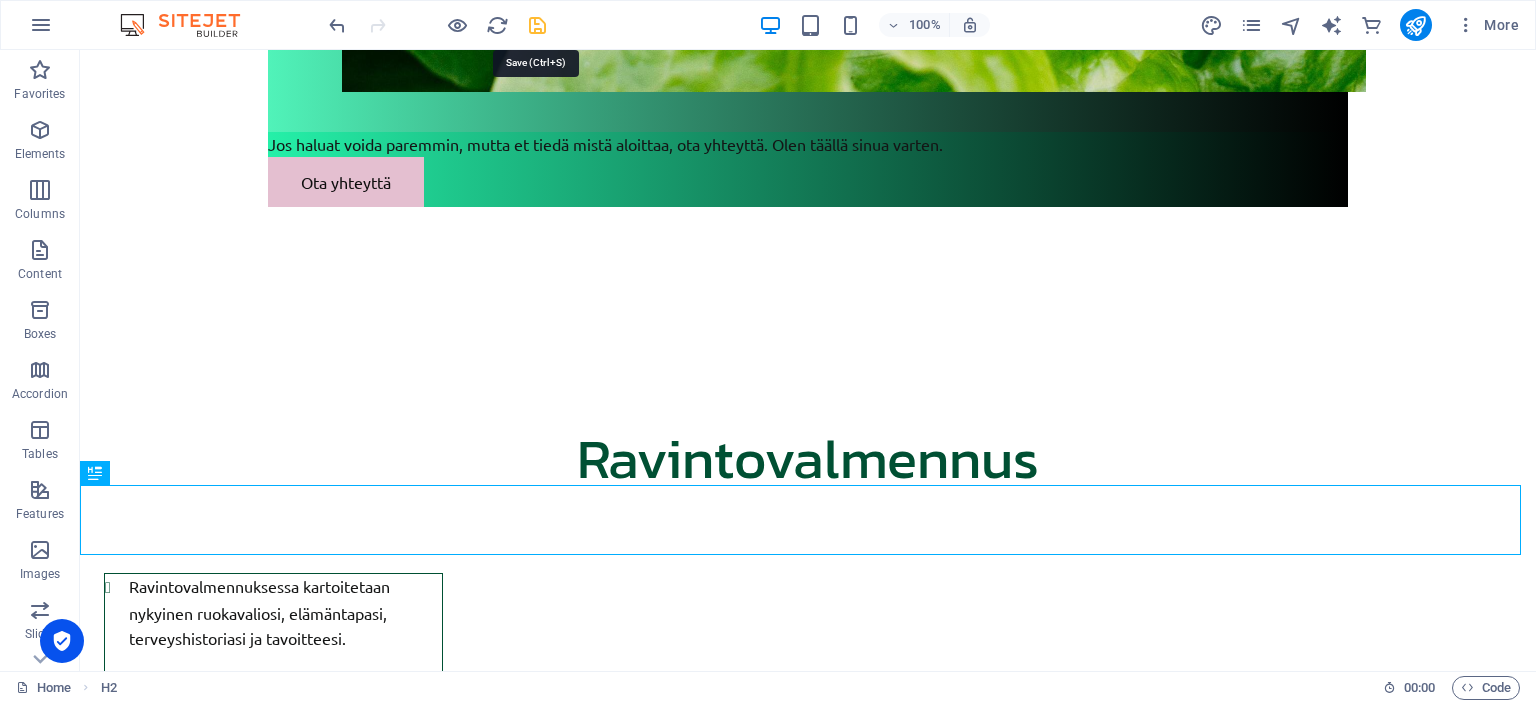 click at bounding box center [537, 25] 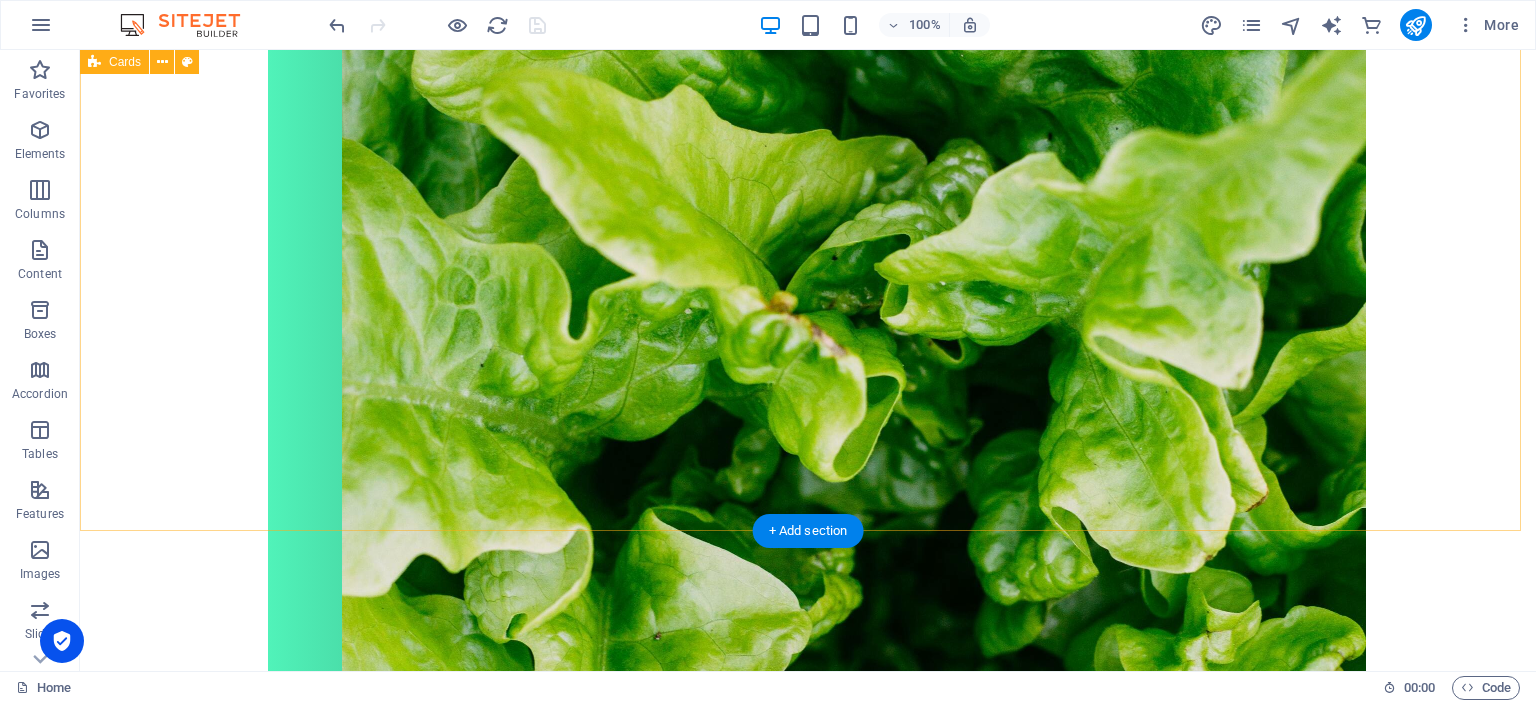 scroll, scrollTop: 1800, scrollLeft: 0, axis: vertical 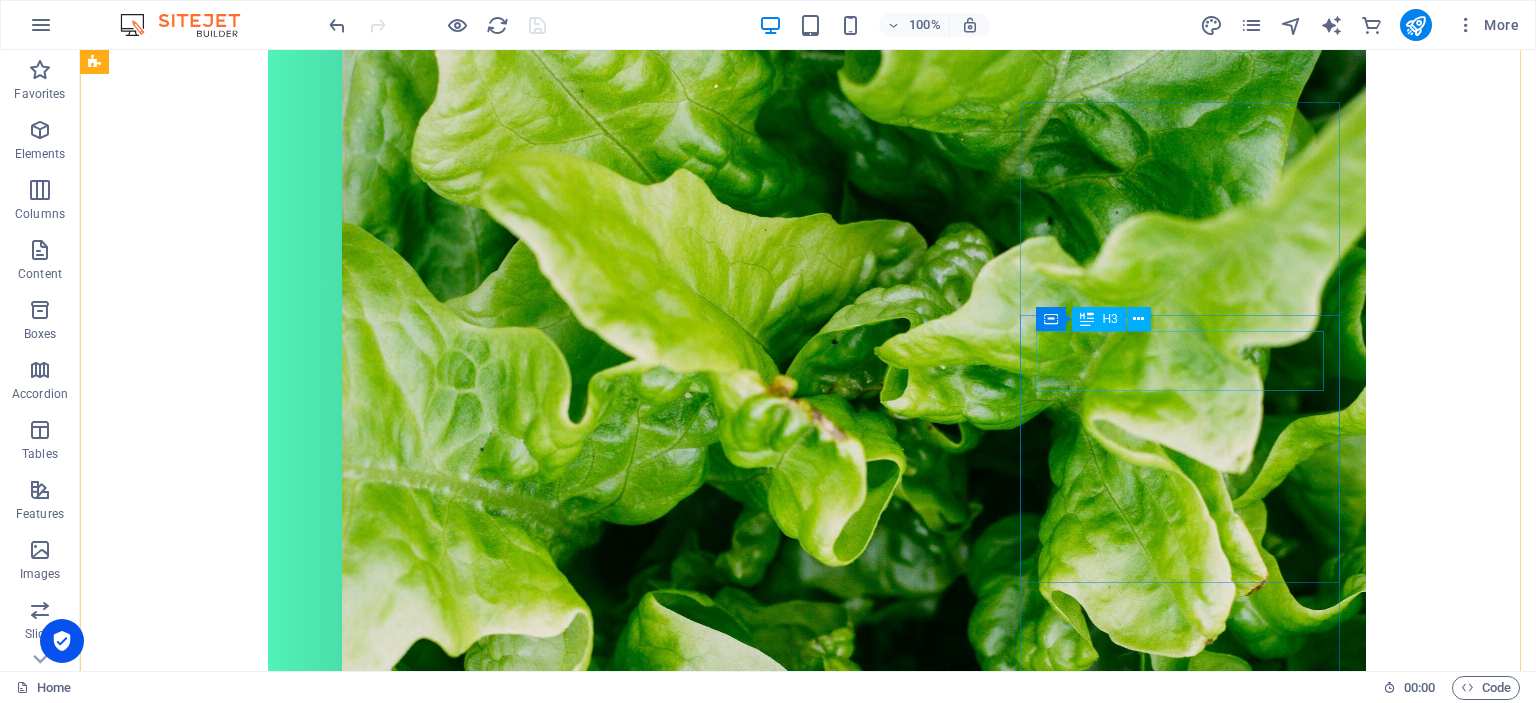 click on "Ruokavalion koostaminen 90€" at bounding box center (264, 4393) 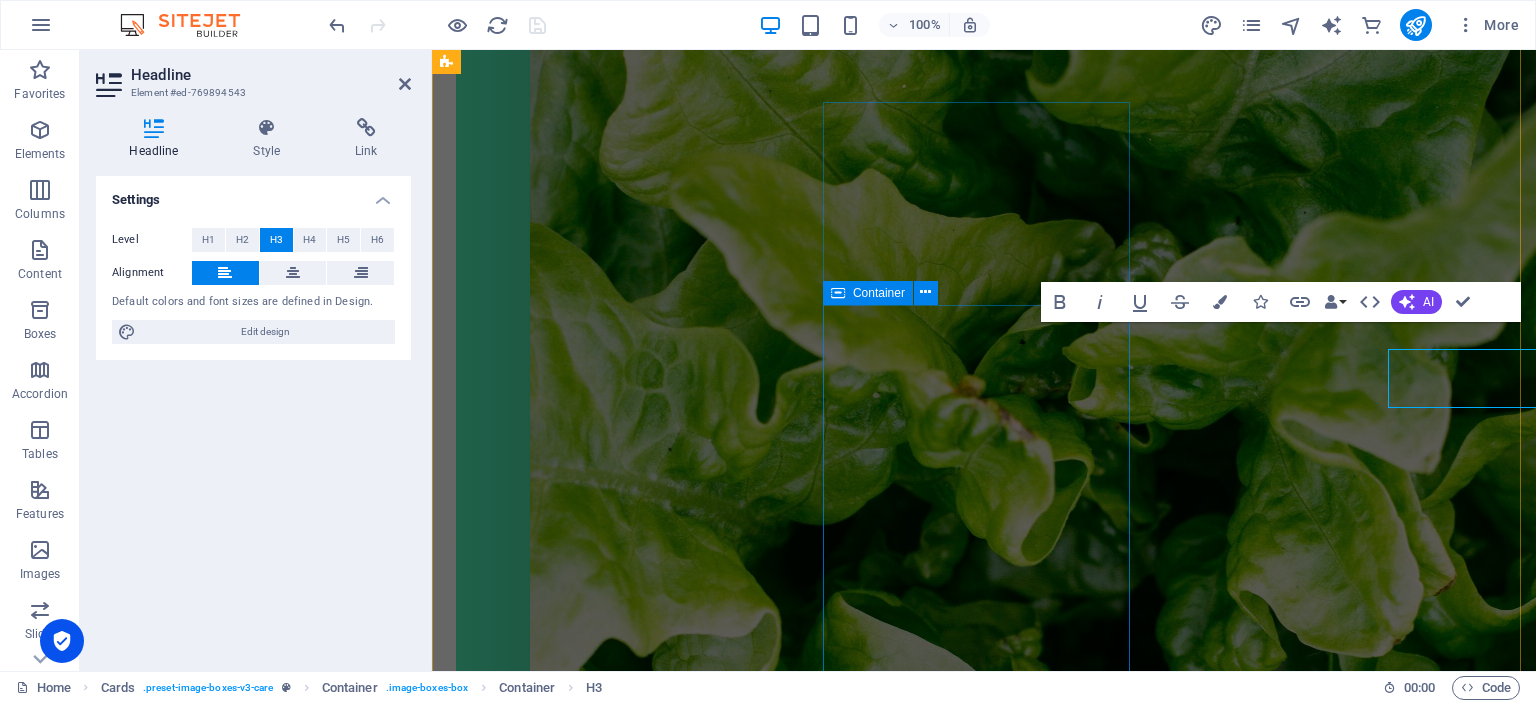 scroll, scrollTop: 1782, scrollLeft: 0, axis: vertical 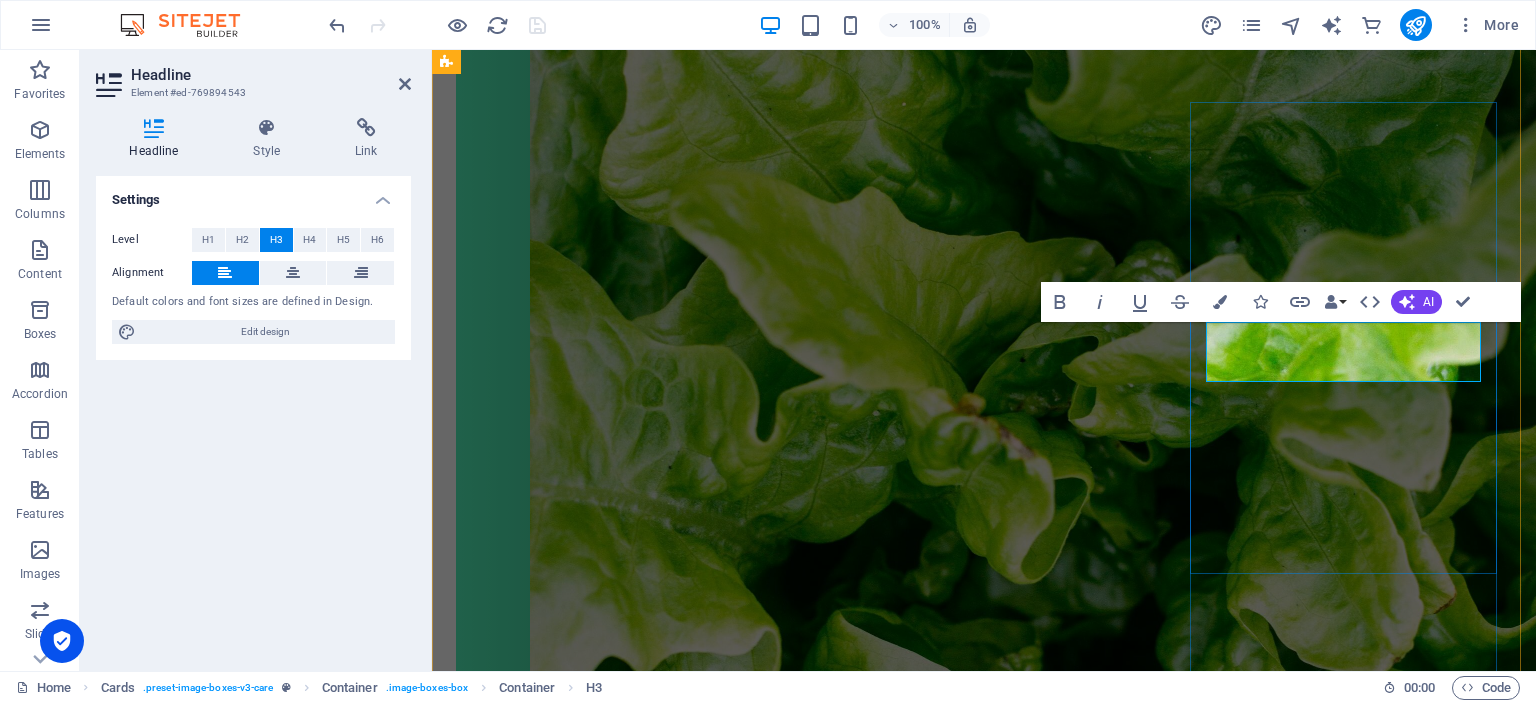 click on "Ruokavalion koostaminen 90€" at bounding box center (612, 4395) 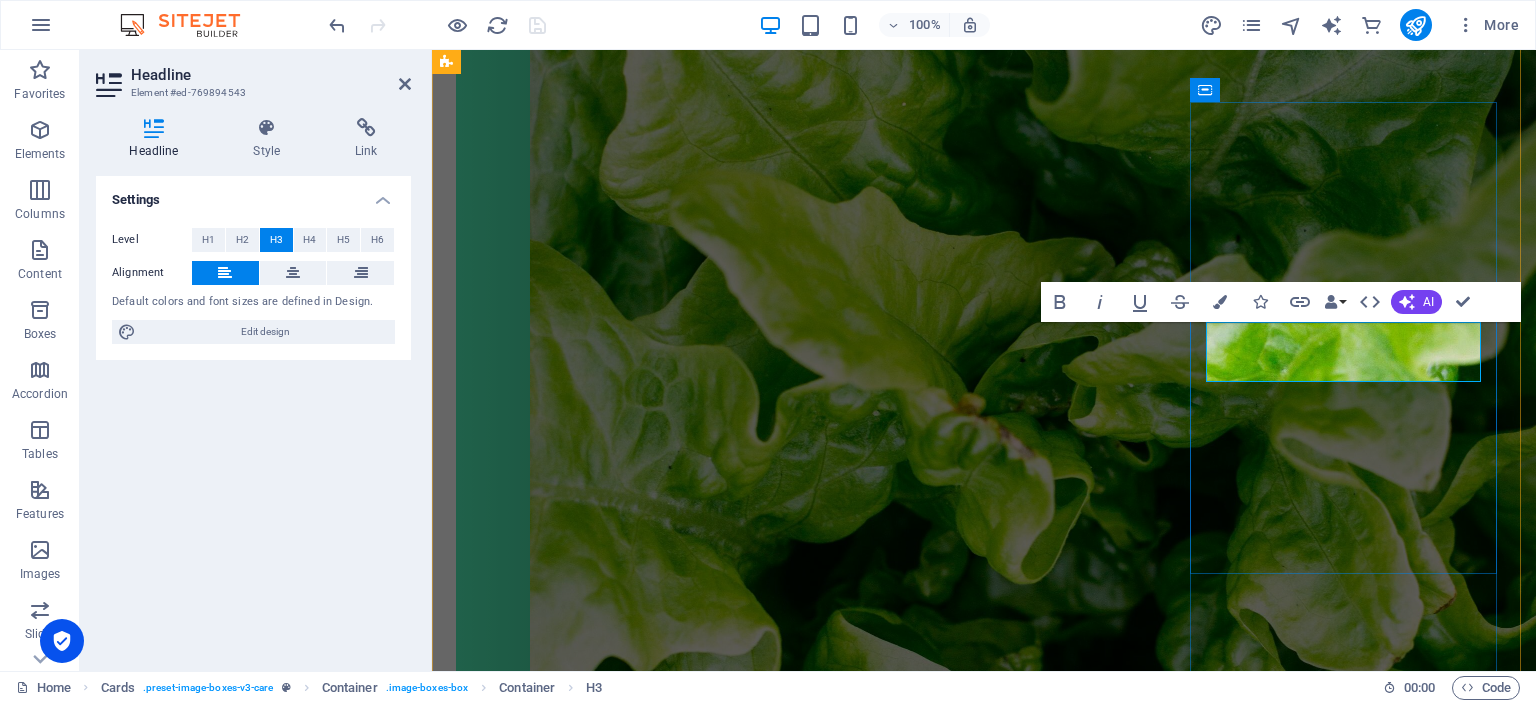 click on "Ruokavalion koostaminen 90€" at bounding box center [569, 4394] 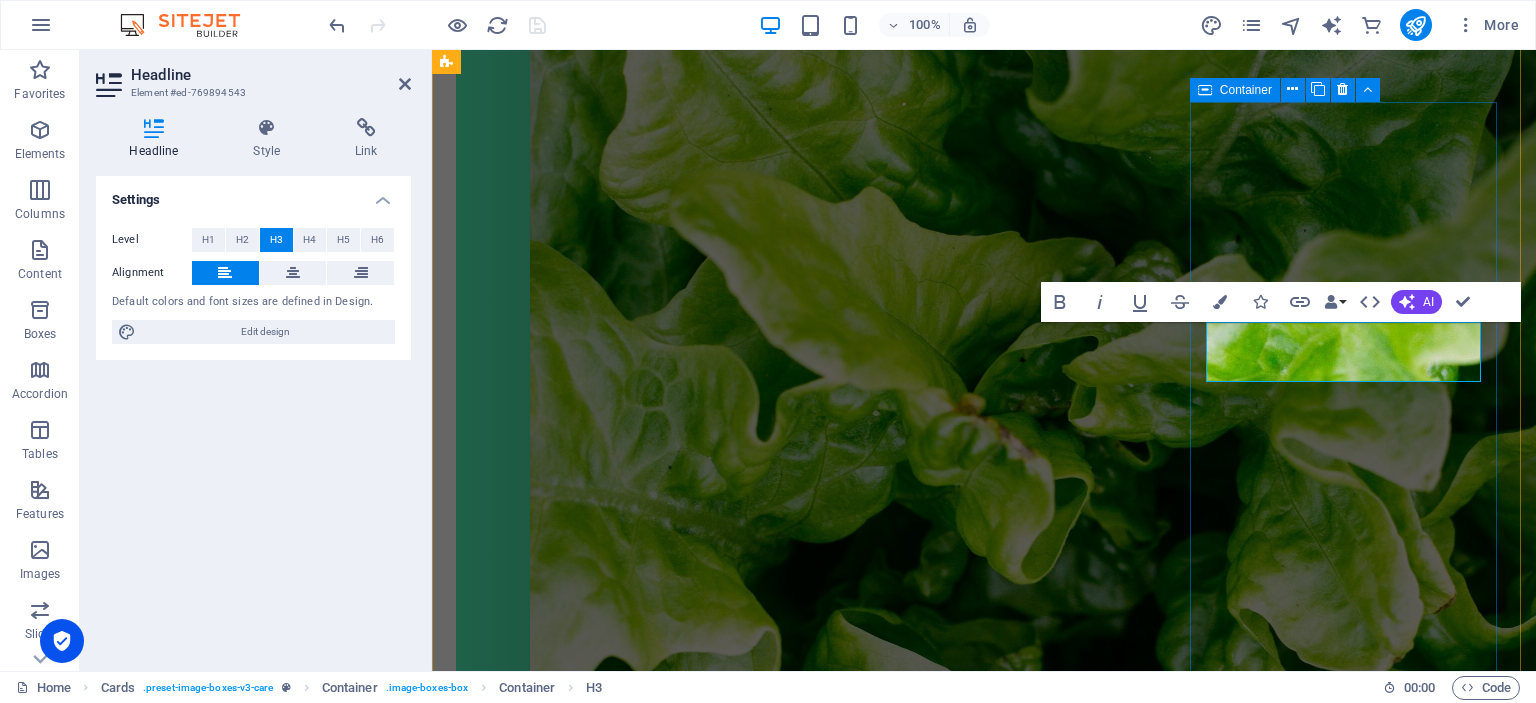 click on "Ruokavalion koostaminen 90€ - Tilanteissa kun haluat esimerkiksi vaihtaa kasvisruokavalioon - Sisältää ohjeet uuteen ruokavalioon, reseptejä ja tuen uuden ruokavalion aloittamisessa" at bounding box center [612, 4378] 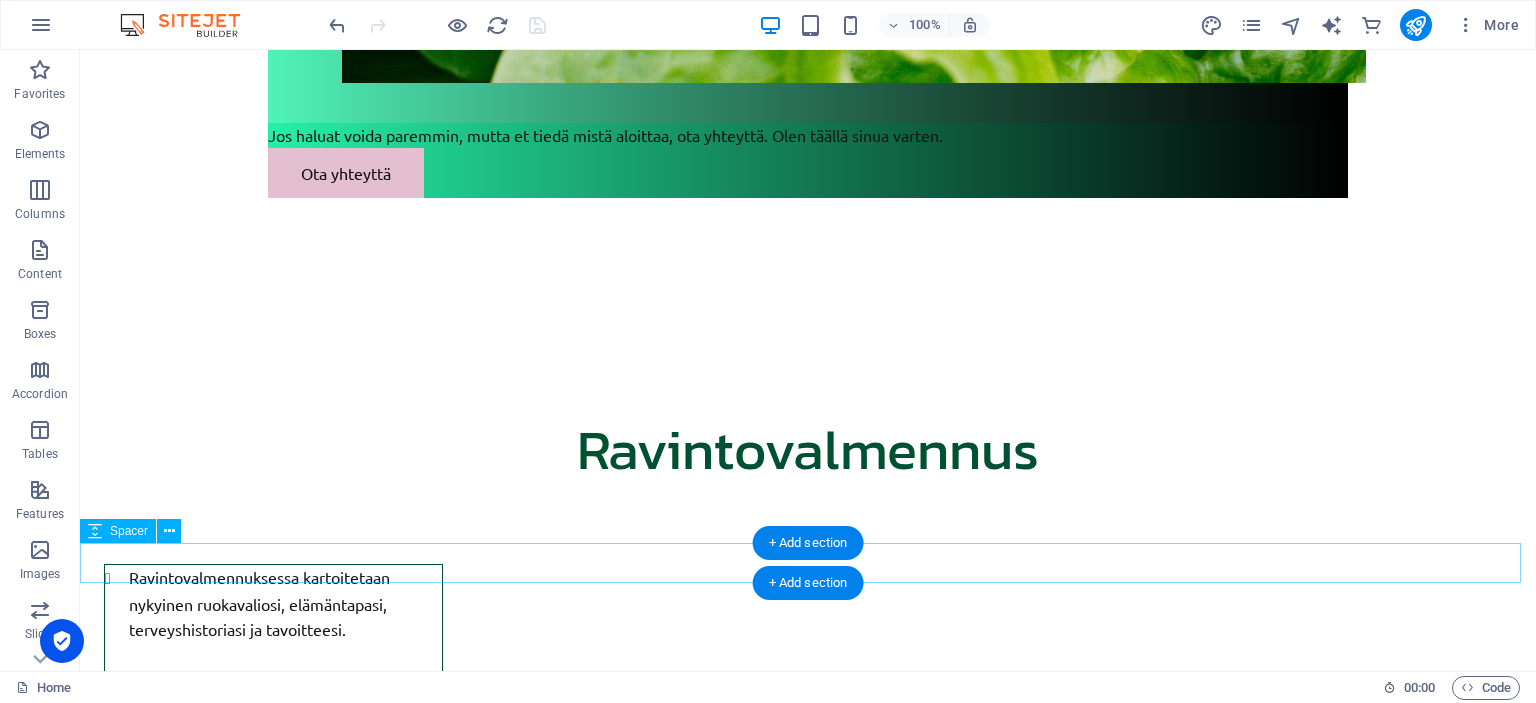 scroll, scrollTop: 3309, scrollLeft: 0, axis: vertical 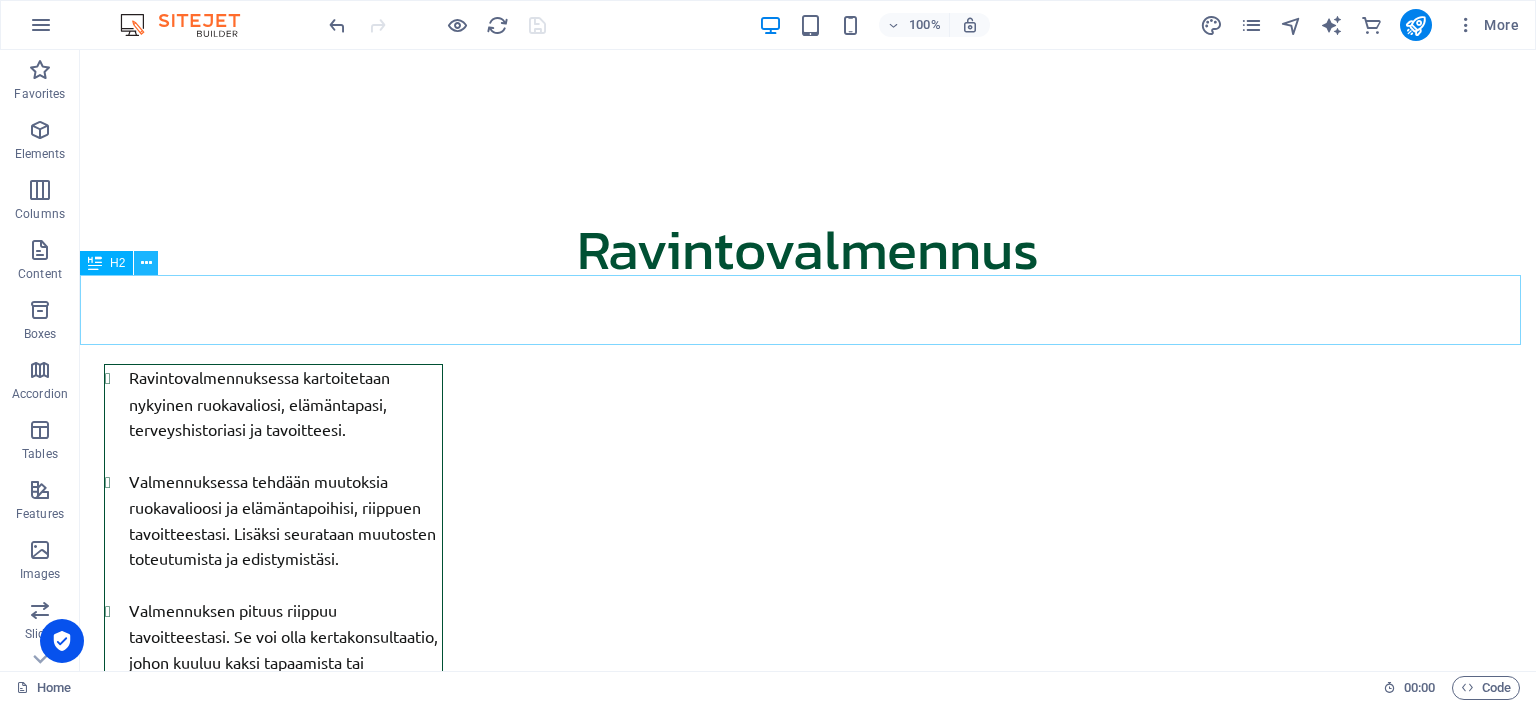 click at bounding box center [146, 263] 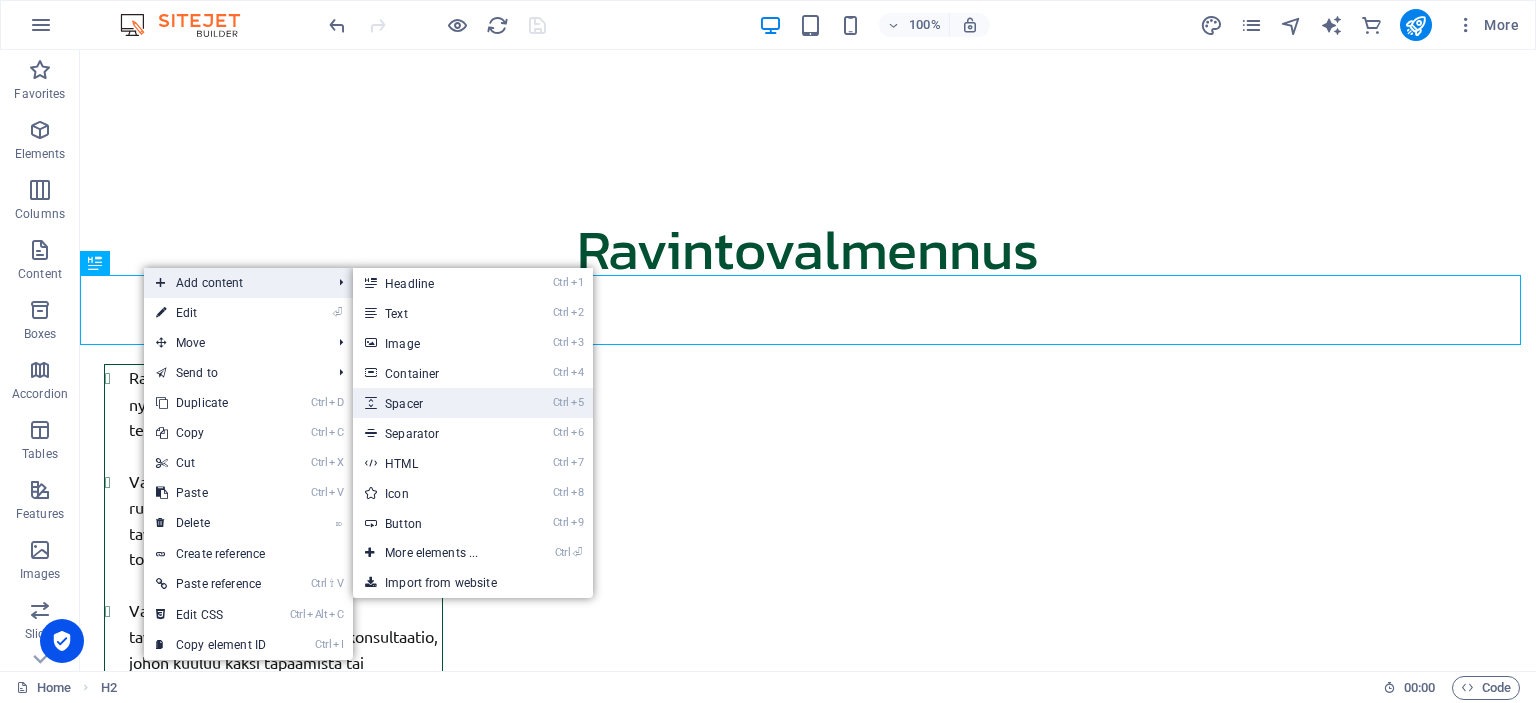 click on "Ctrl 5  Spacer" at bounding box center (435, 403) 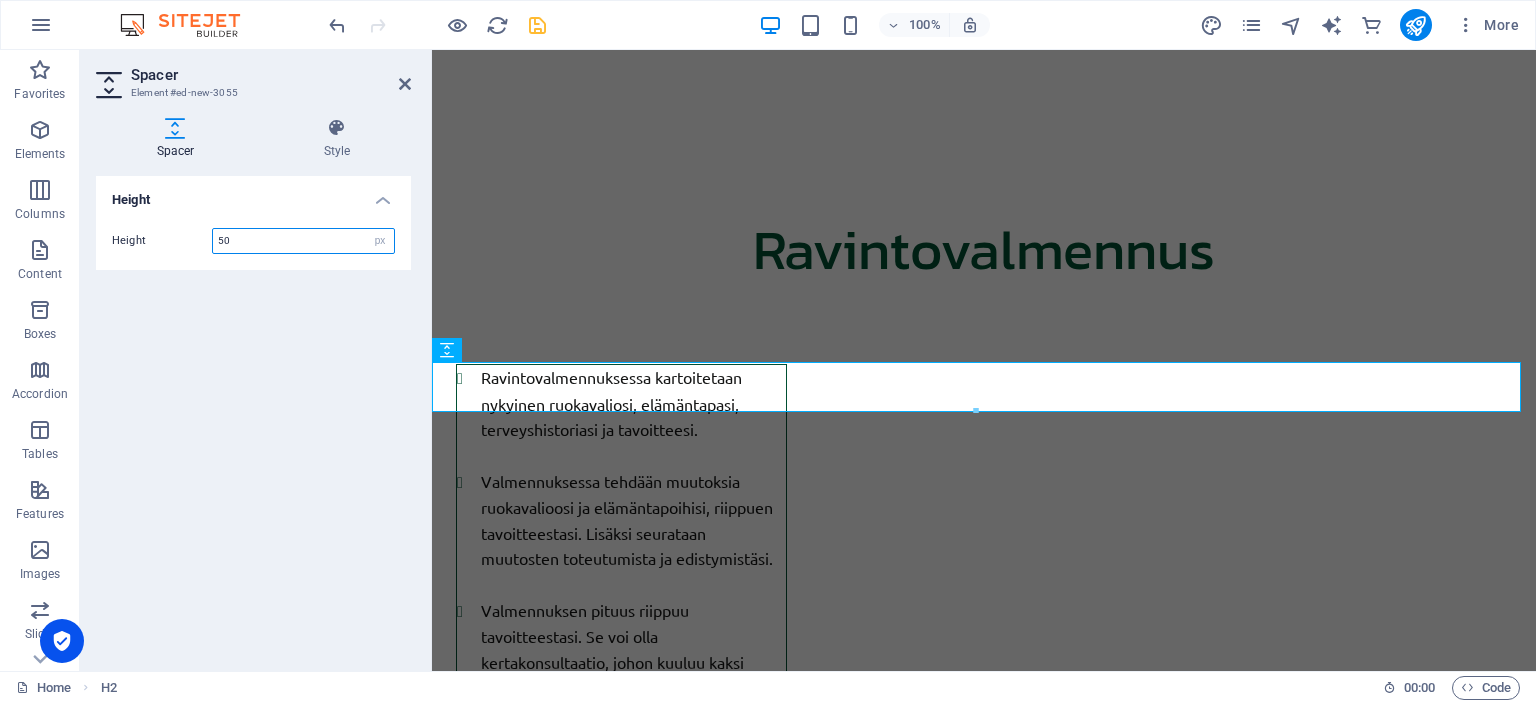scroll, scrollTop: 3283, scrollLeft: 0, axis: vertical 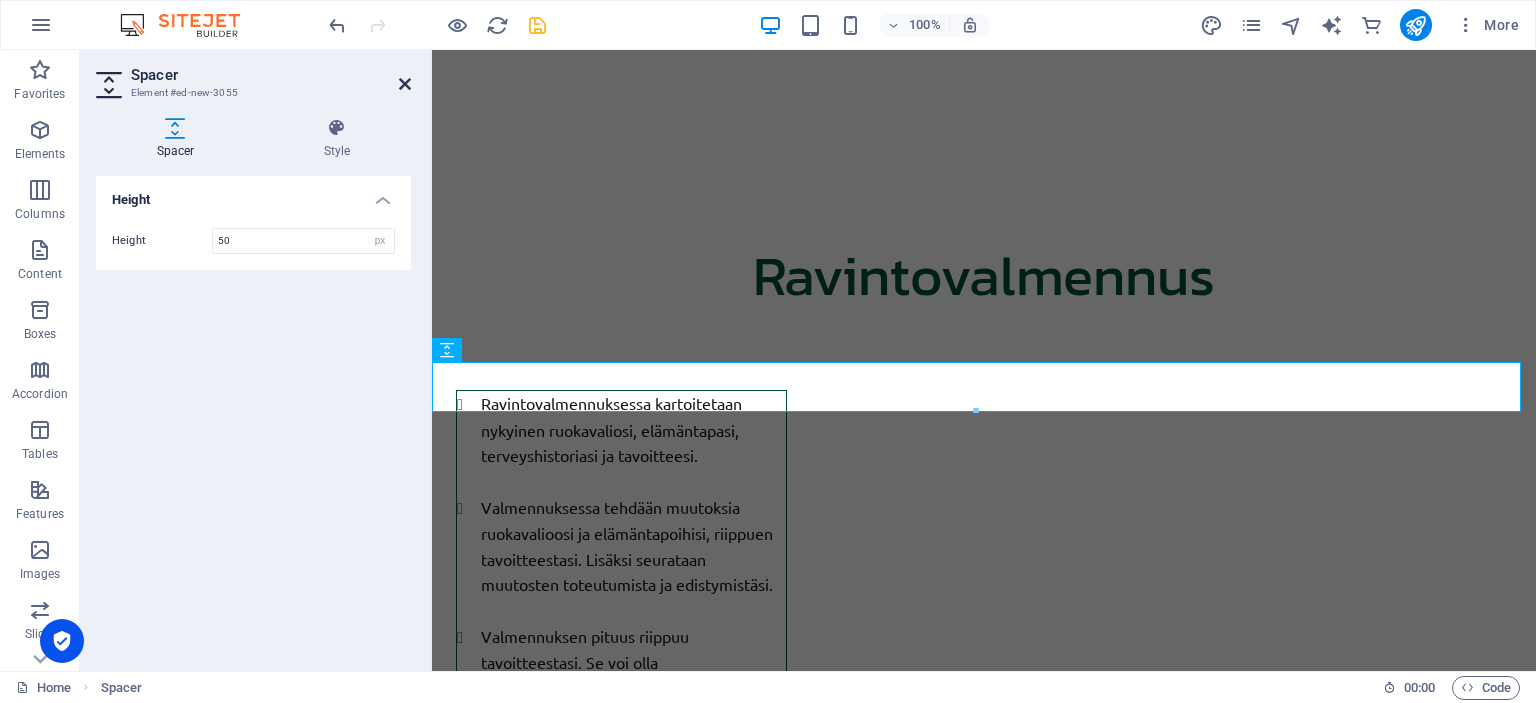 click at bounding box center (405, 84) 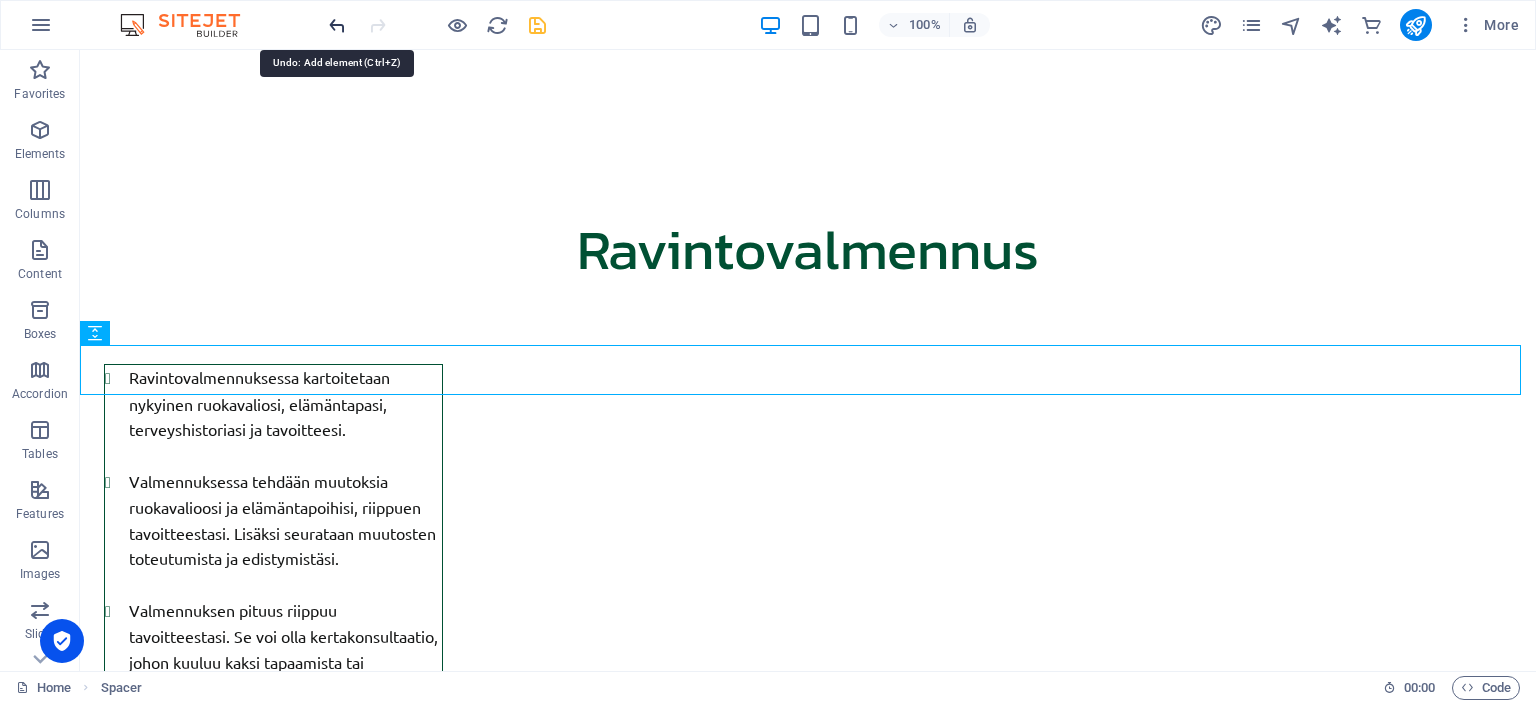 click at bounding box center [337, 25] 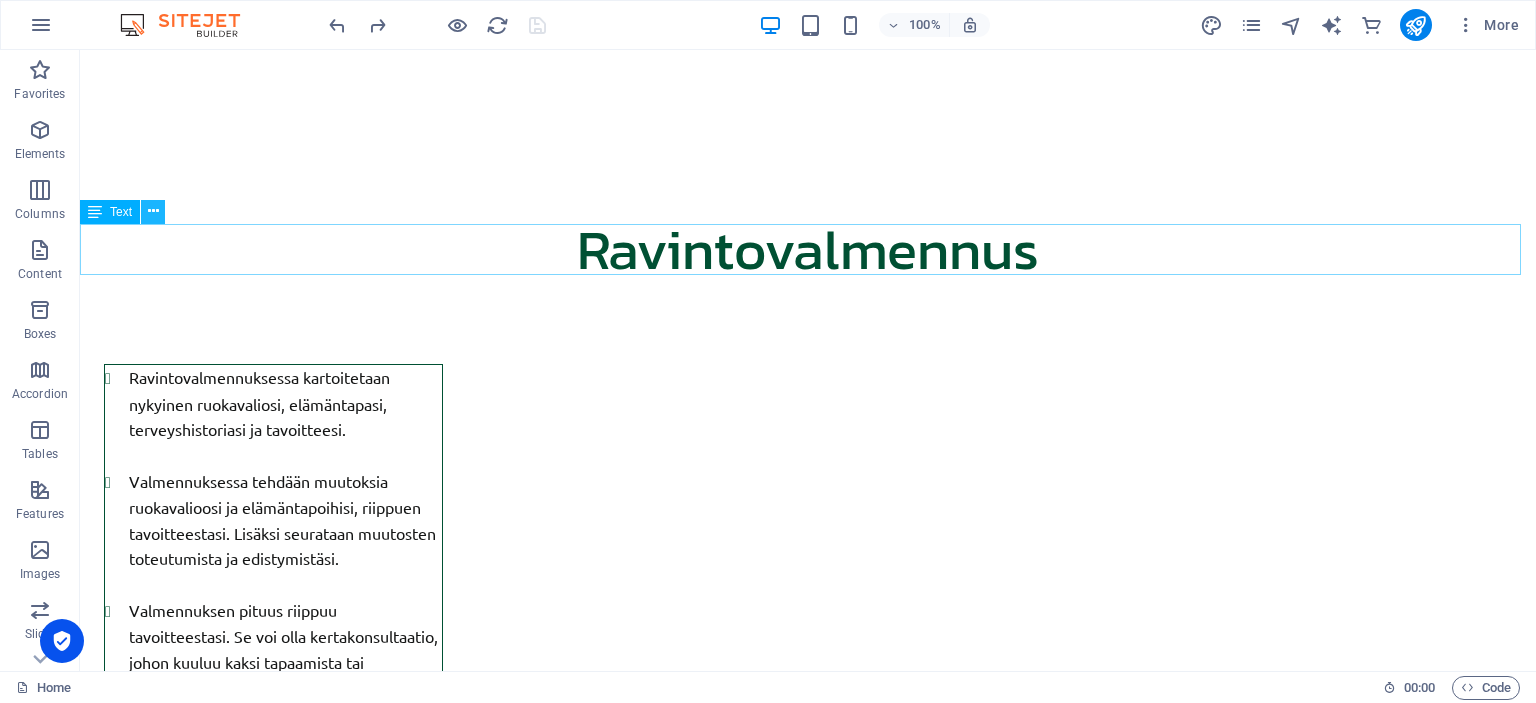 click at bounding box center [153, 211] 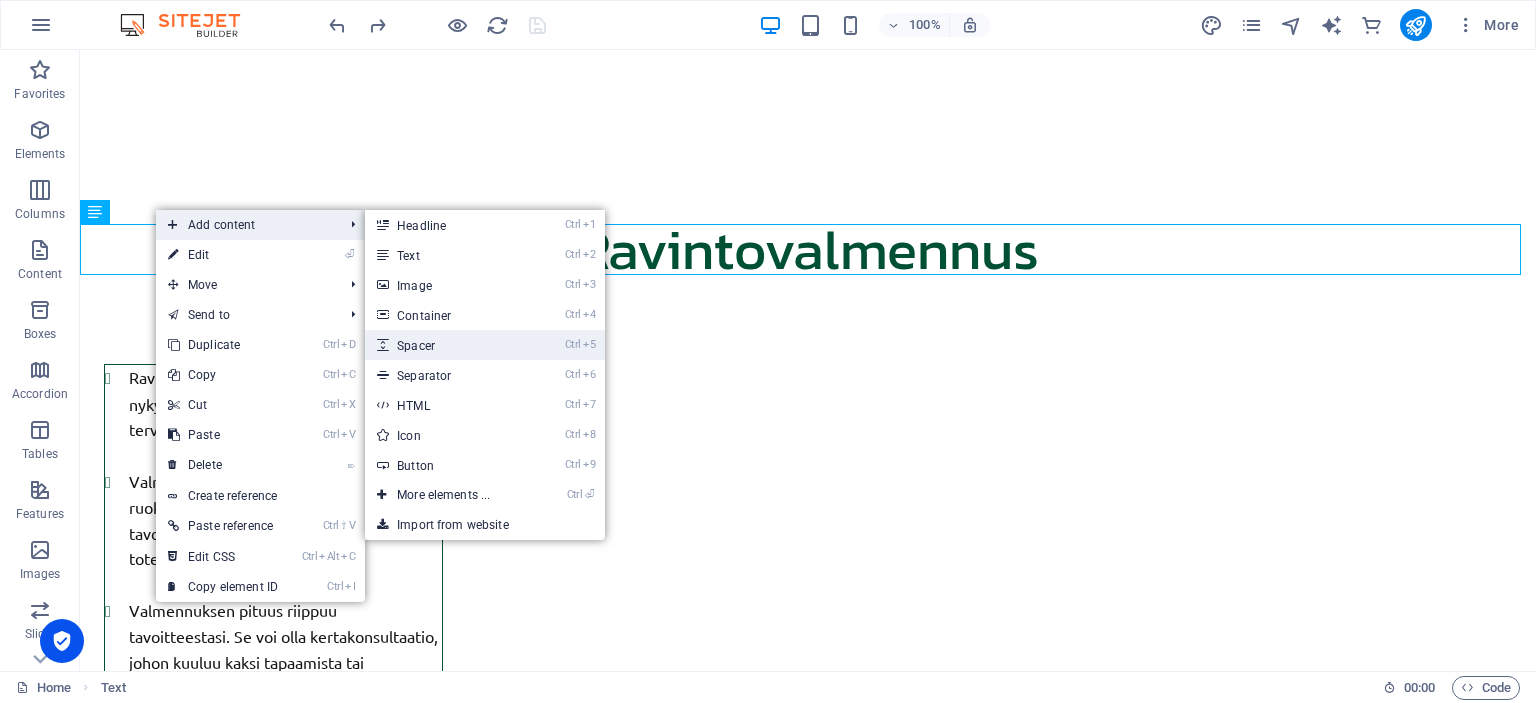 click on "Ctrl 5  Spacer" at bounding box center [447, 345] 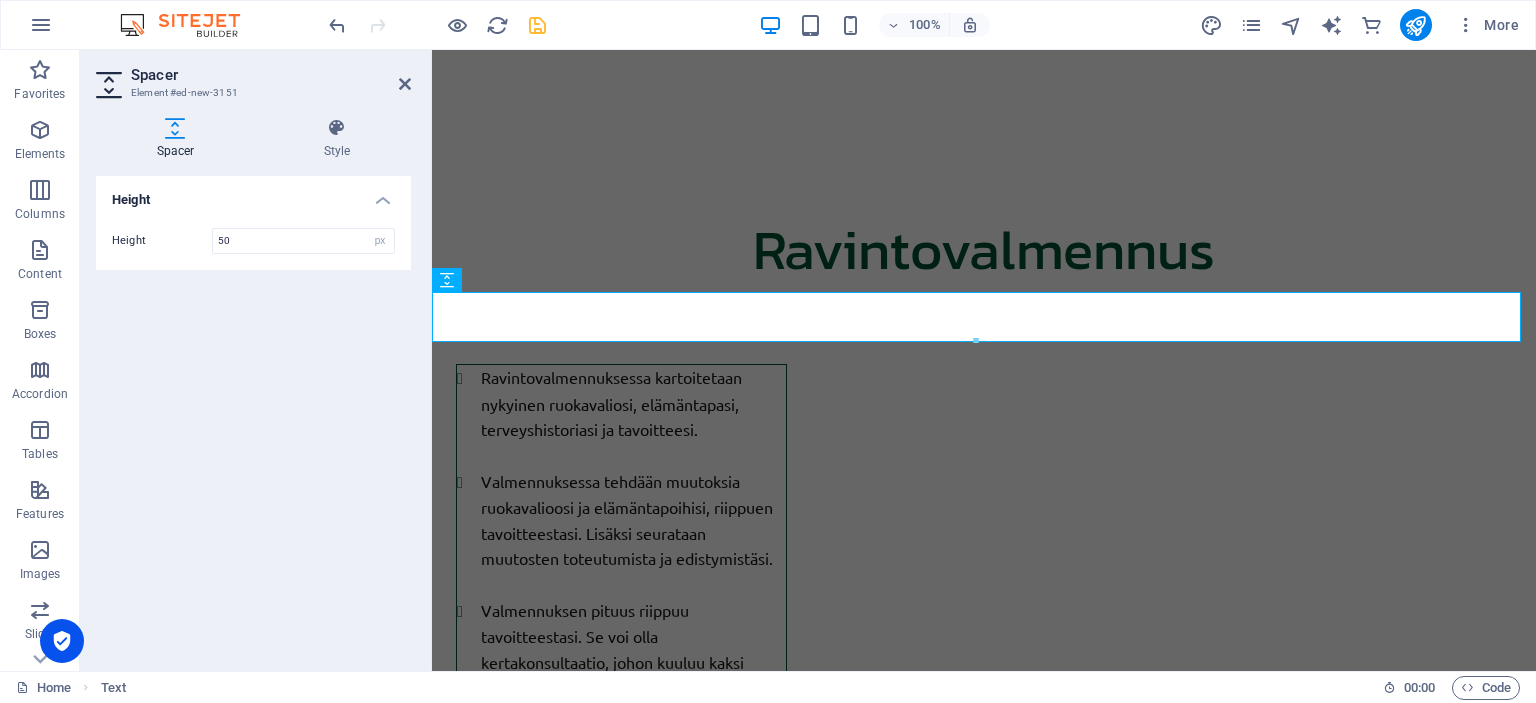 scroll, scrollTop: 3283, scrollLeft: 0, axis: vertical 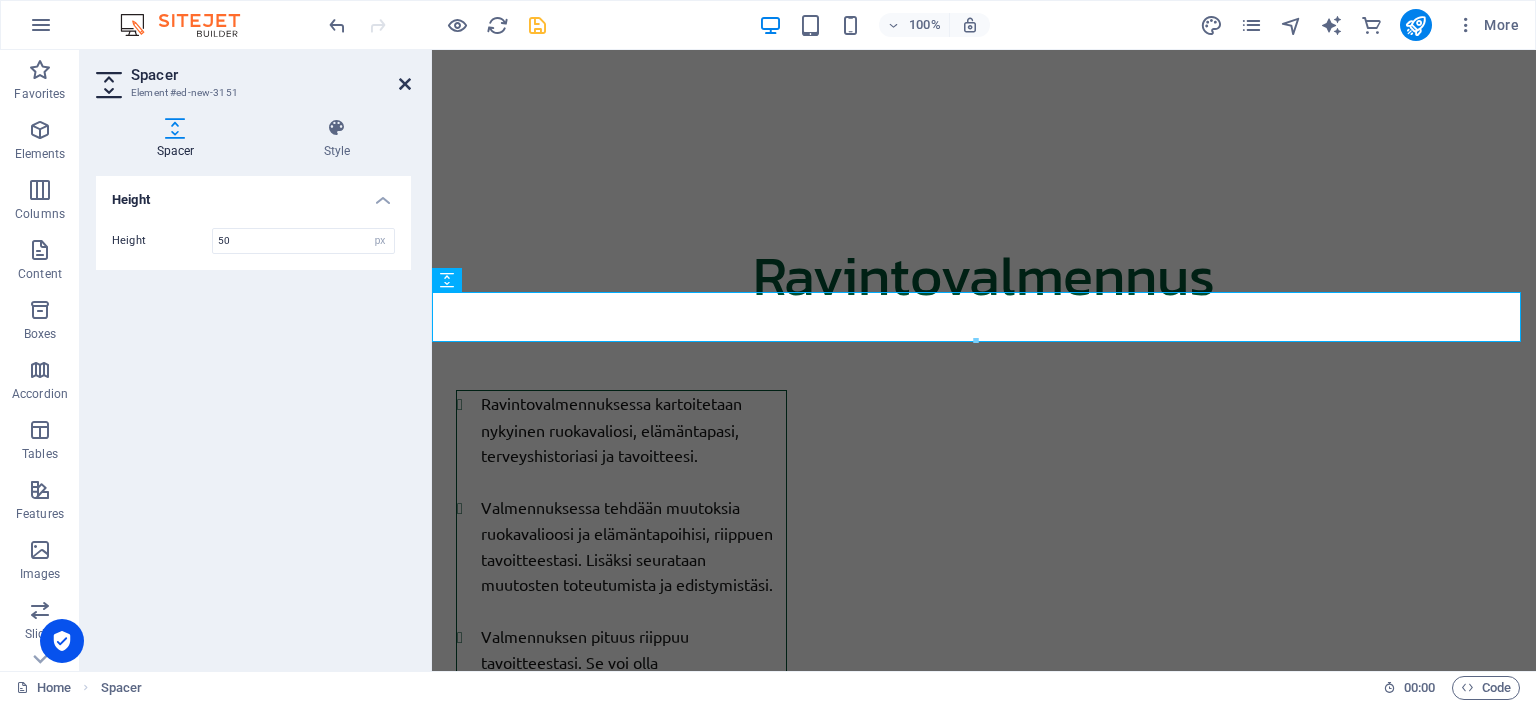 click at bounding box center [405, 84] 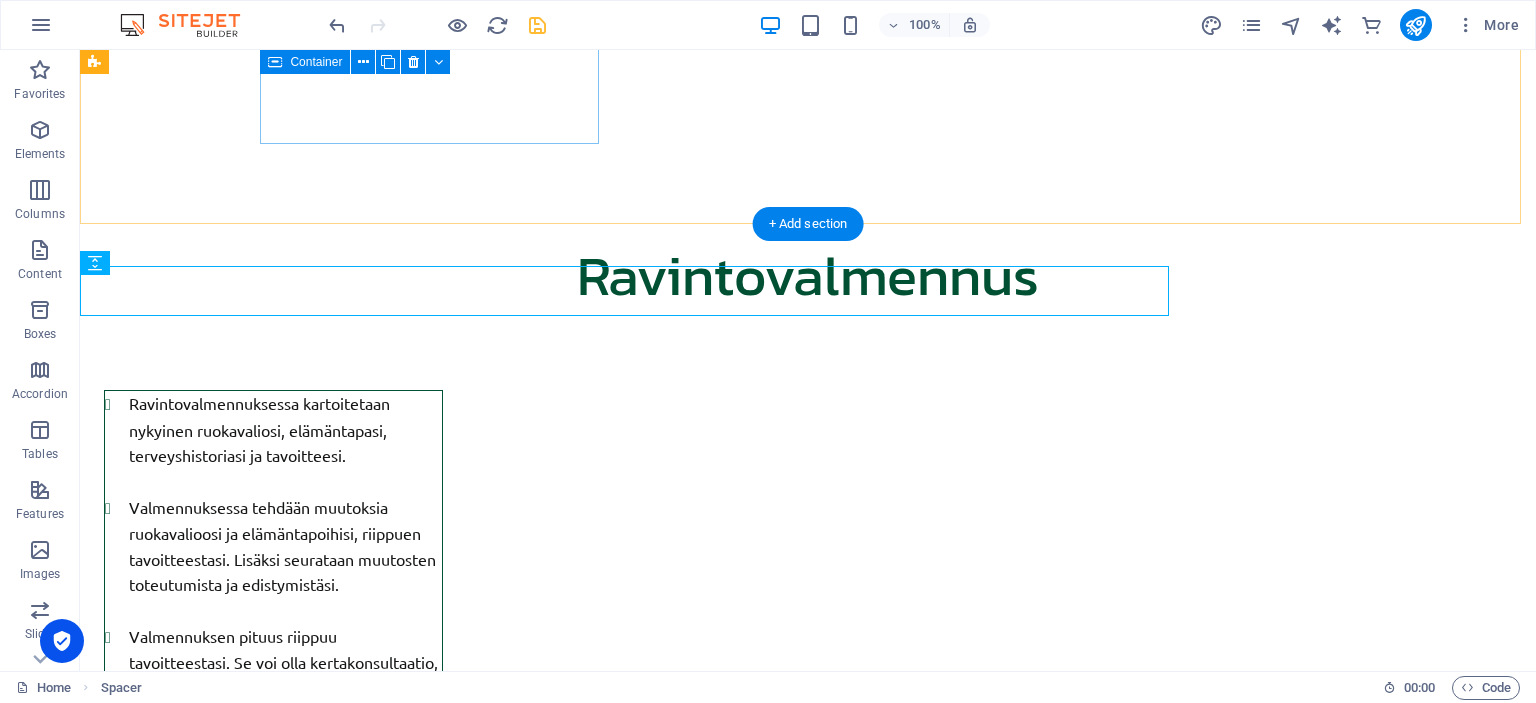 scroll, scrollTop: 3309, scrollLeft: 0, axis: vertical 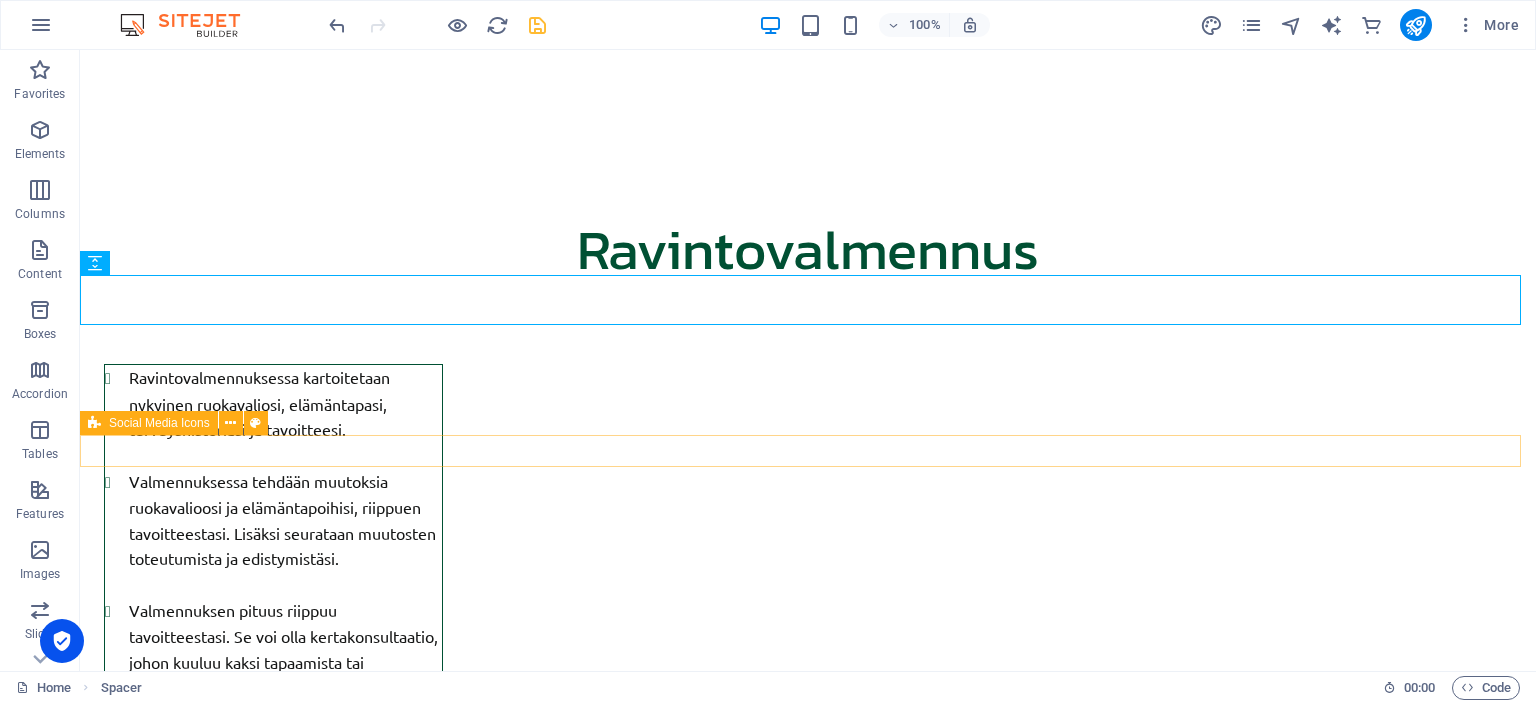 click at bounding box center [808, 5637] 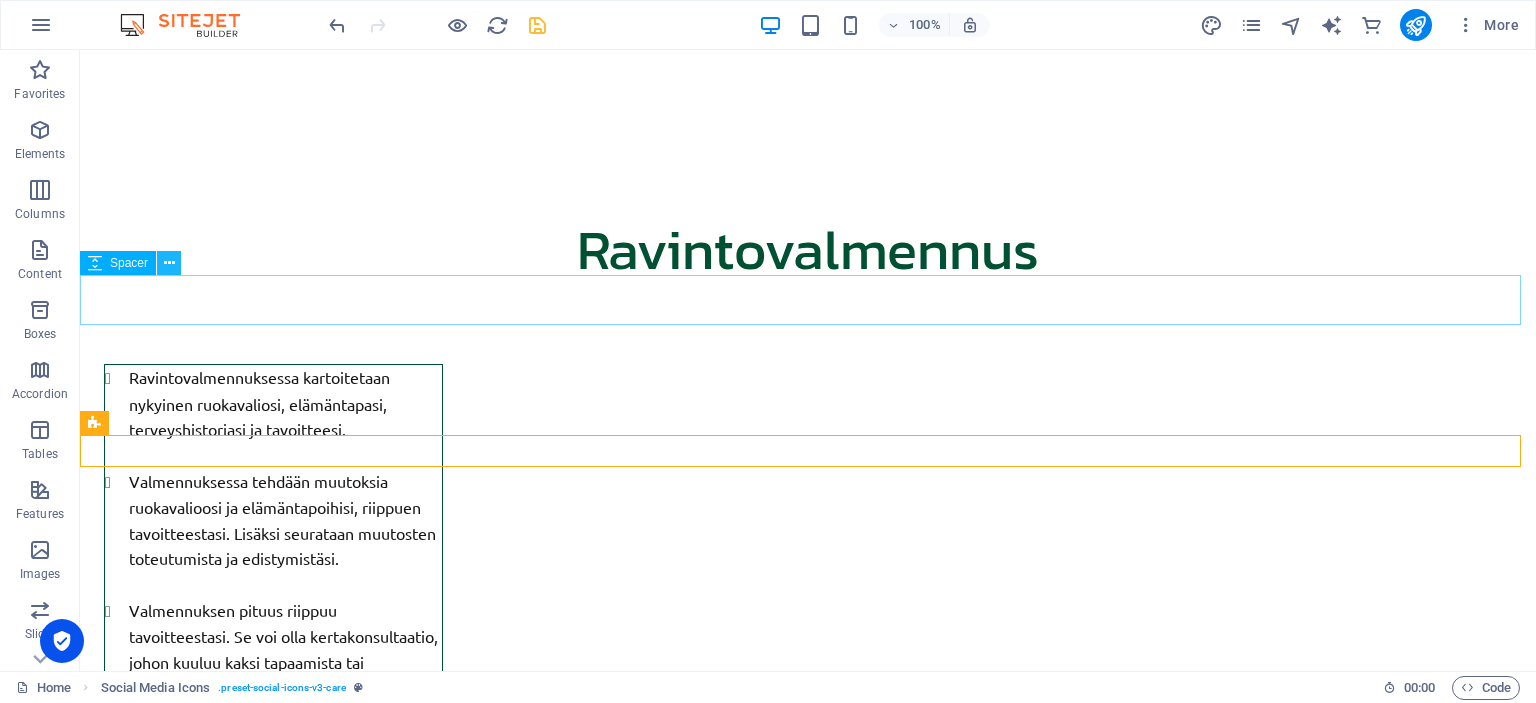 click at bounding box center (169, 263) 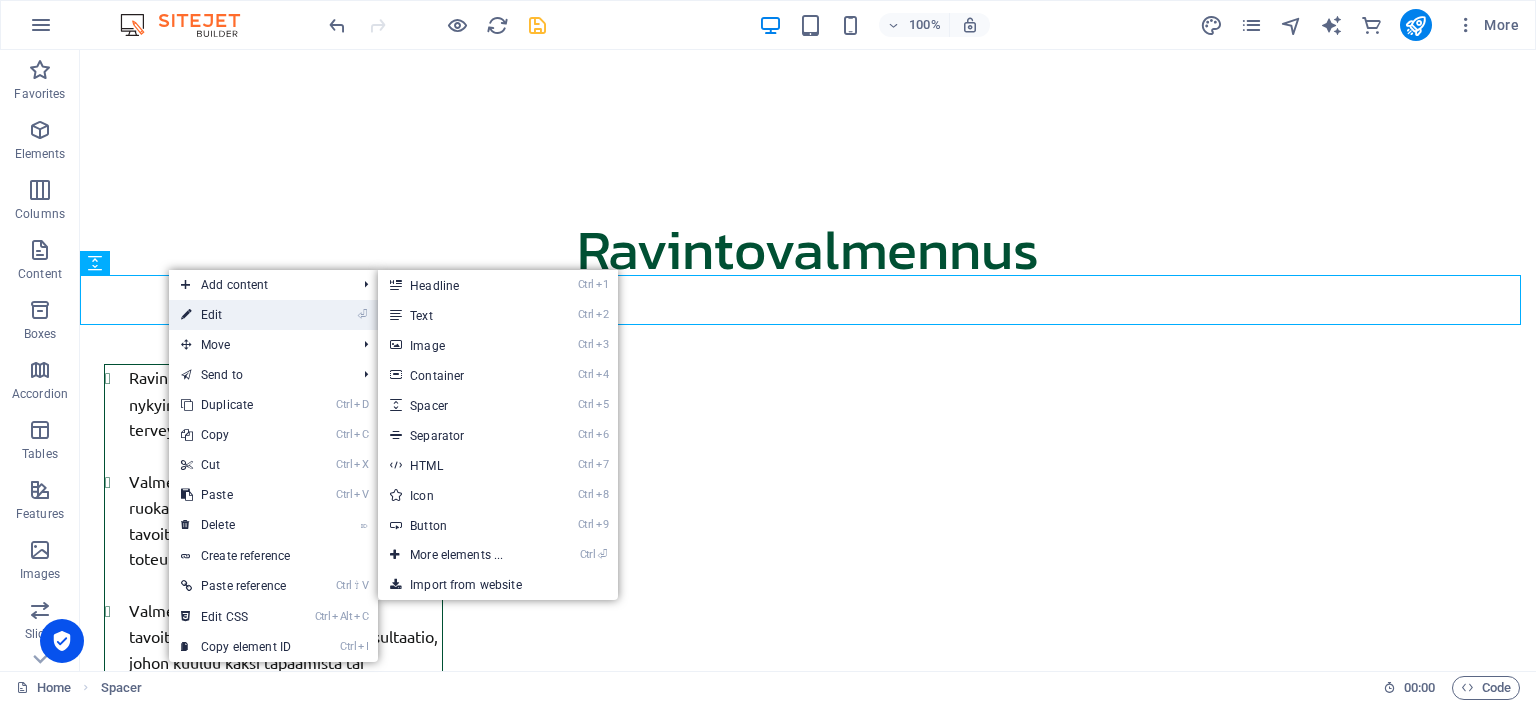 click on "⏎  Edit" at bounding box center (236, 315) 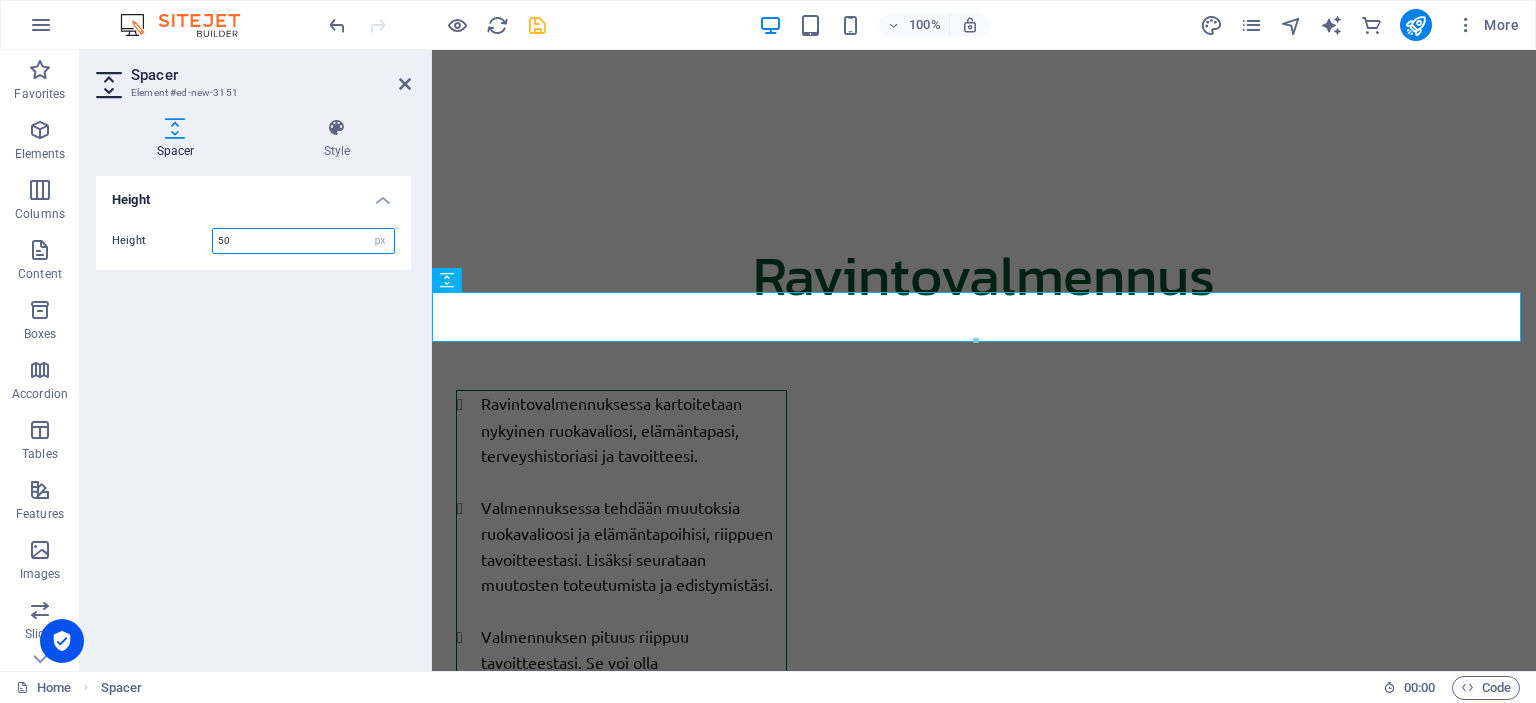 click on "50" at bounding box center (303, 241) 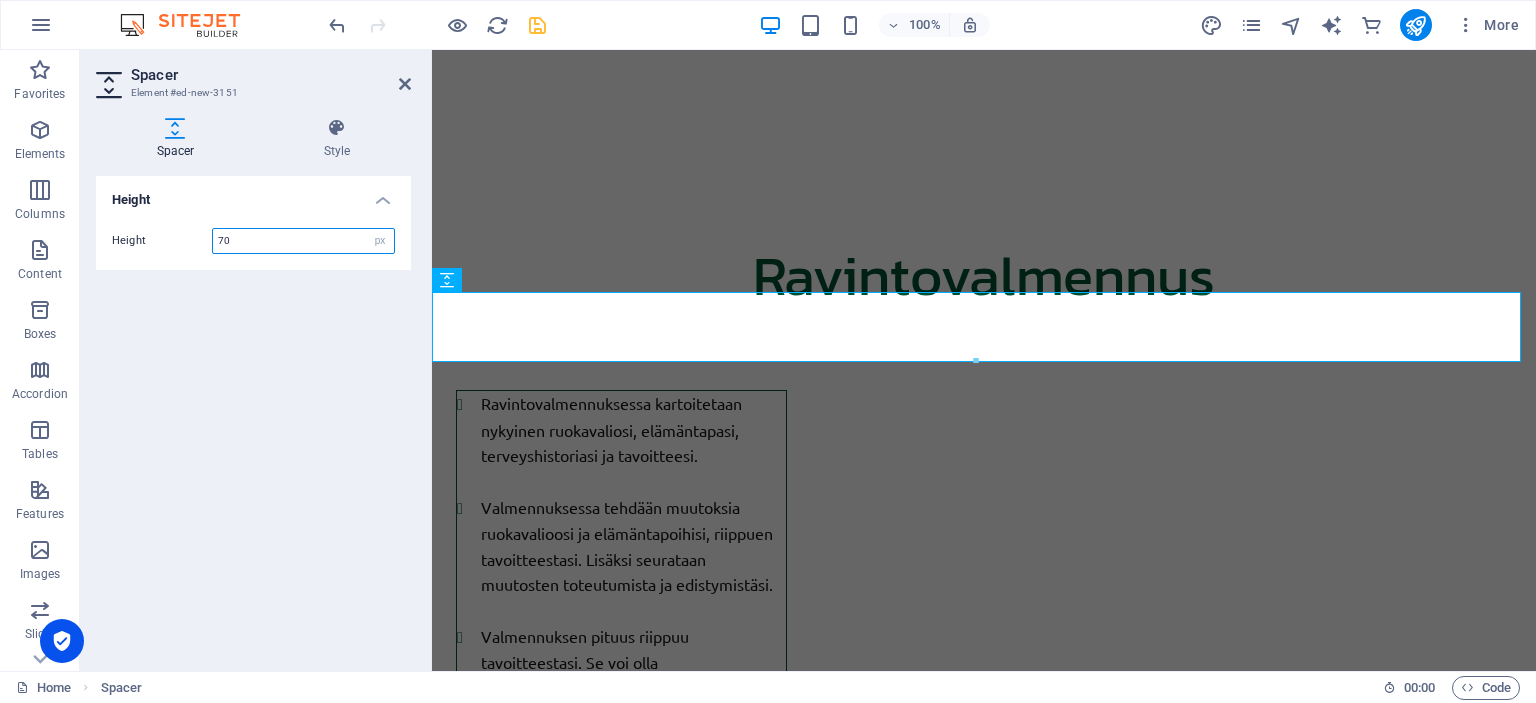 type on "7" 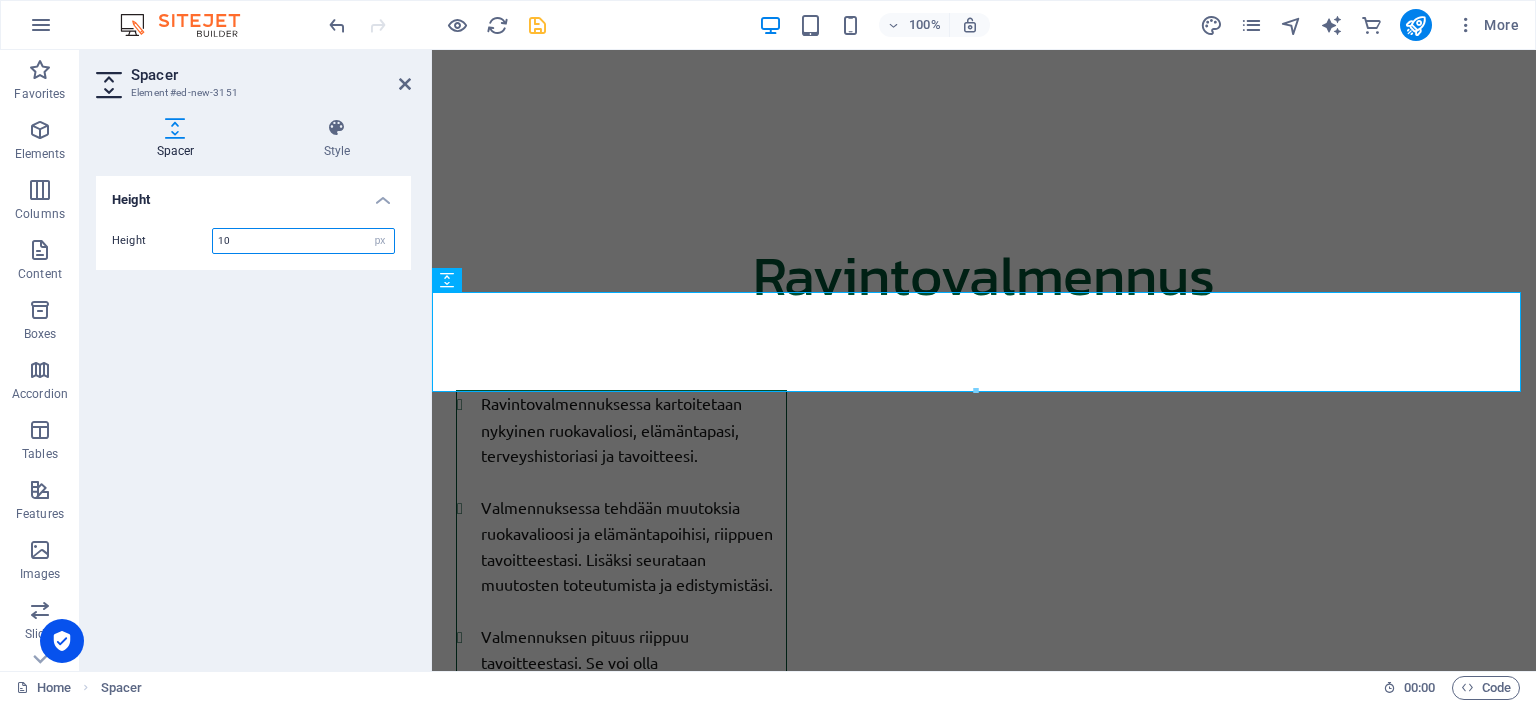 type on "1" 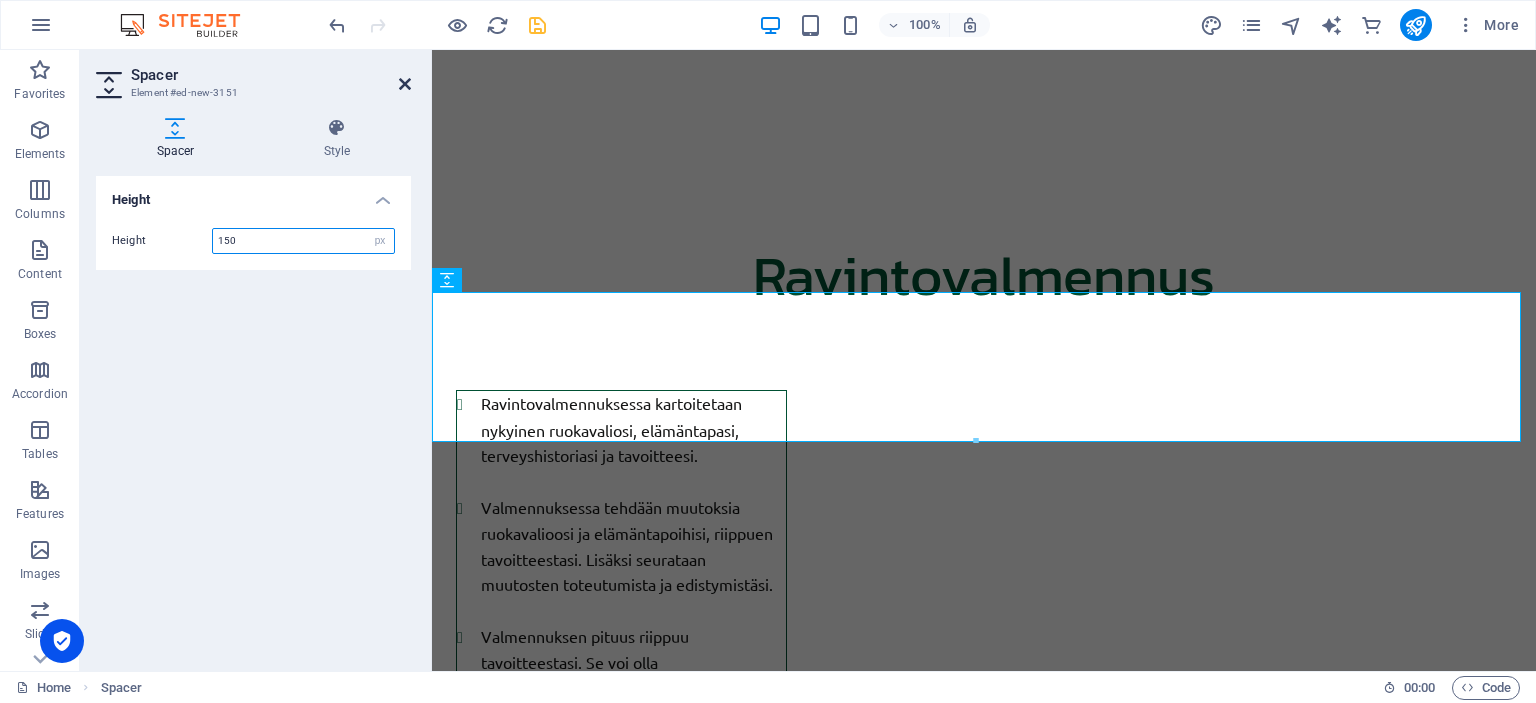 type on "150" 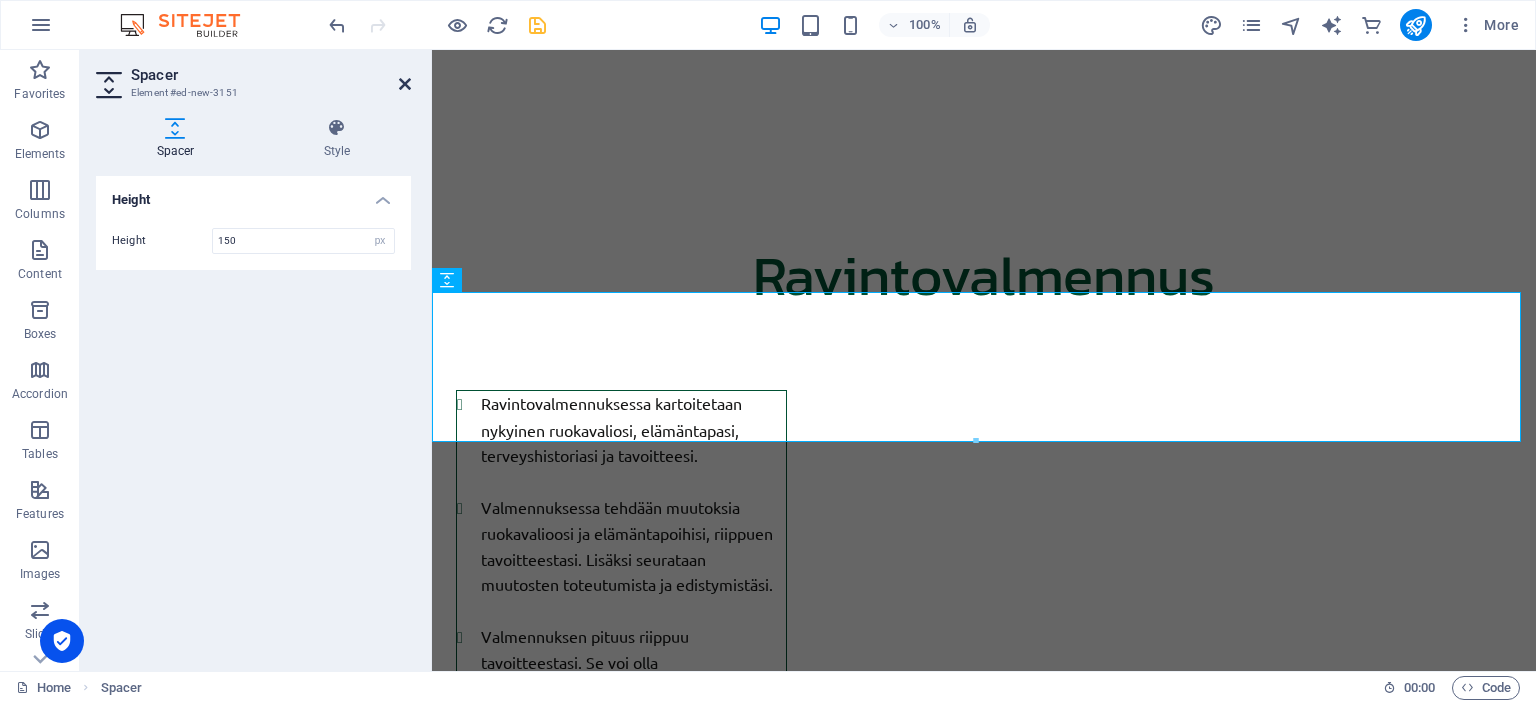click at bounding box center (405, 84) 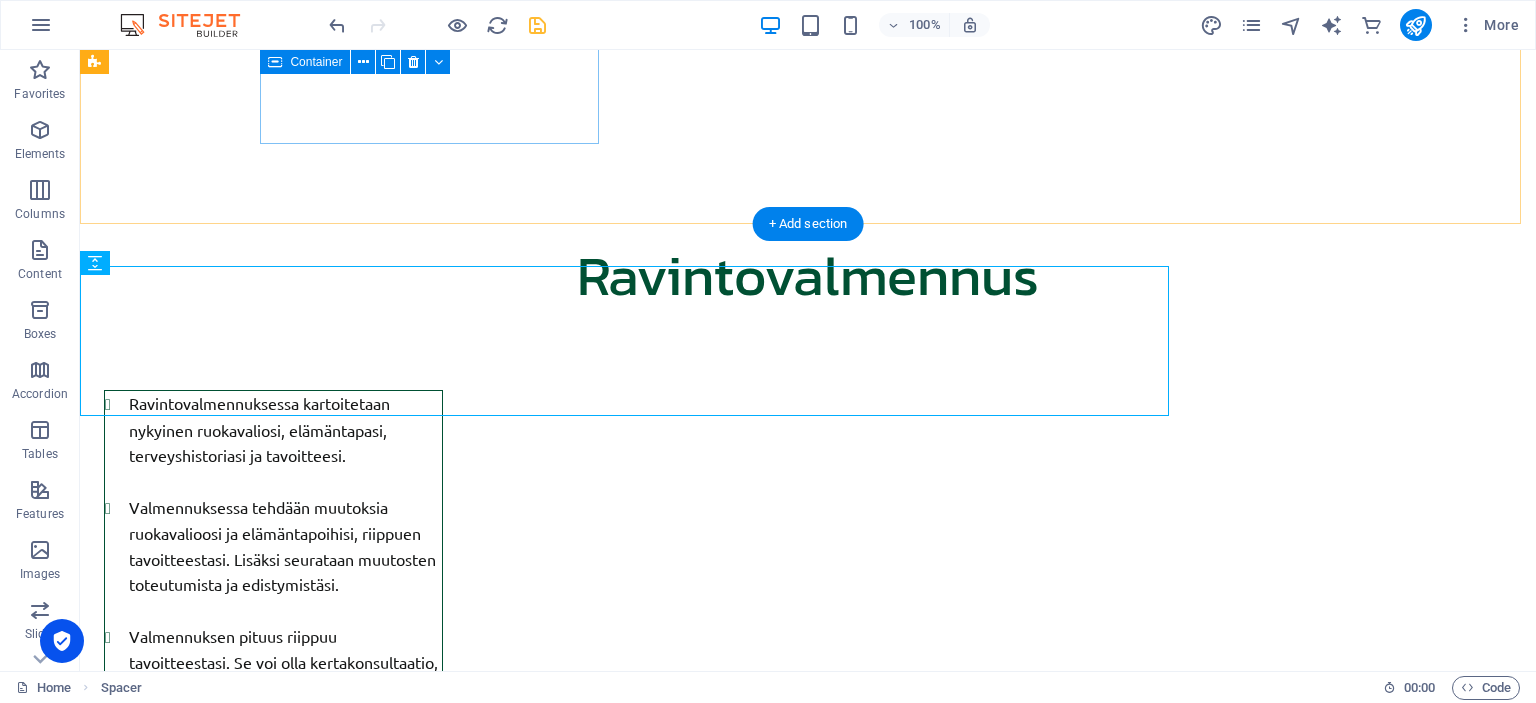 scroll, scrollTop: 3309, scrollLeft: 0, axis: vertical 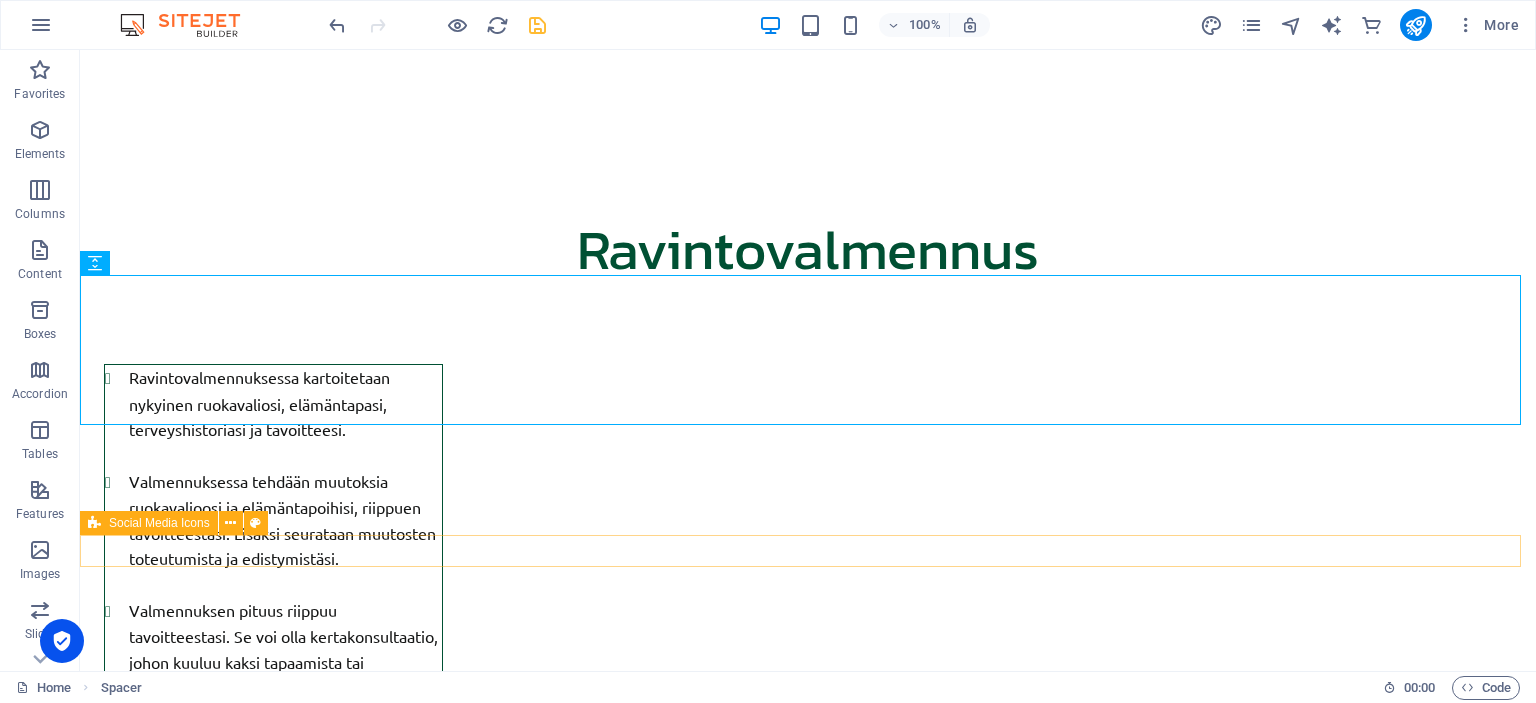 click at bounding box center [808, 5737] 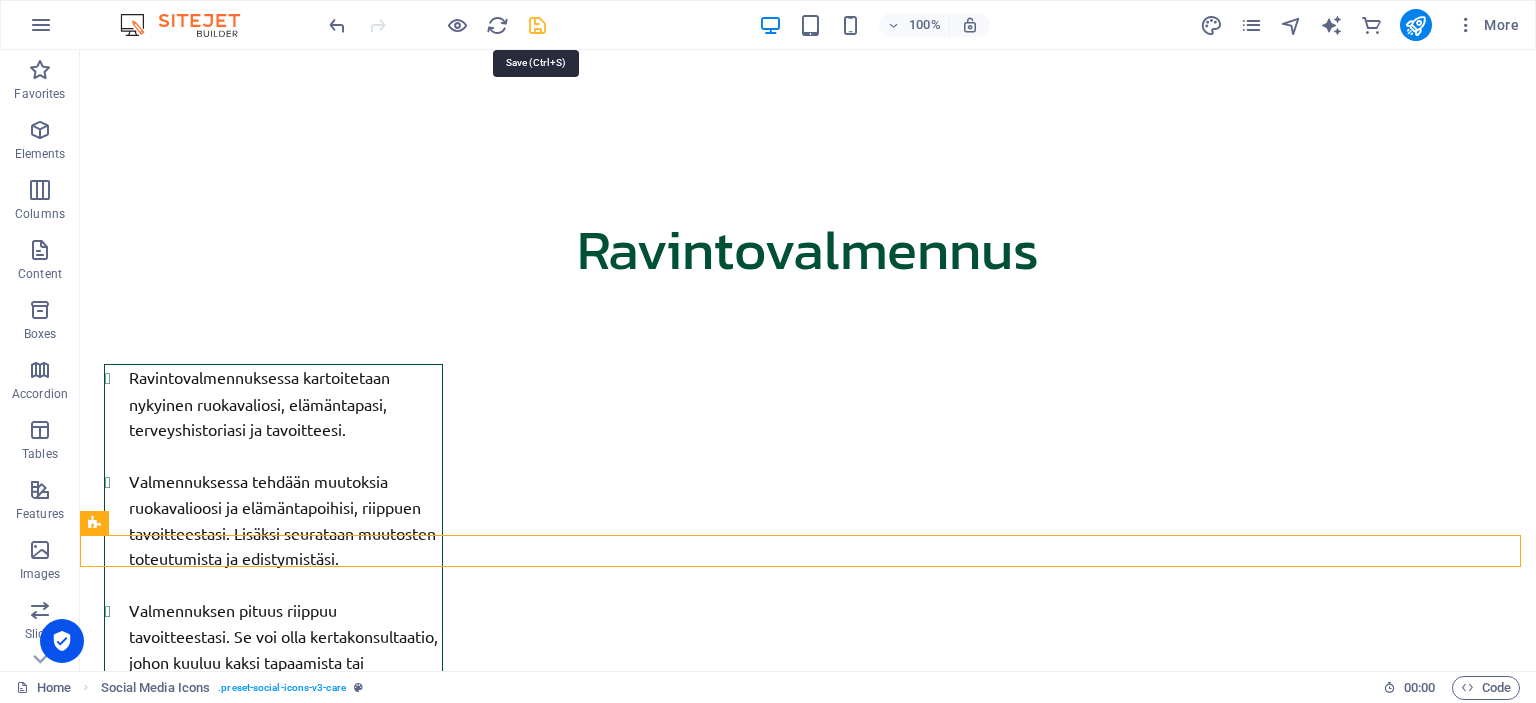 click at bounding box center (537, 25) 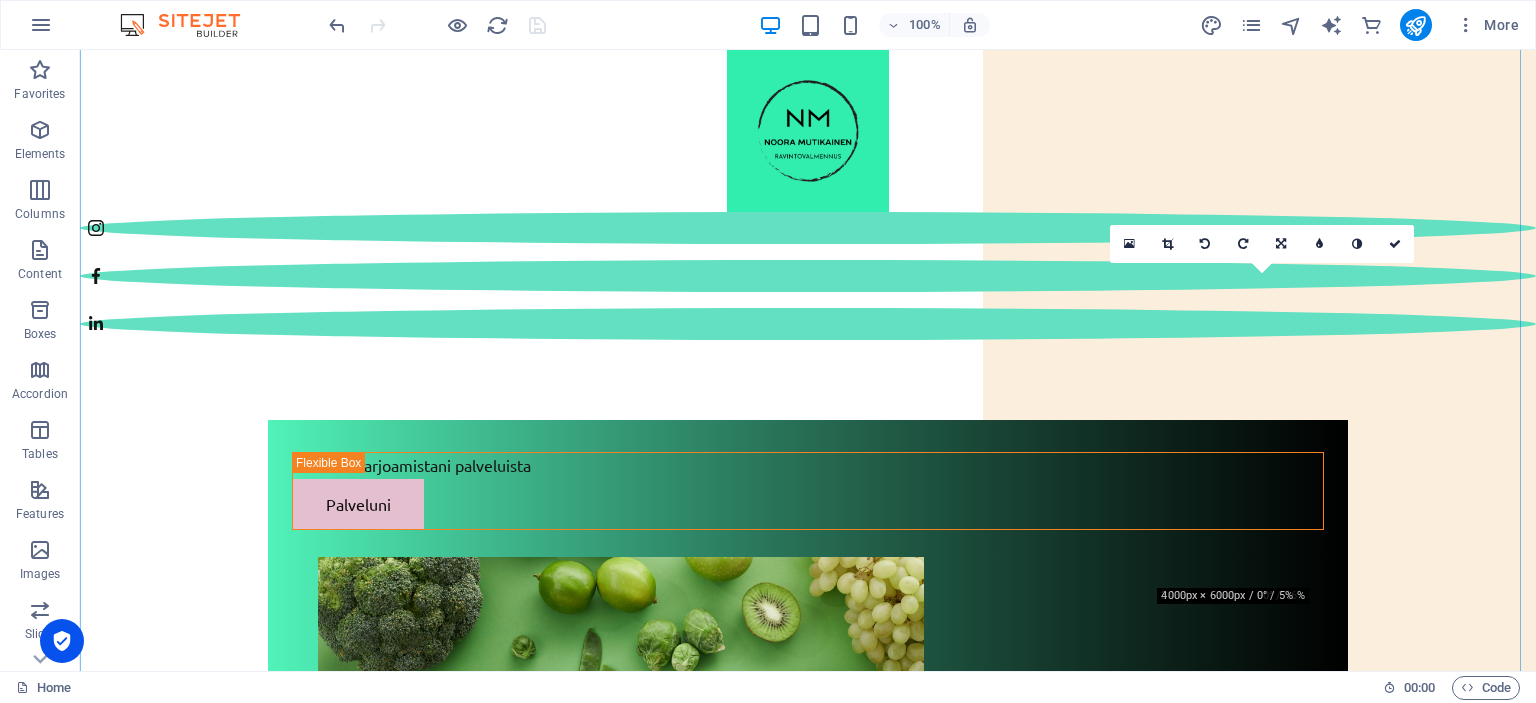 scroll, scrollTop: 700, scrollLeft: 0, axis: vertical 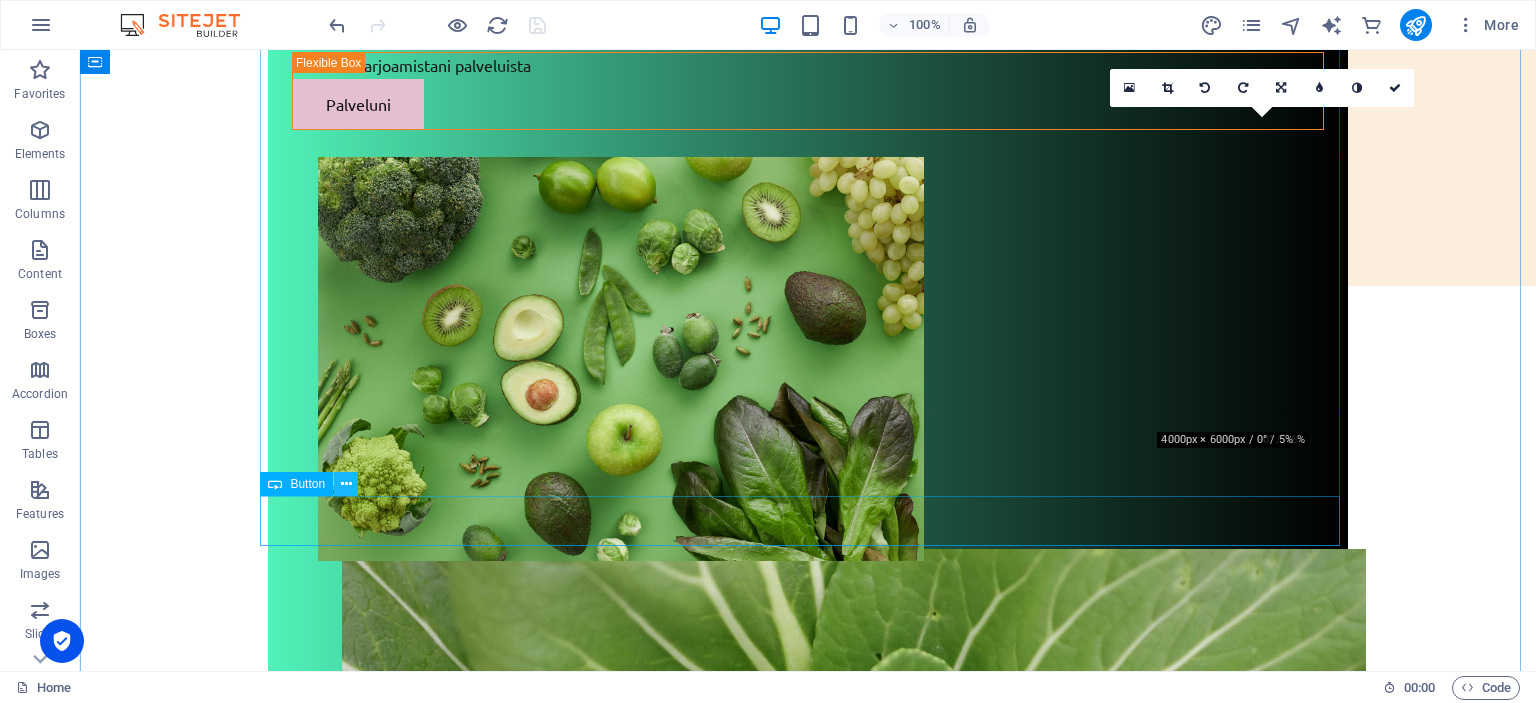 click at bounding box center (346, 484) 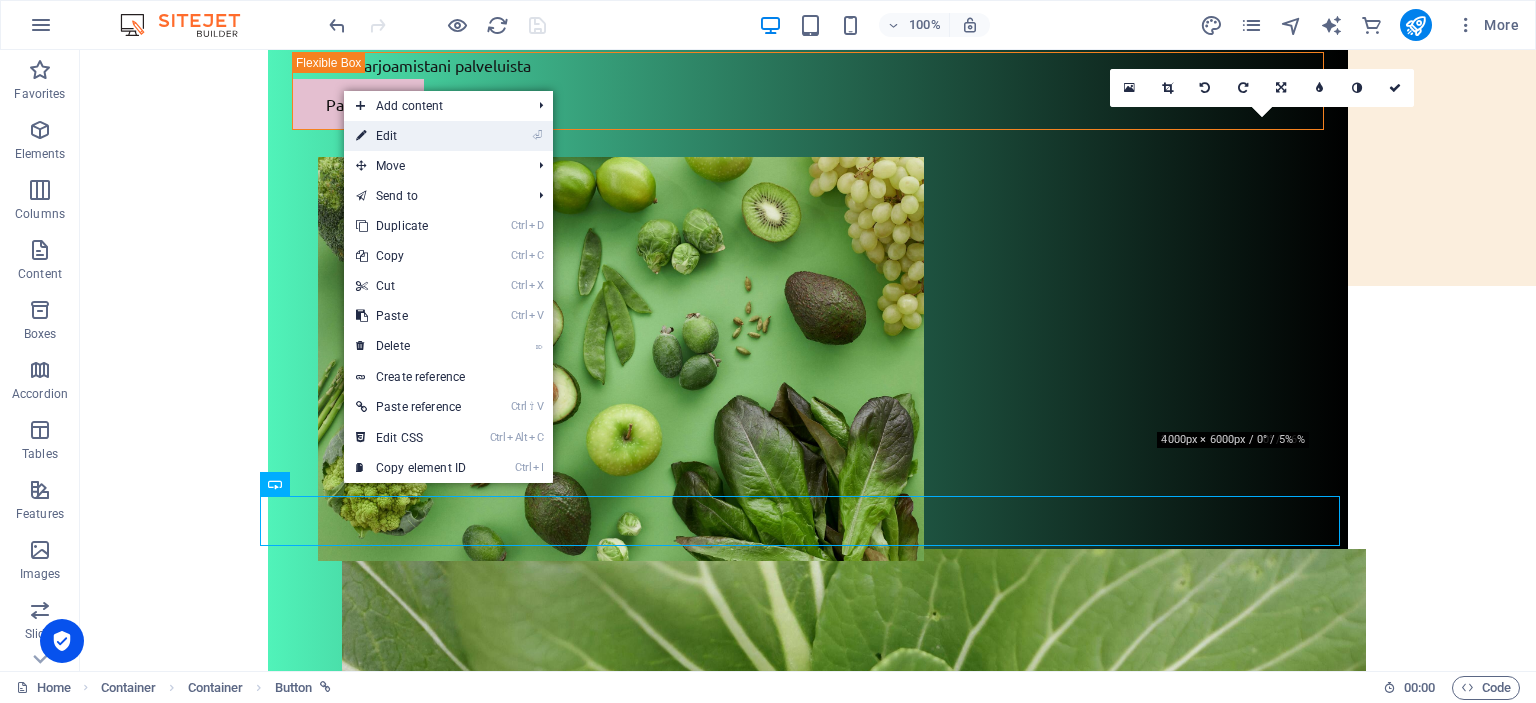 click on "⏎  Edit" at bounding box center (411, 136) 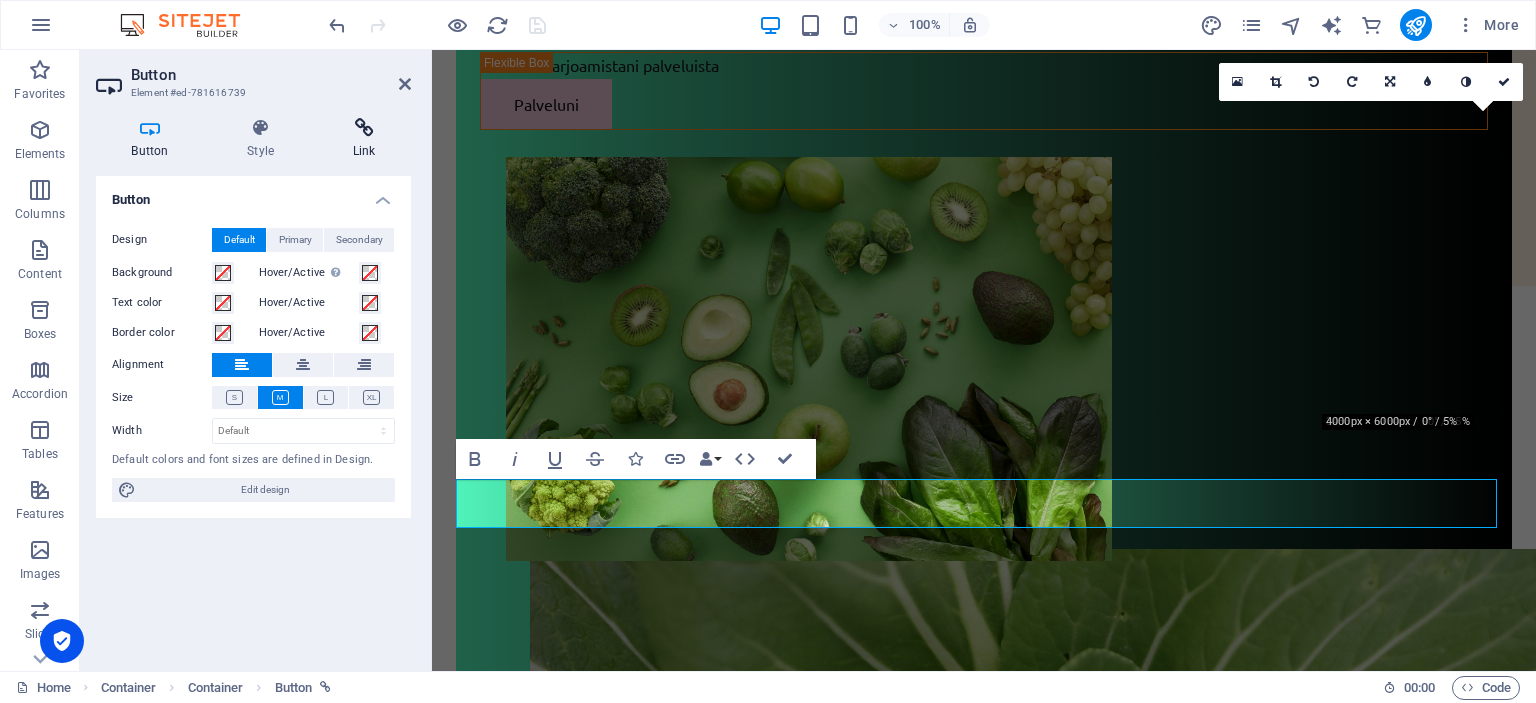 click at bounding box center (364, 128) 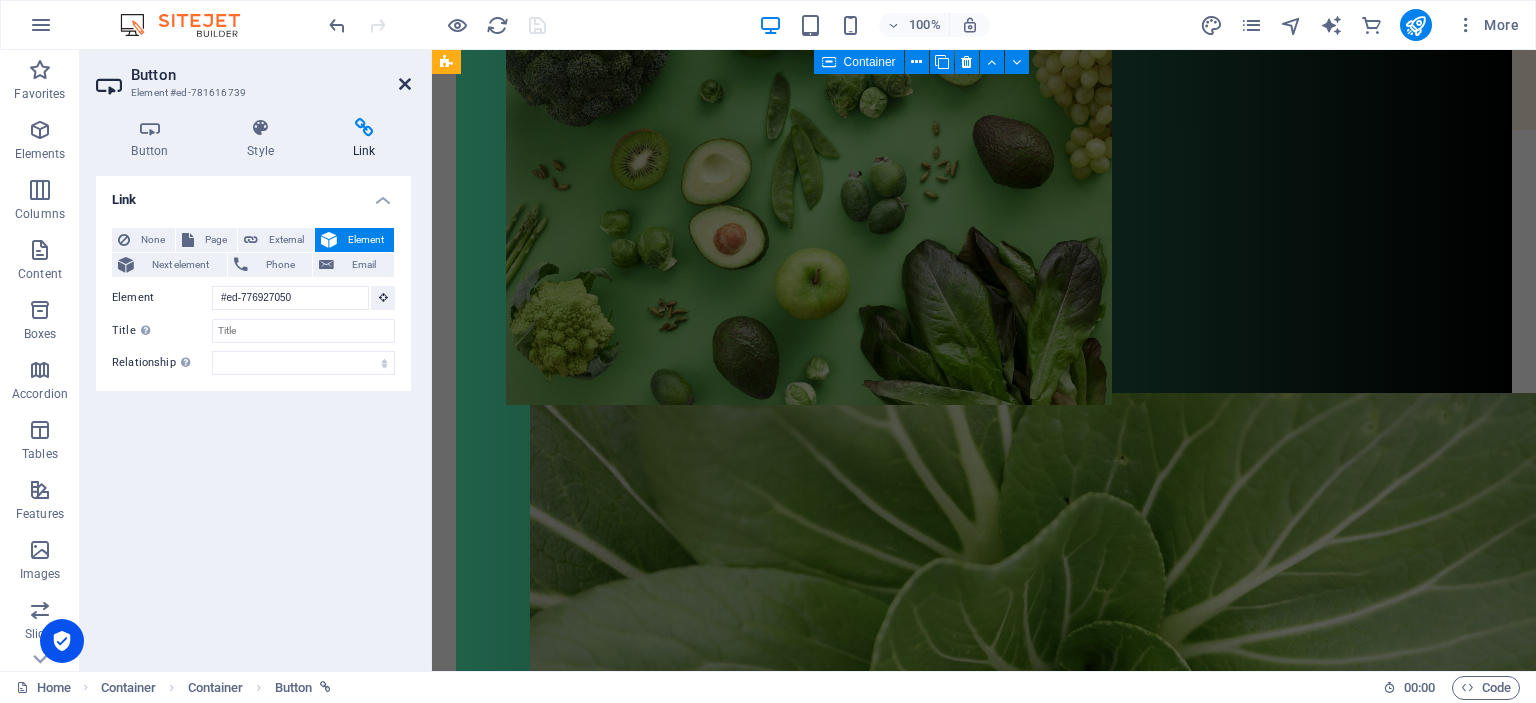 scroll, scrollTop: 400, scrollLeft: 0, axis: vertical 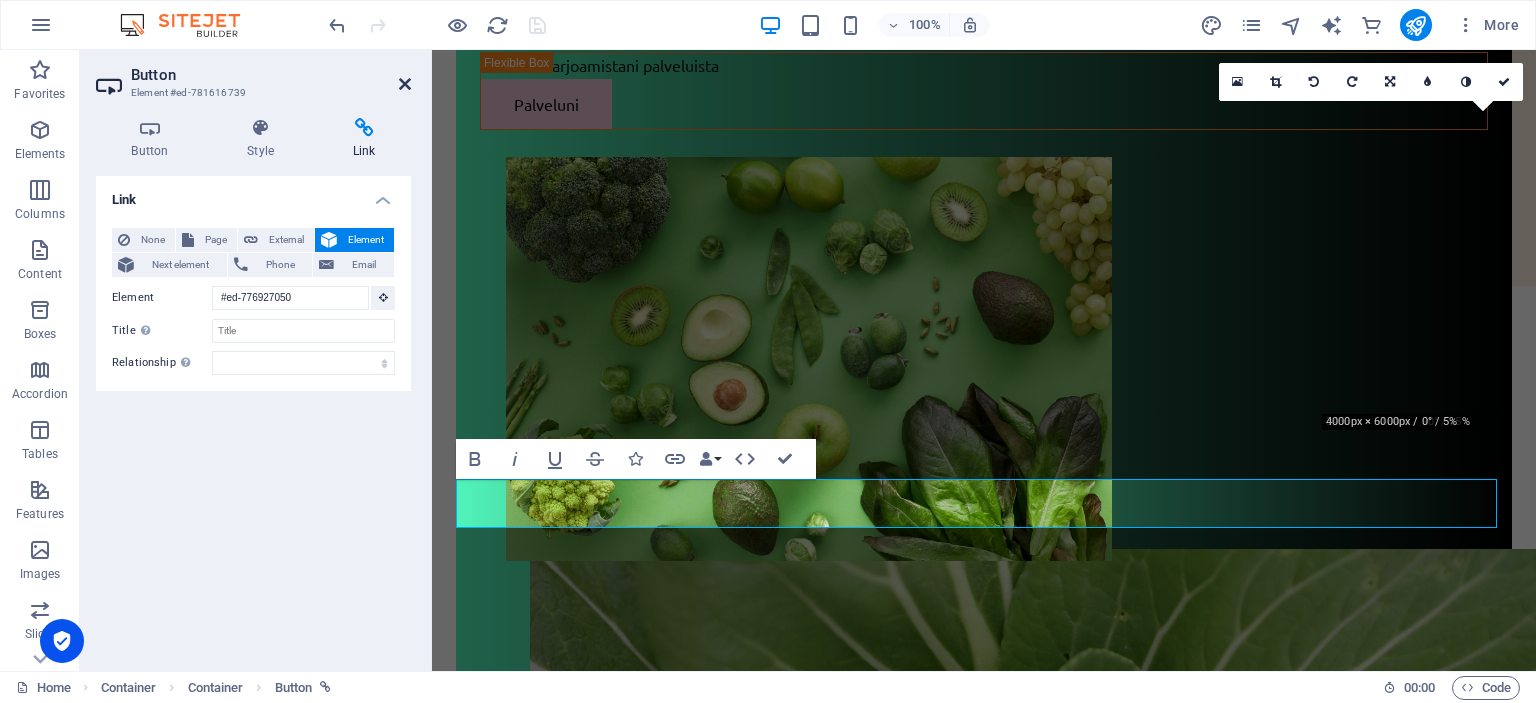 drag, startPoint x: 406, startPoint y: 85, endPoint x: 325, endPoint y: 35, distance: 95.189285 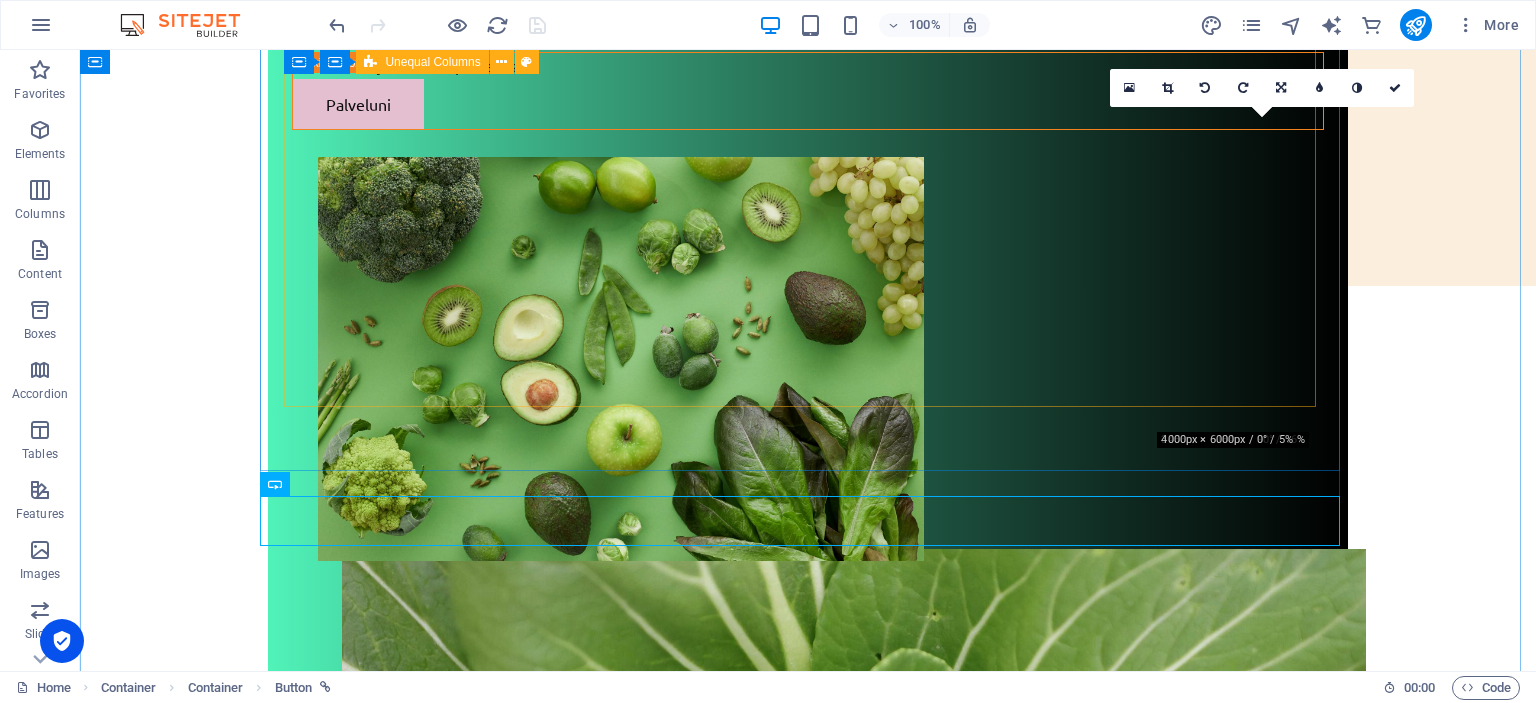 drag, startPoint x: 639, startPoint y: 269, endPoint x: 648, endPoint y: 254, distance: 17.492855 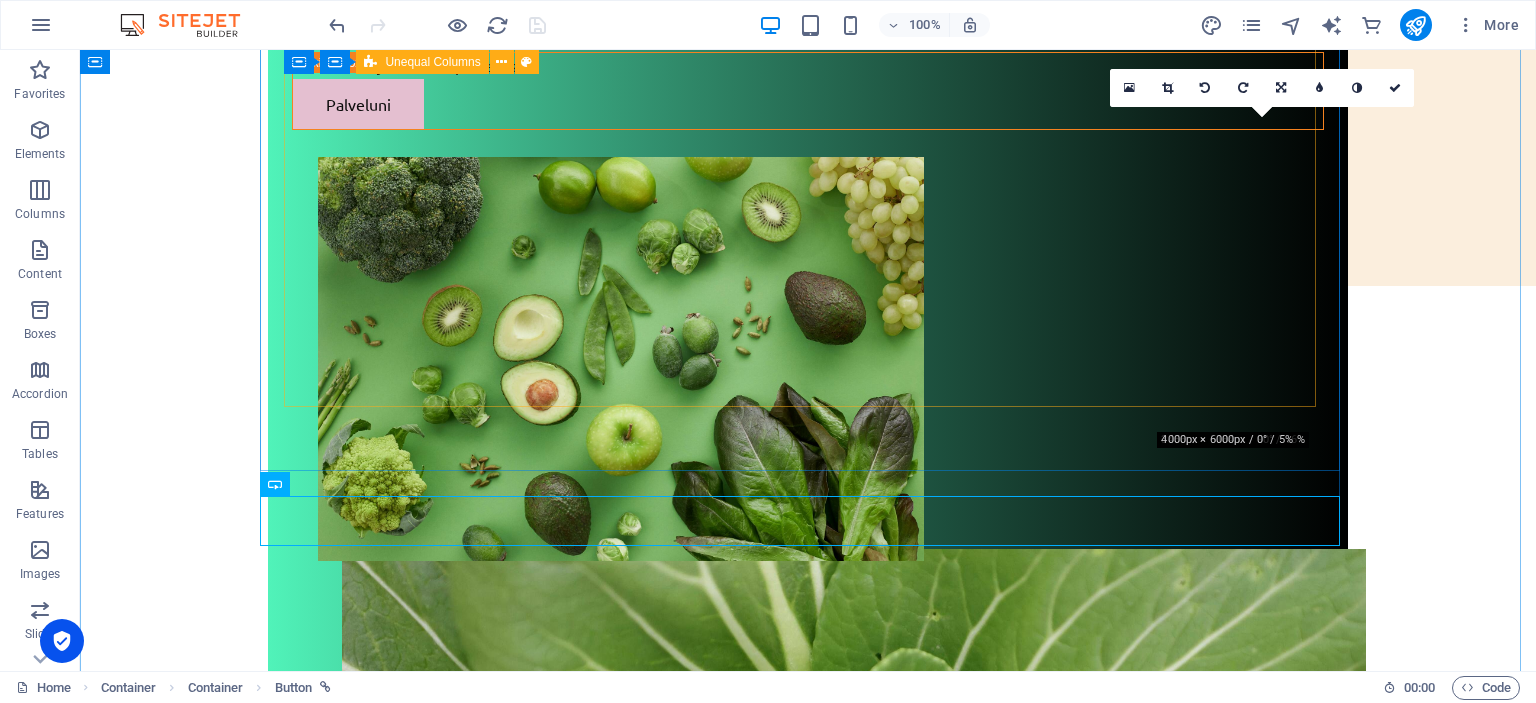 click on "Lue lisää tarjoamistani palveluista Palveluni" at bounding box center (808, 1410) 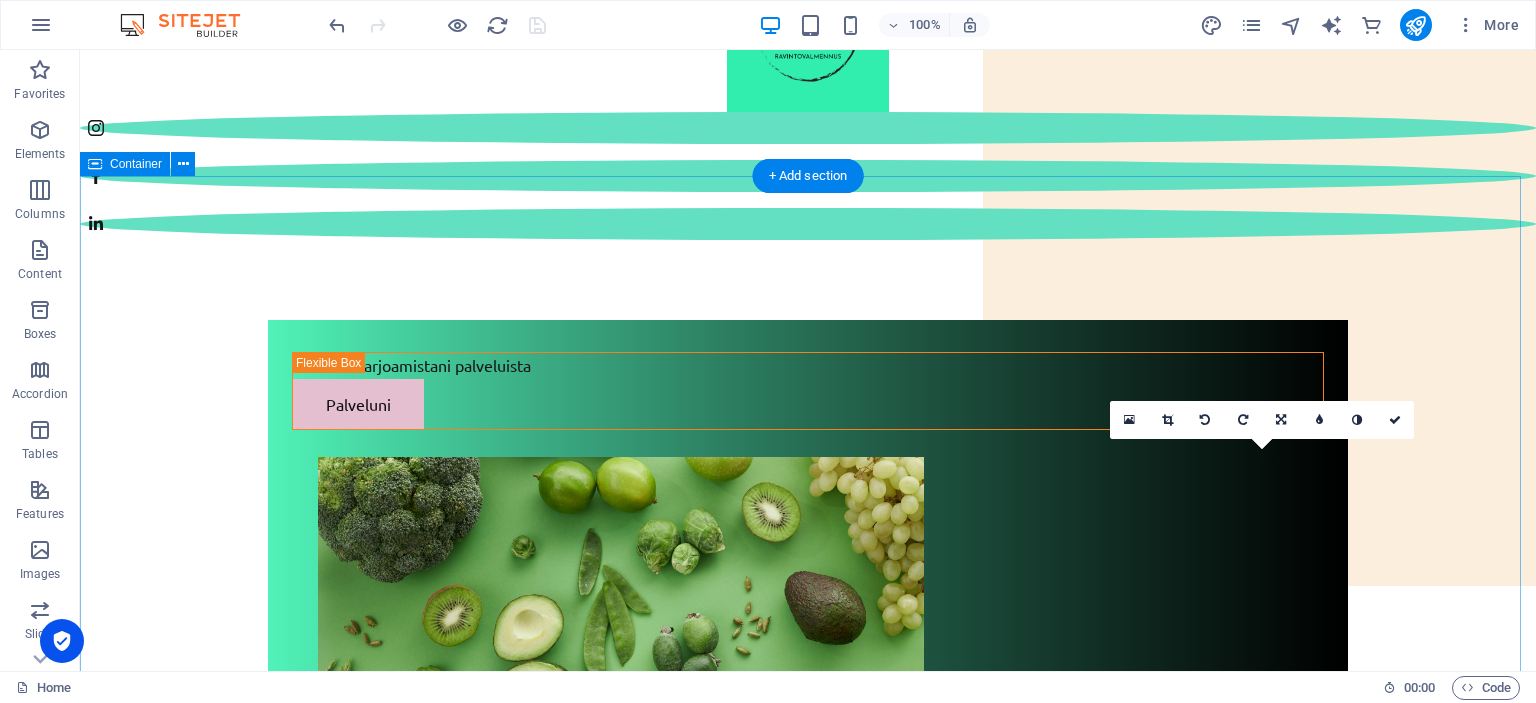 scroll, scrollTop: 0, scrollLeft: 0, axis: both 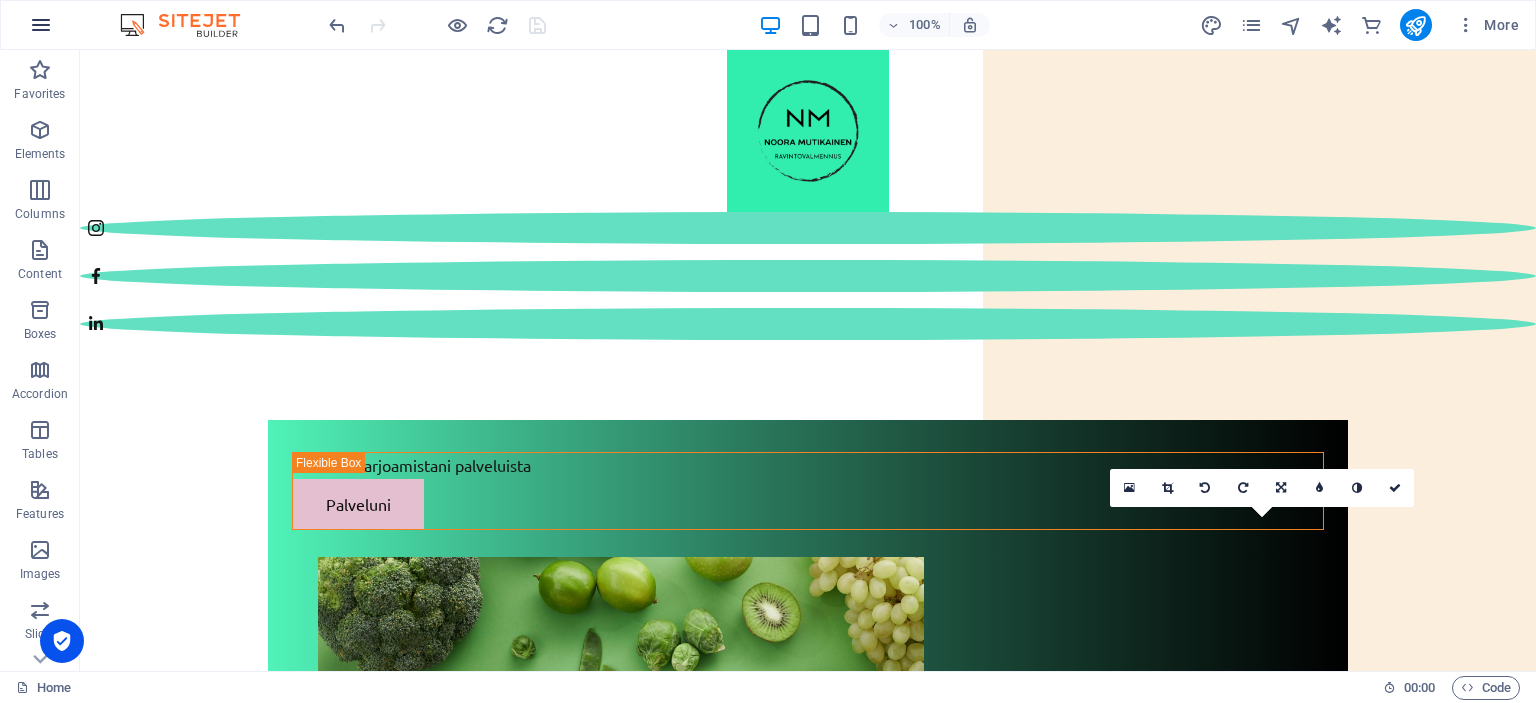click at bounding box center (41, 25) 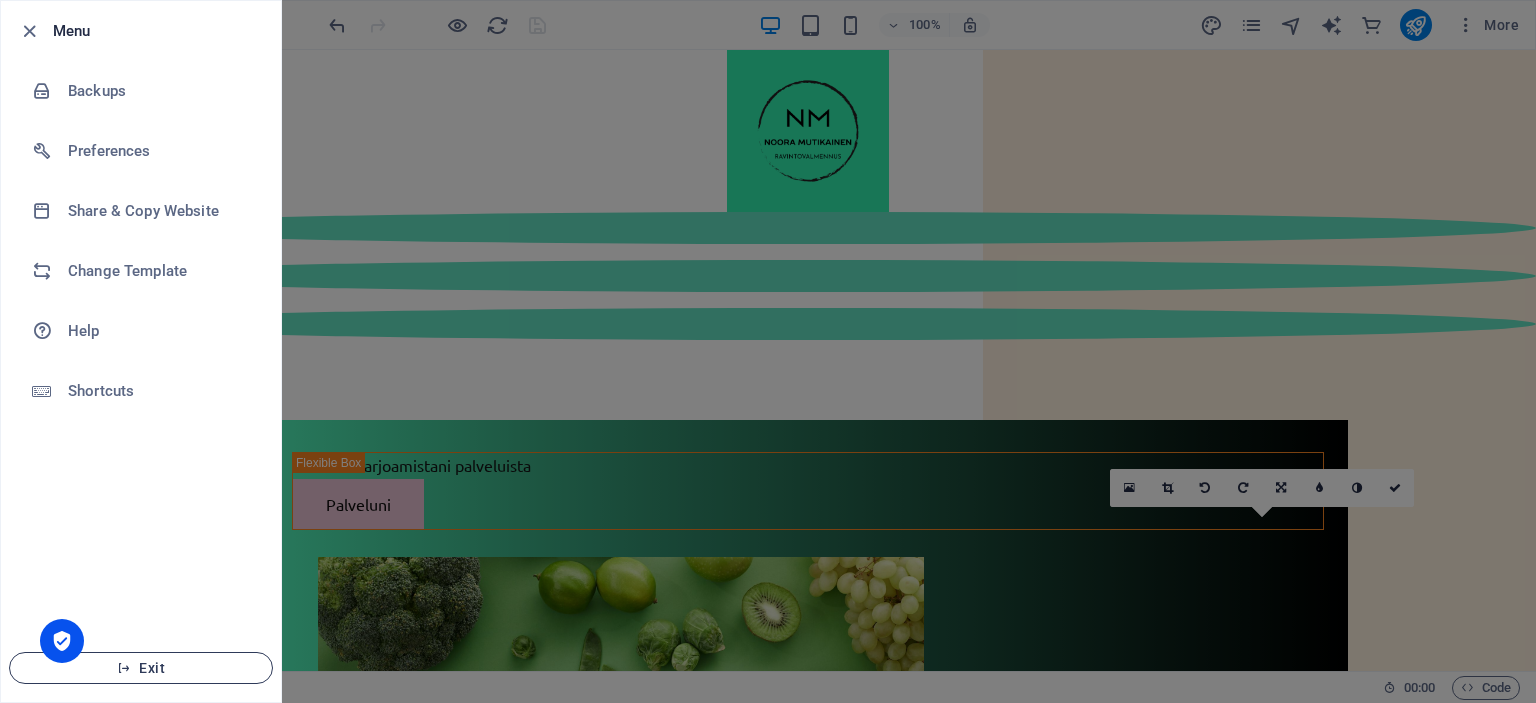 click on "Exit" at bounding box center [141, 668] 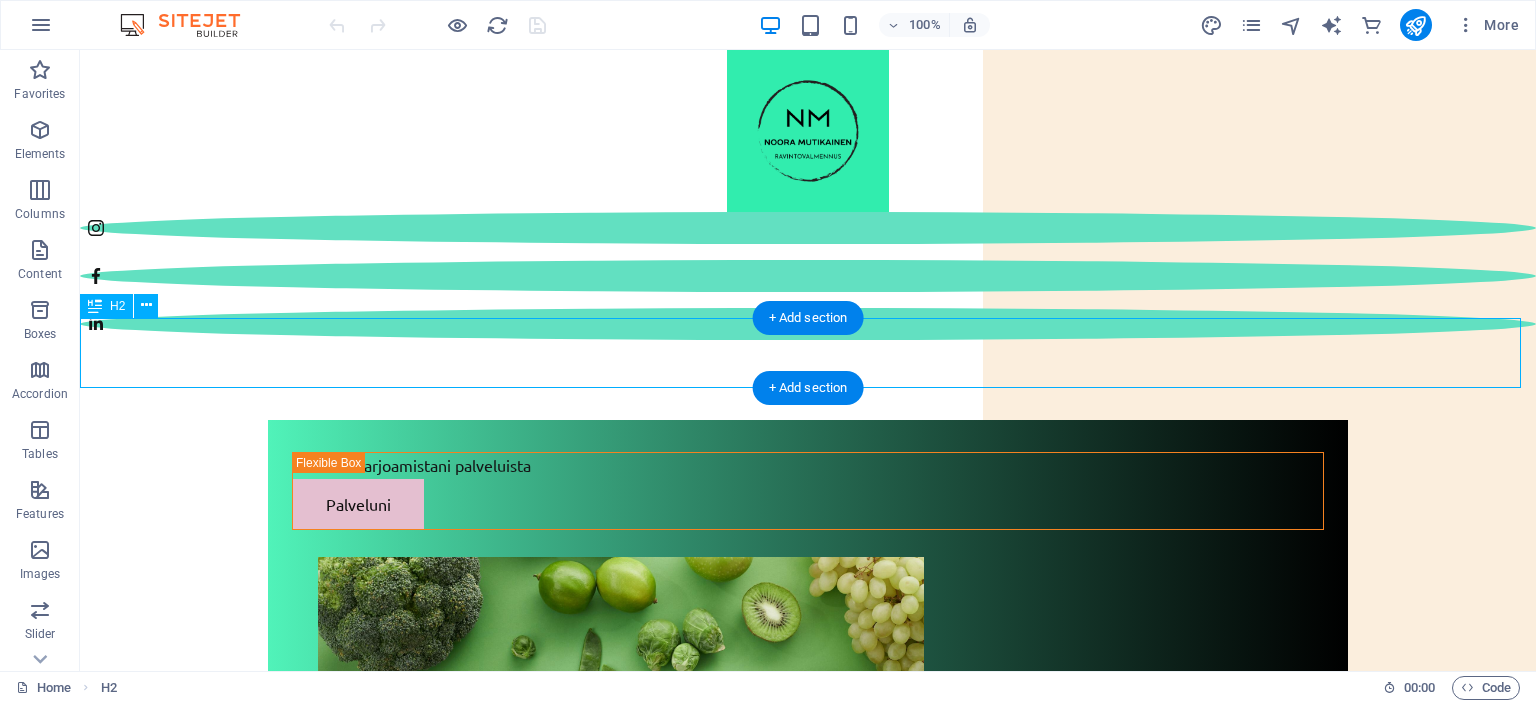scroll, scrollTop: 844, scrollLeft: 0, axis: vertical 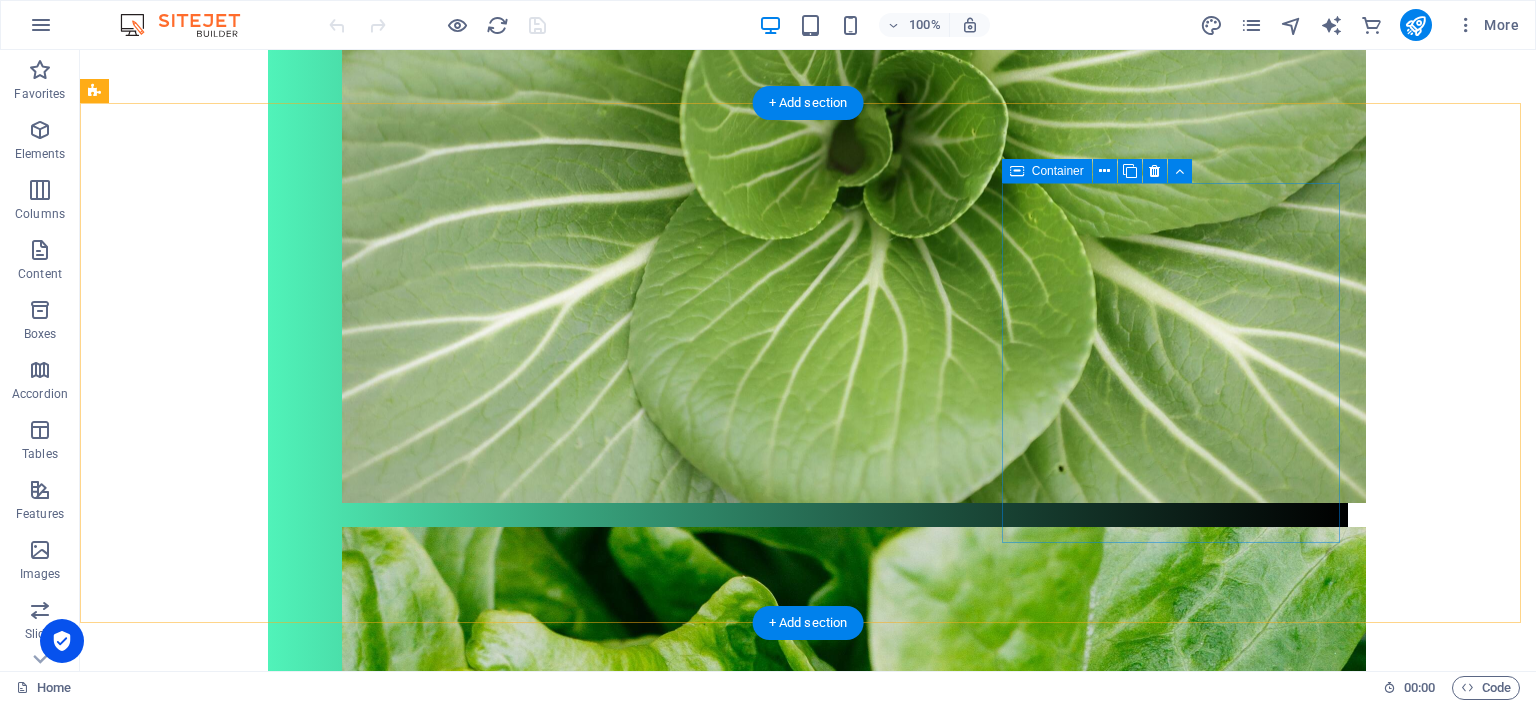 click on "Add elements" at bounding box center [214, 3360] 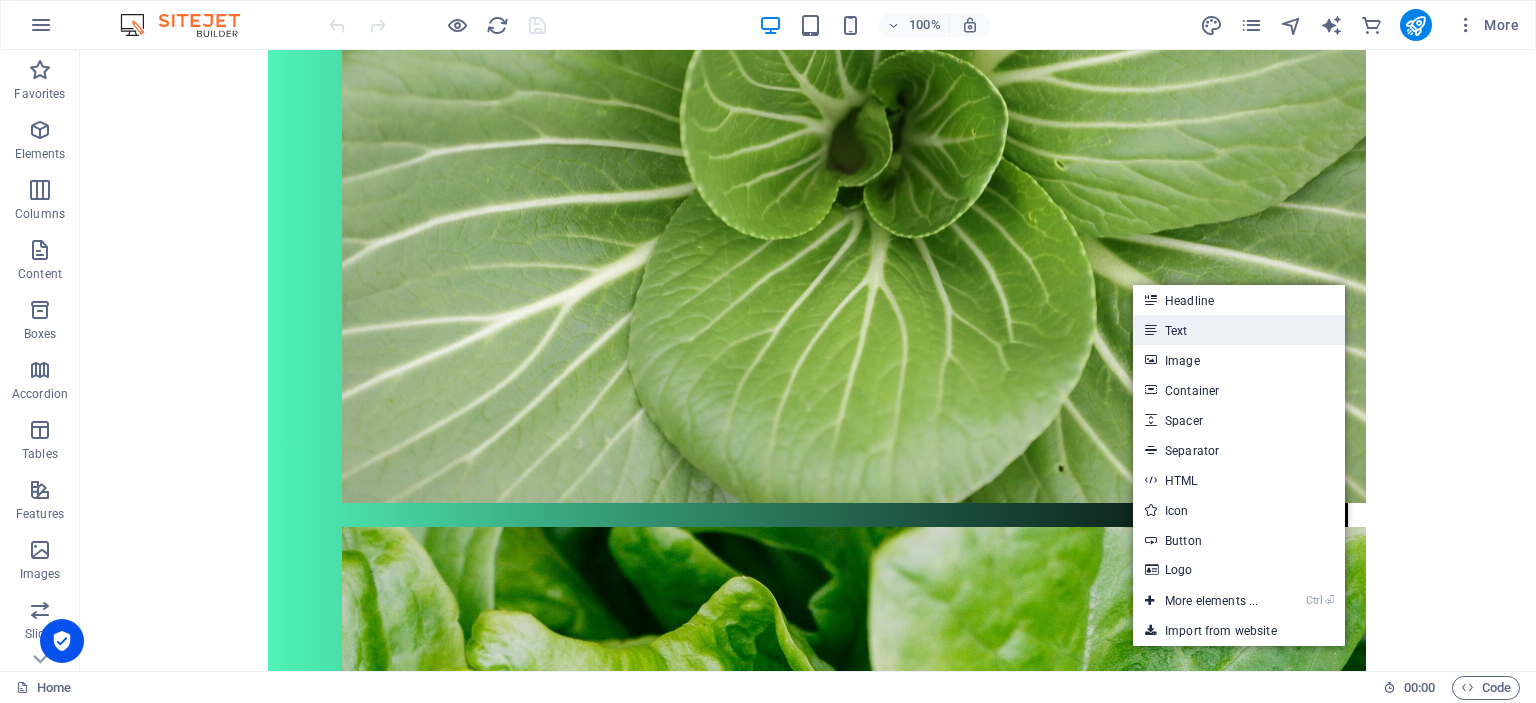 click on "Text" at bounding box center (1239, 330) 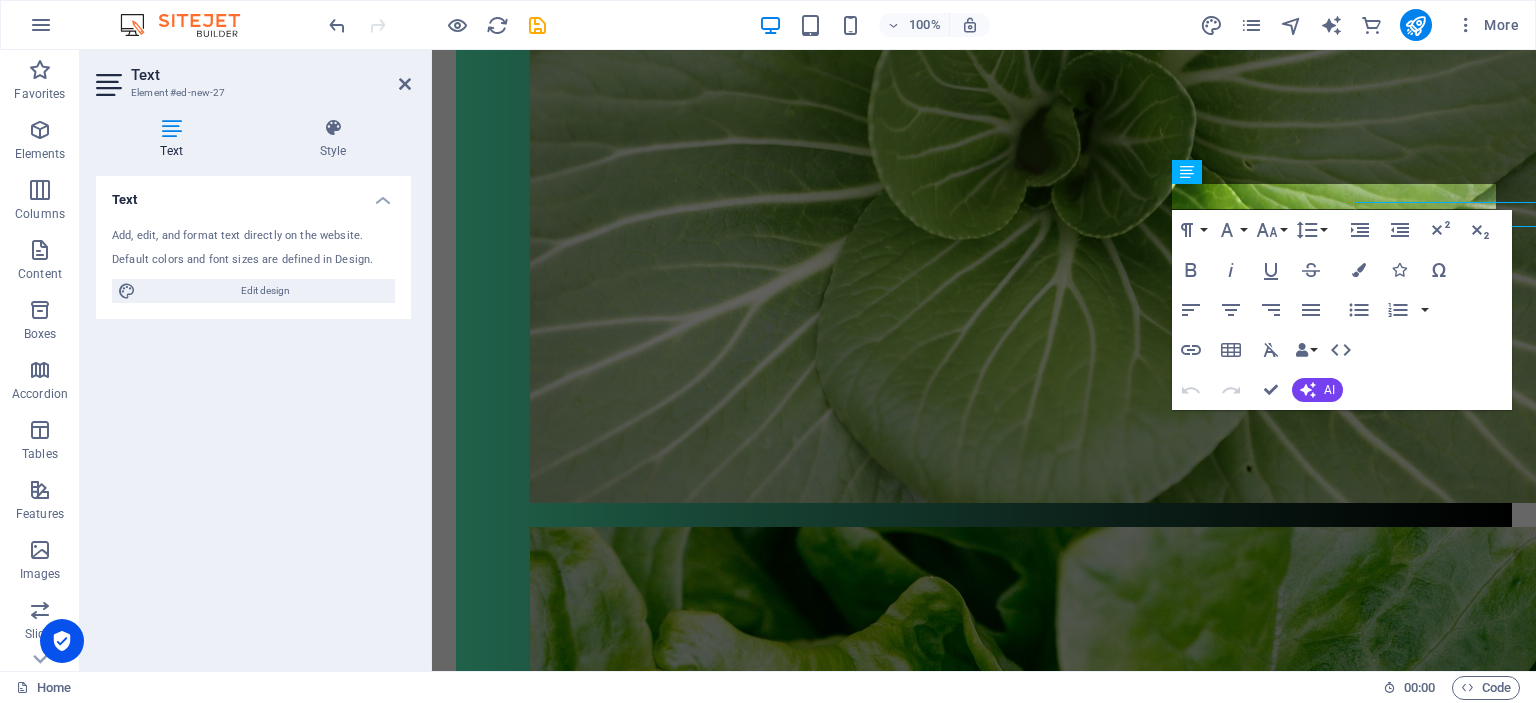 scroll, scrollTop: 1111, scrollLeft: 0, axis: vertical 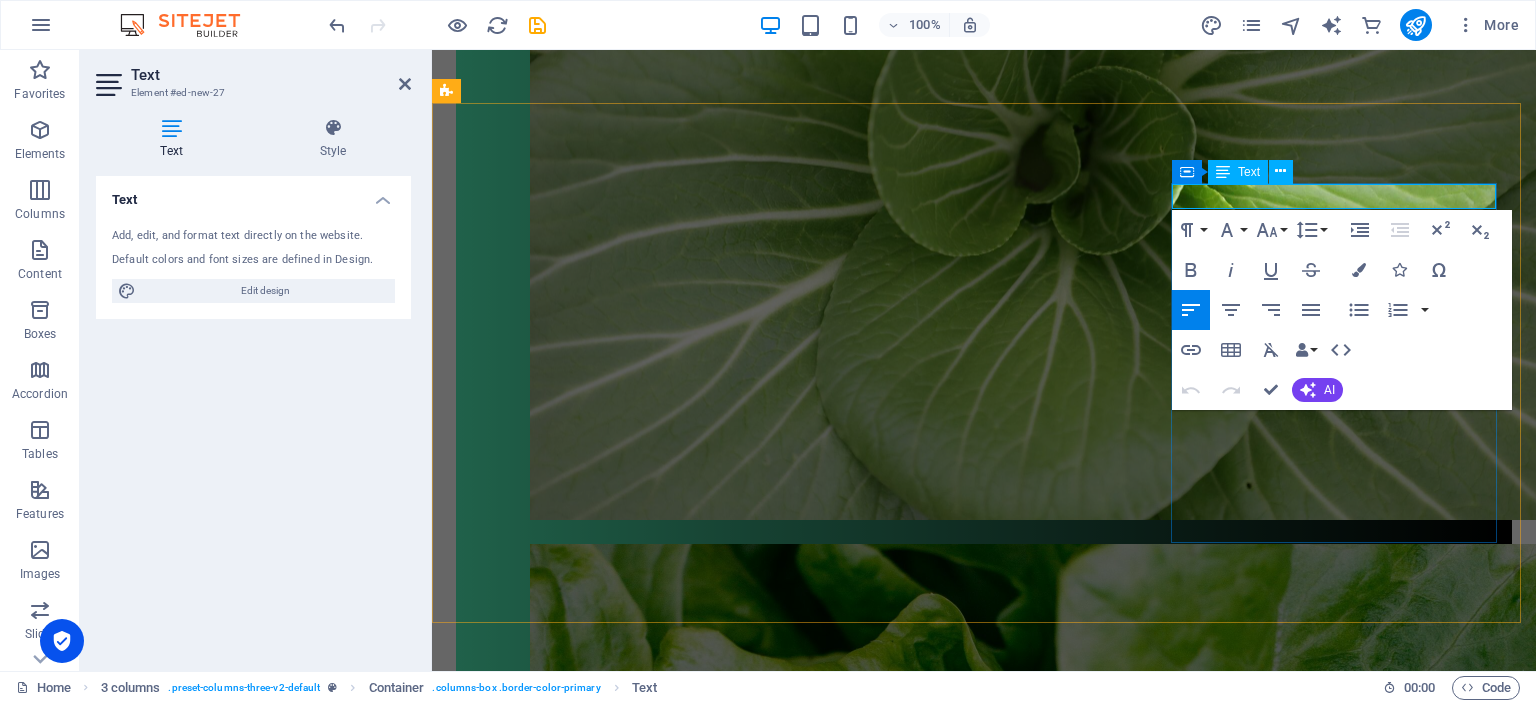 click on "New text element" at bounding box center [621, 3289] 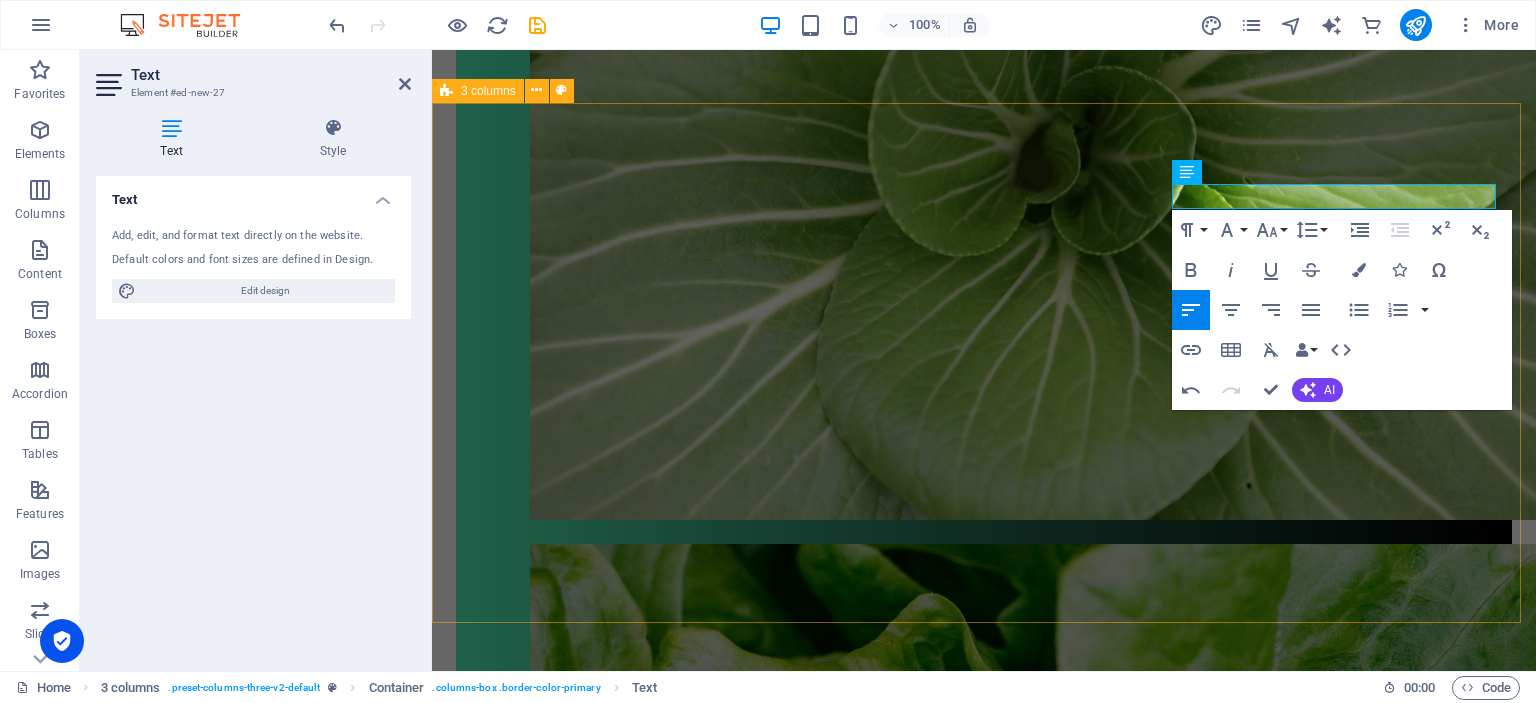 type 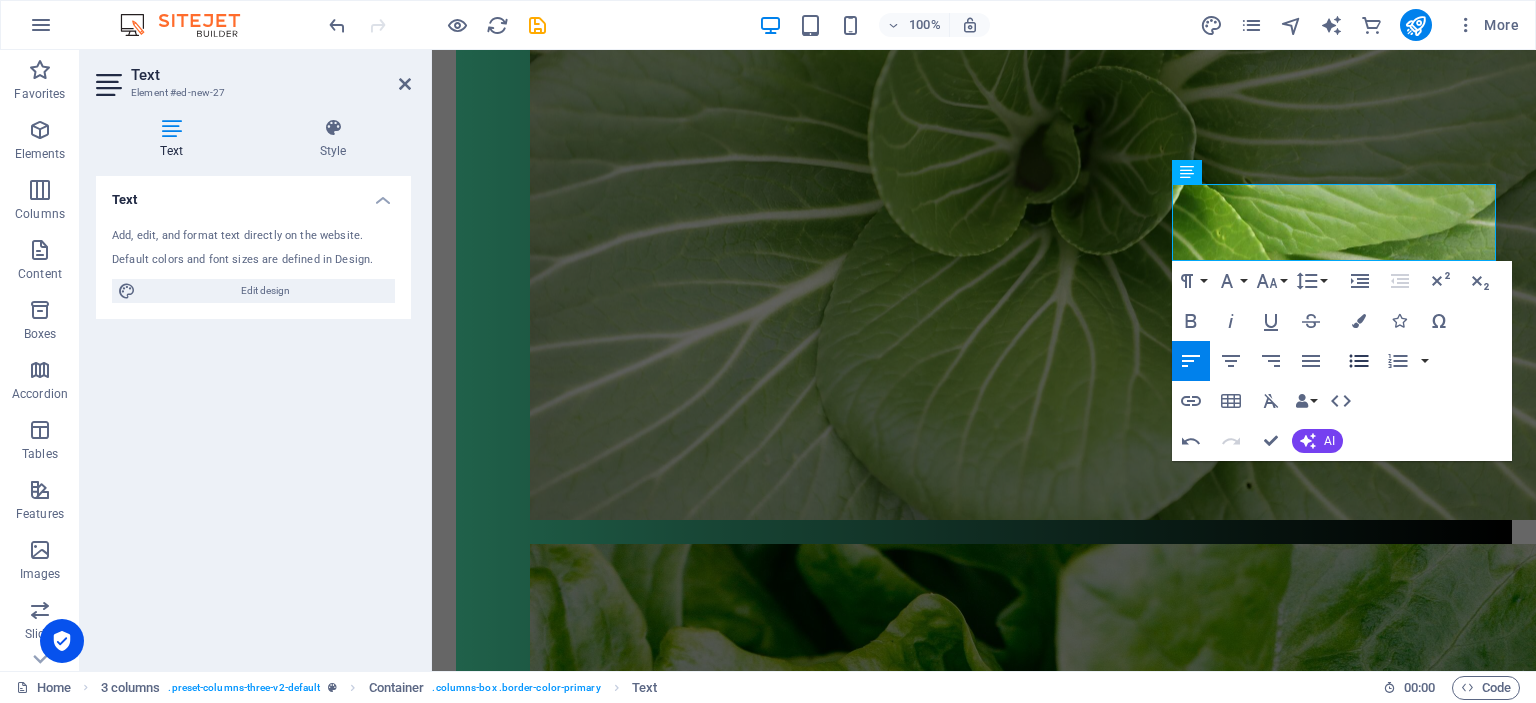 click 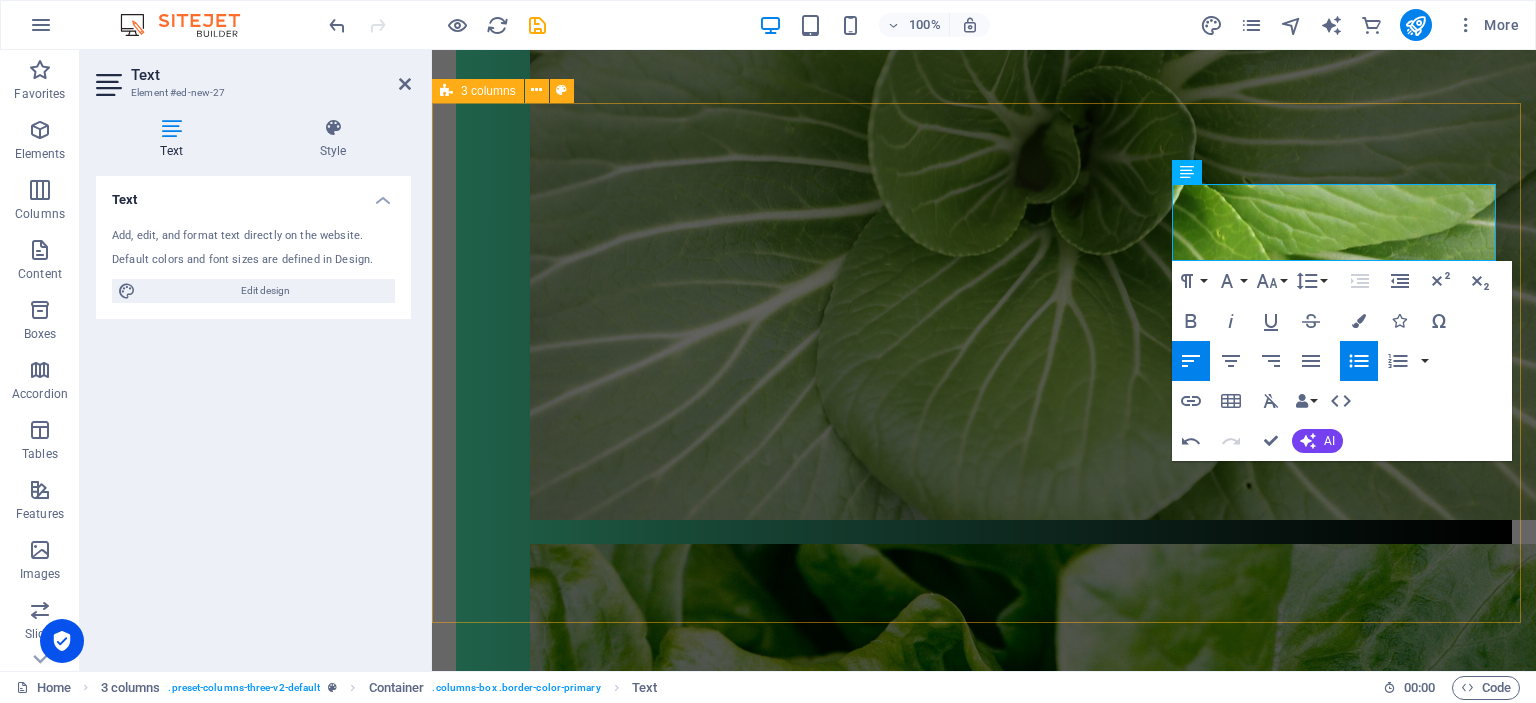 click on "Ravintovalmennuksessa kartoitetaan nykyinen ruokavaliosi, elämäntapasi, terveyshistoriasi ja tavoitteesi. Valmennuksessa tehdään muutoksia ruokavalioosi ja elämäntapoihisi, riippuen tavoitteestasi. Lisäksi seurataan muutosten toteutumista ja edistymistäsi. Valmennuksen pituus riippuu tavoitteestasi. Se voi olla kertakonsultaatio, johon kuuluu kaksi tapaamista tai pidempiaikainen, joka voi kestää 2-12 kuukautta. Ravintovalmennus sopii sinulle, esimerkiksi silloin, kun:  haluat voida paremmin nykyinen ruokavaliosi kaipaa parannusta kaipaat lisää energiaa päiviisi sinulla on vatsa-ongelmia haluat vaihtaa kasvisruokavalioon haluat pudottaa tai lisätä painoa tarvitset apua ruokien suunnittelussa sinulla on vaikeuksia sovittaa terveellinen ruokavalio aikatauluihisi ​Mitä hyötyä ravintovalmennuksesta on?" at bounding box center [984, 2958] 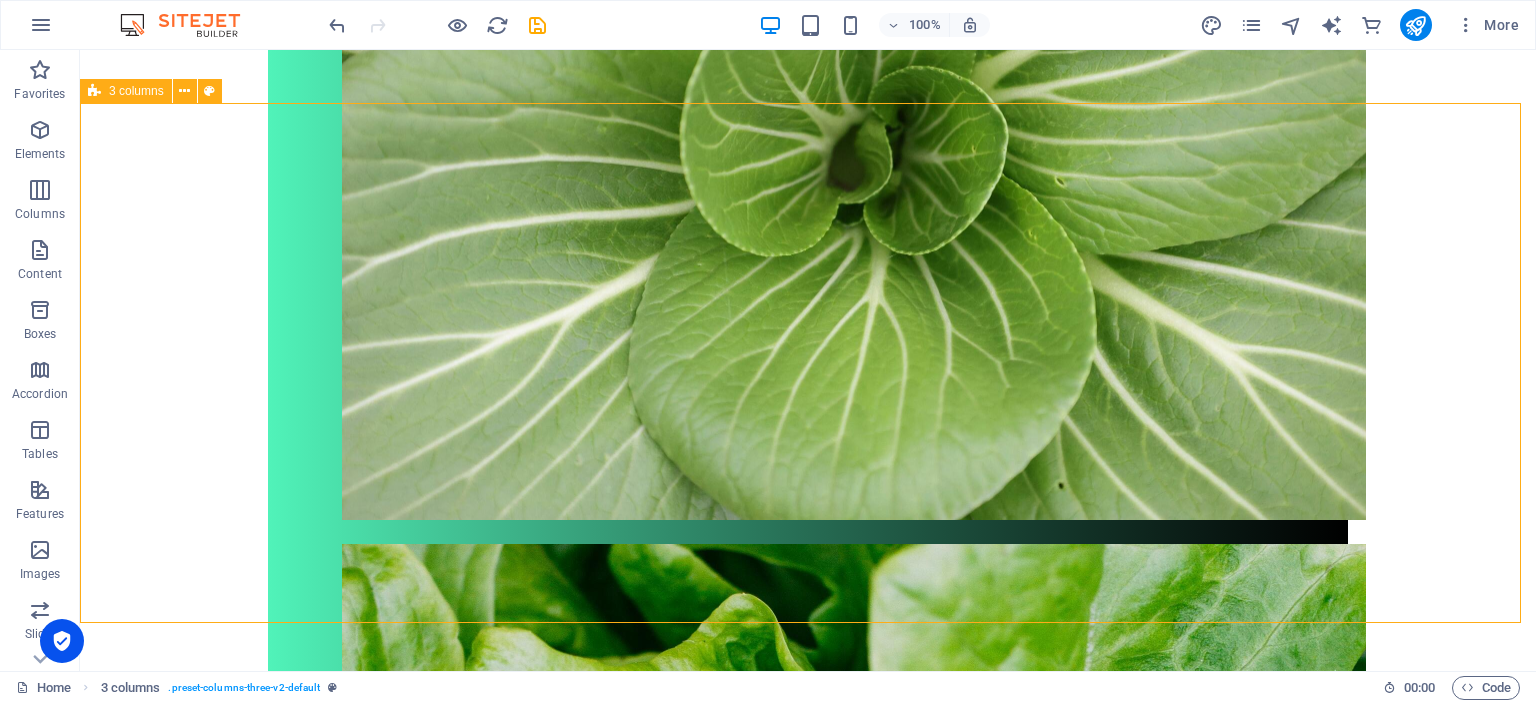 scroll, scrollTop: 1128, scrollLeft: 0, axis: vertical 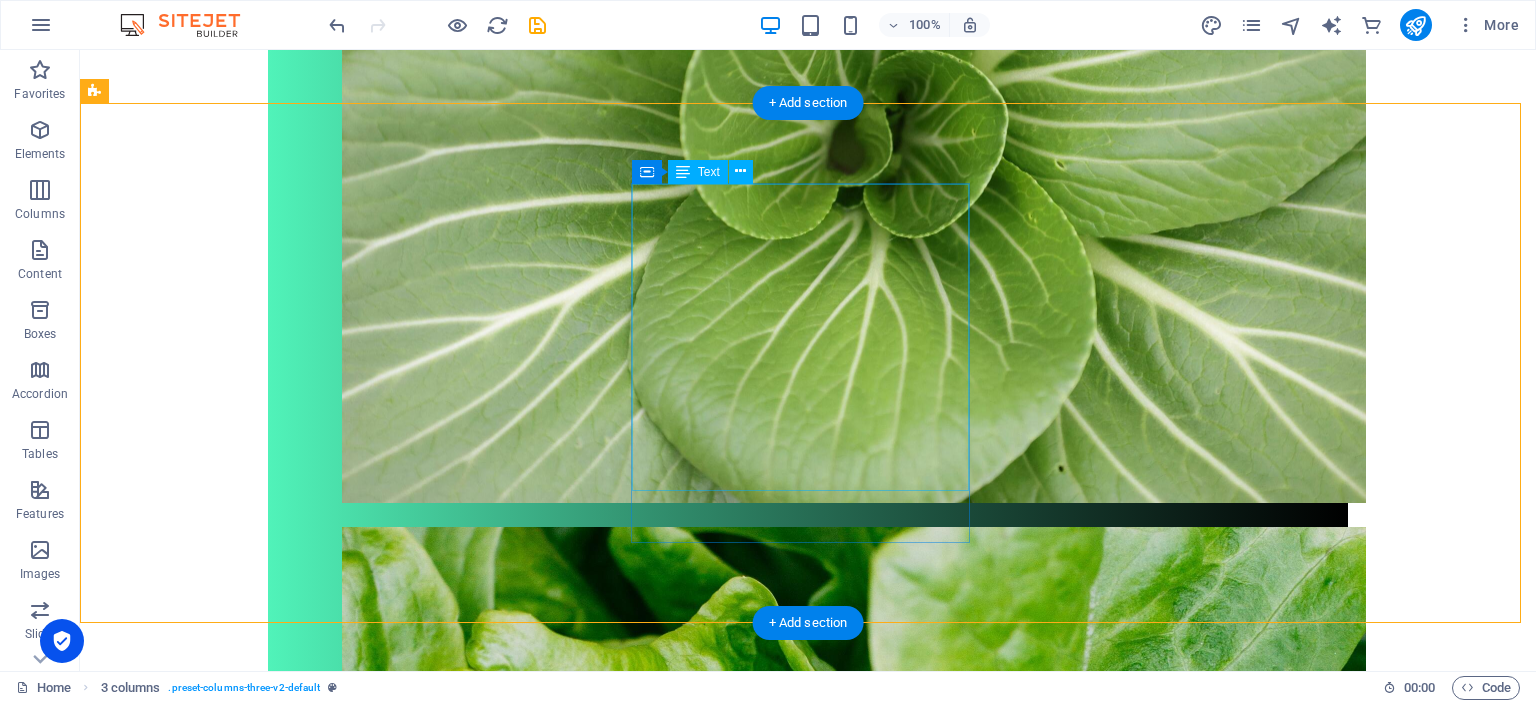 click on "Ravintovalmennus sopii sinulle, esimerkiksi silloin, kun:  haluat voida paremmin nykyinen ruokavaliosi kaipaa parannusta kaipaat lisää energiaa päiviisi sinulla on vatsa-ongelmia haluat vaihtaa kasvisruokavalioon haluat pudottaa tai lisätä painoa tarvitset apua ruokien suunnittelussa sinulla on vaikeuksia sovittaa terveellinen ruokavalio aikatauluihisi" at bounding box center (273, 3083) 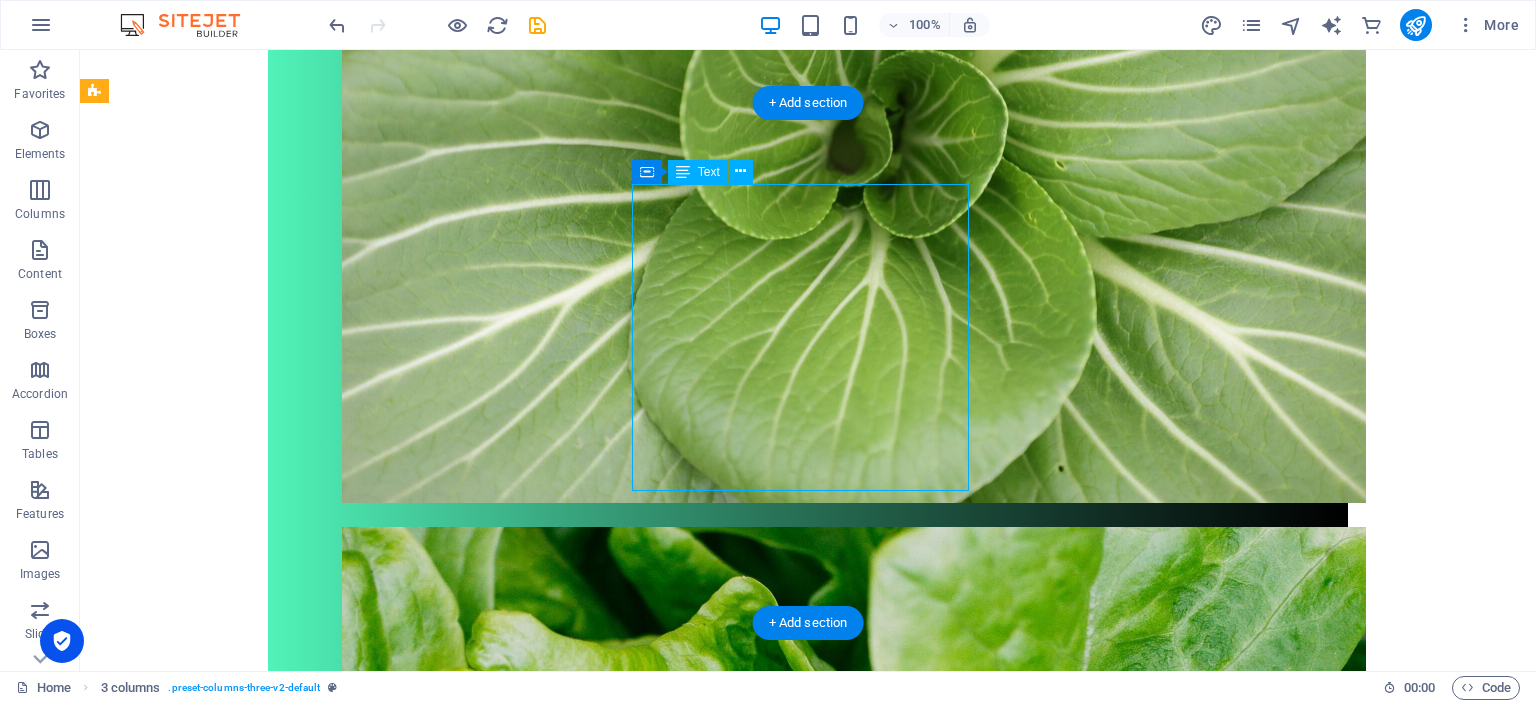 click on "Ravintovalmennus sopii sinulle, esimerkiksi silloin, kun:  haluat voida paremmin nykyinen ruokavaliosi kaipaa parannusta kaipaat lisää energiaa päiviisi sinulla on vatsa-ongelmia haluat vaihtaa kasvisruokavalioon haluat pudottaa tai lisätä painoa tarvitset apua ruokien suunnittelussa sinulla on vaikeuksia sovittaa terveellinen ruokavalio aikatauluihisi" at bounding box center [273, 3083] 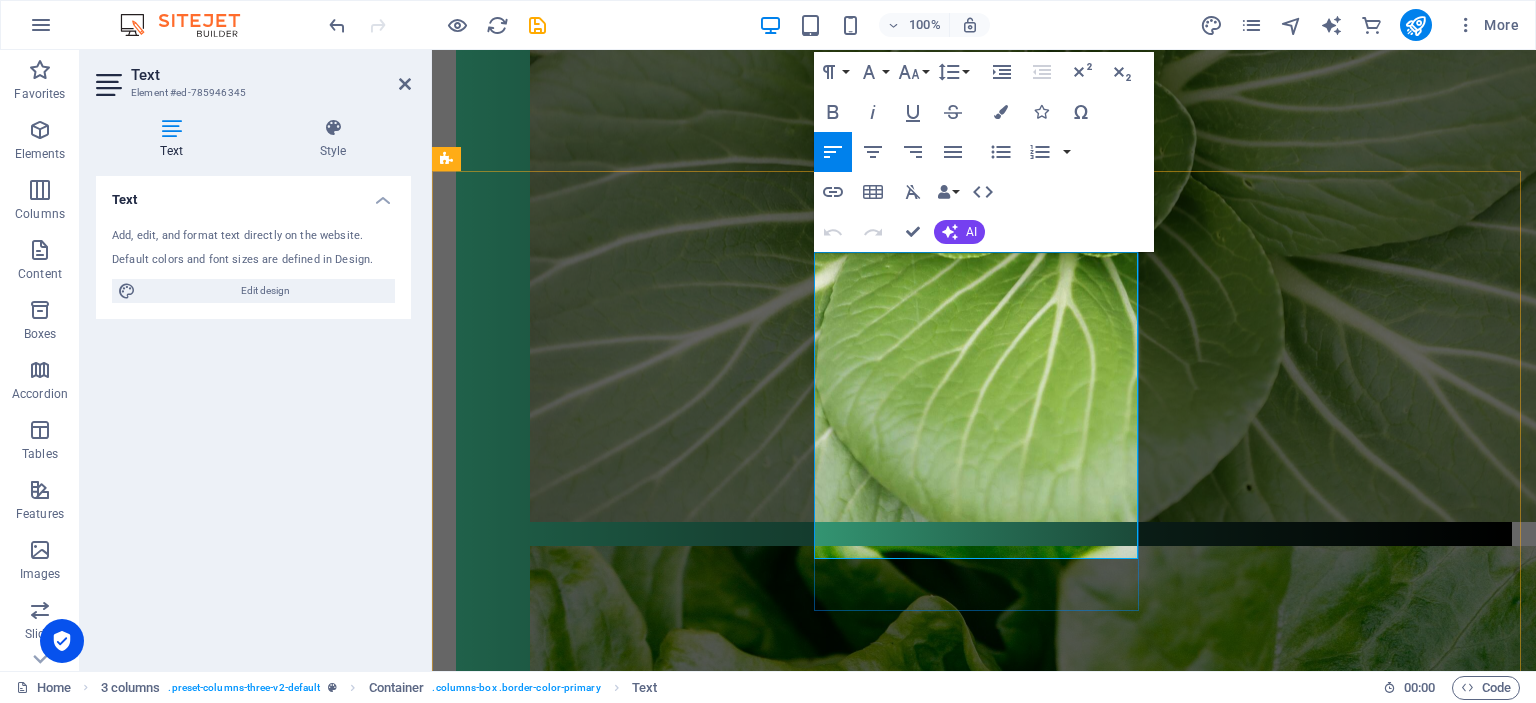 scroll, scrollTop: 911, scrollLeft: 0, axis: vertical 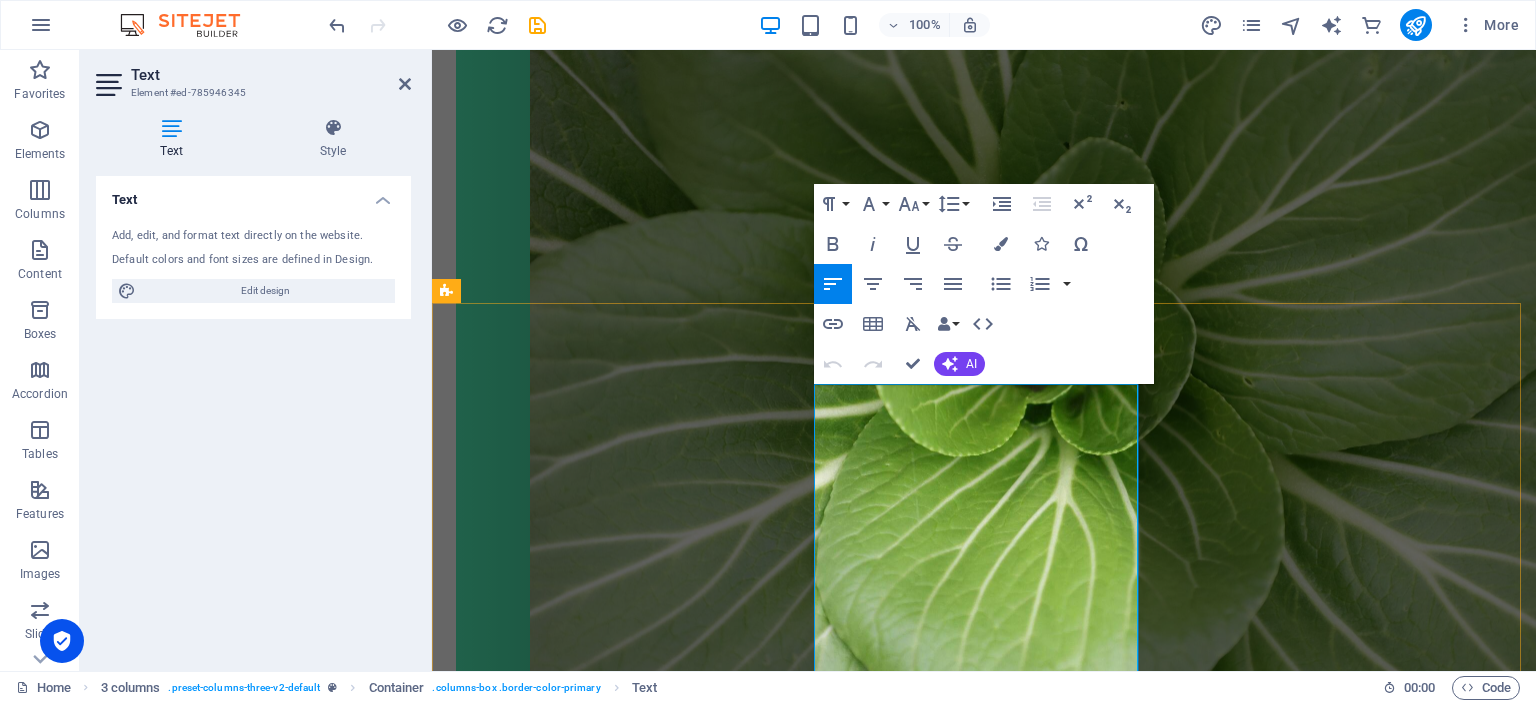 drag, startPoint x: 904, startPoint y: 425, endPoint x: 816, endPoint y: 397, distance: 92.34717 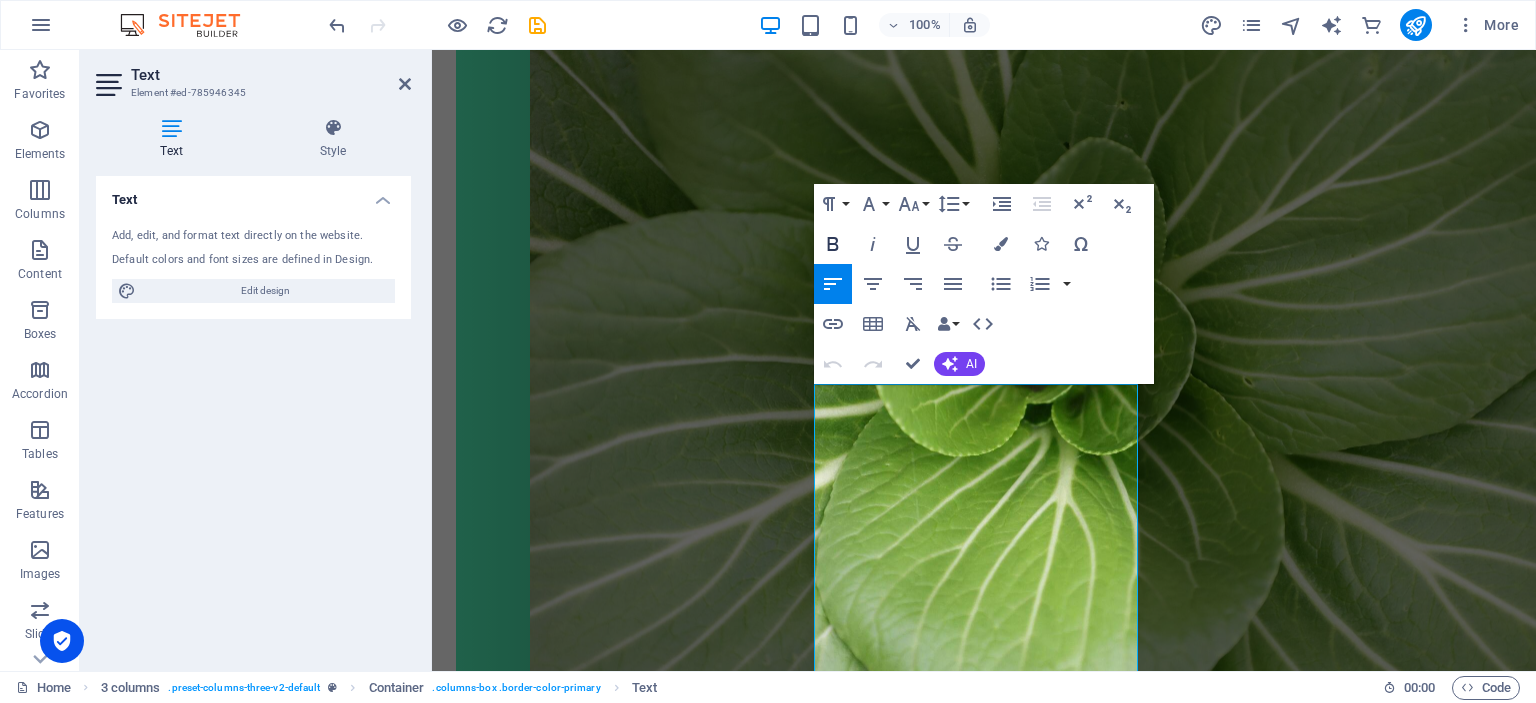 click 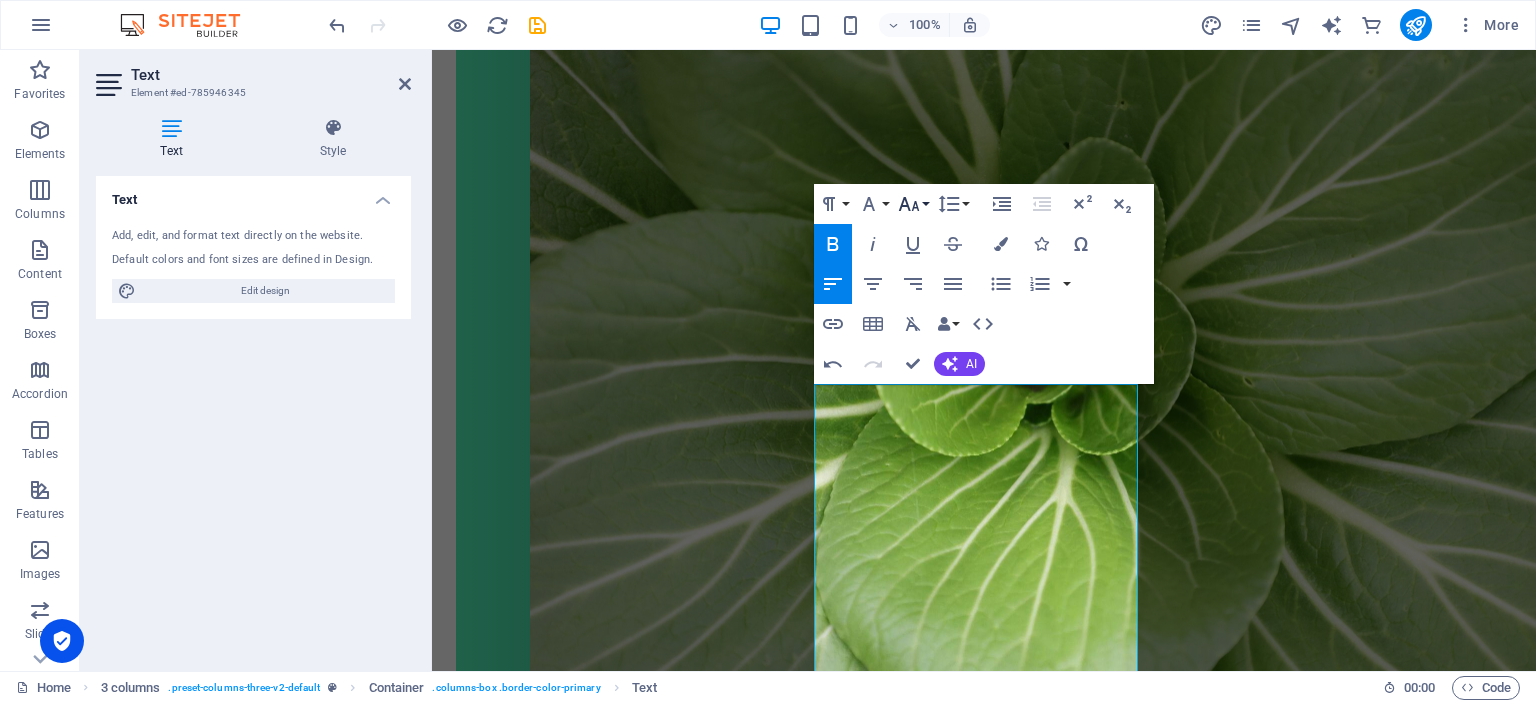 click on "Font Size" at bounding box center (913, 204) 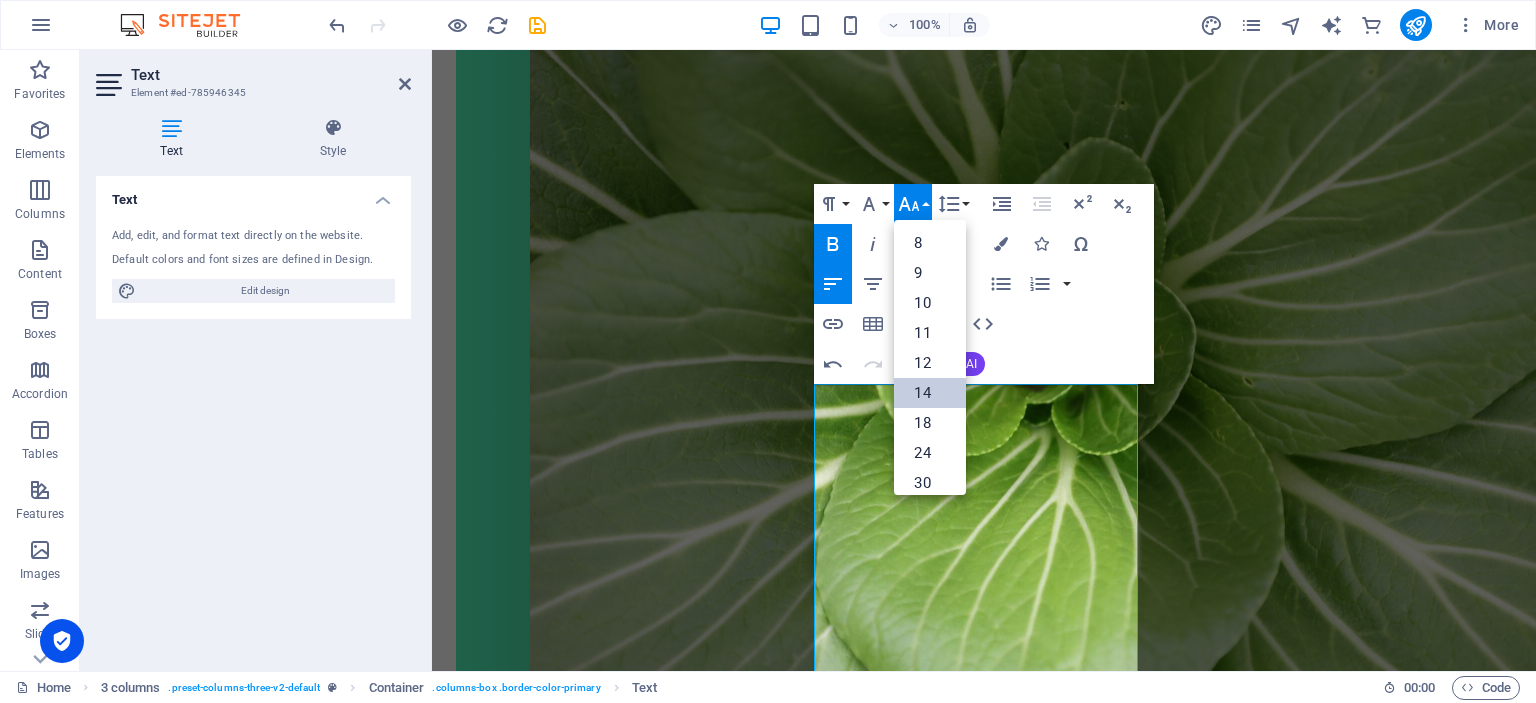 click on "14" at bounding box center [930, 393] 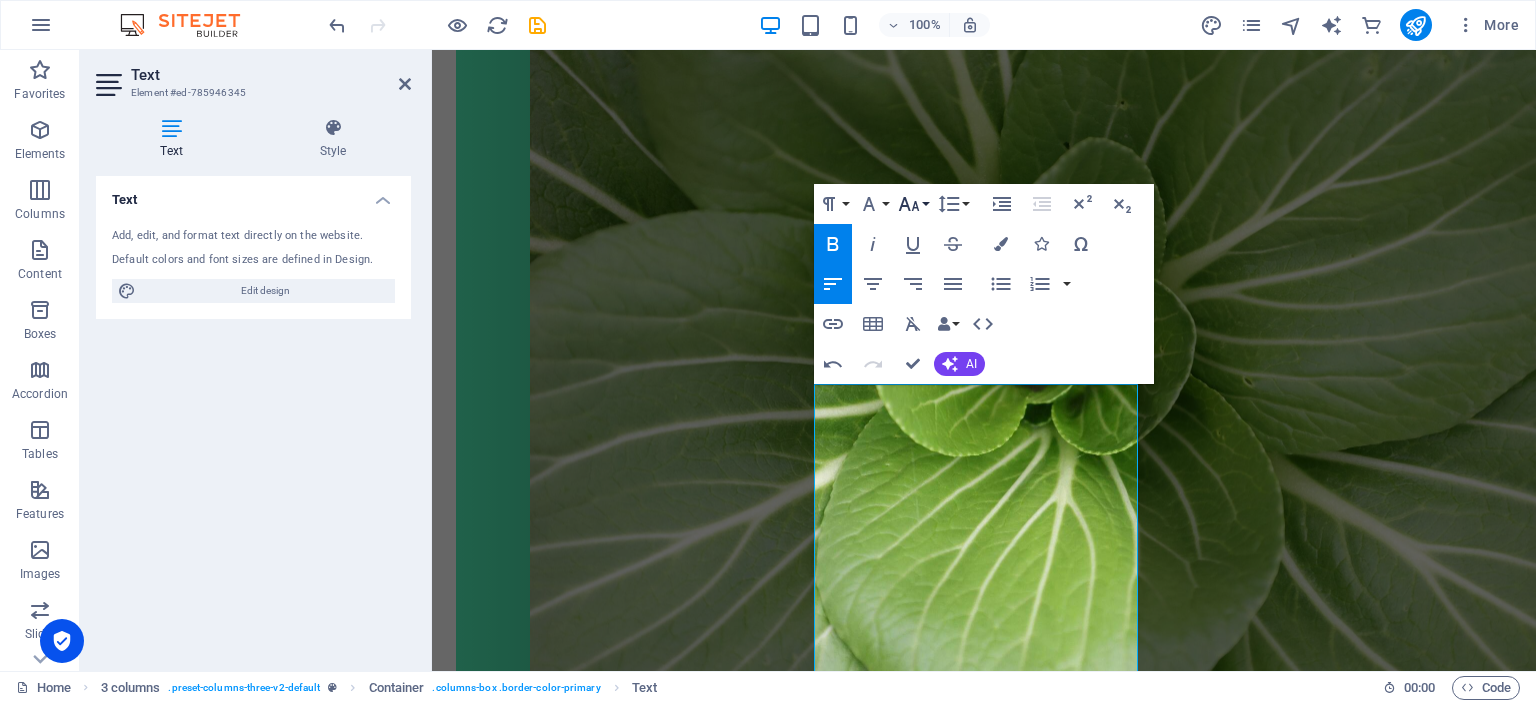 click 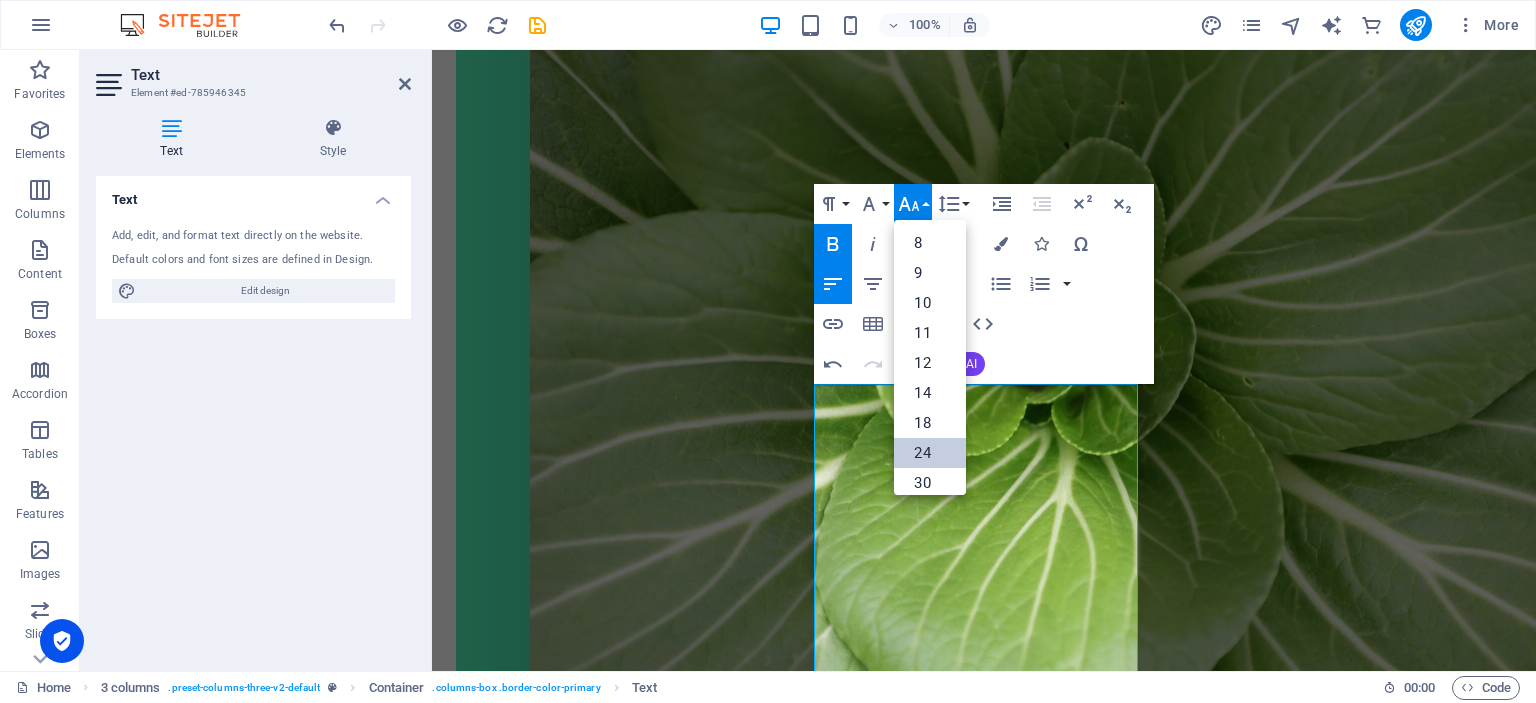 click on "24" at bounding box center (930, 453) 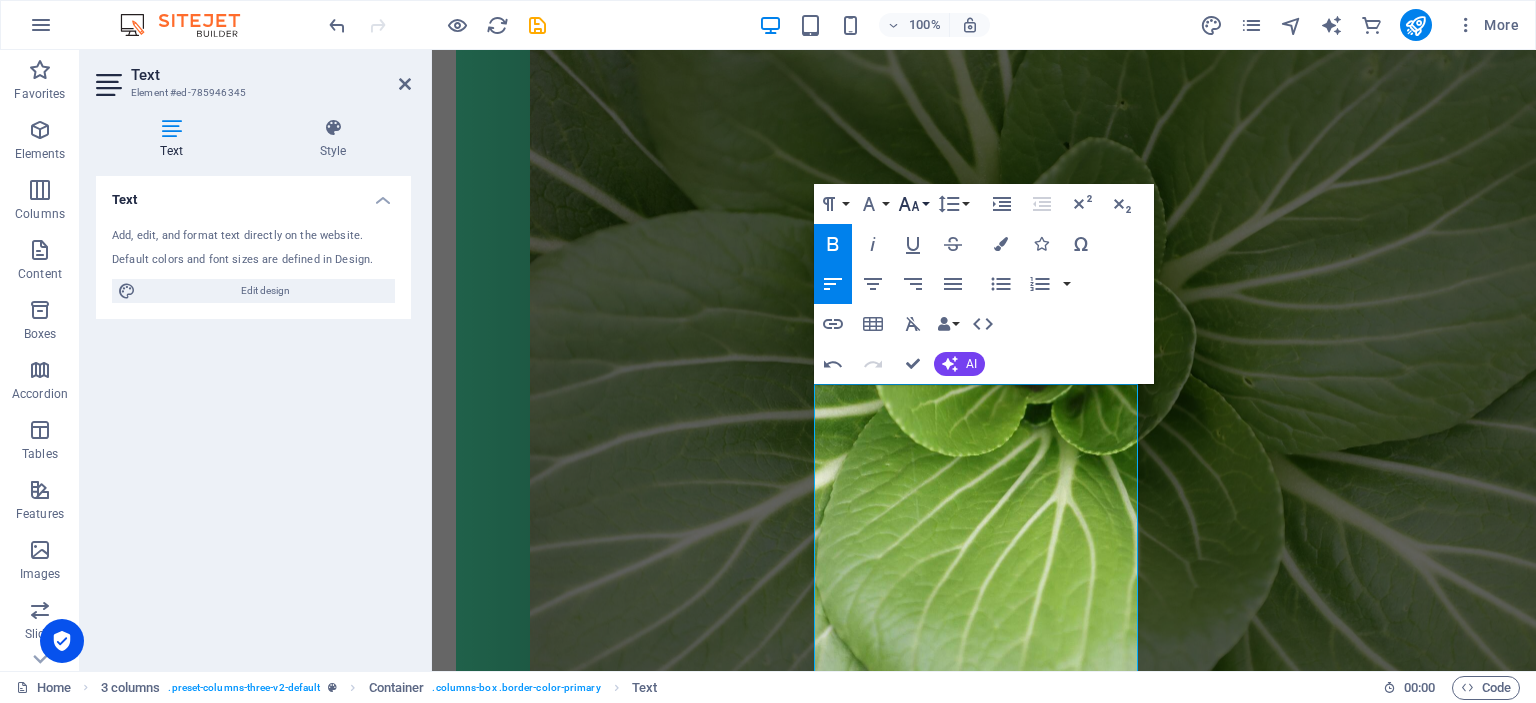 click 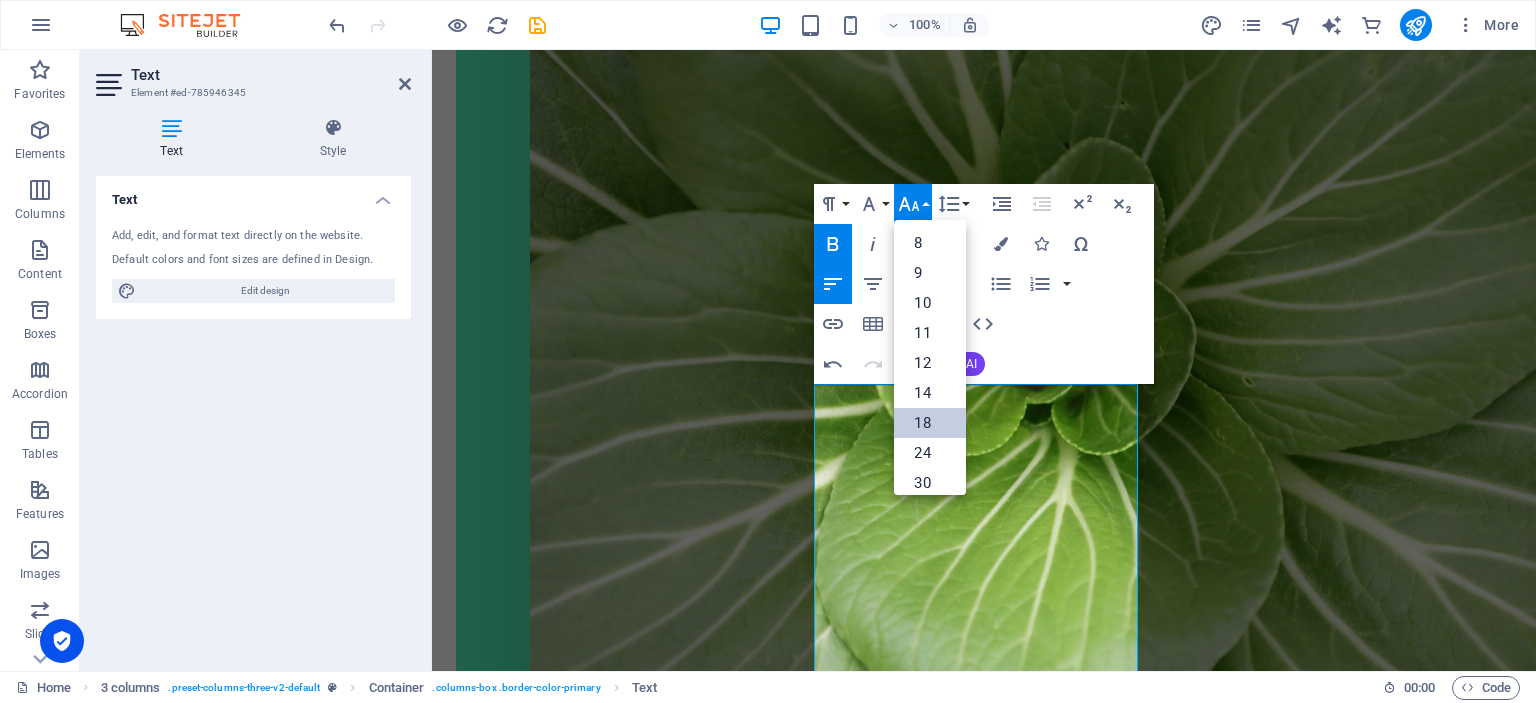 click on "18" at bounding box center [930, 423] 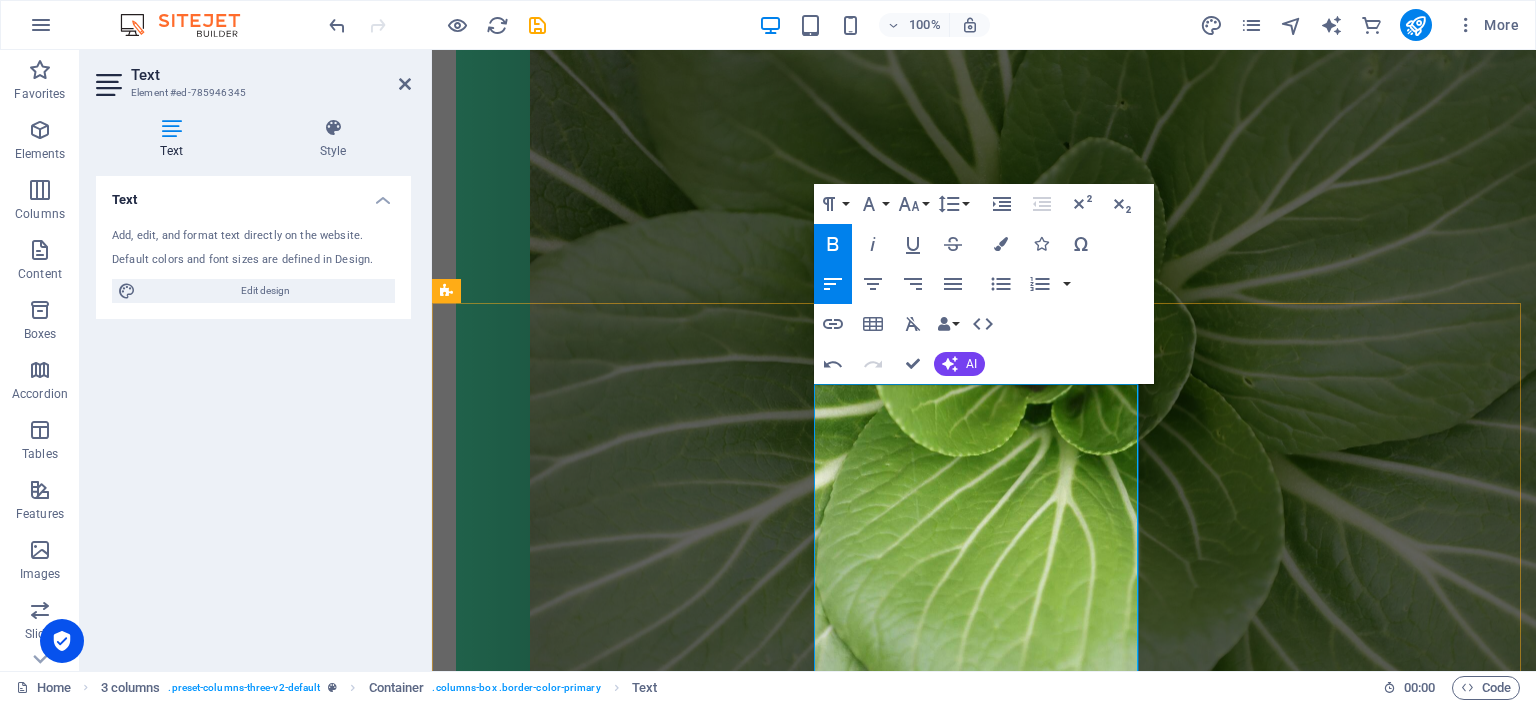 click at bounding box center (621, 3213) 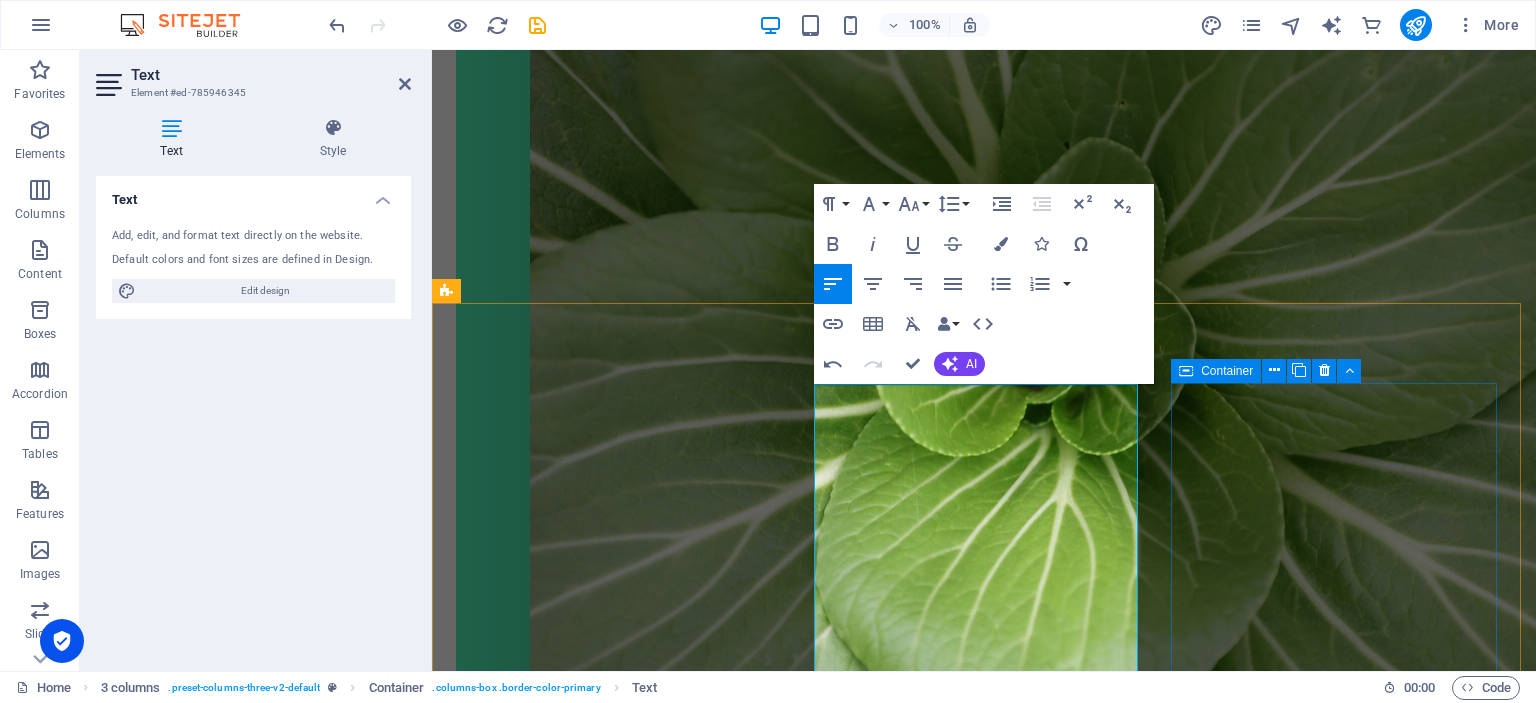 click on "Mitä hyötyä ravintovalmennuksesta on?" at bounding box center (621, 3521) 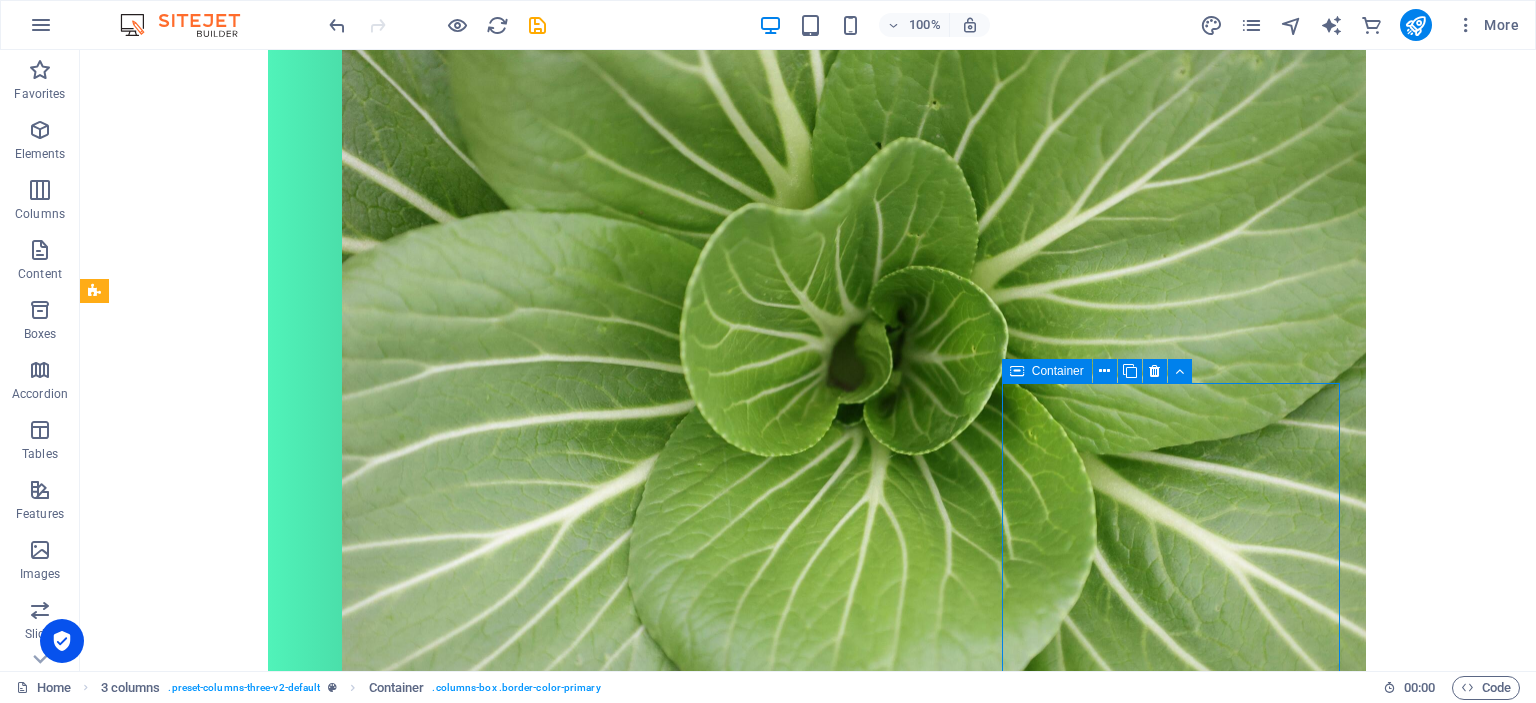 scroll, scrollTop: 928, scrollLeft: 0, axis: vertical 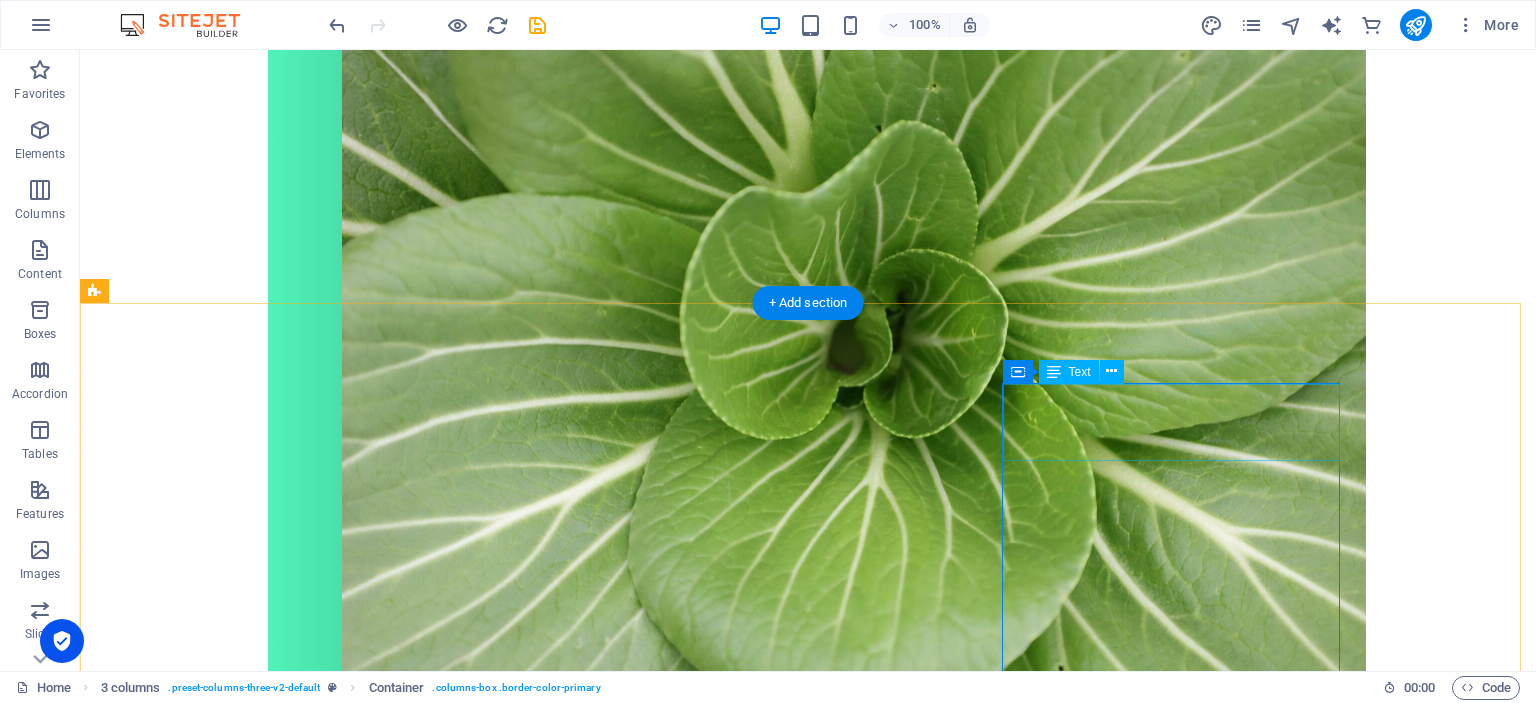 click on "Mitä hyötyä ravintovalmennuksesta on?" at bounding box center [273, 3504] 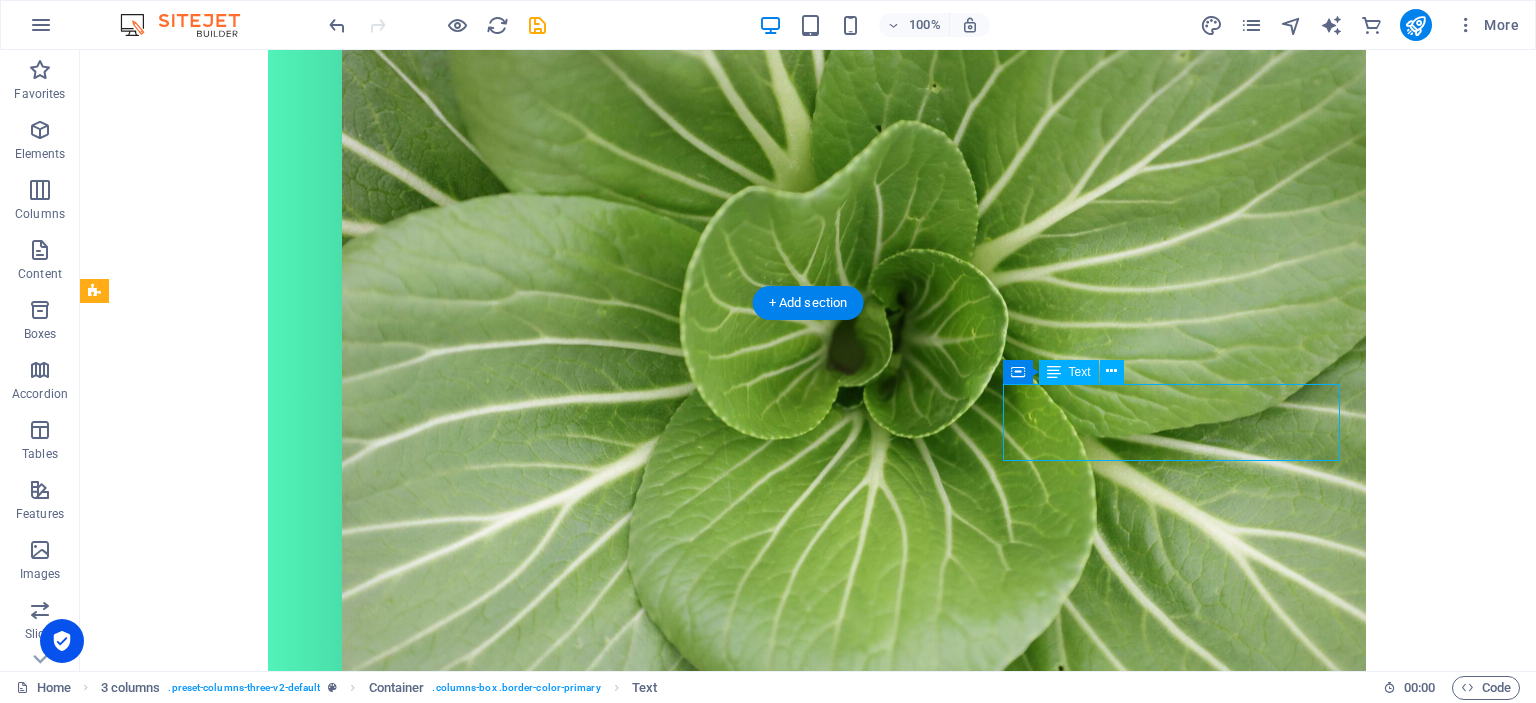click on "Mitä hyötyä ravintovalmennuksesta on?" at bounding box center (273, 3504) 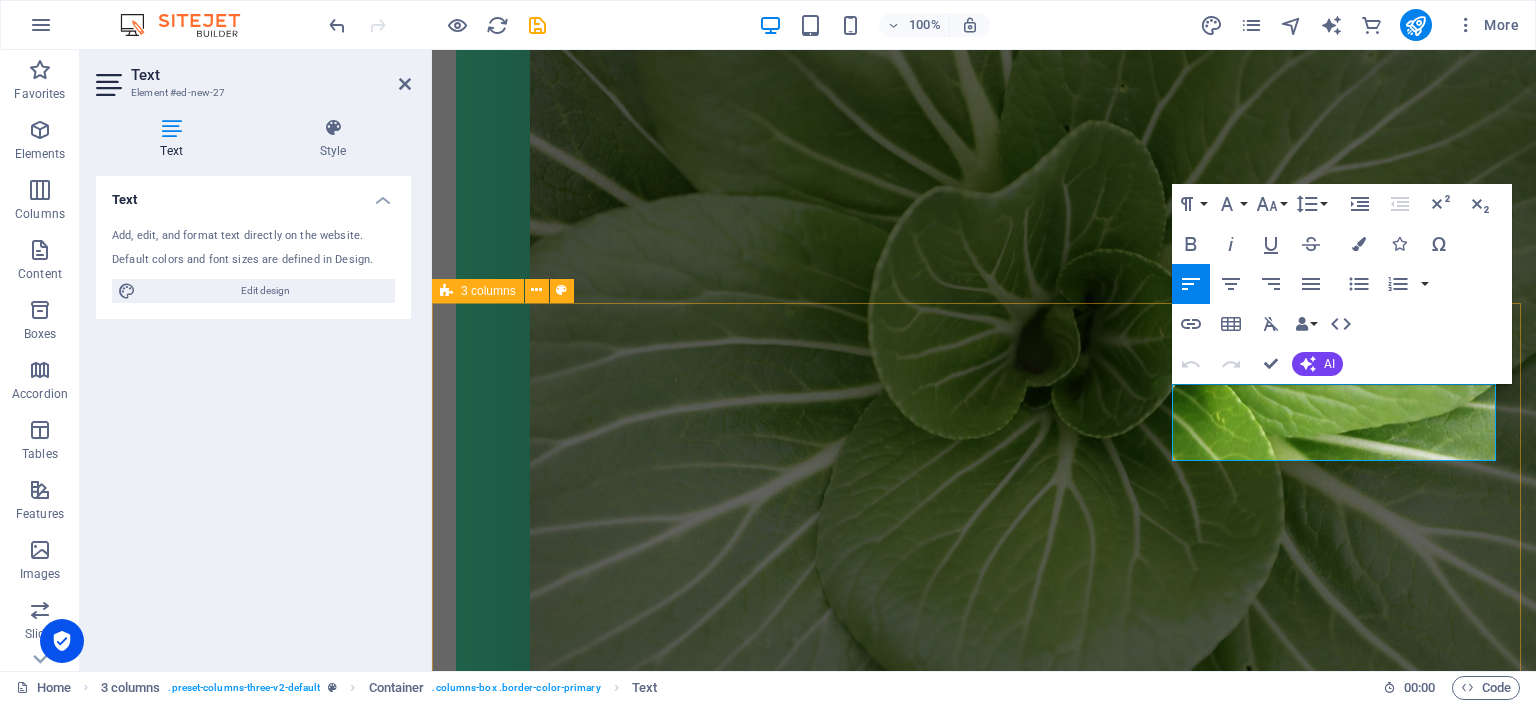 scroll, scrollTop: 911, scrollLeft: 0, axis: vertical 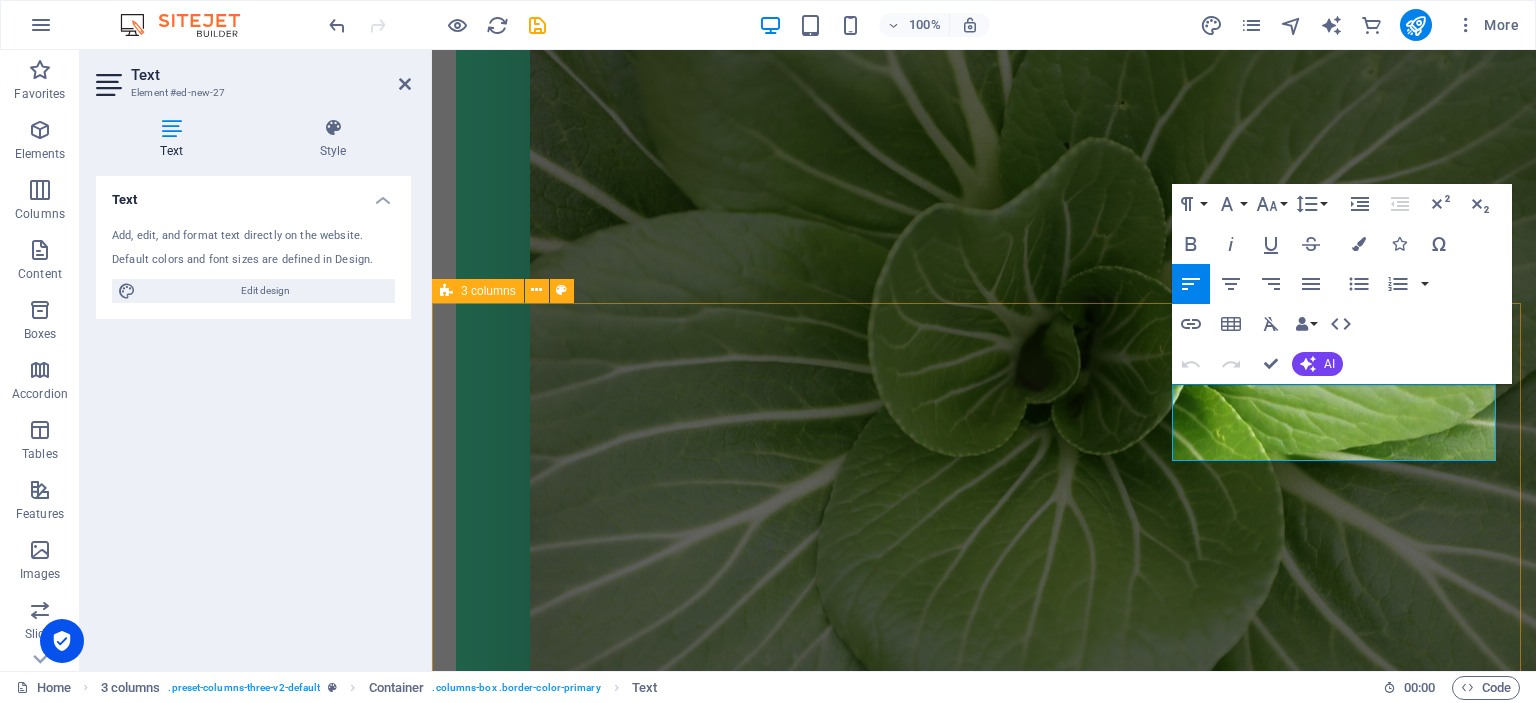 drag, startPoint x: 1468, startPoint y: 399, endPoint x: 1638, endPoint y: 409, distance: 170.29387 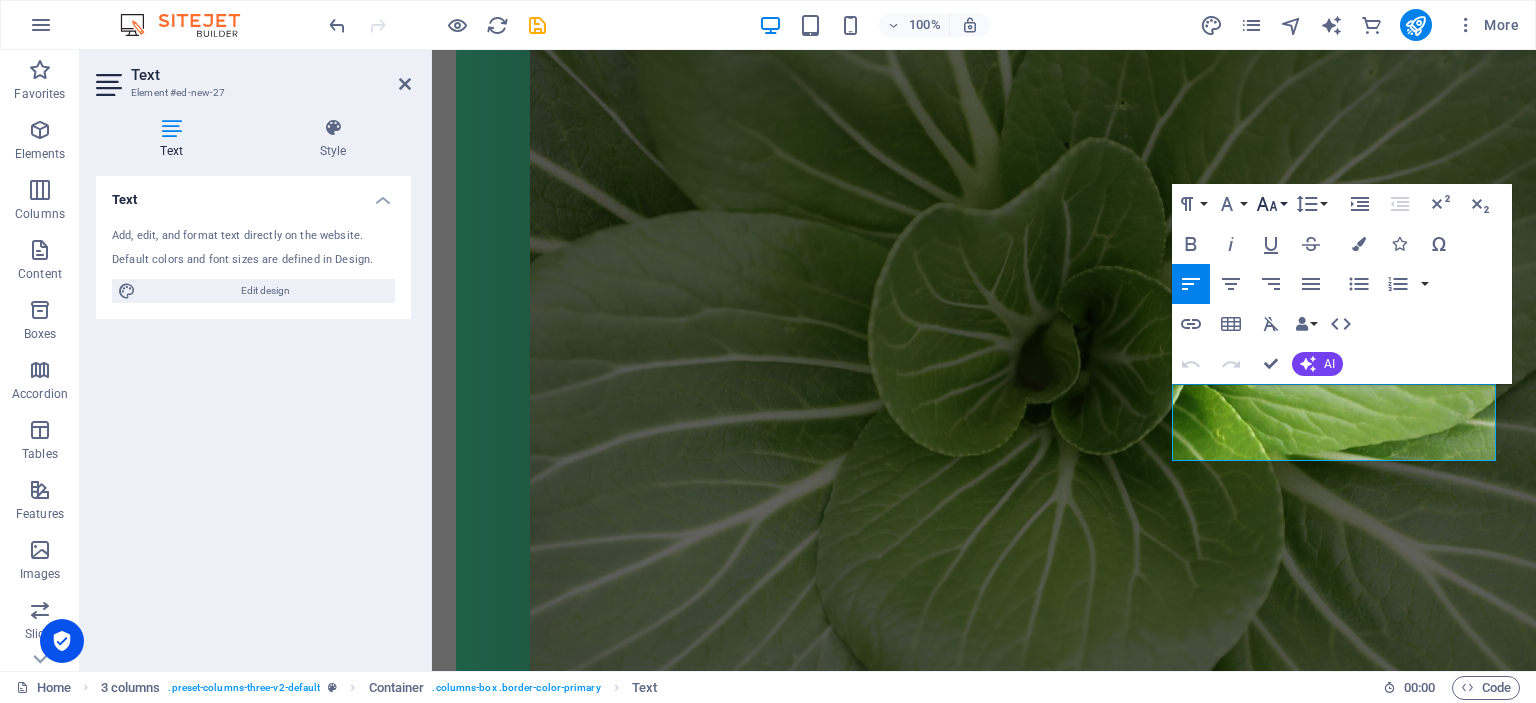 click on "Font Size" at bounding box center [1271, 204] 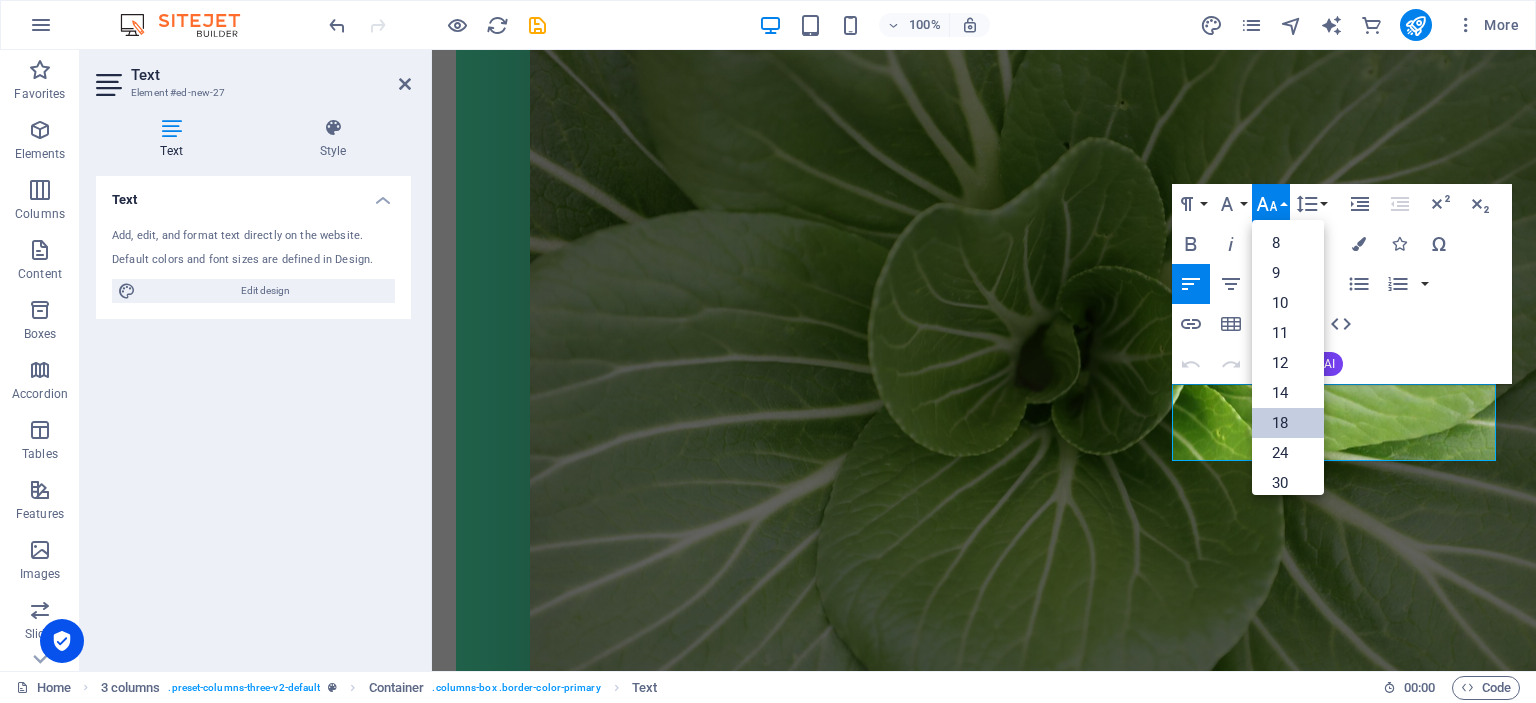 click on "18" at bounding box center [1288, 423] 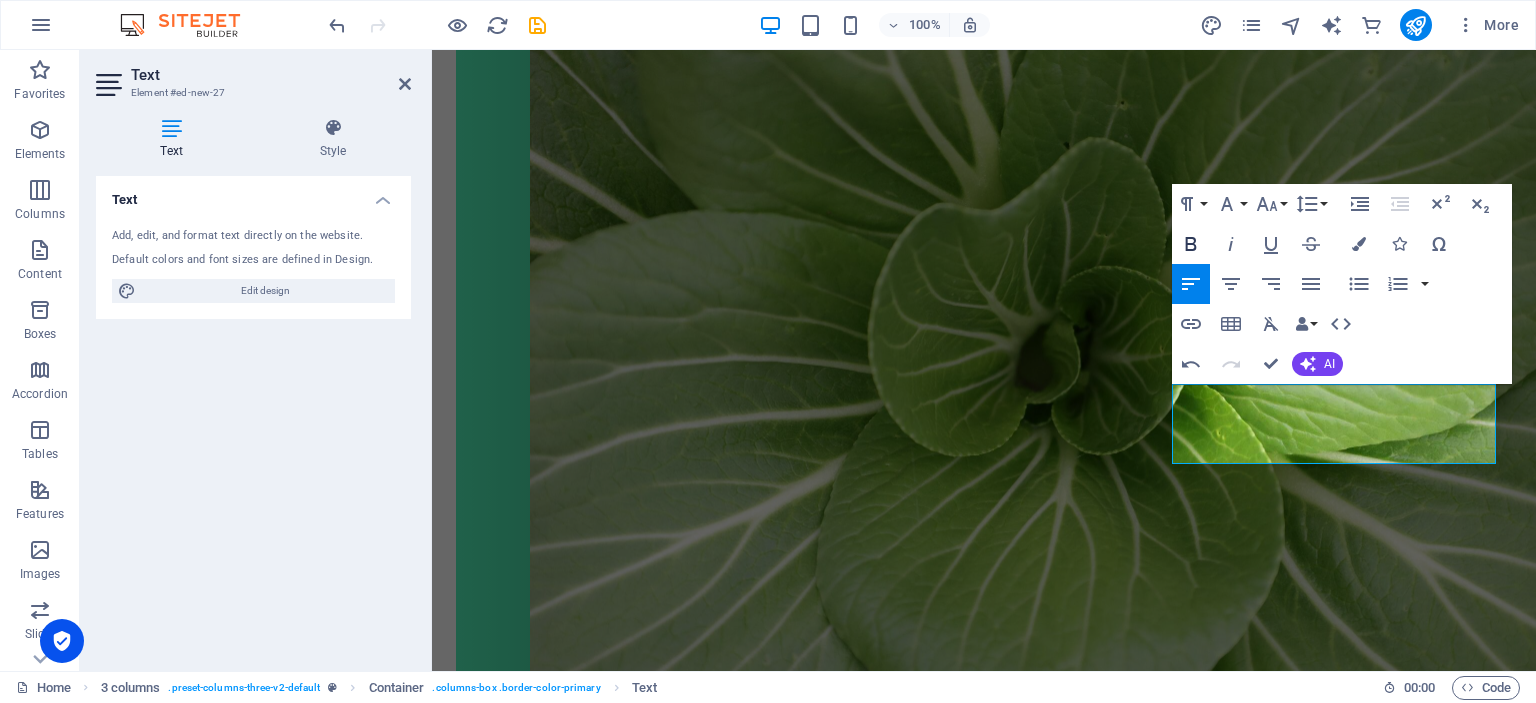 click 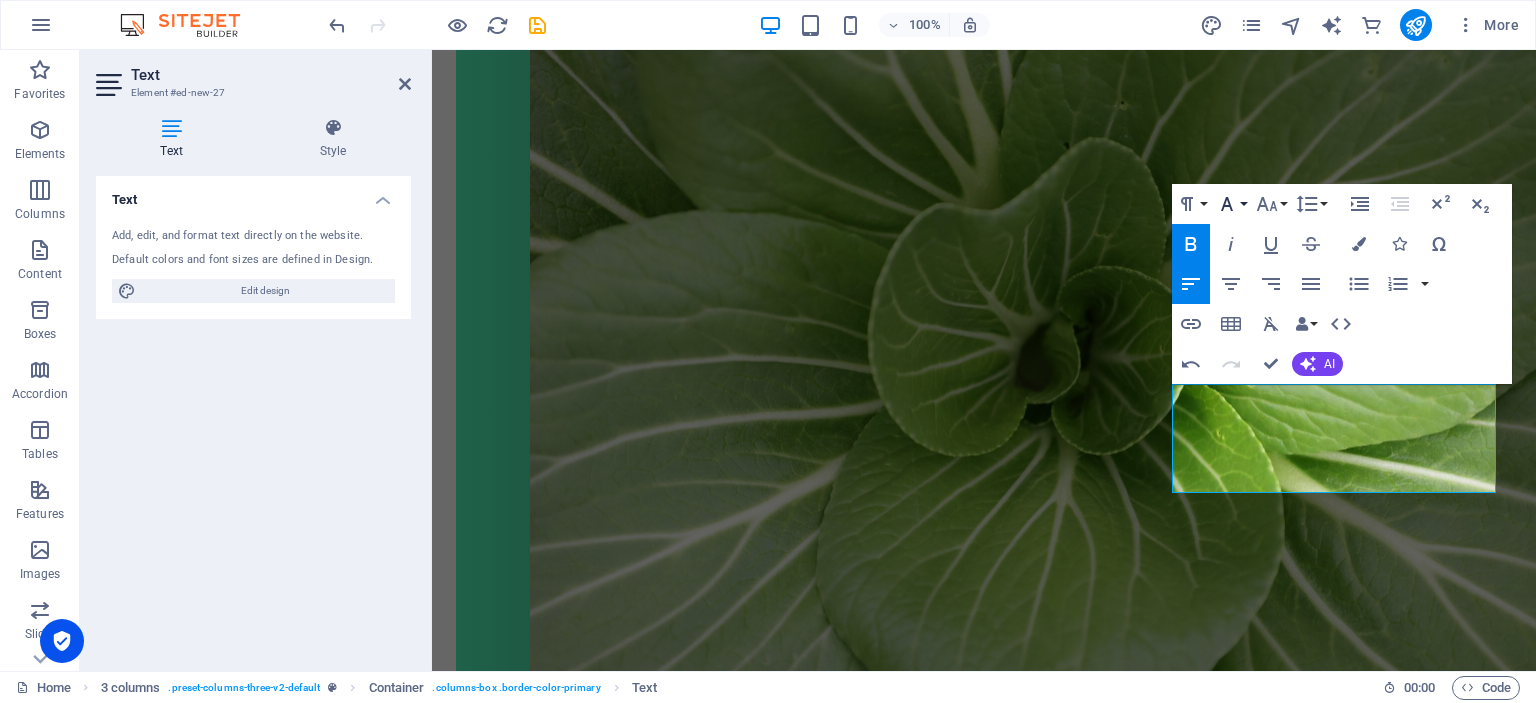 click on "Font Family" at bounding box center (1231, 204) 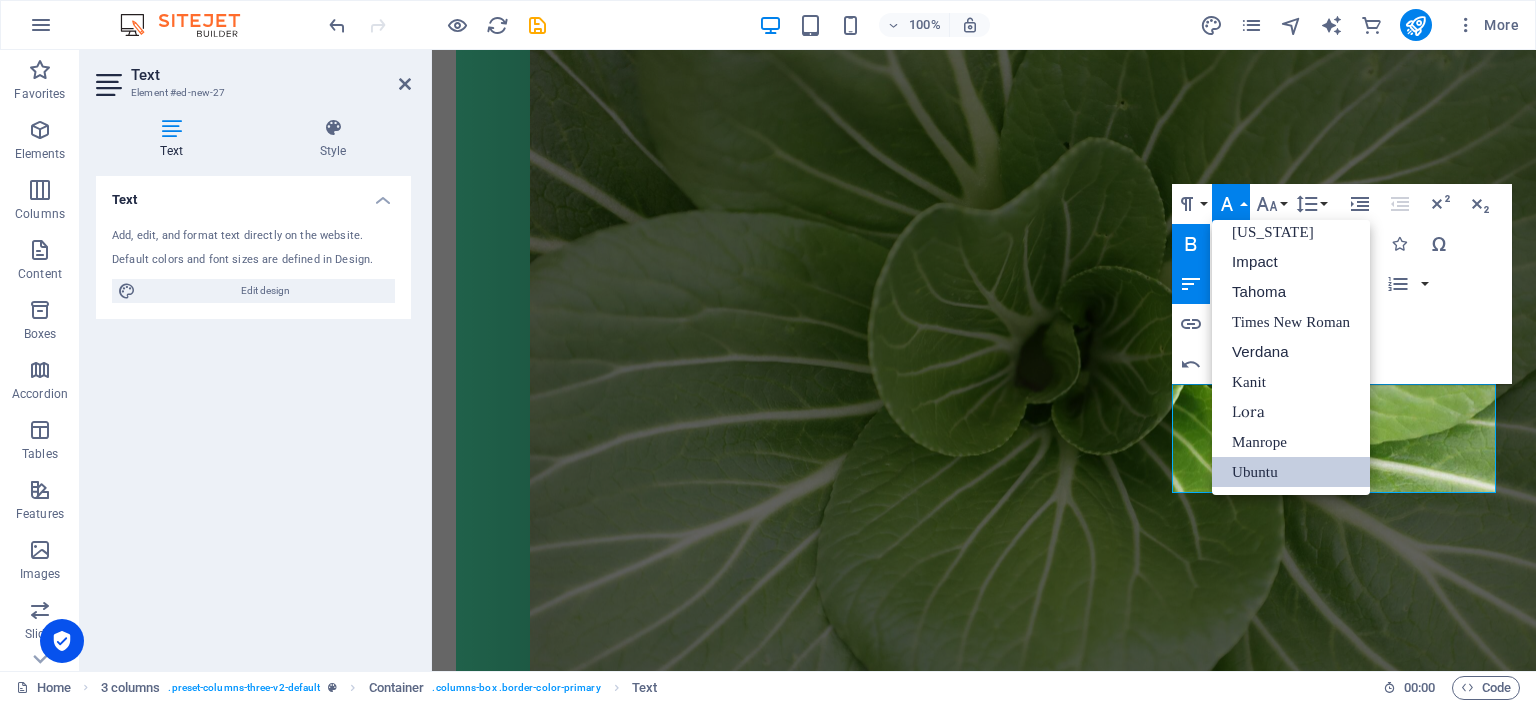 scroll, scrollTop: 40, scrollLeft: 0, axis: vertical 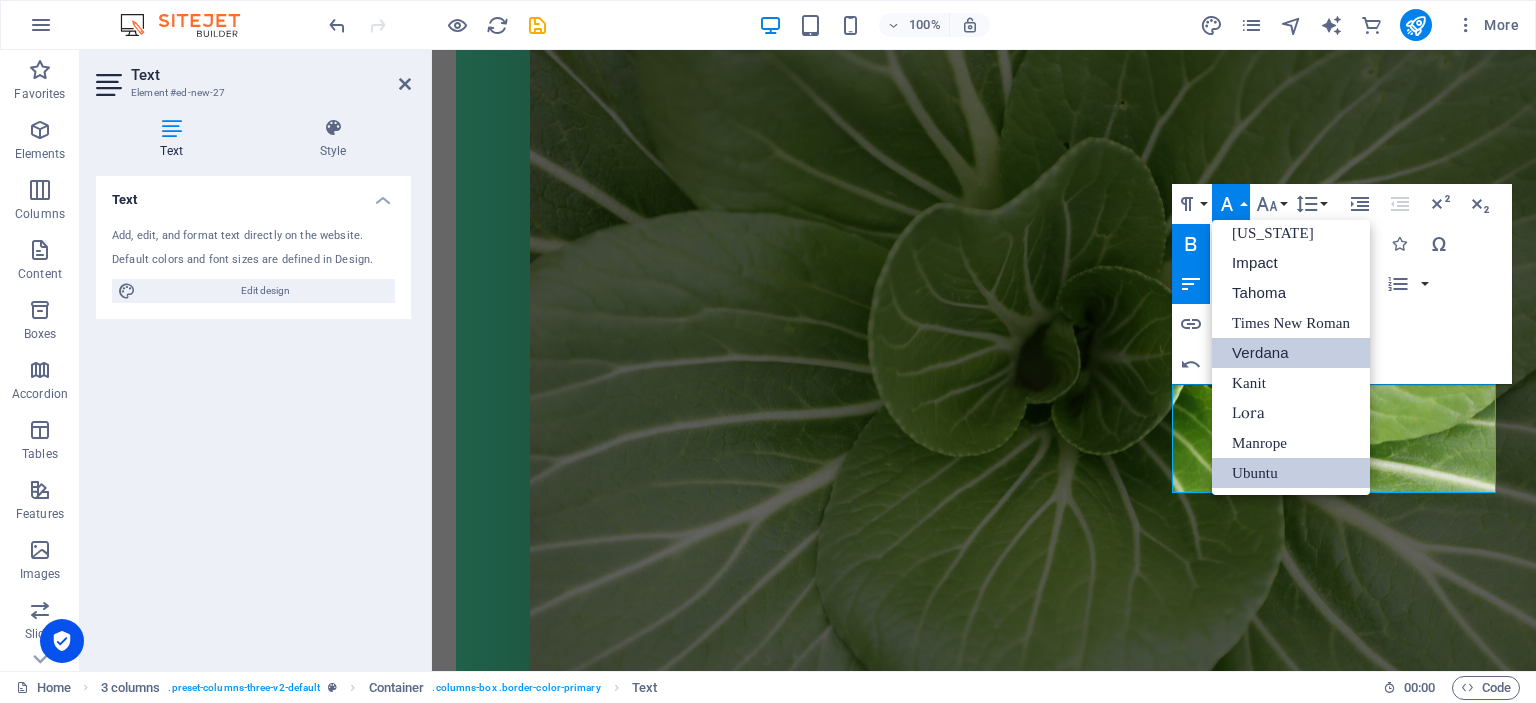 click on "Verdana" at bounding box center [1291, 353] 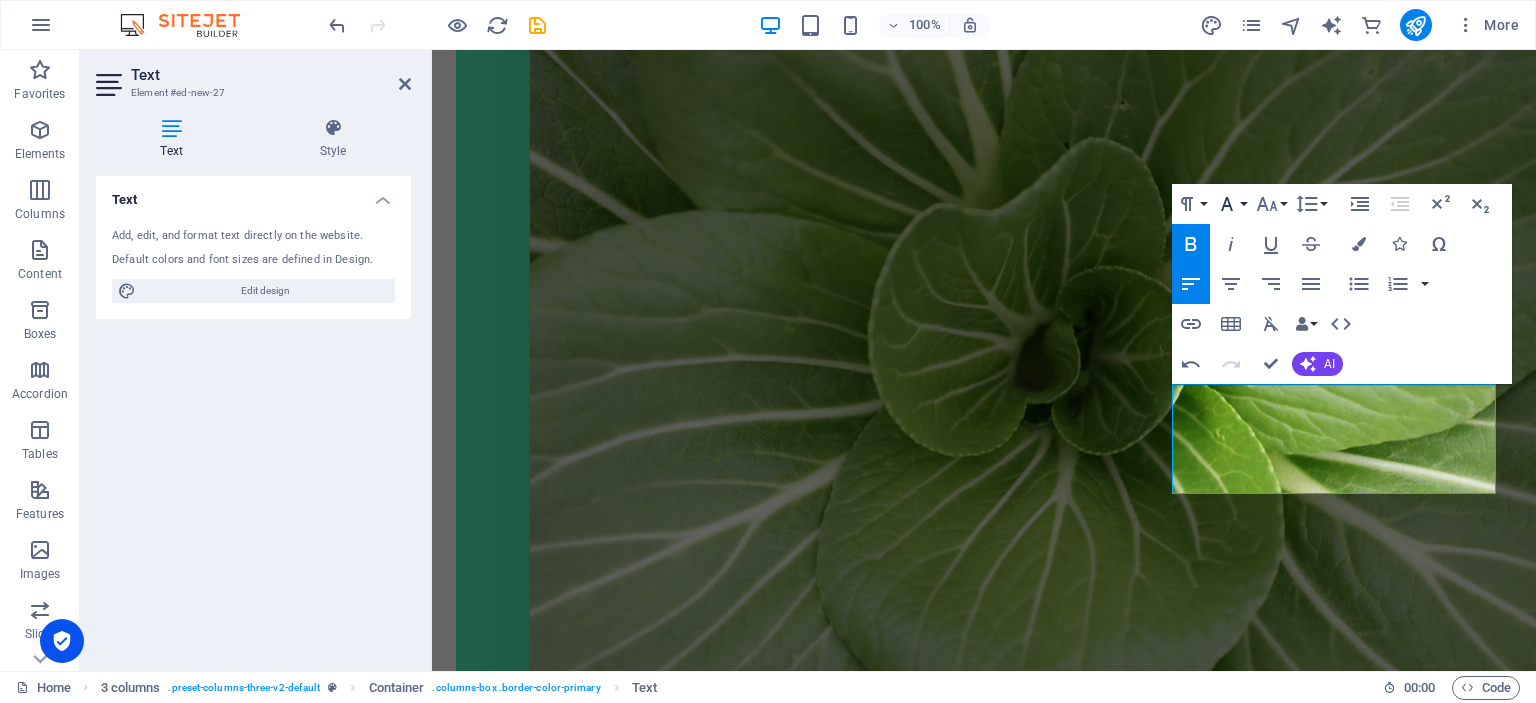 click 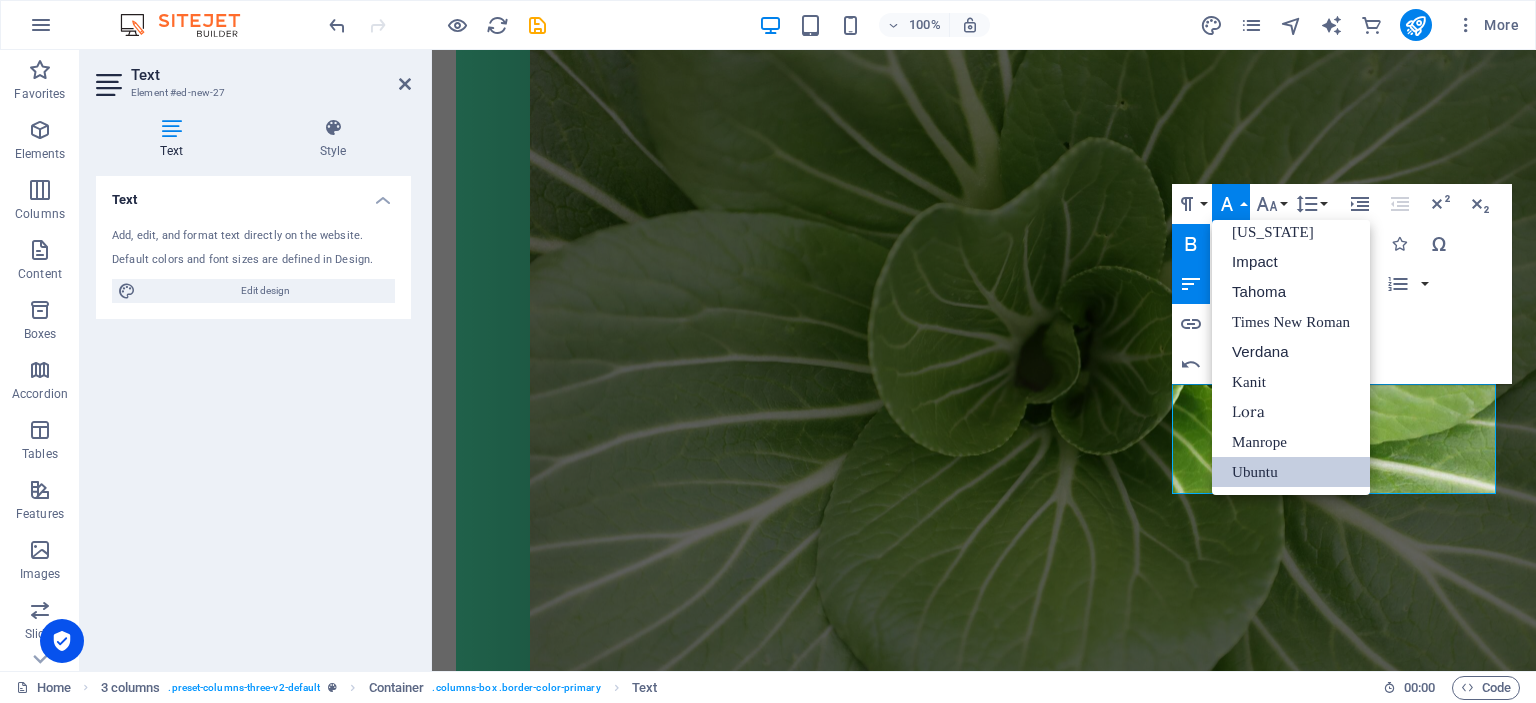scroll, scrollTop: 40, scrollLeft: 0, axis: vertical 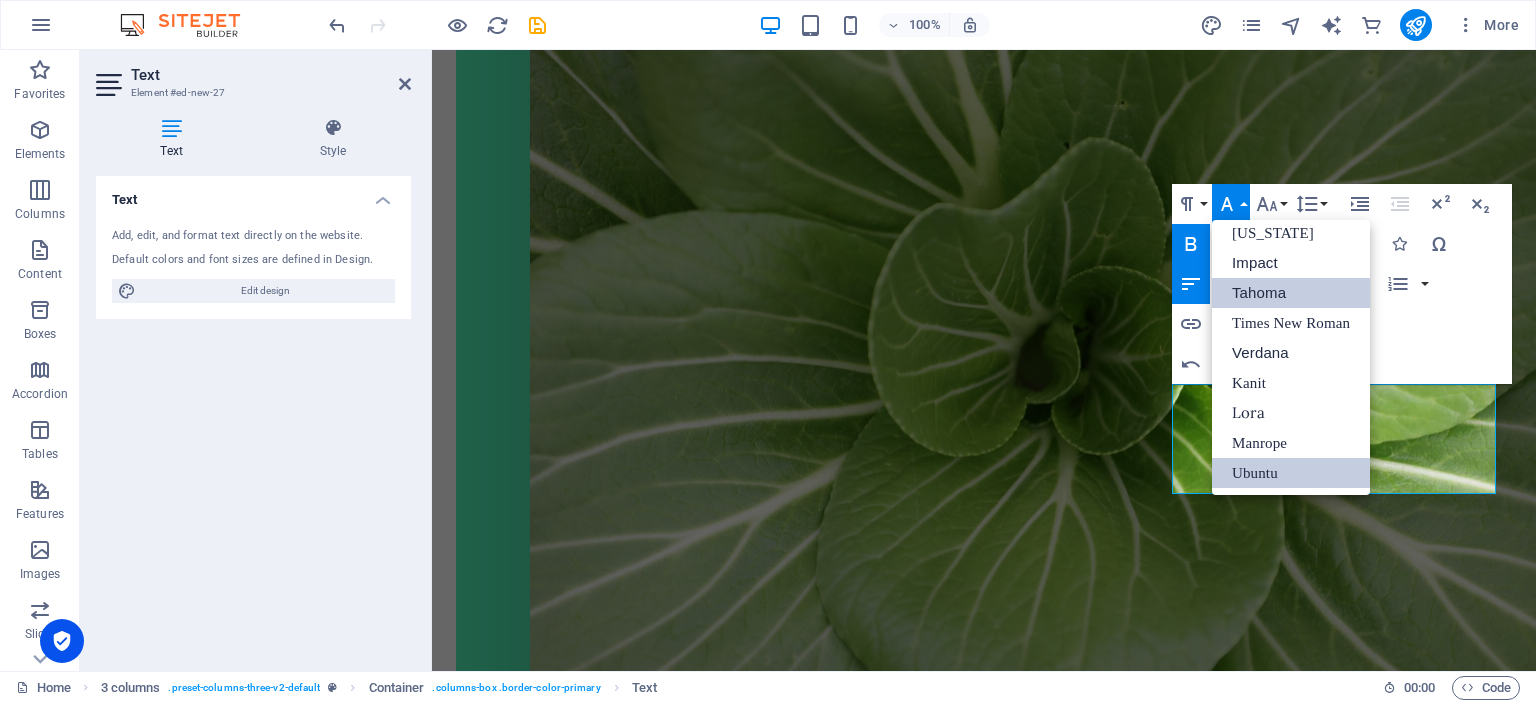 click on "Tahoma" at bounding box center [1291, 293] 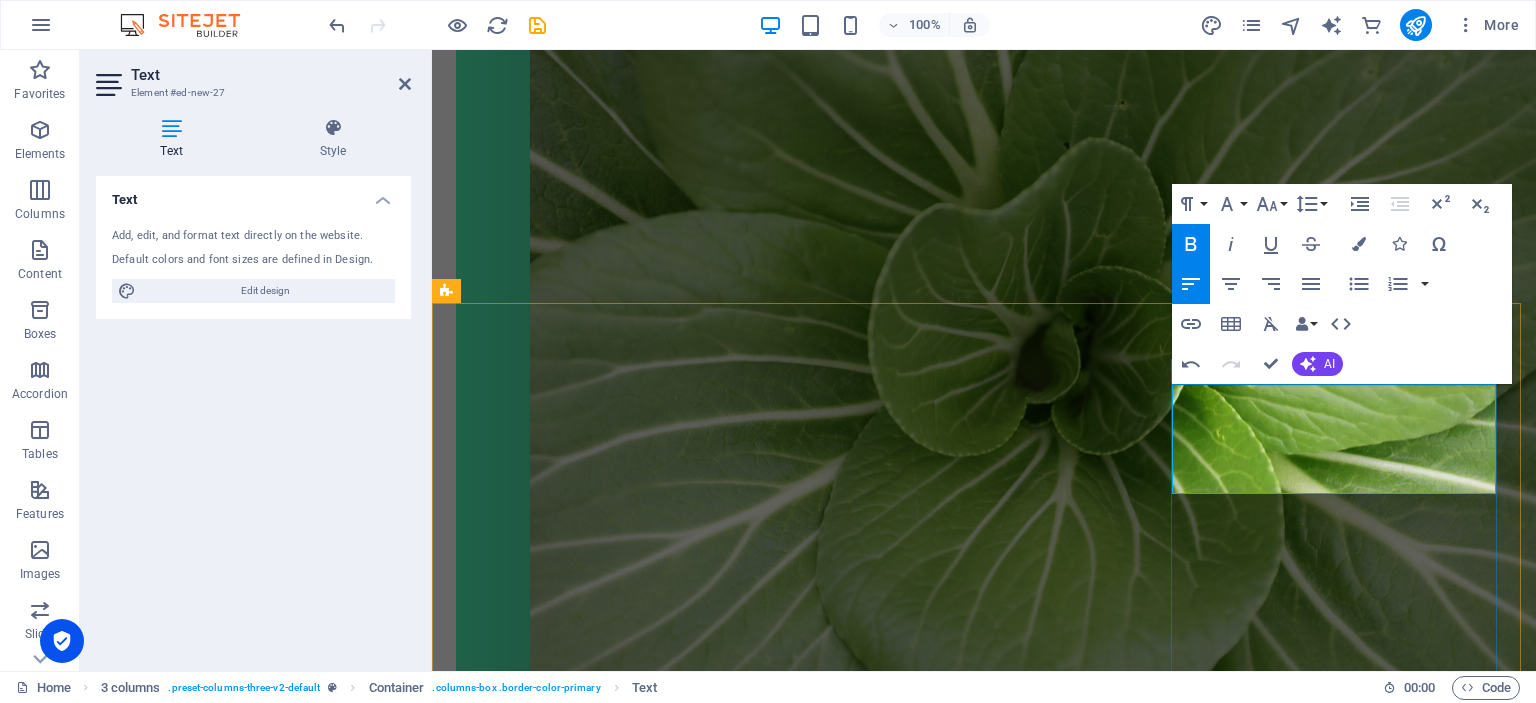 click on "Mitä hyötyä ravintovalmennuksesta on?" at bounding box center [621, 3538] 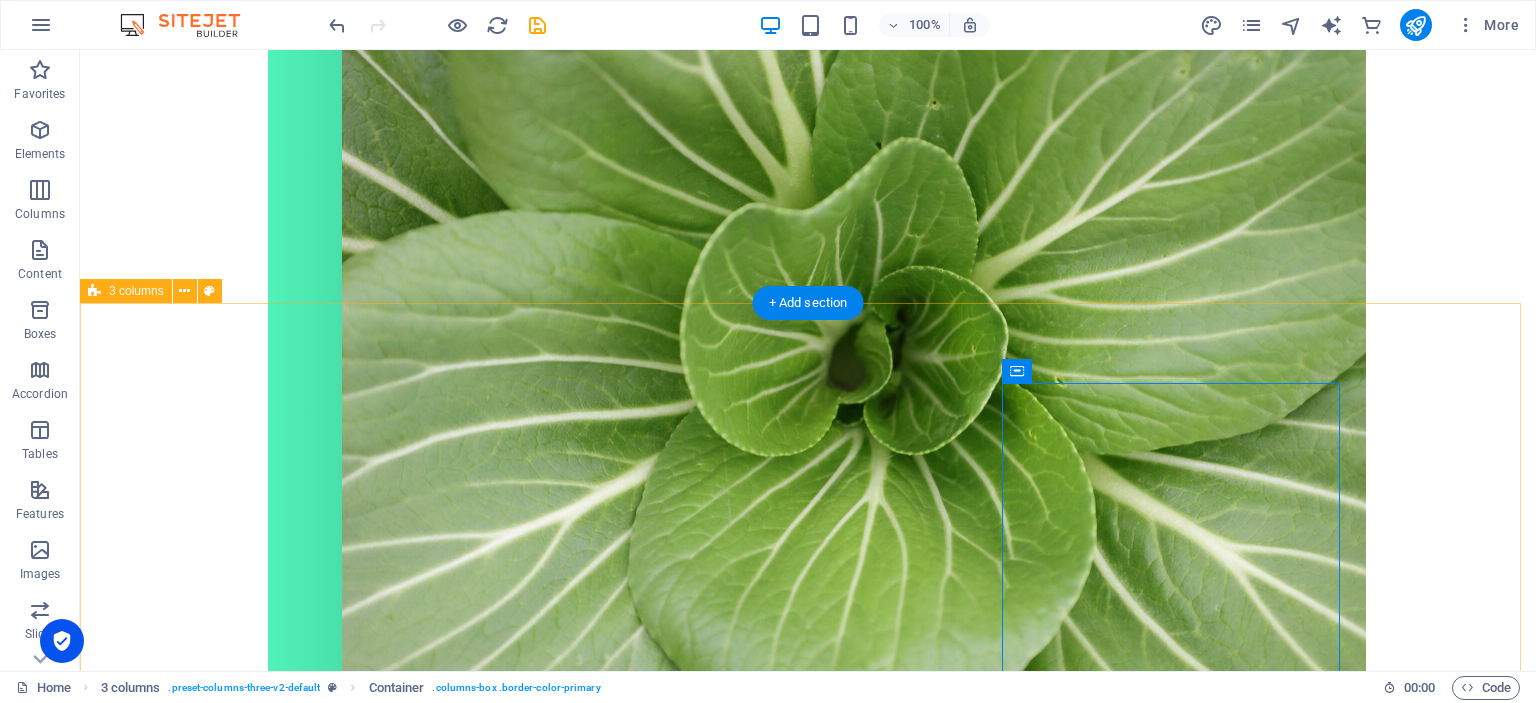scroll, scrollTop: 928, scrollLeft: 0, axis: vertical 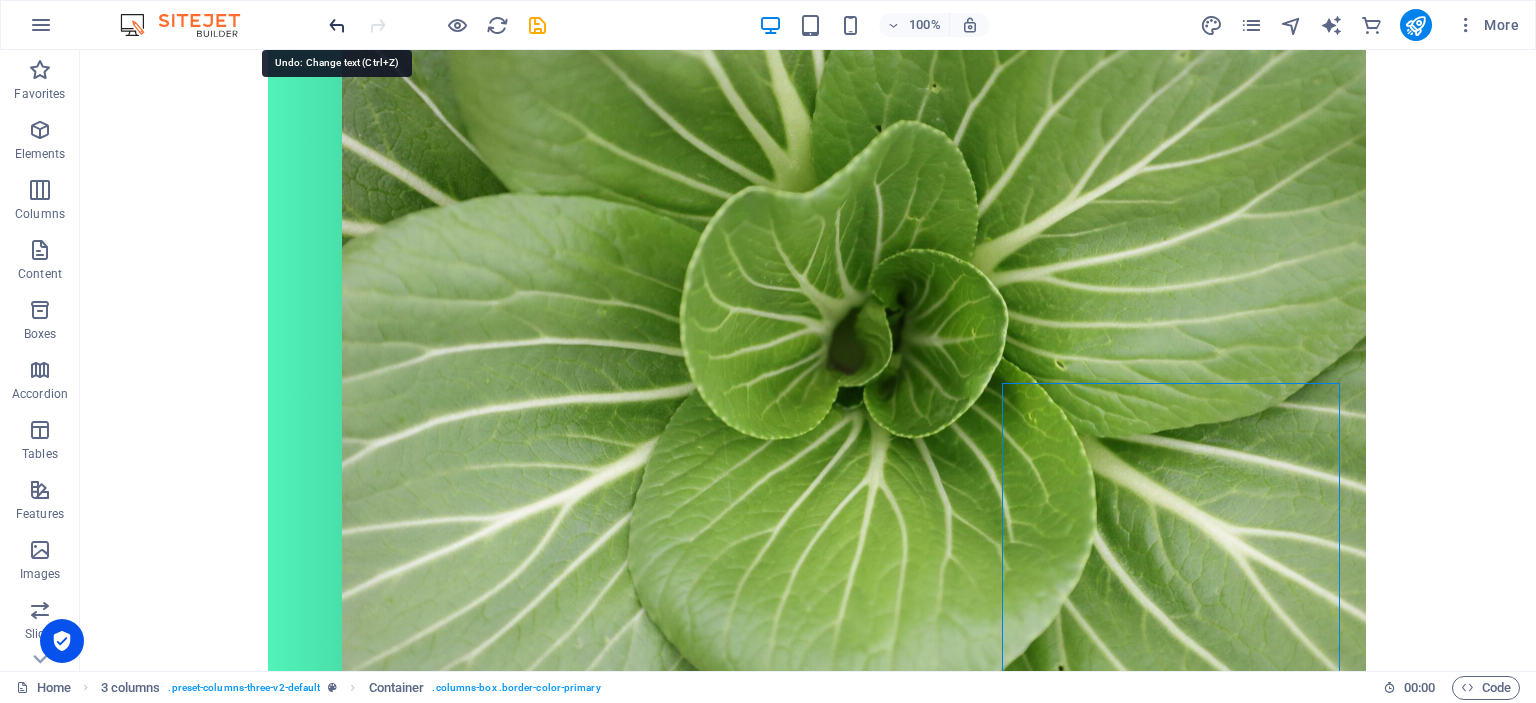 click at bounding box center (337, 25) 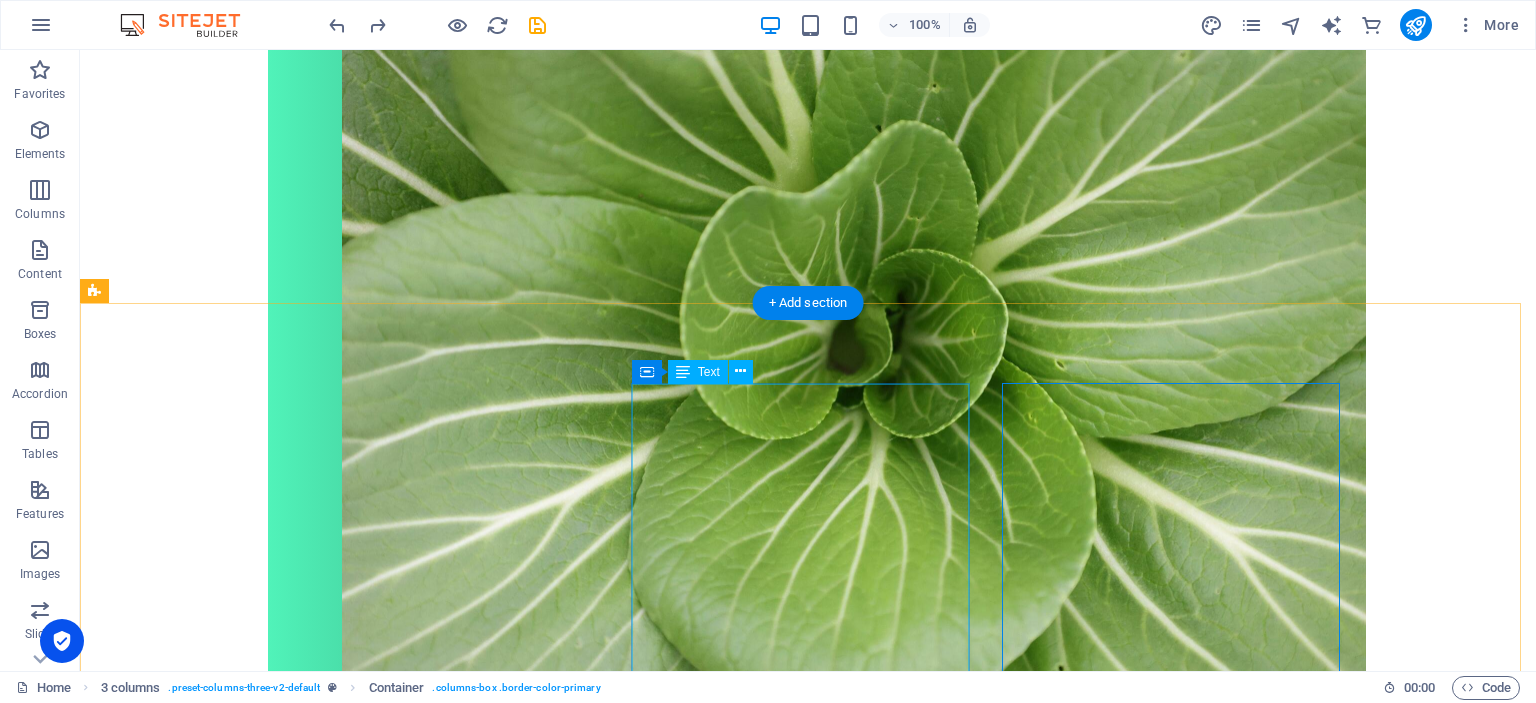 click on "Ravintovalmennus sopii sinulle, esimerkiksi silloin, kun:  haluat voida paremmin nykyinen ruokavaliosi kaipaa parannusta kaipaat lisää energiaa päiviisi sinulla on vatsa-ongelmia haluat vaihtaa kasvisruokavalioon haluat pudottaa tai lisätä painoa tarvitset apua ruokien suunnittelussa sinulla on vaikeuksia sovittaa terveellinen ruokavalio aikatauluihisi" at bounding box center [273, 3287] 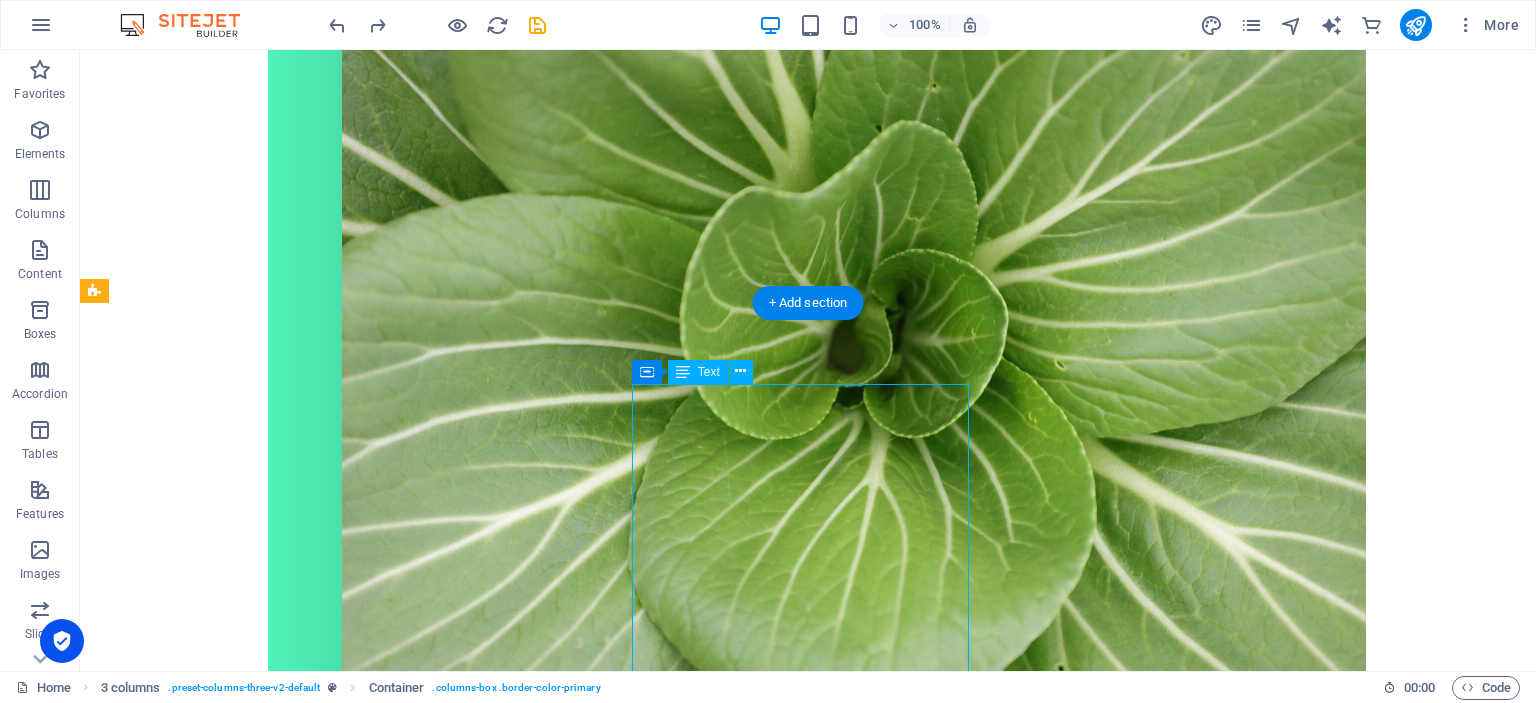 click on "Ravintovalmennus sopii sinulle, esimerkiksi silloin, kun:  haluat voida paremmin nykyinen ruokavaliosi kaipaa parannusta kaipaat lisää energiaa päiviisi sinulla on vatsa-ongelmia haluat vaihtaa kasvisruokavalioon haluat pudottaa tai lisätä painoa tarvitset apua ruokien suunnittelussa sinulla on vaikeuksia sovittaa terveellinen ruokavalio aikatauluihisi" at bounding box center (273, 3287) 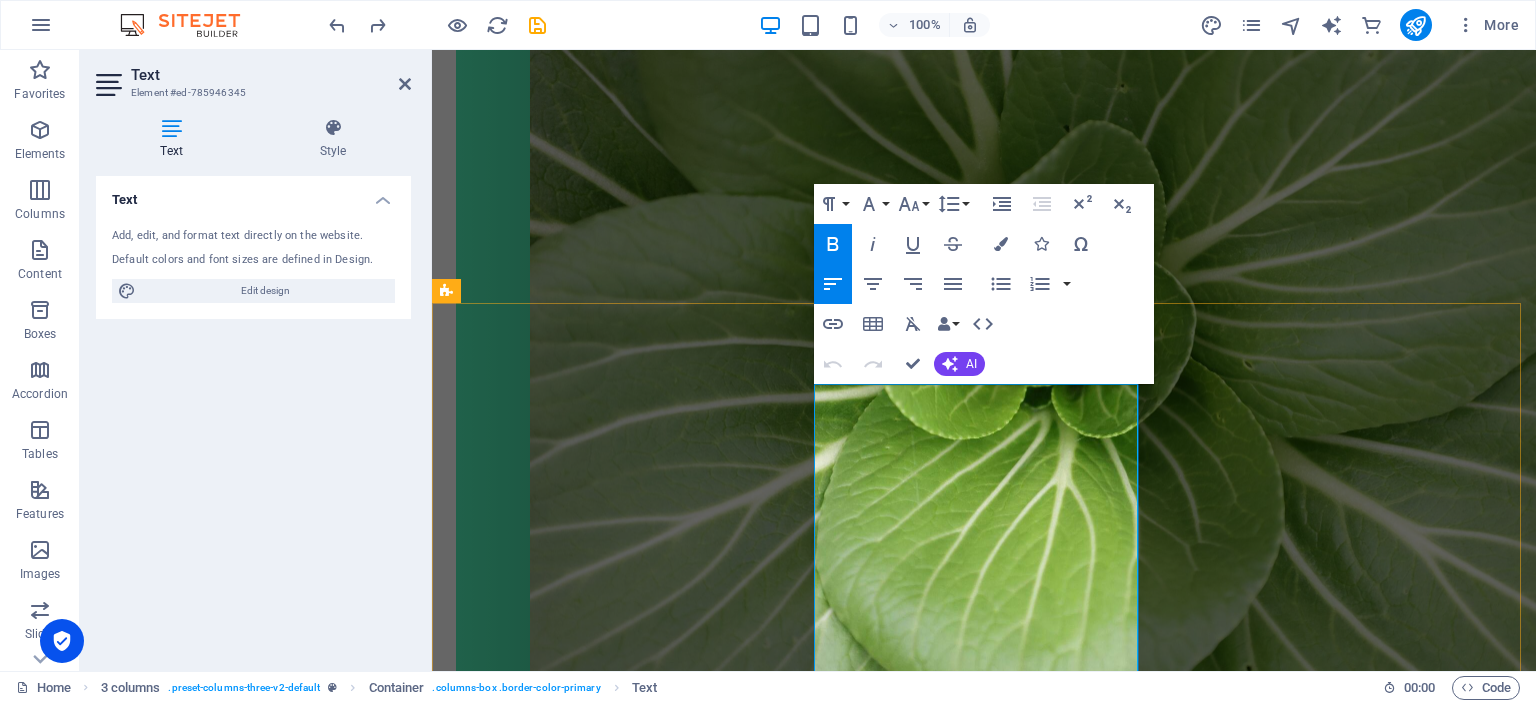 scroll, scrollTop: 911, scrollLeft: 0, axis: vertical 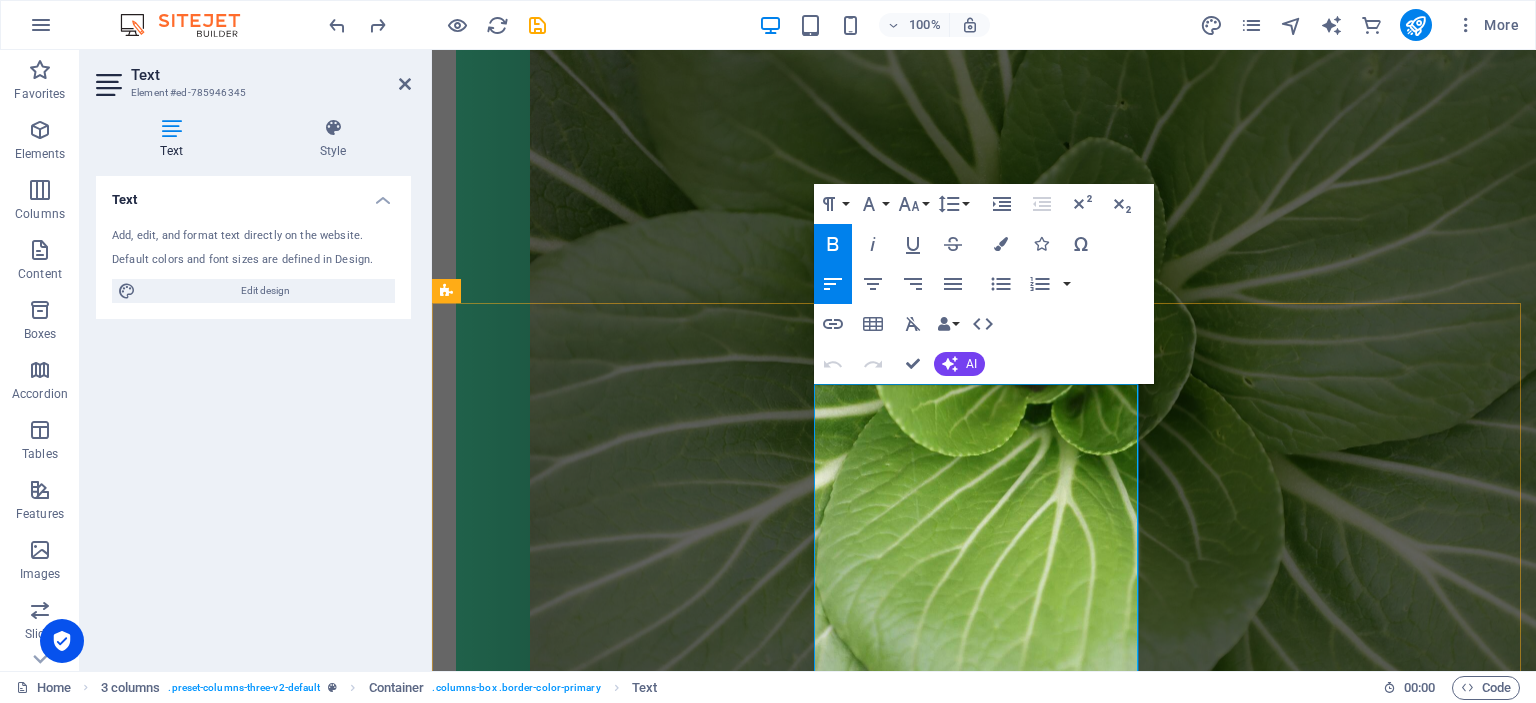 click on "Ravintovalmennus sopii sinulle, esimerkiksi silloin, kun:" at bounding box center (621, 3172) 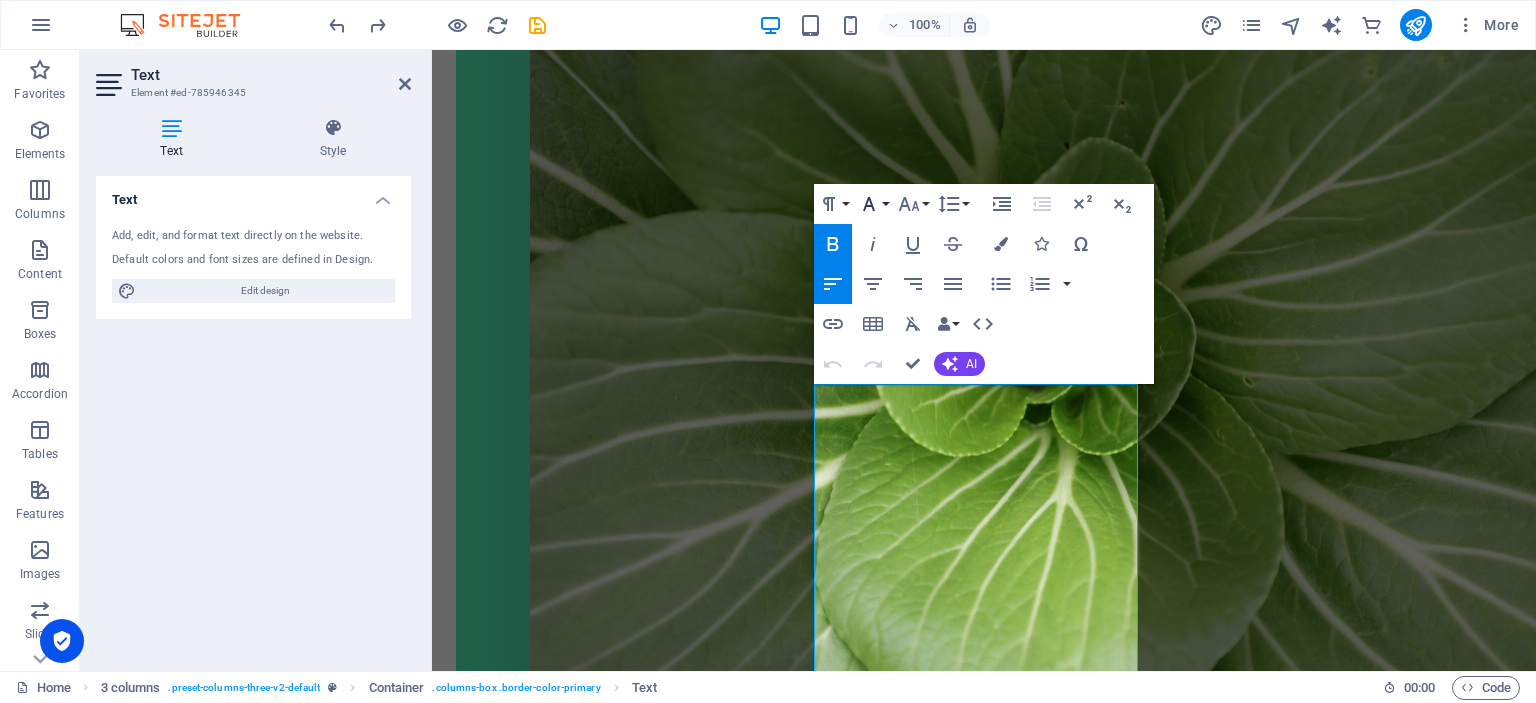 click on "Font Family" at bounding box center (873, 204) 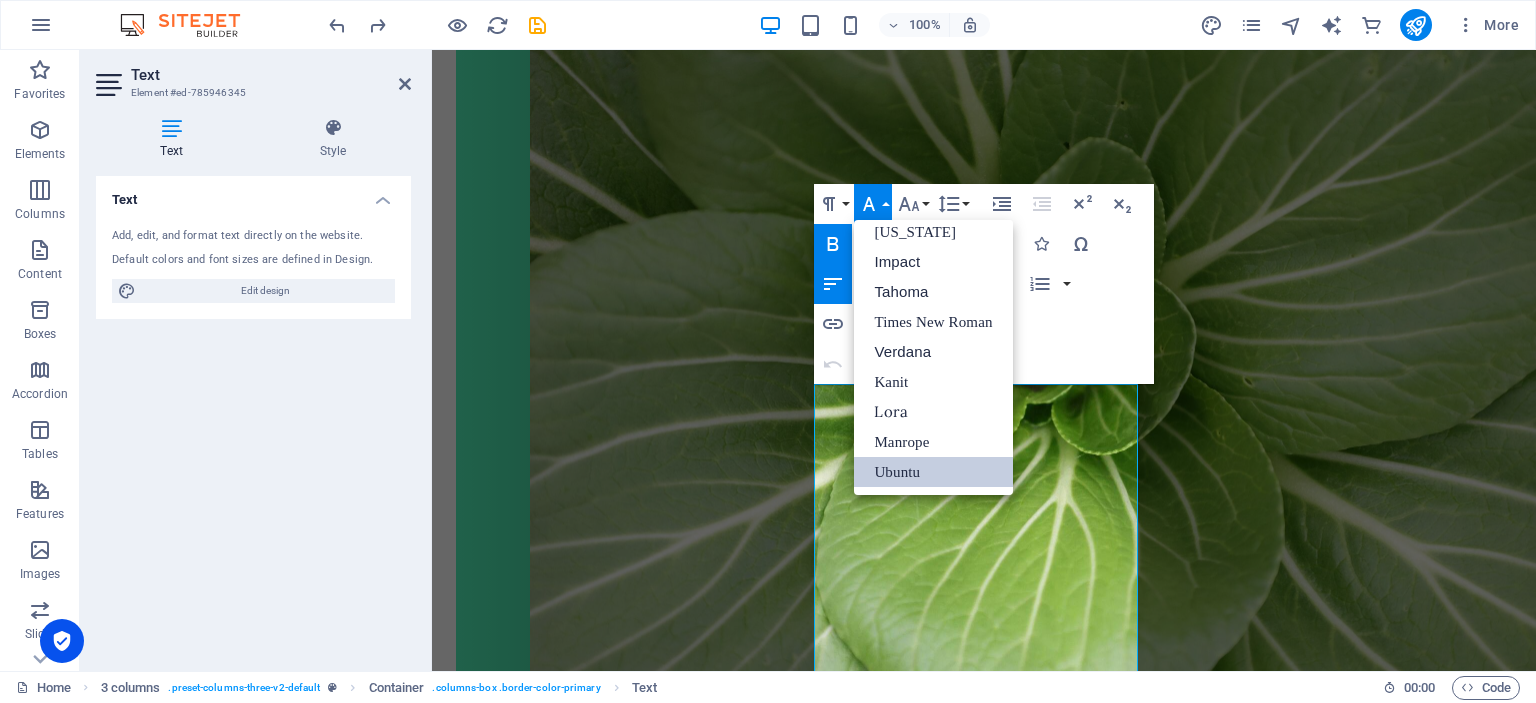 scroll, scrollTop: 40, scrollLeft: 0, axis: vertical 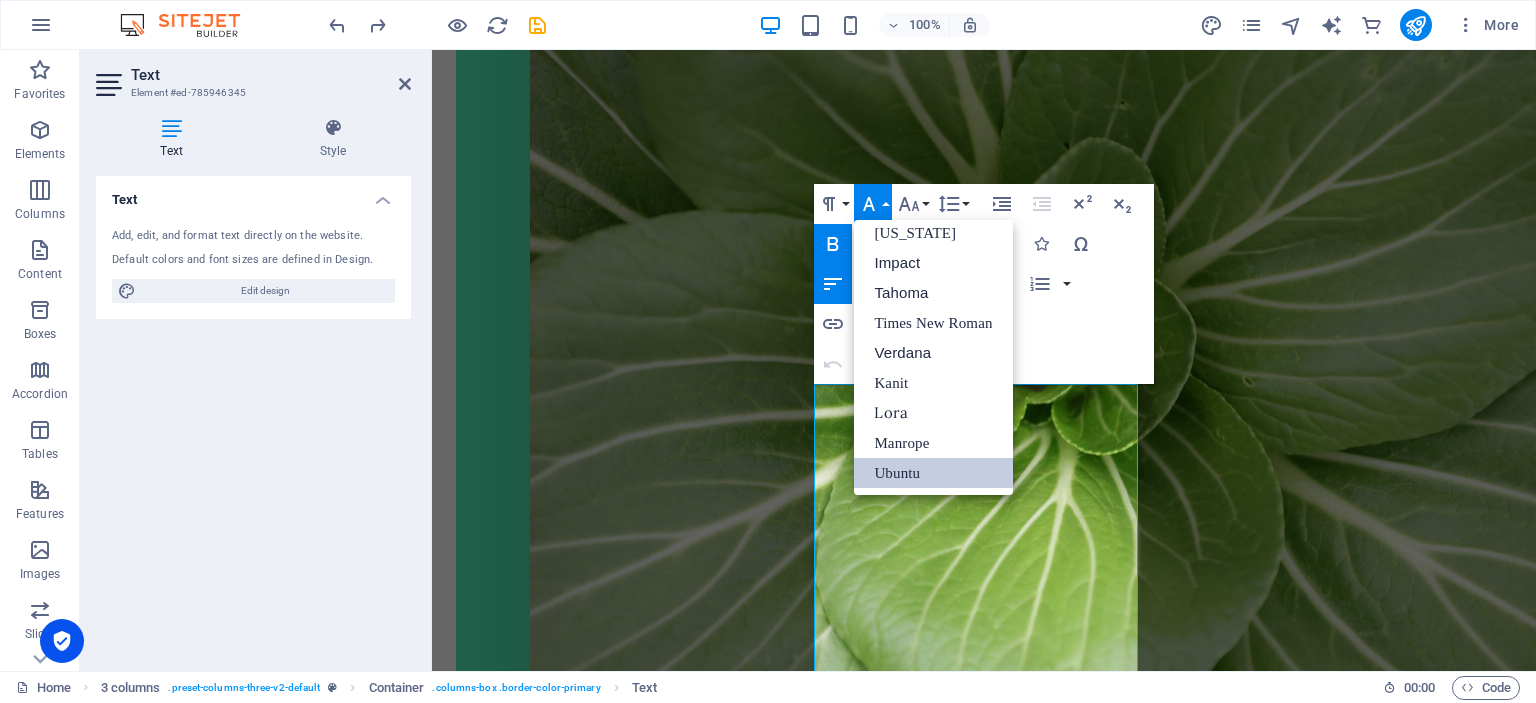 click on "Font Family" at bounding box center (873, 204) 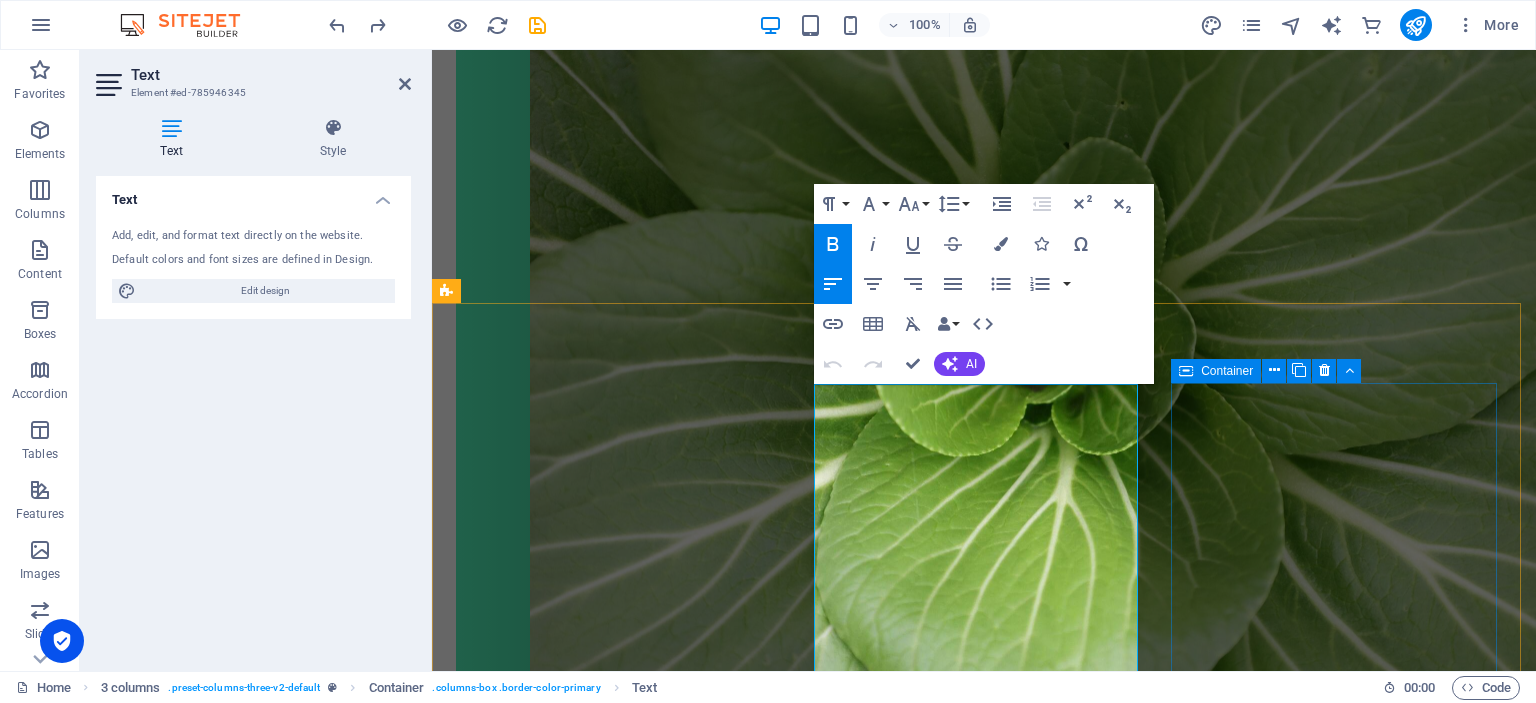 click on "Mitä hyötyä ravintovalmennuksesta on?" at bounding box center (621, 3521) 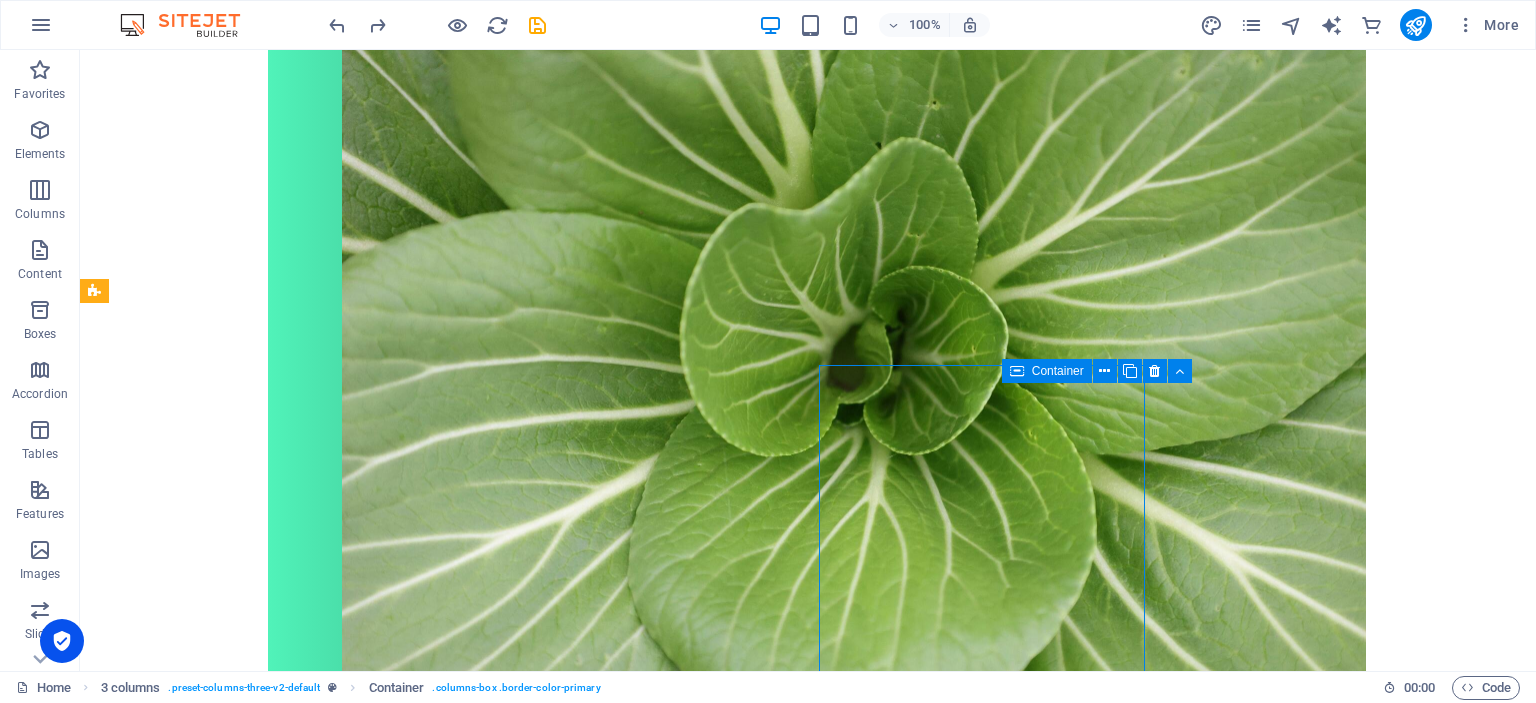 scroll, scrollTop: 928, scrollLeft: 0, axis: vertical 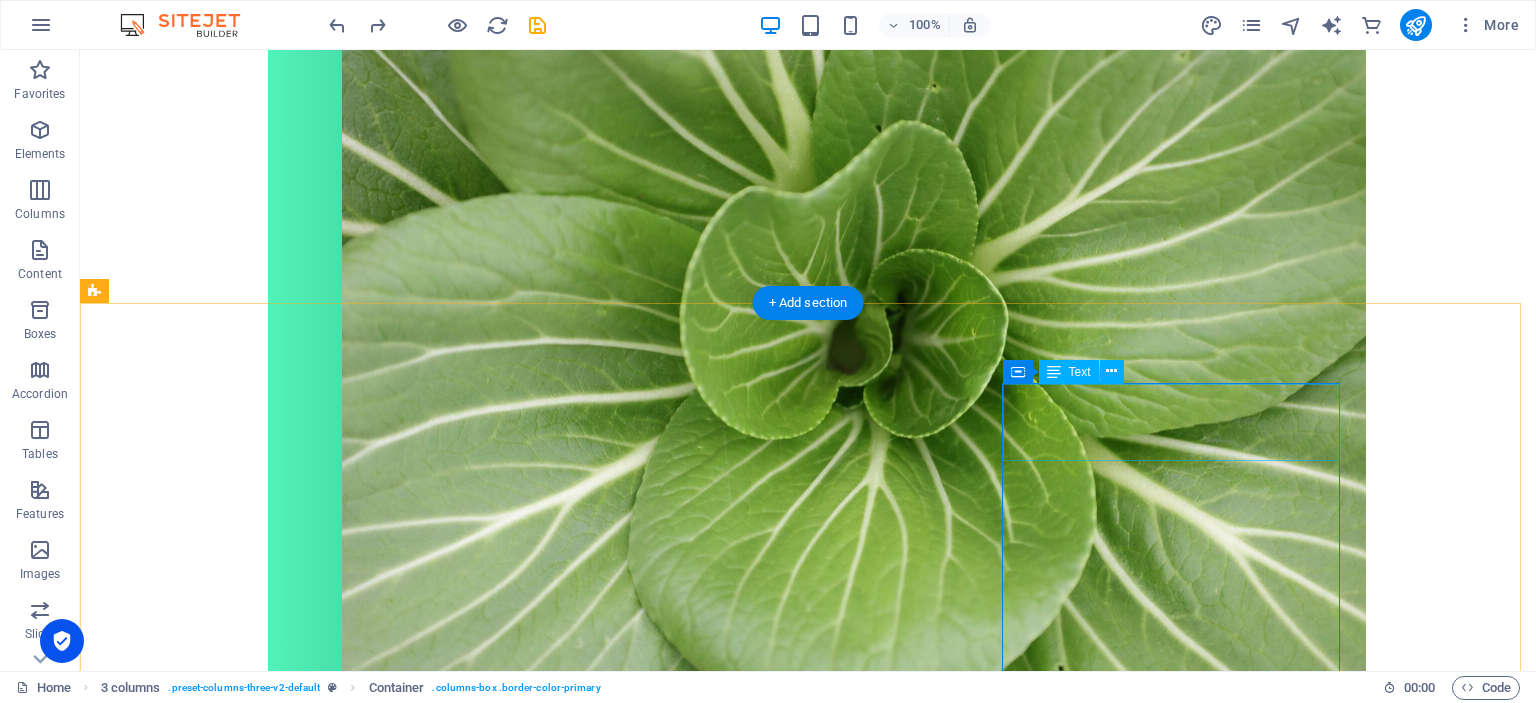 click on "Mitä hyötyä ravintovalmennuksesta on?" at bounding box center (273, 3504) 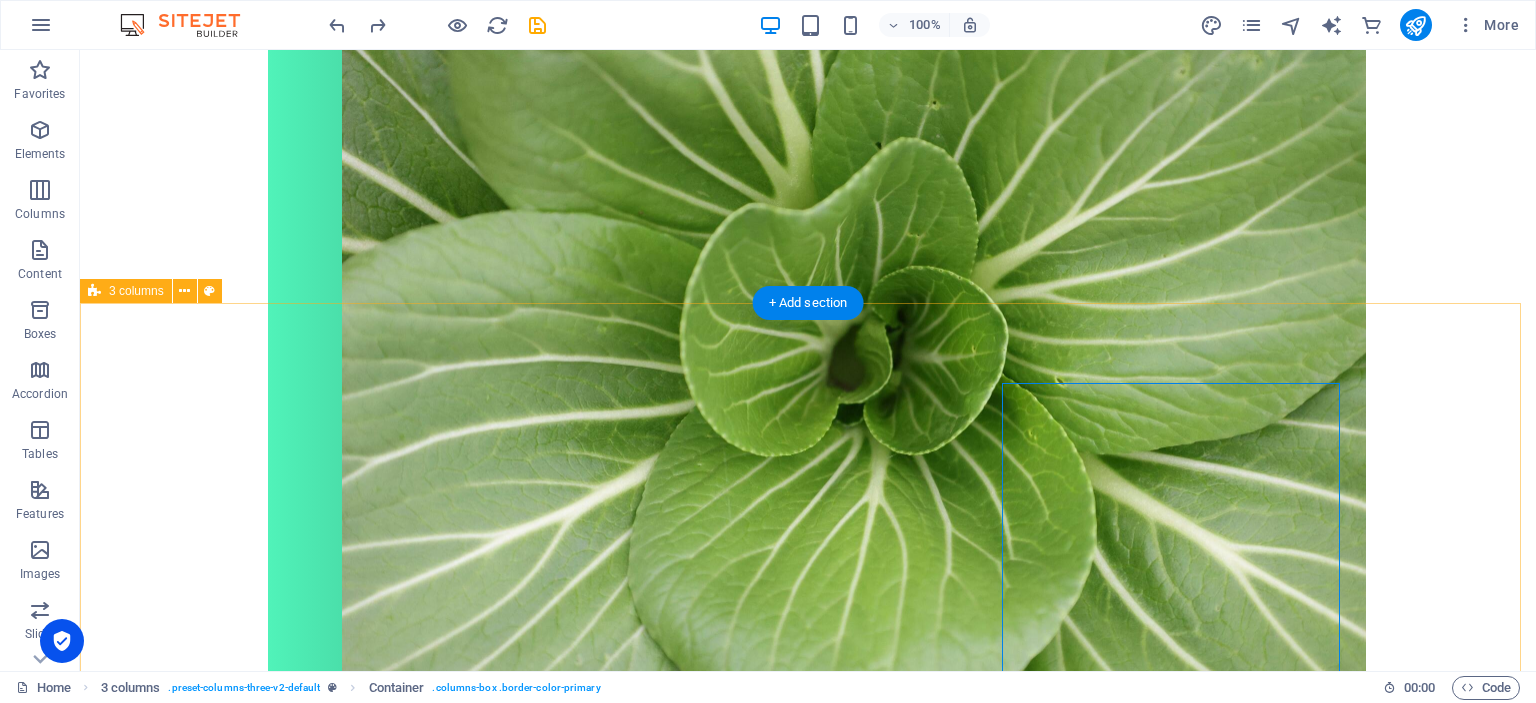 scroll, scrollTop: 928, scrollLeft: 0, axis: vertical 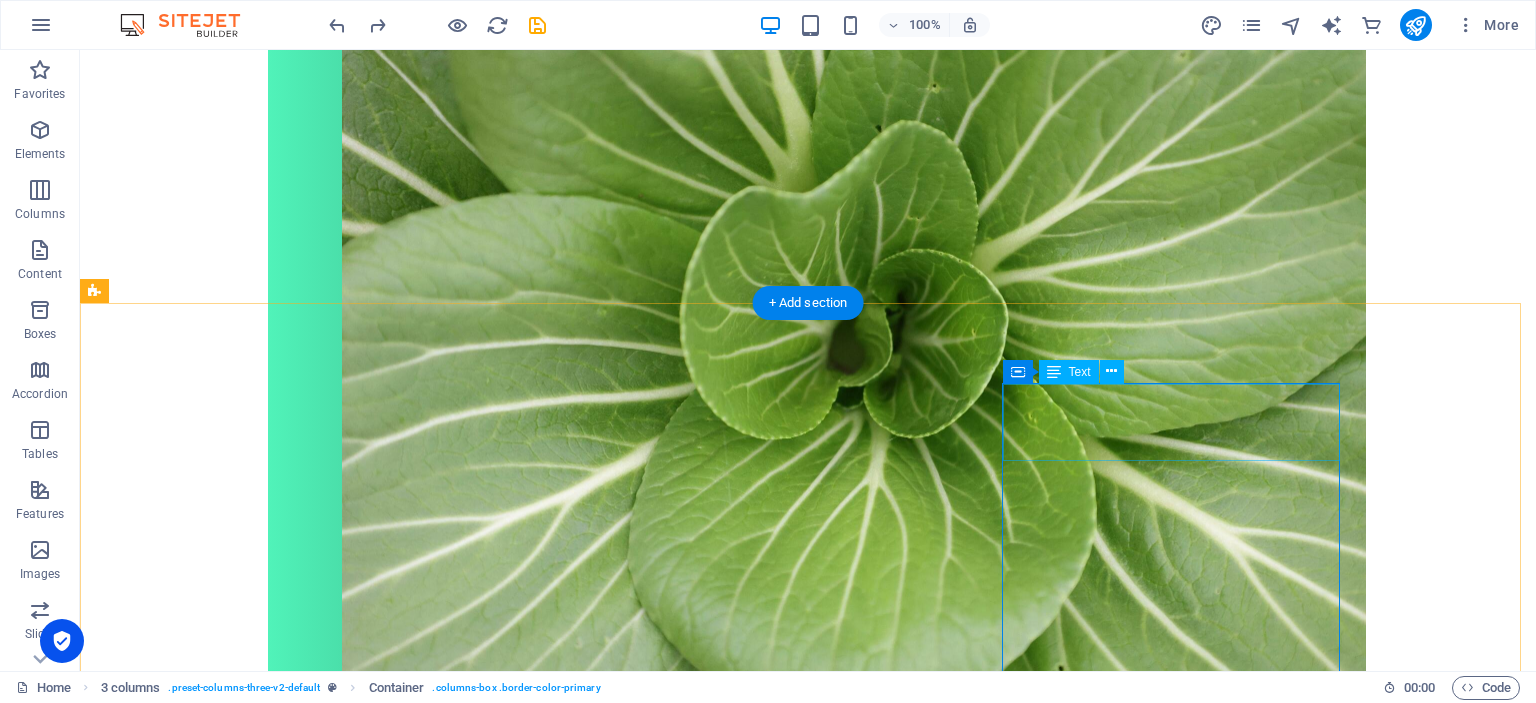 click on "Mitä hyötyä ravintovalmennuksesta on?" at bounding box center (273, 3504) 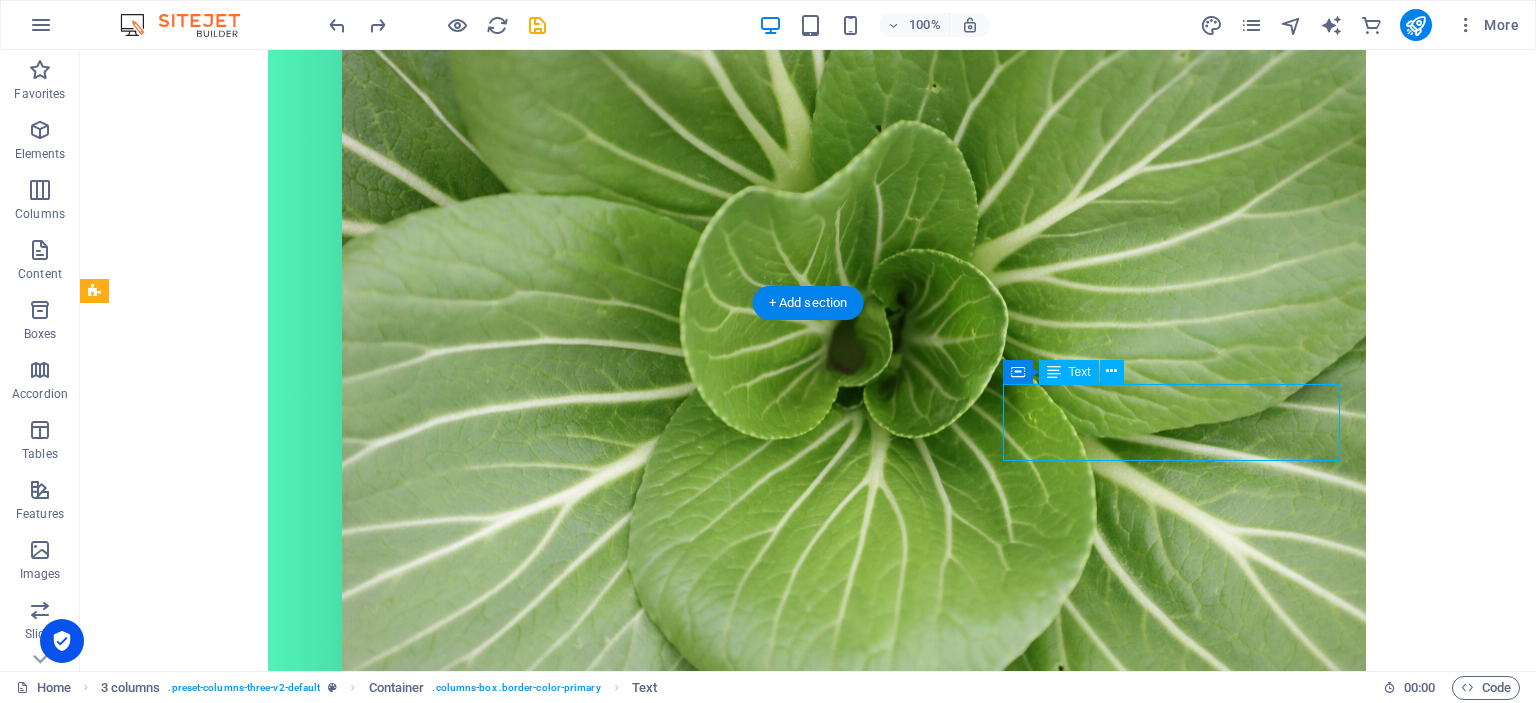 click on "Mitä hyötyä ravintovalmennuksesta on?" at bounding box center (273, 3504) 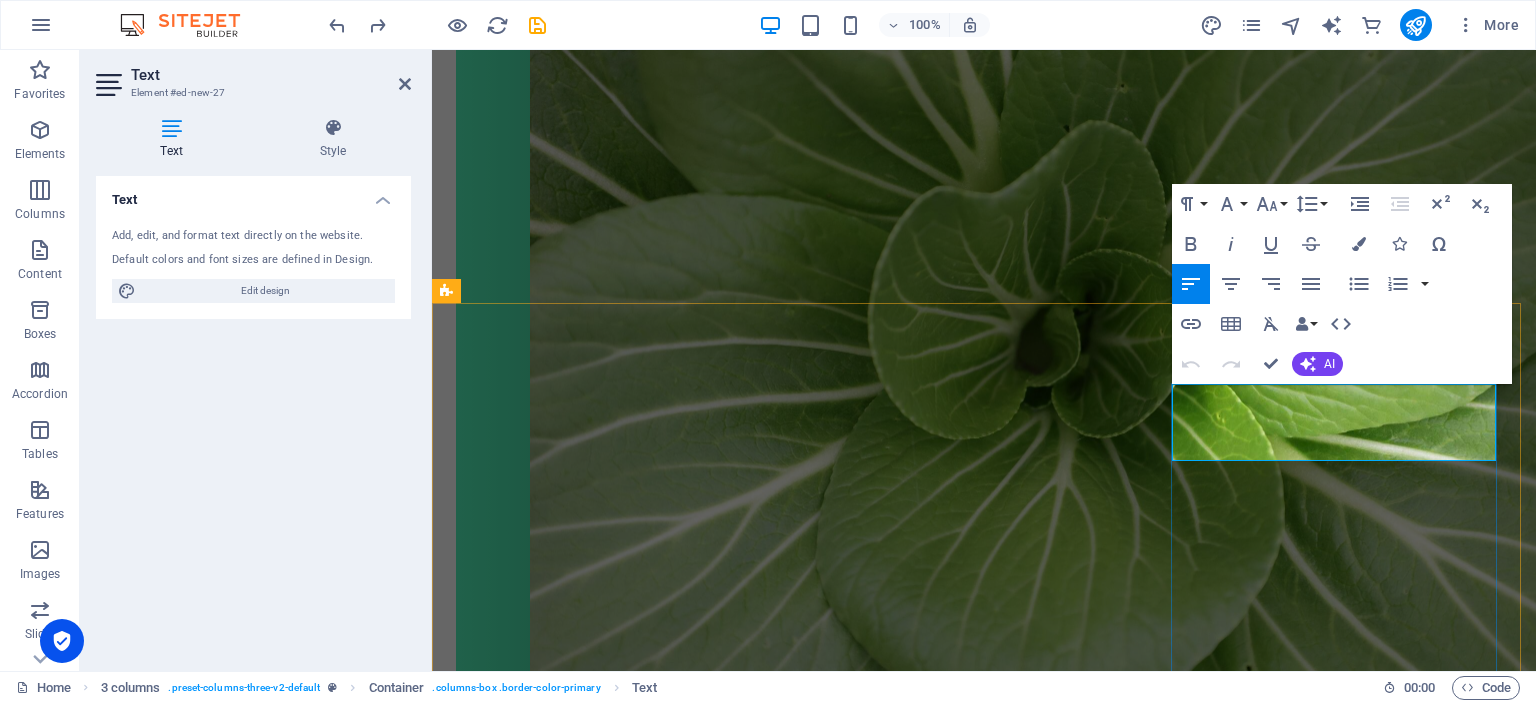 scroll, scrollTop: 911, scrollLeft: 0, axis: vertical 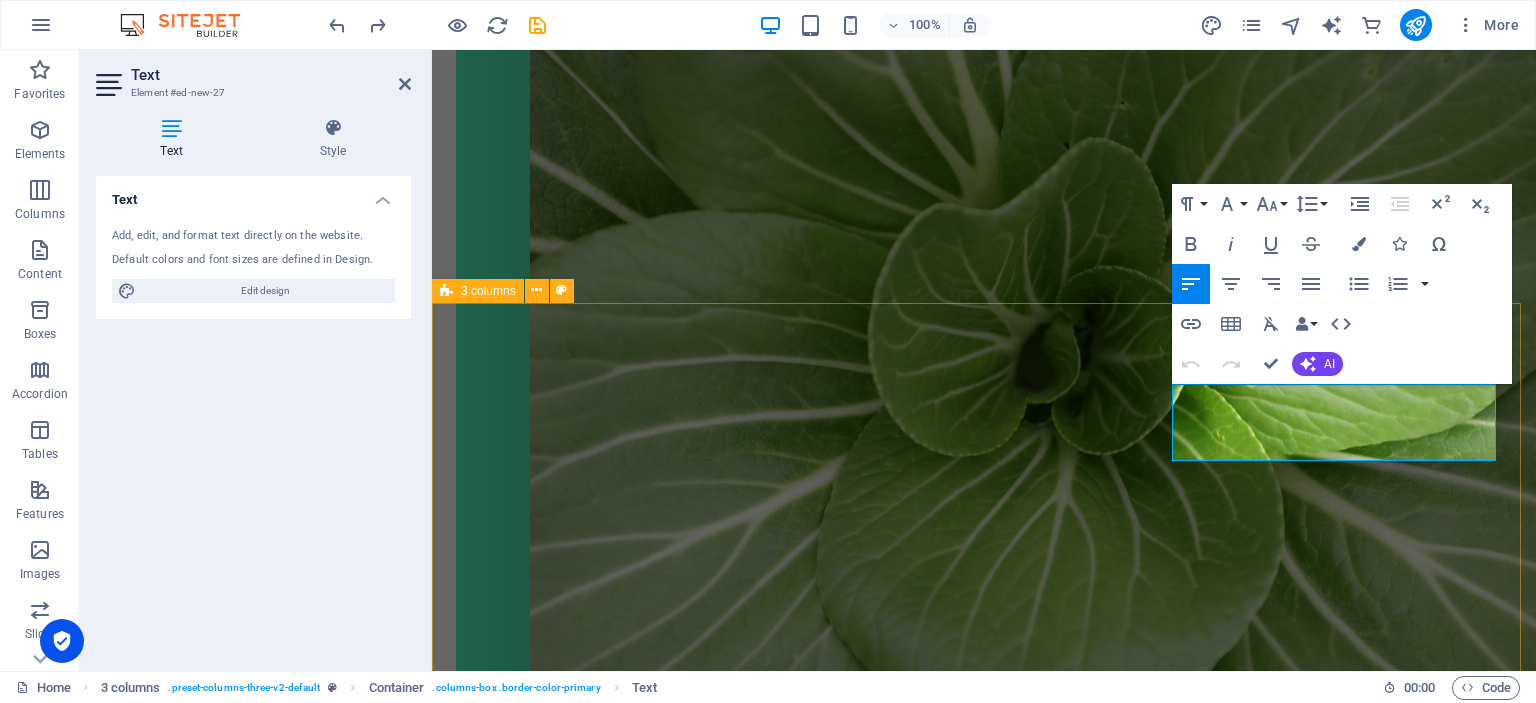 drag, startPoint x: 1465, startPoint y: 399, endPoint x: 1103, endPoint y: 362, distance: 363.886 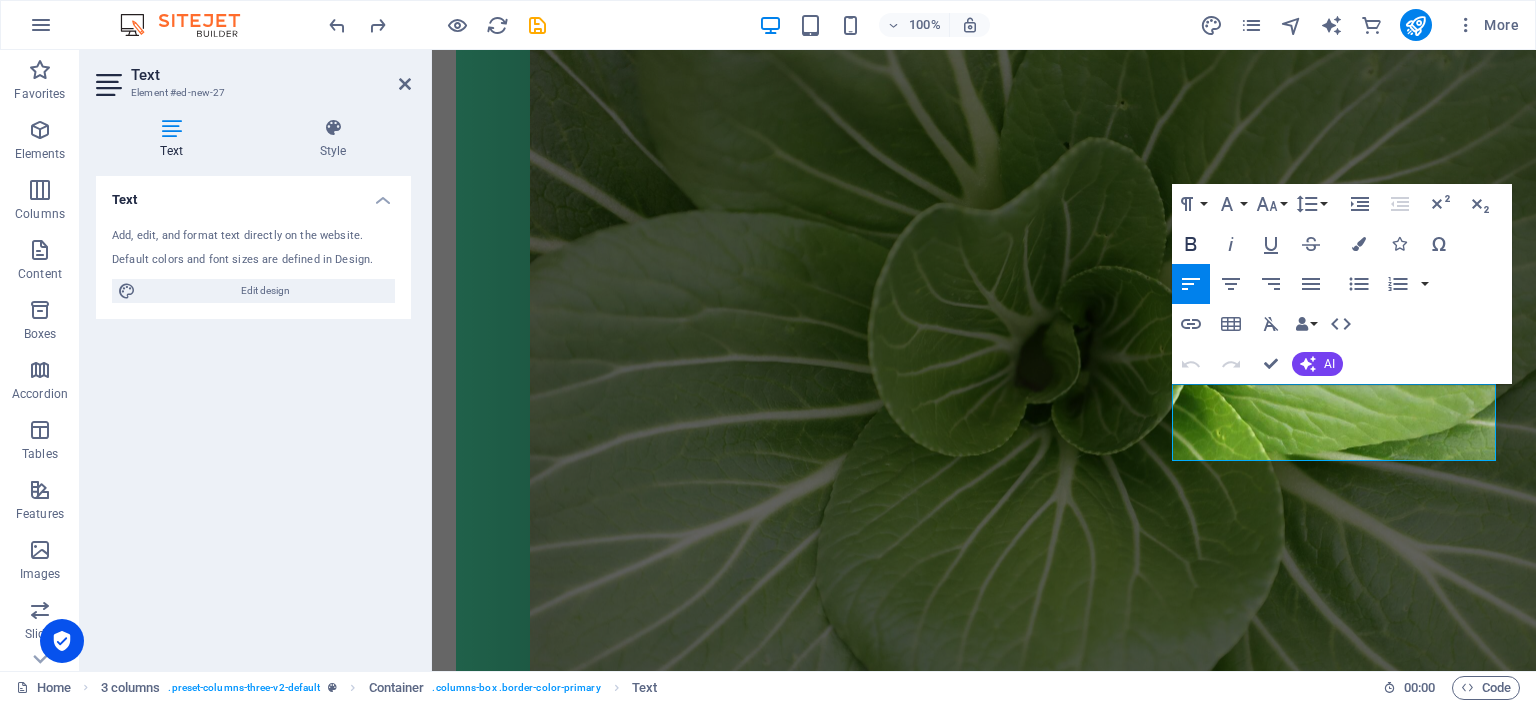 click 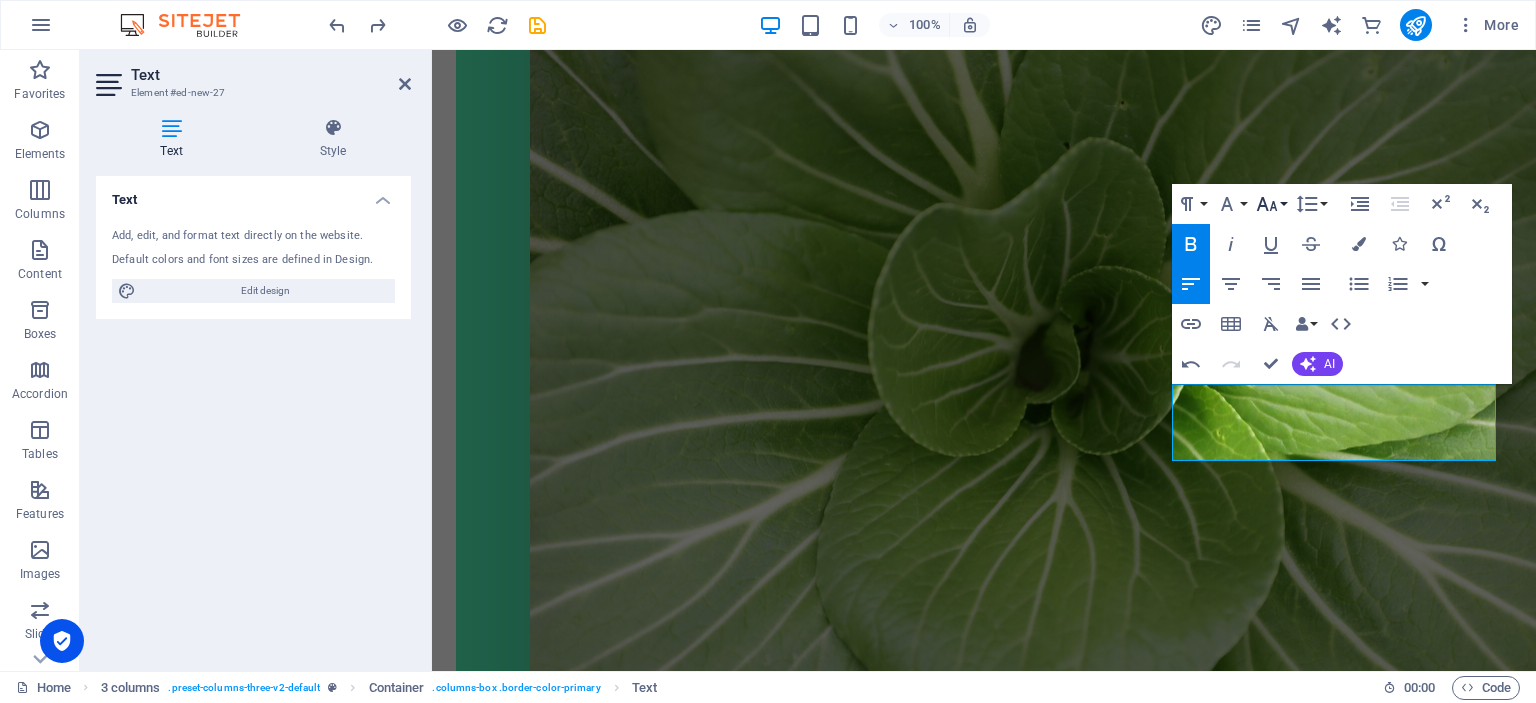 click 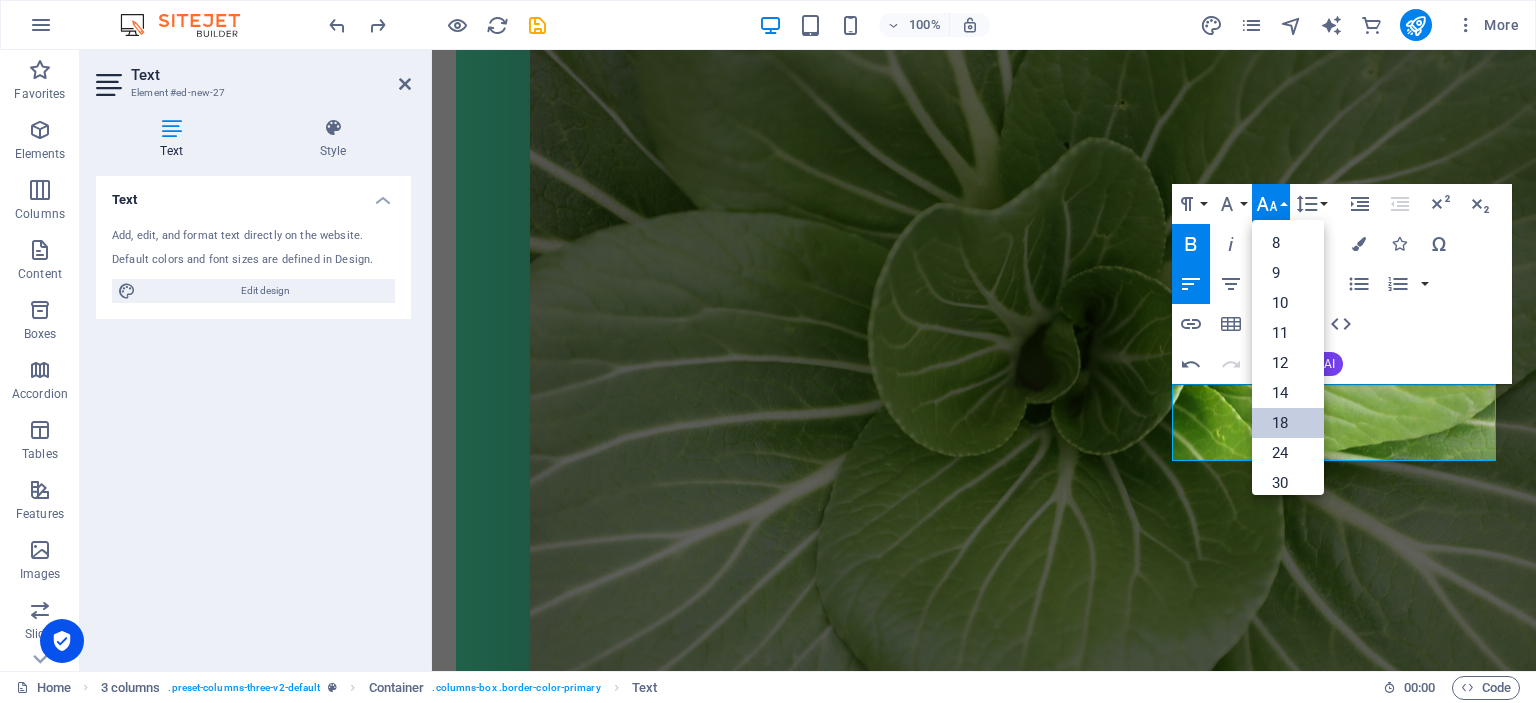 click on "18" at bounding box center [1288, 423] 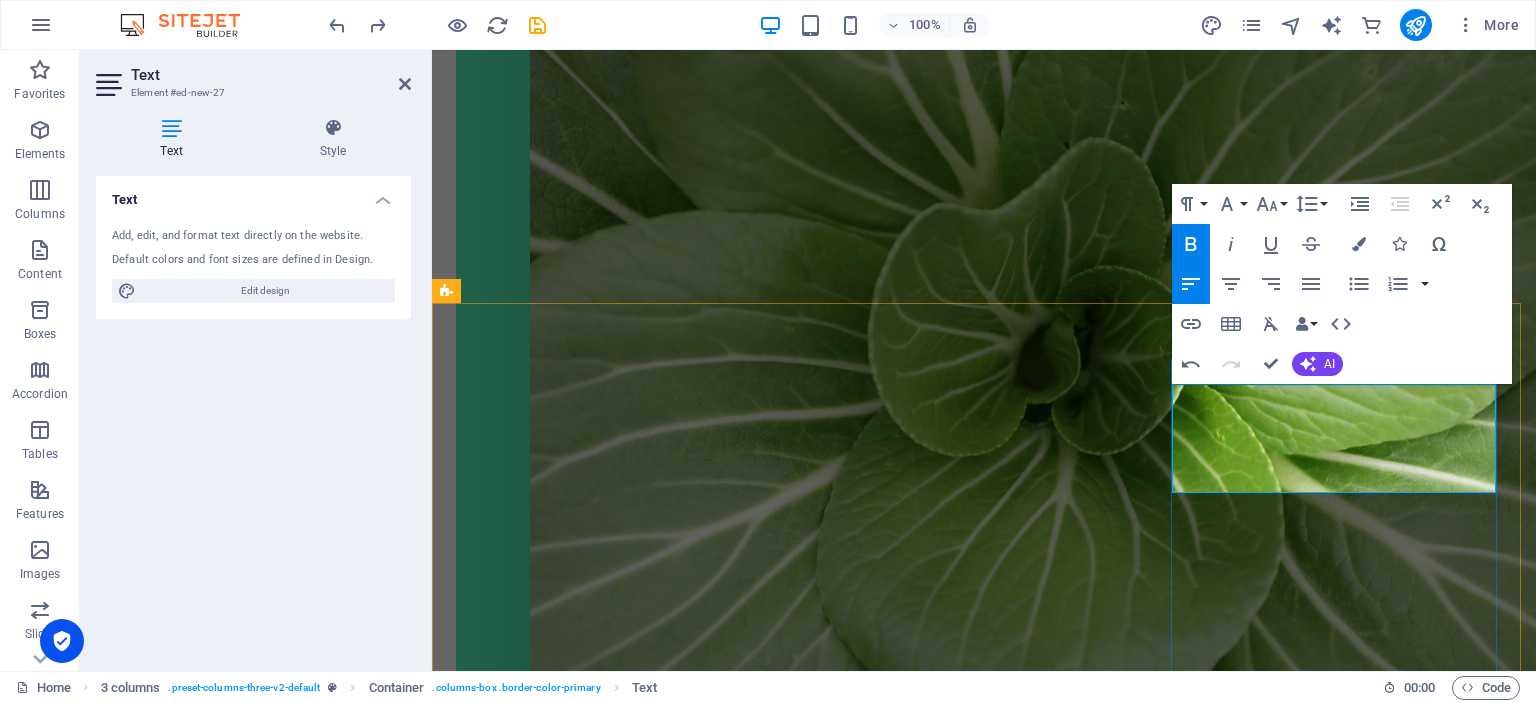 click on "Mitä hyötyä ravintovalmennuksesta on?" at bounding box center [621, 3537] 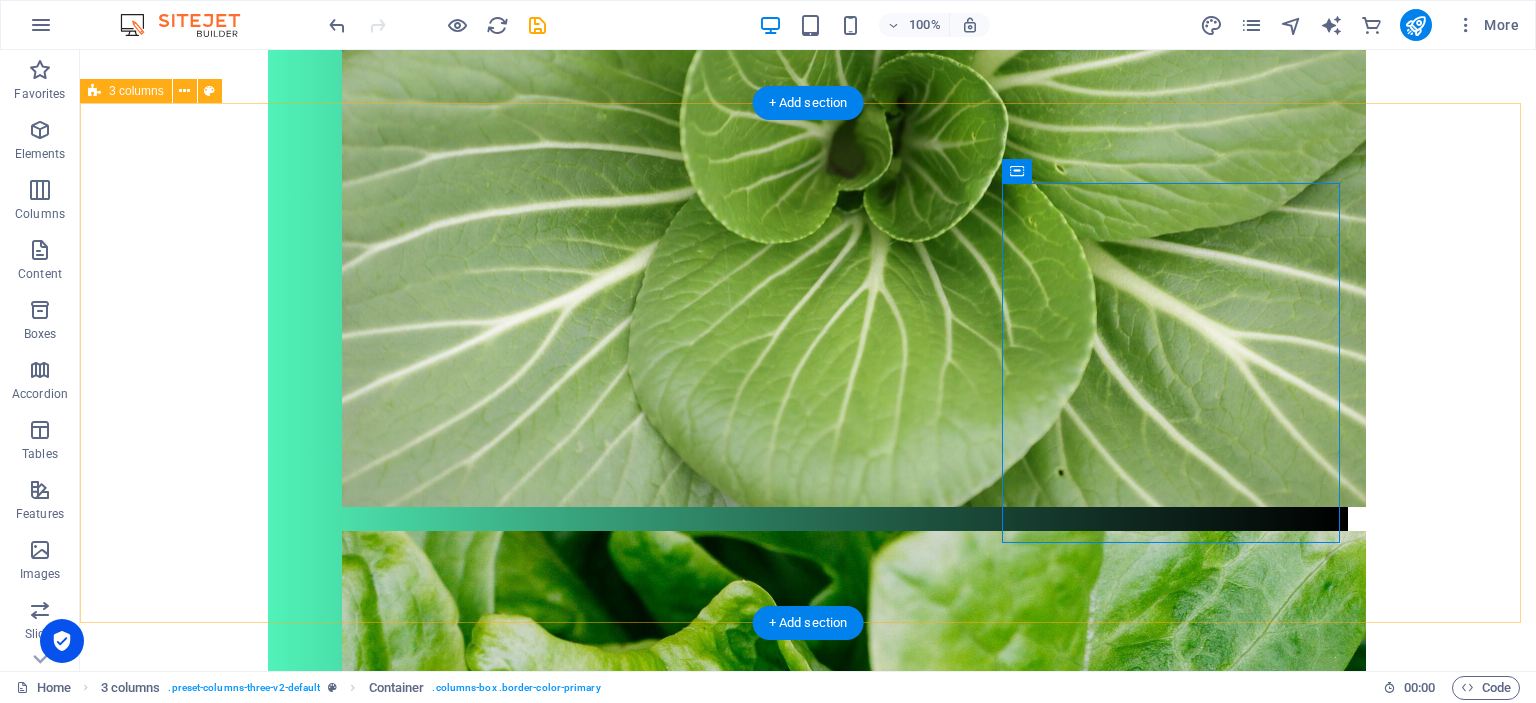 scroll, scrollTop: 1128, scrollLeft: 0, axis: vertical 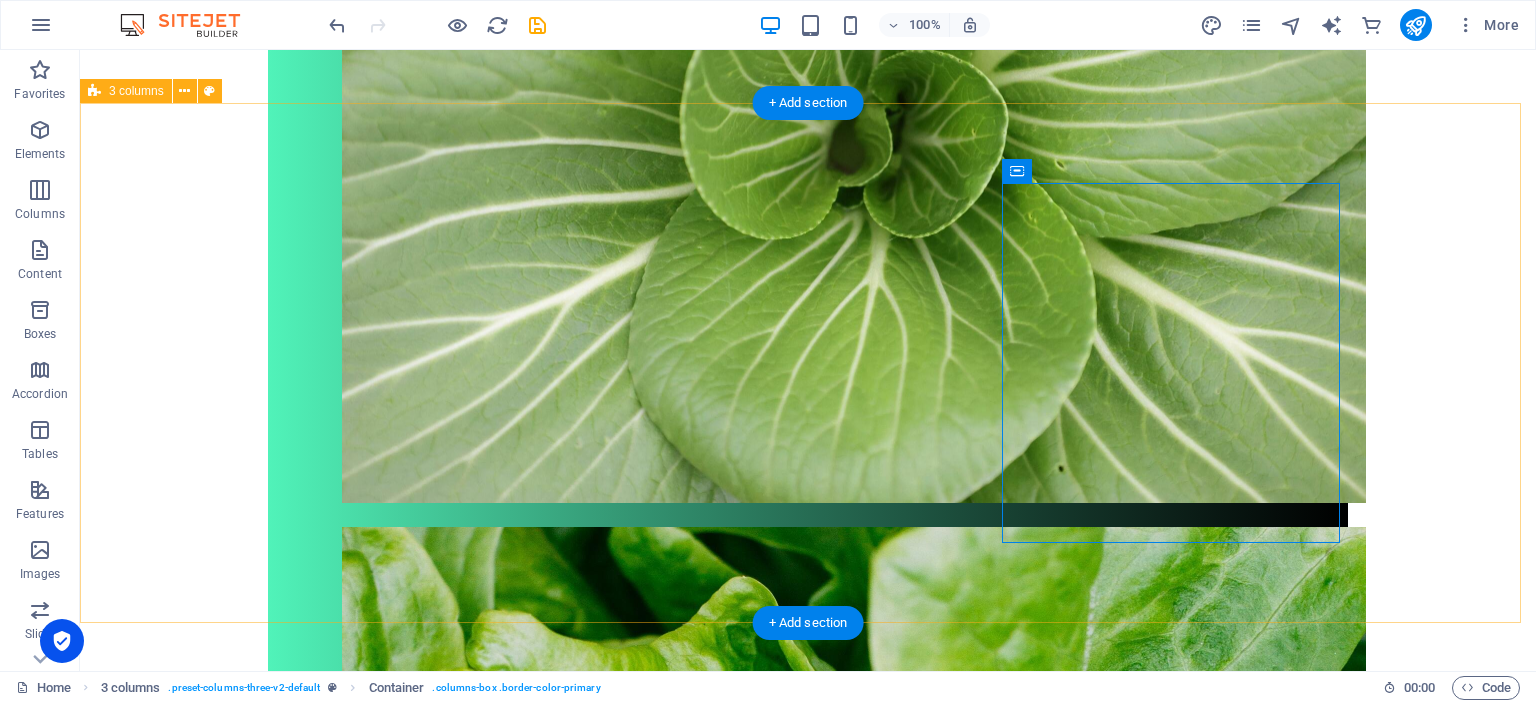 click on "Ravintovalmennuksessa kartoitetaan nykyinen ruokavaliosi, elämäntapasi, terveyshistoriasi ja tavoitteesi. Valmennuksessa tehdään muutoksia ruokavalioosi ja elämäntapoihisi, riippuen tavoitteestasi. Lisäksi seurataan muutosten toteutumista ja edistymistäsi. Valmennuksen pituus riippuu tavoitteestasi. Se voi olla kertakonsultaatio, johon kuuluu kaksi tapaamista tai pidempiaikainen, joka voi kestää 2-12 kuukautta. Ravintovalmennus sopii sinulle, esimerkiksi silloin, kun:  haluat voida paremmin nykyinen ruokavaliosi kaipaa parannusta kaipaat lisää energiaa päiviisi sinulla on vatsa-ongelmia haluat vaihtaa kasvisruokavalioon haluat pudottaa tai lisätä painoa tarvitset apua ruokien suunnittelussa sinulla on vaikeuksia sovittaa terveellinen ruokavalio aikatauluihisi Mitä hyötyä ravintovalmennuksesta on?" at bounding box center (808, 2960) 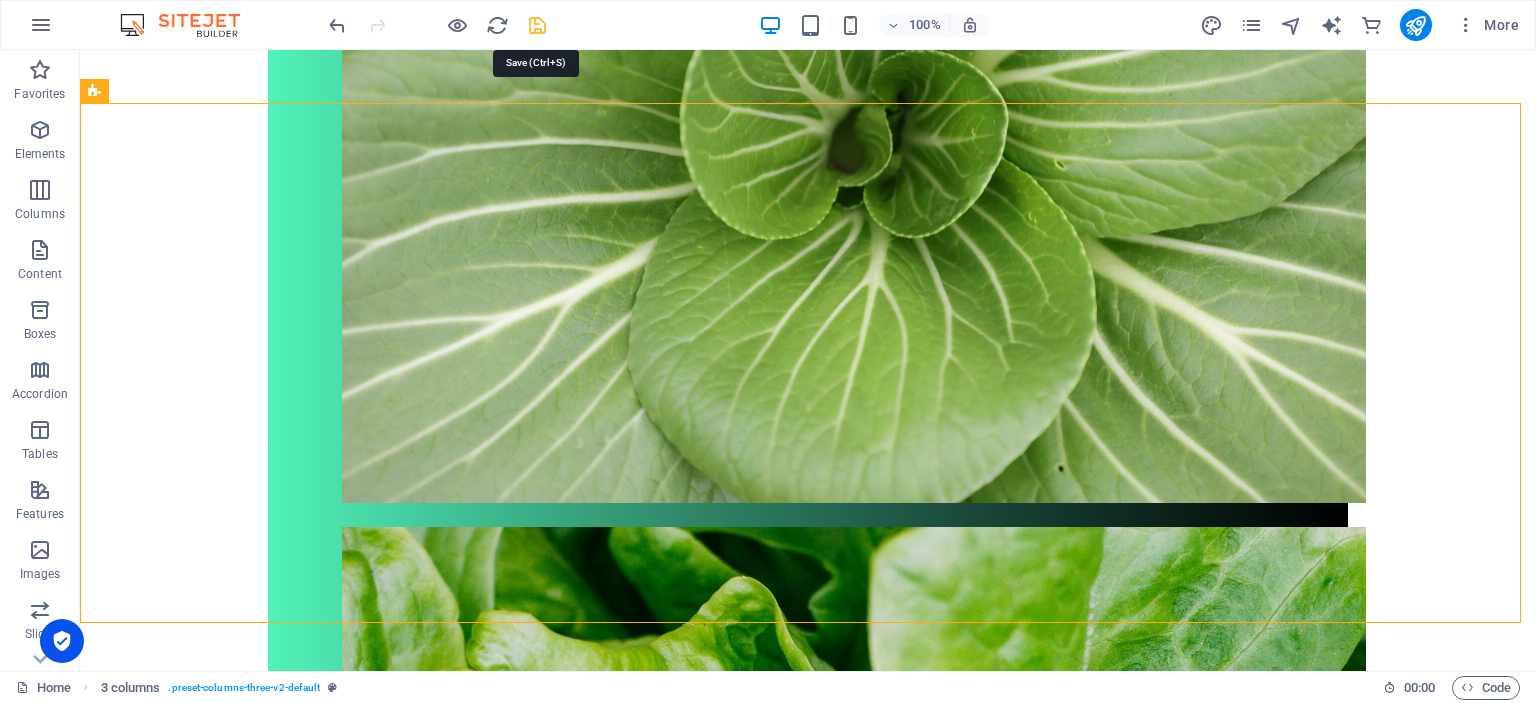 click at bounding box center [537, 25] 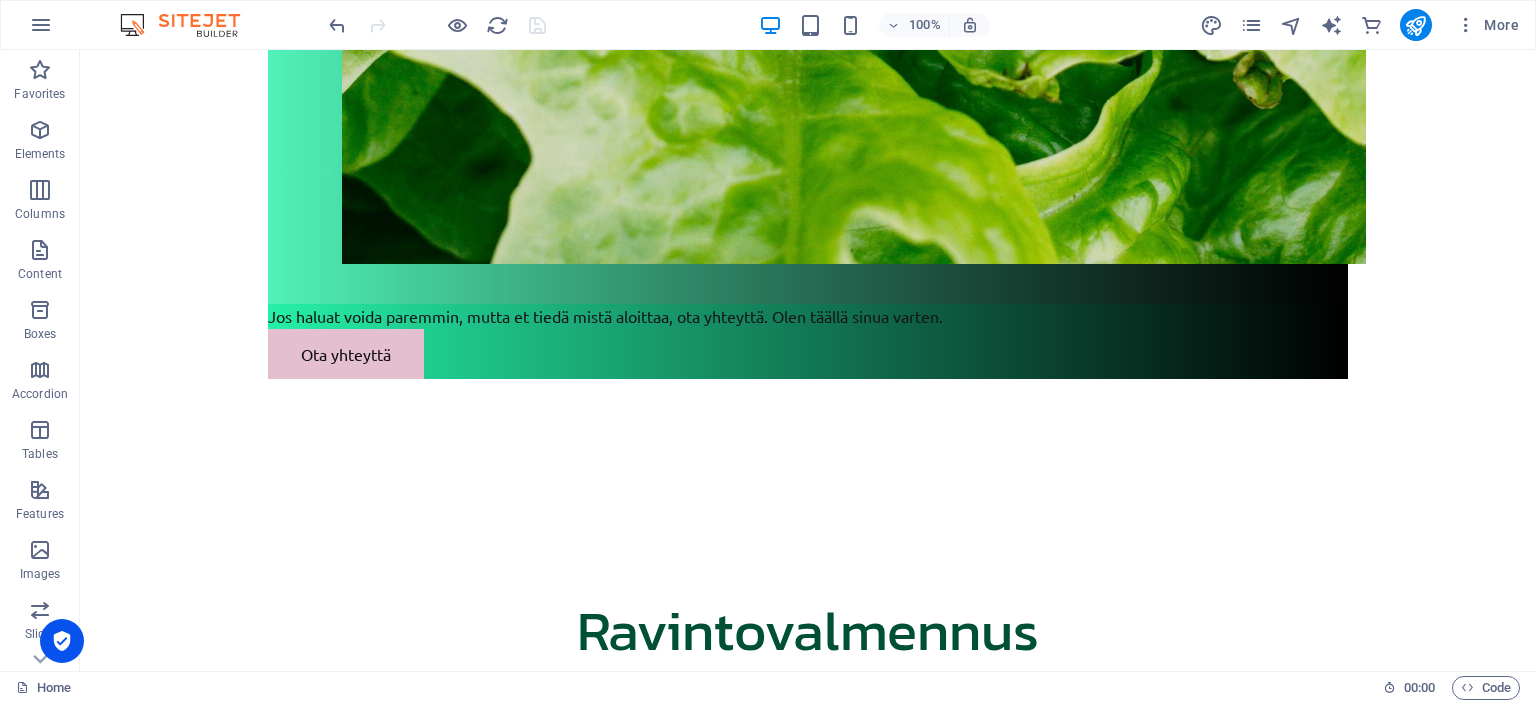 scroll, scrollTop: 0, scrollLeft: 0, axis: both 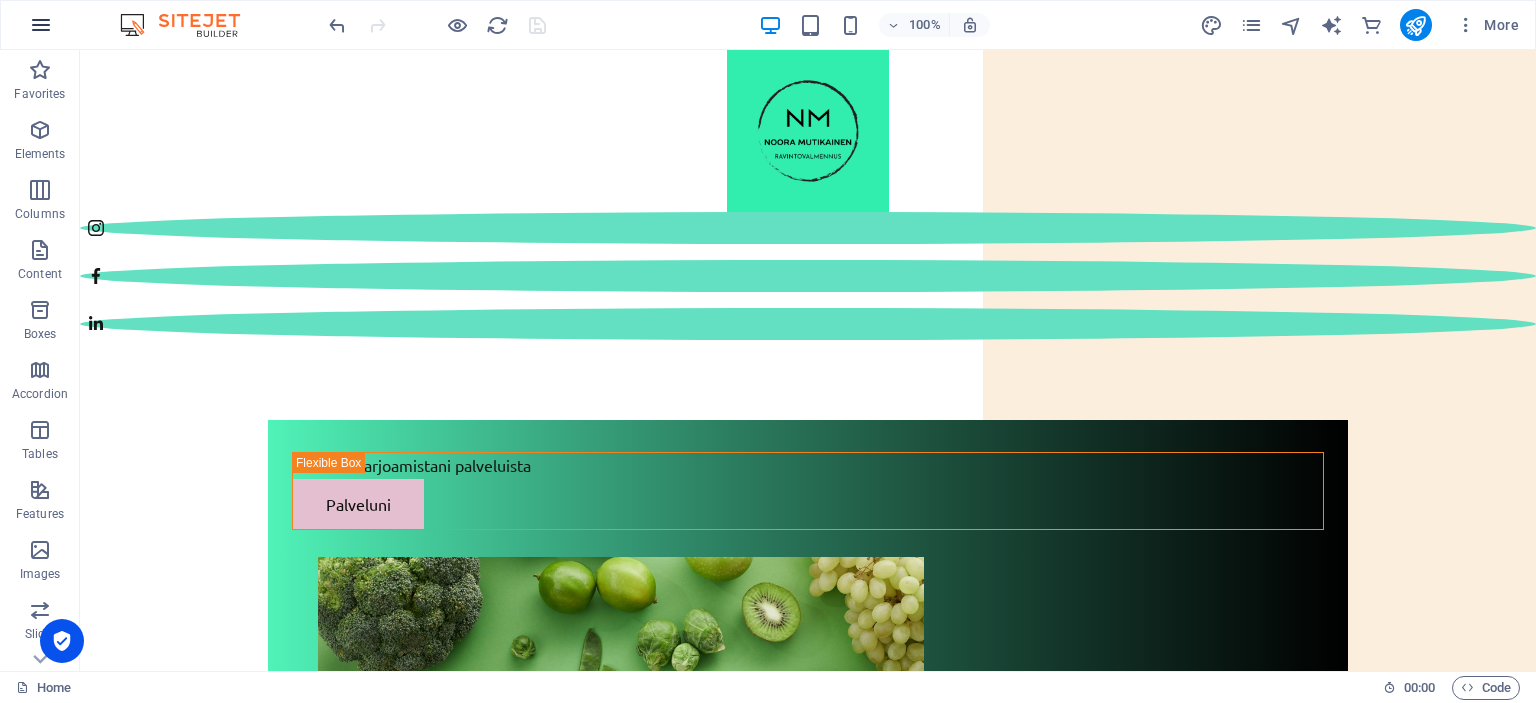 click at bounding box center [41, 25] 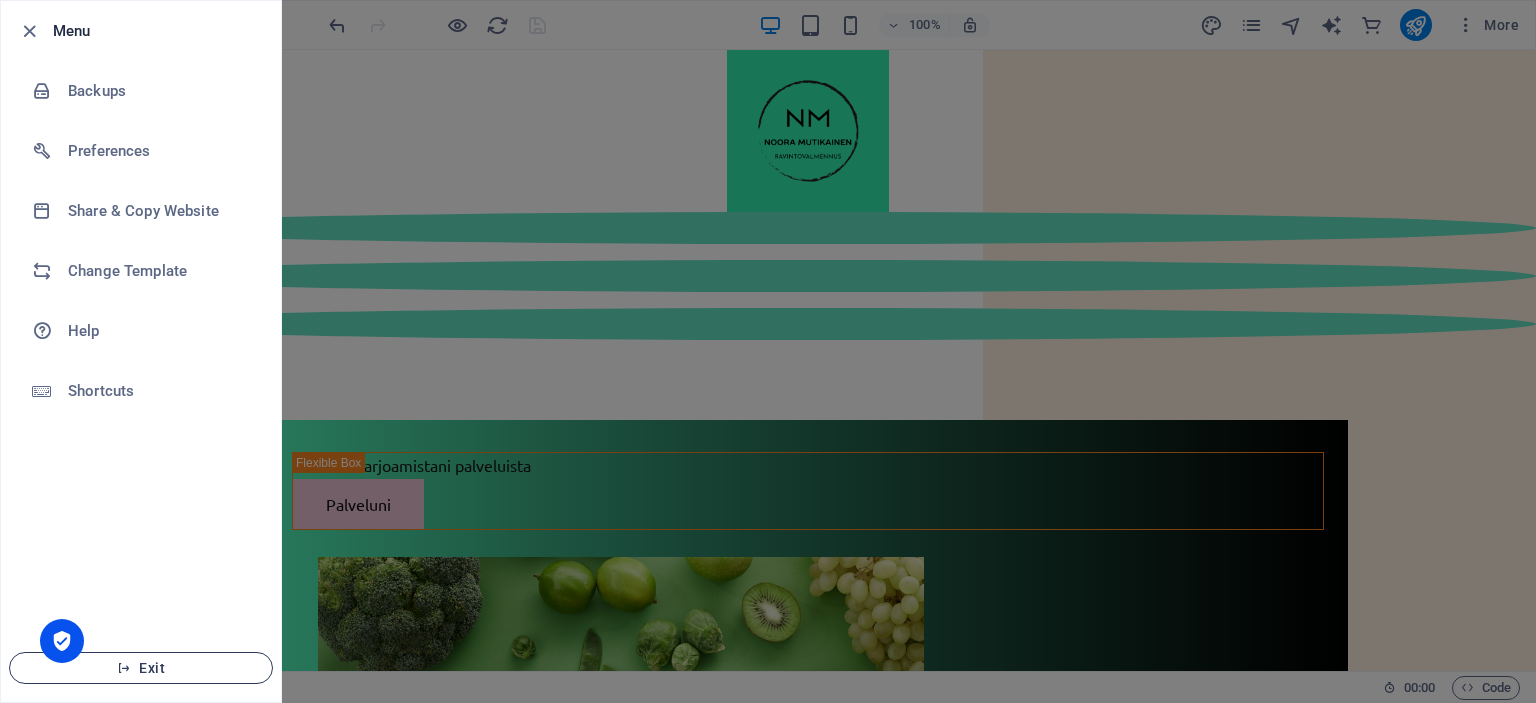 click on "Exit" at bounding box center (141, 668) 